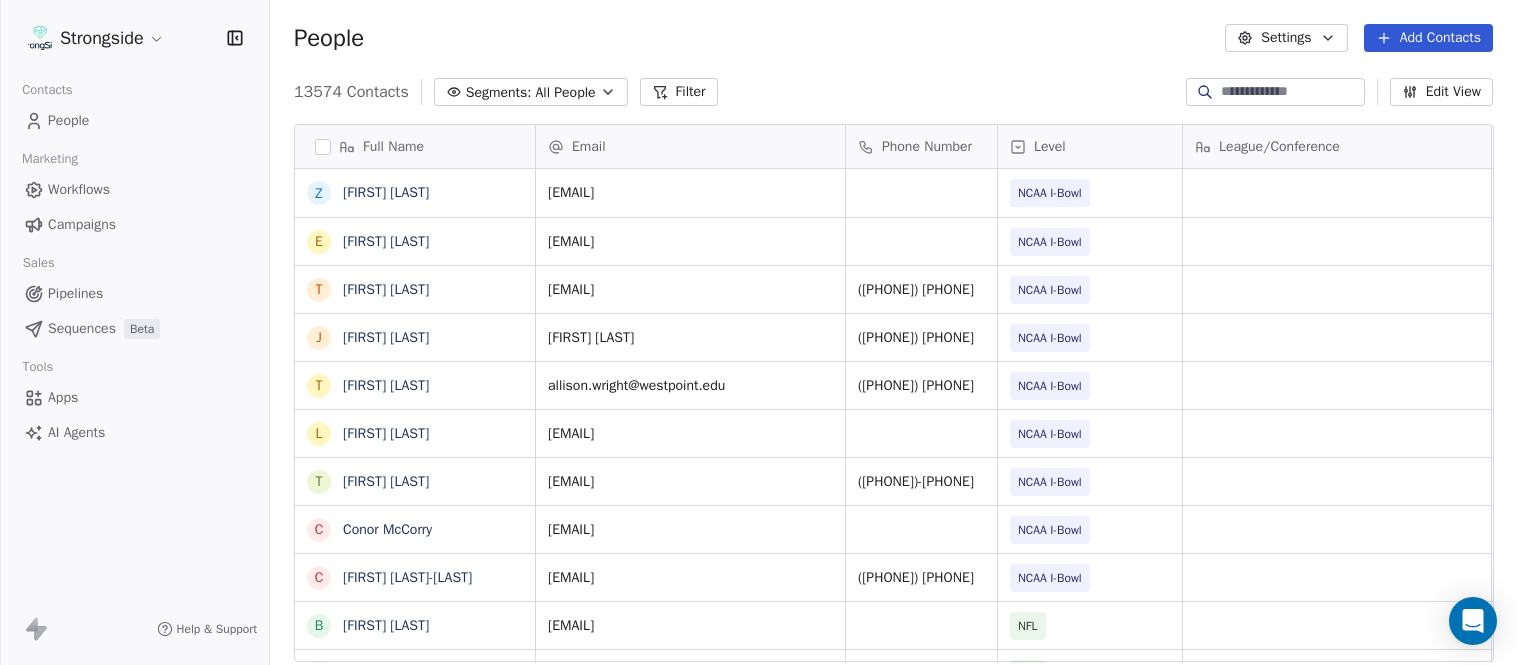 scroll, scrollTop: 0, scrollLeft: 0, axis: both 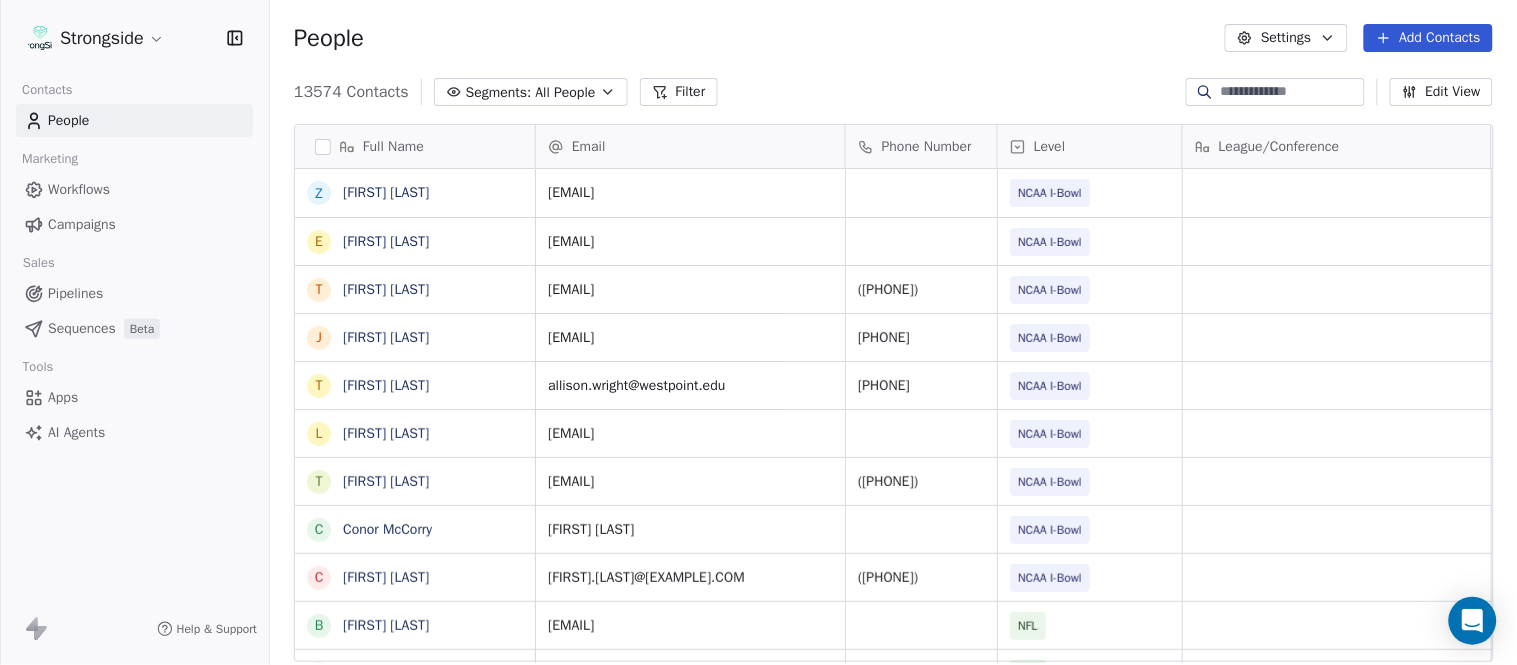 click on "Add Contacts" at bounding box center (1428, 38) 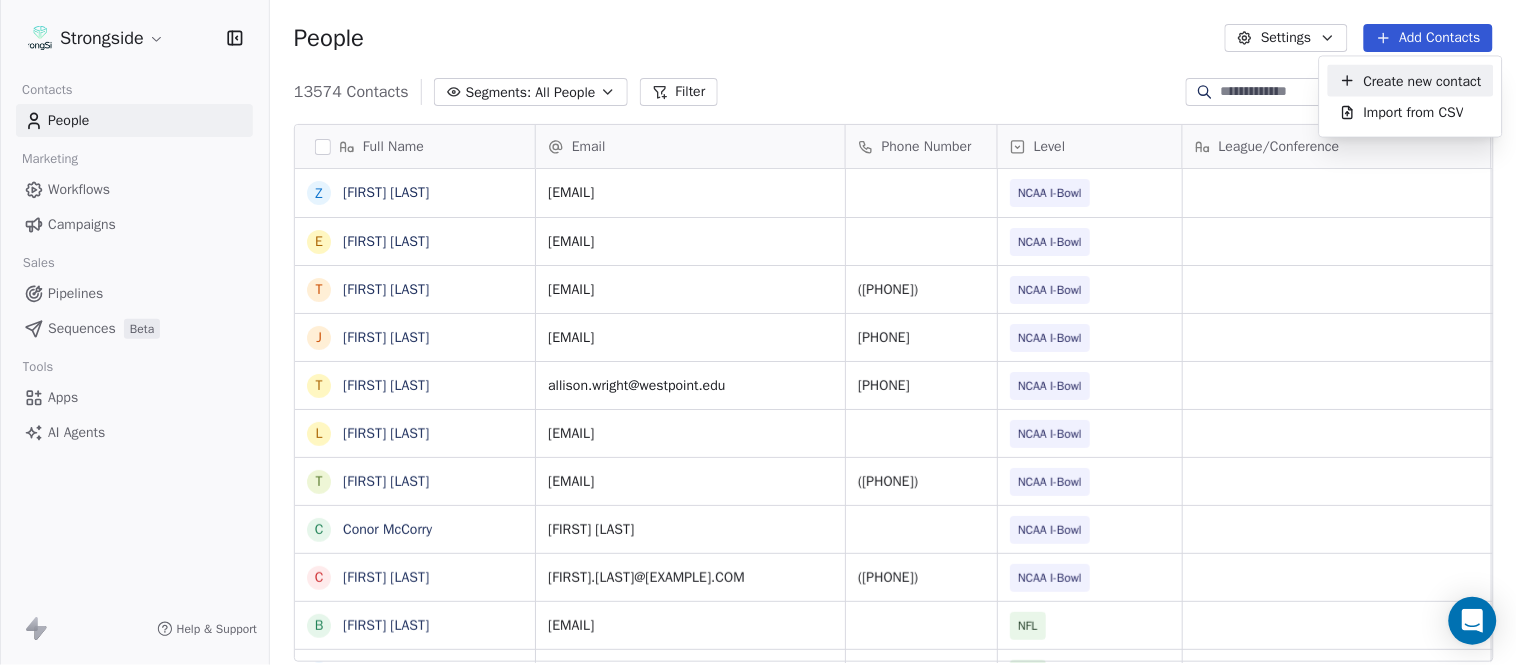click on "Create new contact" at bounding box center (1423, 80) 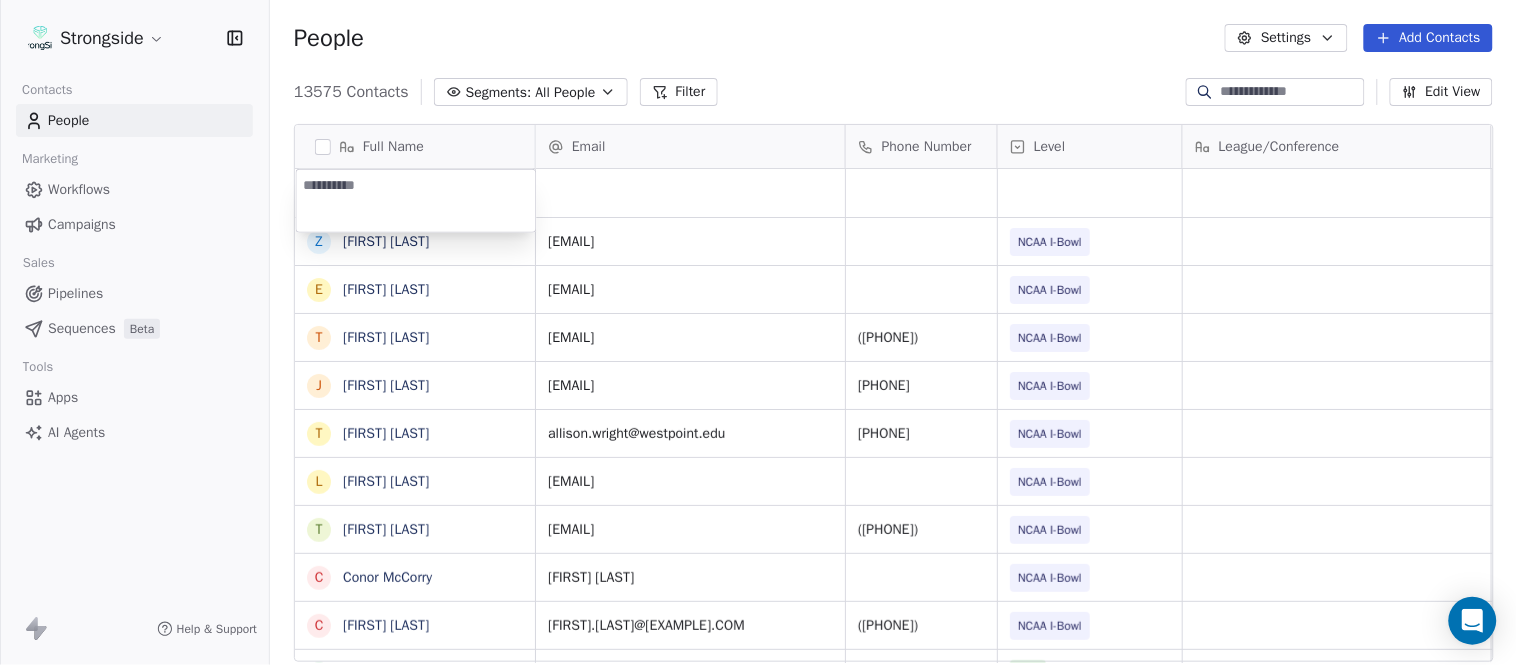 type on "**********" 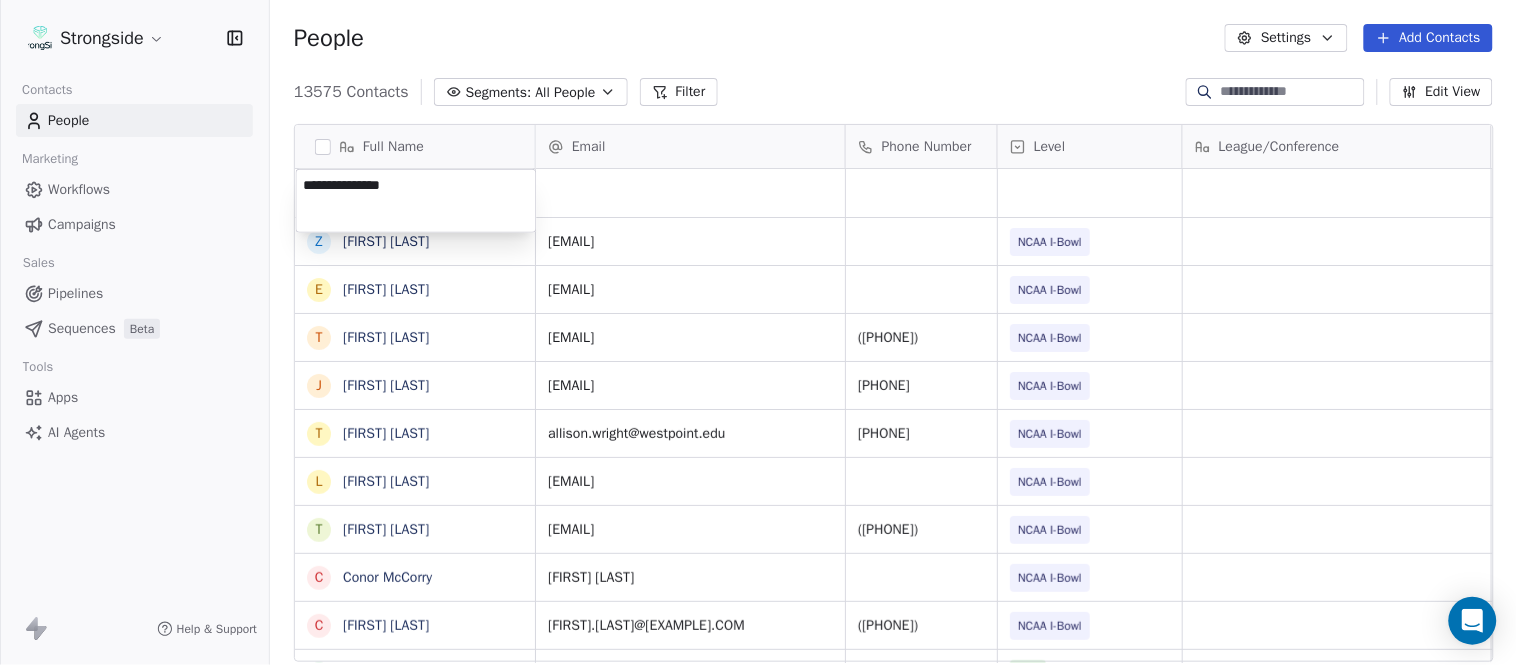 click on "Strongside Contacts People Marketing Workflows Campaigns Sales Pipelines Sequences Beta Tools Apps AI Agents Help & Support People Settings Add Contacts 13575 Contacts Segments: All People Filter Edit View Tag Add to Sequence Export Full Name Z [FIRST] [LAST] E [FIRST] [LAST] T [FIRST] [LAST] J [FIRST] [LAST] T [FIRST] [LAST] L [FIRST] [LAST] T [FIRST] [LAST] C [FIRST] [LAST] C [FIRST] [LAST] B [FIRST] [LAST] J [FIRST] [LAST] A [FIRST] [LAST] T [FIRST] [LAST] N [FIRST] [LAST] S [FIRST] [LAST] T [FIRST] [LAST] B [FIRST] [LAST] J [FIRST] [LAST] C [FIRST] [LAST] T [FIRST] [LAST] B [FIRST] [LAST] K [FIRST] [LAST] K [FIRST] [LAST] J [FIRST] [LAST] S [FIRST] [LAST] L [FIRST] [LAST] J [FIRST] [LAST] M [FIRST] [LAST] K [FIRST] [LAST] M [FIRST] [LAST] Email Phone Number Level League/Conference Organization Job Title Tags Created Date BST Aug 04, 2025 08:21 PM a[EMAIL] NCAA I-Bowl ARMY WEST POINT Pro Liason Contact Aug 04, 2025 01:12 AM e[EMAIL] NCAA I-Bowl ARMY WEST POINT SID Aug 04, 2025 01:11 AM NFL NFL" at bounding box center (758, 332) 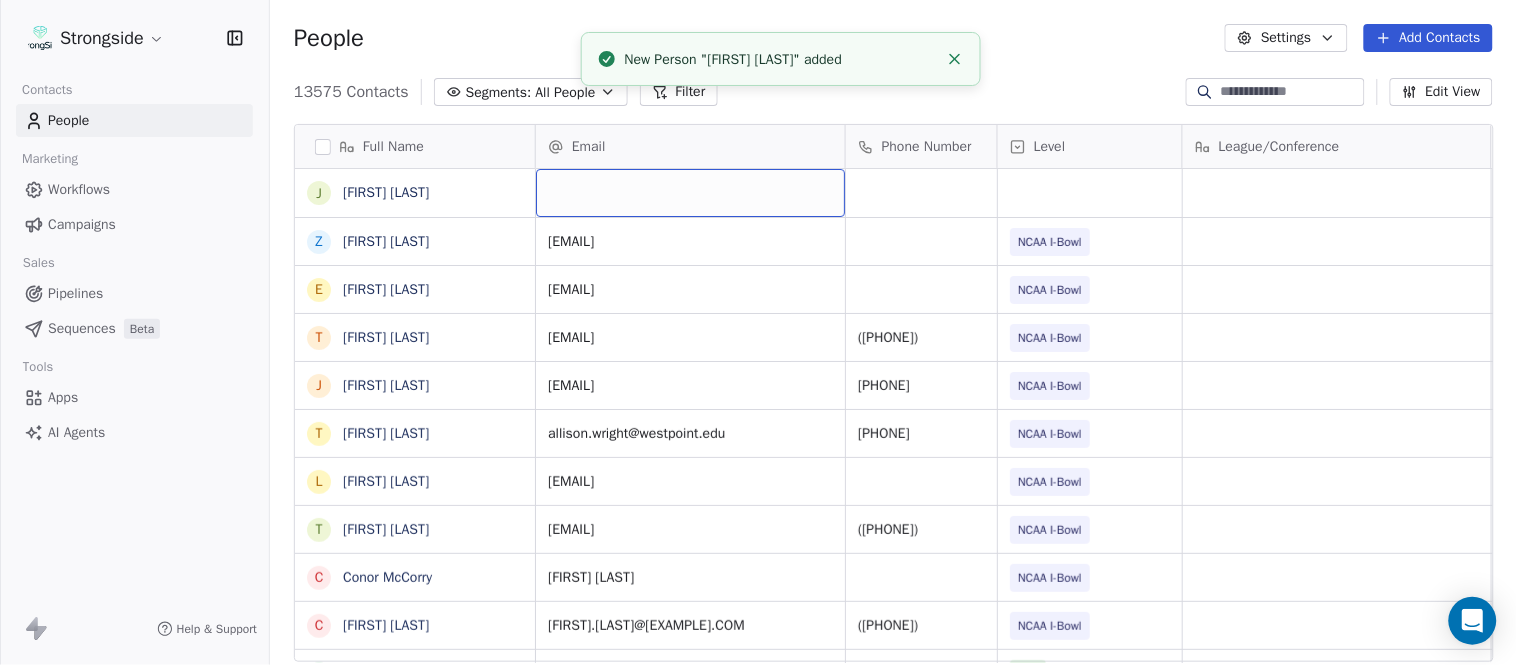 click at bounding box center [690, 193] 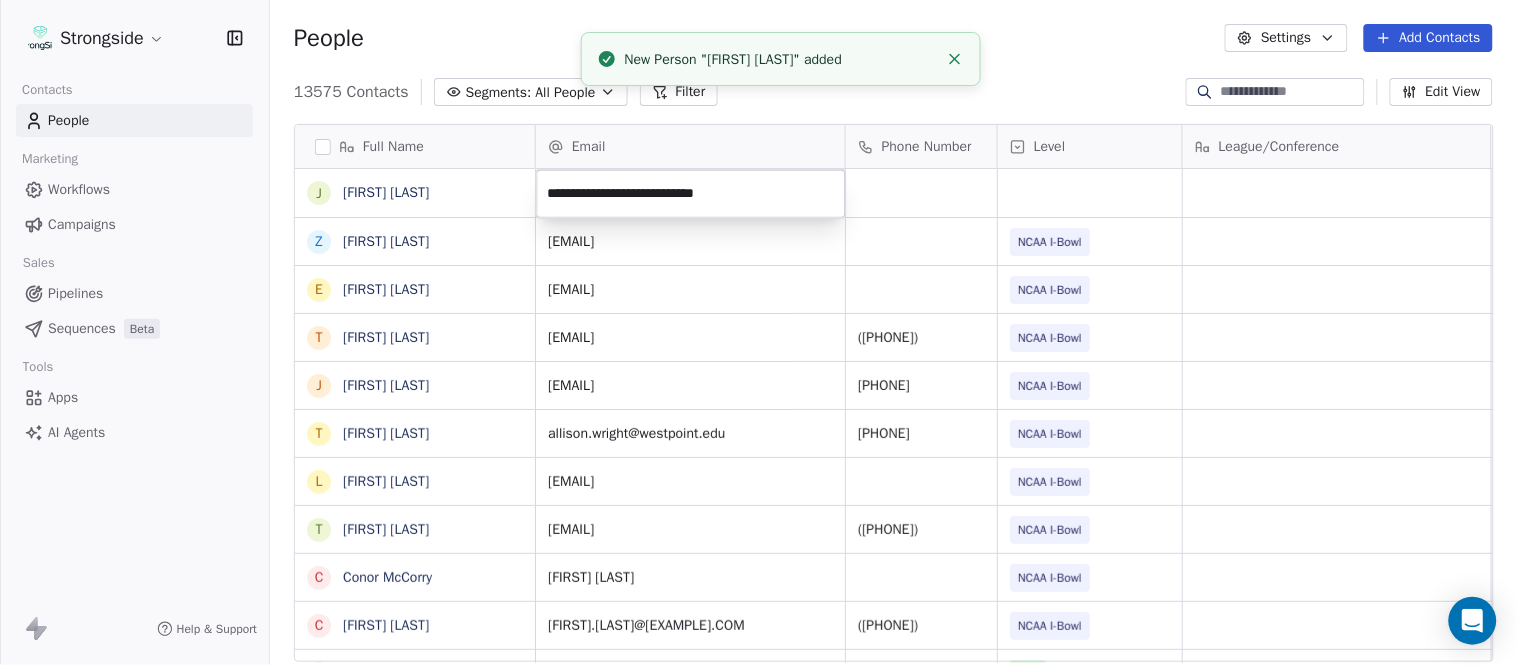 click on "Strongside Contacts People Marketing Workflows Campaigns Sales Pipelines Sequences Beta Tools Apps AI Agents Help & Support People Settings Add Contacts 13575 Contacts Segments: All People Filter Edit View Tag Add to Sequence Export Full Name J [FIRST] [LAST] Z [FIRST] [LAST] E [FIRST] [LAST] T [FIRST] [LAST] J [FIRST] [LAST] T [FIRST] [LAST] L [FIRST] [LAST] T [FIRST] [LAST] C [FIRST] [LAST] C [FIRST] [LAST] B [FIRST] [LAST] J [FIRST] [LAST] A [FIRST] [LAST] T [FIRST] [LAST] N [FIRST] [LAST] S [FIRST] [LAST] T [FIRST] [LAST] B [FIRST] [LAST] J [FIRST] [LAST] C [FIRST] [LAST] T [FIRST] [LAST] B [FIRST] [LAST] K [FIRST] [LAST] K [FIRST] [LAST] J [FIRST] [LAST] S [FIRST] [LAST] L [FIRST] [LAST] J [FIRST] [LAST] M [FIRST] [LAST] K [FIRST] [LAST] M [FIRST] [LAST] Email Phone Number Level League/Conference Organization Job Title Tags Created Date BST Aug 04, 2025 08:21 PM [EMAIL] NCAA I-Bowl ARMY WEST POINT Pro Liason Contact Aug 04, 2025 01:12 AM [EMAIL] NCAA I-Bowl ARMY WEST POINT SID NCAA I-Bowl" at bounding box center [758, 332] 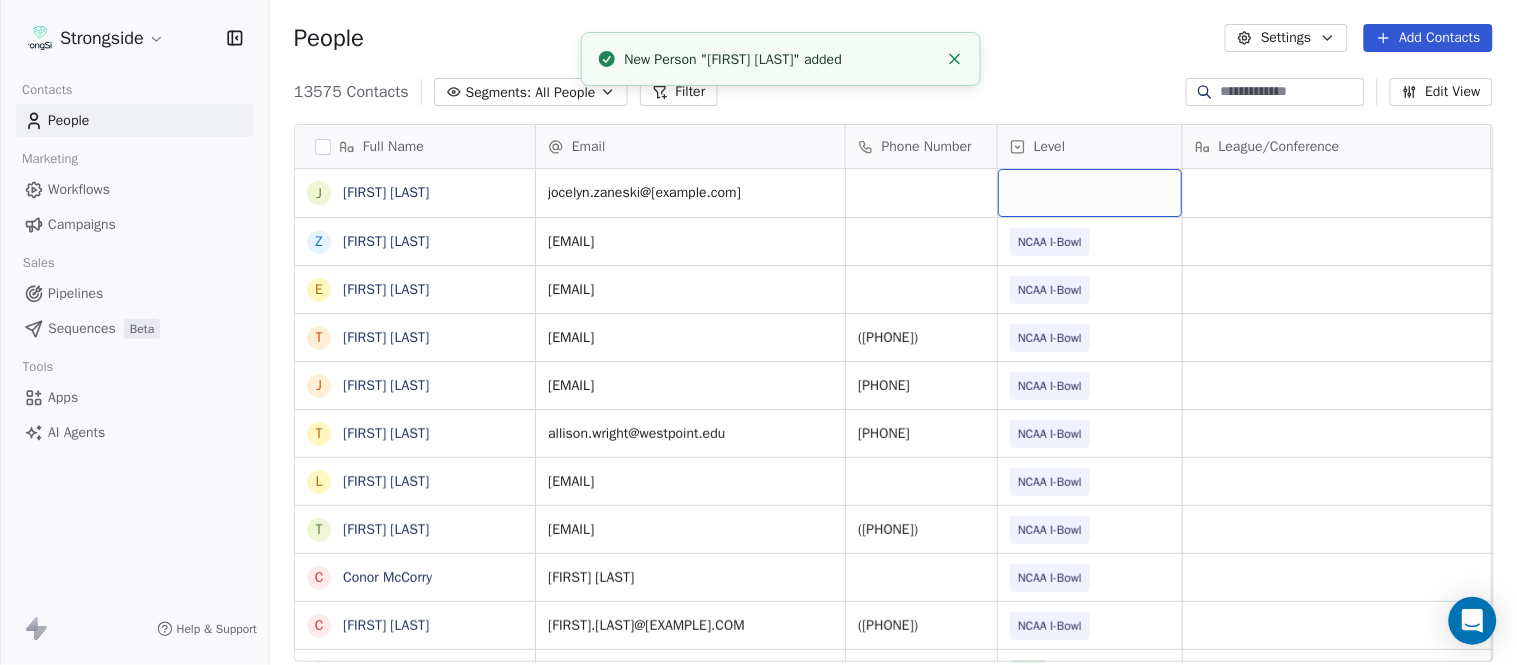 click at bounding box center [1090, 193] 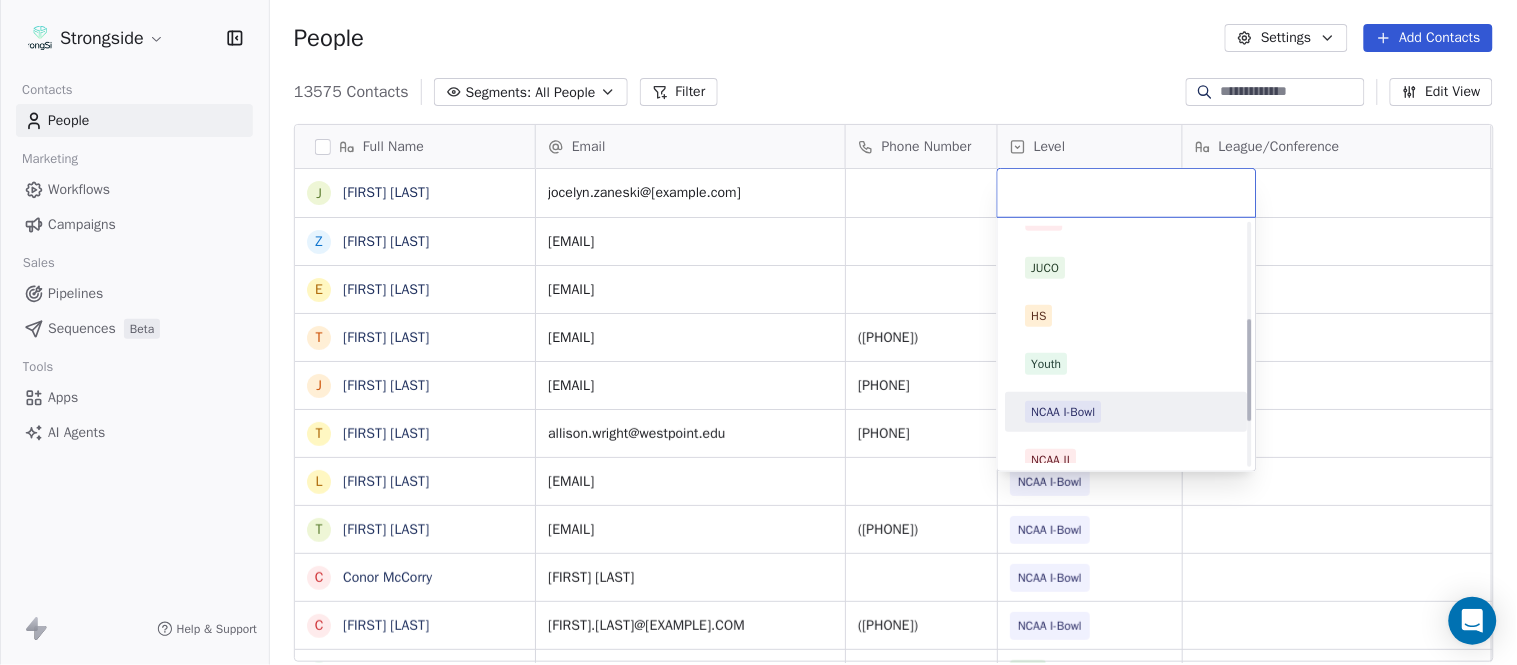 scroll, scrollTop: 330, scrollLeft: 0, axis: vertical 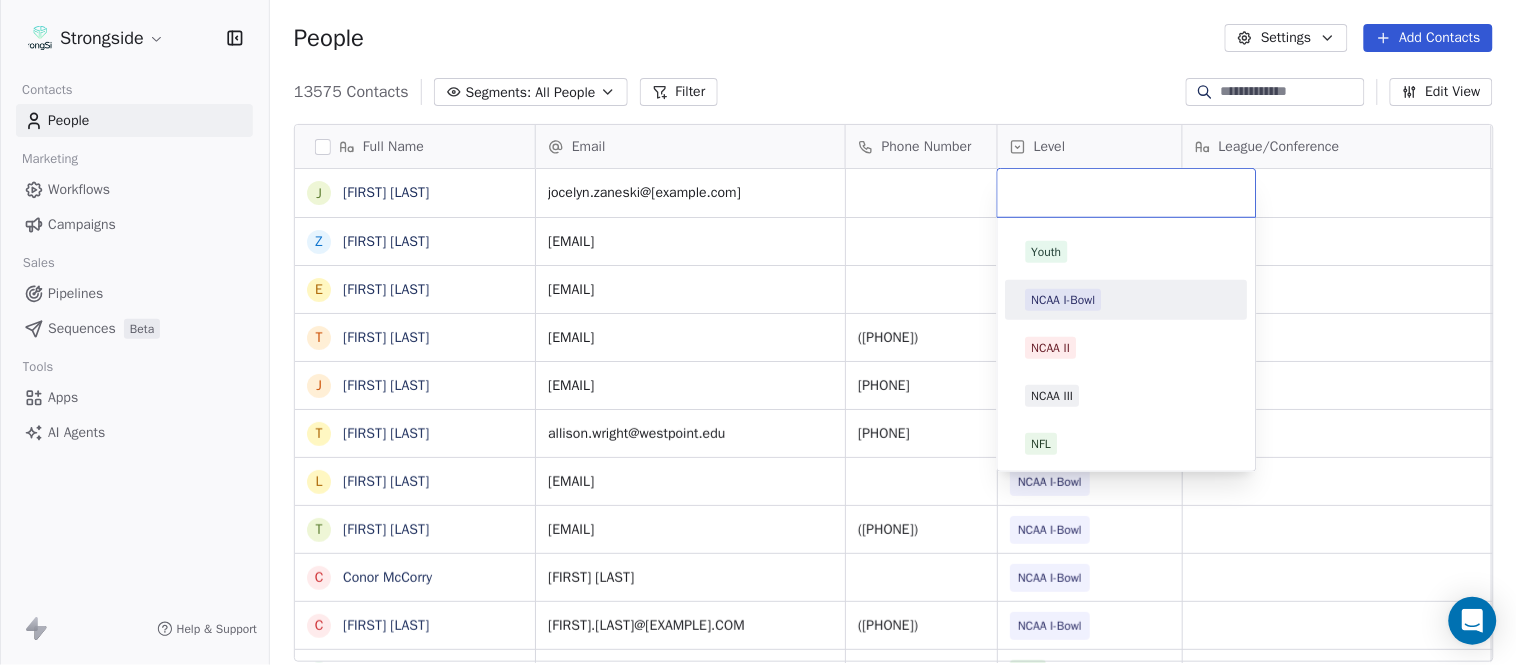 click on "NCAA I-Bowl" at bounding box center (1064, 300) 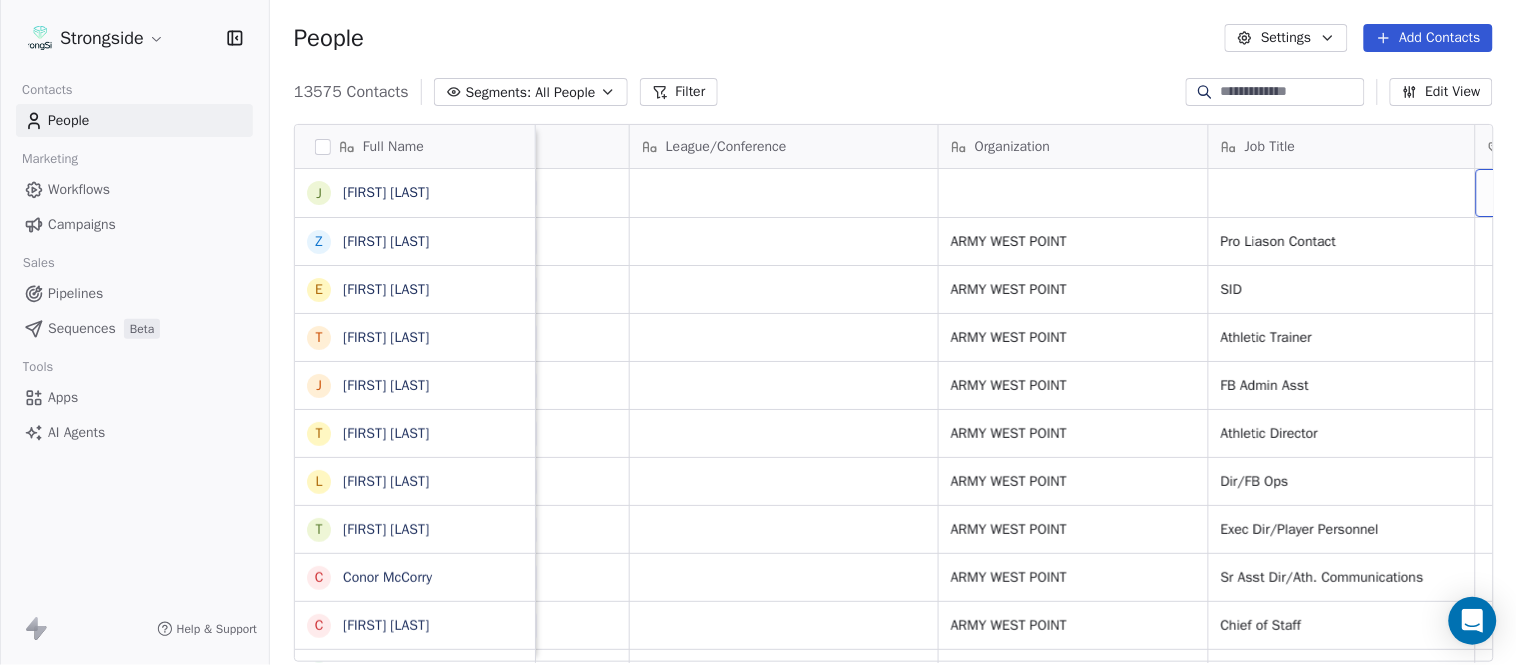 scroll, scrollTop: 0, scrollLeft: 653, axis: horizontal 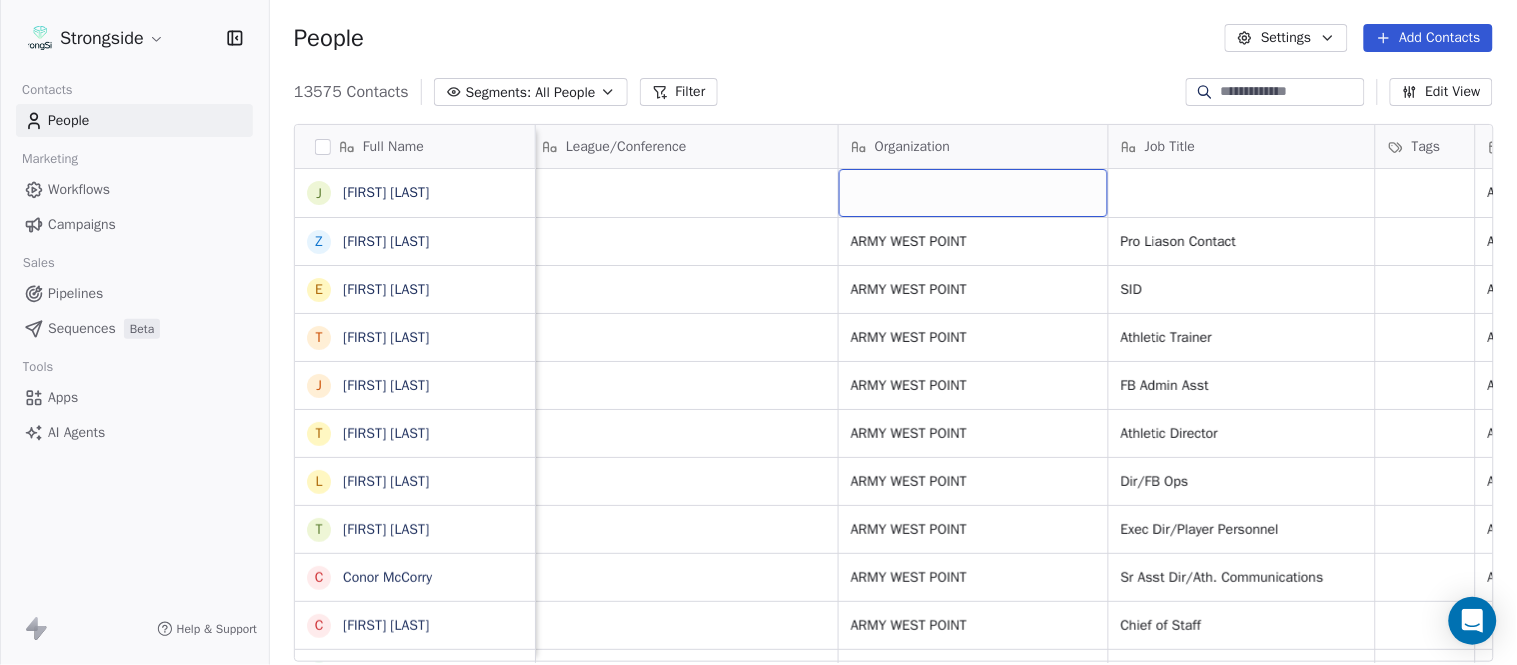 click at bounding box center (973, 193) 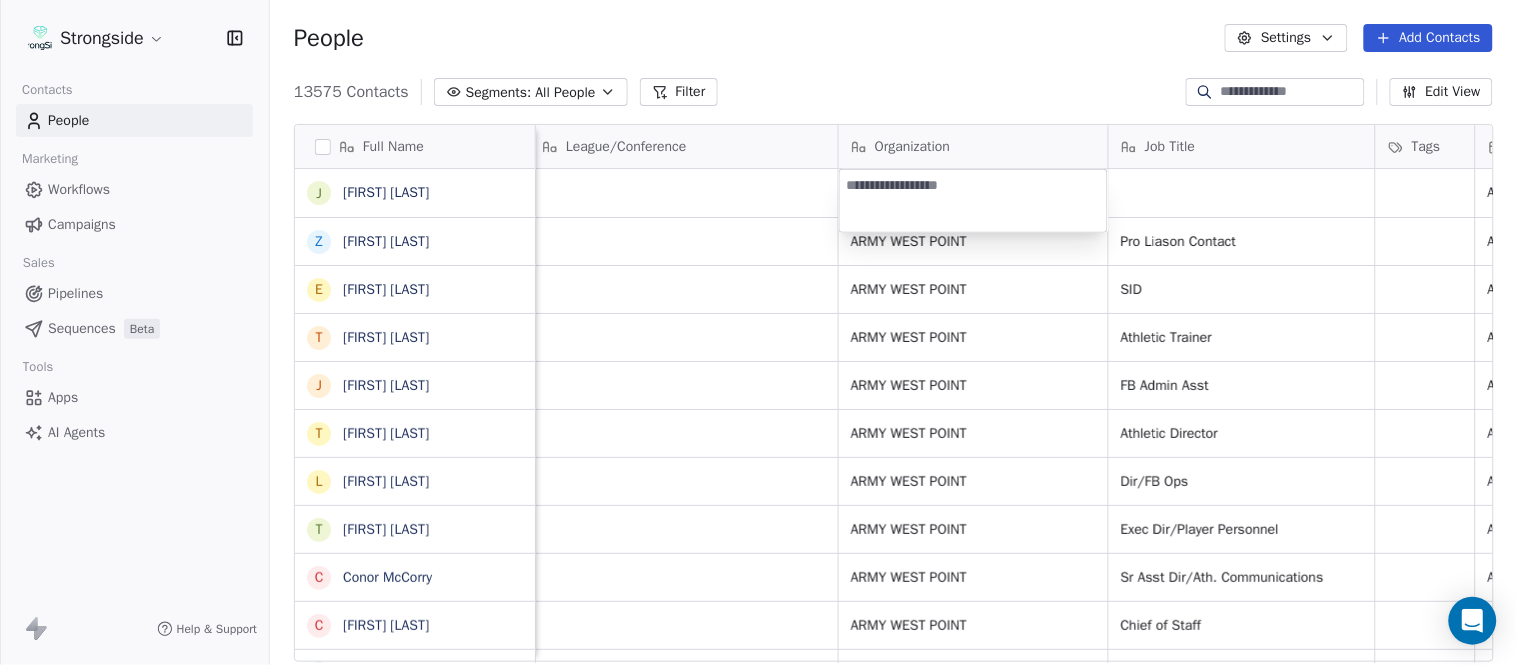 type on "**********" 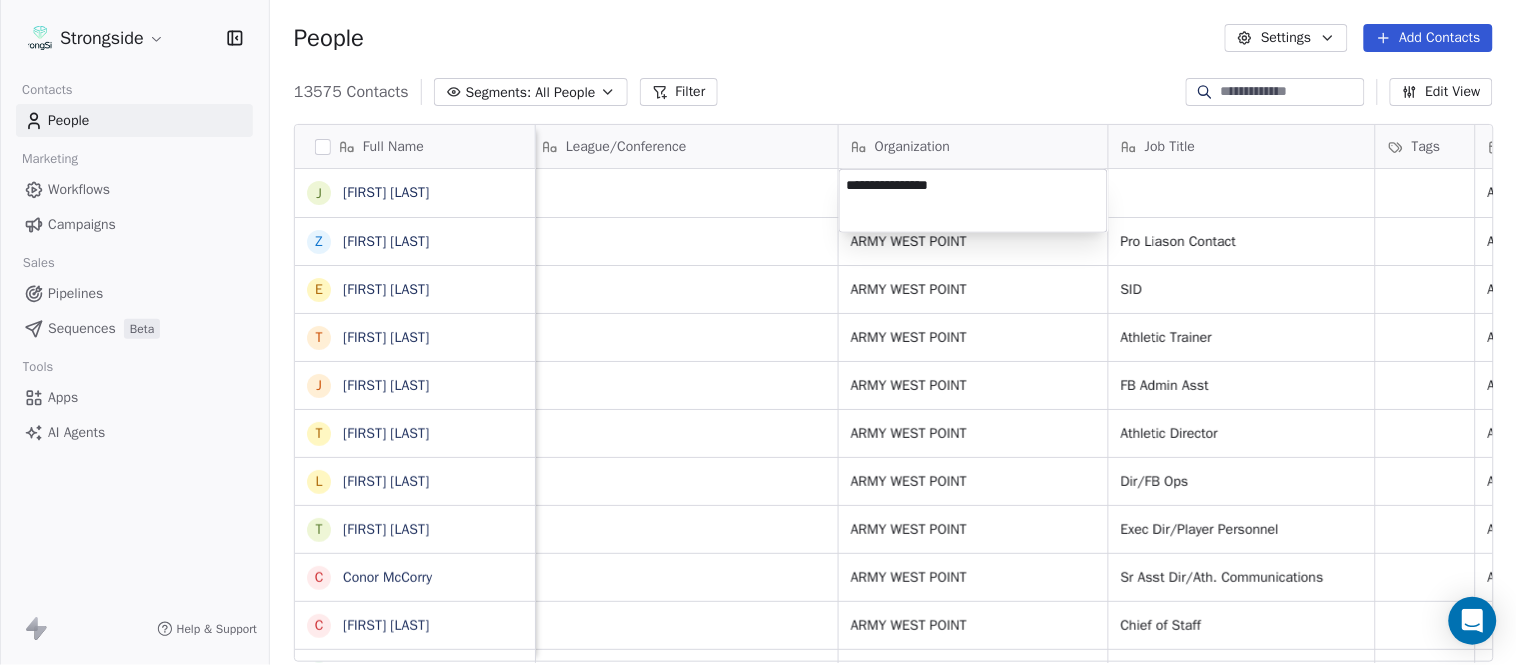 click on "Strongside Contacts People Marketing Workflows Campaigns Sales Pipelines Sequences Beta Tools Apps AI Agents Help & Support People Settings  Add Contacts 13575 Contacts Segments: All People Filter  Edit View Tag Add to Sequence Export Full Name J [FIRST] [LAST] Z [FIRST] [LAST] E [FIRST] [LAST] T [FIRST] [LAST] J [FIRST] [LAST] T [FIRST] [LAST] L [FIRST] [LAST] T [FIRST] [LAST] C [FIRST] [LAST] C [FIRST] [LAST] B [FIRST] [LAST] J [FIRST] [LAST] A [FIRST] [LAST] T [FIRST] [LAST] N [FIRST] [LAST] S [FIRST] [LAST] T [FIRST] [LAST] B [FIRST] [LAST] J [FIRST] [LAST] C [FIRST] [LAST] T [FIRST] [LAST] B [FIRST] [LAST] B [FIRST] [LAST] K [FIRST] [LAST] K [FIRST] [LAST] J [FIRST] [LAST] S [FIRST] [LAST] L [FIRST] [LAST] J [FIRST] [LAST] M [FIRST] [LAST] K [FIRST] [LAST] M [FIRST] [LAST] Email Phone Number Level League/Conference Organization Job Title Tags Created Date BST Status Priority jocelyn.zaneski@[example.com] NCAA I-Bowl Aug 04, 2025 08:21 PM austin.leake@[example.com] NCAA I-Bowl ARMY WEST POINT Pro Liason Contact NCAA I-Bowl SID" at bounding box center [758, 332] 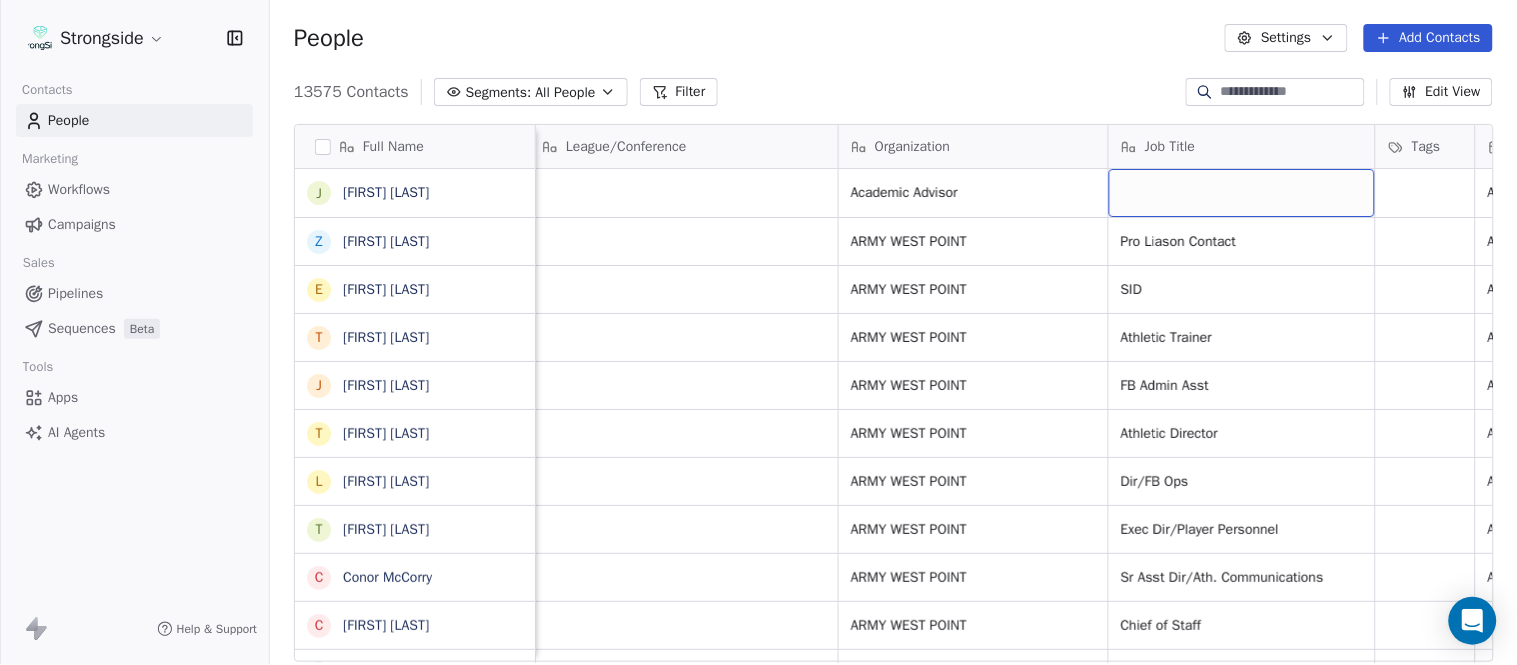 click at bounding box center [1242, 193] 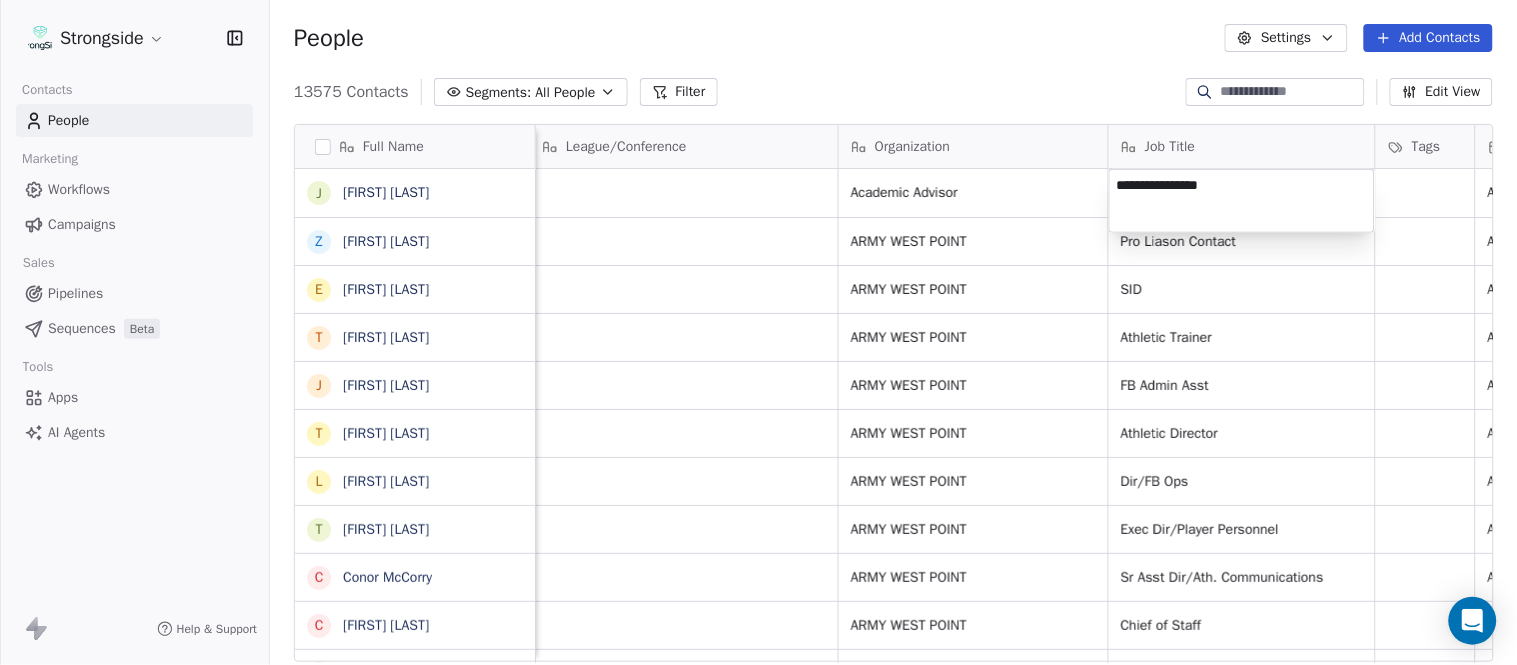 type on "**********" 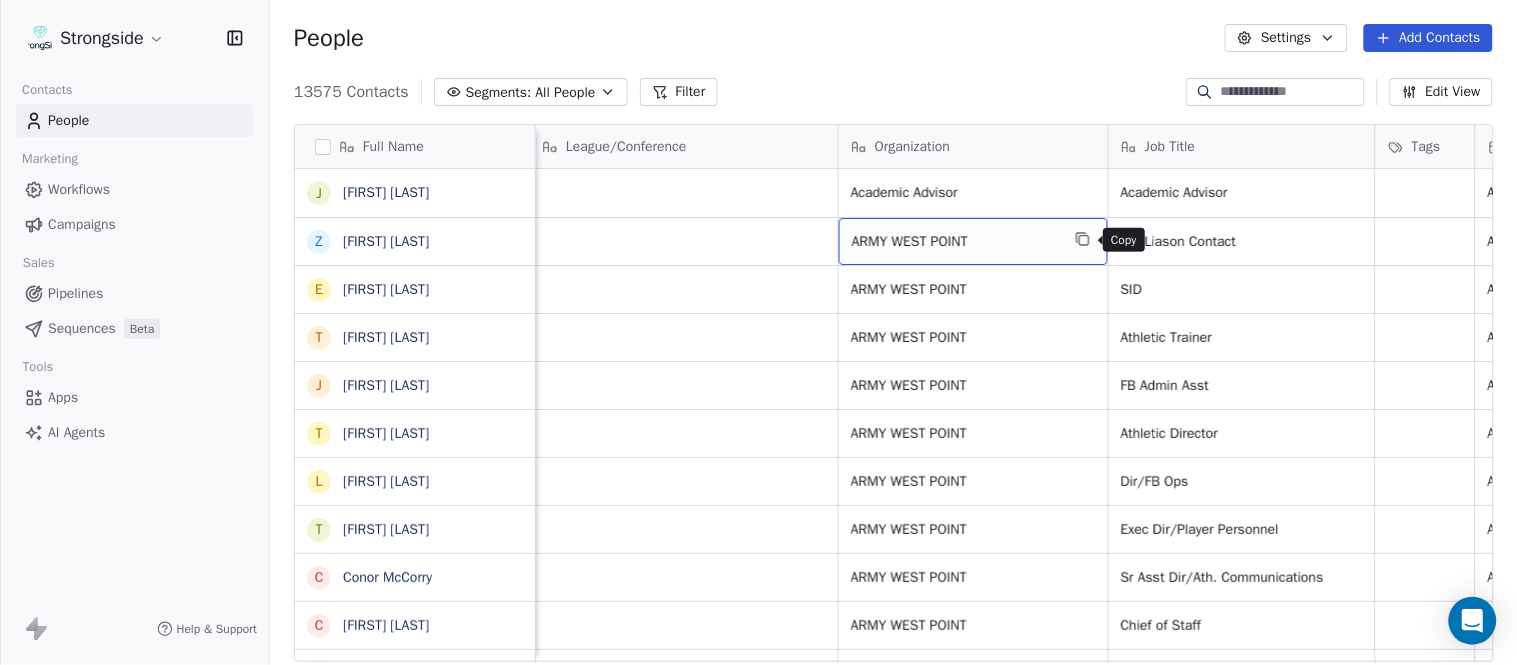 click 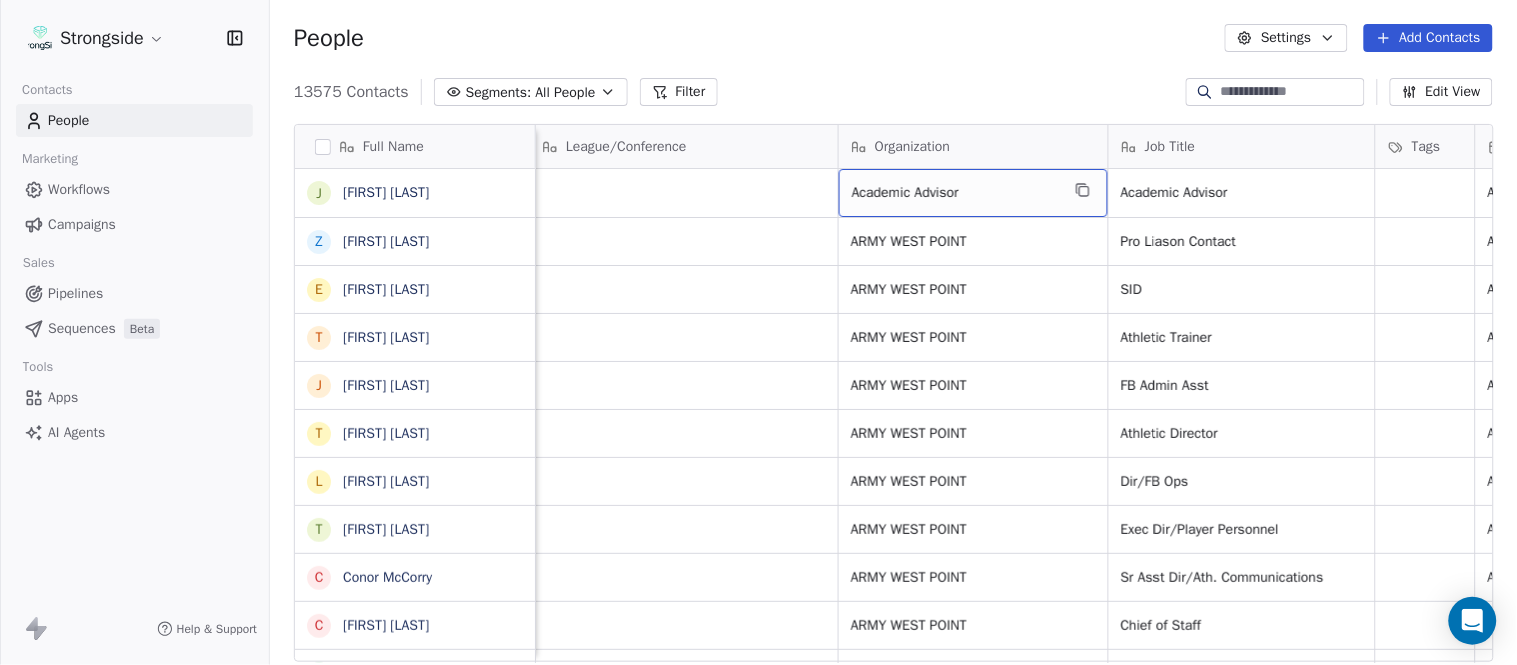 click on "Academic Advisor" at bounding box center (955, 193) 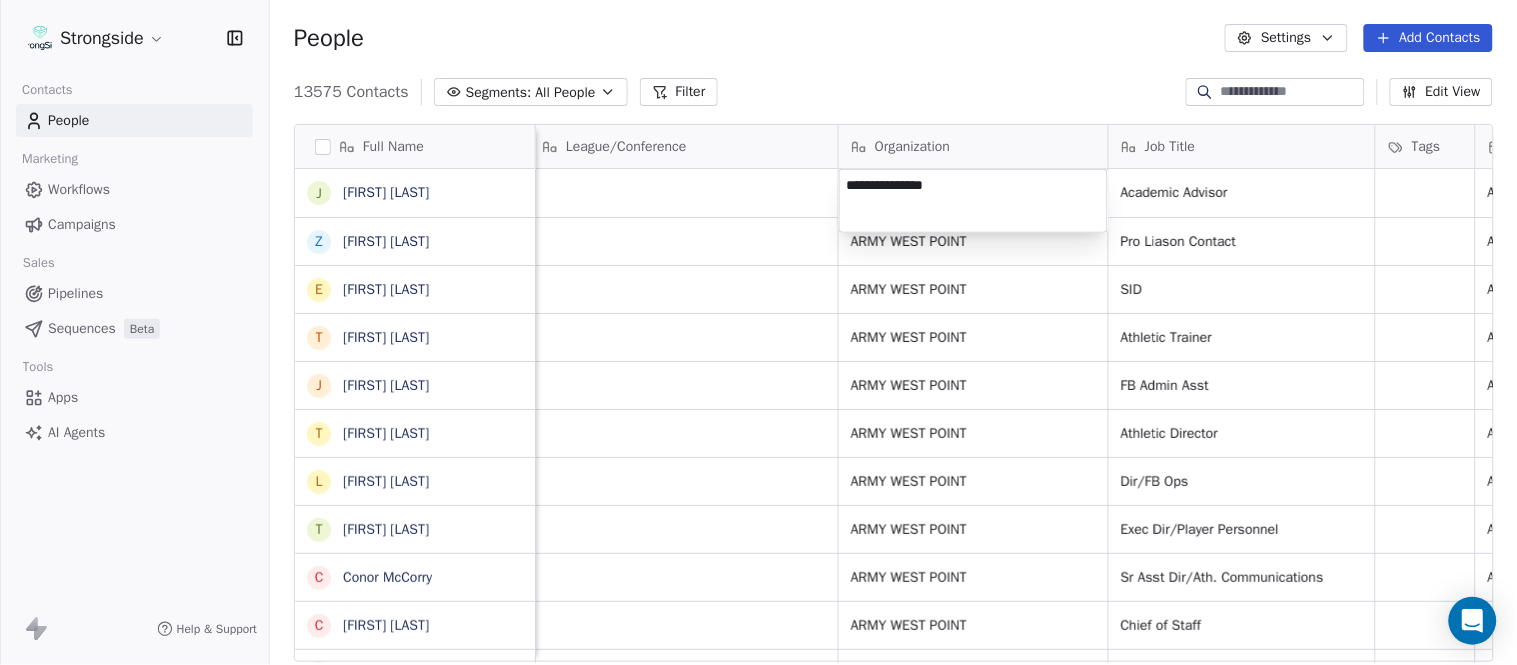 type on "**********" 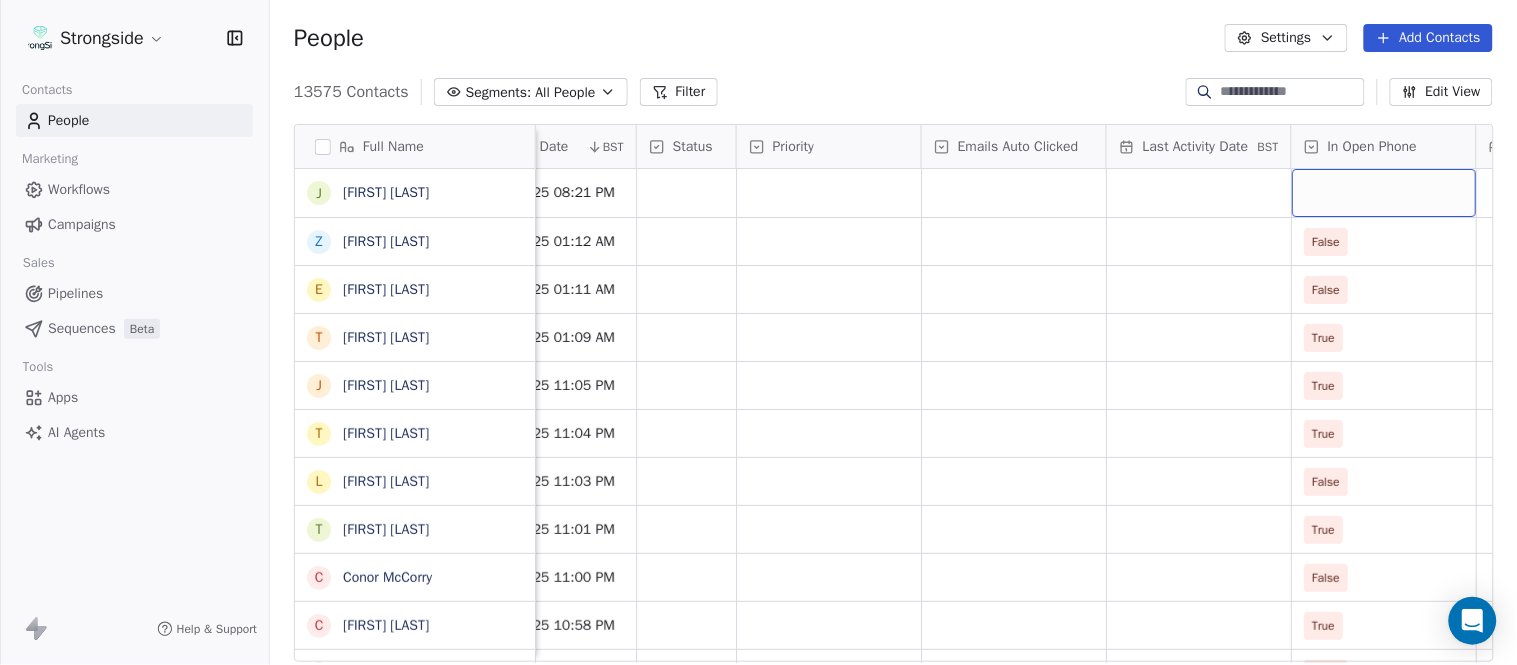 scroll, scrollTop: 0, scrollLeft: 1863, axis: horizontal 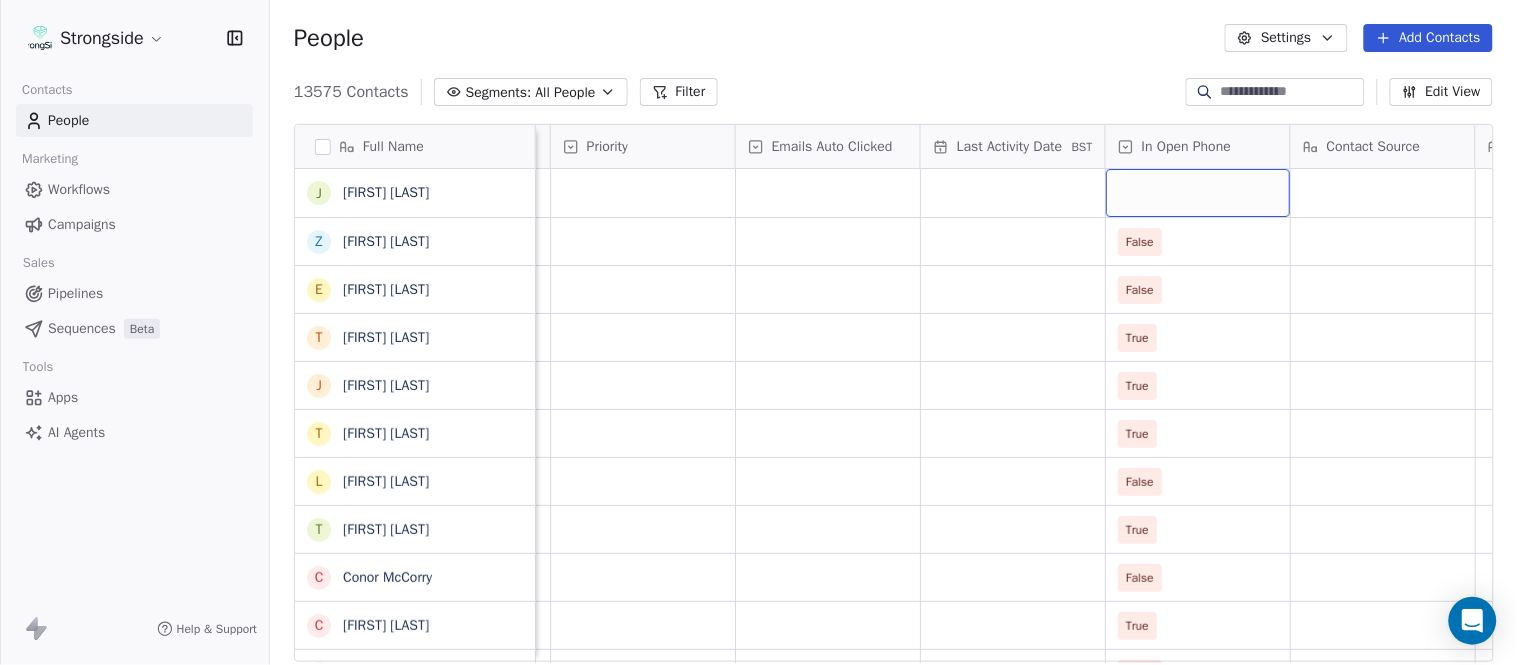 click at bounding box center [1198, 193] 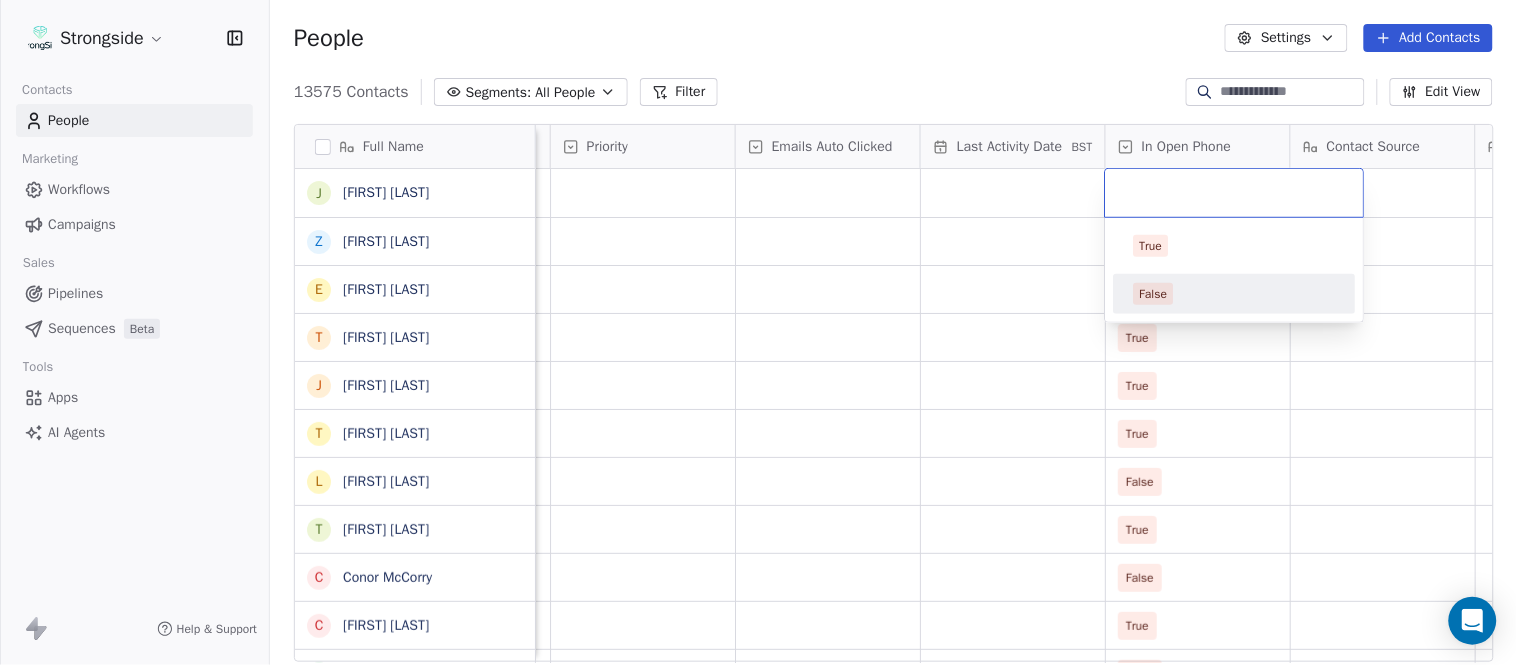 click on "False" at bounding box center [1154, 294] 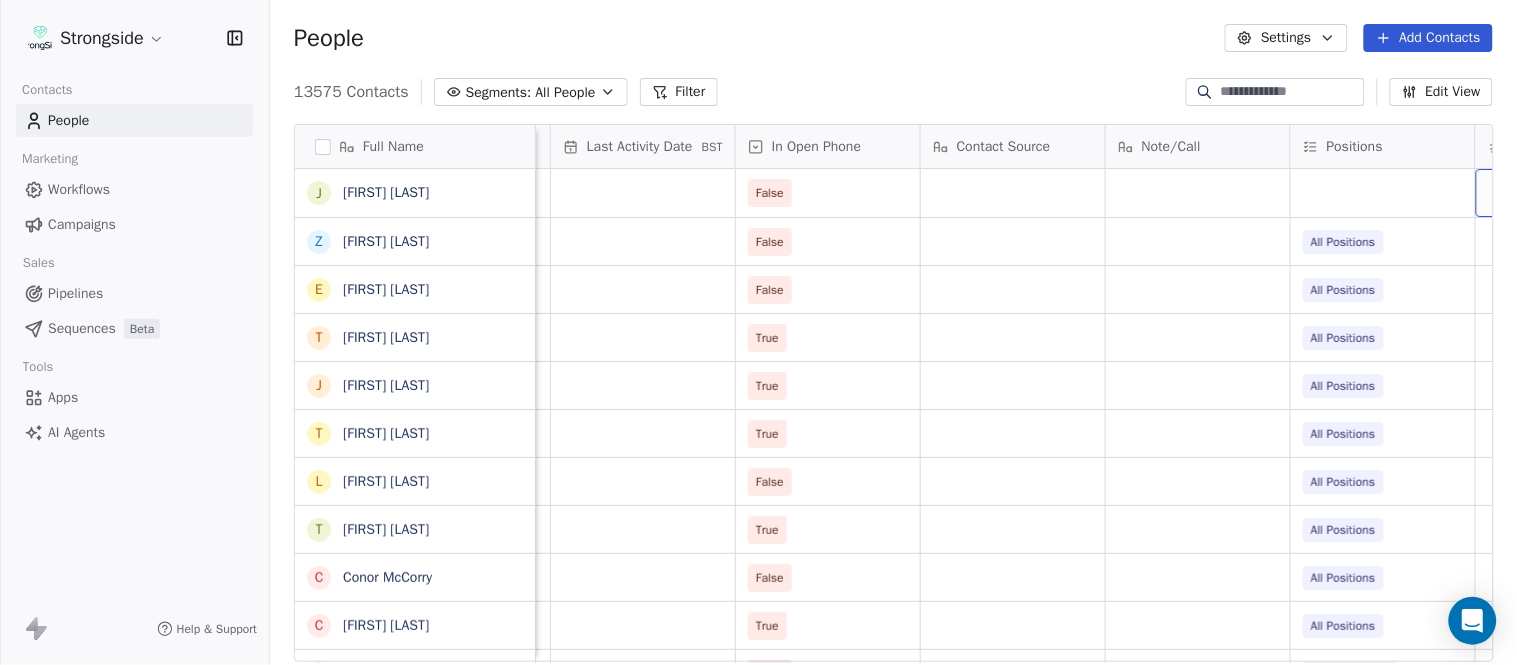 scroll, scrollTop: 0, scrollLeft: 2417, axis: horizontal 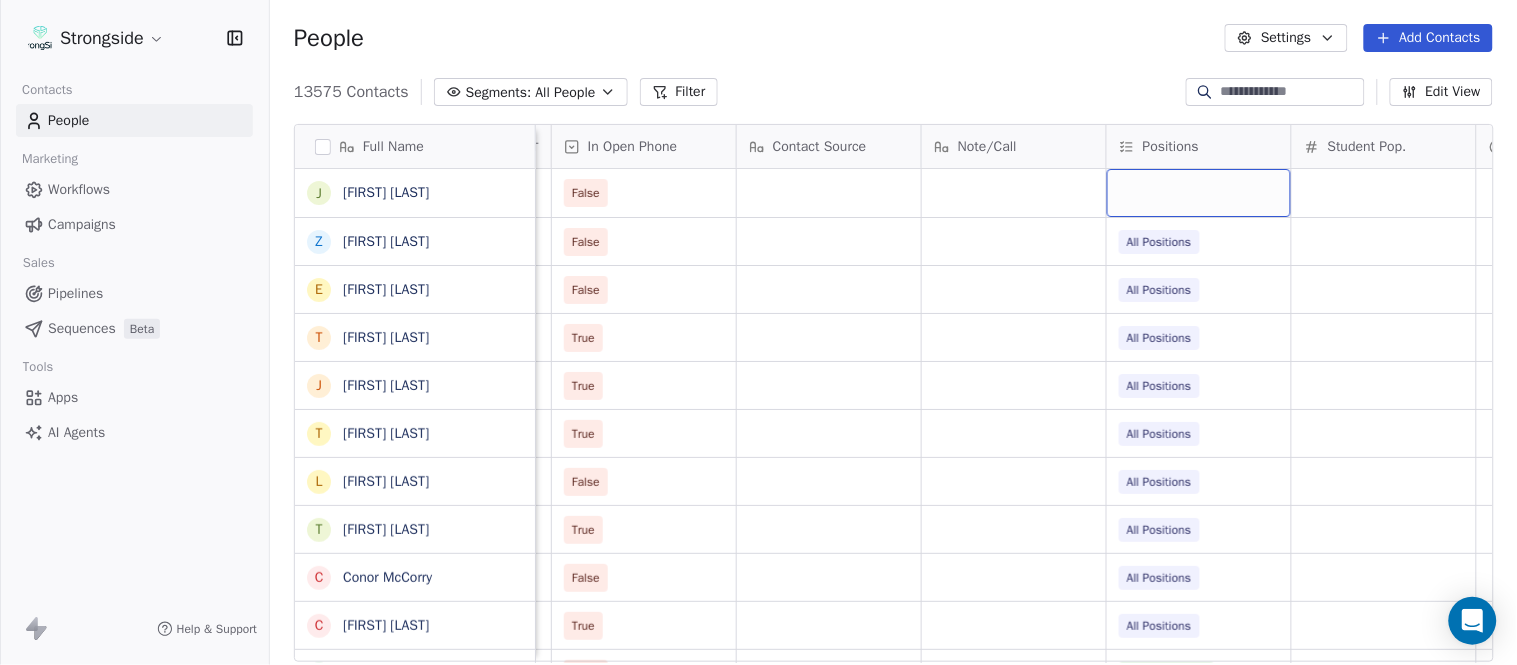 click at bounding box center [1199, 193] 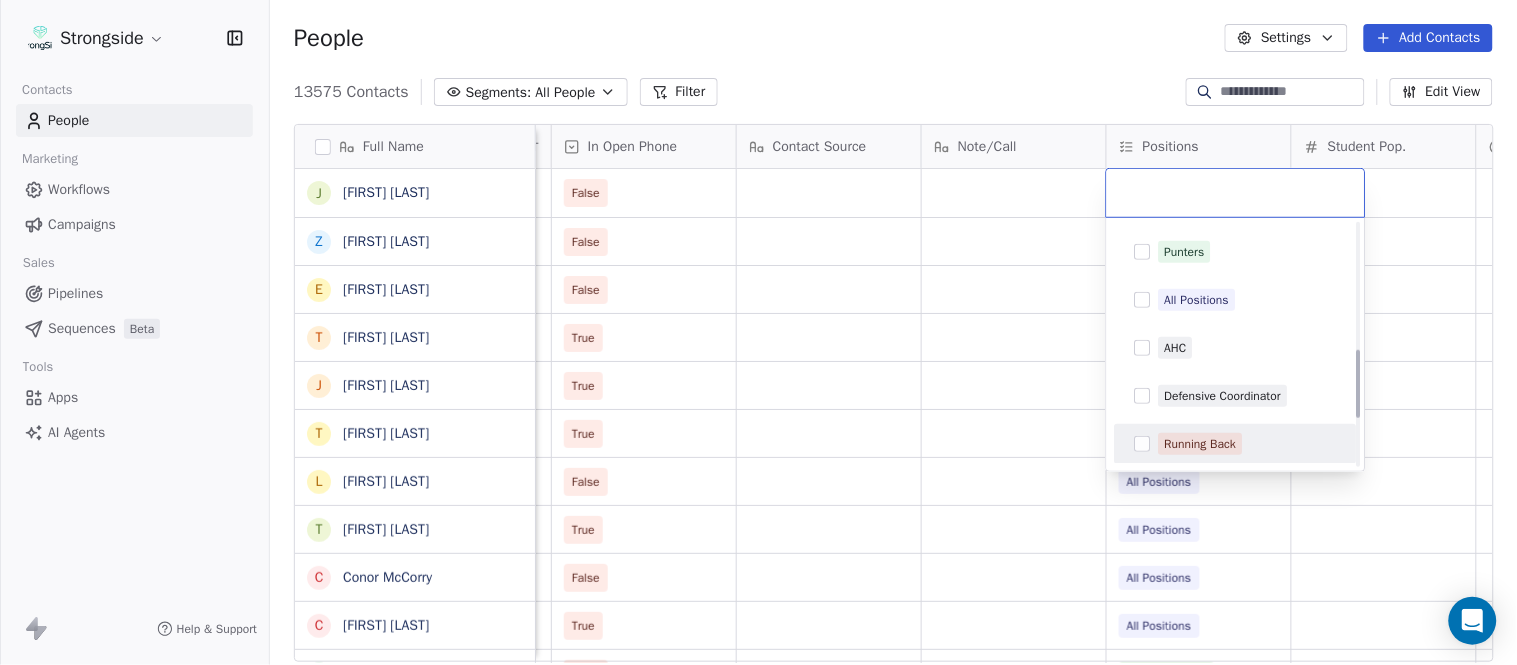 scroll, scrollTop: 444, scrollLeft: 0, axis: vertical 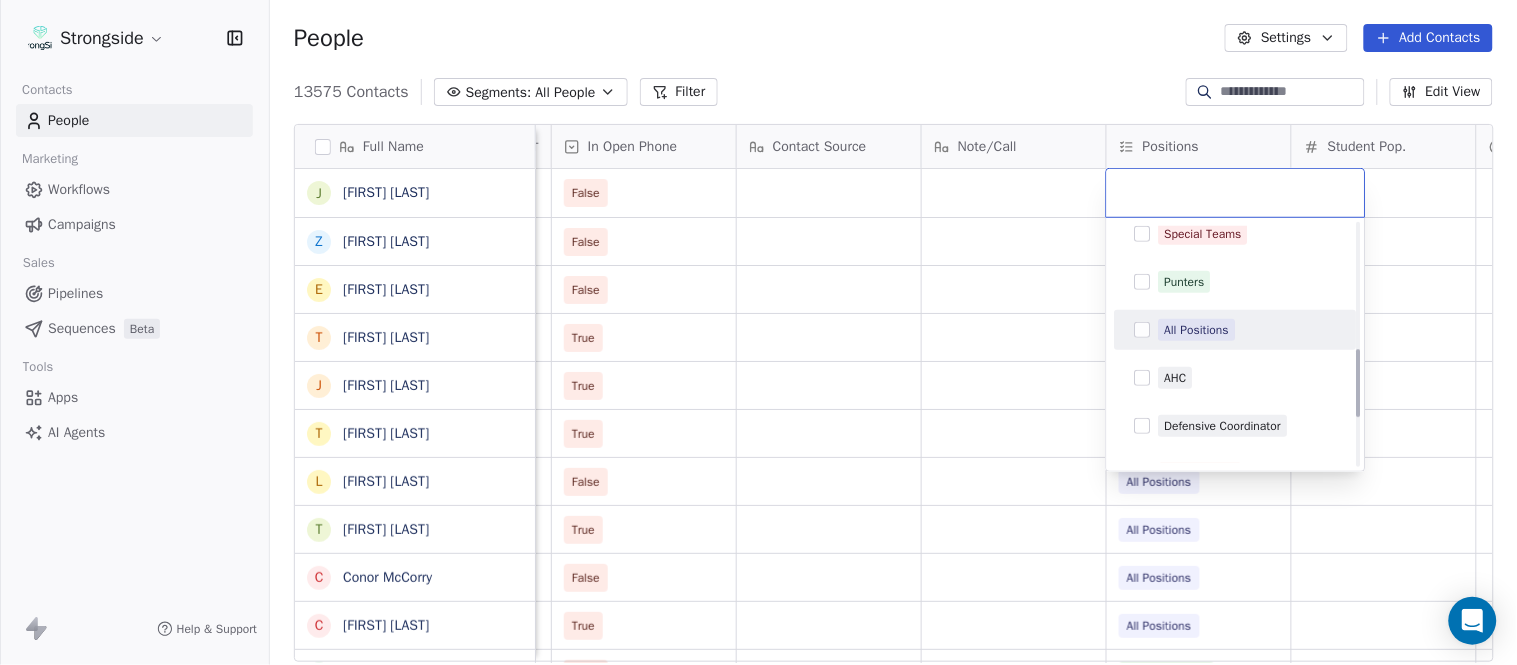 click on "All Positions" at bounding box center (1236, 330) 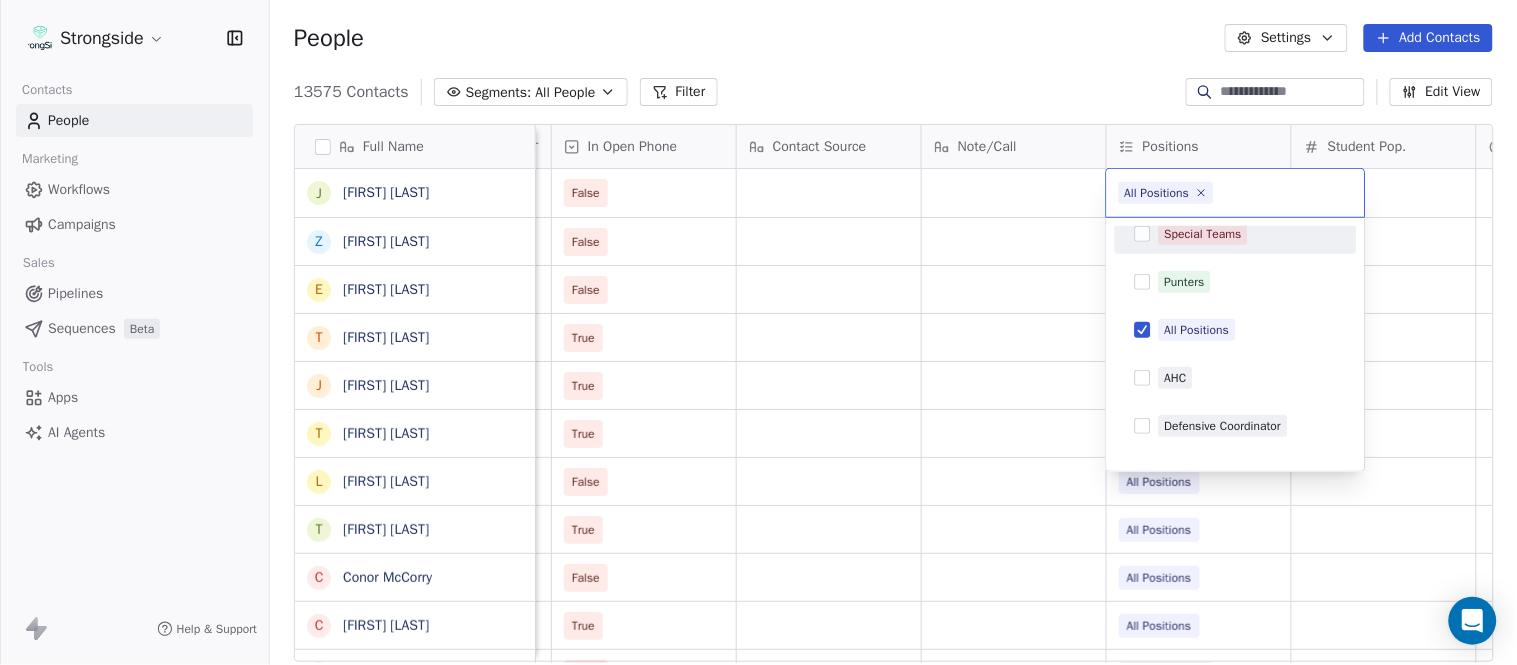 click on "Strongside Contacts People Marketing Workflows Campaigns Sales Pipelines Sequences Beta Tools Apps AI Agents Help & Support People Settings Add Contacts 13575 Contacts Segments: All People Filter Edit View Tag Add to Sequence Export Full Name J [FIRST] [LAST] Z [FIRST] [LAST] E [FIRST] [LAST] T [FIRST] [LAST] J [FIRST] [LAST] T [FIRST] [LAST] L [FIRST] [LAST] T [FIRST] [LAST] C [FIRST] [LAST] C [FIRST] [LAST] B [FIRST] [LAST] J [FIRST] [LAST] A [FIRST] [LAST] T [FIRST] [LAST] N [FIRST] [LAST] S [FIRST] [LAST] T [FIRST] [LAST] B [FIRST] [LAST] K [FIRST] [LAST] K [FIRST] [LAST] J [FIRST] [LAST] S [FIRST] [LAST] L [FIRST] [LAST] J [FIRST] [LAST] M [FIRST] [LAST] K [FIRST] [LAST] M [FIRST] [LAST] Status Priority Emails Auto Clicked Last Activity Date BST In Open Phone Contact Source Note/Call Positions Student Pop. Lead Account False False All Positions False All Positions True All Positions True All Positions True All Positions False All Positions True" at bounding box center (758, 332) 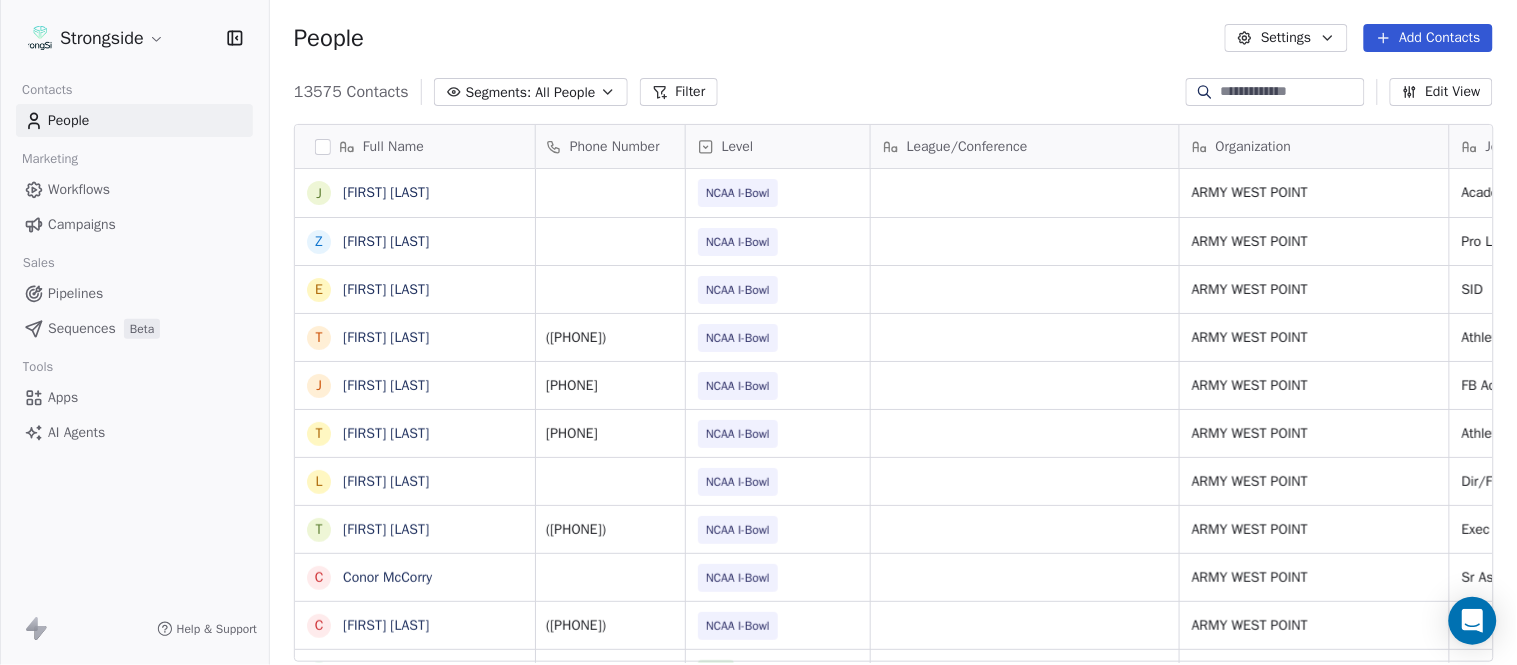 scroll, scrollTop: 0, scrollLeft: 0, axis: both 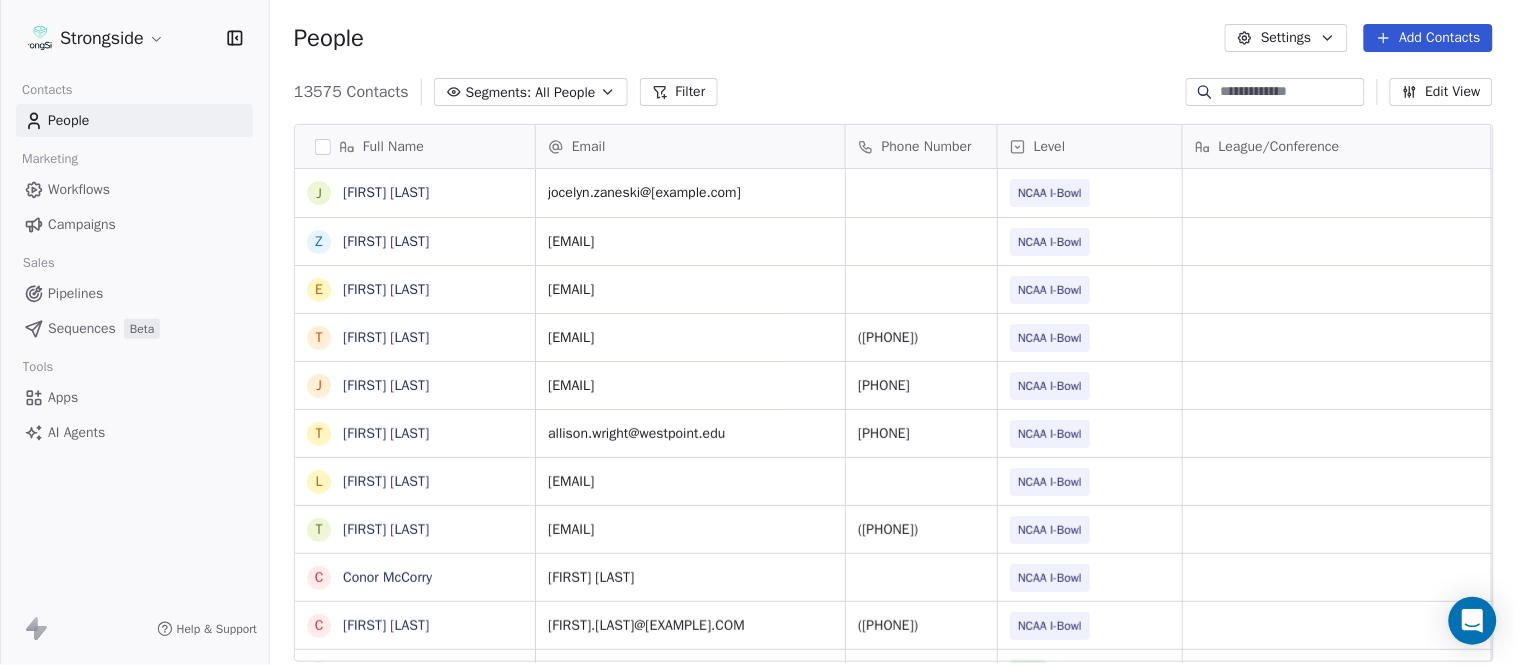 click 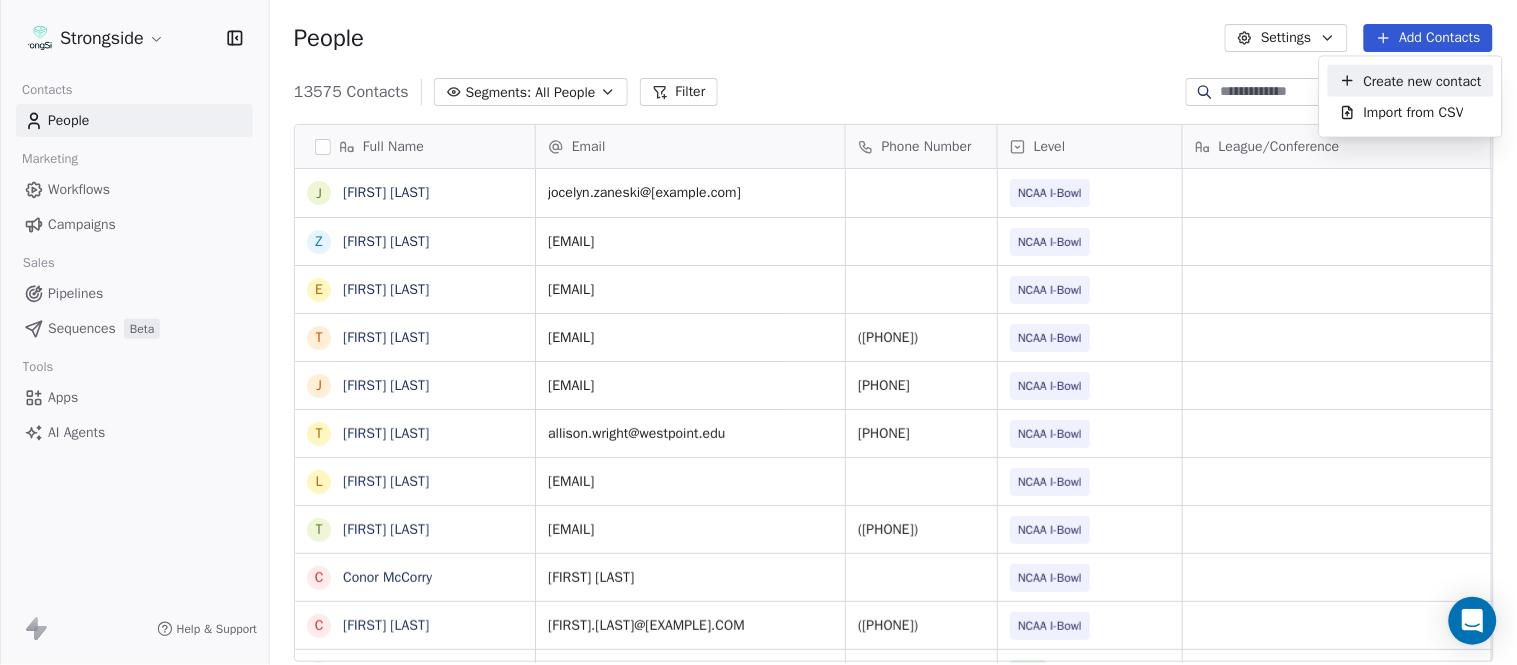 click on "Create new contact" at bounding box center [1423, 80] 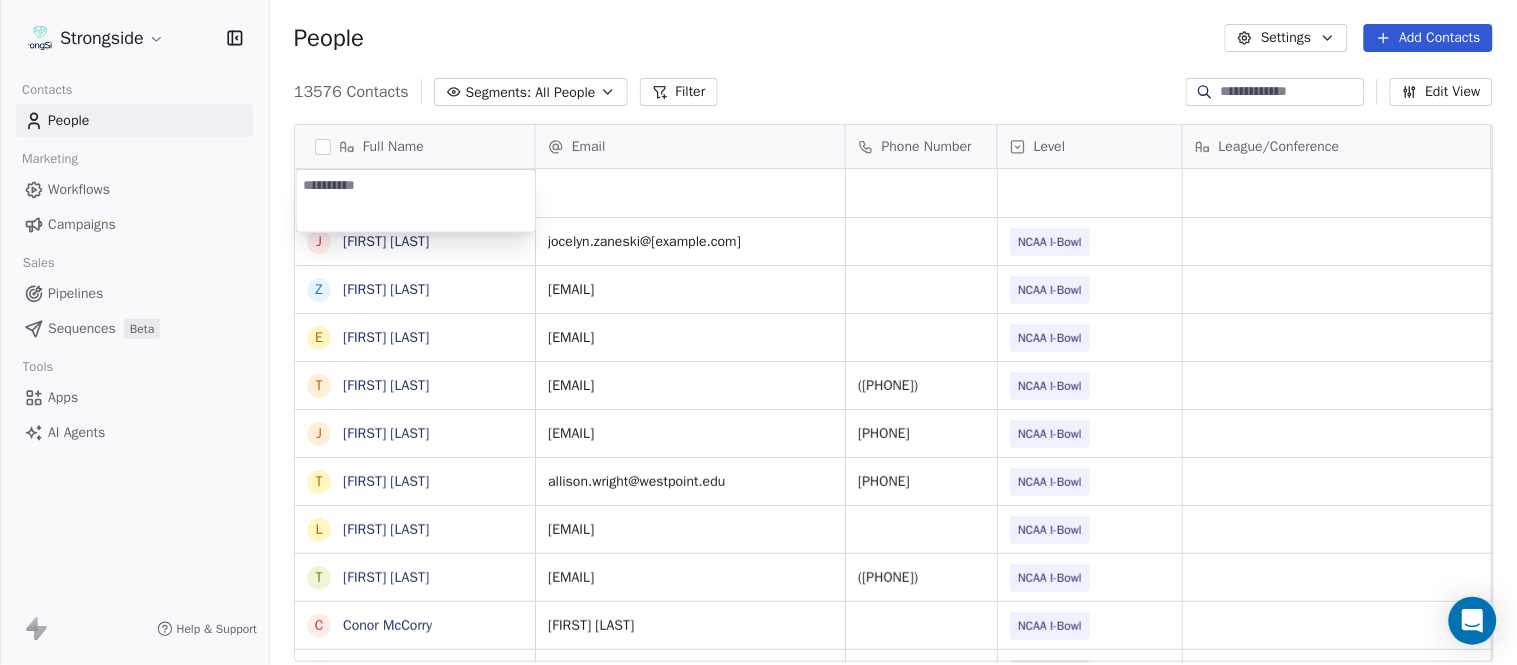 type on "**********" 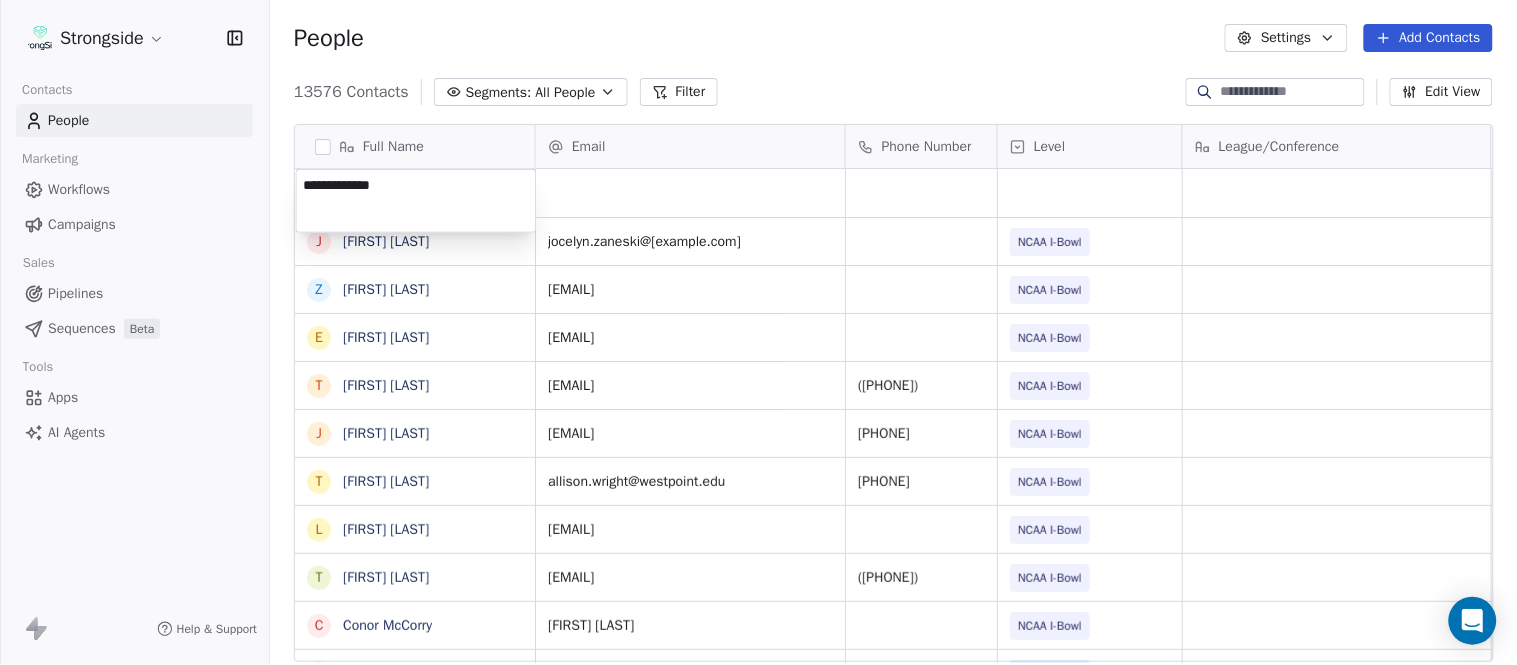 click on "Full Name J [LAST] Z [LAST] E [LAST] T [LAST] J [LAST] T [LAST] L [LAST] T [LAST] C [LAST] C [LAST] B [LAST] J [LAST] A [LAST] T [LAST] N [LAST] S [LAST] T [LAST] B [LAST] B [LAST] K [LAST] K [LAST] J [LAST] S [LAST] L [LAST] J [LAST] M [LAST] K [LAST] Email Phone Number Level League/Conference Organization Job Title Tags Created Date BST Aug 04, 2025 08:22 PM [EMAIL] NCAA I-Bowl ARMY WEST POINT Academic Advisor Aug 04, 2025 08:21 PM [EMAIL] NCAA I-Bowl ARMY WEST POINT Pro Liason Contact NCAA I-Bowl SID" at bounding box center [758, 332] 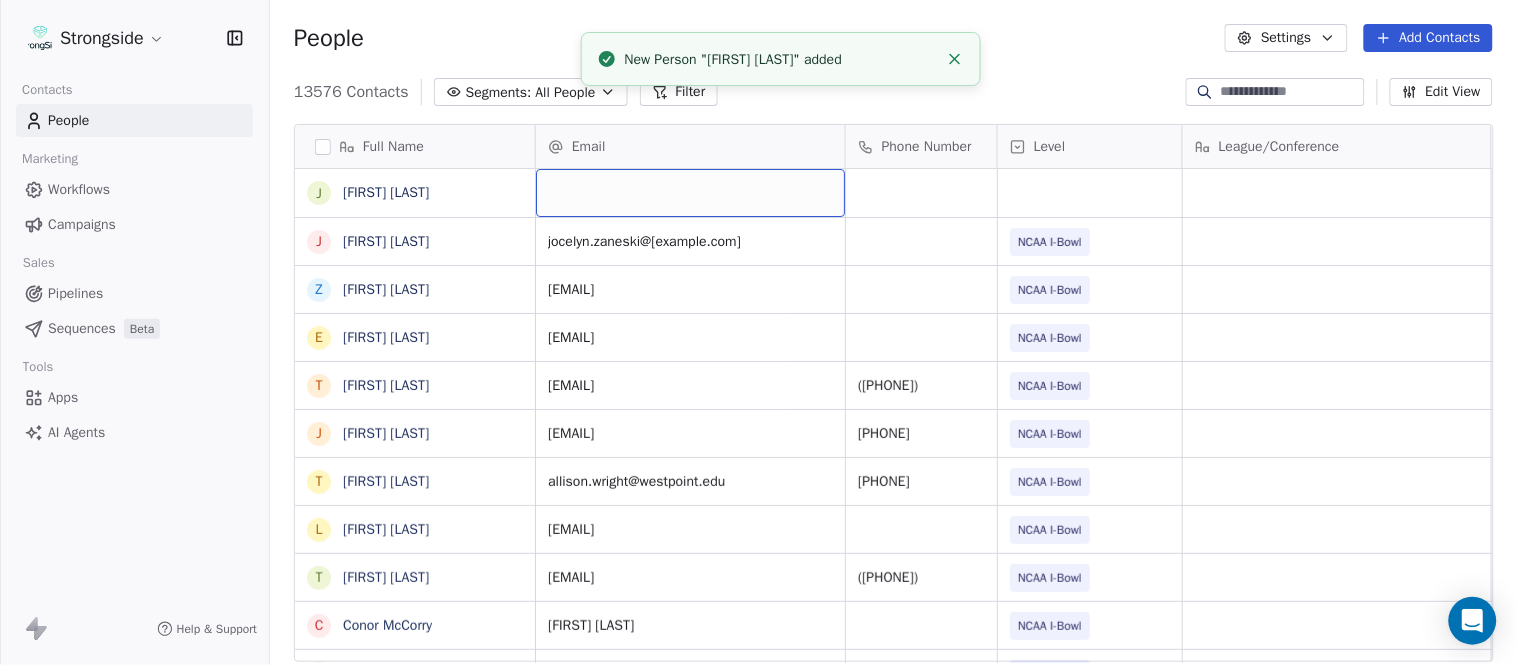 click at bounding box center [690, 193] 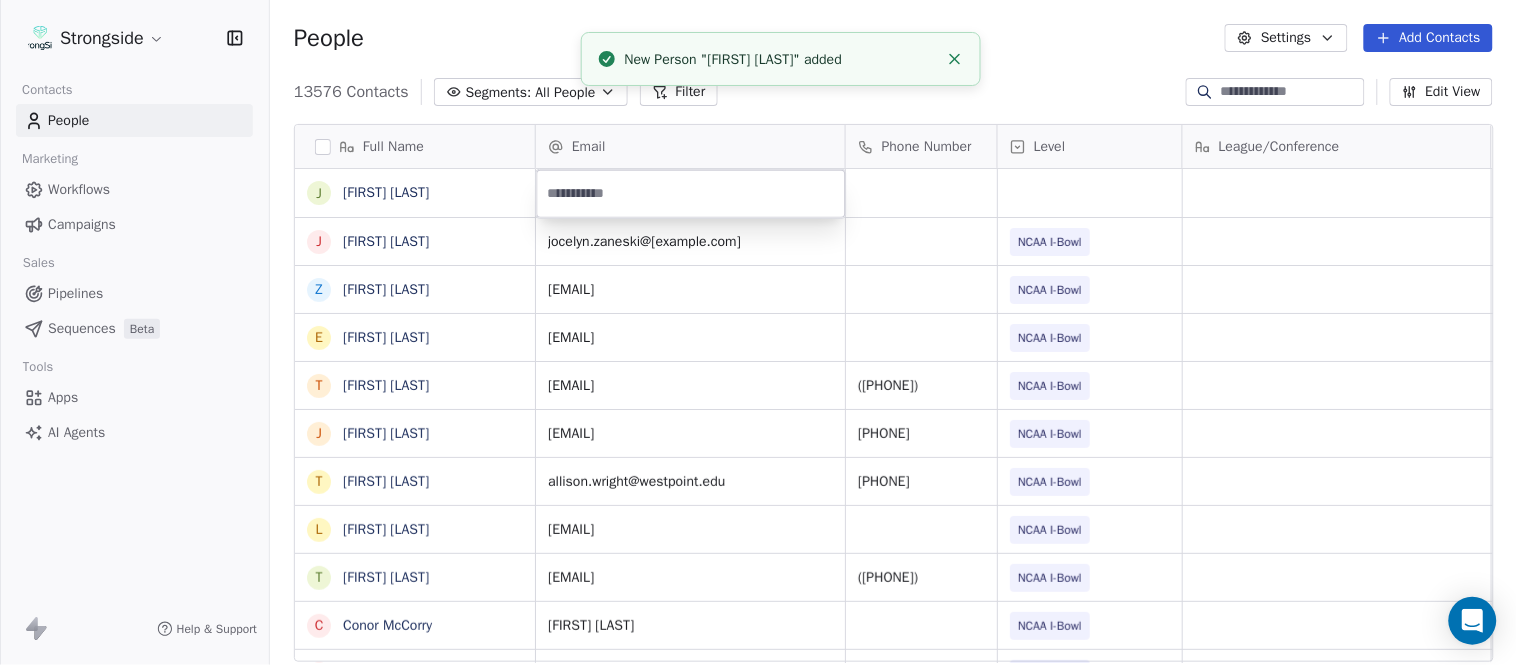 type on "**********" 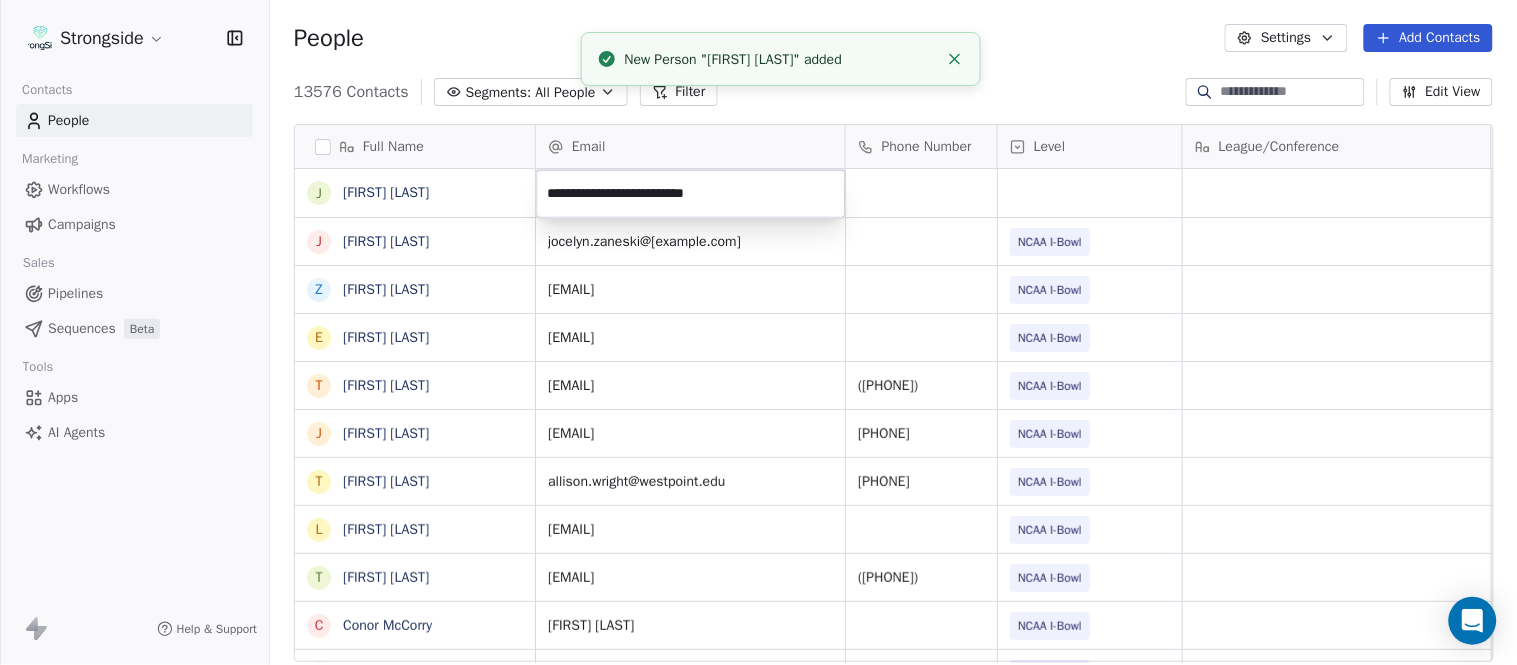 click on "Strongside Contacts People Marketing Workflows Campaigns Sales Pipelines Sequences Beta Tools Apps AI Agents Help & Support People Settings Add Contacts 13576 Contacts Segments: All People Filter Edit View Tag Add to Sequence Export Full Name J [LAST] J [LAST] Z [LAST] E [LAST] T [LAST] J [LAST] T [LAST] L [LAST] T [LAST] C [LAST] C [LAST] B [LAST] J [LAST] A [LAST] T [LAST] N [LAST] S [LAST] T [LAST] B [LAST] K [LAST] K [LAST] J [LAST] S [LAST] L [LAST] J [LAST] M [LAST] K [LAST] Email Phone Number Level League/Conference Organization Job Title Tags Created Date BST Aug 04, 2025 08:22 PM [EMAIL] NCAA I-Bowl [ORGANIZATION] Academic Advisor Aug 04, 2025 08:21 PM [EMAIL] NCAA I-Bowl [ORGANIZATION] Pro Liason Contact" at bounding box center [758, 332] 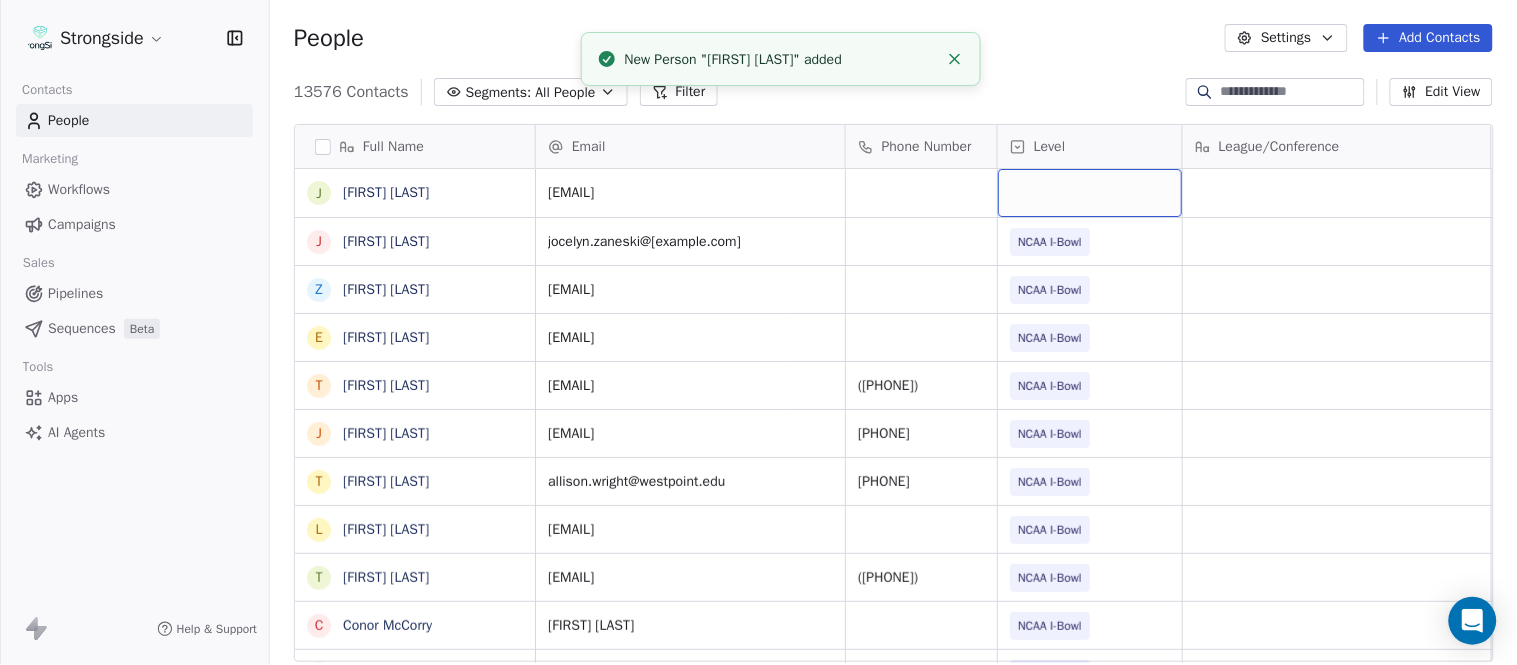 click at bounding box center [1090, 193] 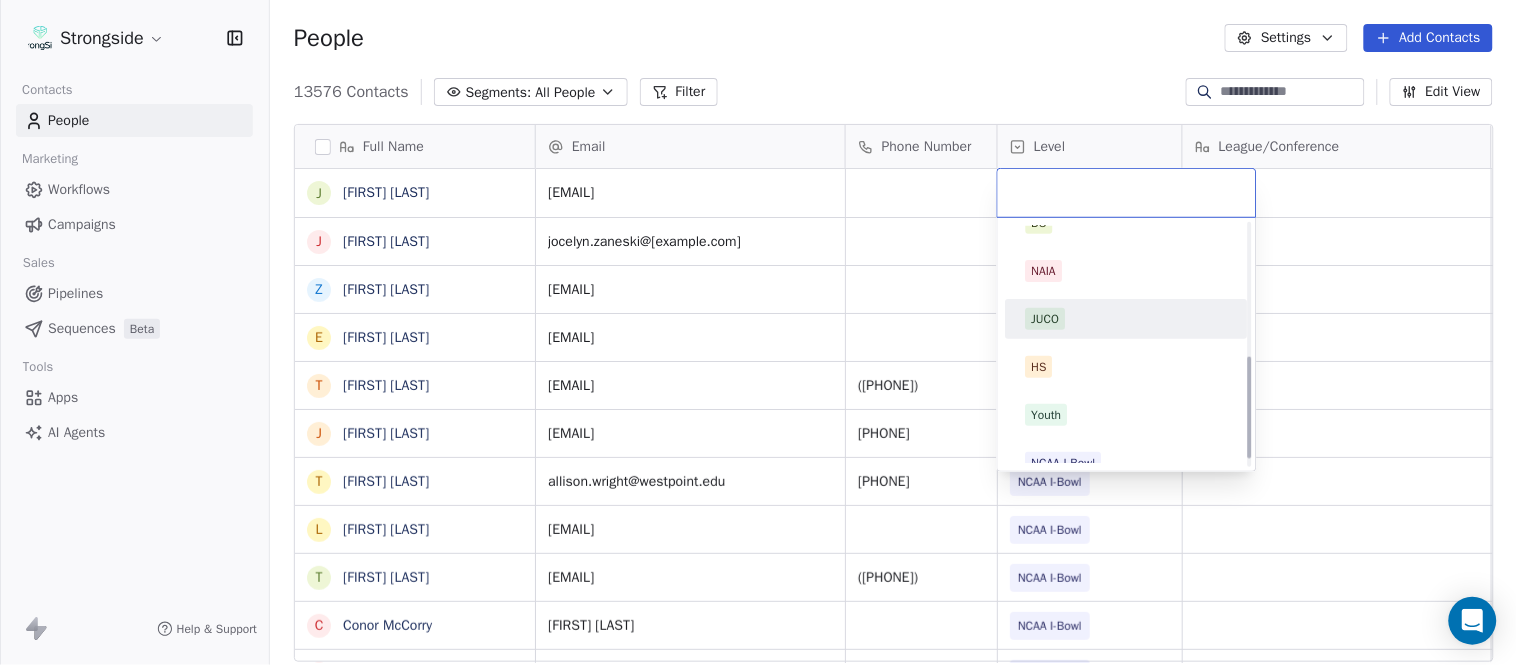 scroll, scrollTop: 330, scrollLeft: 0, axis: vertical 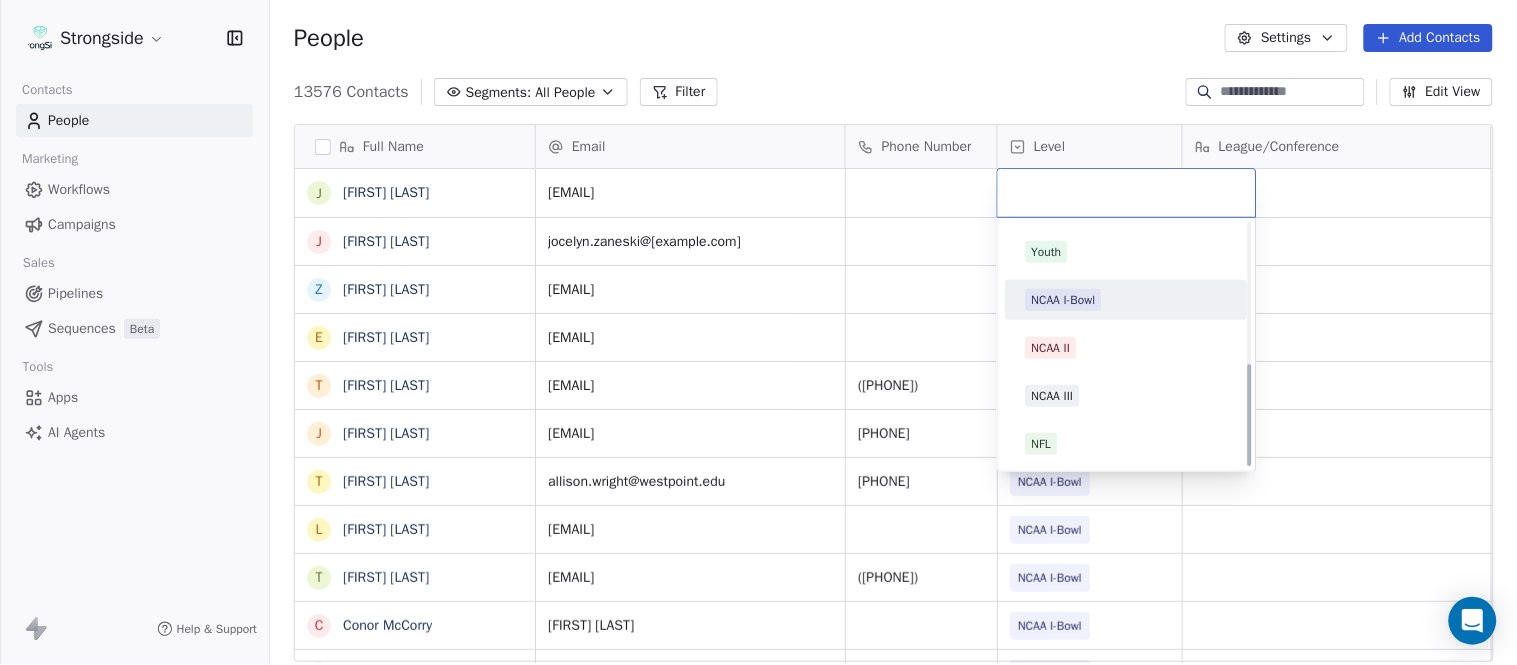 click on "NCAA I-Bowl" at bounding box center (1127, 300) 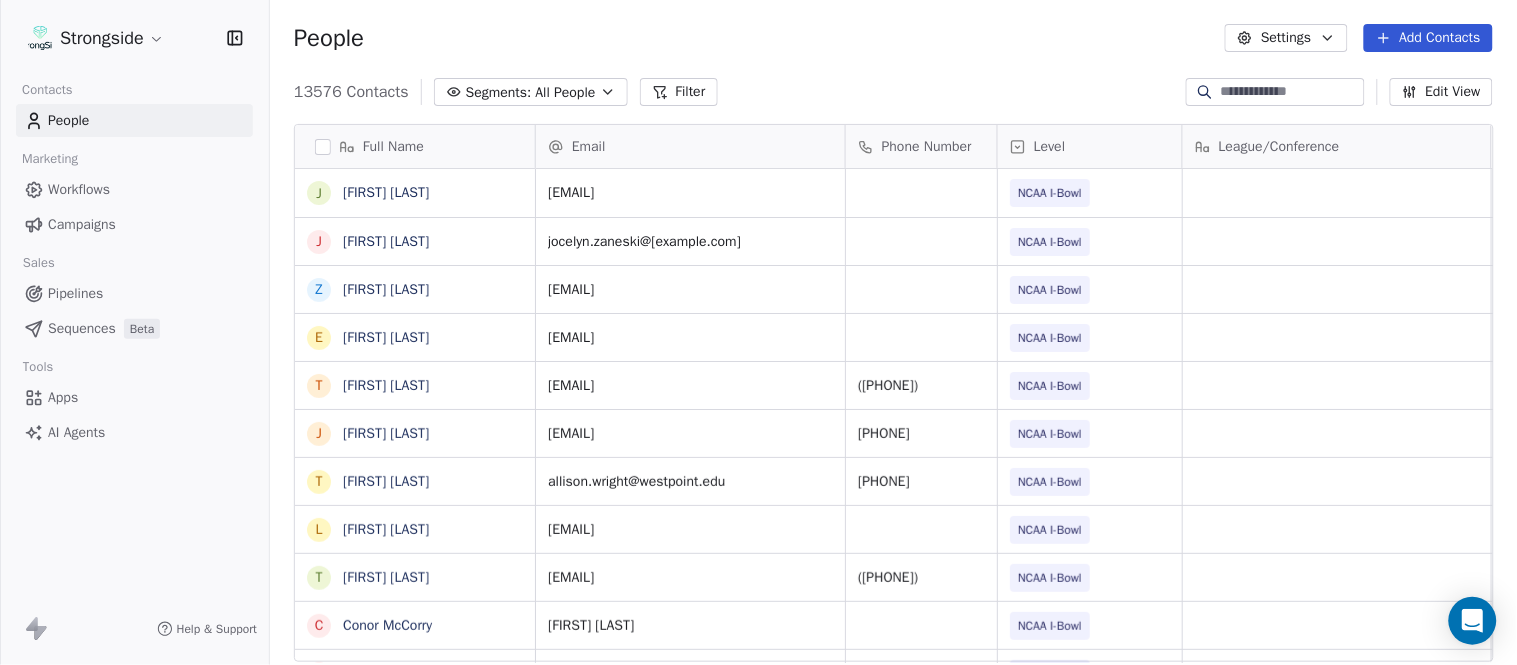 click on "13576 Contacts Segments: All People Filter Edit View" at bounding box center [893, 92] 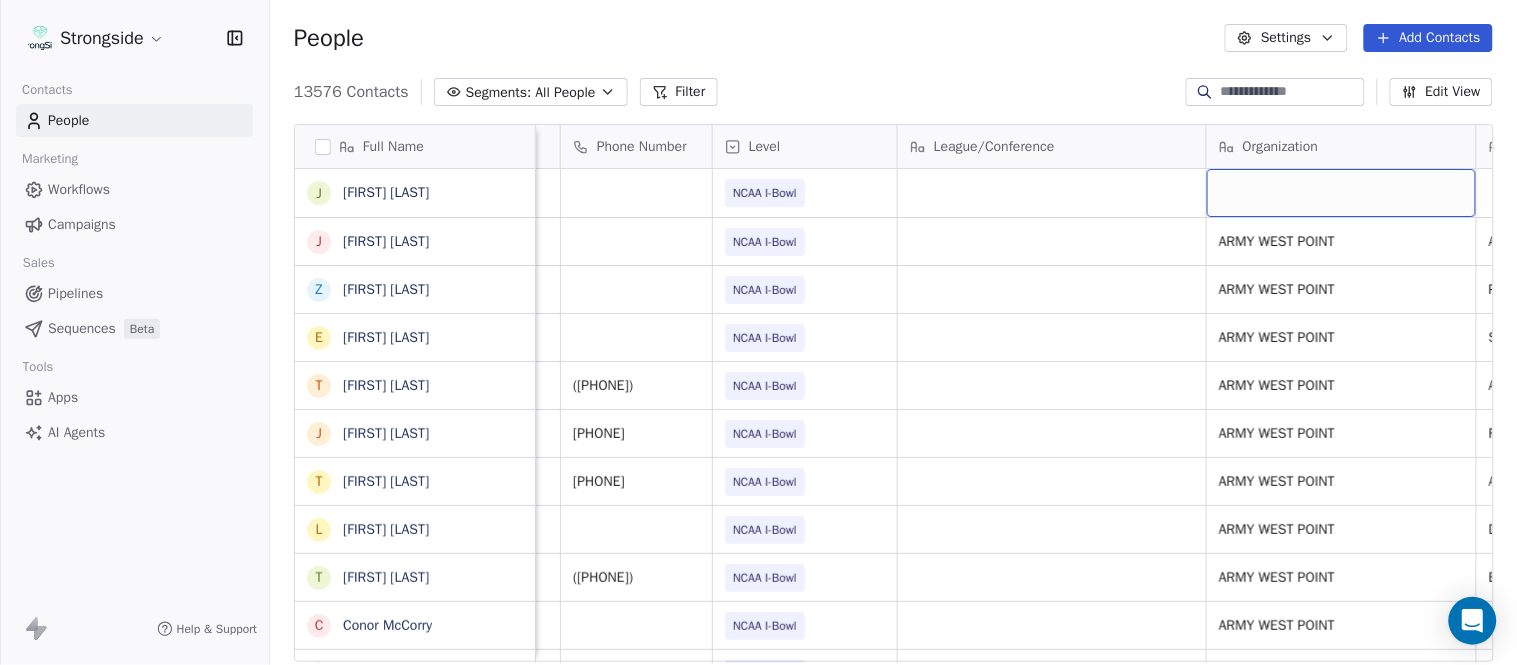 scroll, scrollTop: 0, scrollLeft: 553, axis: horizontal 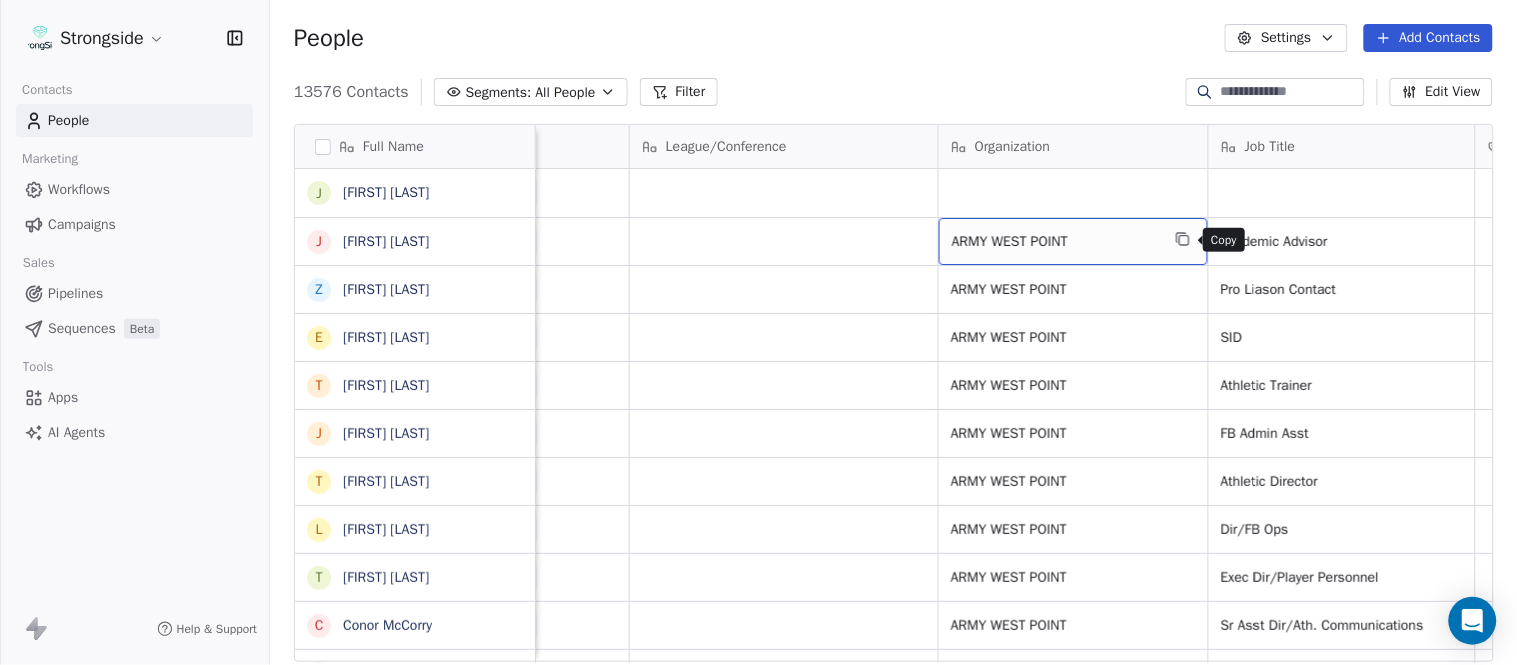click at bounding box center [1183, 239] 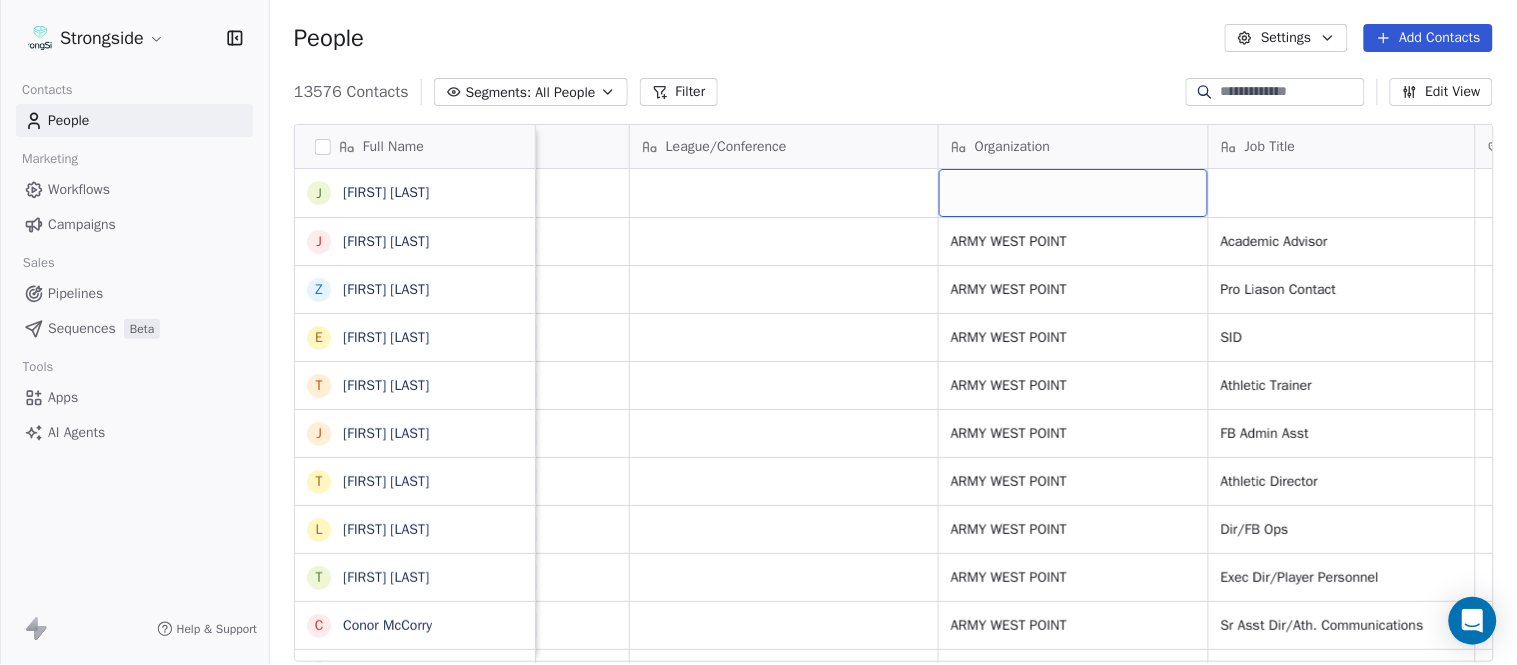 click at bounding box center [1073, 193] 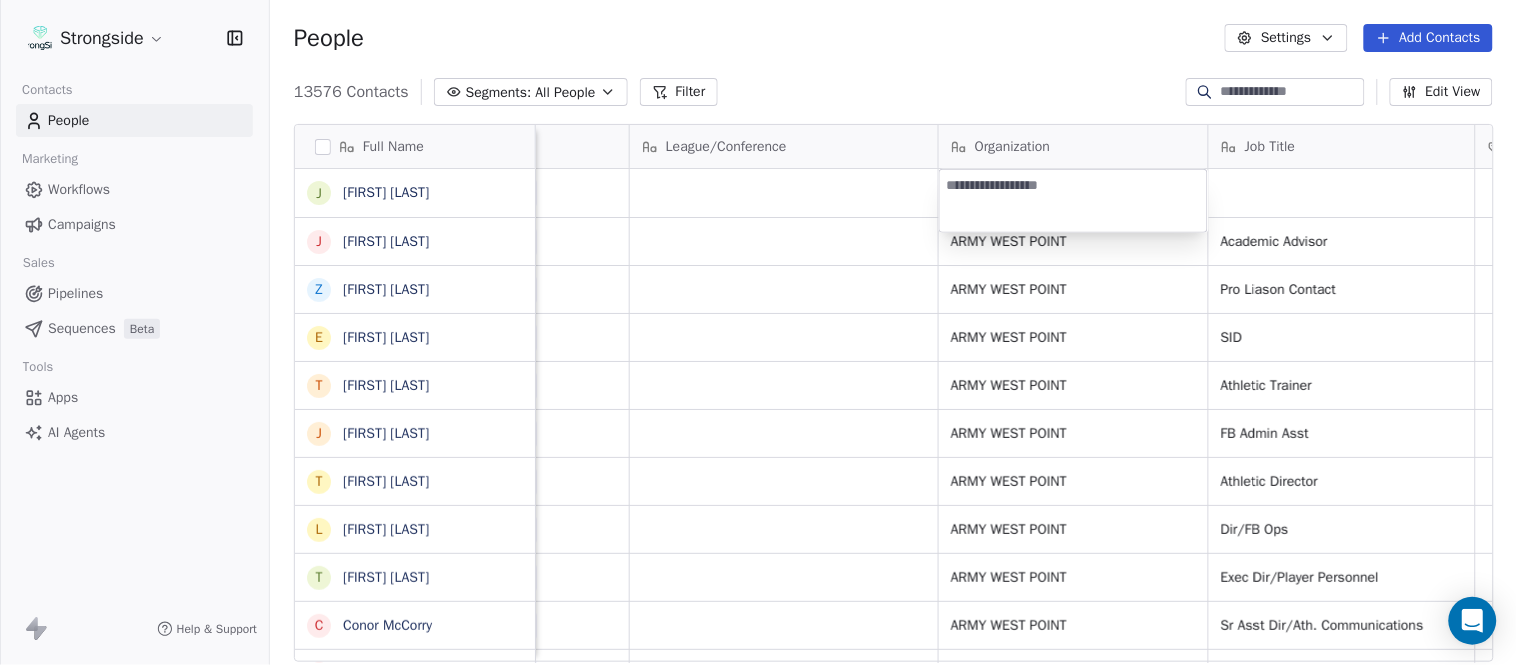 type on "**********" 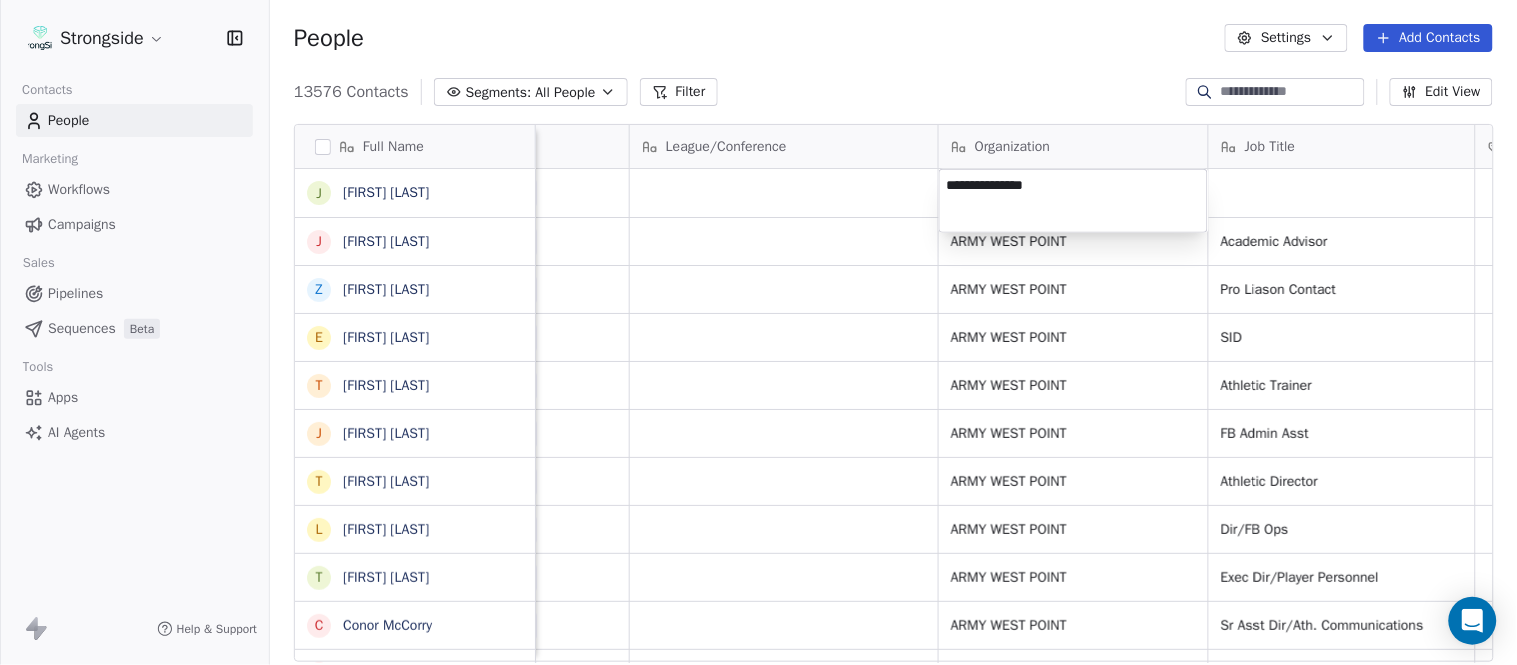 click on "Strongside Contacts People Marketing Workflows Campaigns Sales Pipelines Sequences Beta Tools Apps AI Agents Help & Support People Settings Add Contacts 13576 Contacts Segments: All People Filter Edit View Tag Add to Sequence Export Full Name J [FIRST] [LAST] J [FIRST] [LAST] Z [FIRST] [LAST] E [FIRST] [LAST] T [FIRST] [LAST] J [FIRST] [LAST] T [FIRST] [LAST] L [FIRST] [LAST] T [FIRST] [LAST] C [FIRST] [LAST] C [FIRST] [LAST] B [FIRST] [LAST] J [FIRST] [LAST] A [FIRST] [LAST] T [FIRST] [LAST] N [FIRST] [LAST] S [FIRST] [LAST] T [FIRST] [LAST] B [FIRST] [LAST] K [FIRST] [LAST] K [FIRST] [LAST] J [FIRST] [LAST] S [FIRST] [LAST] L [FIRST] [LAST] J [FIRST] [LAST] M [FIRST] [LAST] K [FIRST] [LAST] M [FIRST] [LAST] Email Phone Number Level League/Conference Organization Job Title Tags Created Date BST Status Priority [EMAIL] NCAA I-Bowl Aug [DATE] [TIME] [EMAIL] NCAA I-Bowl ARMY WEST POINT Academic Advisor Aug [DATE] [TIME] NCAA I-Bowl ARMY WEST POINT SID" at bounding box center (758, 332) 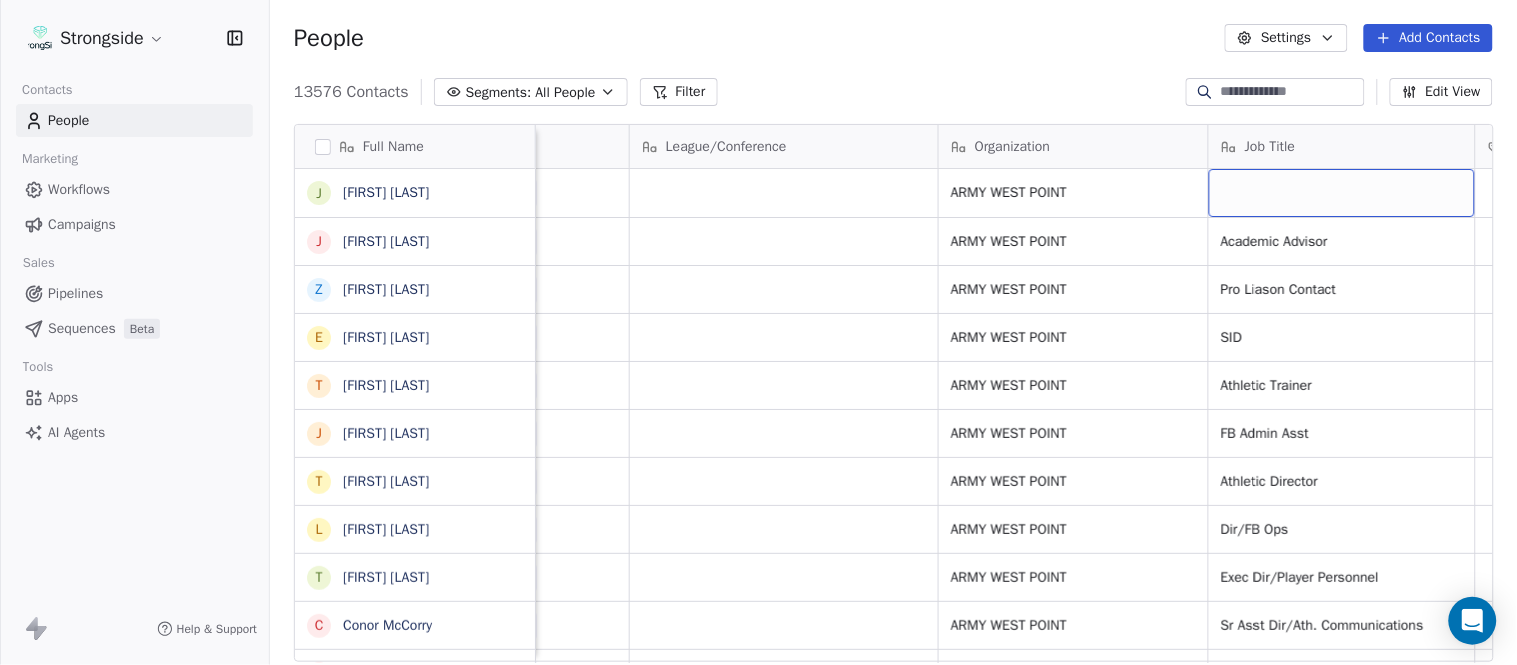 click at bounding box center (1342, 193) 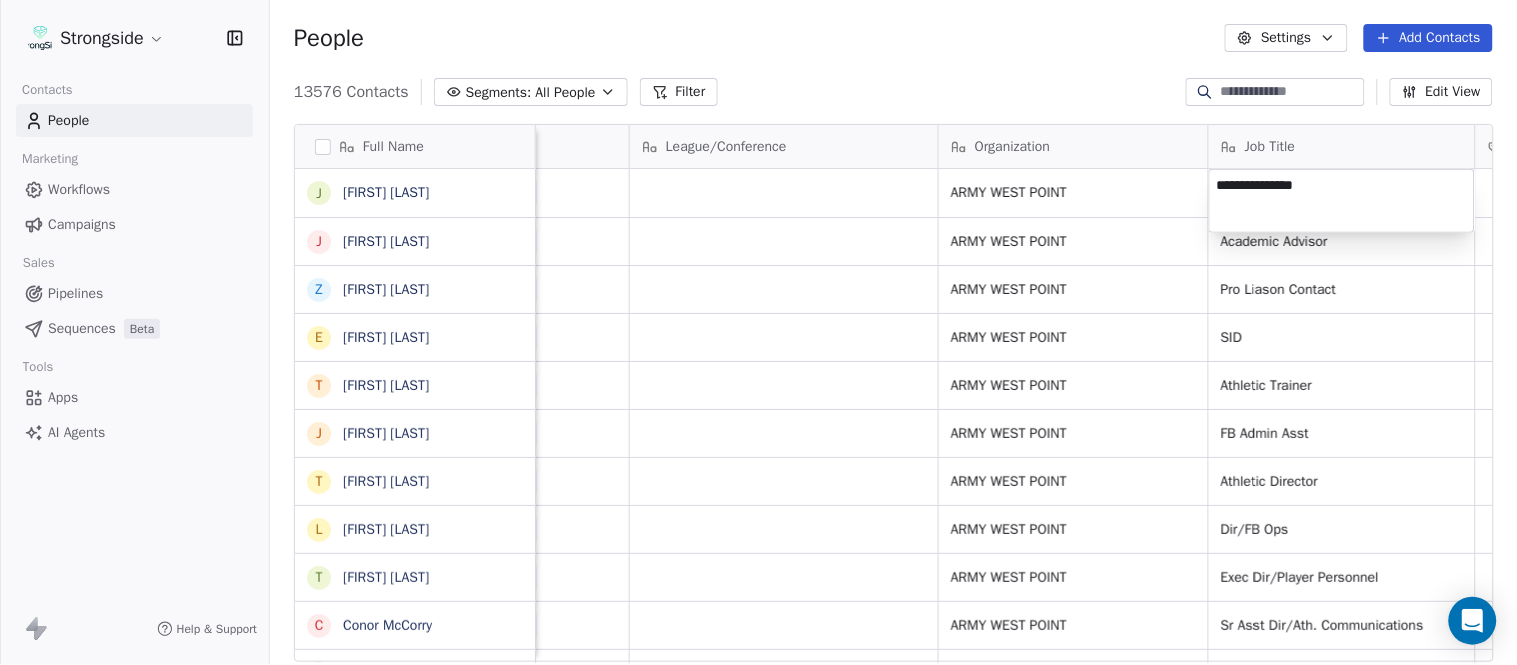 click on "Strongside Contacts People Marketing Workflows Campaigns Sales Pipelines Sequences Beta Tools Apps AI Agents Help & Support People Settings  Add Contacts 13576 Contacts Segments: All People Filter  Edit View Tag Add to Sequence Export Full Name J [LAST] J [LAST] Z [LAST] E [LAST] T [LAST] J [LAST] T [LAST] L [LAST] T [LAST] C [LAST] C [LAST] B [LAST] J [LAST] A [LAST] T [LAST] N [LAST] N [LAST] S [LAST] T [LAST] B [LAST] B [LAST] K [LAST] K [LAST] J [LAST] S [LAST] L [LAST] J [LAST] M [LAST] K [LAST] Email Phone Number Level League/Conference Organization Job Title Tags Created Date BST Status Priority [EMAIL] NCAA I-Bowl ARMY WEST POINT Aug 04, 2025 08:22 PM [EMAIL] NCAA I-Bowl ARMY WEST POINT Academic Advisor Aug 04, 2025 08:21 PM" at bounding box center (758, 332) 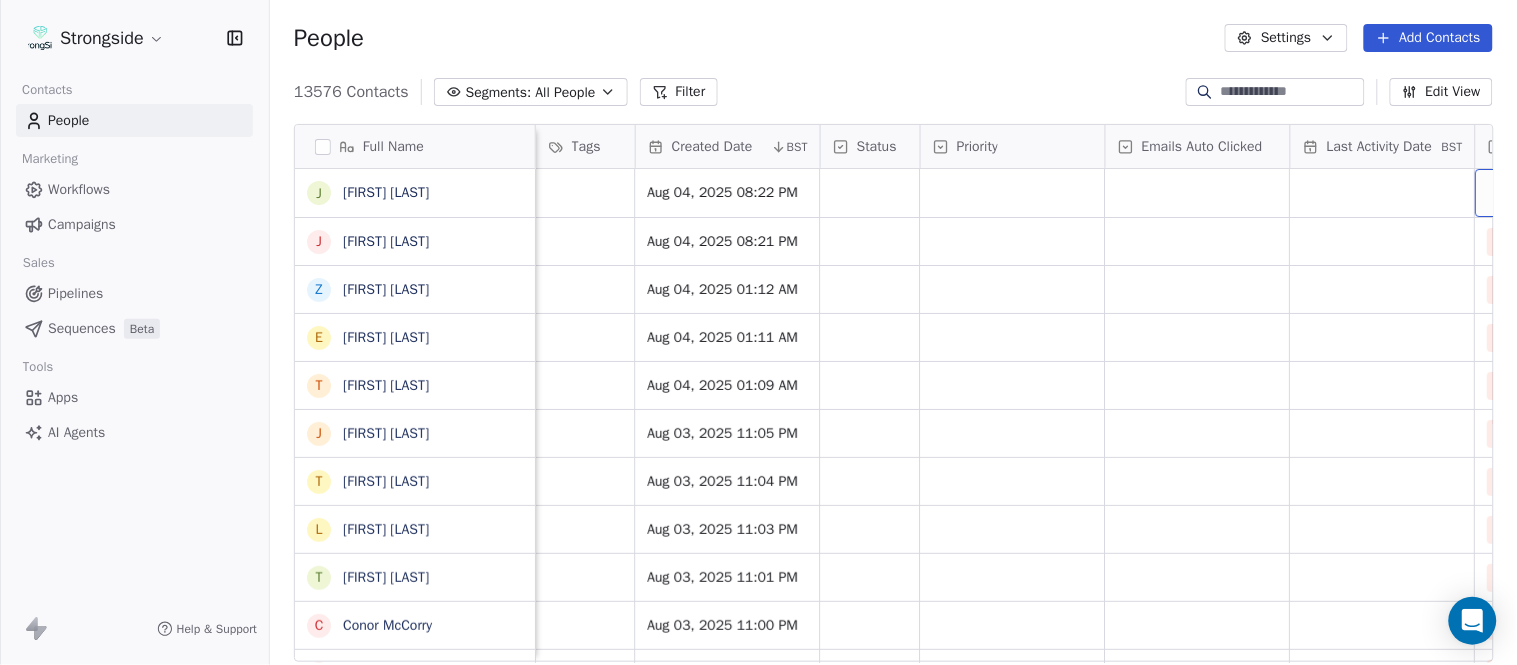 scroll, scrollTop: 0, scrollLeft: 1677, axis: horizontal 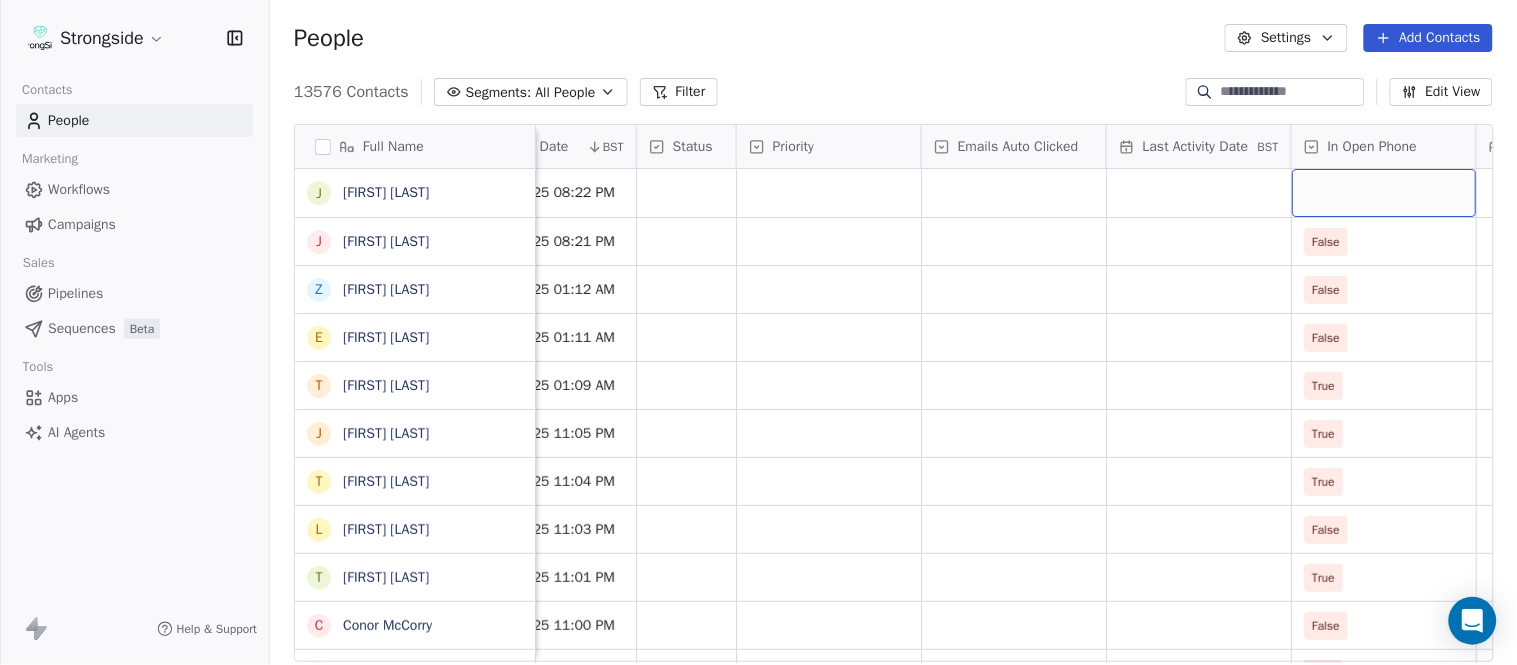 click at bounding box center [1384, 193] 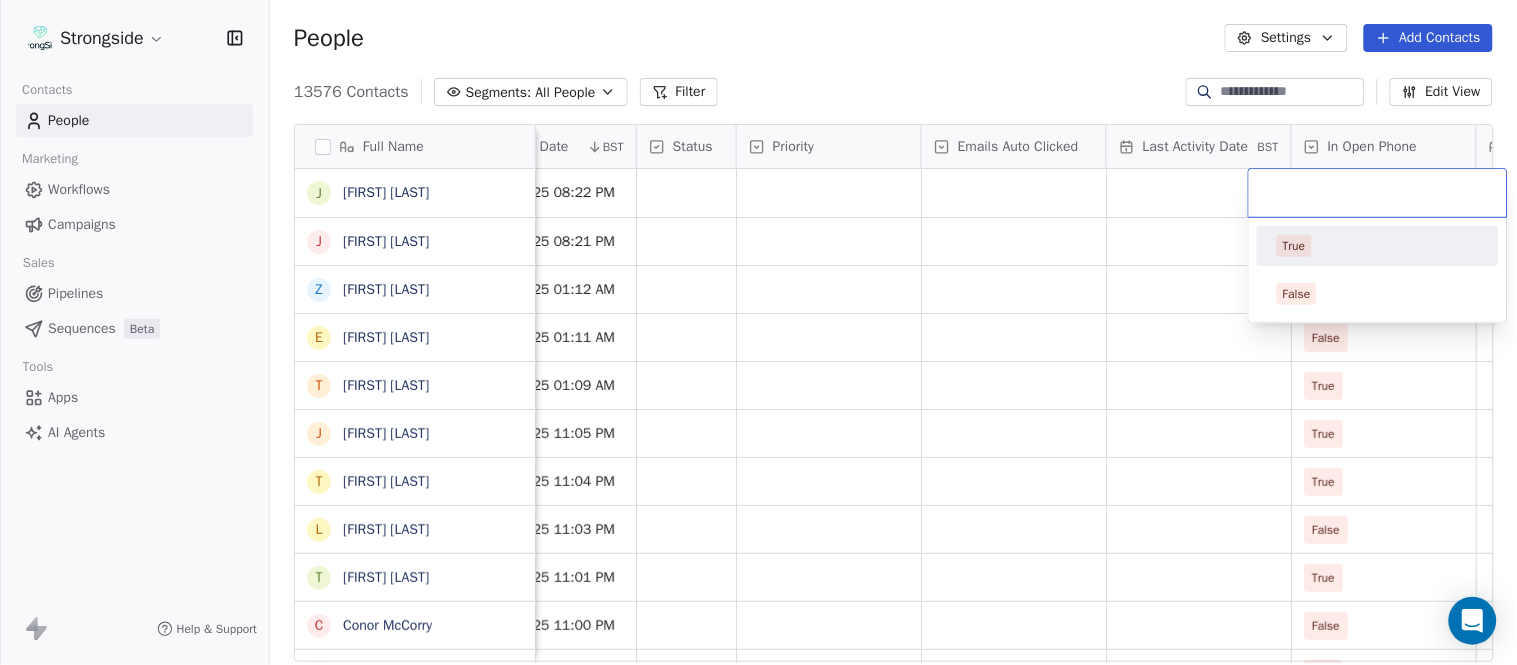 click on "True" at bounding box center (1378, 246) 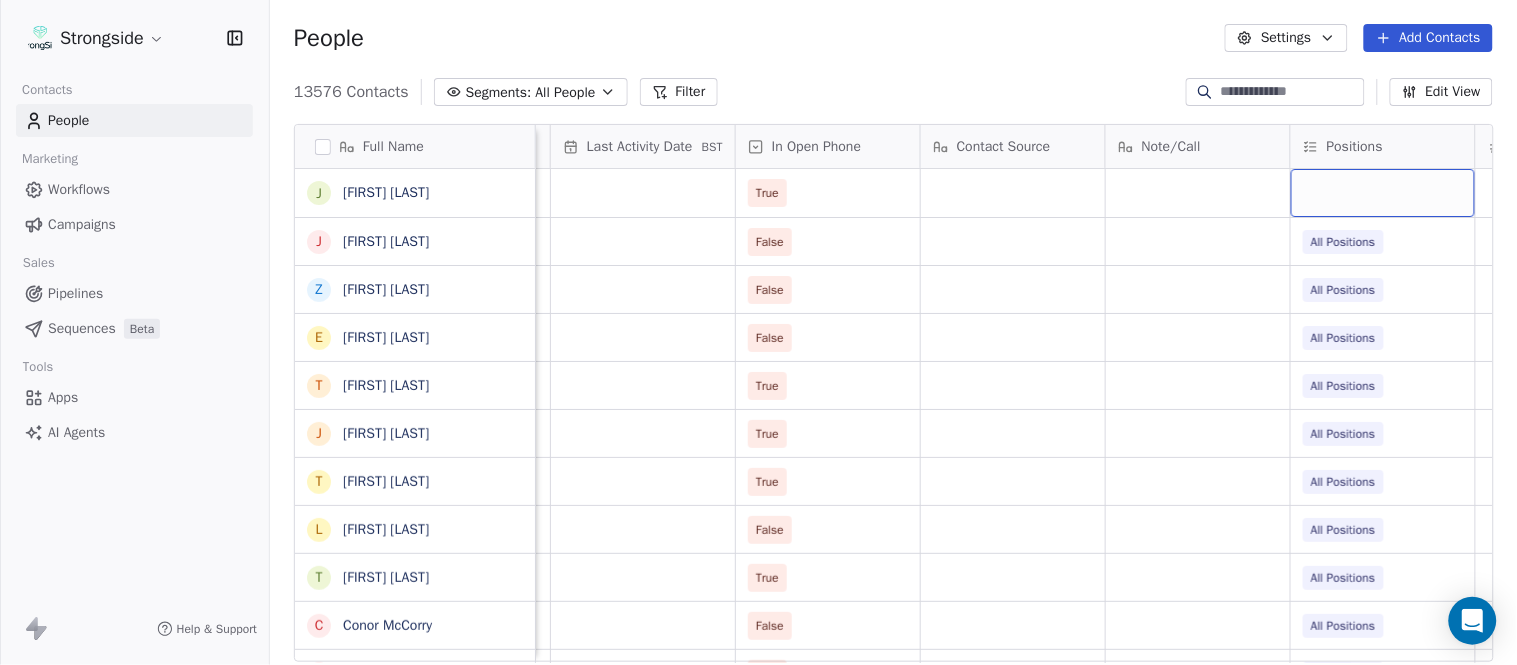 scroll, scrollTop: 0, scrollLeft: 2417, axis: horizontal 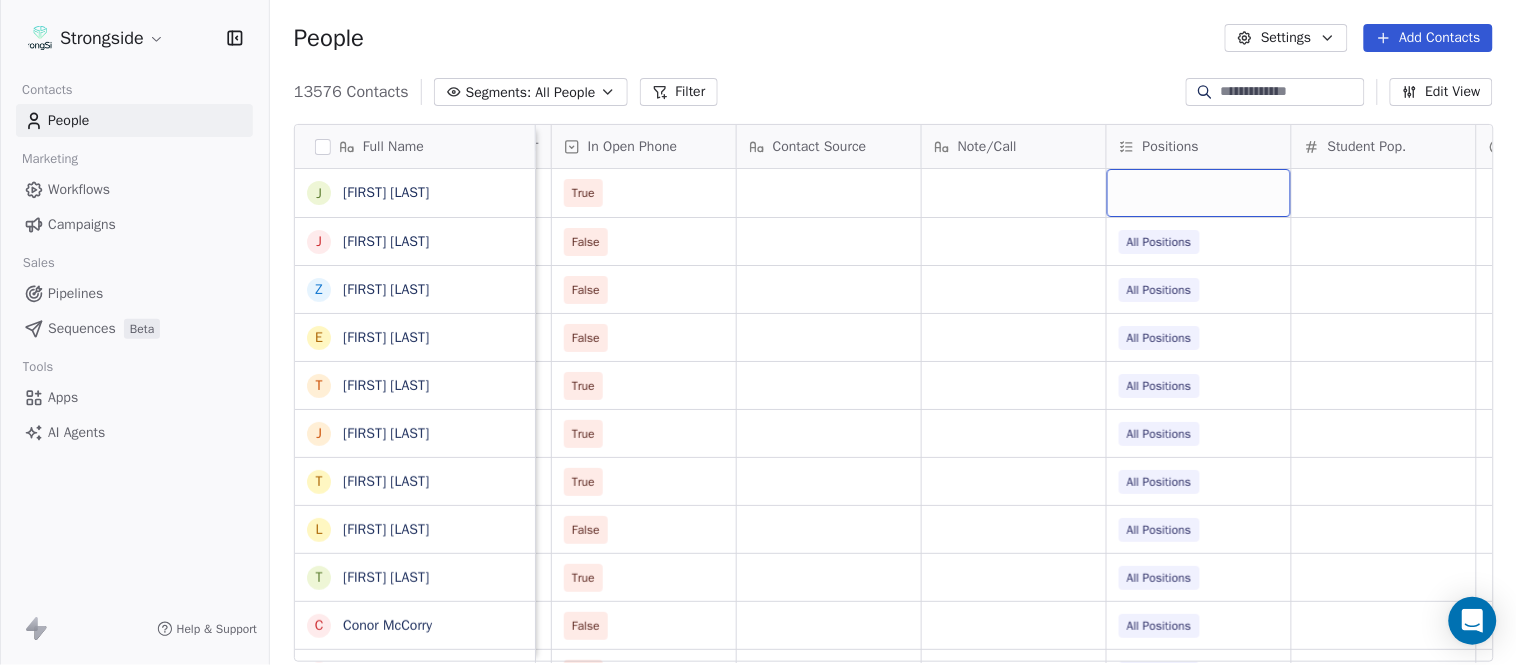 click at bounding box center (1199, 193) 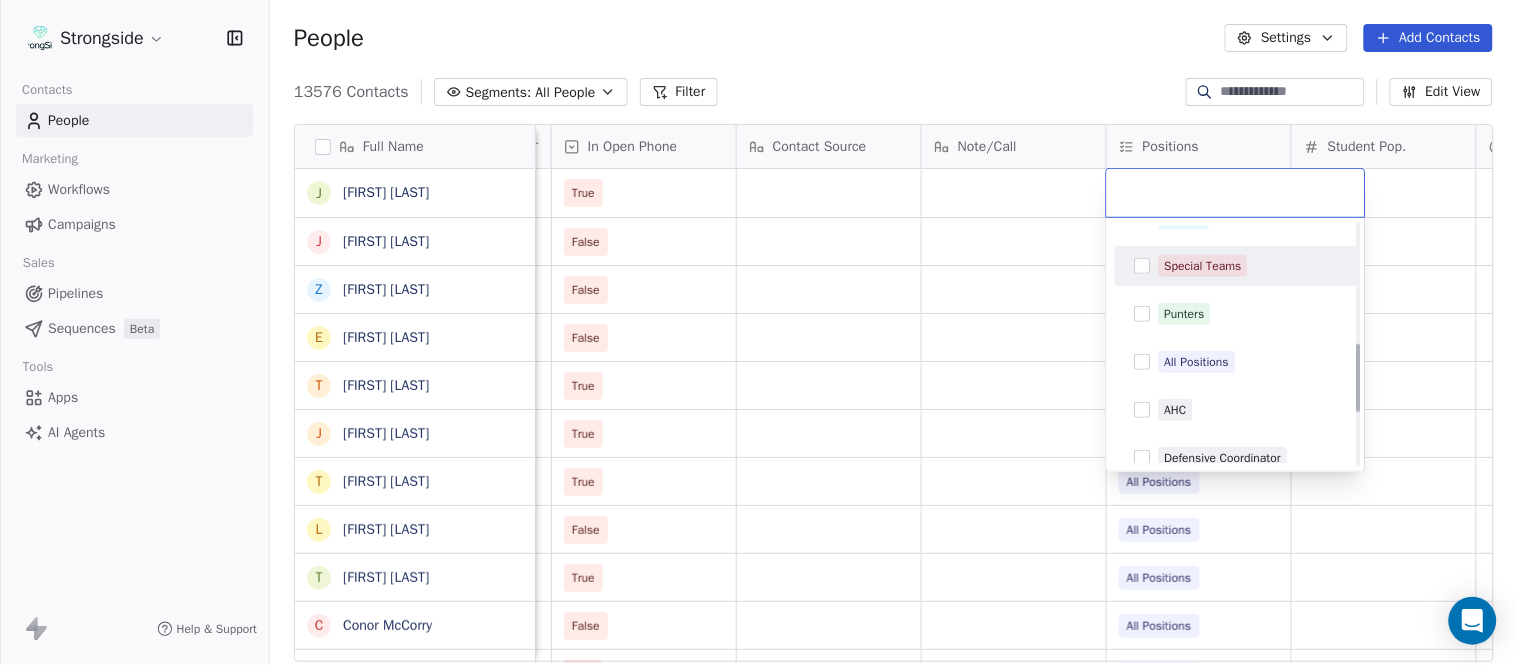 scroll, scrollTop: 444, scrollLeft: 0, axis: vertical 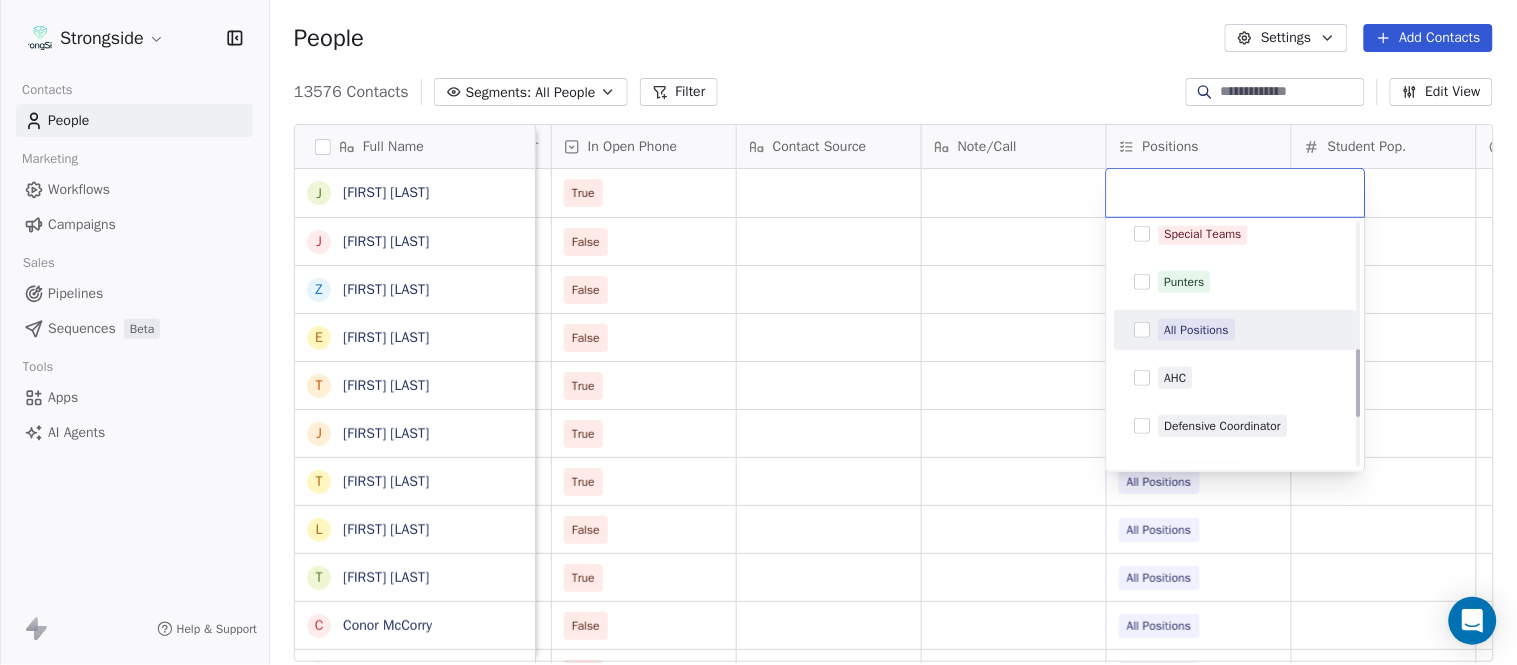 click on "All Positions" at bounding box center (1197, 330) 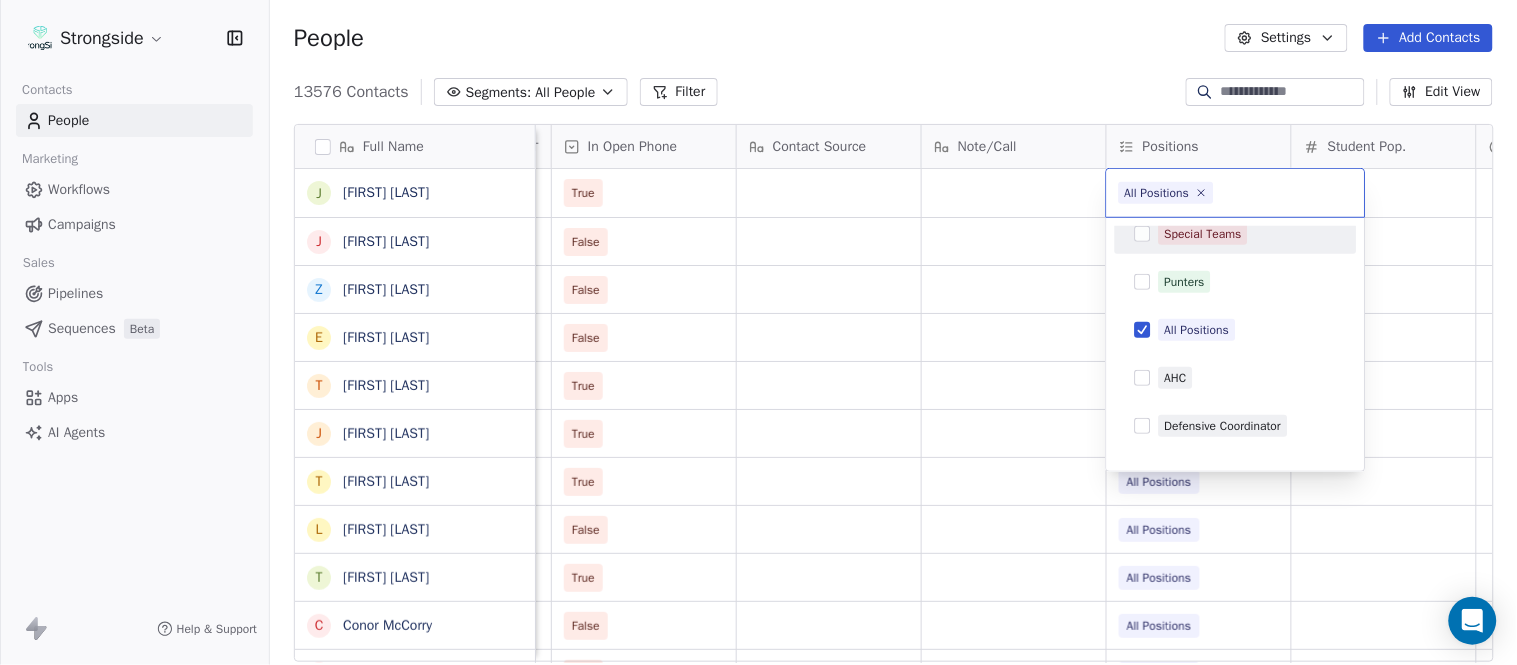 click on "Strongside Contacts People Marketing Workflows Campaigns Sales Pipelines Sequences Beta Tools Apps AI Agents Help & Support People Settings Add Contacts 13576 Contacts Segments: All People Filter Edit View Tag Add to Sequence Export Full Name J [FIRST] [LAST] J [FIRST] [LAST] Z [FIRST] [LAST] E [FIRST] [LAST] T [FIRST] [LAST] J [FIRST] [LAST] T [FIRST] [LAST] L [FIRST] [LAST] T [FIRST] [LAST] C [FIRST] [LAST] B [FIRST] [LAST] J [FIRST] [LAST] A [FIRST] [LAST] T [FIRST] [LAST] N [FIRST] [LAST] S [FIRST] [LAST] T [FIRST] [LAST] B [FIRST] [LAST] B [FIRST] [LAST] K [FIRST] [LAST] K [FIRST] [LAST] J [FIRST] [LAST] S [FIRST] [LAST] L [FIRST] [LAST] J [FIRST] [LAST] M [FIRST] [LAST] Email Phone Number Level League/Conference Organization Job Title Tags Created Date BST Status Priority Emails Auto Clicked Last Activity Date BST In Open Phone Contact Source Note/Call Positions Student Pop. Lead Account   Academic Advisor [DATE] [TIME]   Pro Liason Contact [DATE] [TIME] False All Positions   SID [DATE] [TIME] False All Positions   Athletic Trainer [DATE] [TIME] True All Positions   FB Admin Asst [DATE] [TIME] True All Positions   Athletic Director [DATE] [TIME] True All Positions   Dir/FB Ops [DATE] [TIME] False All Positions   Exec Dir/Player Personnel [DATE] [TIME] True All Positions   Sr Asst Dir/Ath. Communications [DATE] [TIME] False All Positions   Chief of Staff [DATE] [TIME] True All Positions   [DATE] [TIME] False Wide Receivers   [DATE] [TIME] False Tight Ends   Strength & Conditioning [DATE] [TIME] False   [DATE] [TIME] False Special Teams   Safeties [DATE] [TIME] False   [DATE] [TIME] False Running Back" at bounding box center [758, 332] 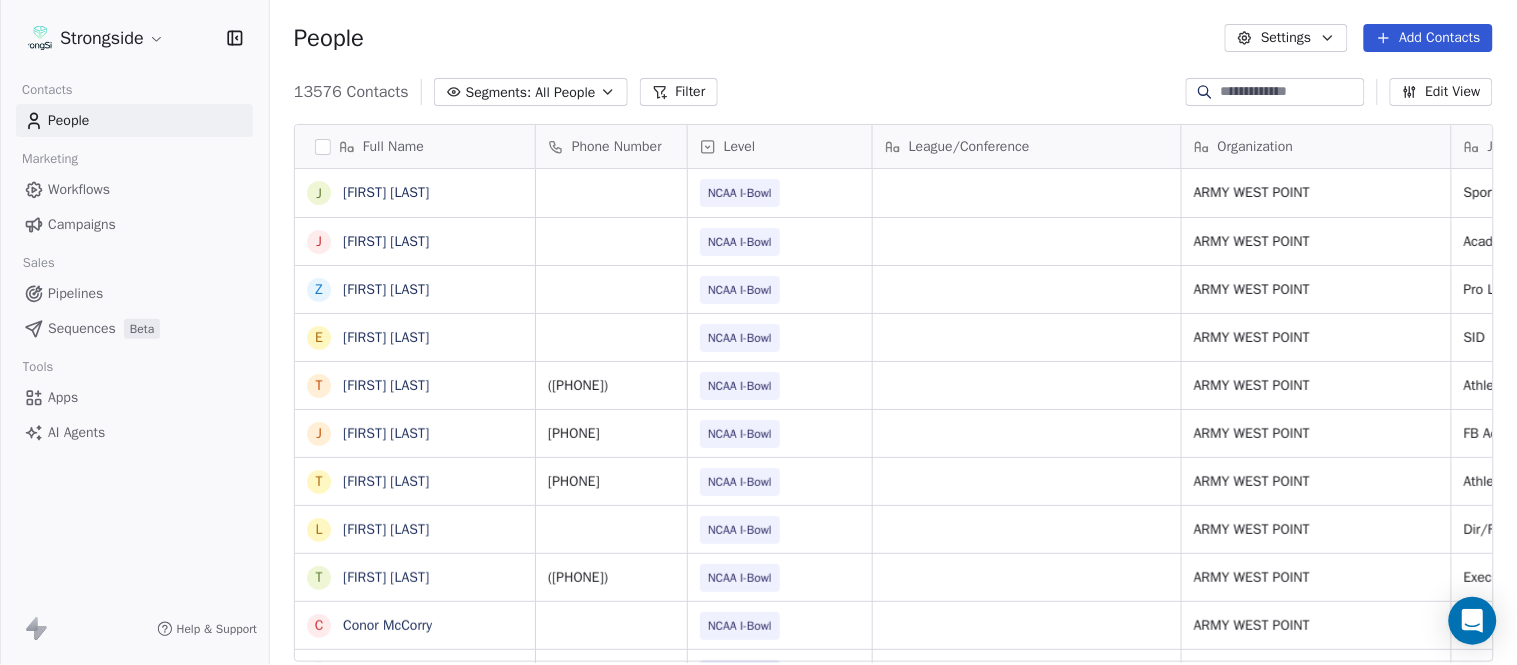 scroll, scrollTop: 0, scrollLeft: 0, axis: both 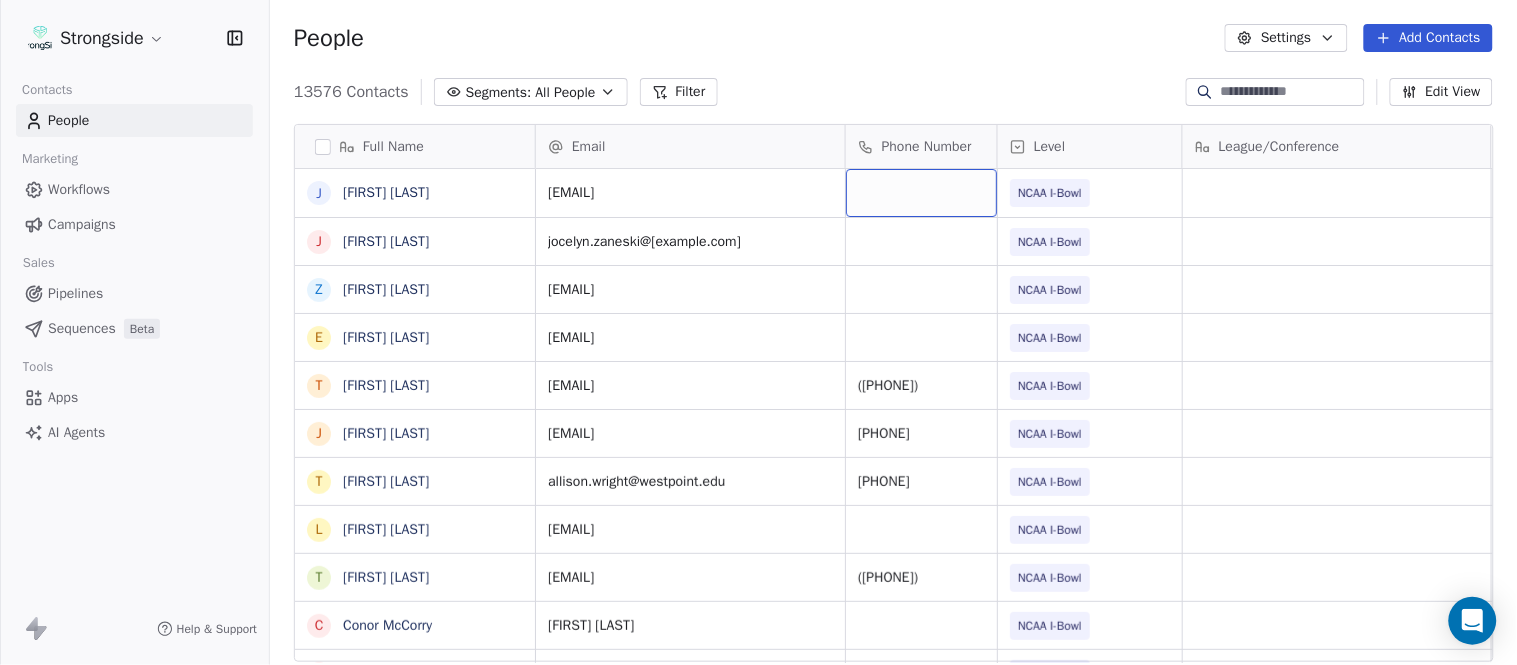 click at bounding box center (921, 193) 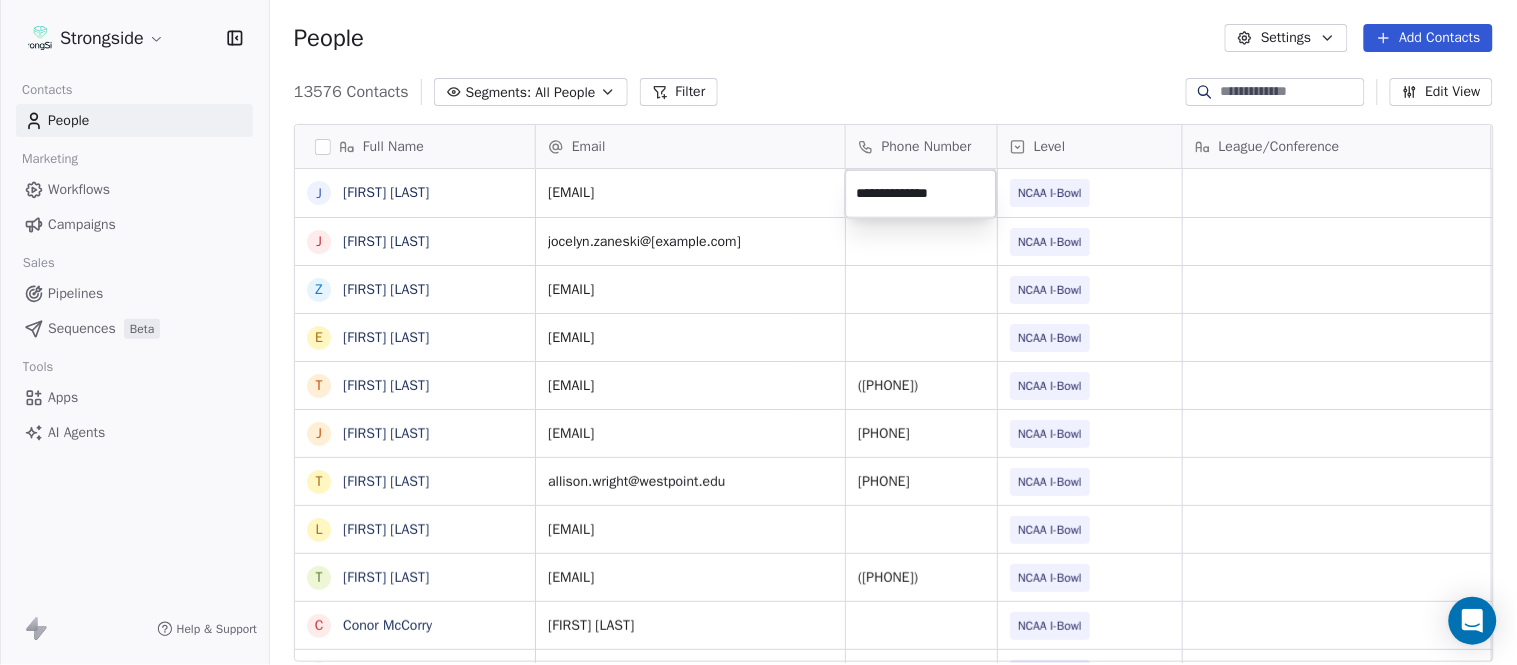 click on "Full Name J [LAST] J [LAST] Z [LAST] E [LAST] T [LAST] J [LAST] T [LAST] L [LAST] T [LAST] C [LAST] C [LAST] B [LAST] J [LAST] A [LAST] T [LAST] N [LAST] S [LAST] T [LAST] B [LAST] B [LAST] K [LAST] K [LAST] J [LAST] S [LAST] L [LAST] J [LAST] M [LAST] K [LAST] Email Phone Number Level League/Conference Organization Job Title Tags Created Date BST [EMAIL] NCAA I-Bowl ARMY WEST POINT Sports Medicine Aug 04, 2025 08:22 PM [EMAIL] NCAA I-Bowl ARMY WEST POINT Academic Advisor Aug 04, 2025 08:21 PM" at bounding box center (758, 332) 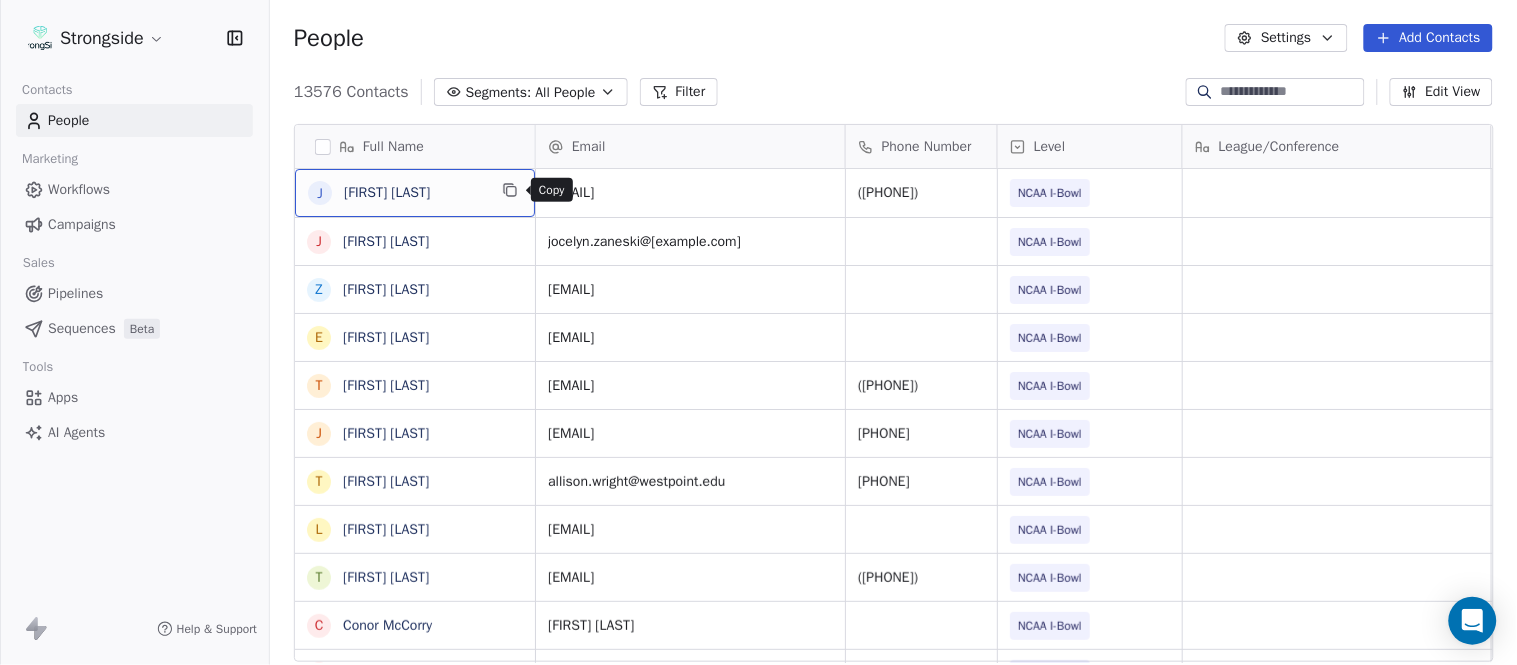 click 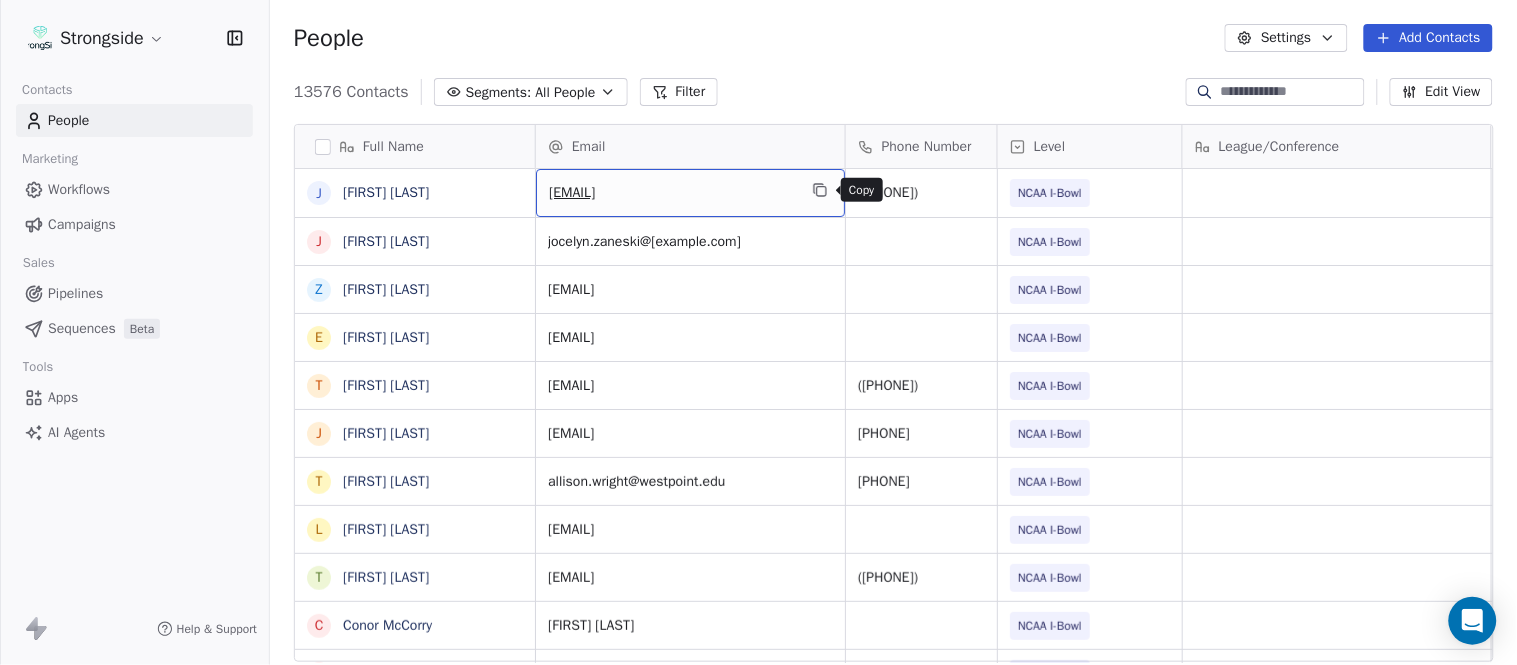 click 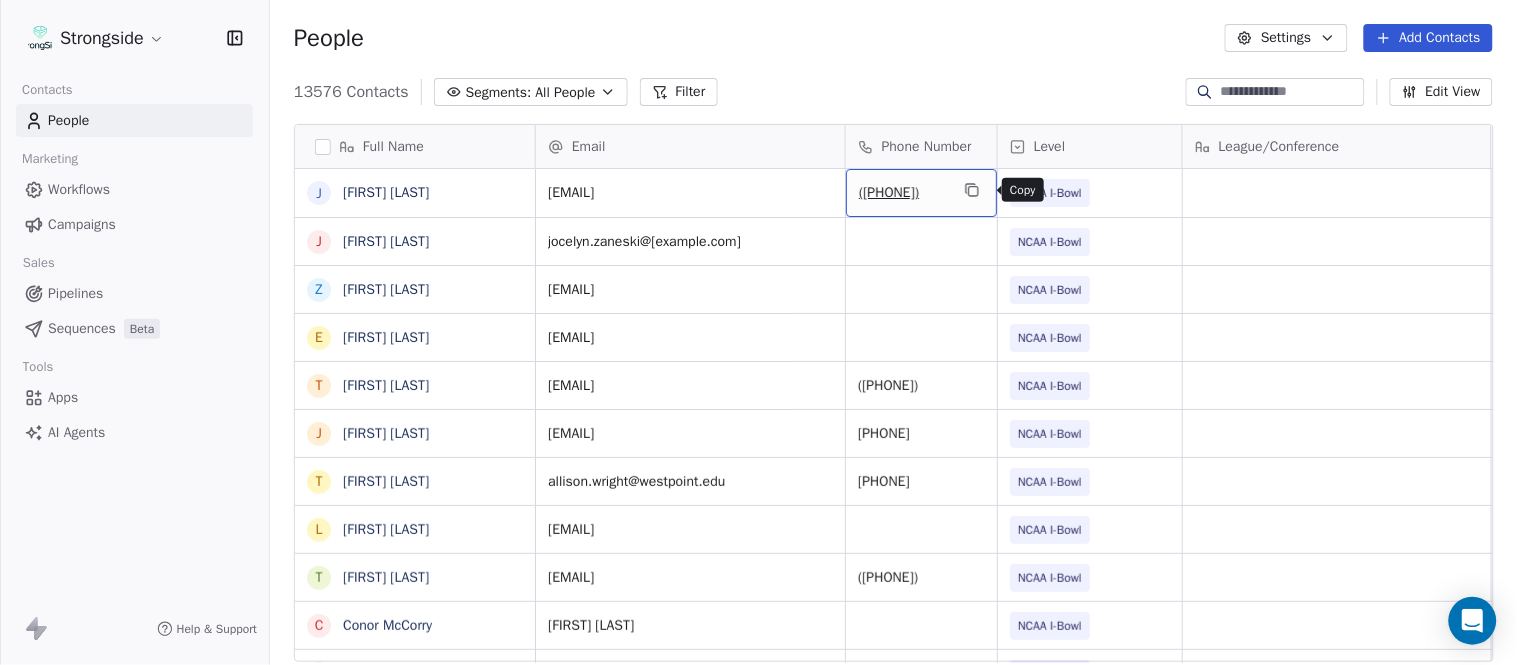 click 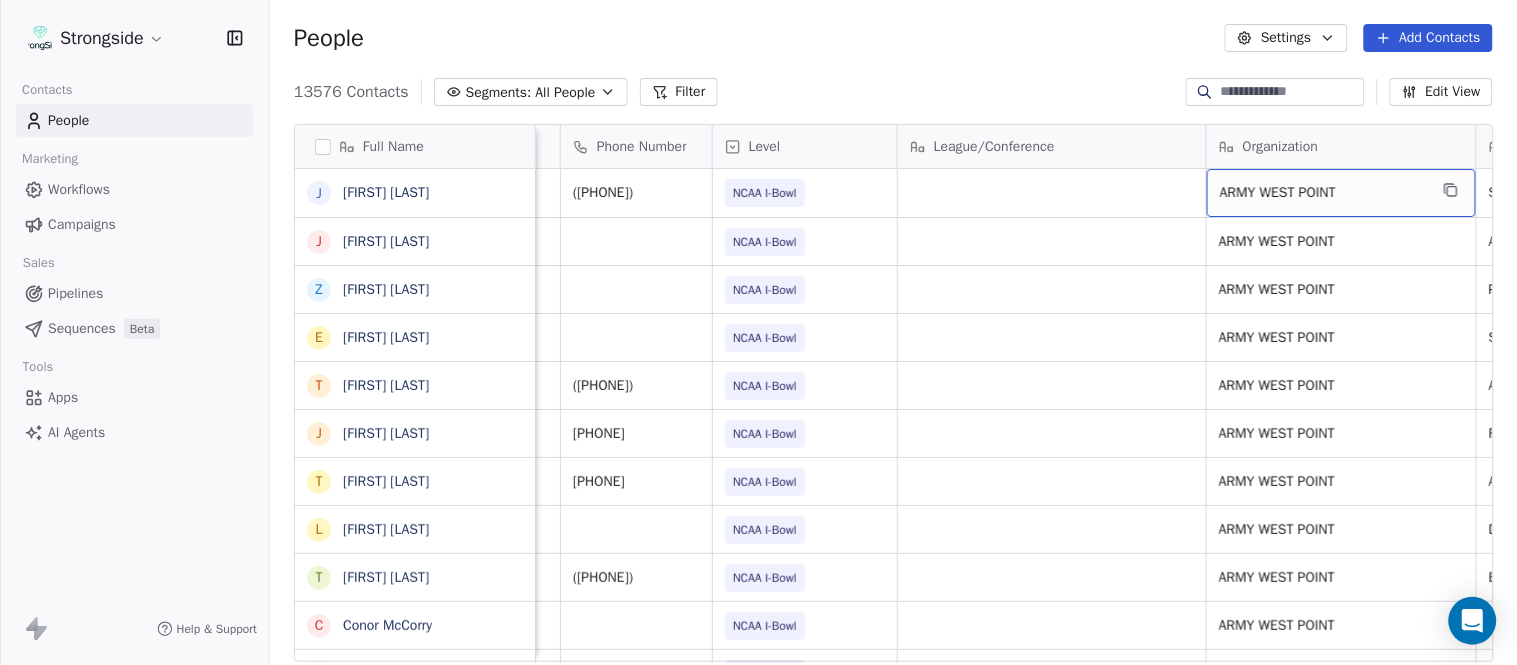 scroll, scrollTop: 0, scrollLeft: 553, axis: horizontal 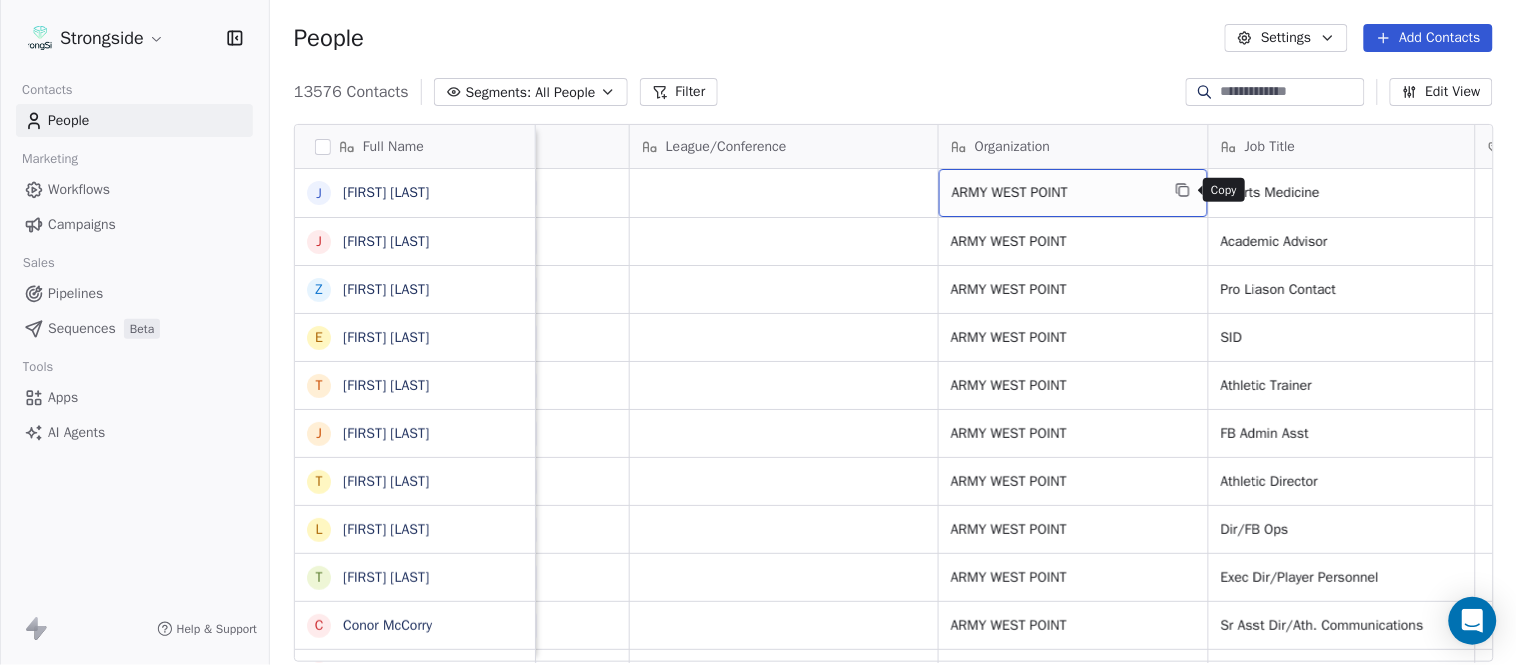 click 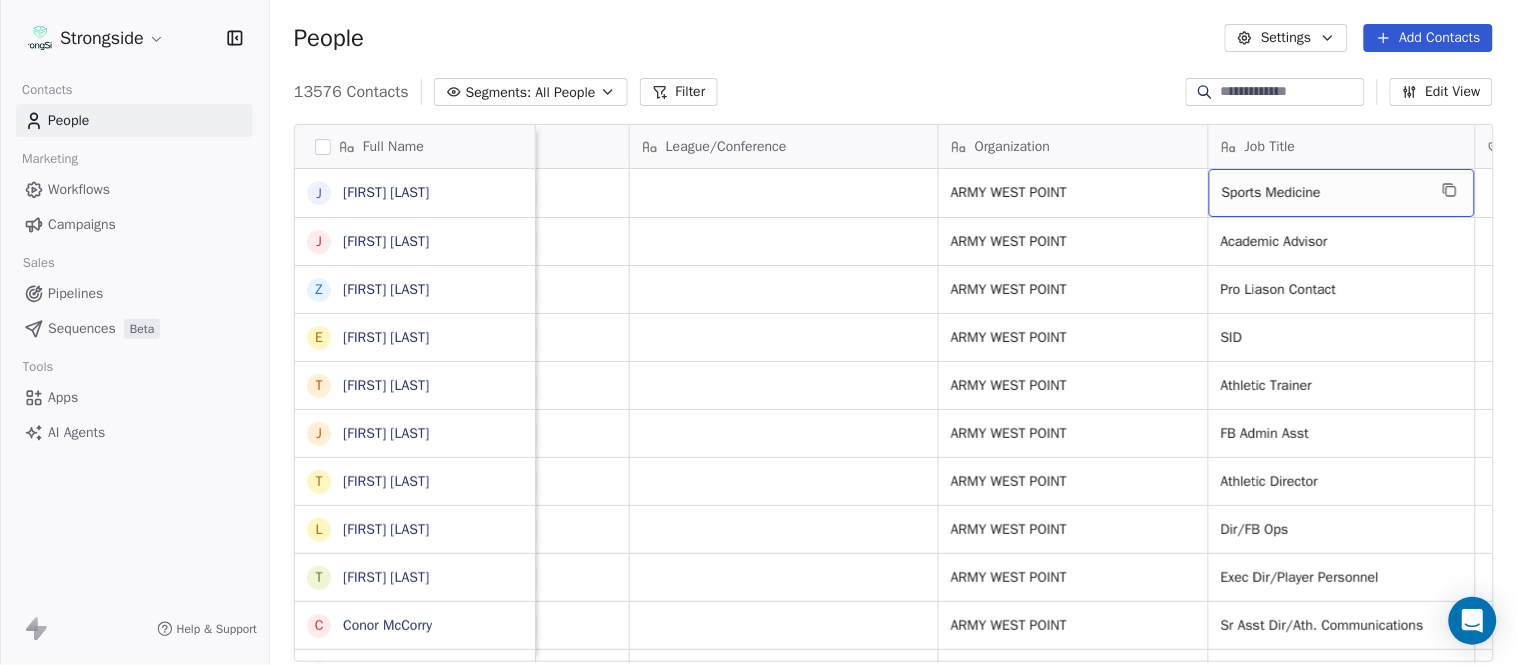 drag, startPoint x: 1316, startPoint y: 210, endPoint x: 1374, endPoint y: 196, distance: 59.665737 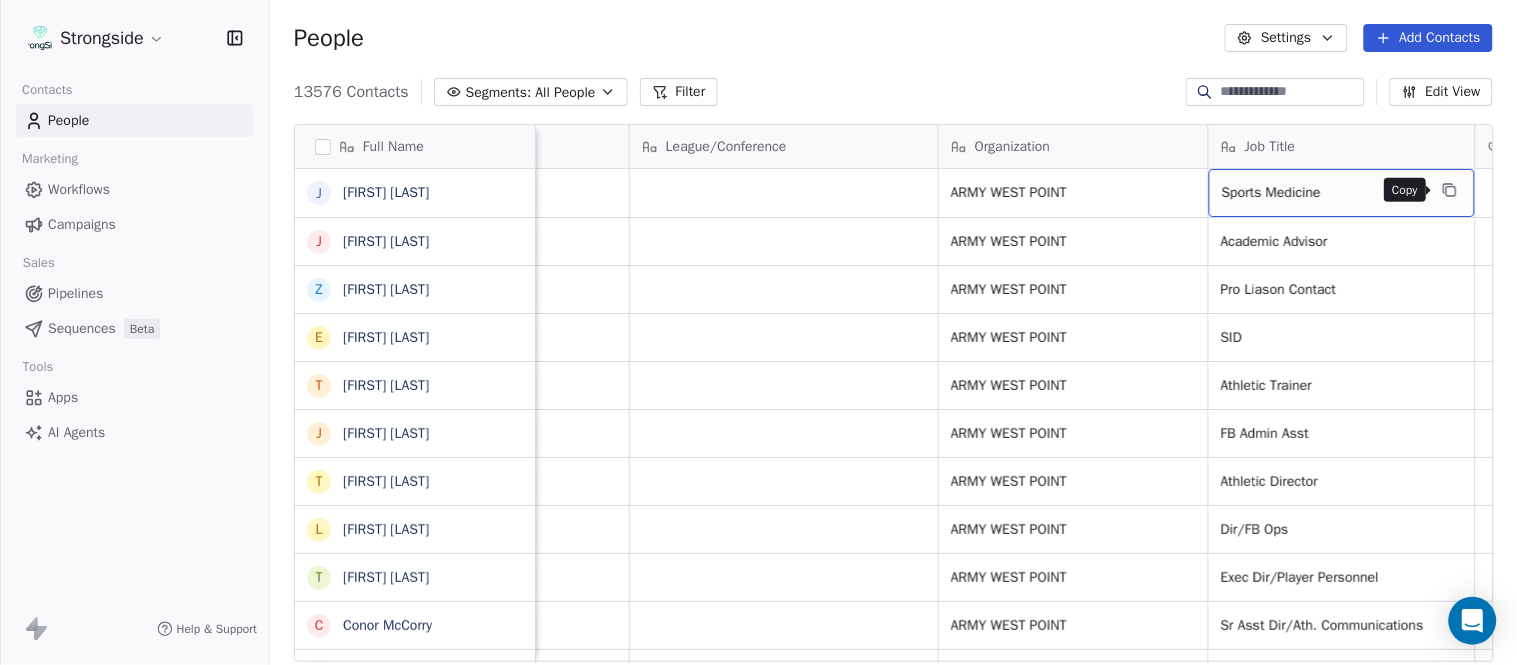 click at bounding box center (1450, 190) 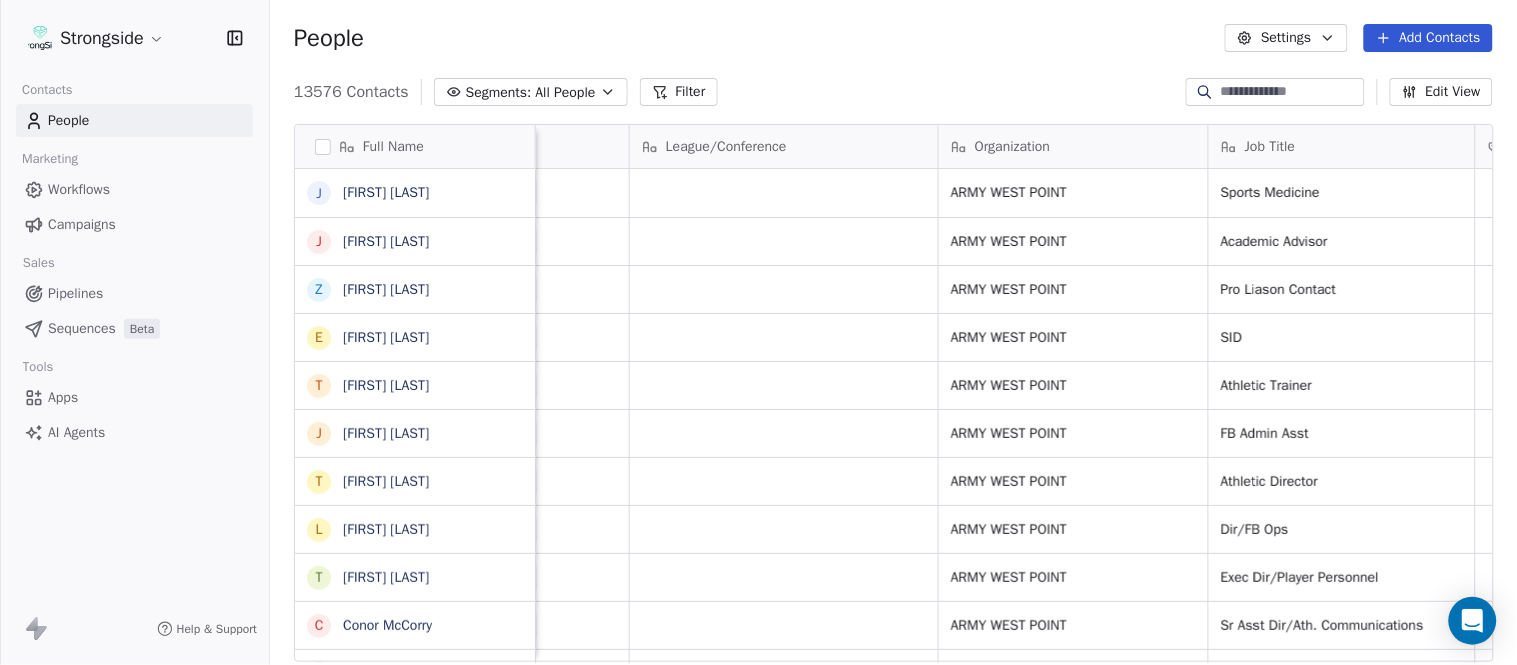 scroll, scrollTop: 0, scrollLeft: 0, axis: both 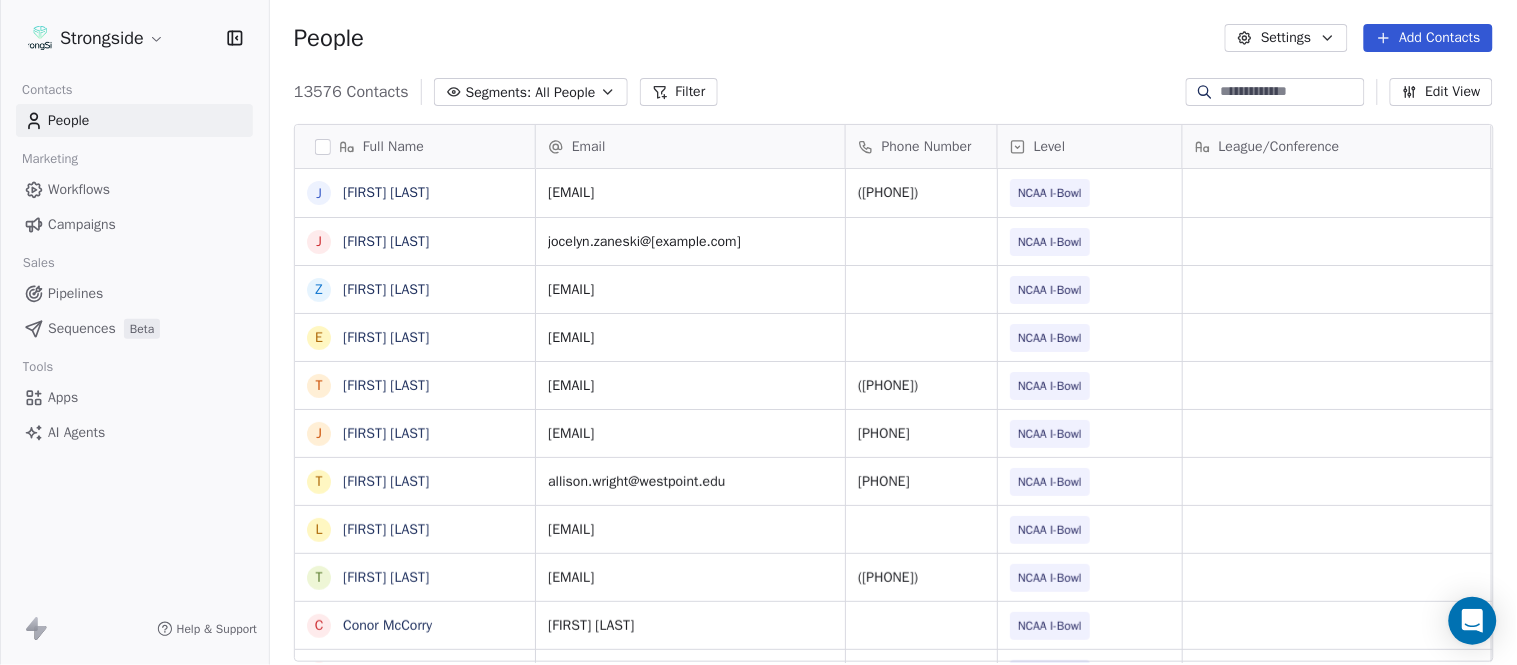 click on "Add Contacts" at bounding box center (1428, 38) 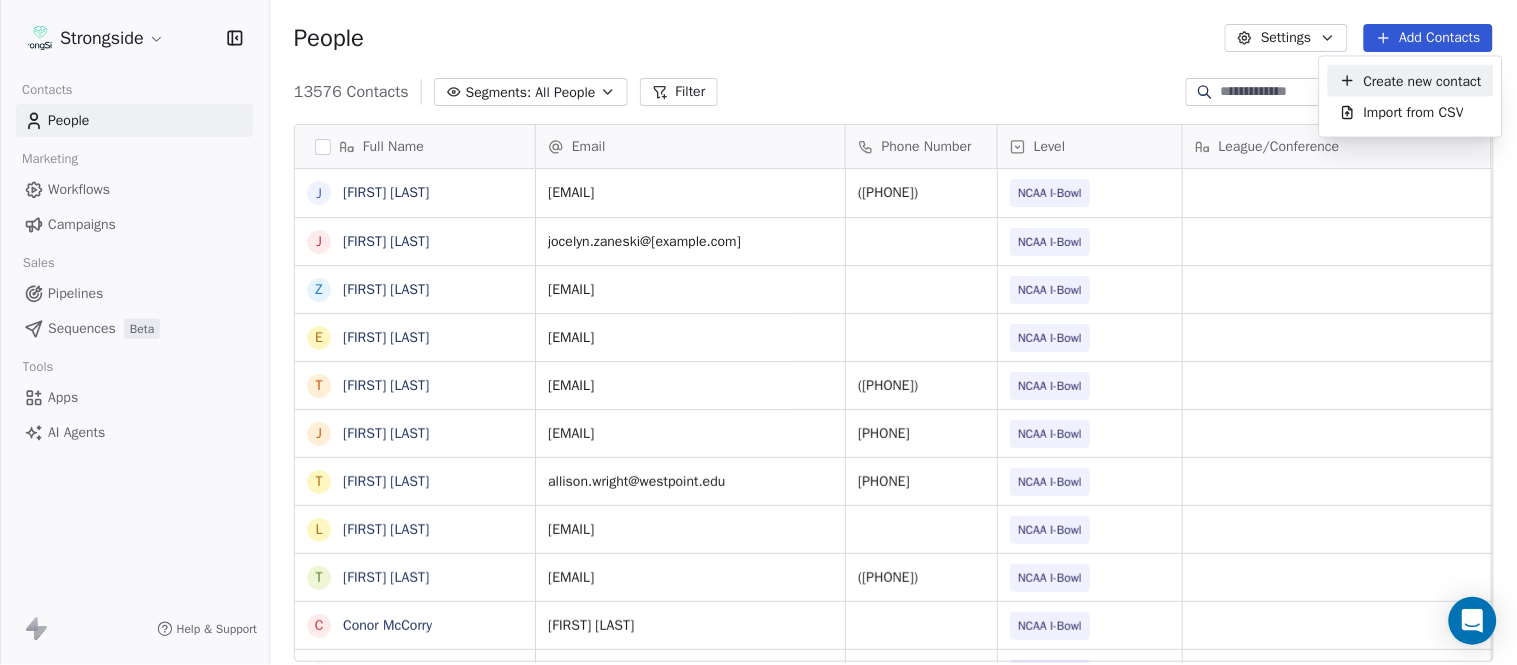 click on "Create new contact" at bounding box center [1423, 80] 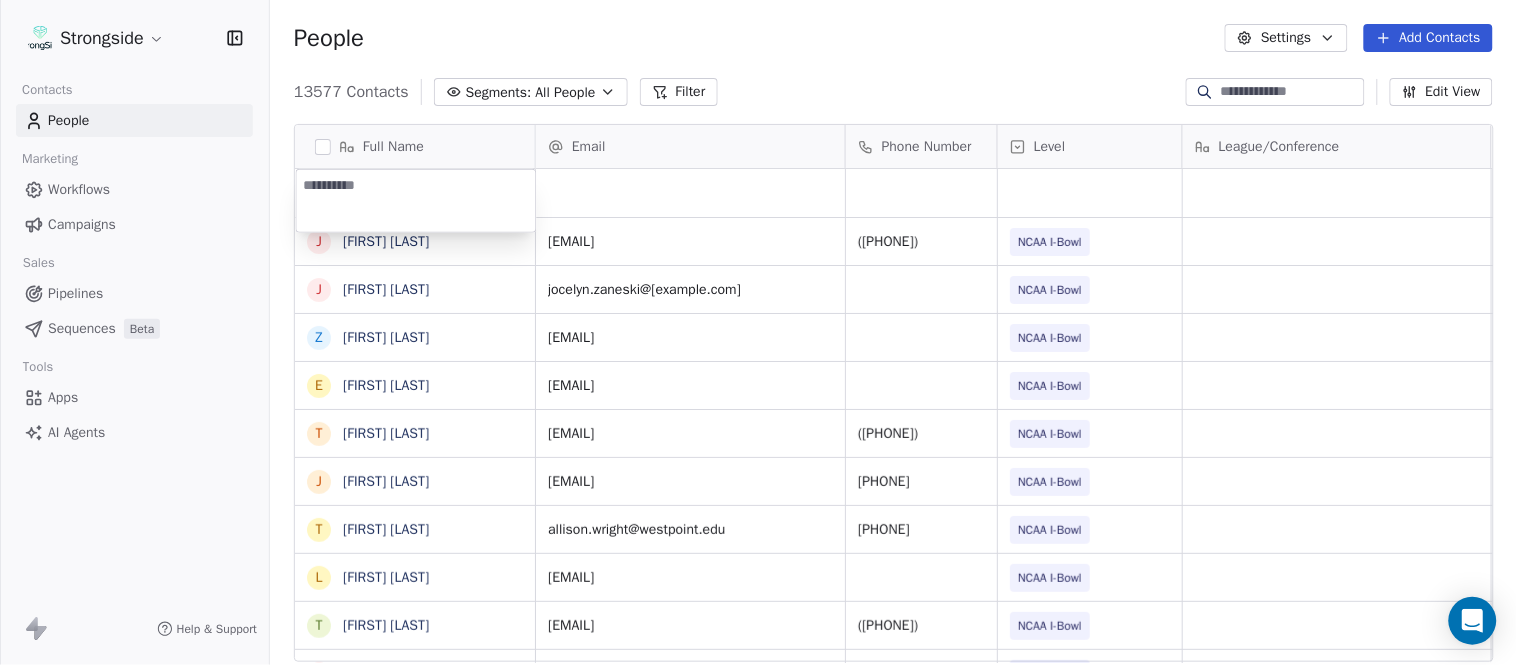 type on "**********" 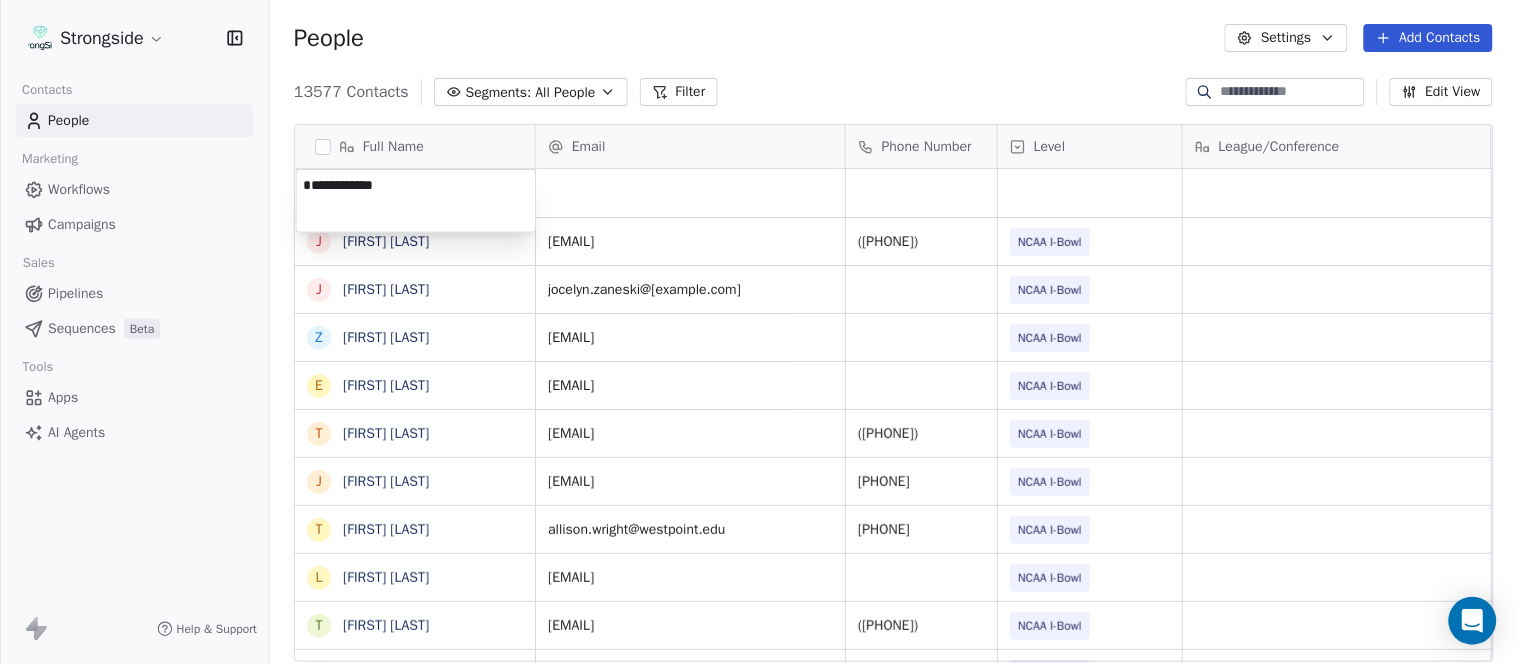 click on "Strongside Contacts People Marketing Workflows Campaigns Sales Pipelines Sequences Beta Tools Apps AI Agents Help & Support People Settings Add Contacts 13577 Contacts Segments: All People Filter Edit View Tag Add to Sequence Export Full Name J [FIRST] [LAST] J [FIRST] [LAST] Z [FIRST] [LAST] E [FIRST] [LAST] T [FIRST] [LAST] J [FIRST] [LAST] T [FIRST] [LAST] L [FIRST] [LAST] T [FIRST] [LAST] C [FIRST] [LAST] C [FIRST] [LAST] B [FIRST] [LAST] J [FIRST] [LAST] A [FIRST] [LAST] T [FIRST] [LAST] N [FIRST] [LAST] S [FIRST] [LAST] T [FIRST] [LAST] B [FIRST] [LAST] B [FIRST] [LAST] K [FIRST] [LAST] K [FIRST] [LAST] J [FIRST] [LAST] S [FIRST] [LAST] L [FIRST] [LAST] J [FIRST] [LAST] M [FIRST] [LAST] Email Phone Number Level League/Conference Organization Job Title Tags Created Date BST Aug 04, 2025 08:24 PM [EMAIL] ([PHONE]) NCAA I-Bowl ARMY WEST POINT Sports Medicine Aug 04, 2025 08:22 PM [EMAIL] NCAA I-Bowl ARMY WEST POINT Academic Advisor SID" at bounding box center [758, 332] 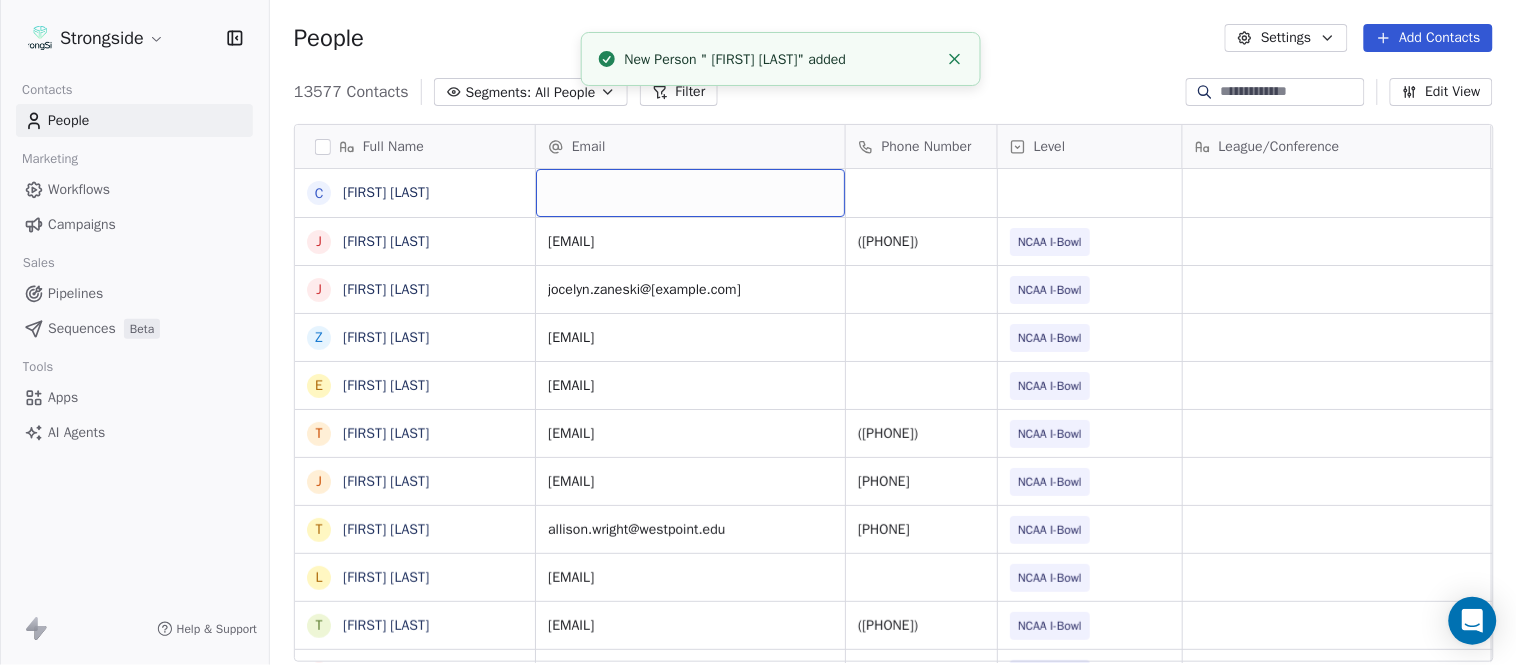 click at bounding box center [690, 193] 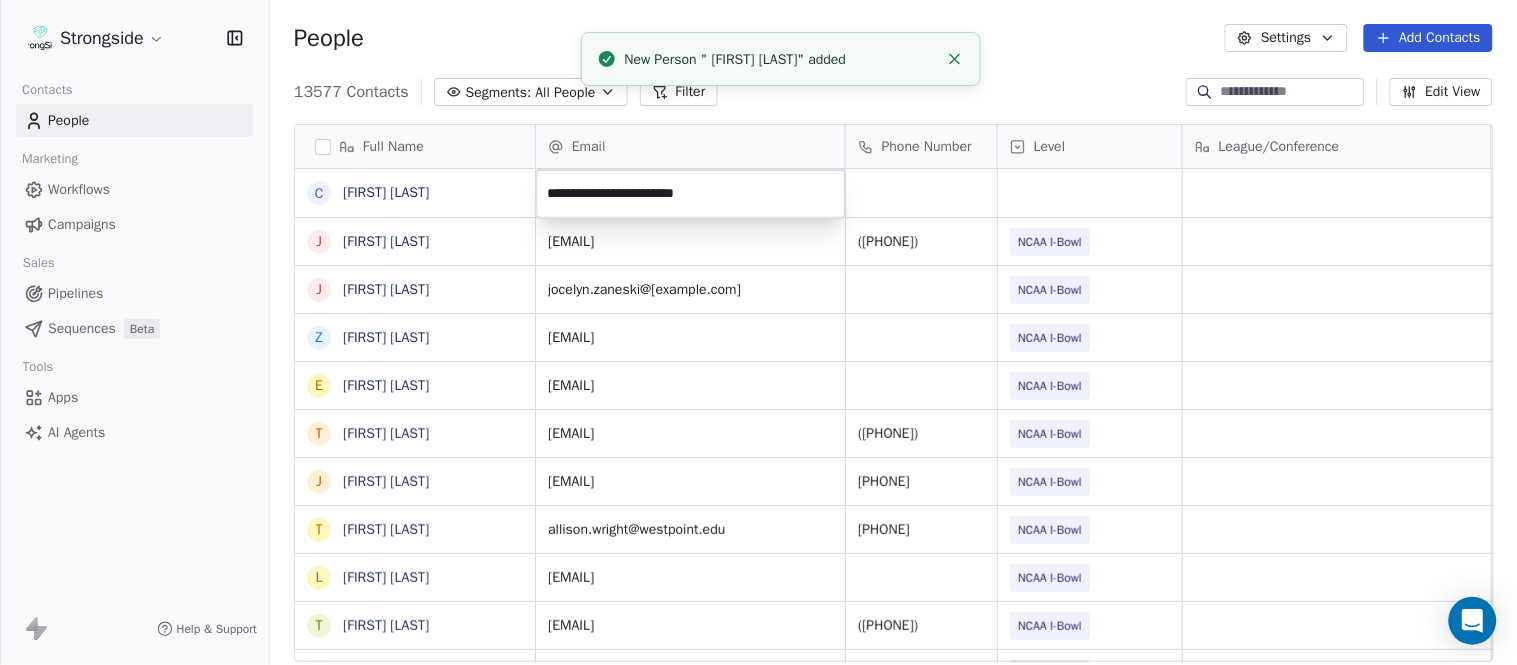 click on "Strongside Contacts People Marketing Workflows Campaigns Sales Pipelines Sequences Beta Tools Apps AI Agents Help & Support People Settings Add Contacts 13577 Contacts Segments: All People Filter Edit View Tag Add to Sequence Export Full Name C [FIRST] J [FIRST] J [FIRST] Z [FIRST] E [FIRST] T [FIRST] J [FIRST] T [FIRST] L [FIRST] T [FIRST] C [FIRST] C [FIRST] B [FIRST] J [FIRST] A [FIRST] T [FIRST] N [FIRST] S [FIRST] T [FIRST] B [FIRST] K [FIRST] K [FIRST] J [FIRST] S [FIRST] L [FIRST] Email Phone Number Level League/Conference Organization Job Title Tags Created Date BST Aug 04, 2025 08:24 PM [EMAIL] ([PHONE]) NCAA I-Bowl ARMY WEST POINT Sports Medicine Aug 04, 2025 08:22 PM [EMAIL] NCAA I-Bowl ARMY WEST POINT SID" at bounding box center (758, 332) 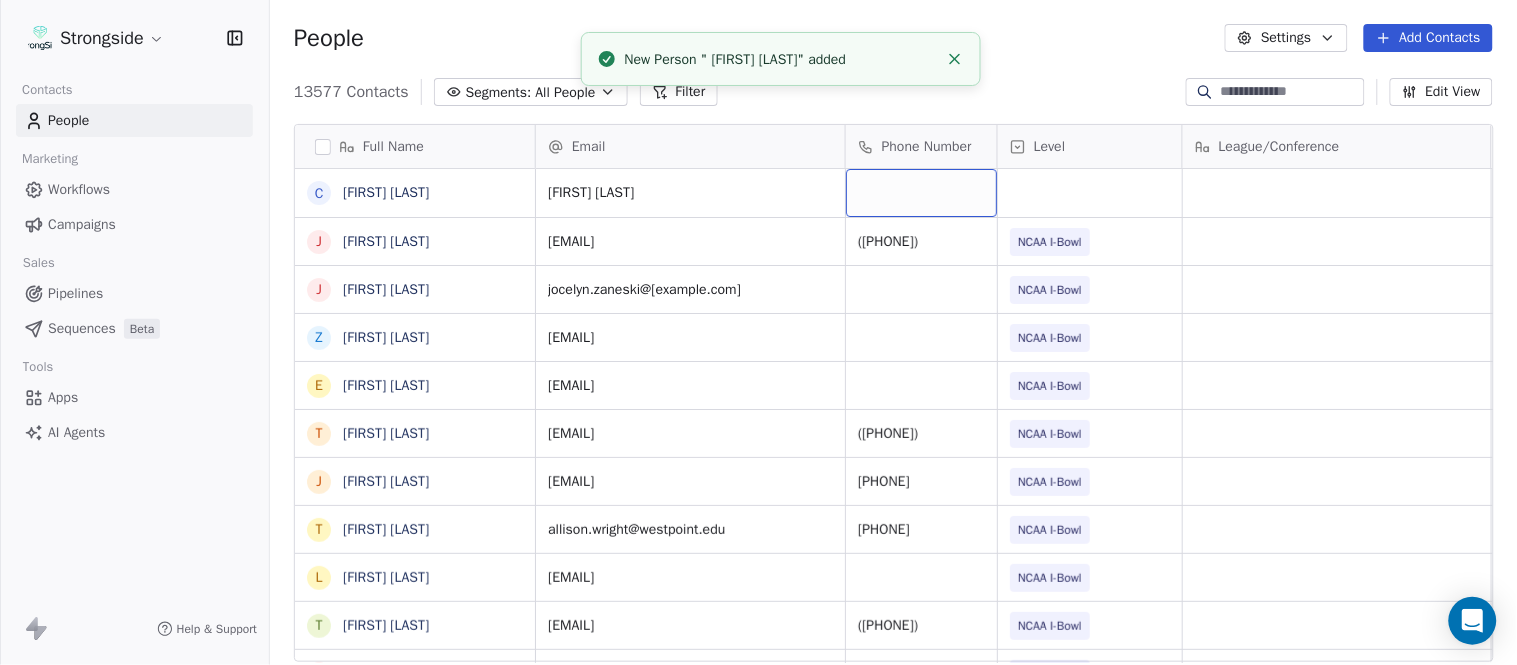 click at bounding box center (921, 193) 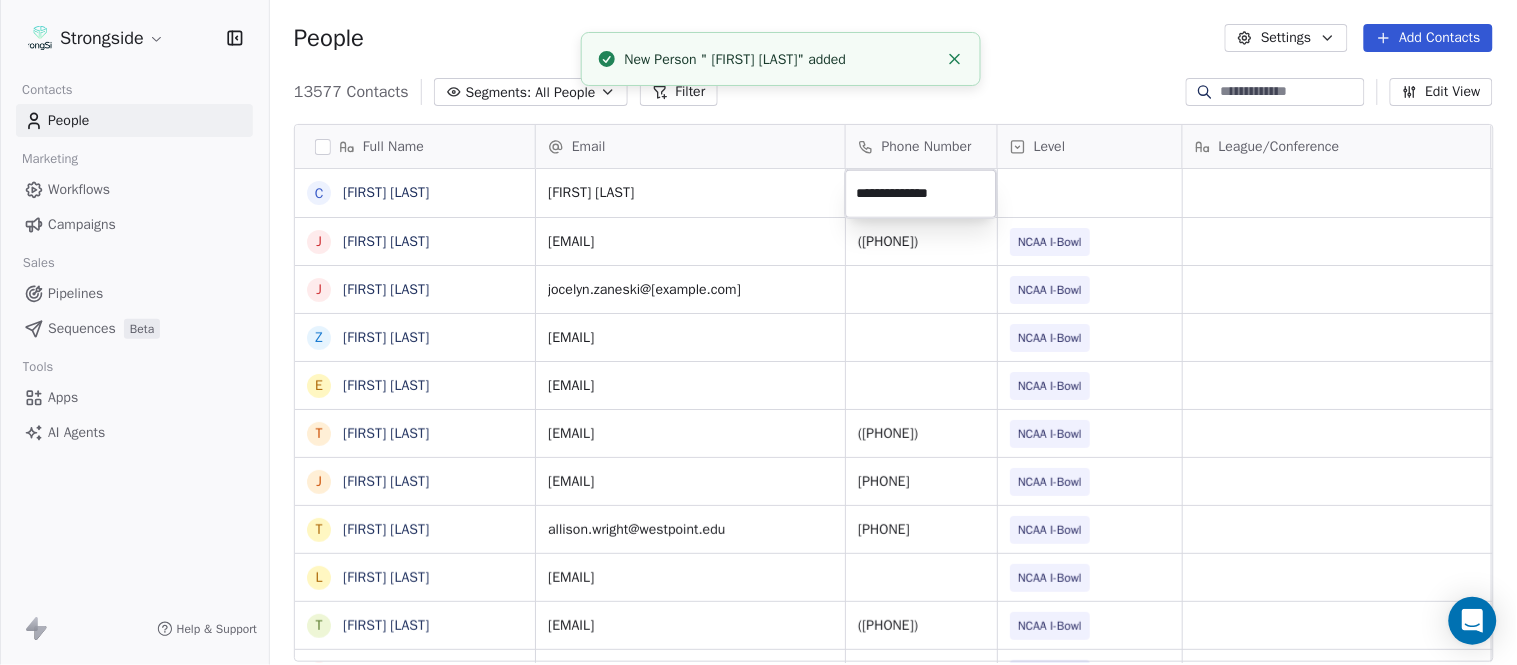 click on "Strongside Contacts People Marketing Workflows Campaigns Sales Pipelines Sequences Beta Tools Apps AI Agents Help & Support People Settings  Add Contacts 13577 Contacts Segments: All People Filter  Edit View Tag Add to Sequence Export Full Name C [FIRST] [LAST] J [FIRST] [LAST] J [FIRST] [LAST] Z [FIRST] [LAST] E [FIRST] [LAST] T [FIRST] [LAST] J [FIRST] [LAST] T [FIRST] [LAST] L [FIRST] [LAST] T [FIRST] [LAST] C [FIRST] [LAST] C [FIRST] [LAST] B [FIRST] [LAST] J [FIRST] [LAST] A [FIRST] [LAST] T [FIRST] [LAST] N [FIRST] [LAST] S [FIRST] [LAST] T [FIRST] [LAST] B [FIRST] [LAST] J [FIRST] [LAST] C [FIRST] [LAST] T [FIRST] [LAST] B [FIRST] [LAST] K [FIRST] [LAST] K [FIRST] [LAST] J [FIRST] [LAST] S [FIRST] [LAST] L [FIRST] [LAST] J [FIRST] [LAST] M [FIRST] [LAST] Email Phone Number Level League/Conference Organization Job Title Tags Created Date BST conor.hughes@westpoint.ed Aug 04, 2025 08:24 PM jacqui.mccann@westpoint.edu [PHONE] NCAA I-Bowl ARMY WEST POINT Sports Medicine Aug 04, 2025 08:22 PM jocelyn.zaneski@westpoint.edu SID NFL" at bounding box center (758, 332) 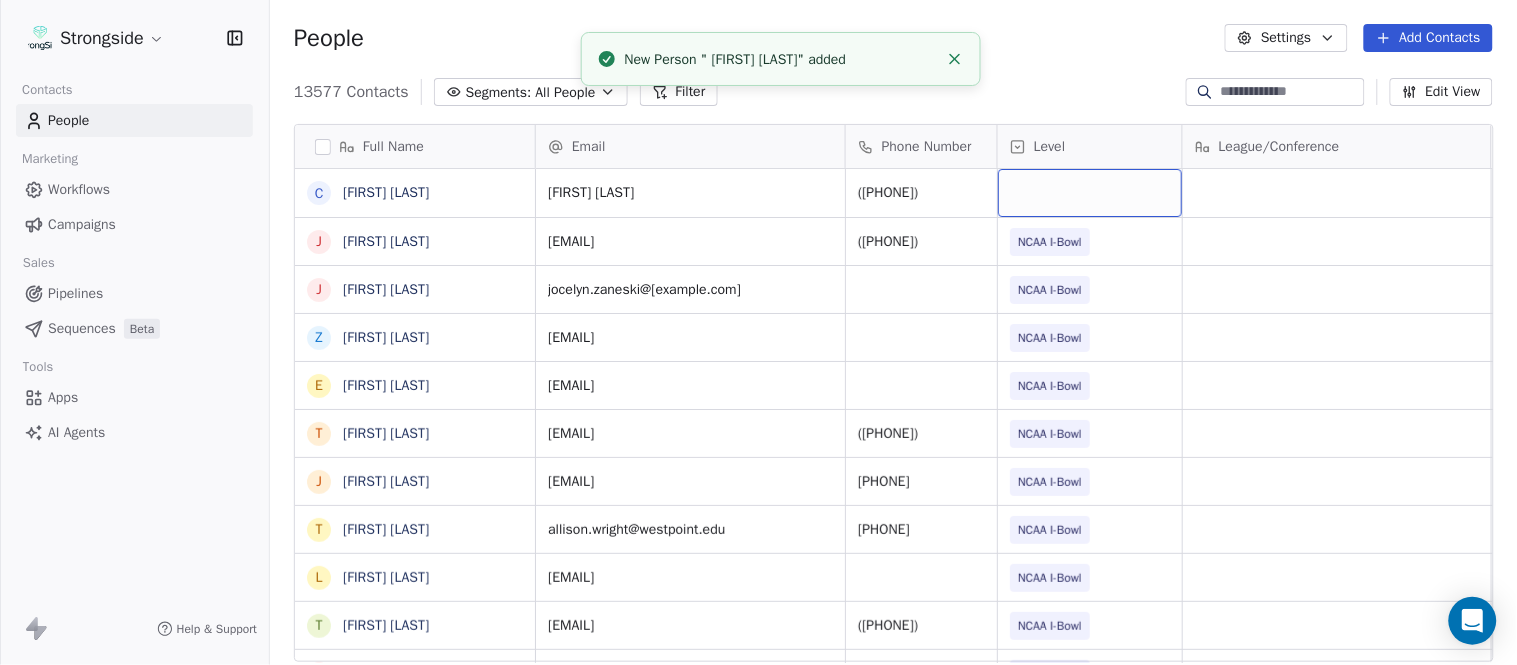 click at bounding box center [1090, 193] 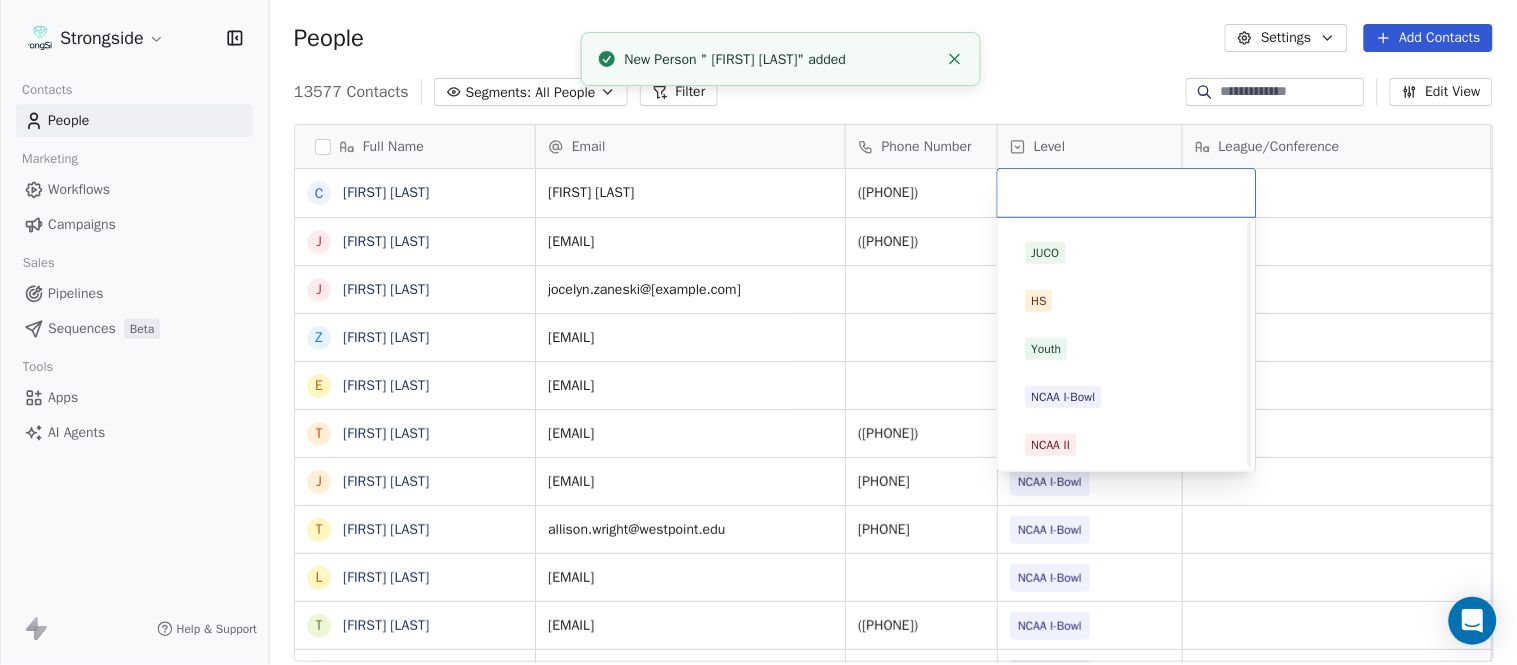 scroll, scrollTop: 330, scrollLeft: 0, axis: vertical 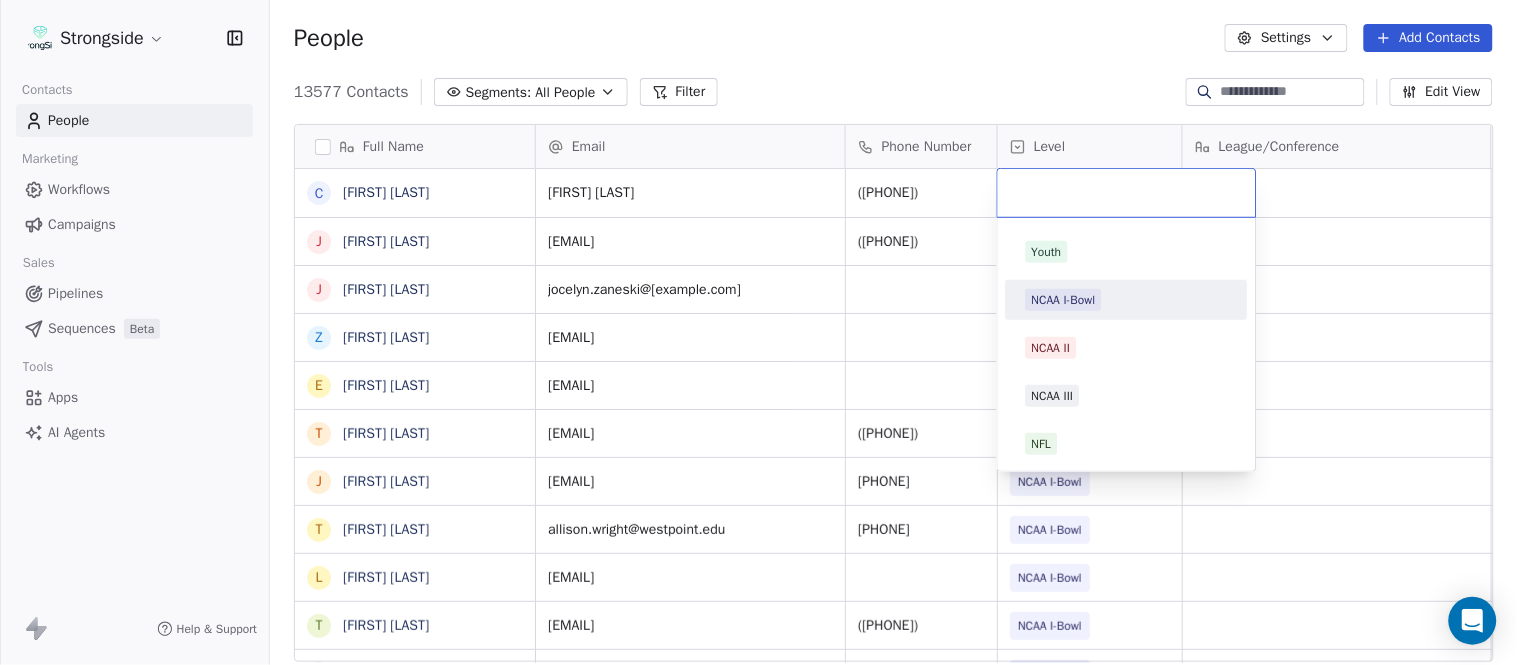 click on "NCAA I-Bowl" at bounding box center [1127, 300] 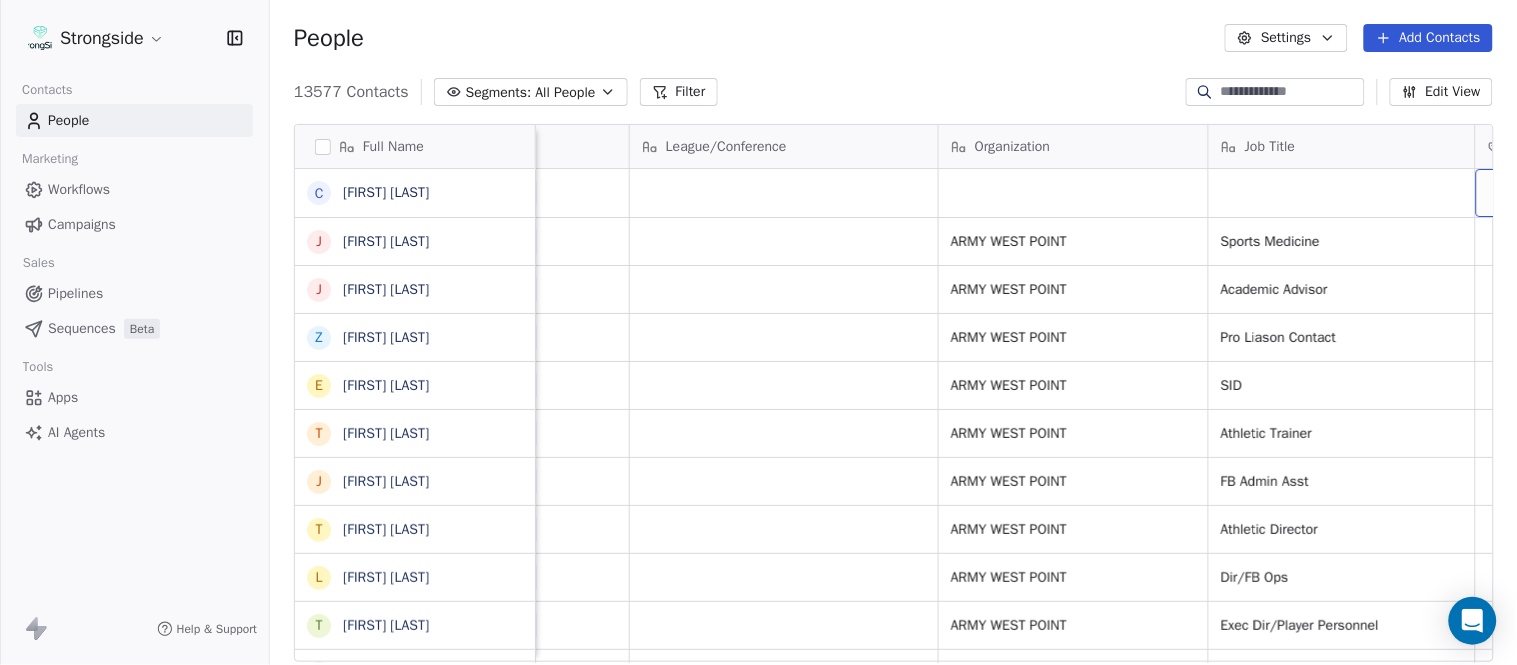 scroll, scrollTop: 0, scrollLeft: 653, axis: horizontal 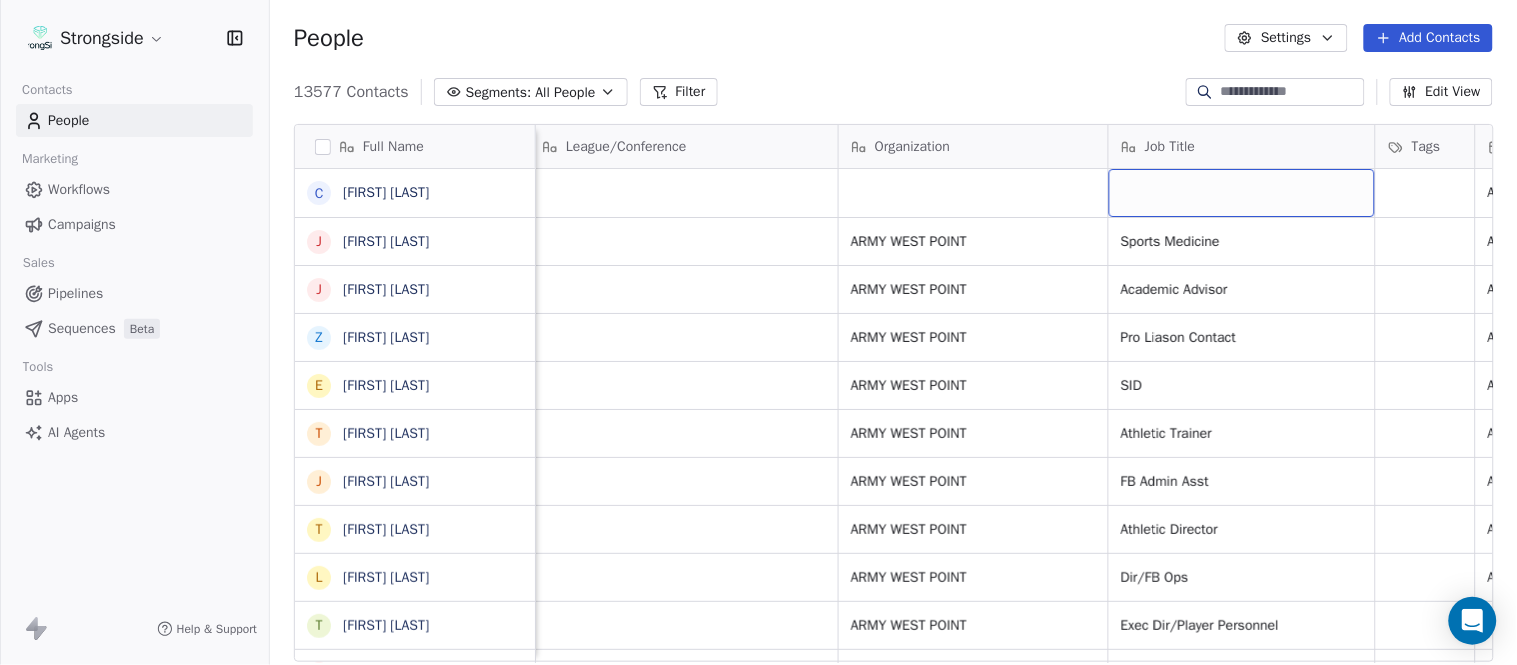click at bounding box center [1242, 193] 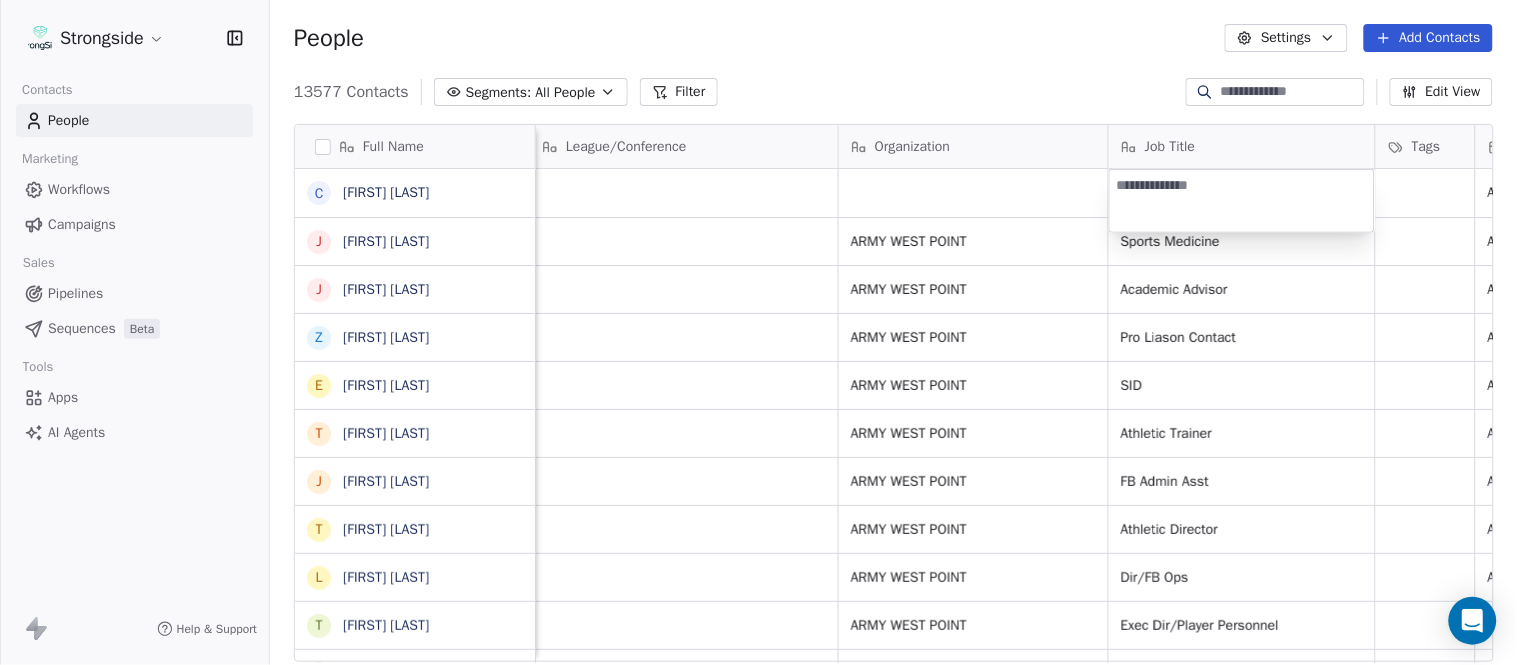 type on "**********" 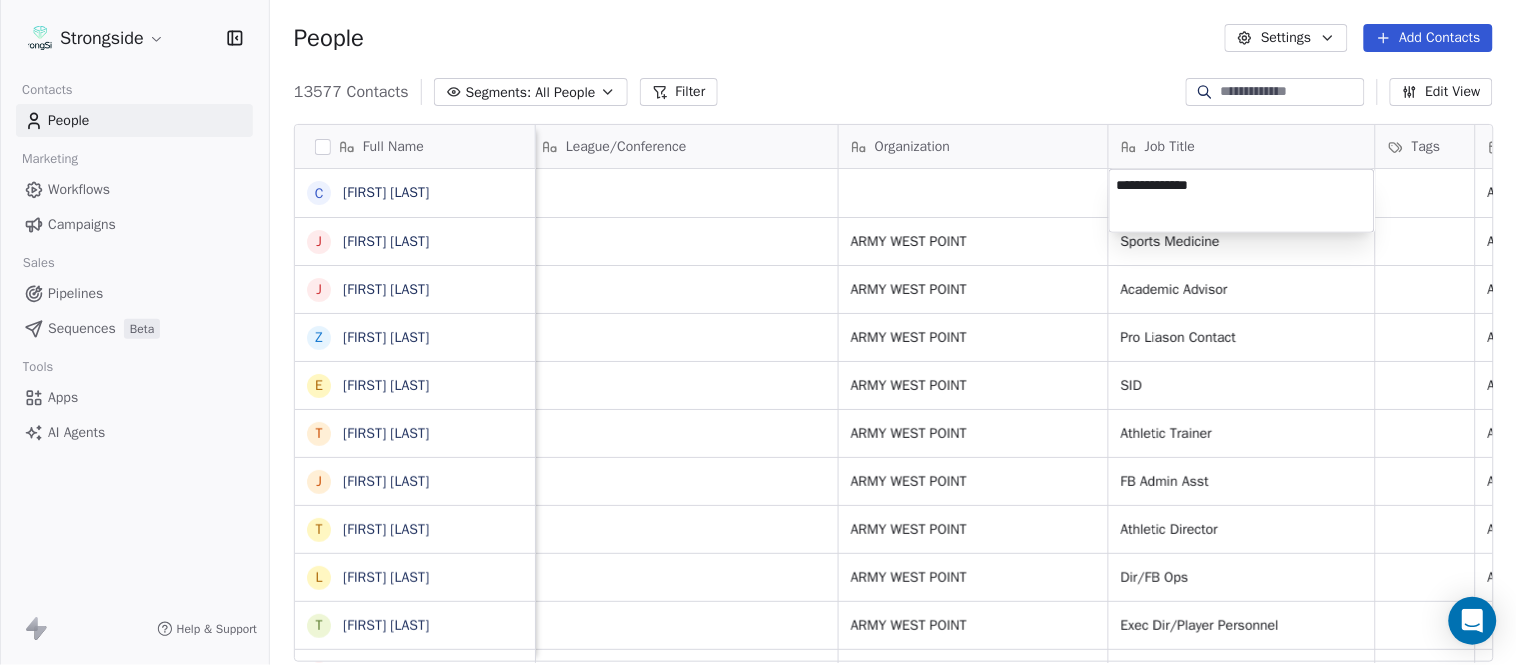 click on "Strongside Contacts People Marketing Workflows Campaigns Sales Pipelines Sequences Beta Tools Apps AI Agents Help & Support People Settings Add Contacts 13577 Contacts Segments: All People Filter Edit View Tag Add to Sequence Export Full Name C [FIRST] [LAST] J [FIRST] [LAST] J [FIRST] [LAST] Z [FIRST] [LAST] E [FIRST] [LAST] T [FIRST] [LAST] J [FIRST] [LAST] T [FIRST] [LAST] L [FIRST] [LAST] T [FIRST] [LAST] C [FIRST] [LAST] B [FIRST] [LAST] J [FIRST] [LAST] A [FIRST] [LAST] T [FIRST] [LAST] N [FIRST] [LAST] S [FIRST] [LAST] T [FIRST] [LAST] B [FIRST] [LAST] B [FIRST] [LAST] K [FIRST] [LAST] K [FIRST] [LAST] J [FIRST] [LAST] S [FIRST] [LAST] L [FIRST] [LAST] J [FIRST] [LAST] M [FIRST] [LAST] Email Phone Number Level League/Conference Organization Job Title Tags Created Date BST Status Priority Emails Auto Clicked [EMAIL] ([PHONE]) NCAA I-Bowl [DATE] [TIME] [EMAIL] ([PHONE]) NCAA I-Bowl ARMY WEST POINT NCAA I-Bowl" at bounding box center [758, 332] 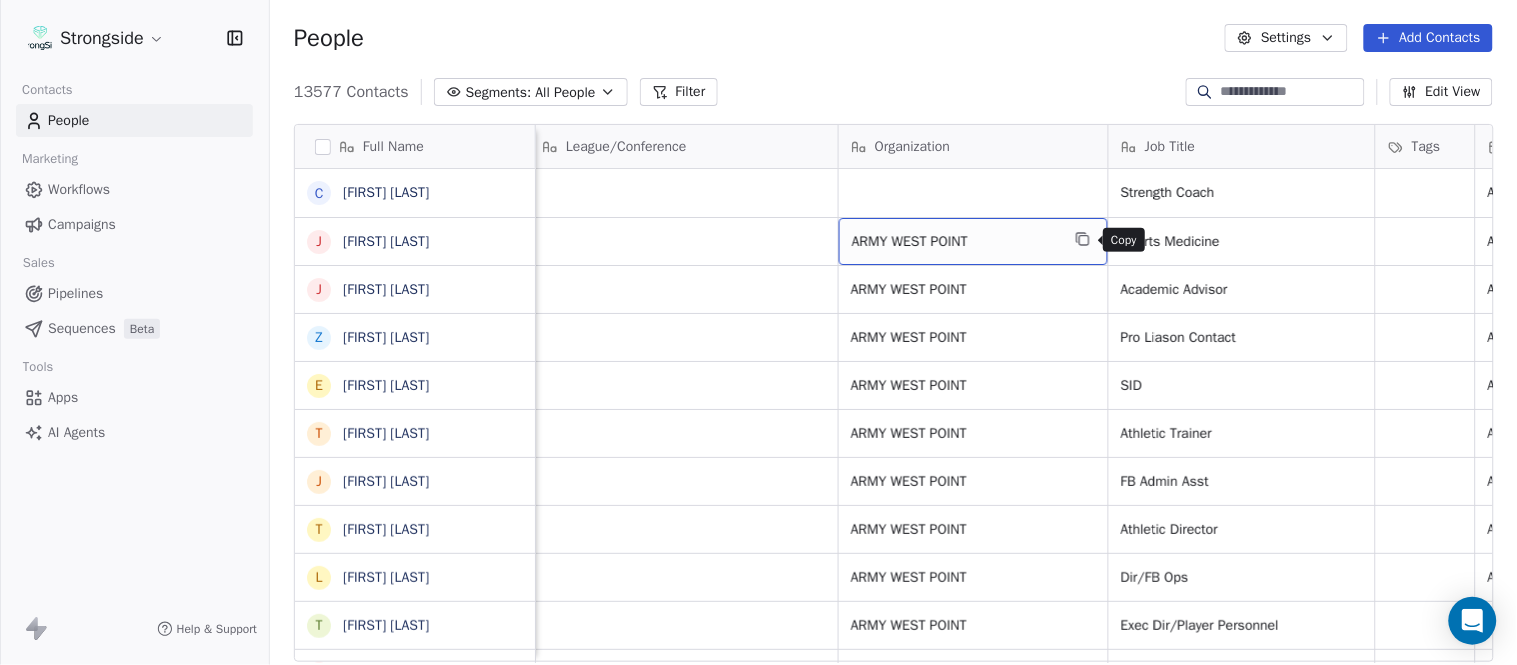 click 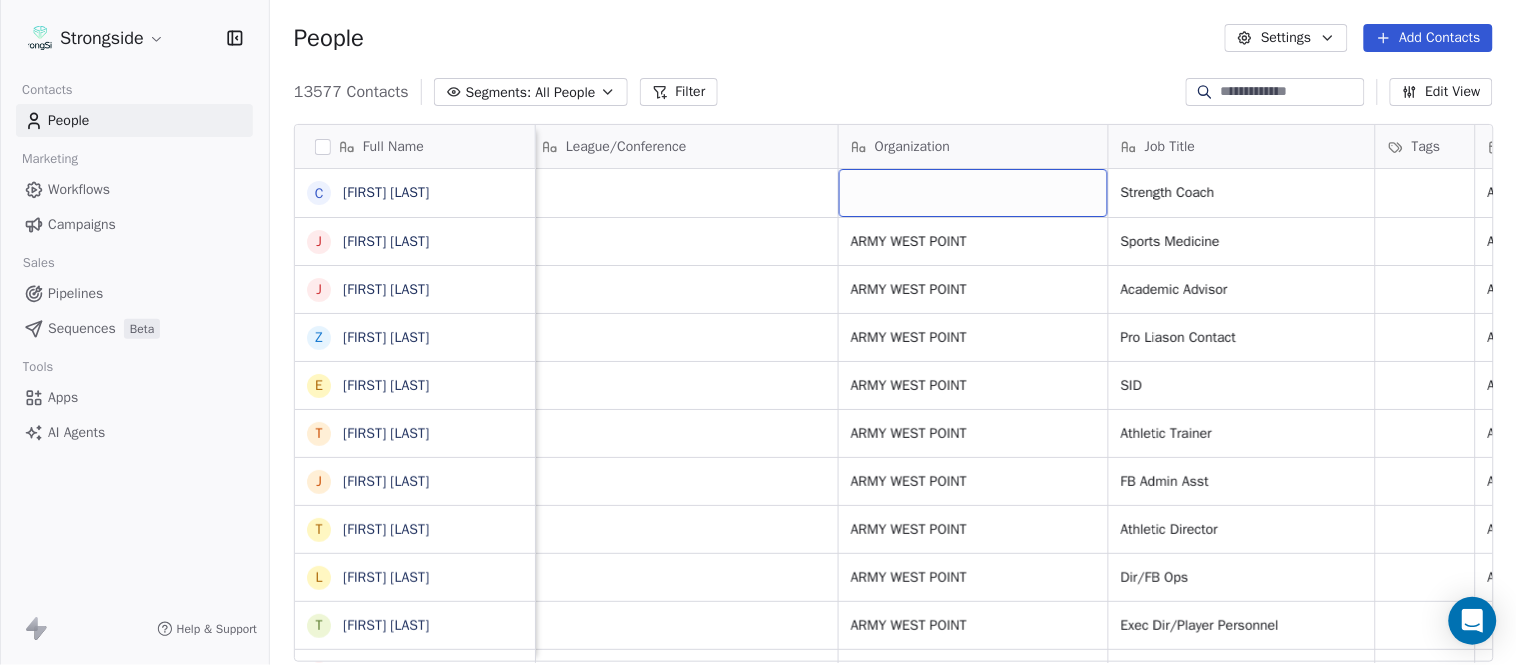 click at bounding box center (973, 193) 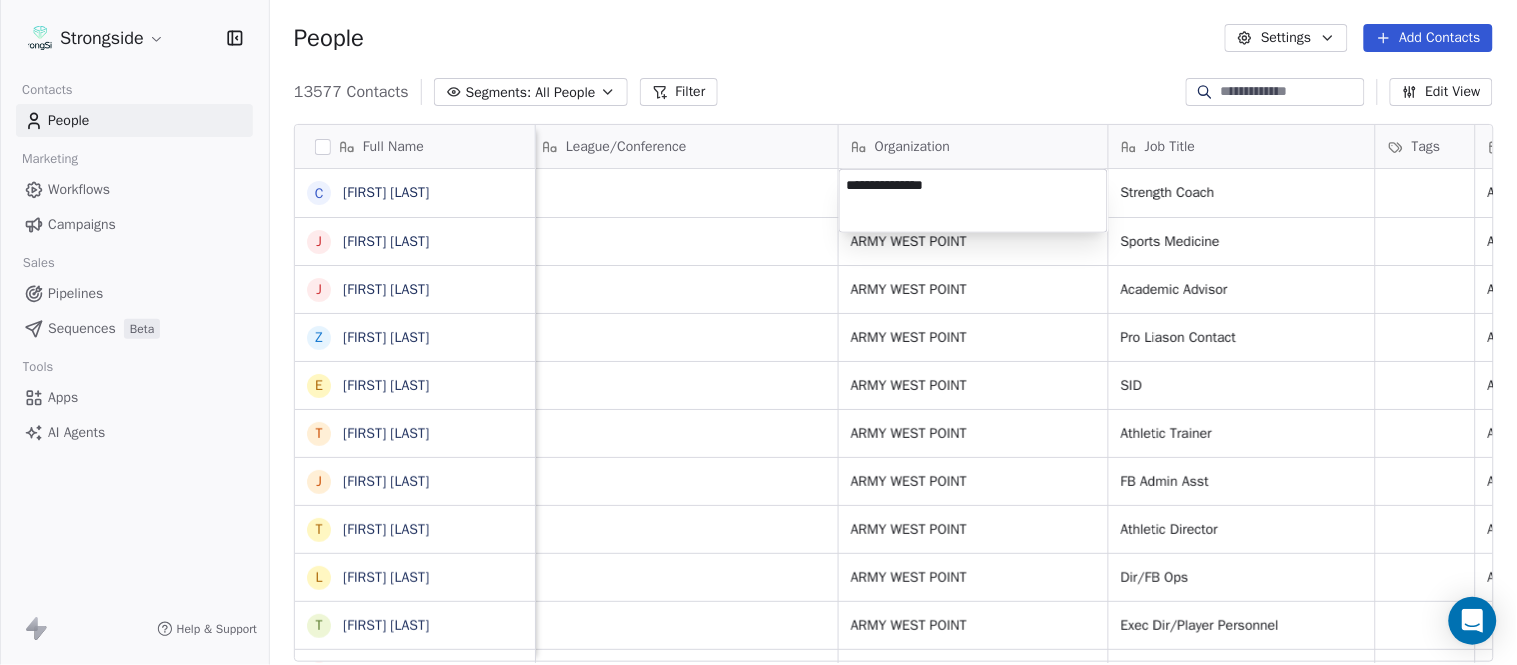 click on "Strongside Contacts People Marketing Workflows Campaigns Sales Pipelines Sequences Beta Tools Apps AI Agents Help & Support People Settings Add Contacts 13577 Contacts Segments: All People Filter Edit View Tag Add to Sequence Export Full Name C [FIRST] [LAST] J [FIRST] [LAST] J [FIRST] [LAST] Z [FIRST] [LAST] E [FIRST] [LAST] T [FIRST] [LAST] J [FIRST] [LAST] T [FIRST] [LAST] L [FIRST] [LAST] T [FIRST] [LAST] C [FIRST] [LAST] C [FIRST] [LAST] B [FIRST] [LAST] J [FIRST] [LAST] A [FIRST] [LAST] T [FIRST] [LAST] N [FIRST] [LAST] S [FIRST] [LAST] T [FIRST] [LAST] B [FIRST] [LAST] J [FIRST] [LAST] C [FIRST] [LAST] T [FIRST] [LAST] B [FIRST] [LAST] K [FIRST] [LAST] K [FIRST] [LAST] J [FIRST] [LAST] S [FIRST] [LAST] L [FIRST] [LAST] J [FIRST] [LAST] M [FIRST] [LAST] K [FIRST] [LAST] Email Phone Number Level League/Conference Organization Job Title Tags Created Date BST Status Priority Emails Auto Clicked conor.hughes@[example.com] ([PHONE]) NCAA I-Bowl Strength Coach Aug 04, 2025 08:24 PM jacqui.mccann@[example.com] ([PHONE]) NCAA I-Bowl NCAA I-Bowl" at bounding box center [758, 332] 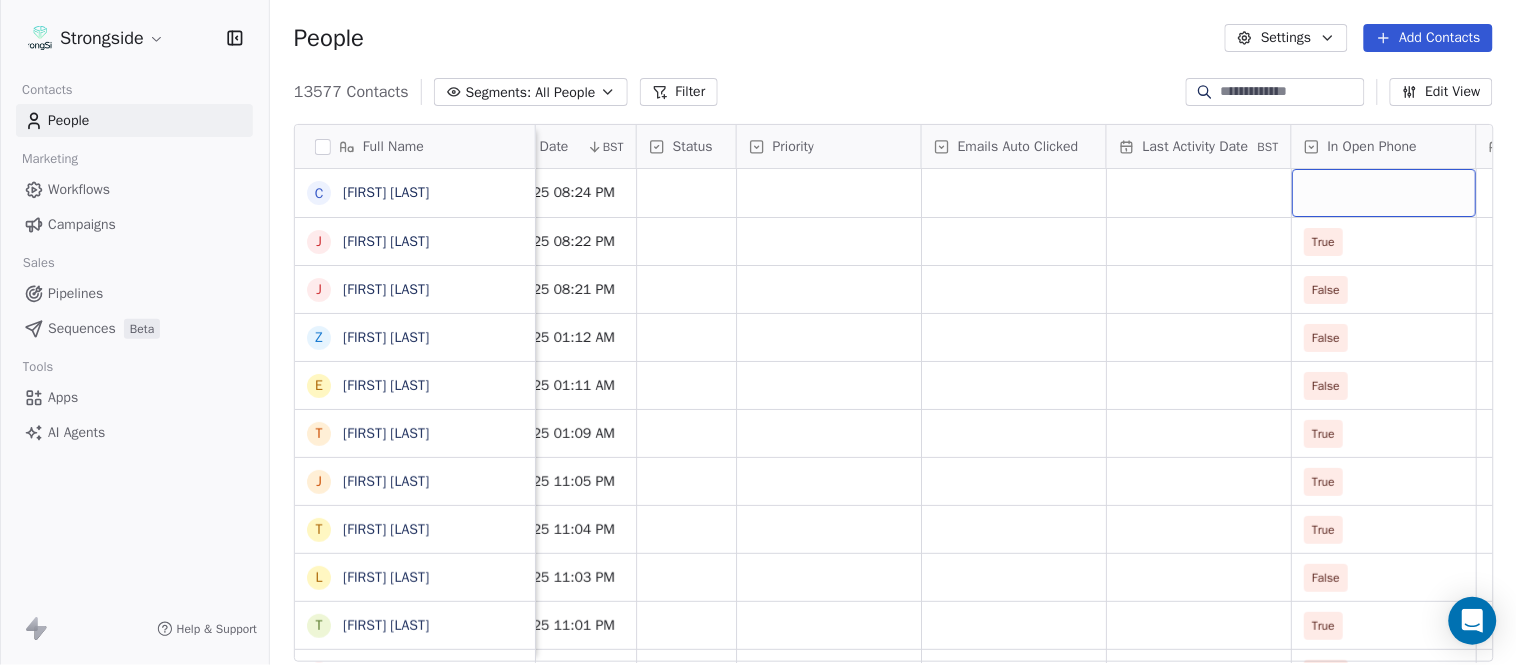 scroll, scrollTop: 0, scrollLeft: 1863, axis: horizontal 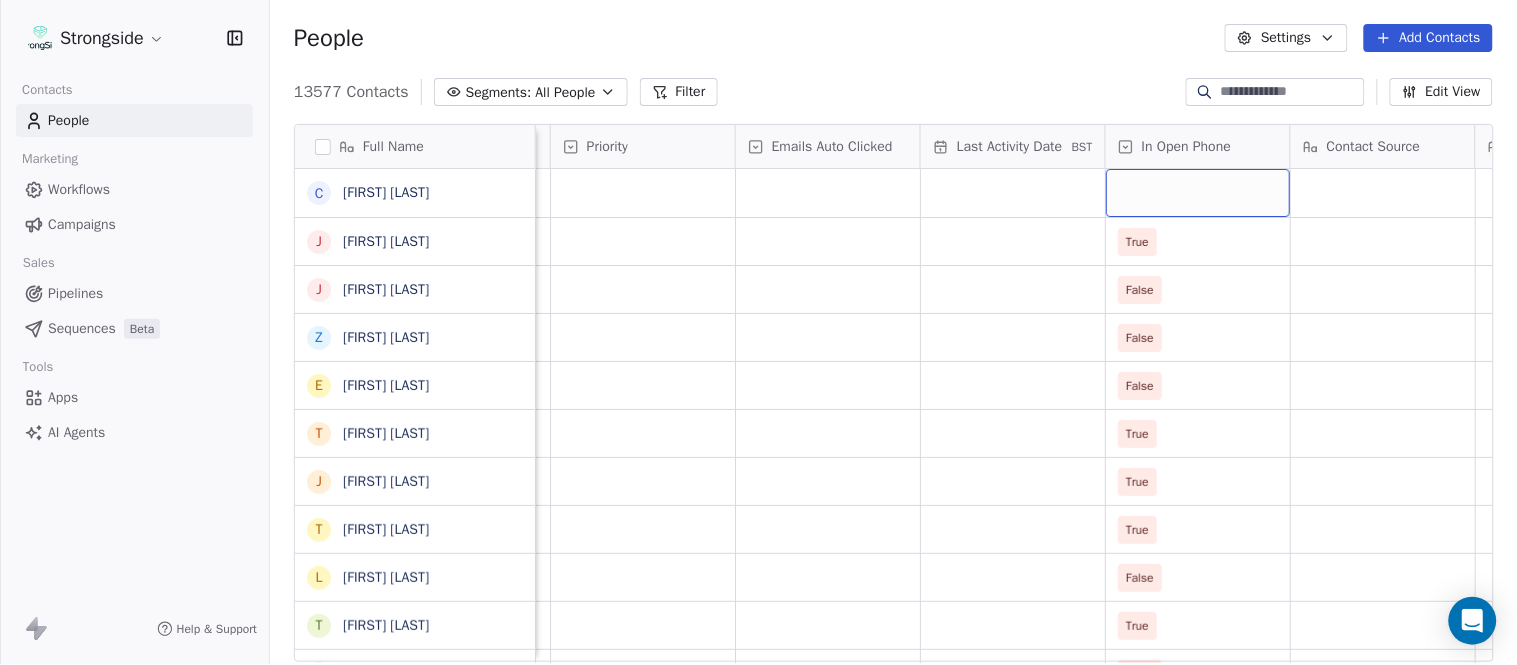 click at bounding box center (1198, 193) 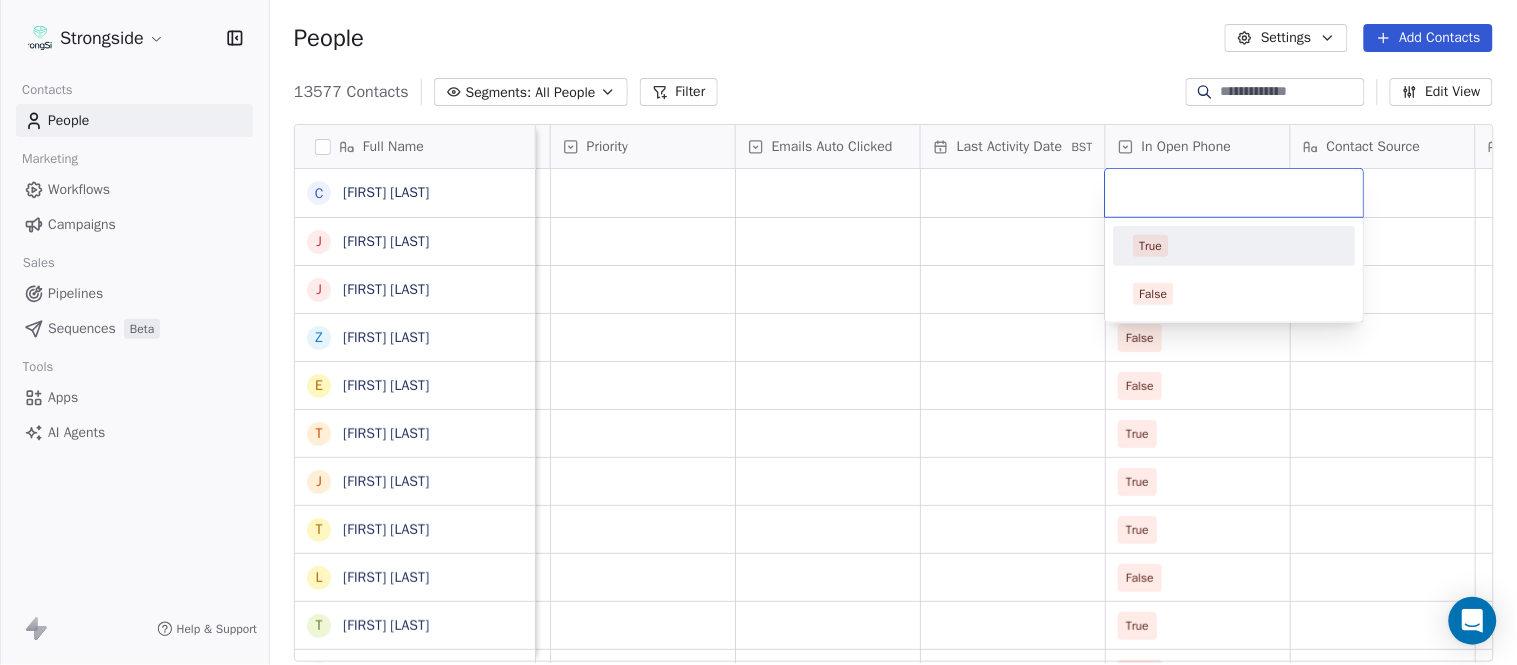 click on "True" at bounding box center [1235, 246] 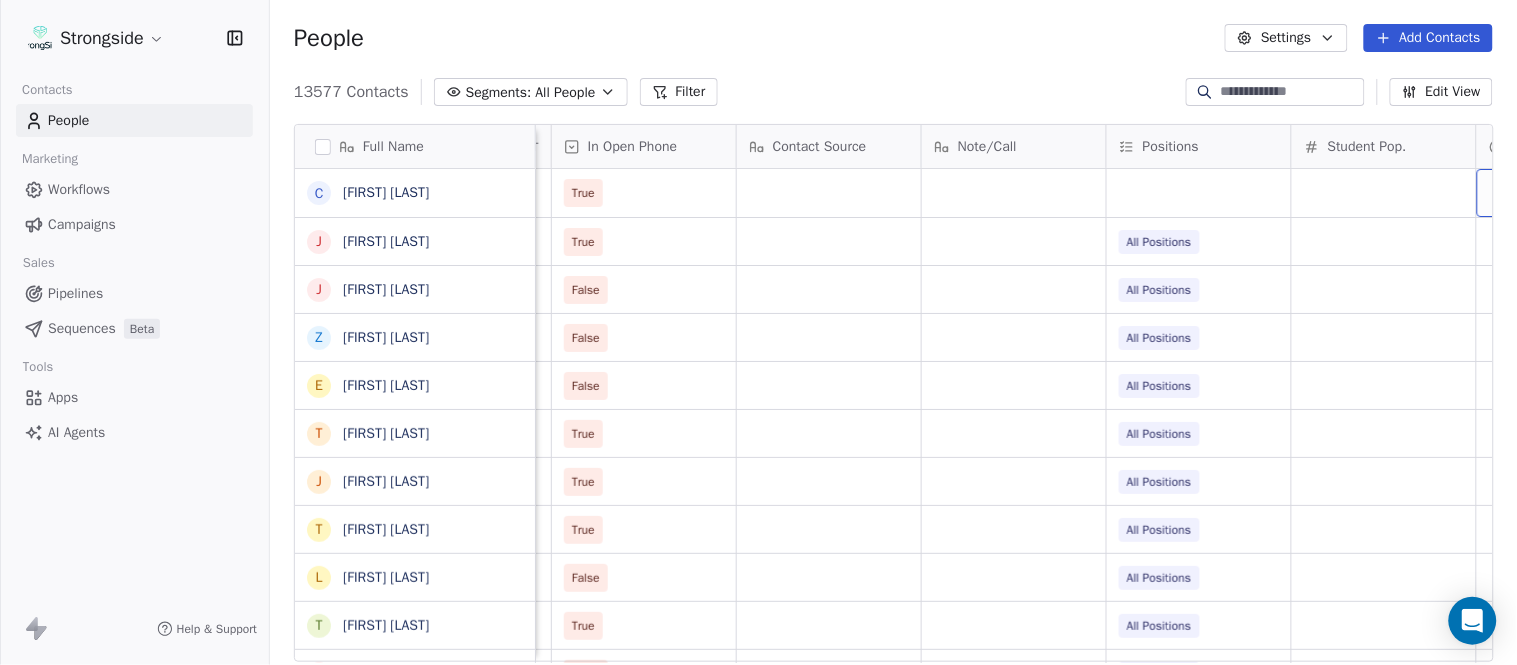 scroll, scrollTop: 0, scrollLeft: 2603, axis: horizontal 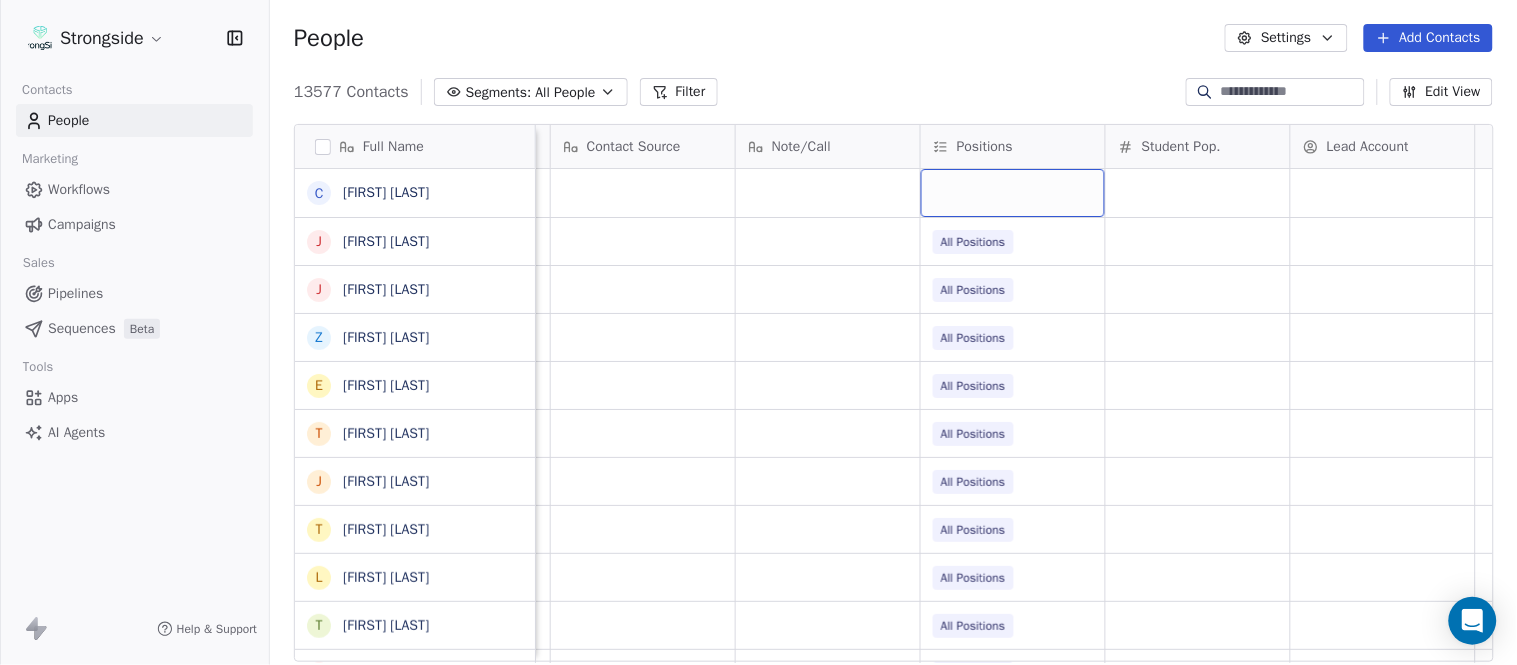 click at bounding box center (1013, 193) 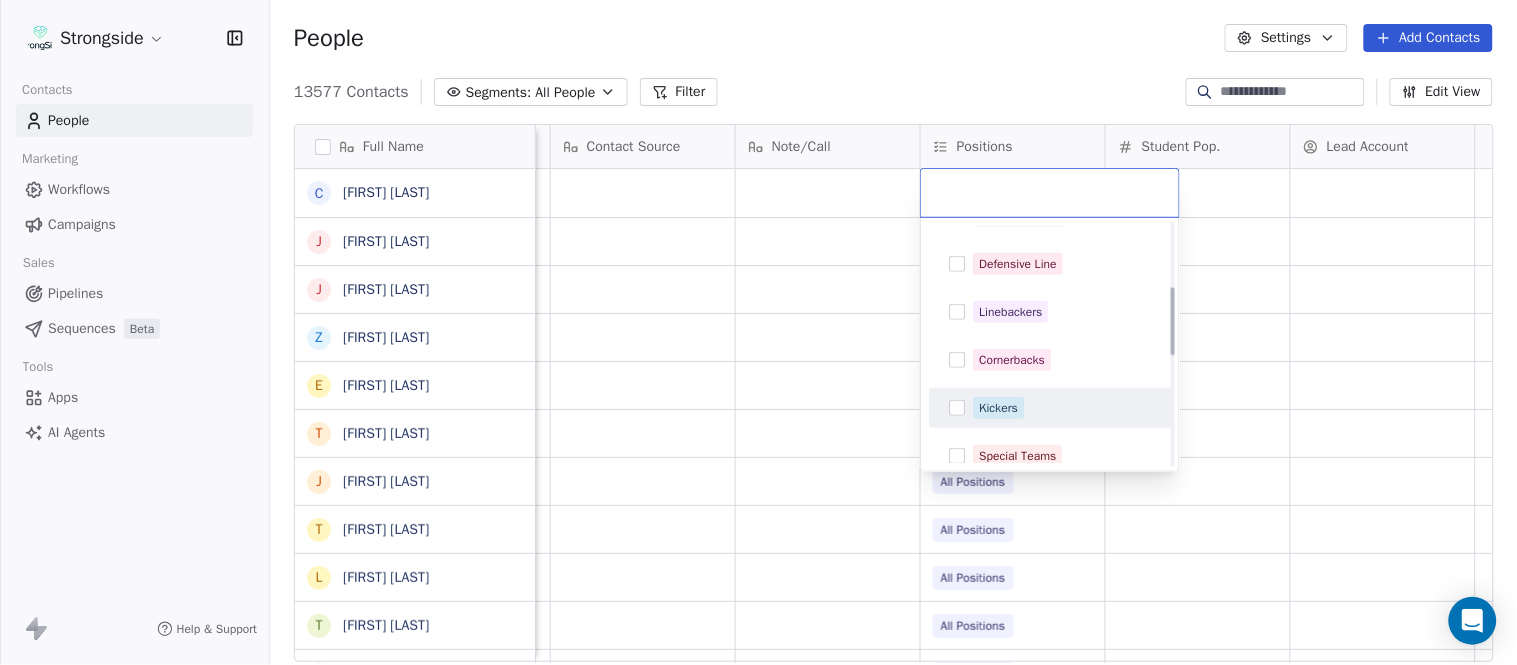 scroll, scrollTop: 333, scrollLeft: 0, axis: vertical 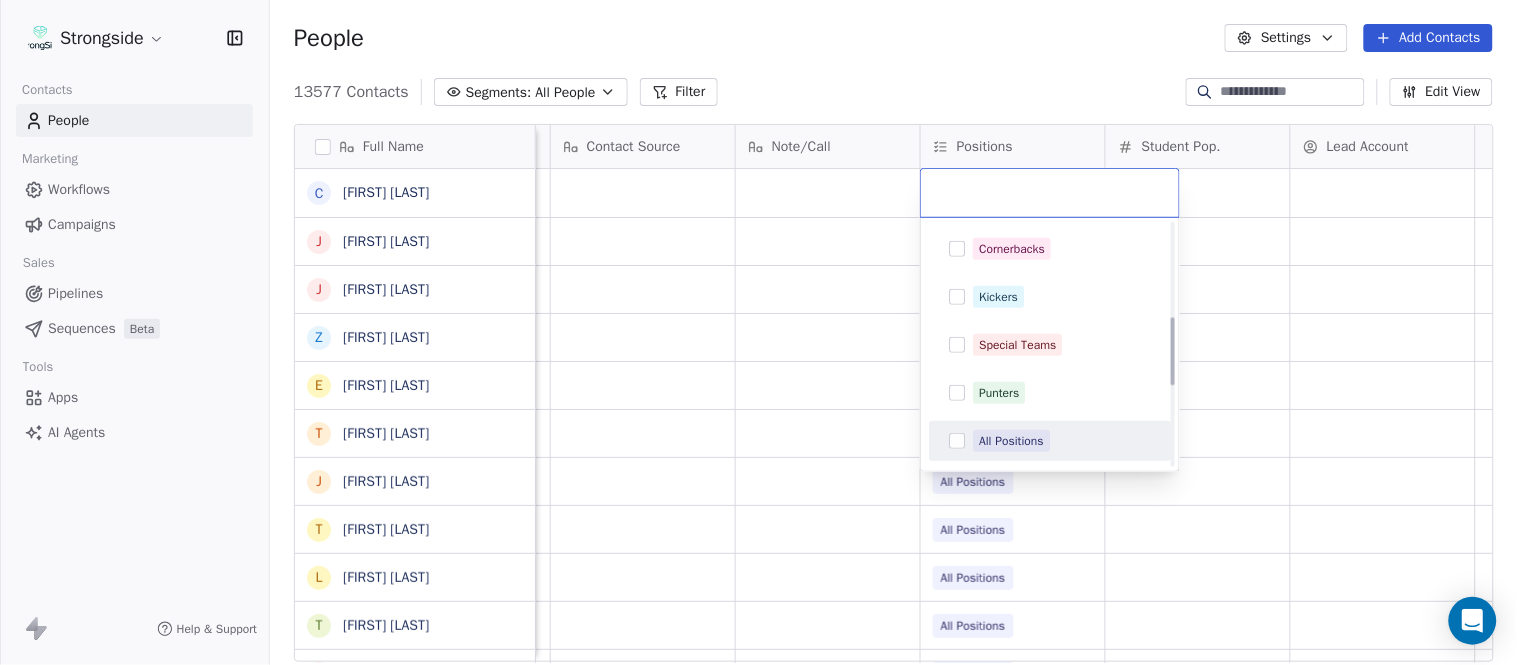 click on "All Positions" at bounding box center (1062, 441) 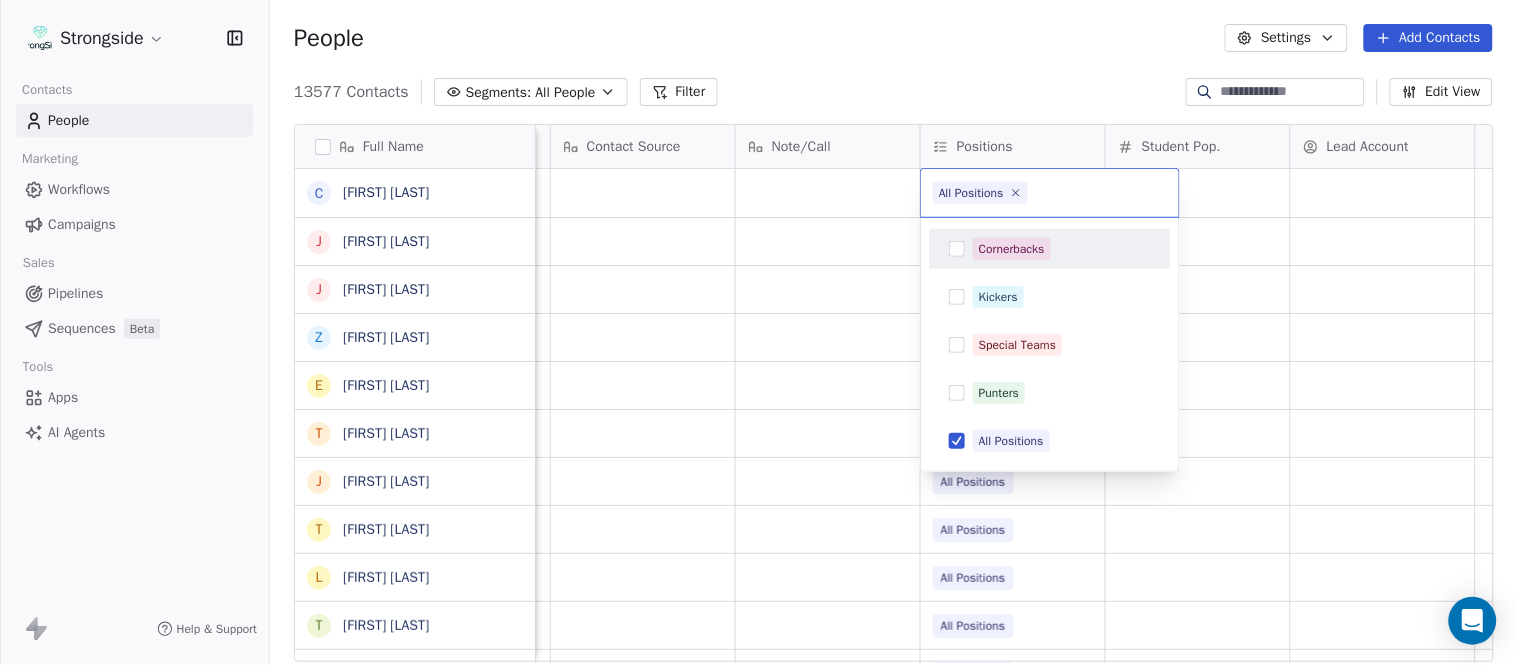 click on "Full Name C [NAME] J [NAME] J [NAME] Z [NAME] E [NAME] T [NAME] J [NAME] T [NAME] L [NAME] T [NAME] C [NAME] C [NAME] B [NAME] J [NAME] A [NAME] T [NAME] N [NAME] S [NAME] T [NAME] B [NAME] J [NAME] C [NAME] T [NAME] B [NAME] K [NAME] K [NAME] J [NAME] S [NAME] L [NAME] J [NAME] M [NAME] Priority Emails Auto Clicked Last Activity Date BST In Open Phone Contact Source Note/Call Positions Student Pop. Lead Account   True   True All Positions   False All Positions   False All Positions   False All Positions   True All Positions   True All Positions   True   False" at bounding box center (758, 332) 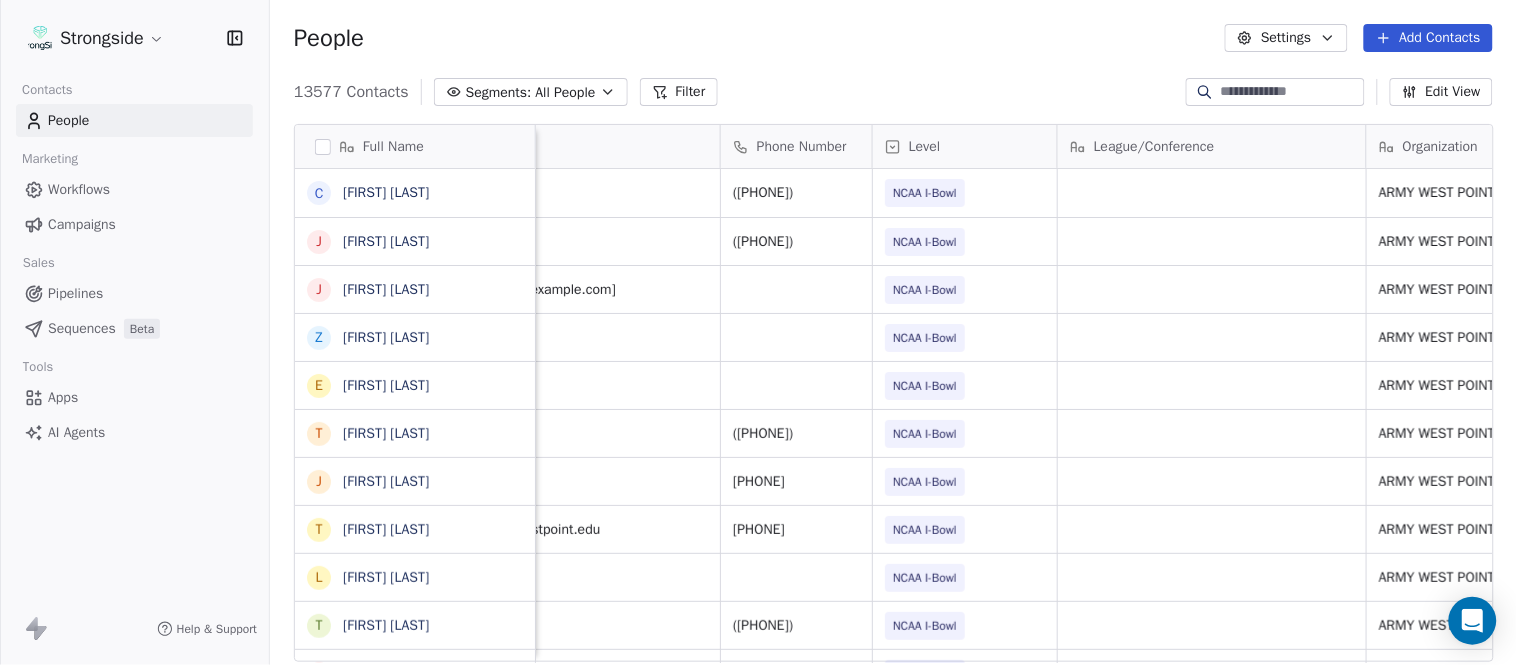 scroll, scrollTop: 0, scrollLeft: 0, axis: both 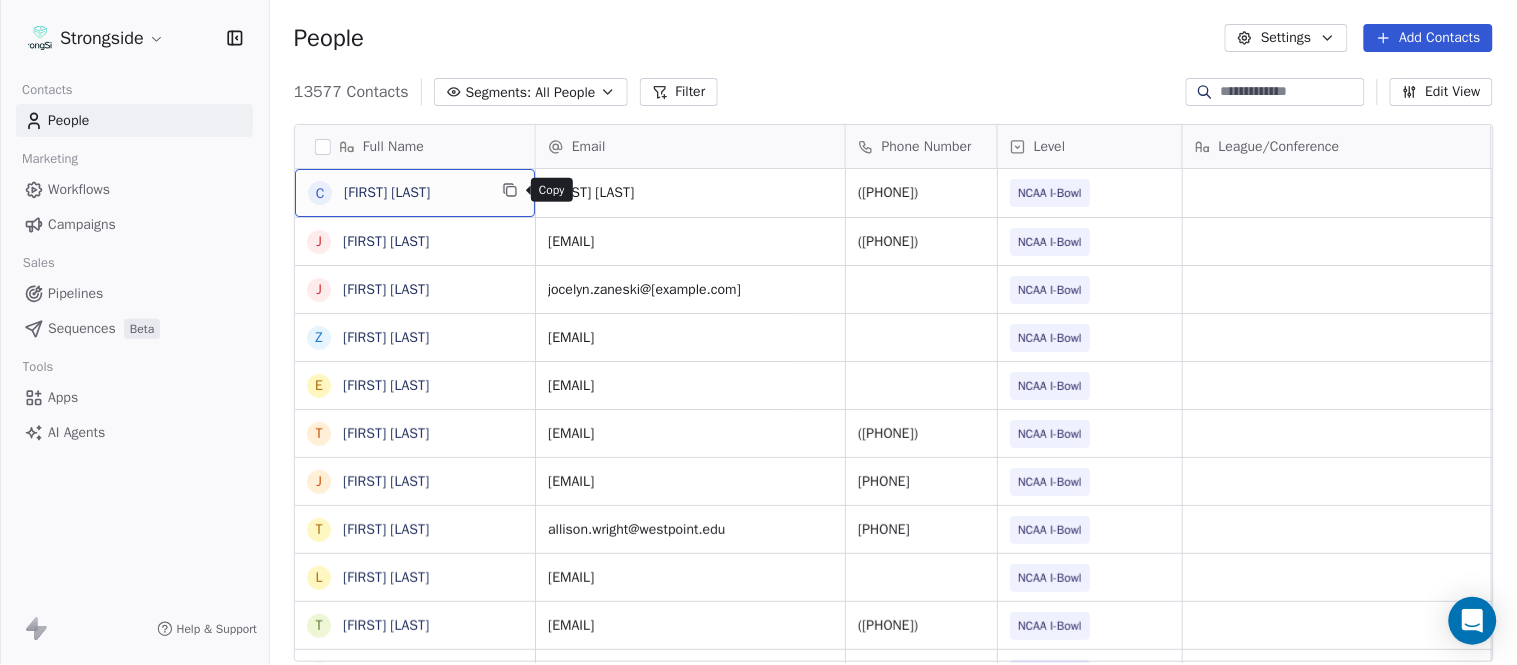 click 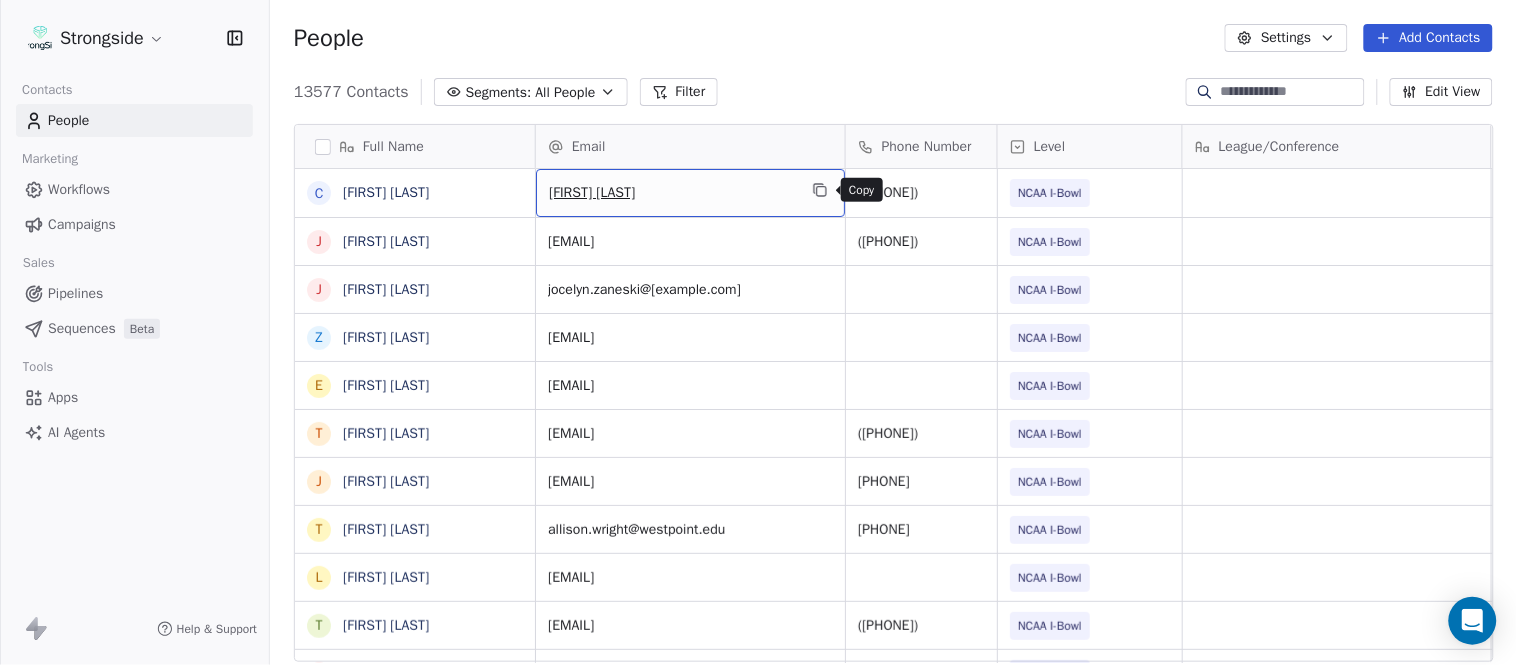 click 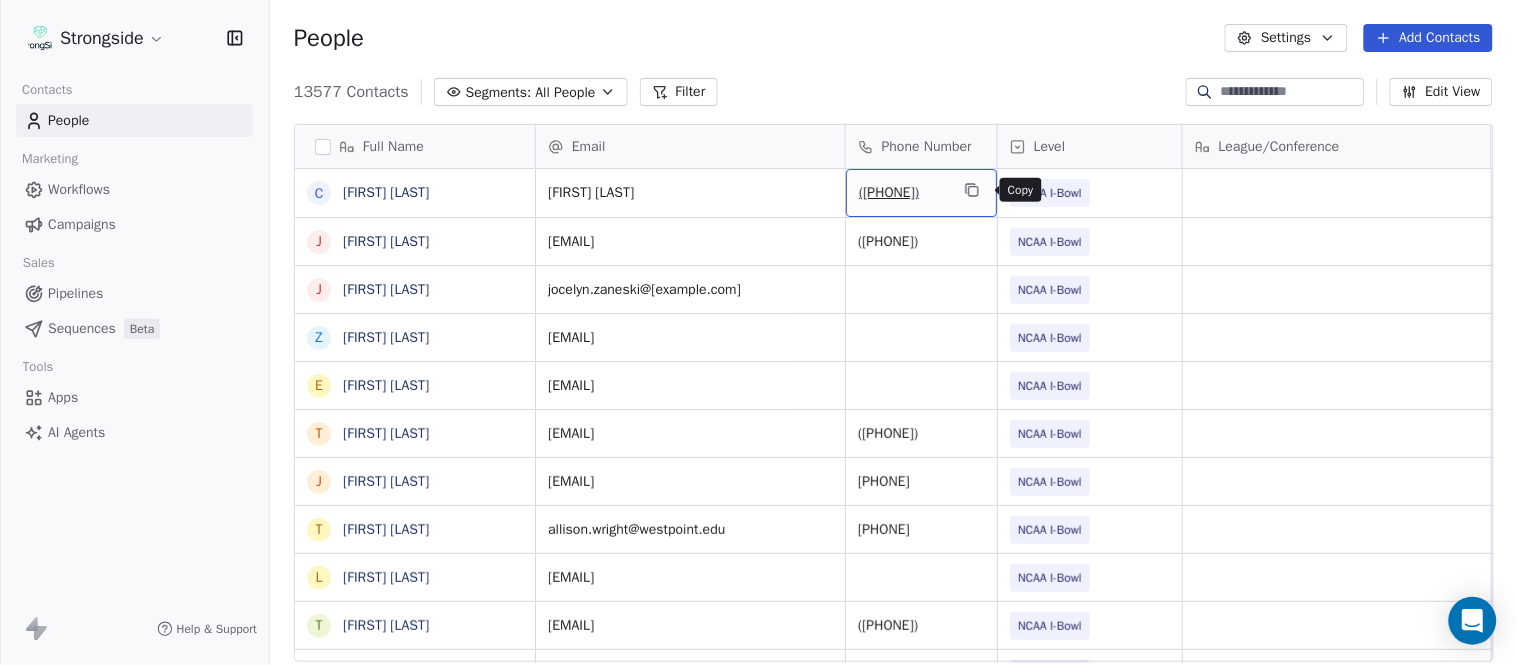 click 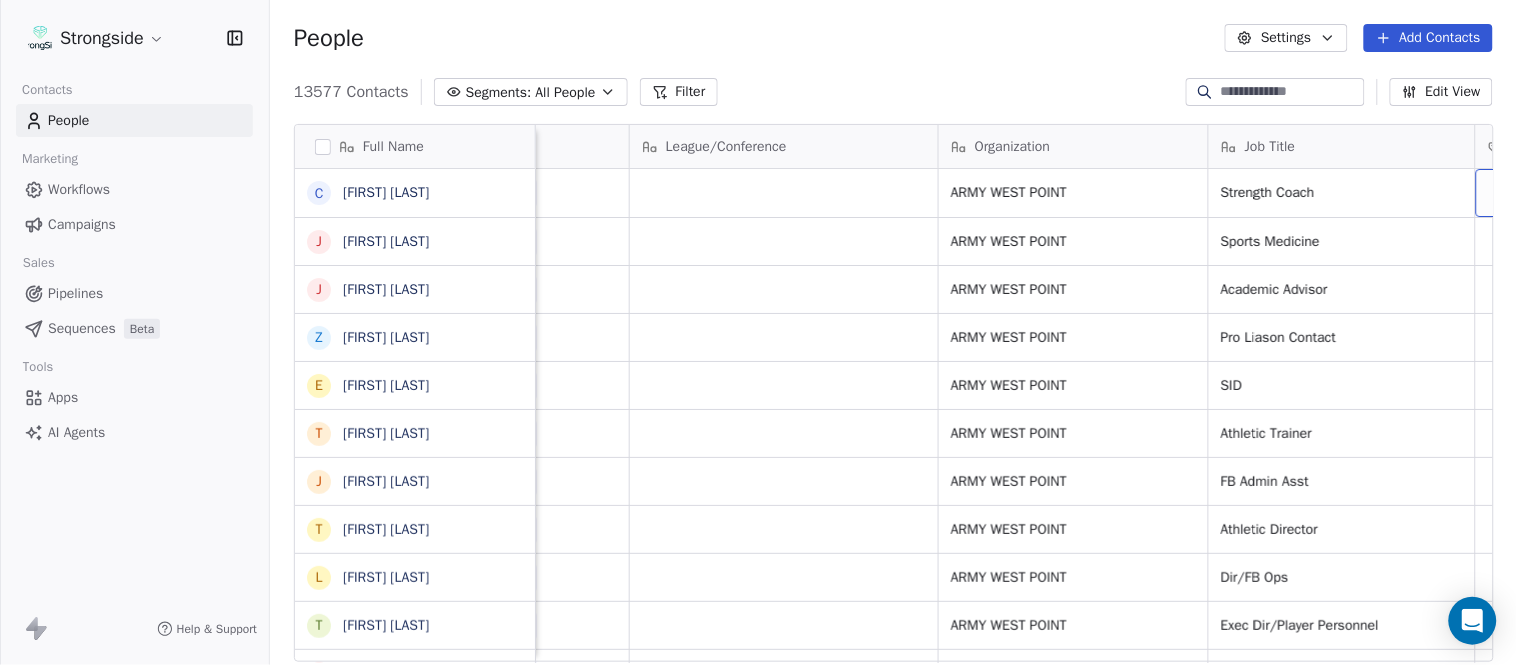 scroll, scrollTop: 0, scrollLeft: 653, axis: horizontal 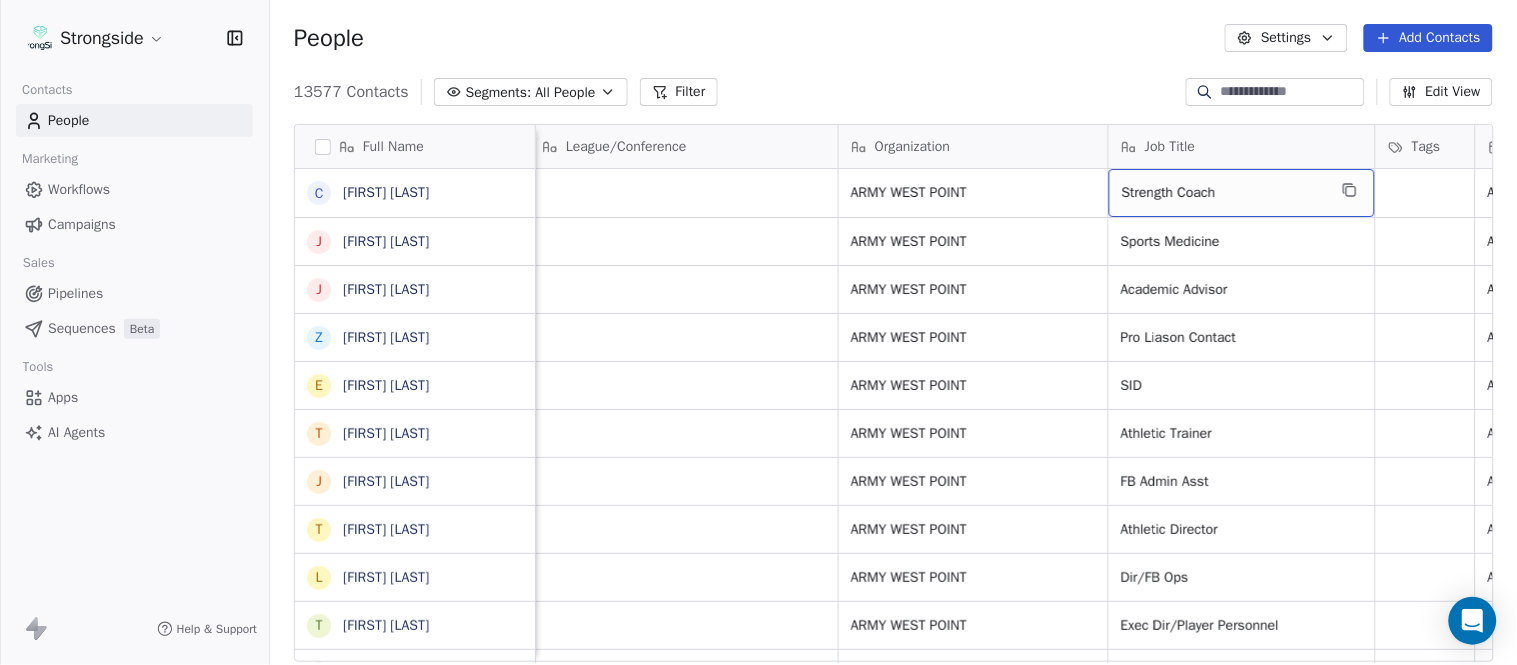drag, startPoint x: 1333, startPoint y: 188, endPoint x: 1345, endPoint y: 186, distance: 12.165525 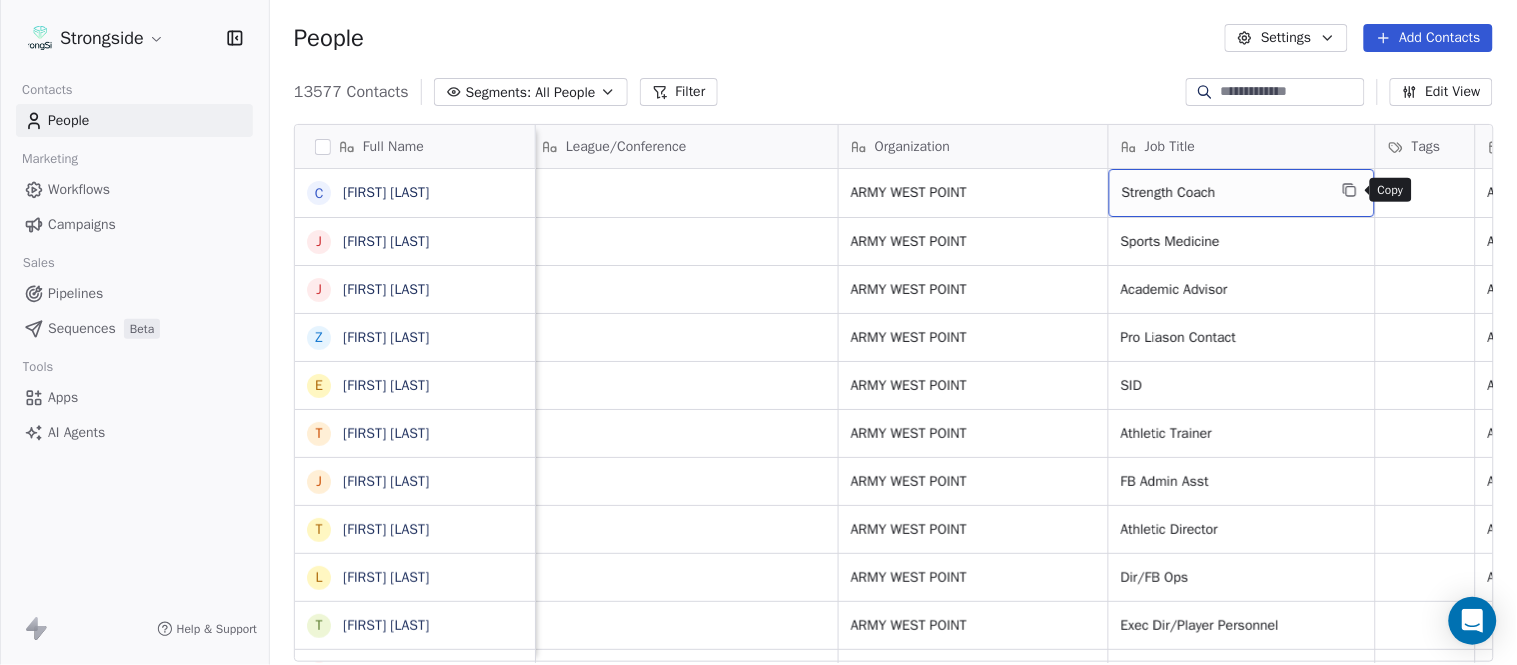 click 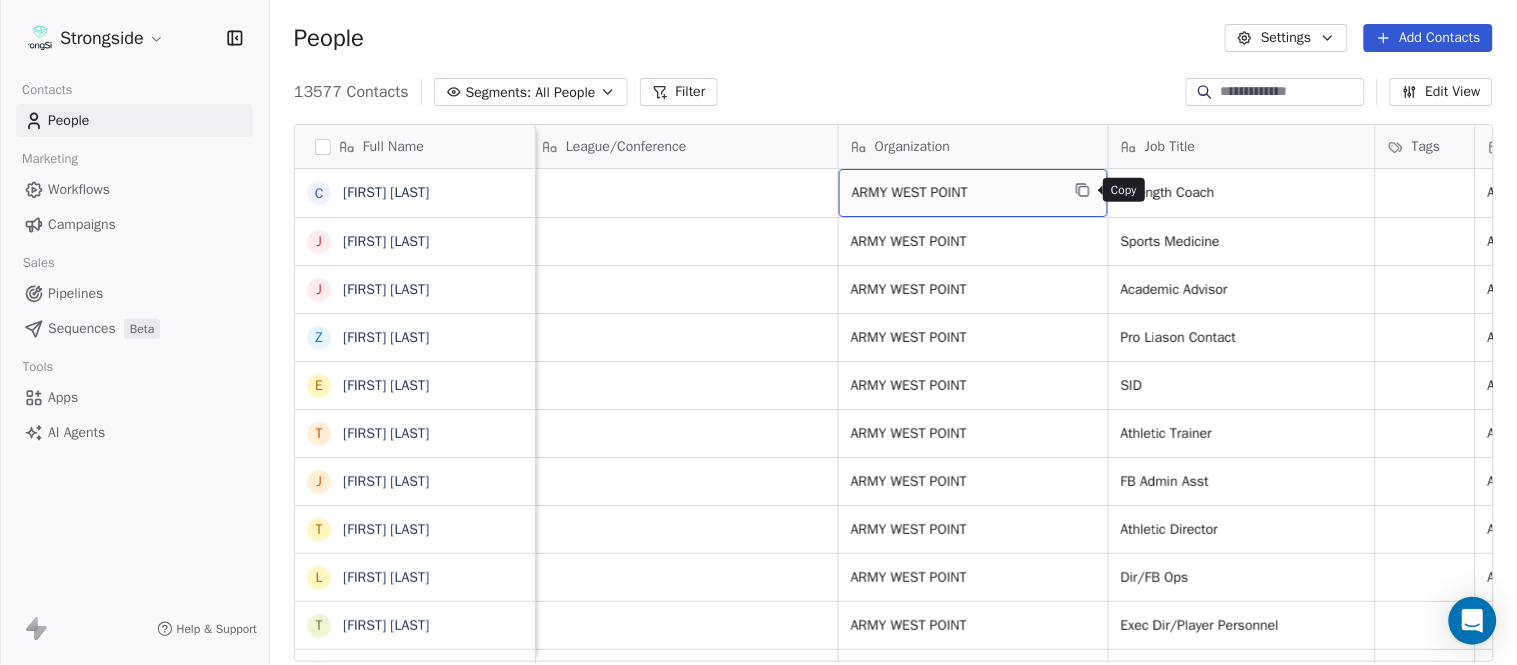 click 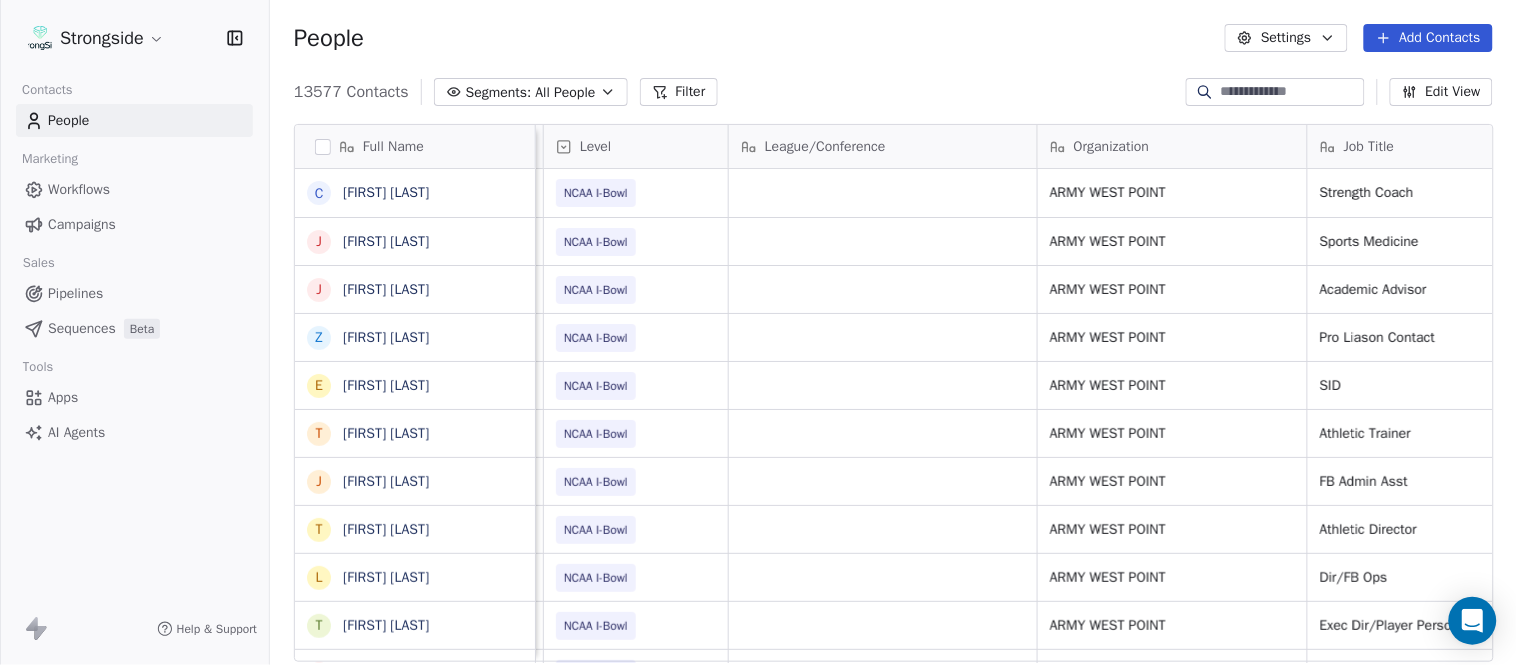 scroll, scrollTop: 0, scrollLeft: 0, axis: both 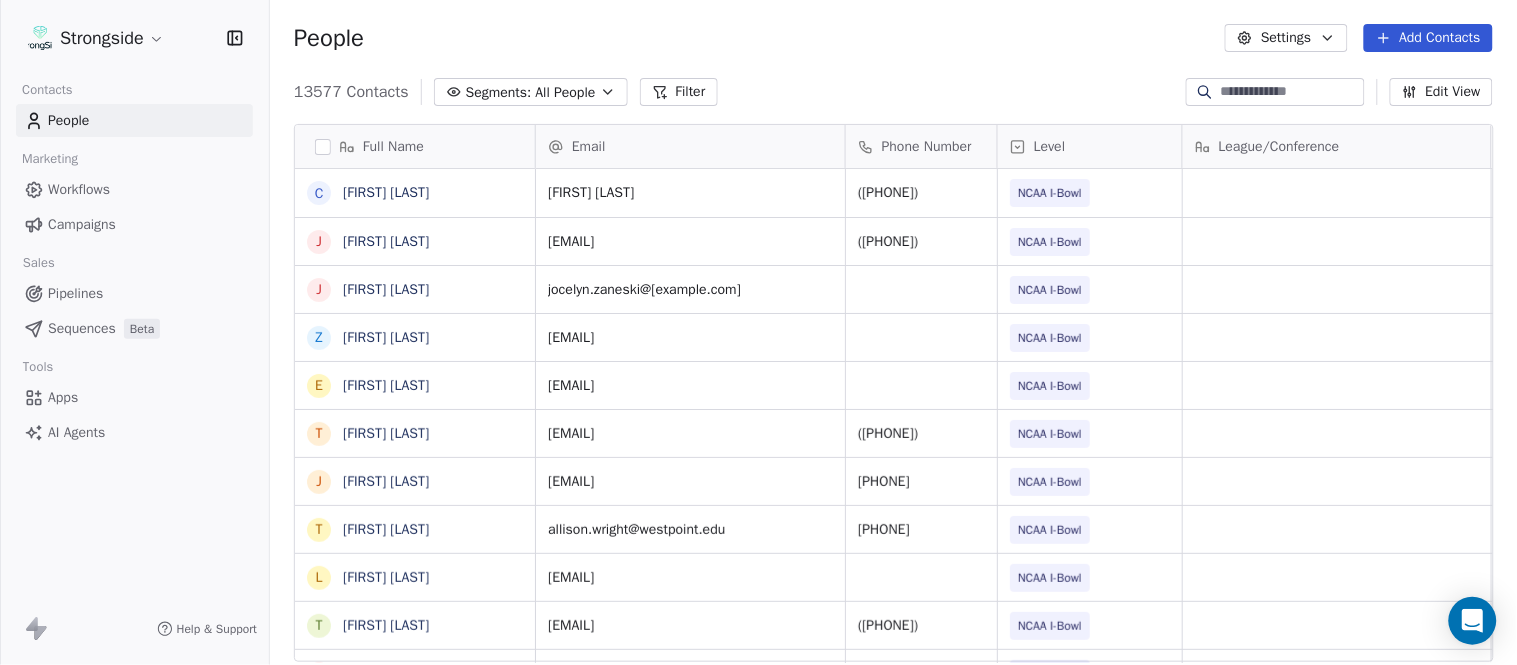 click on "Add Contacts" at bounding box center (1428, 38) 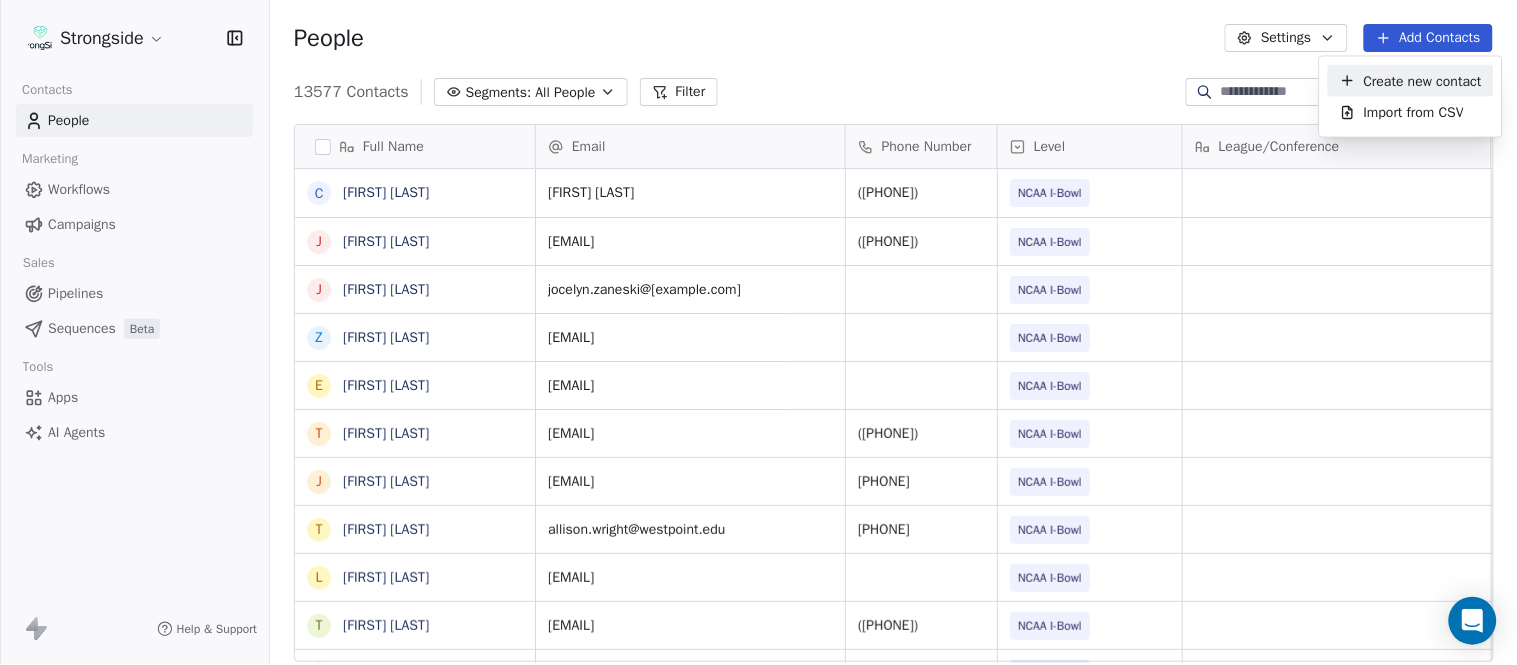 click on "Create new contact" at bounding box center (1423, 80) 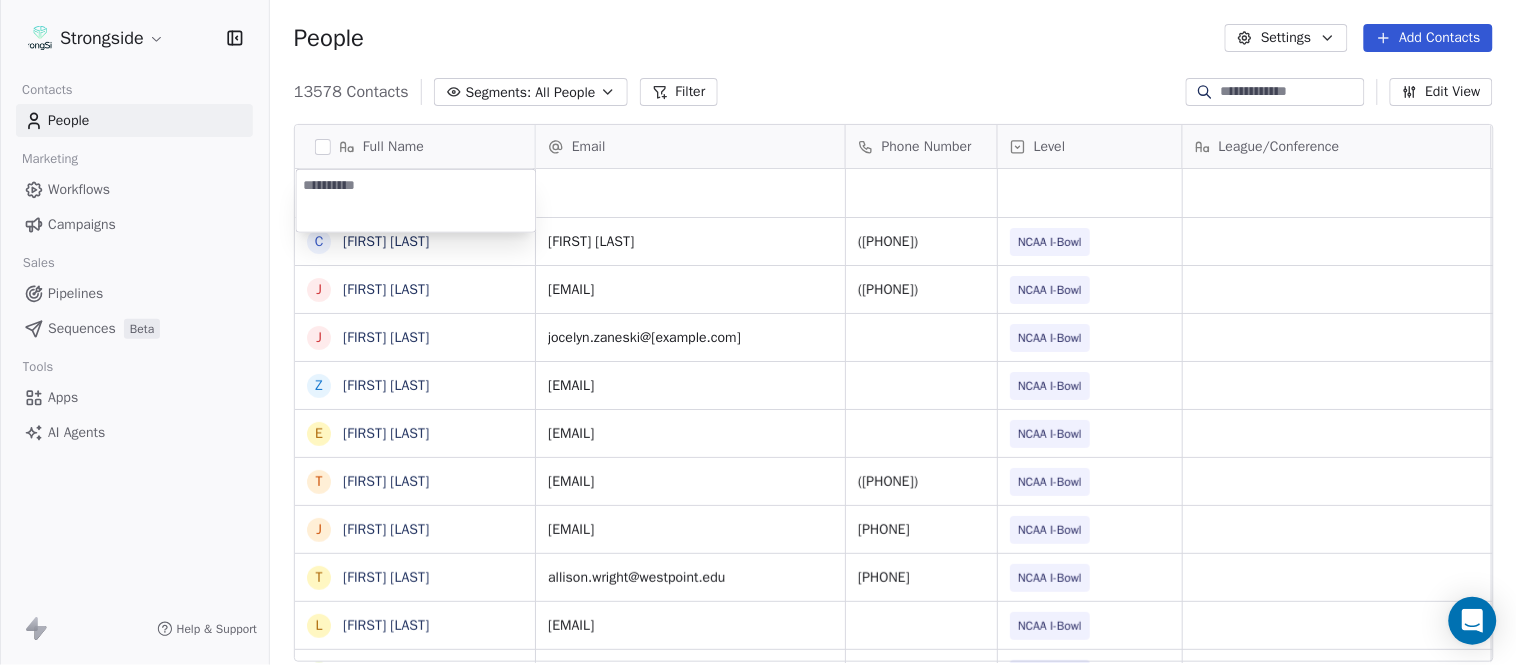 type on "**********" 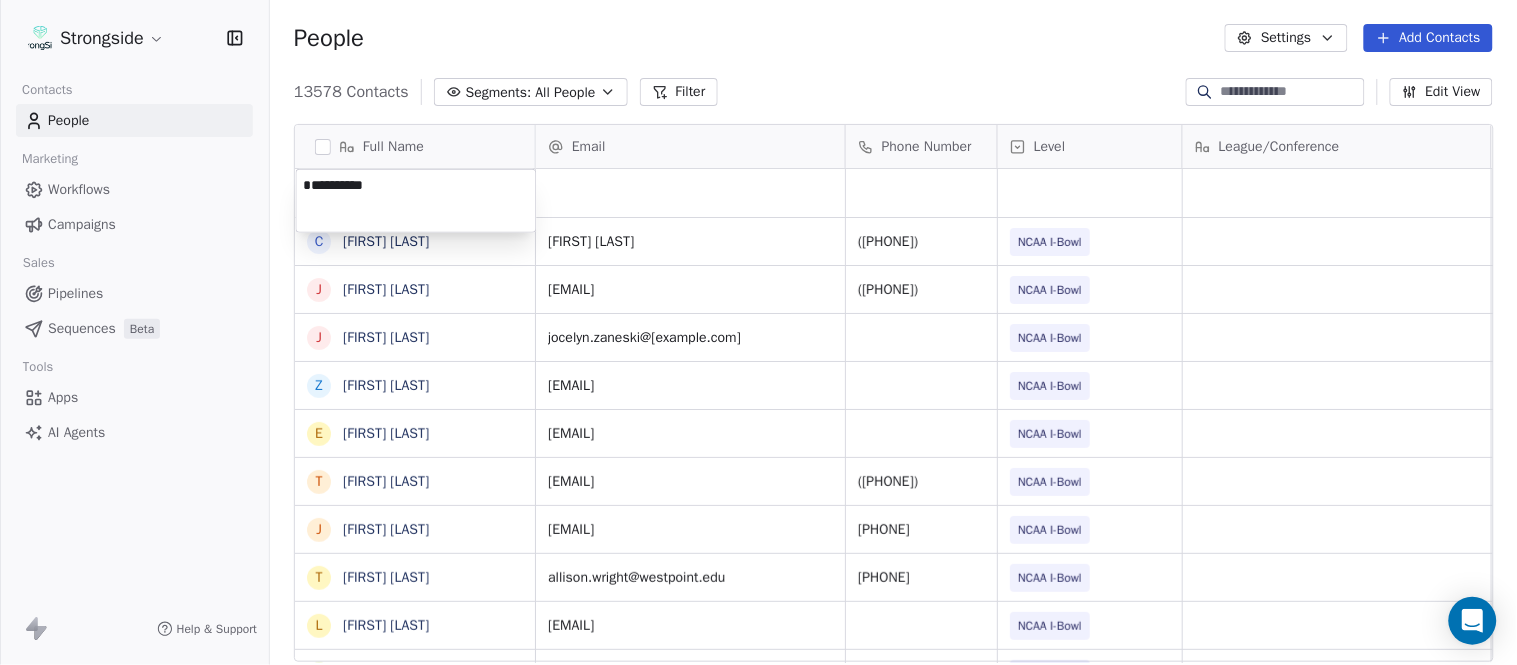 click on "Strongside Contacts People Marketing Workflows Campaigns Sales Pipelines Sequences Beta Tools Apps AI Agents Help & Support People Settings Add Contacts 13578 Contacts Segments: All People Filter Edit View Tag Add to Sequence Export Full Name J [FIRST] [LAST] J [FIRST] [LAST] J [FIRST] [LAST] E [FIRST] [LAST] T [FIRST] [LAST] J [FIRST] [LAST] T [FIRST] [LAST] L [FIRST] [LAST] T [FIRST] [LAST] C [FIRST] [LAST] C [FIRST] [LAST] B [FIRST] [LAST] J [FIRST] [LAST] A [FIRST] [LAST] T [FIRST] [LAST] N [FIRST] [LAST] S [FIRST] [LAST] T [FIRST] [LAST] B [FIRST] [LAST] K [FIRST] [LAST] K [FIRST] [LAST] J [FIRST] [LAST] S [FIRST] [LAST] L [FIRST] [LAST] J [FIRST] [LAST] Email Phone Number Level League/Conference Organization Job Title Tags Created Date BST Aug 04, 2025 08:26 PM [EMAIL] ([PHONE]) NCAA I-Bowl ARMY WEST POINT Strength Coach Aug 04, 2025 08:24 PM [EMAIL] ([PHONE])-[PHONE] NCAA I-Bowl ARMY WEST POINT [JOB TITLE] Aug 04, 2025 08:22 PM" at bounding box center [758, 332] 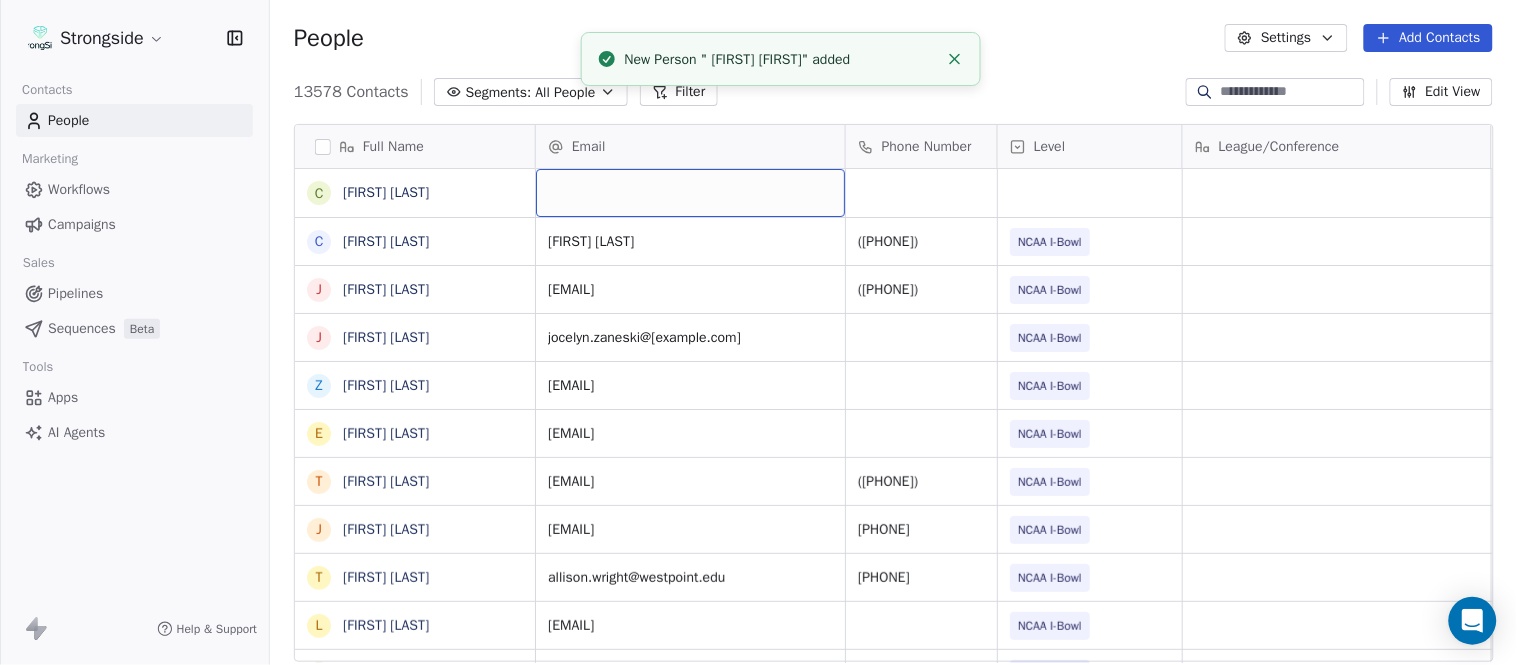 click at bounding box center (690, 193) 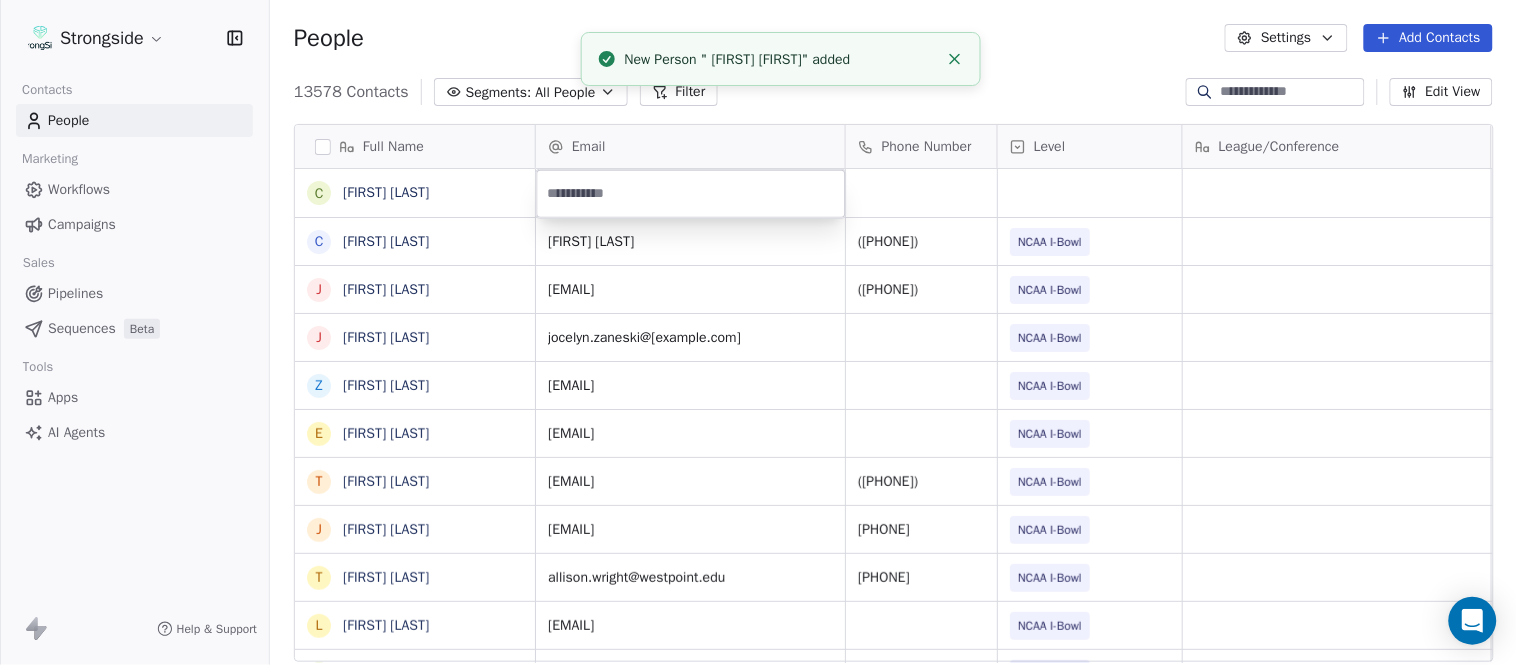 type on "**********" 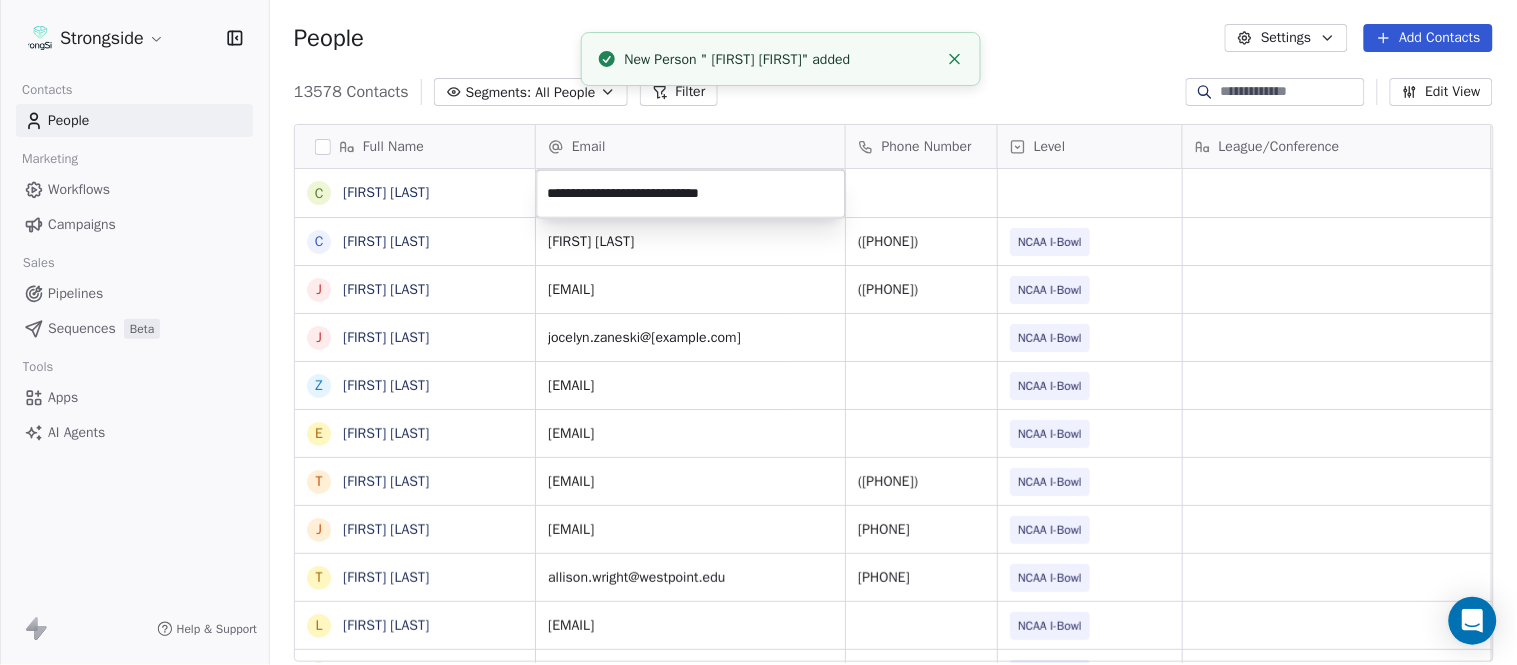 click on "Strongside Contacts People Marketing Workflows Campaigns Sales Pipelines Sequences Beta Tools Apps AI Agents Help & Support People Settings  Add Contacts 13578 Contacts Segments: All People Filter  Edit View Tag Add to Sequence Export Full Name C [FIRST] [LAST] J [FIRST] [LAST] Z [FIRST] [LAST] E [FIRST] [LAST] T [FIRST] [LAST] J [FIRST] [LAST] T [FIRST] [LAST] L [FIRST] [LAST] T [FIRST] [LAST] C [FIRST] [LAST] C [FIRST] [LAST] B [FIRST] [LAST] J [FIRST] [LAST] A [FIRST] [LAST] T [FIRST] [LAST] N [FIRST] [LAST] S [FIRST] [LAST] Email Phone Number Level League/Conference Organization Job Title Tags Created Date BST [EMAIL] ([PHONE]) NCAA I-Bowl ARMY WEST POINT Strength Coach Aug 04, 2025 08:24 PM [EMAIL] ([PHONE]) NCAA I-Bowl ARMY WEST POINT" at bounding box center (758, 332) 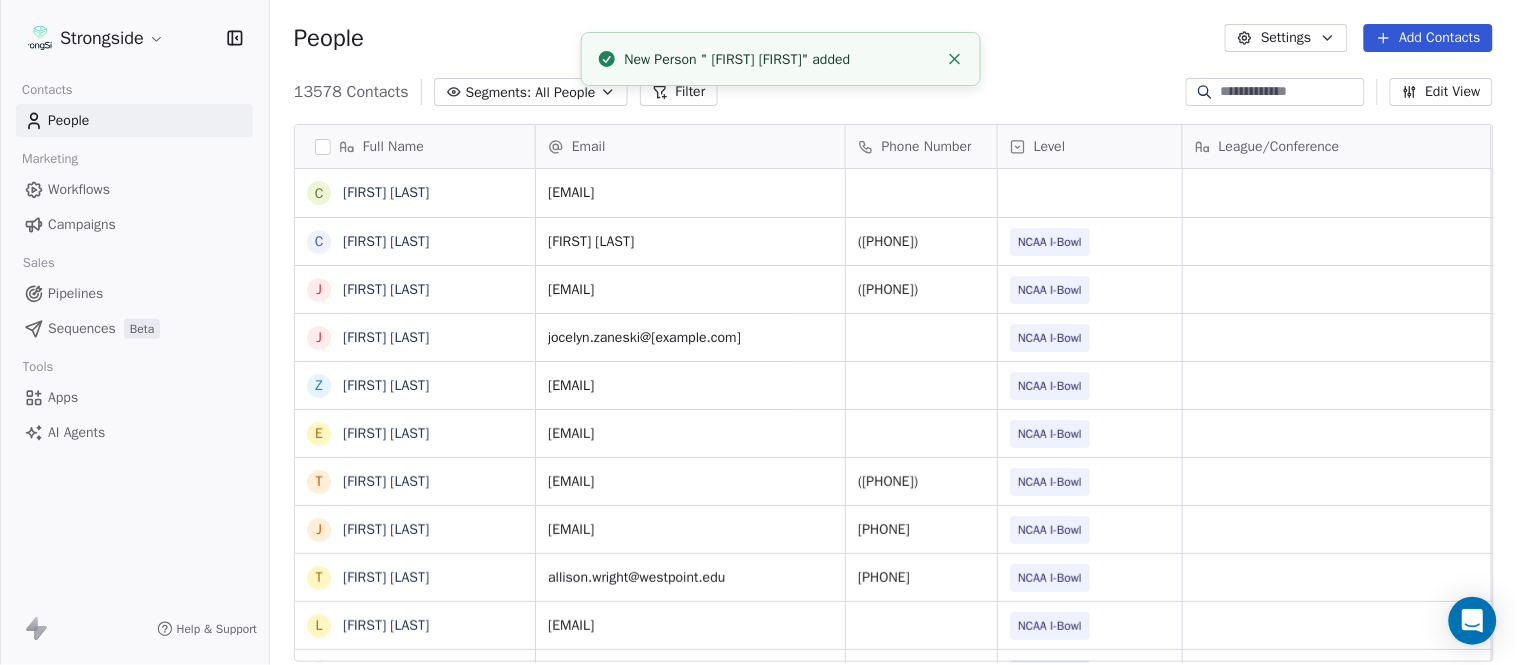 click 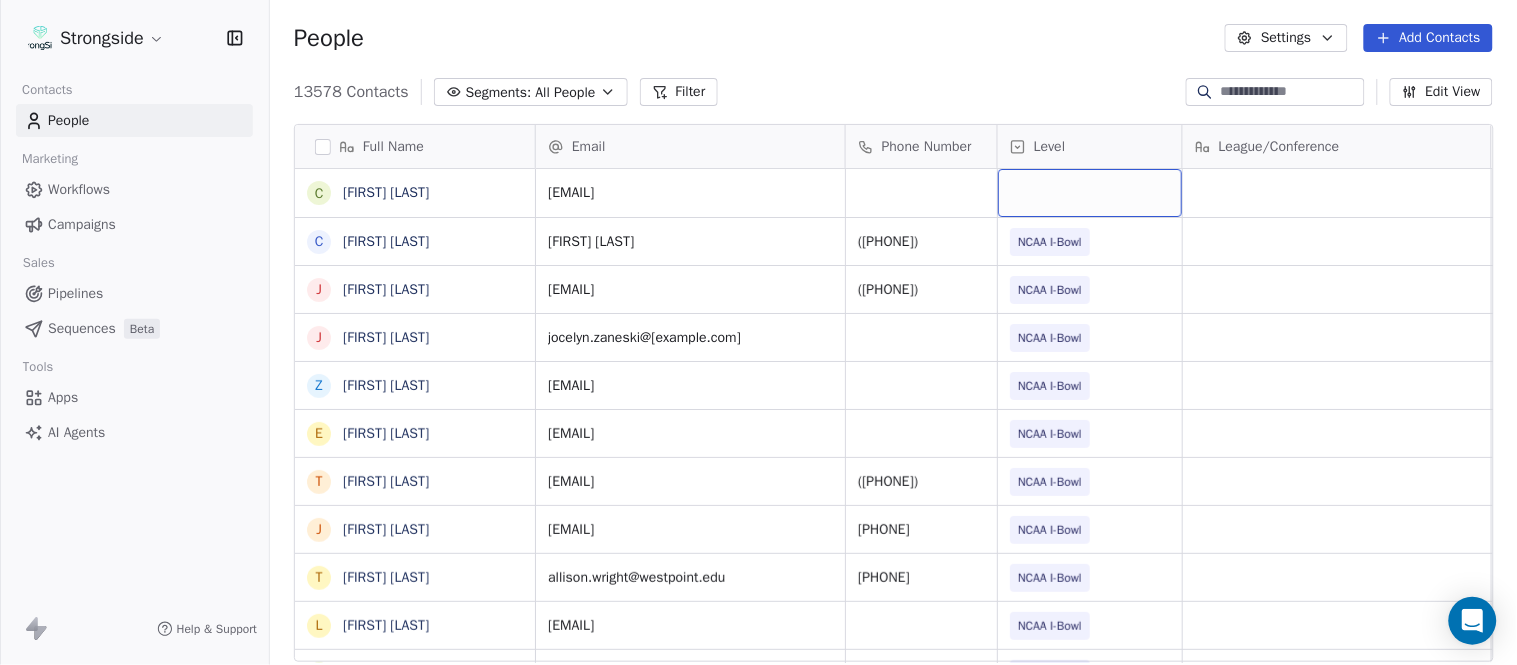 click at bounding box center (1090, 193) 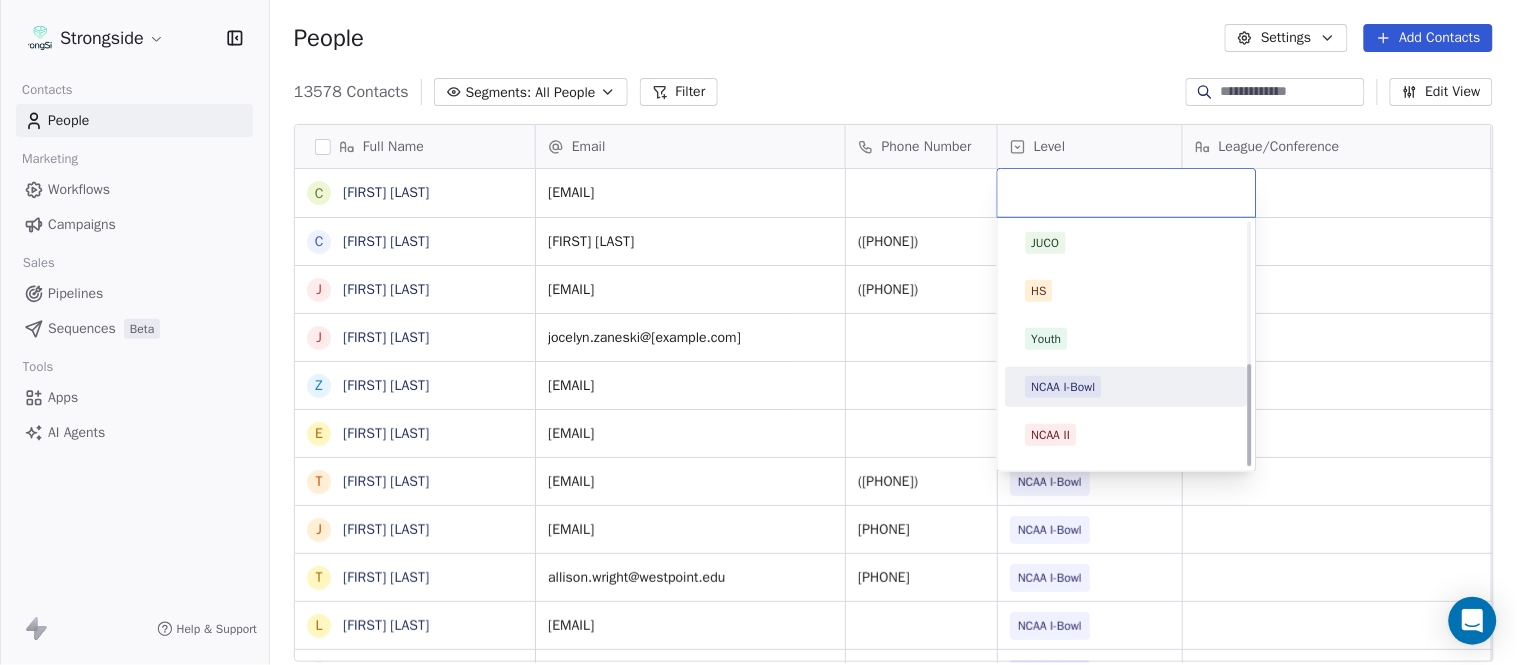 scroll, scrollTop: 330, scrollLeft: 0, axis: vertical 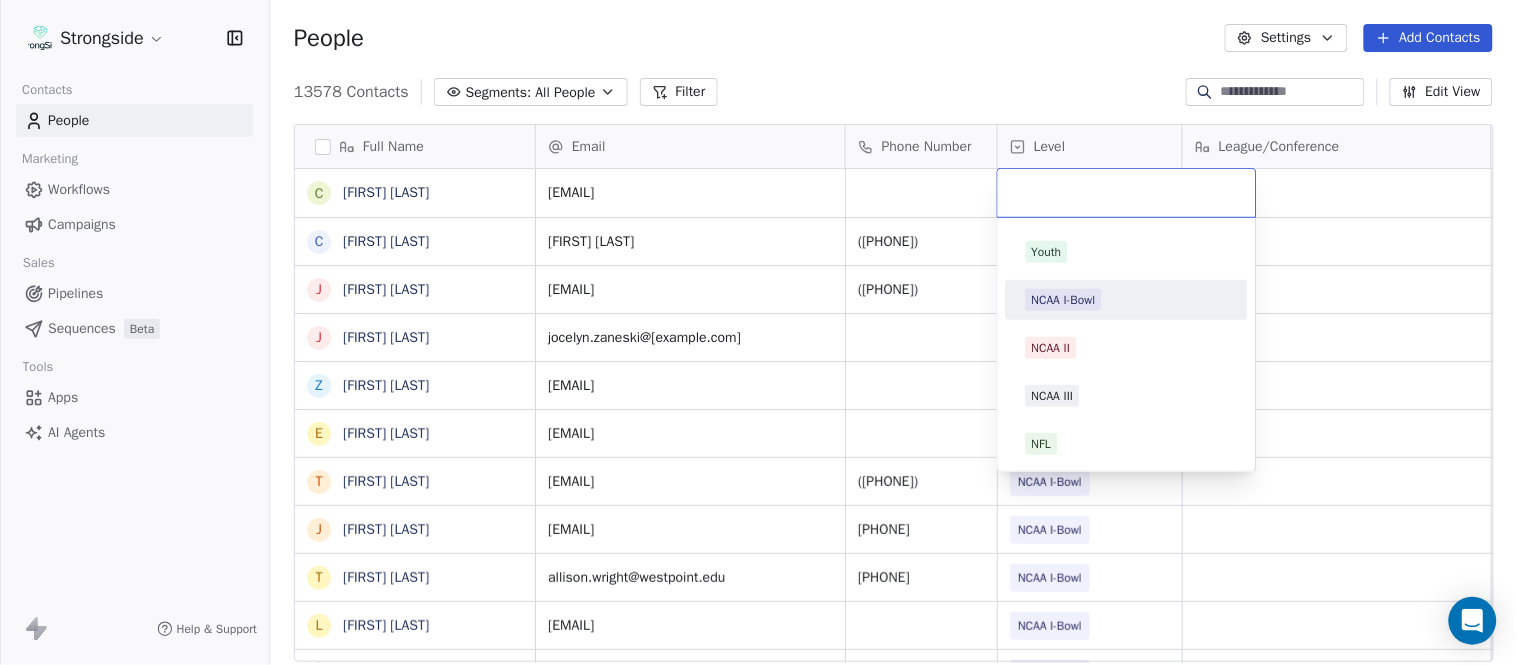 click on "NCAA I-Bowl" at bounding box center (1064, 300) 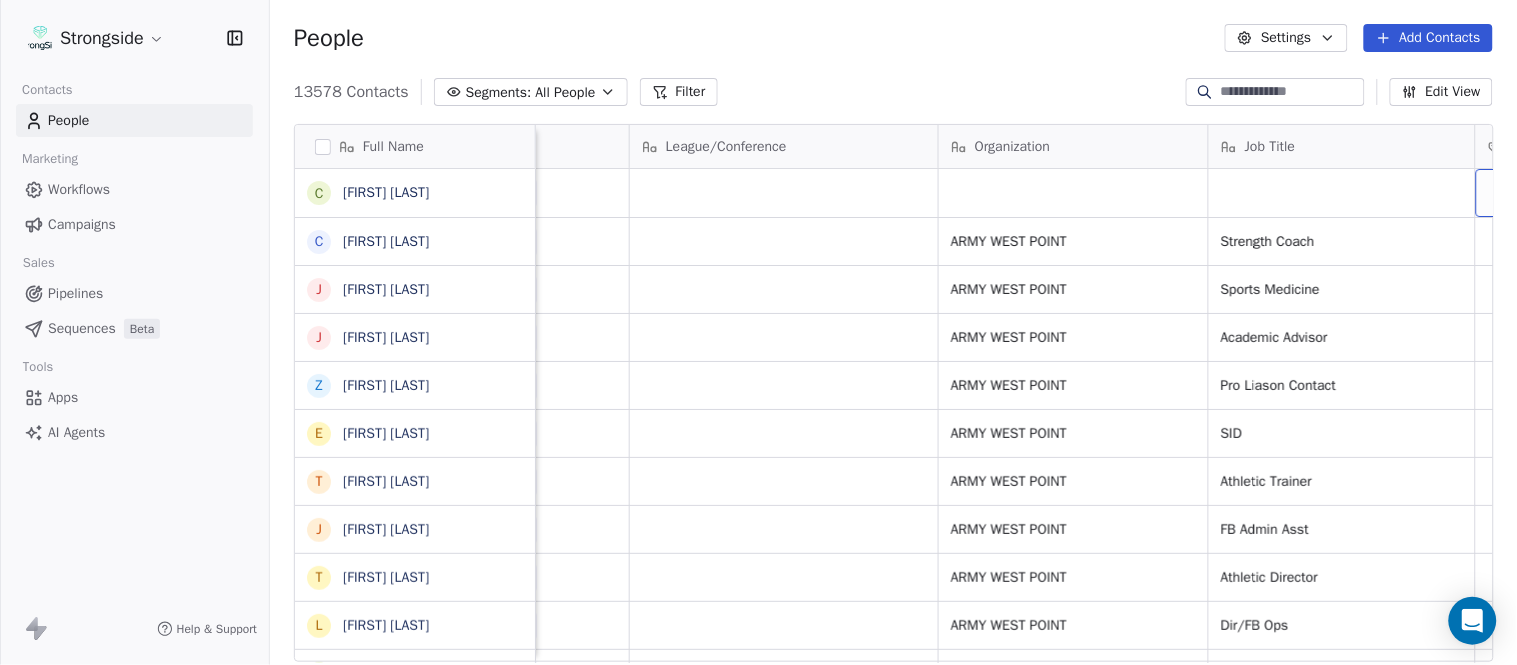 scroll, scrollTop: 0, scrollLeft: 653, axis: horizontal 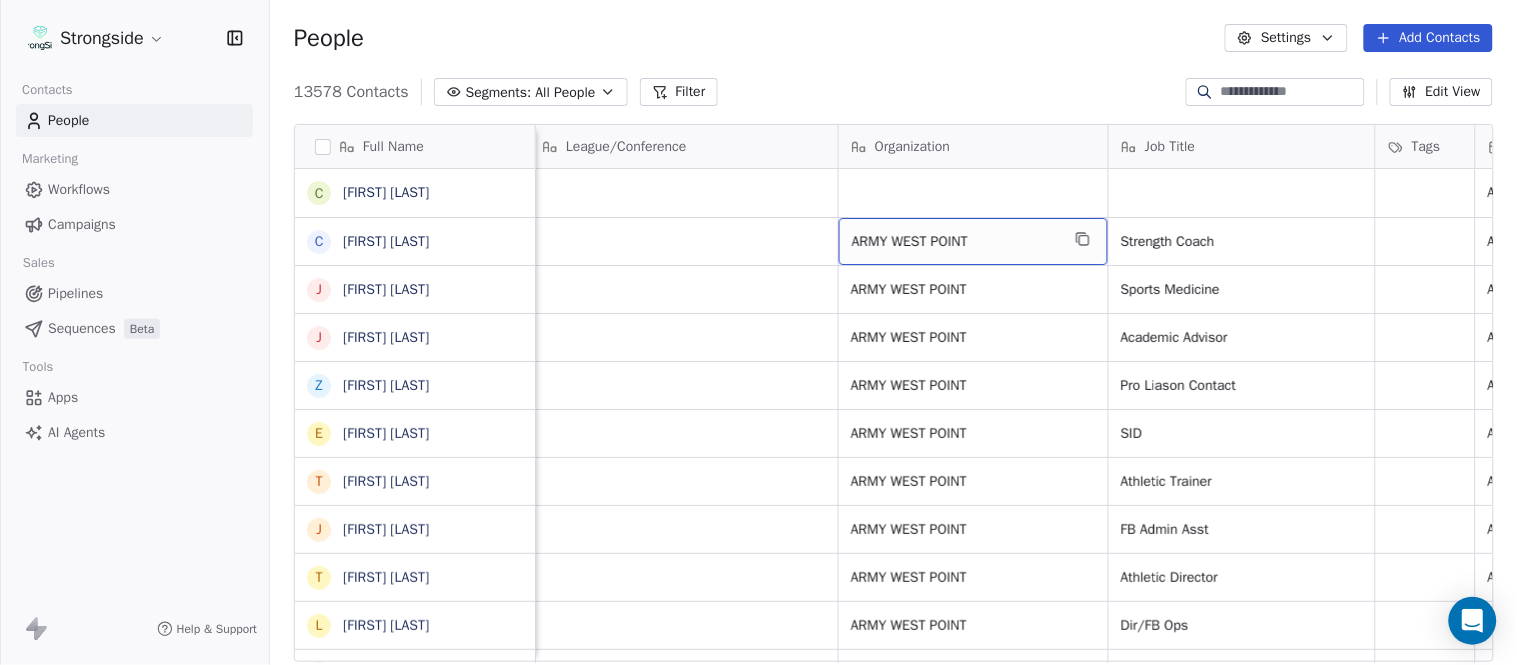 click on "ARMY WEST POINT" at bounding box center [973, 241] 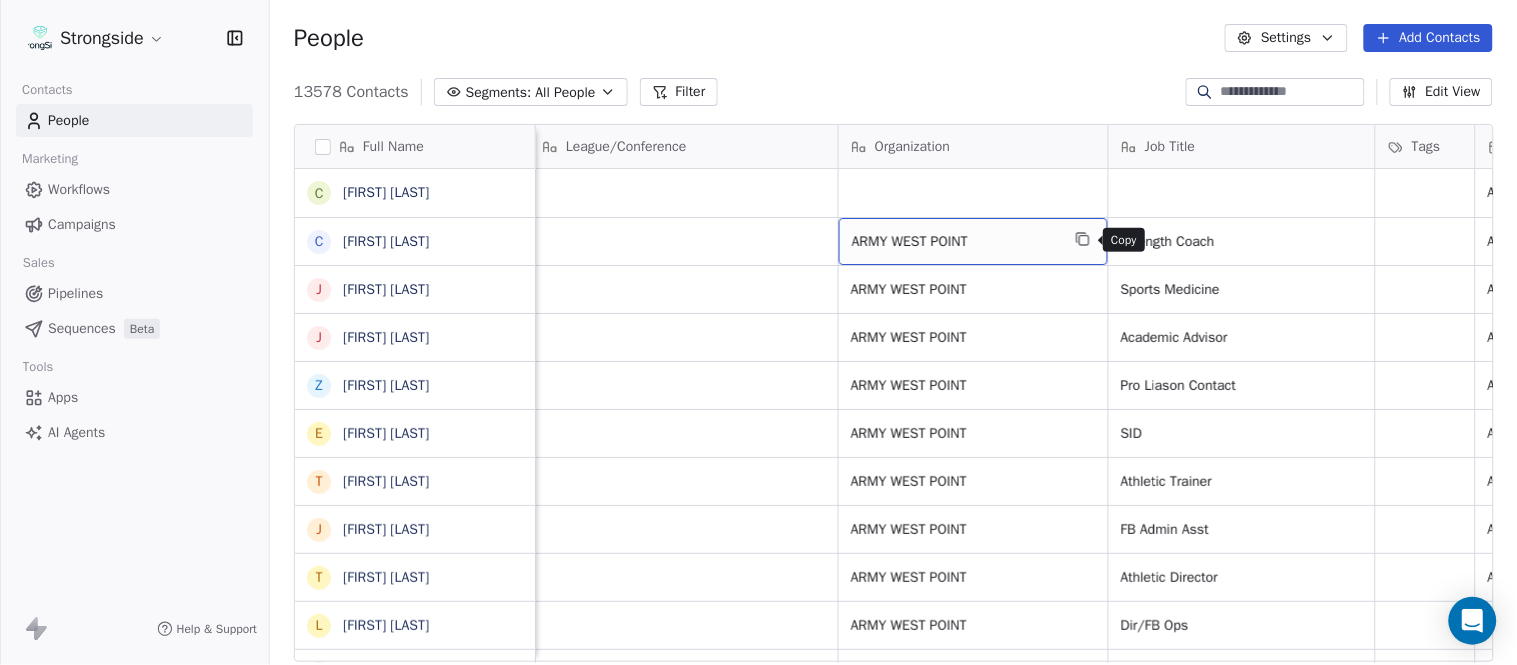 click 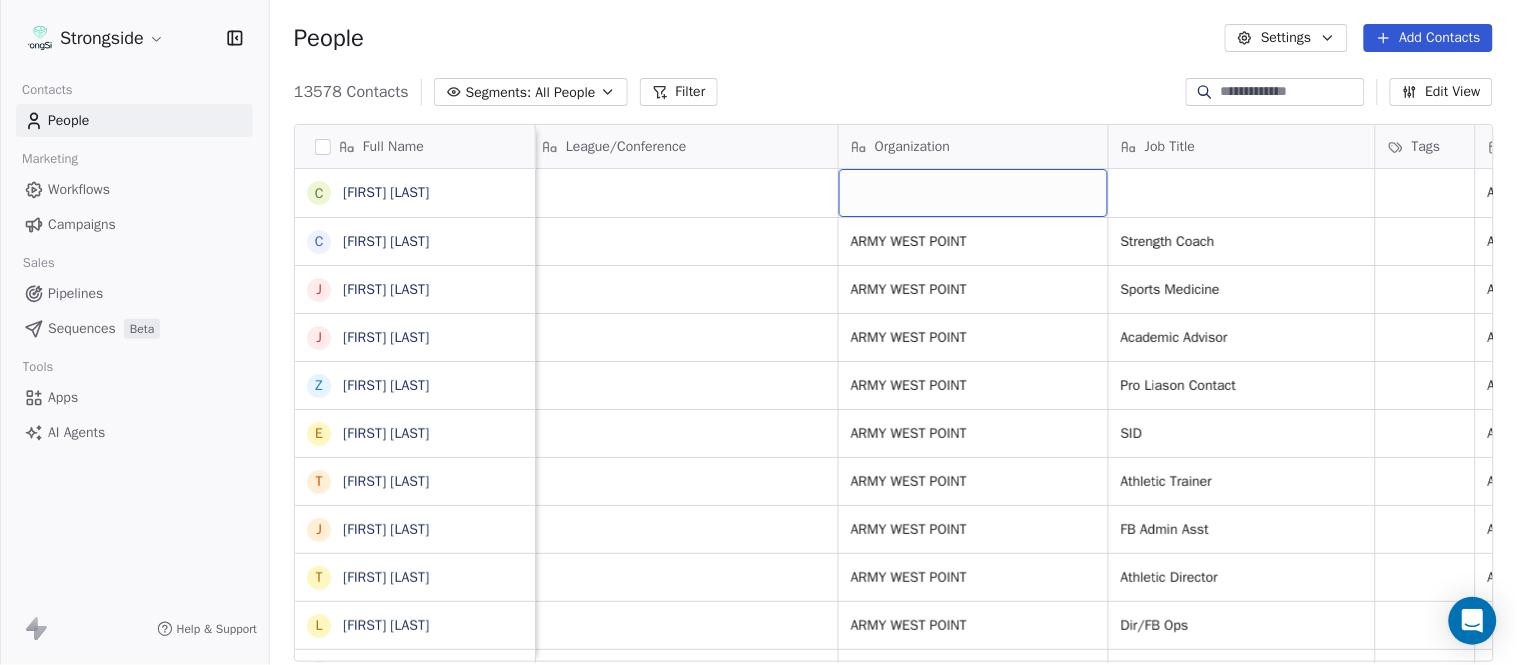click at bounding box center [973, 193] 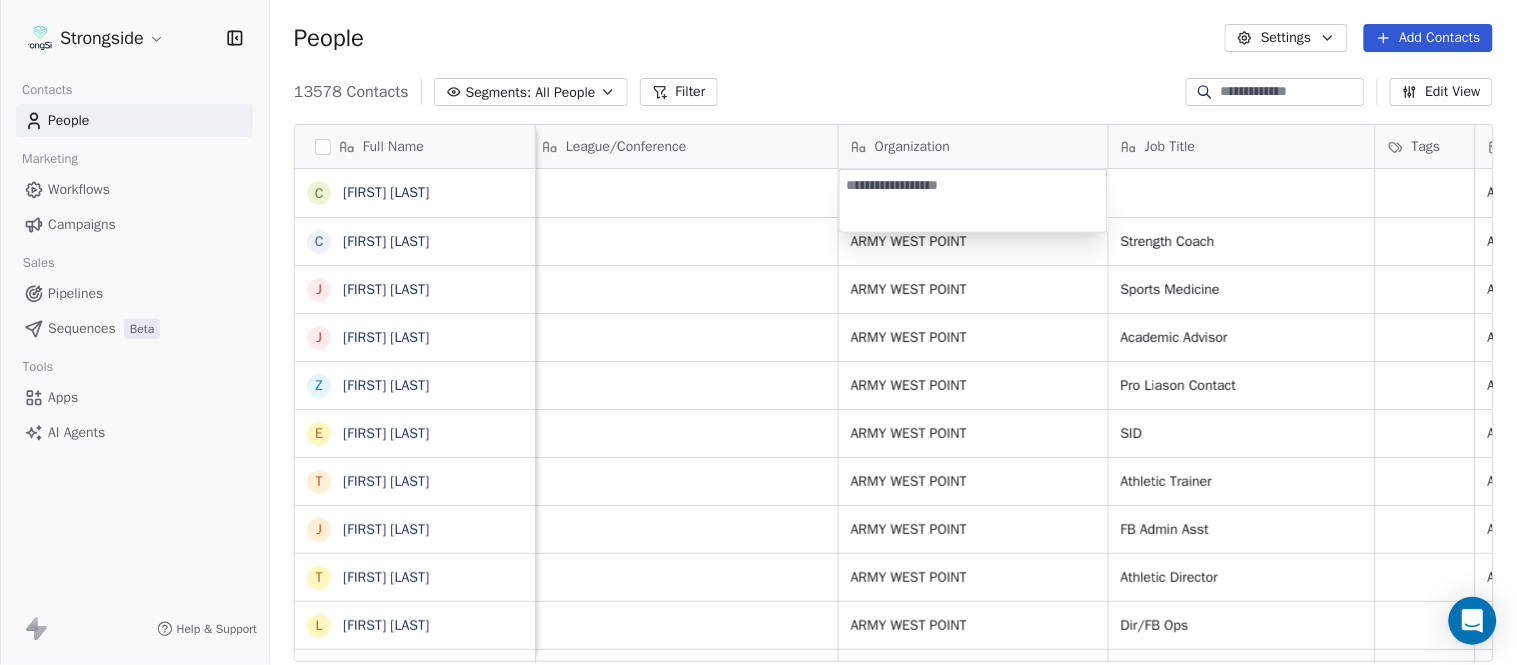 type on "**********" 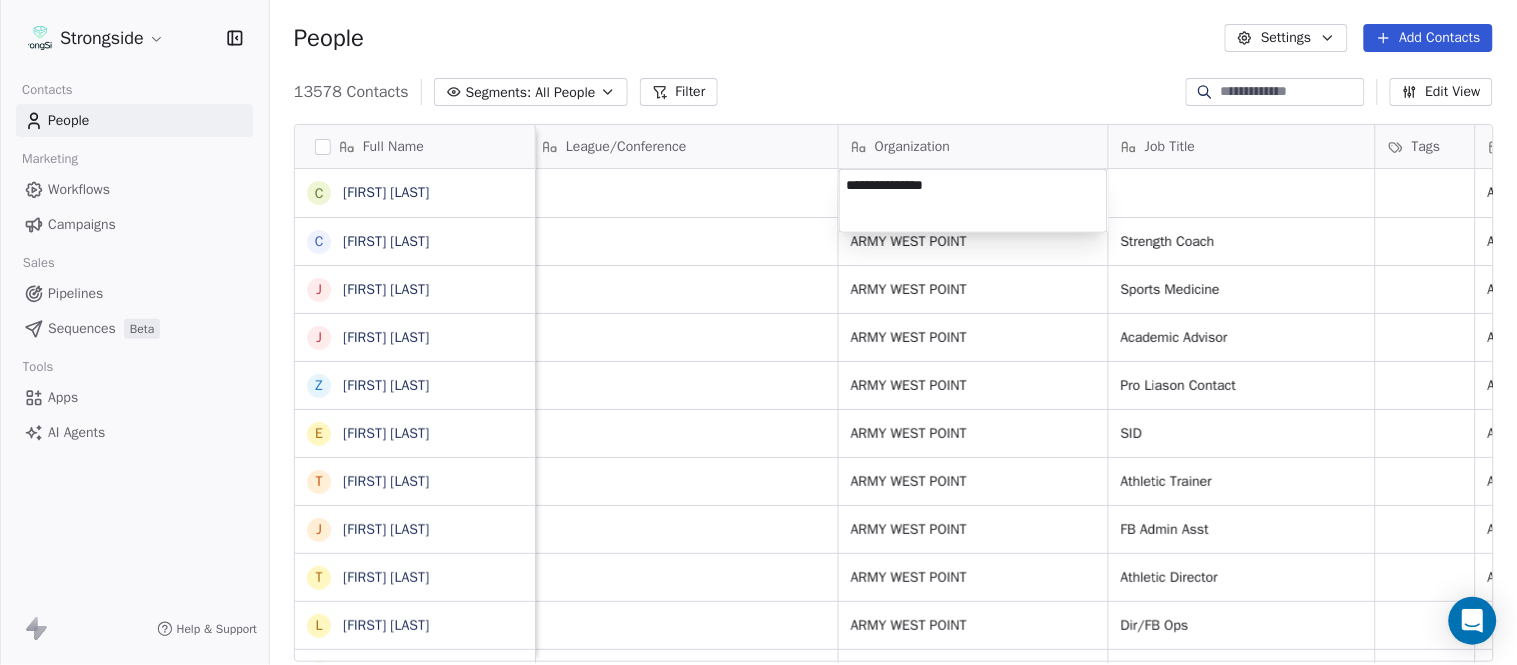 click on "Strongside Contacts People Marketing Workflows Campaigns Sales Pipelines Sequences Beta Tools Apps AI Agents Help & Support People Settings Add Contacts 13578 Contacts Segments: All People Filter Edit View Tag Add to Sequence Export Full Name C [FIRST] [LAST] C [FIRST] [LAST] J [FIRST] [LAST] J [FIRST] [LAST] Z [FIRST] [LAST] E [FIRST] [LAST] T [FIRST] [LAST] J [FIRST] [LAST] T [FIRST] [LAST] L [FIRST] [LAST] T [FIRST] [LAST] C [FIRST] [LAST] C [FIRST] [LAST] B [FIRST] [LAST] J [FIRST] [LAST] A [FIRST] [LAST] T [FIRST] [LAST] N [FIRST] [LAST] S [FIRST] [LAST] T [FIRST] [LAST] B [FIRST] [LAST] J [FIRST] [LAST] C [FIRST] [LAST] T [FIRST] [LAST] B [FIRST] [LAST] K [FIRST] [LAST] K [FIRST] [LAST] J [FIRST] [LAST] S [FIRST] [LAST] L [FIRST] [LAST] Email Phone Number Level League/Conference Organization Job Title Tags Created Date BST Status Priority Emails Auto Clicked [EMAIL] NCAA I-Bowl Aug 04, 2025 08:26 PM [EMAIL] [PHONE] NCAA I-Bowl ARMY WEST POINT Strength Coach [PHONE]" at bounding box center (758, 332) 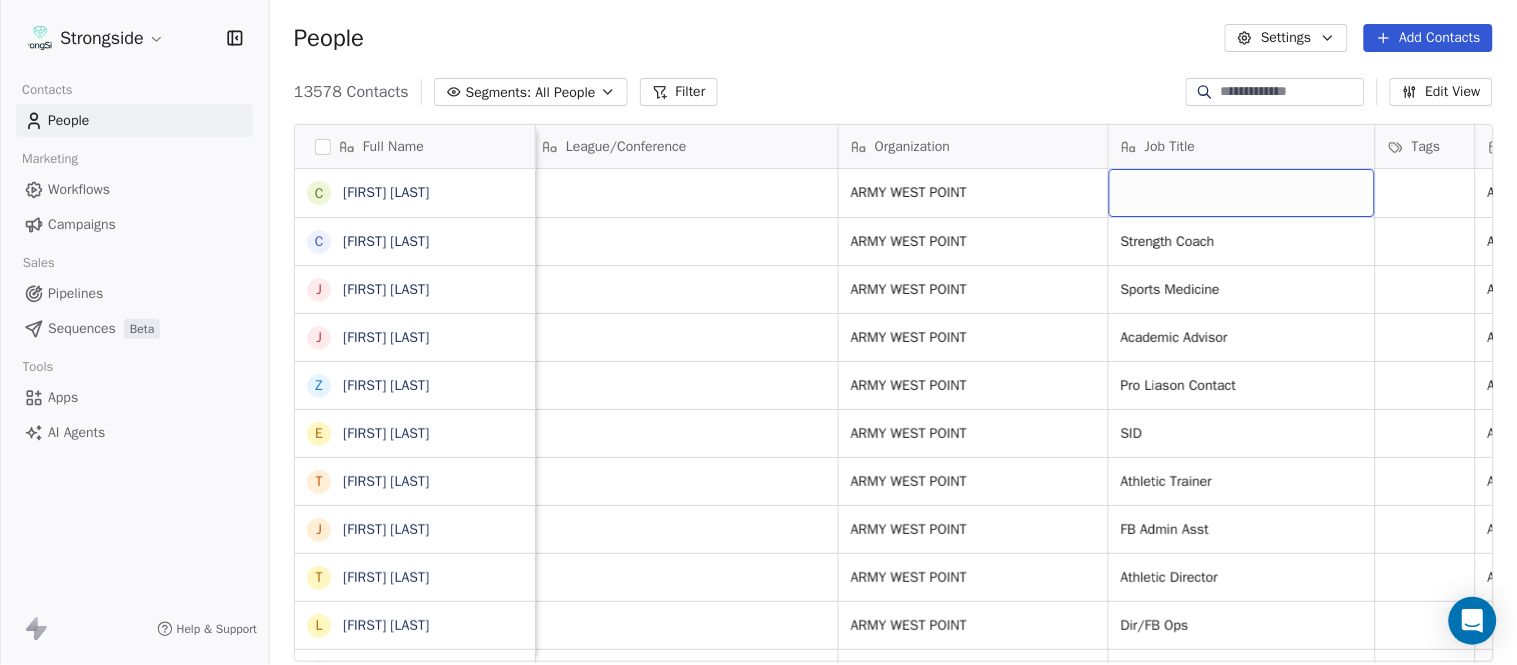 click at bounding box center (1242, 193) 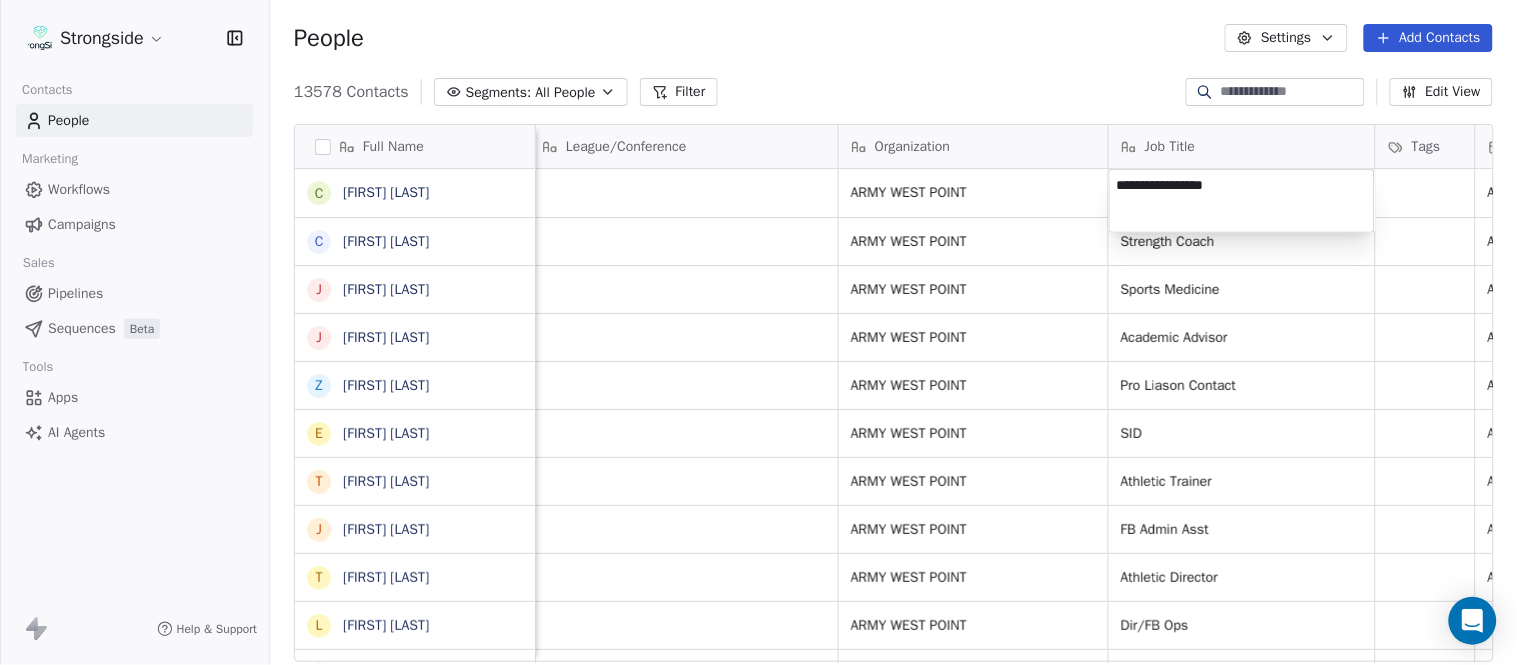 click on "Strongside Contacts People Marketing Workflows Campaigns Sales Pipelines Sequences Beta Tools Apps AI Agents Help & Support People Settings Add Contacts 13578 Contacts Segments: All People Filter Edit View Tag Add to Sequence Export Full Name C [FIRST] [LAST] C [FIRST] [LAST] J [FIRST] [LAST] J [FIRST] [LAST] Z [FIRST] [LAST] E [FIRST] [LAST] T [FIRST] [LAST] J [FIRST] [LAST] T [FIRST] [LAST] L [FIRST] [LAST] T [FIRST] [LAST] C [FIRST] [LAST] C [FIRST] [LAST] B [FIRST] [LAST] J [FIRST] [LAST] A [FIRST] [LAST] T [FIRST] [LAST] N [FIRST] [LAST] S [FIRST] [LAST] T [FIRST] [LAST] B [FIRST] [LAST] J [FIRST] [LAST] C [FIRST] [LAST] T [FIRST] [LAST] B [FIRST] [LAST] B [FIRST] [LAST] K [FIRST] [LAST] K [FIRST] [LAST] J [FIRST] [LAST] S [FIRST] [LAST] L [FIRST] [LAST] Email Phone Number Level League/Conference Organization Job Title Tags Created Date BST Status Priority [EMAIL] NCAA I-Bowl ARMY WEST POINT Aug 04, 2025 08:26 PM [EMAIL] ([PHONE]) NCAA I-Bowl ARMY WEST POINT NCAA I-Bowl" at bounding box center [758, 332] 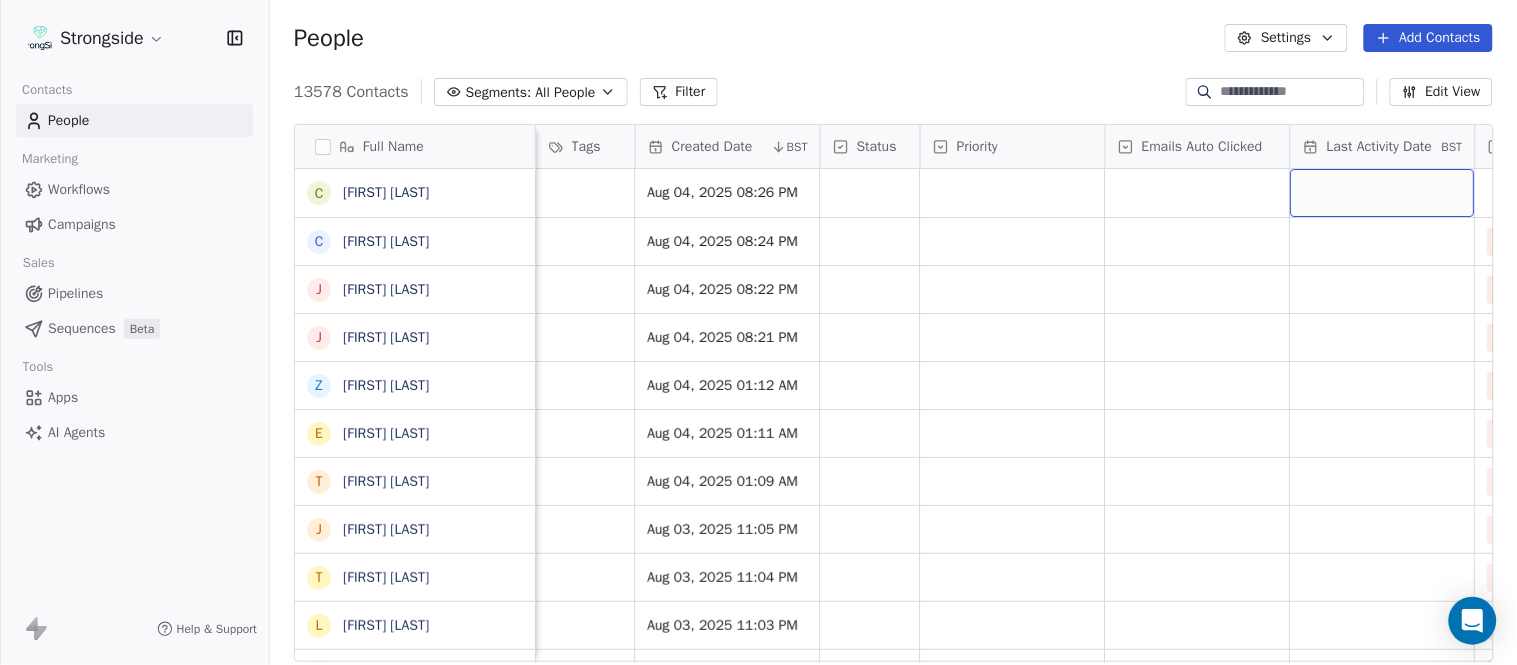 scroll, scrollTop: 0, scrollLeft: 1677, axis: horizontal 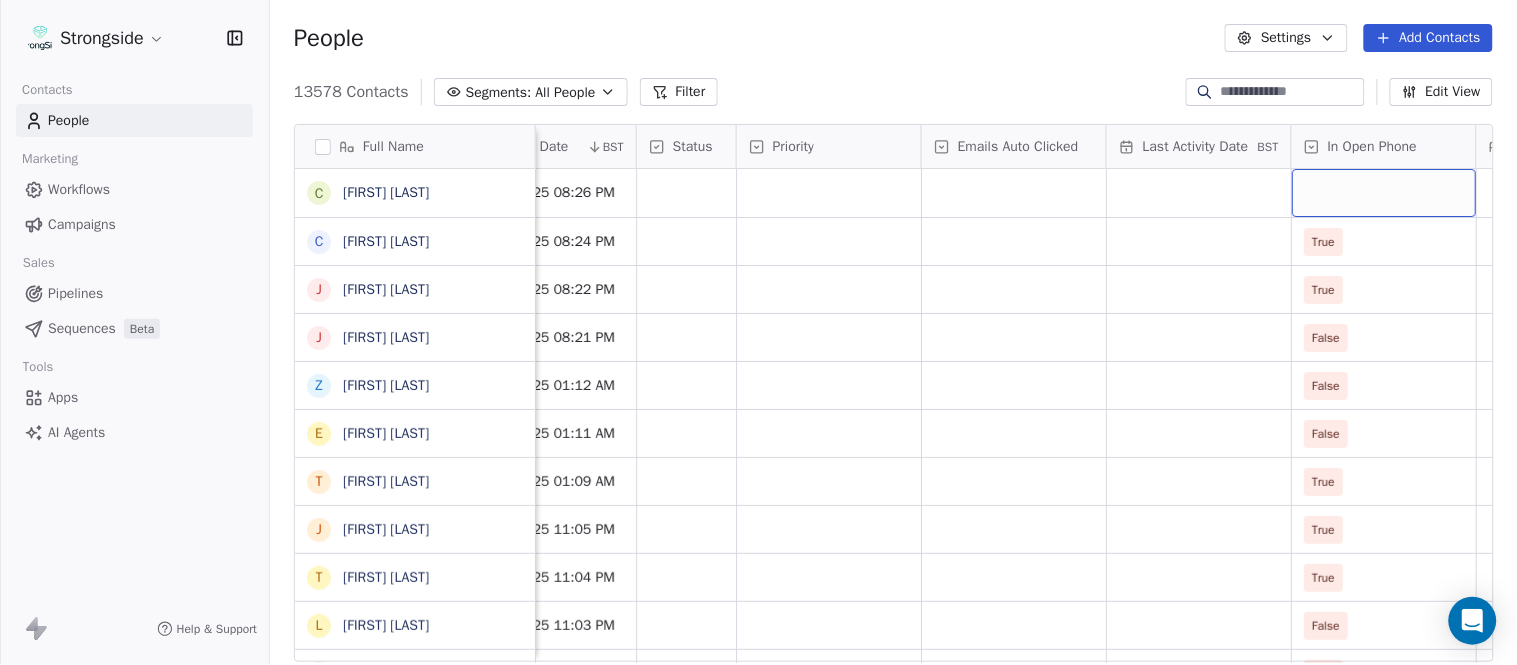 click at bounding box center (1384, 193) 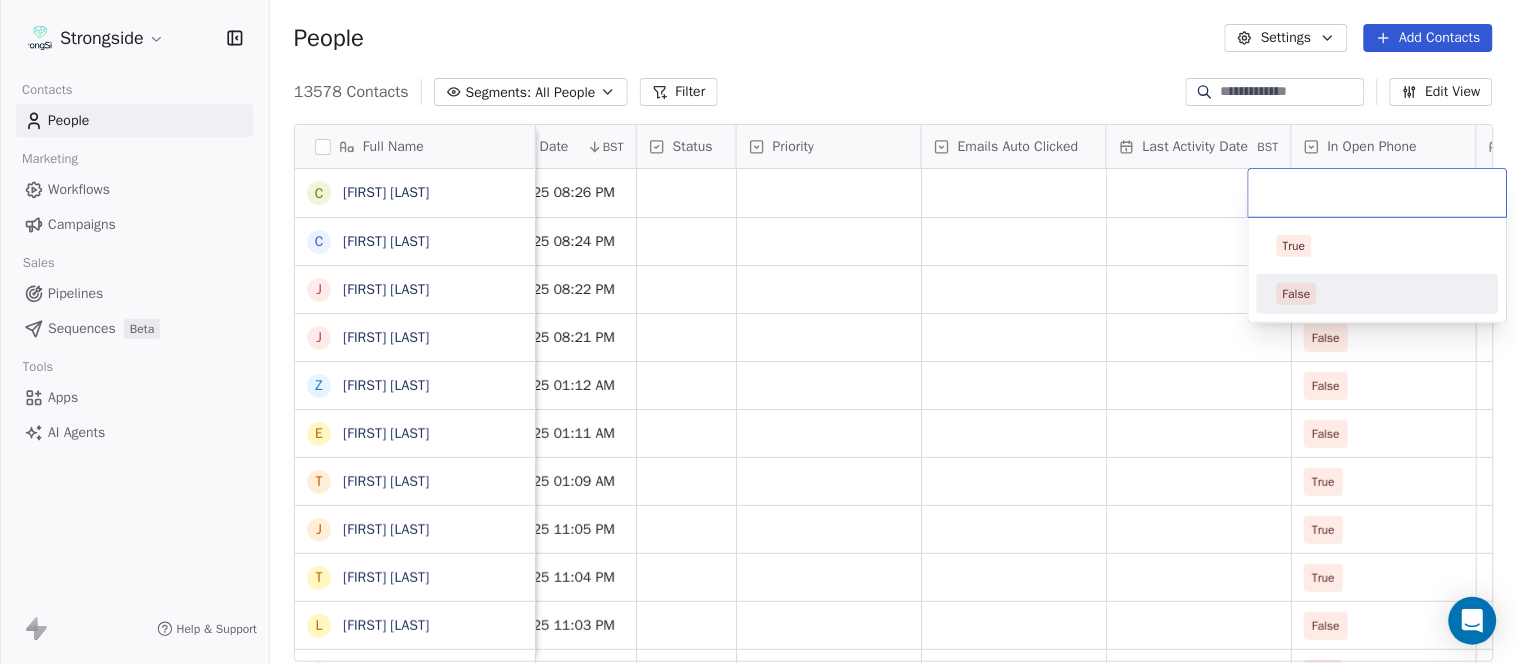 click on "False" at bounding box center (1378, 294) 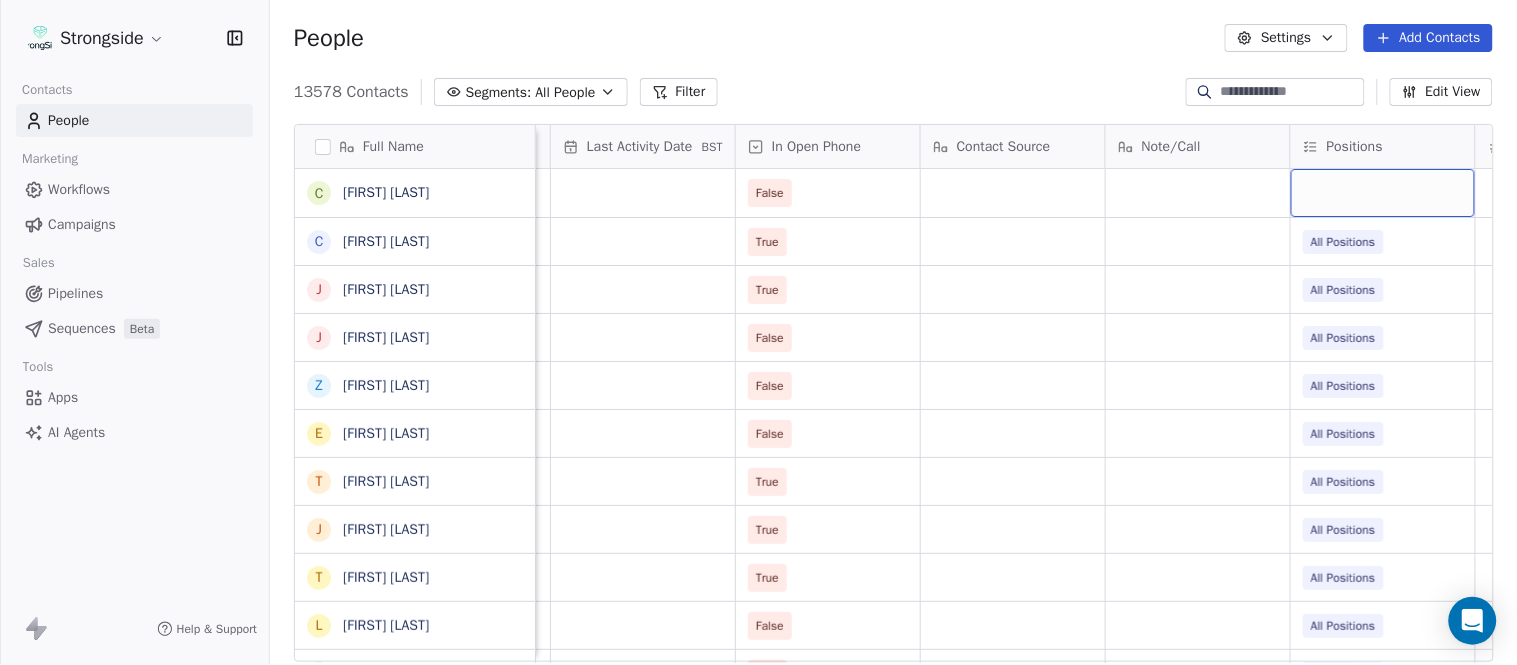 scroll, scrollTop: 0, scrollLeft: 2417, axis: horizontal 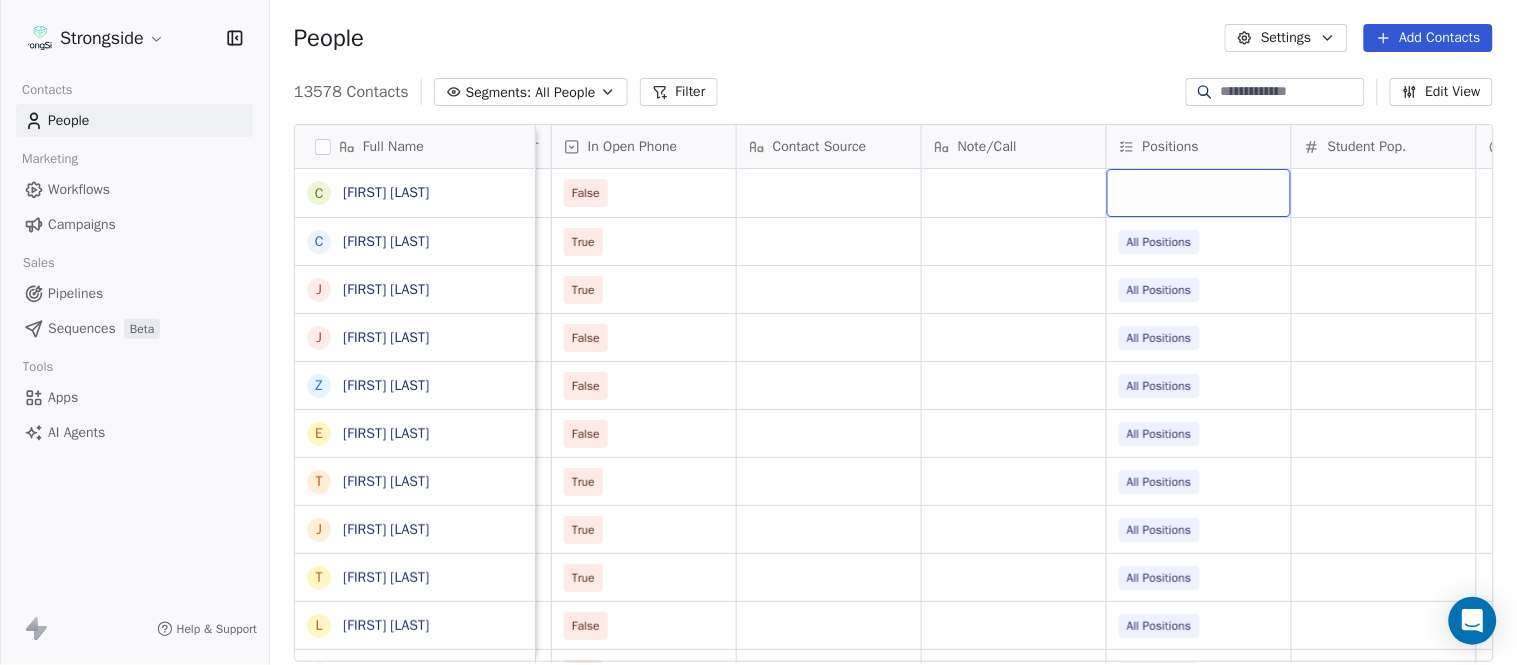 click at bounding box center (1199, 193) 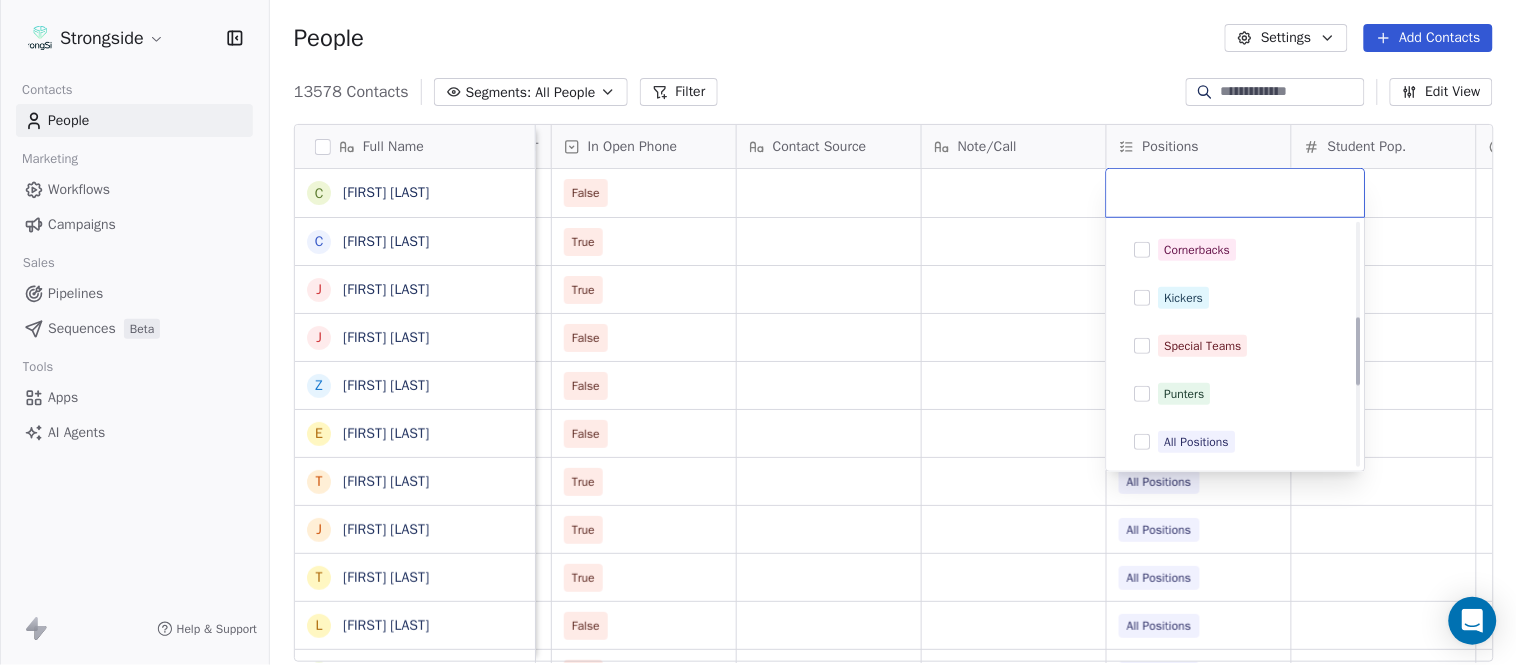 scroll, scrollTop: 333, scrollLeft: 0, axis: vertical 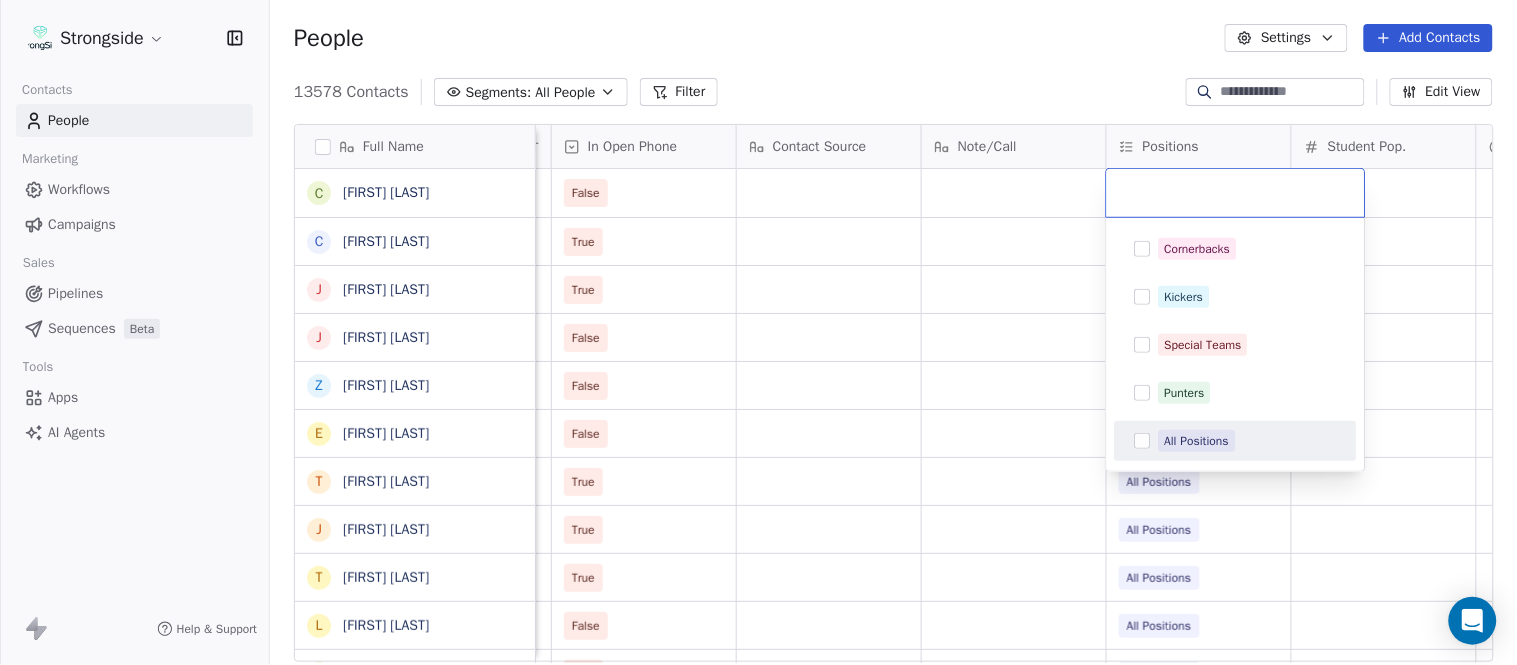 click on "All Positions" at bounding box center [1236, 441] 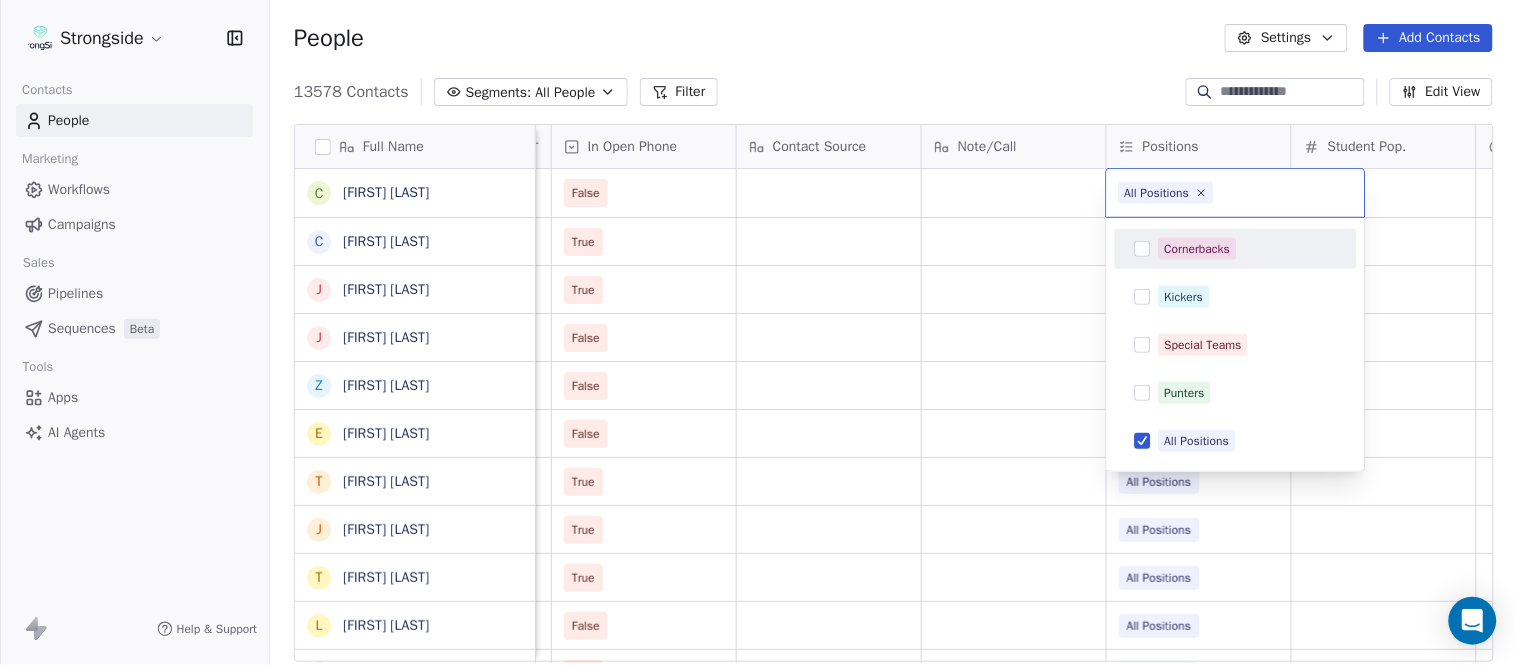 click on "Add Contacts [NUMBER] Contacts Segments: All People Filter  Edit View Tag Add to Sequence Export Full Name C [FIRST] [LAST] C [FIRST] [LAST] J [FIRST] [LAST] J [FIRST] [LAST] Z [FIRST] [LAST] E [FIRST] [LAST] T [FIRST] [LAST] J [FIRST] [LAST] T [FIRST] [LAST] L [FIRST] [LAST] T [FIRST] [LAST] C [FIRST] [LAST] C [FIRST] [LAST] B [FIRST] [LAST] J [FIRST] [LAST] A [FIRST] [LAST] T [FIRST] [LAST] N [FIRST] [LAST] S [FIRST] [LAST] T [FIRST] [LAST] B [FIRST] [LAST] B [FIRST] [LAST] Status Priority Emails Auto Clicked Last Activity Date BST In Open Phone Contact Source Note/Call Positions Student Pop. Lead Account   False   True All Positions   True All Positions   False All Positions   False All Positions   False All Positions   True All Positions   True   True" at bounding box center (758, 332) 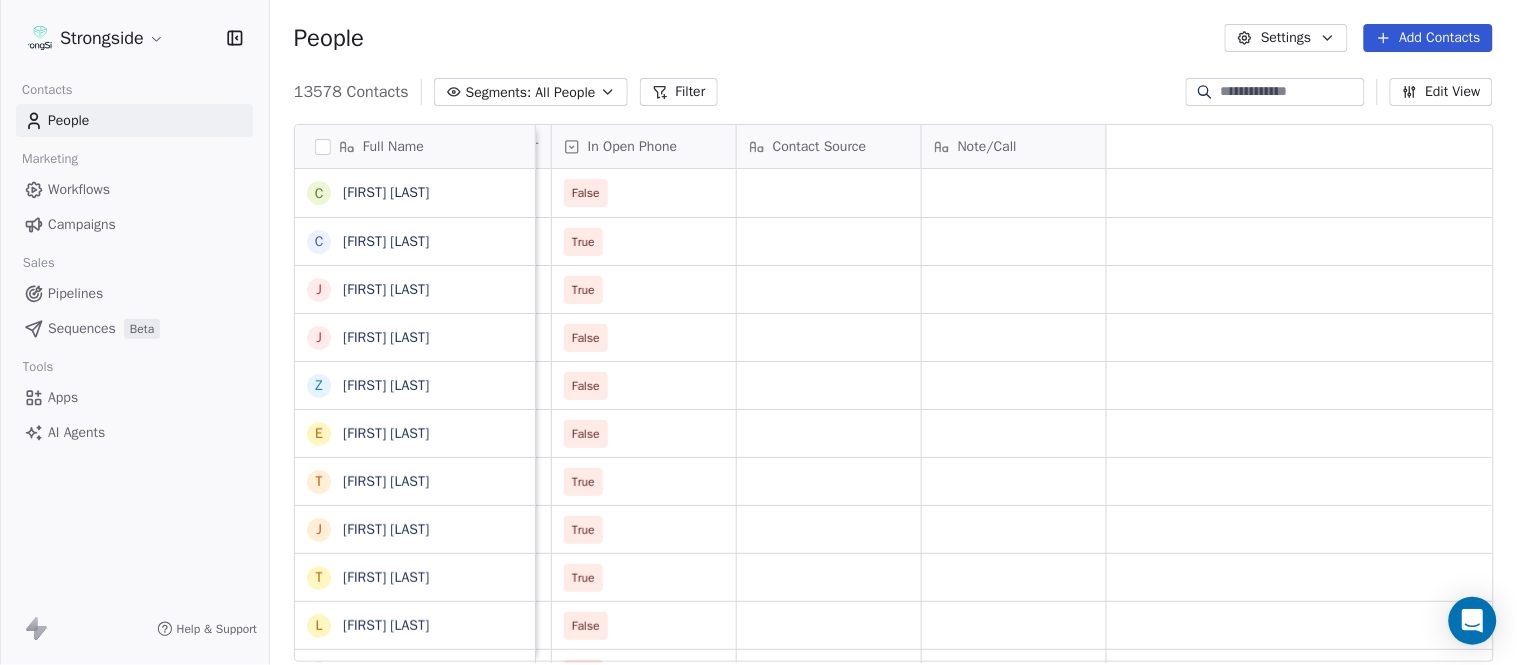 scroll, scrollTop: 0, scrollLeft: 0, axis: both 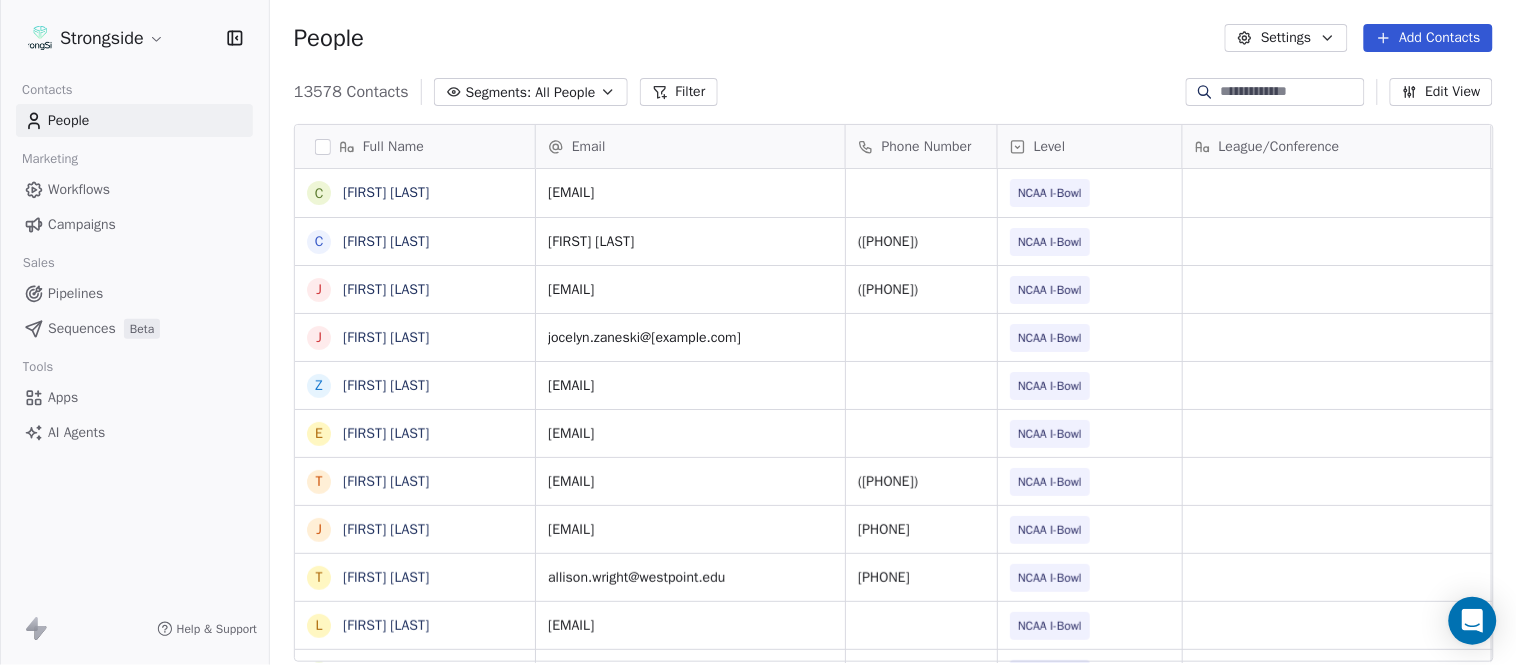 click 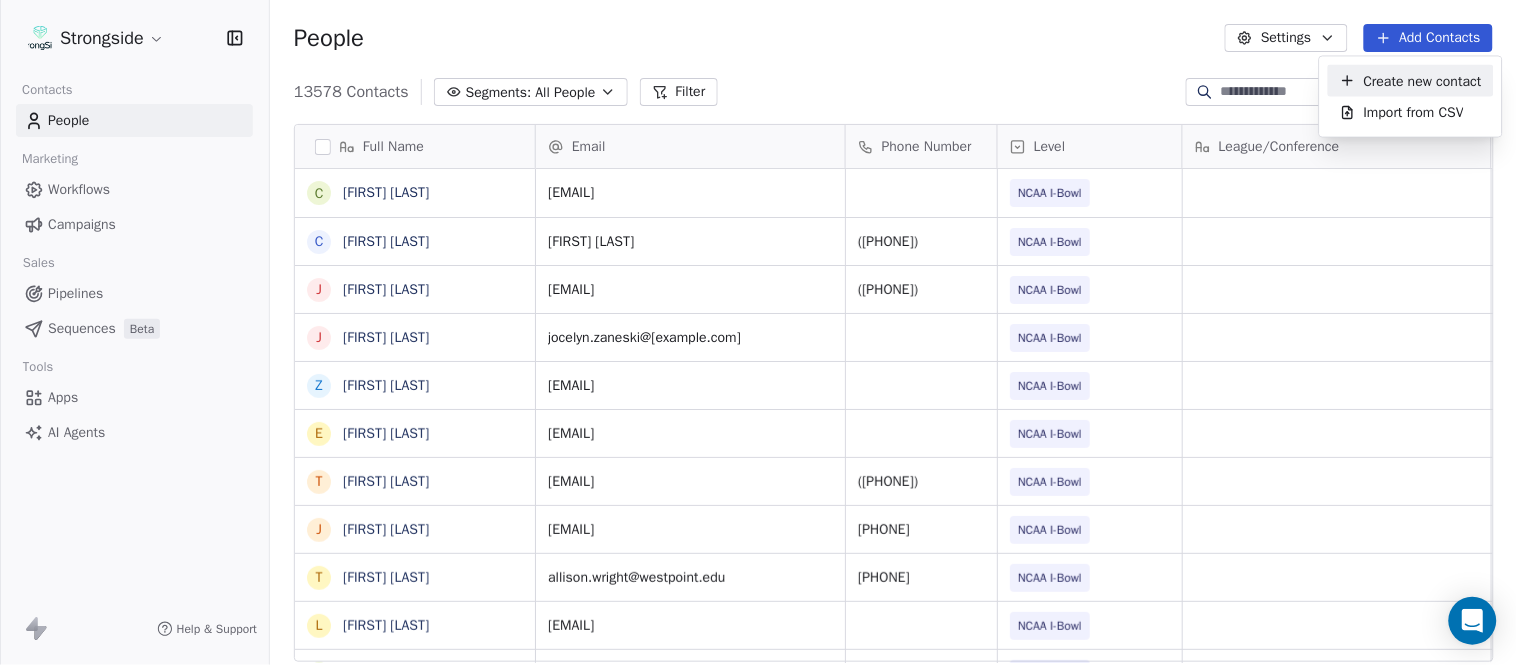 click on "Create new contact" at bounding box center (1423, 80) 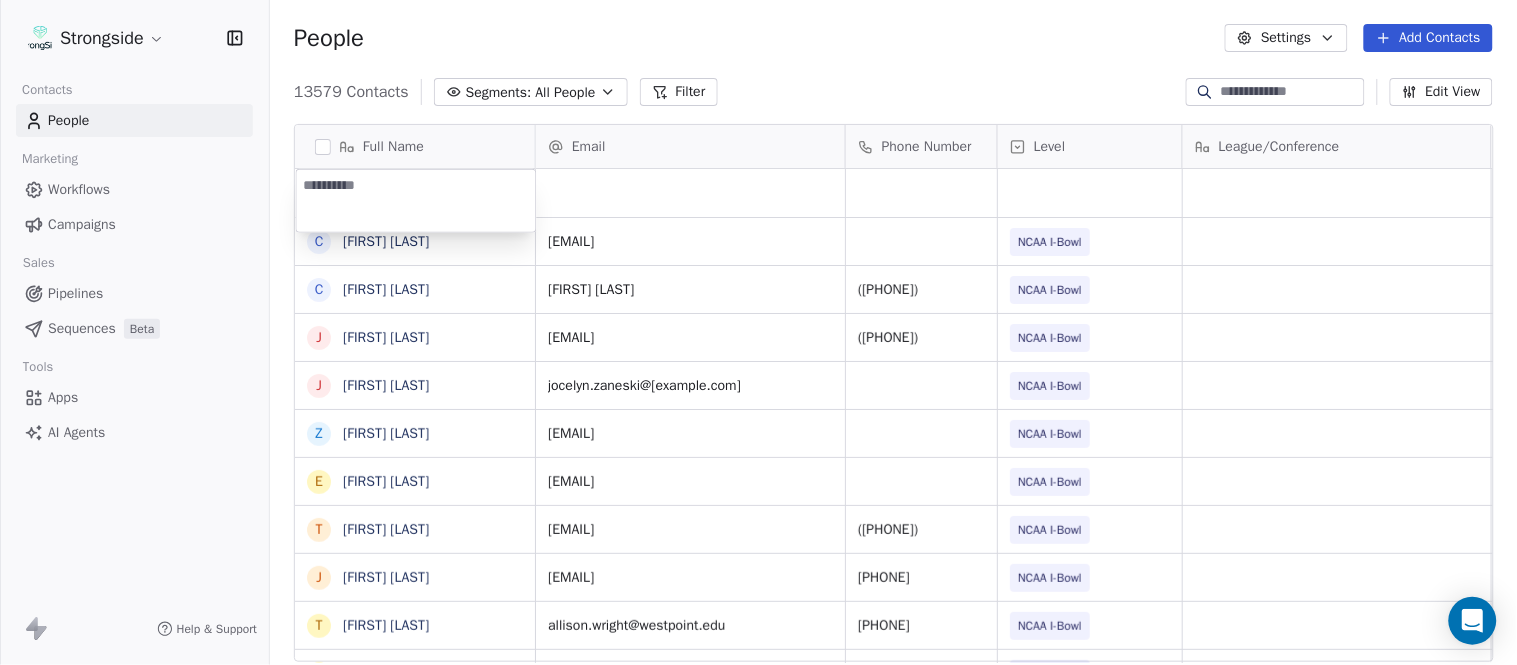 type on "**********" 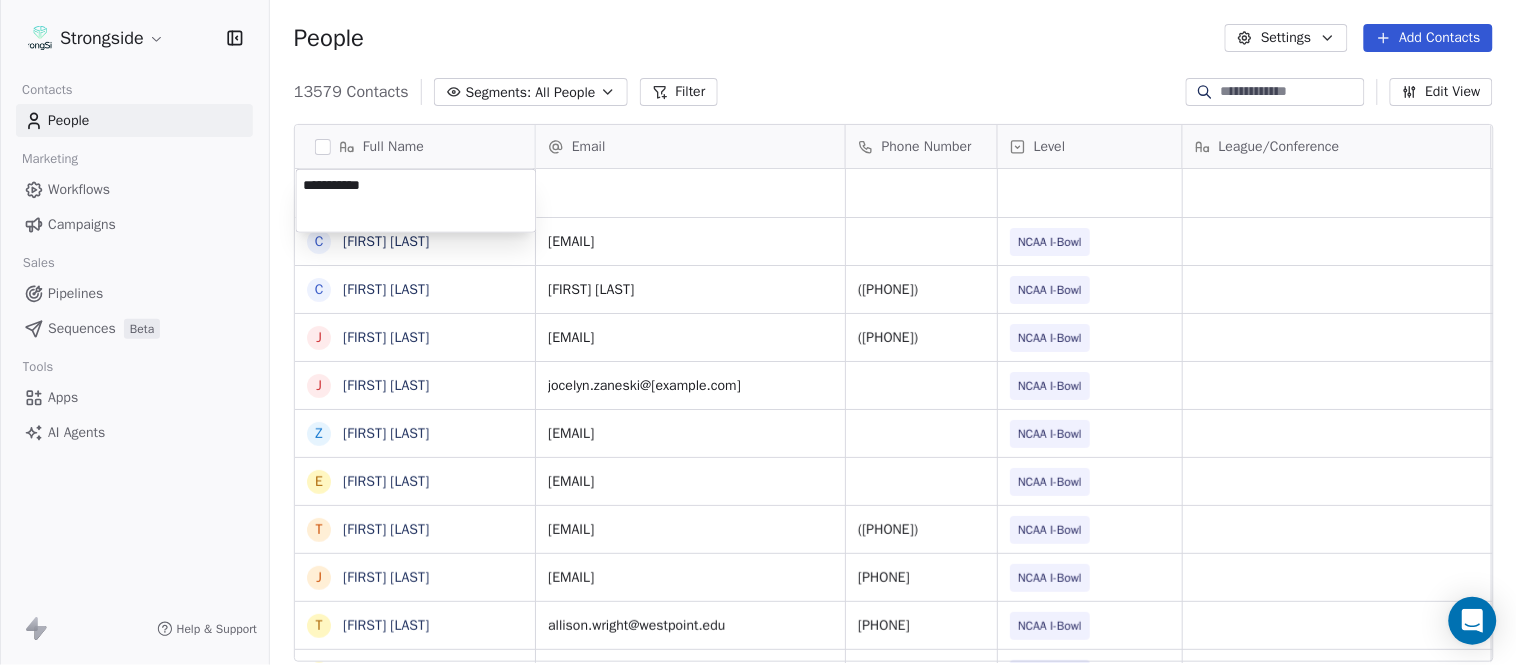 click on "Strongside Contacts People Marketing Workflows Campaigns Sales Pipelines Sequences Beta Tools Apps AI Agents Help & Support People Settings  Add Contacts 13581 Contacts Segments: All People Filter  Edit View Tag Add to Sequence Export Full Name D [LAST] N [LAST] C [LAST] C [LAST] C [LAST] J [LAST] J [LAST] Z [LAST] E [LAST] T [LAST] J [LAST] T [LAST] L [LAST] T [LAST] C [LAST] C [LAST] B [LAST] J [LAST] A [LAST] T [LAST] N [LAST] S [LAST] T [LAST] B [LAST] J [LAST] C [LAST] T [LAST] B [LAST] B [LAST] J [LAST] Email Phone Number Level League/Conference Organization Job Title Tags Created Date BST Status Priority Emails Auto Clicked daryl.dixon@[EMAIL] ([PHONE]) NCAA I-Bowl Aug 04, 2025 08:41 PM nate.woody@[EMAIL] ([PHONE]) NCAA I-Bowl ARMY WEST POINT Assistant Coach SID" at bounding box center (758, 332) 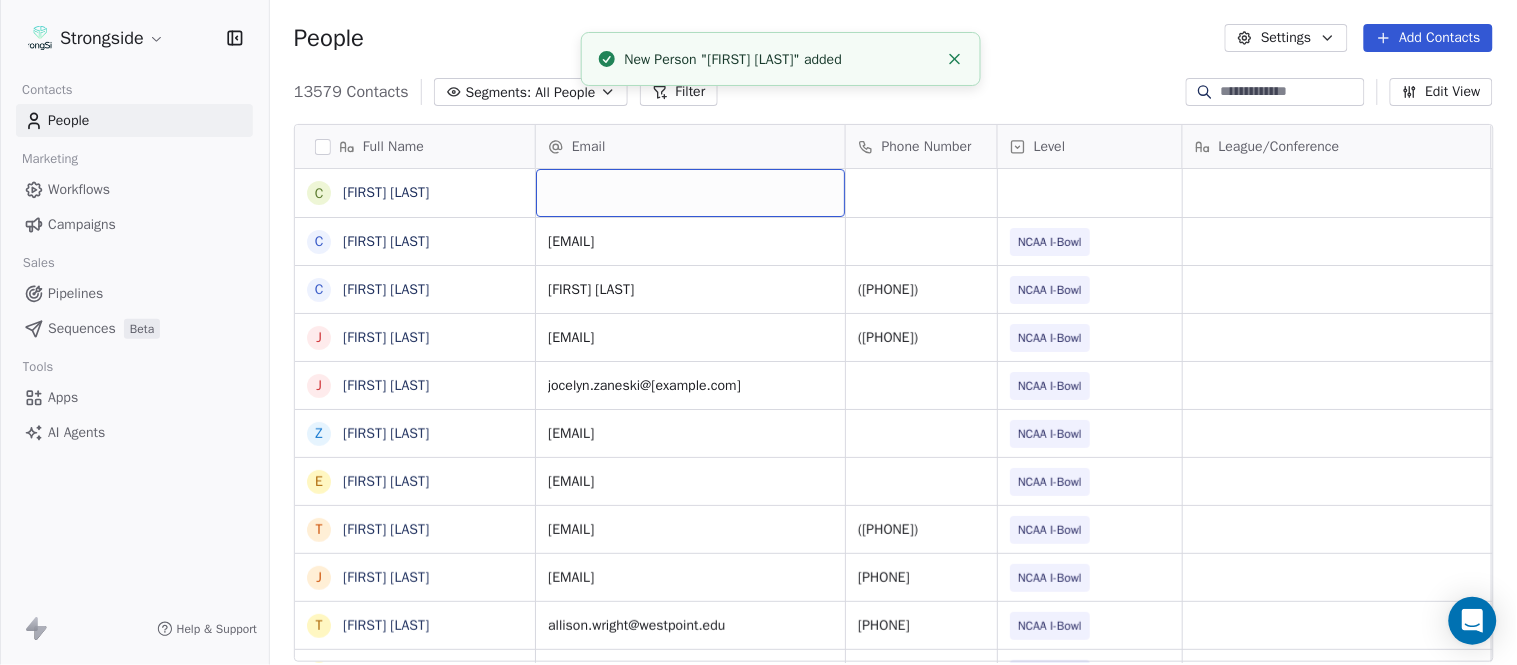 click at bounding box center [690, 193] 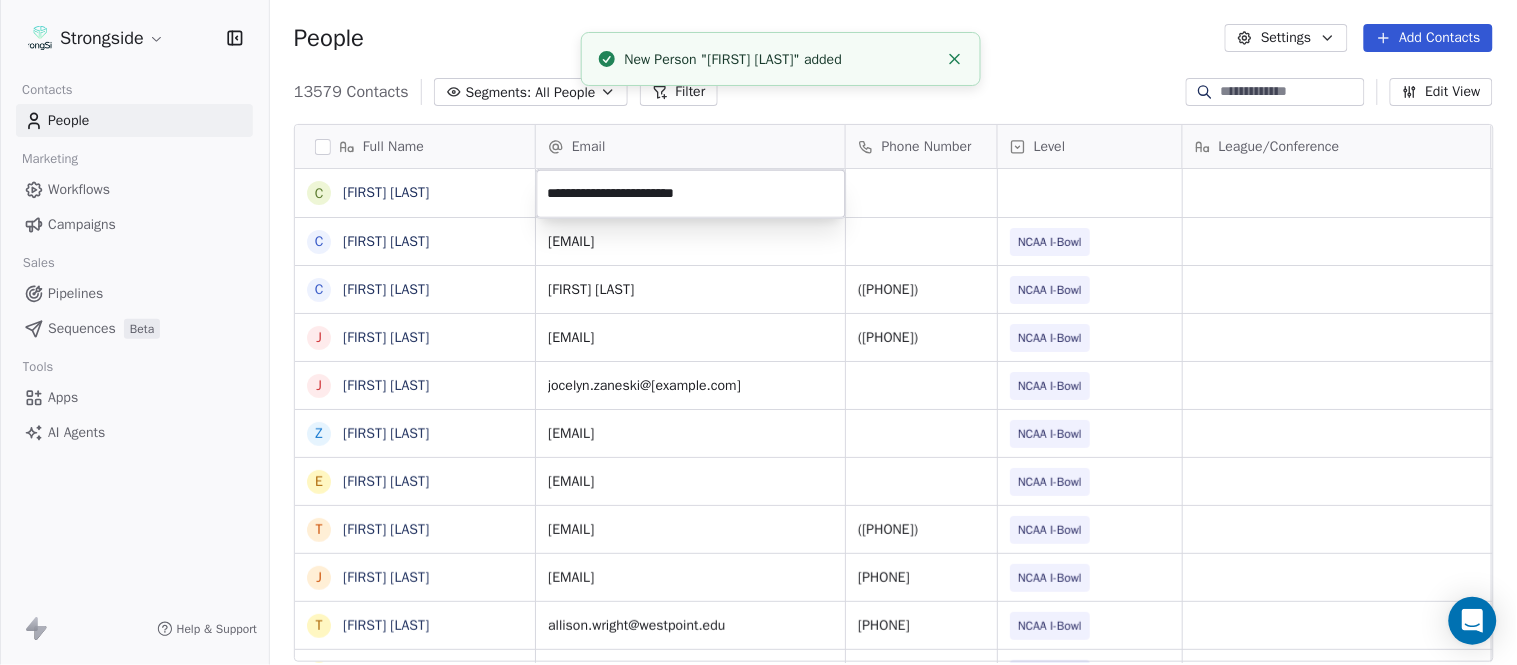 click on "Strongside Contacts People Marketing Workflows Campaigns Sales Pipelines Sequences Beta Tools Apps AI Agents Help & Support People Settings Add Contacts 13579 Contacts Segments: All People Filter Edit View Tag Add to Sequence Export Full Name C [FIRST] [LAST] C [FIRST] [LAST] C [FIRST] [LAST] J [FIRST] [LAST] J [FIRST] [LAST] Z [FIRST] [LAST] E [FIRST] [LAST] T [FIRST] [LAST] J [FIRST] [LAST] T [FIRST] [LAST] L [FIRST] [LAST] T [FIRST] [LAST] C [FIRST] [LAST] C [FIRST] [LAST] B [FIRST] [LAST] J [FIRST] [LAST] A [FIRST] [LAST] T [FIRST] [LAST] N [FIRST] [LAST] S [FIRST] [LAST] T [FIRST] [LAST] B [FIRST] [LAST] J [FIRST] [LAST] C [FIRST] [LAST] T [FIRST] [LAST] B [FIRST] [LAST] K [FIRST] [LAST] K [FIRST] [LAST] J [FIRST] [LAST] S [FIRST] [LAST] L [FIRST] [LAST] Email Phone Number Level League/Conference Organization Job Title Tags Created Date BST Aug 04, 2025 08:27 PM c[EMAIL] NCAA I-Bowl ARMY WEST POINT Video Coordinator Aug 04, 2025 08:26 PM c[EMAIL] ([PHONE]) NCAA I-Bowl ARMY WEST POINT SID NFL" at bounding box center (758, 332) 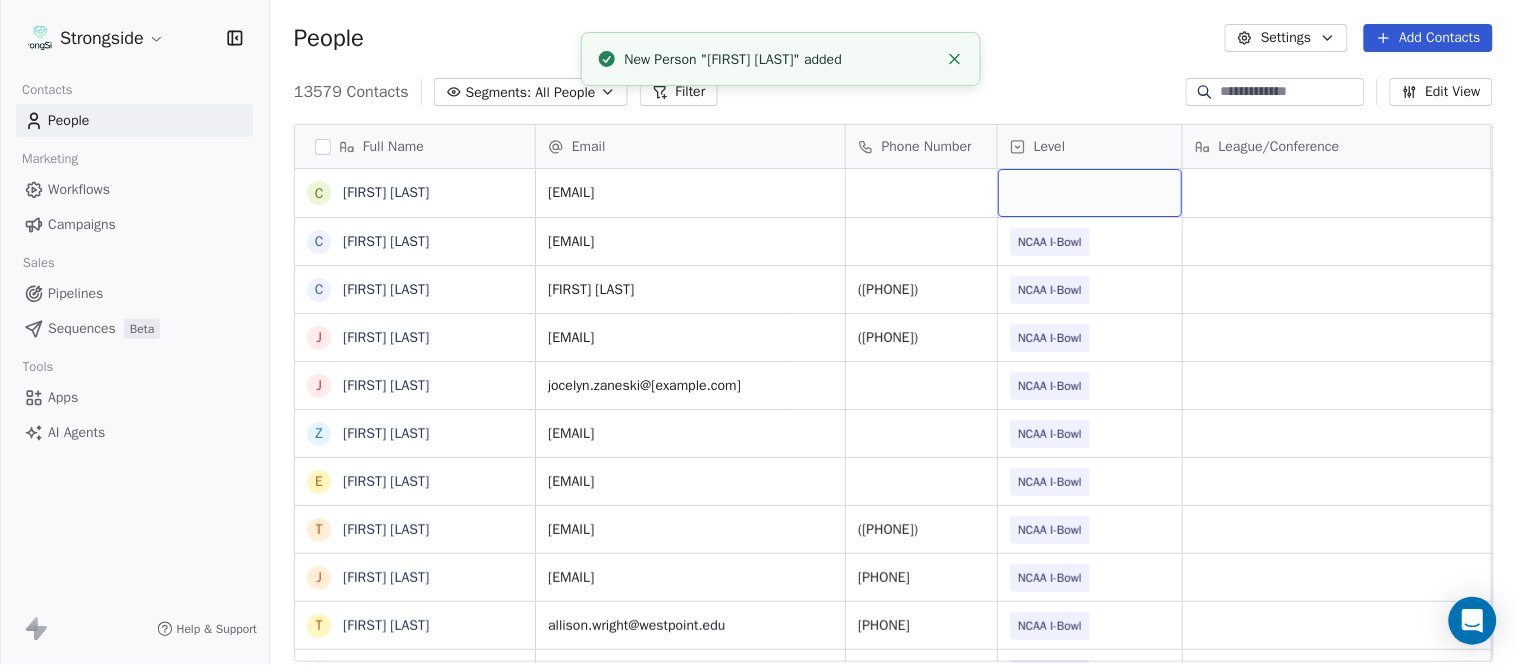 click at bounding box center [1090, 193] 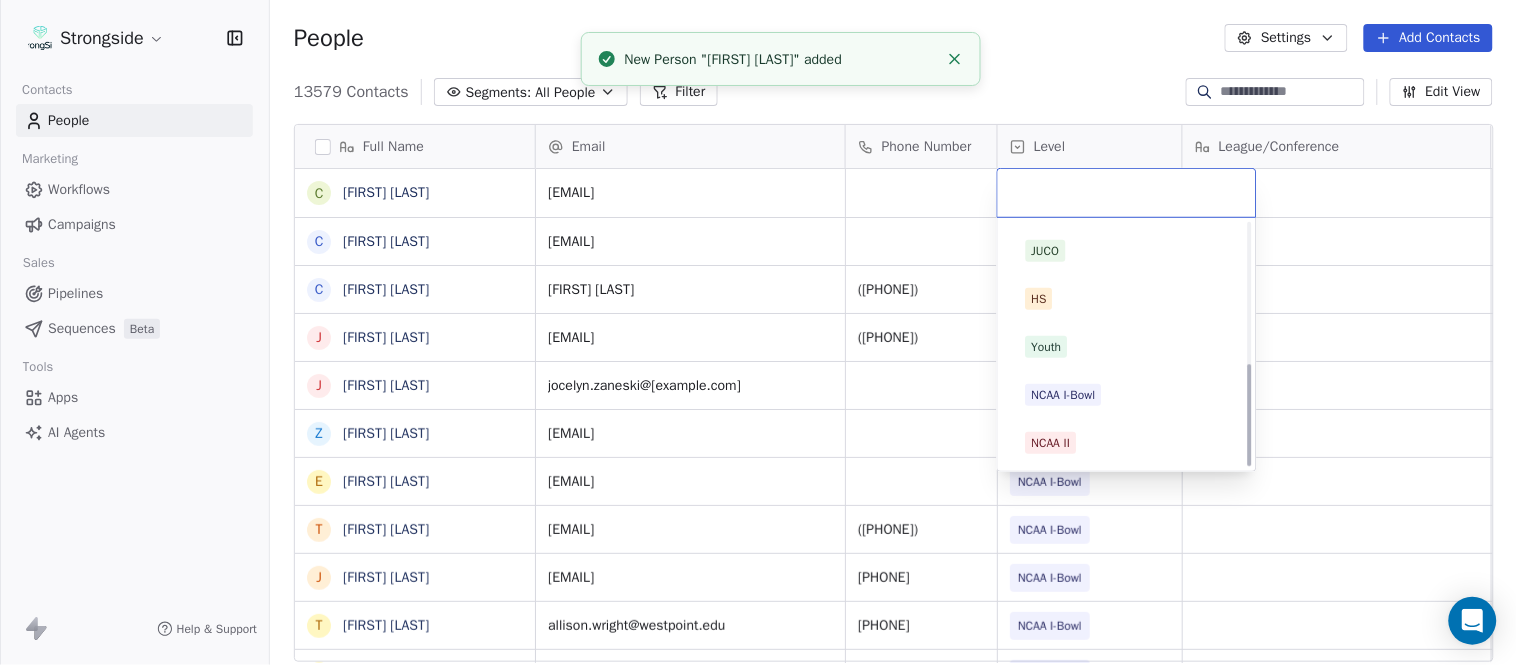 scroll, scrollTop: 330, scrollLeft: 0, axis: vertical 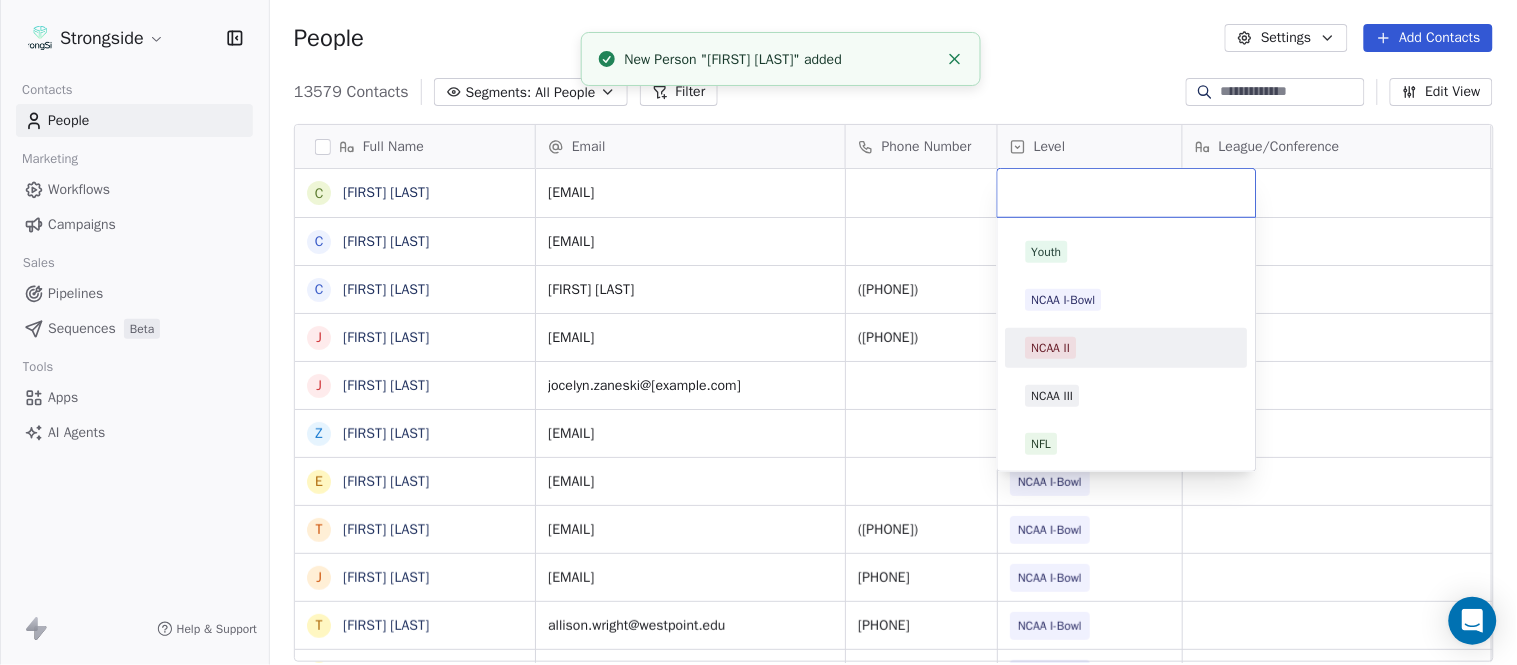 click on "D1 D1 FCS D2 D3 NAIA JUCO HS Youth NCAA I-Bowl NCAA II NCAA III NFL" at bounding box center (1127, 180) 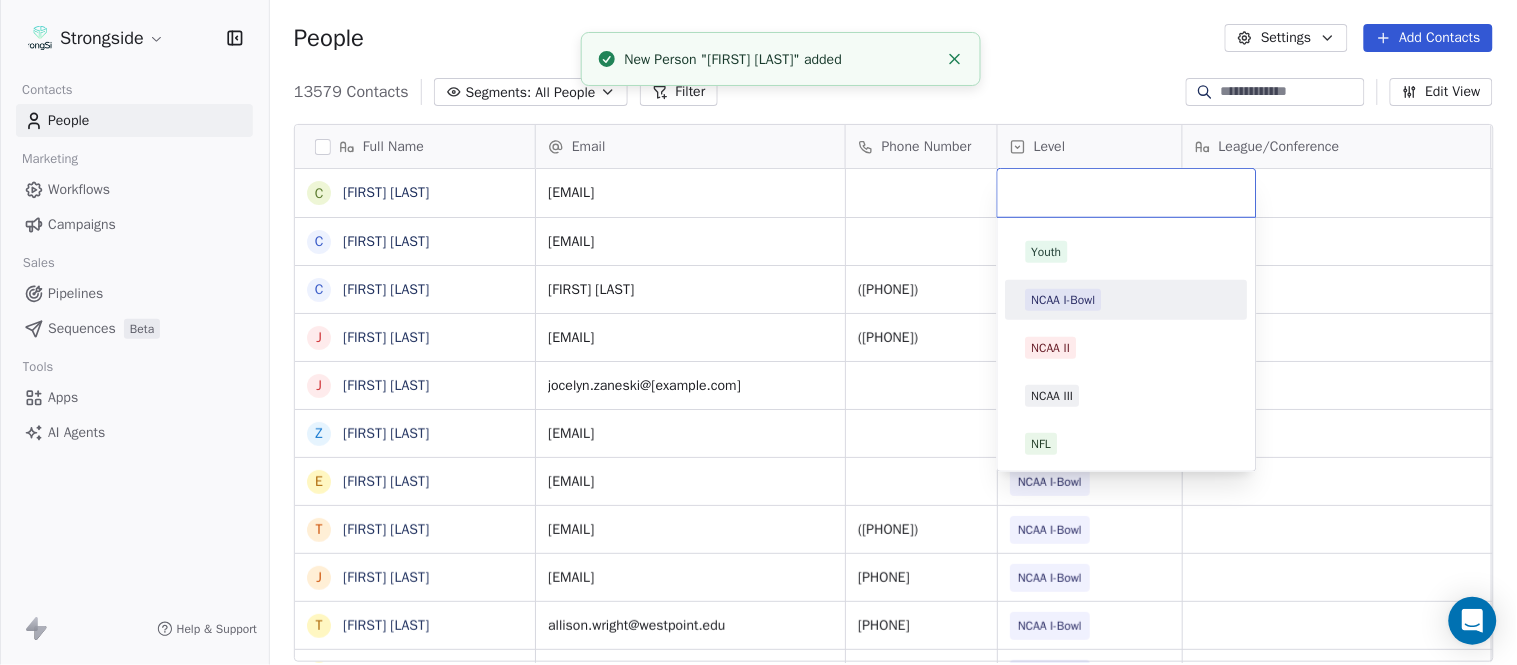 click on "NCAA I-Bowl" at bounding box center [1064, 300] 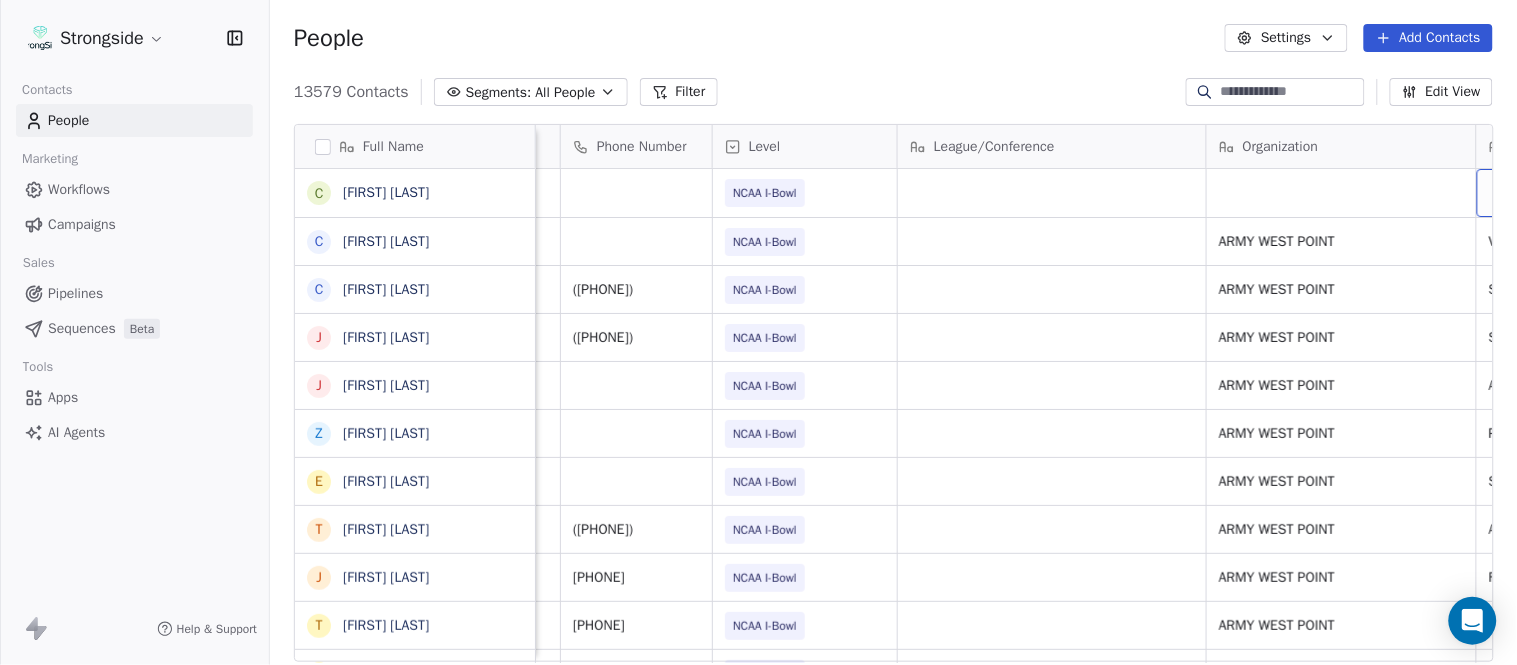 scroll, scrollTop: 0, scrollLeft: 553, axis: horizontal 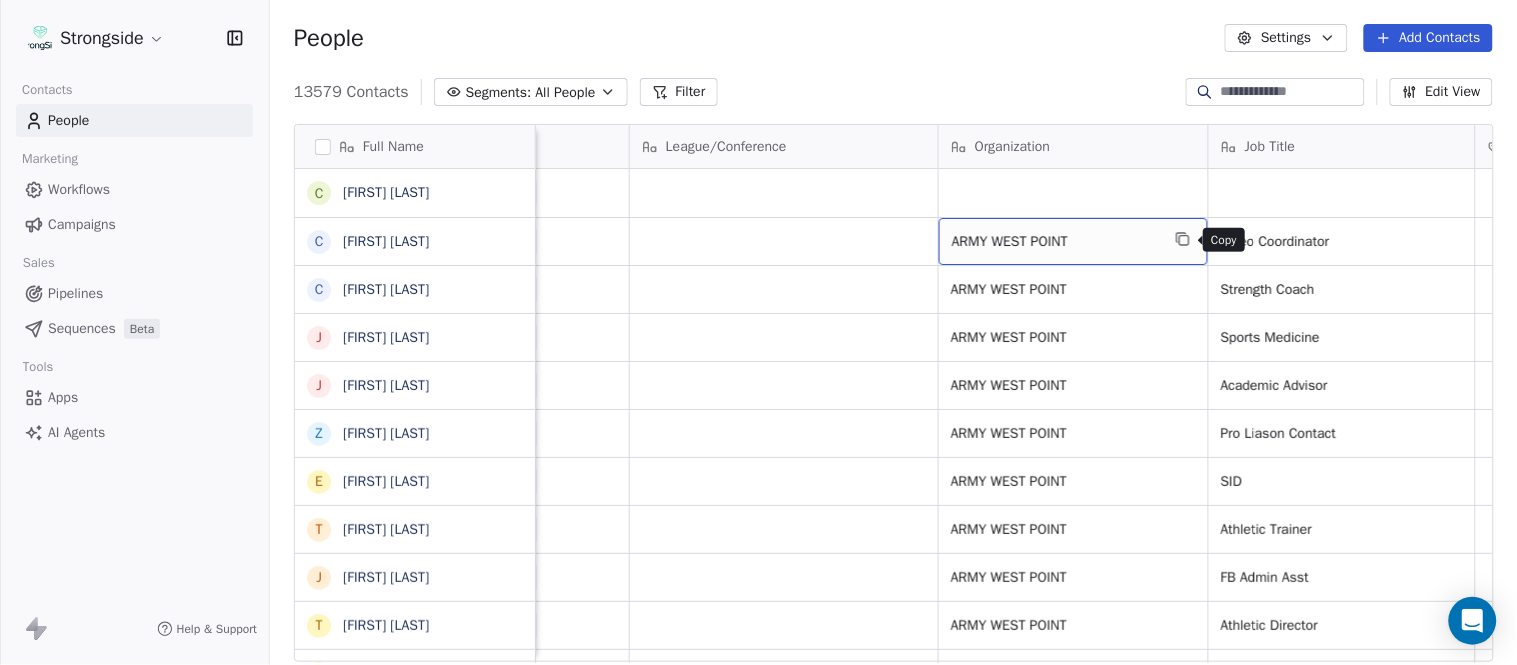 click 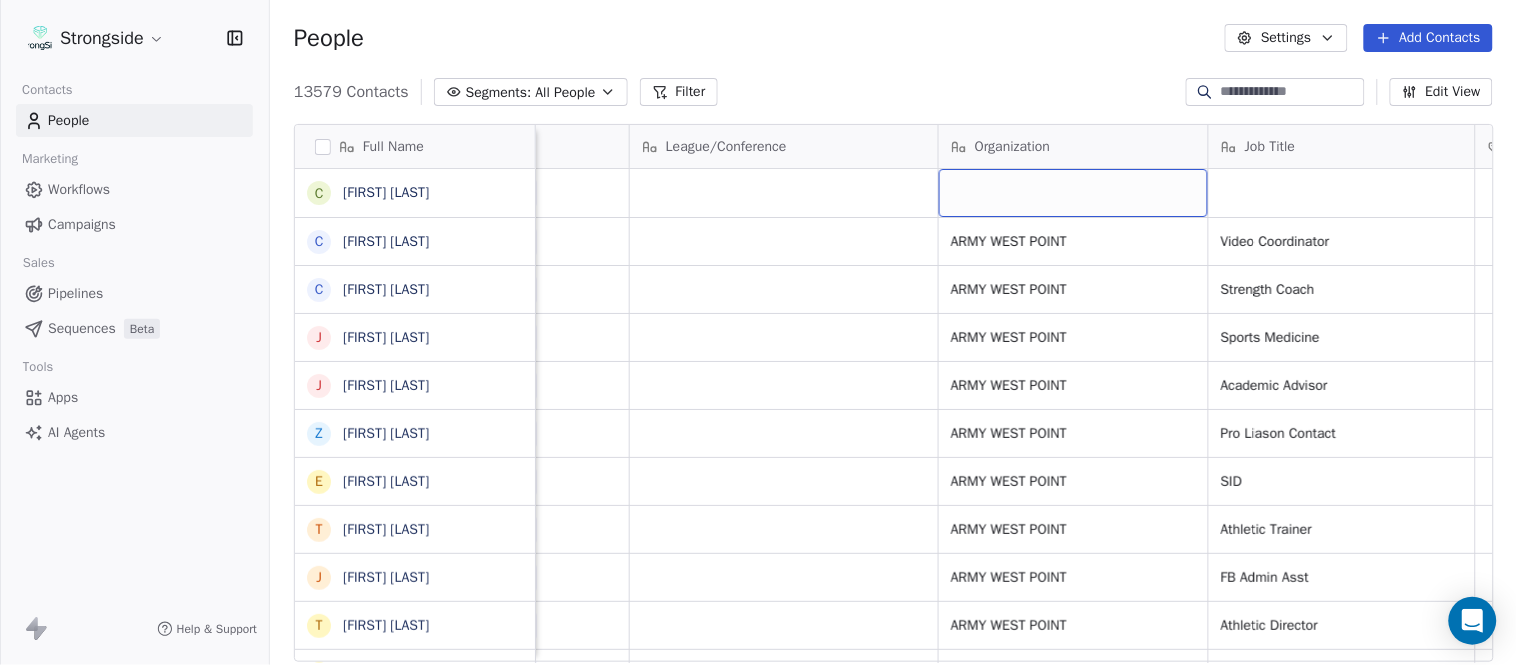 click at bounding box center [1073, 193] 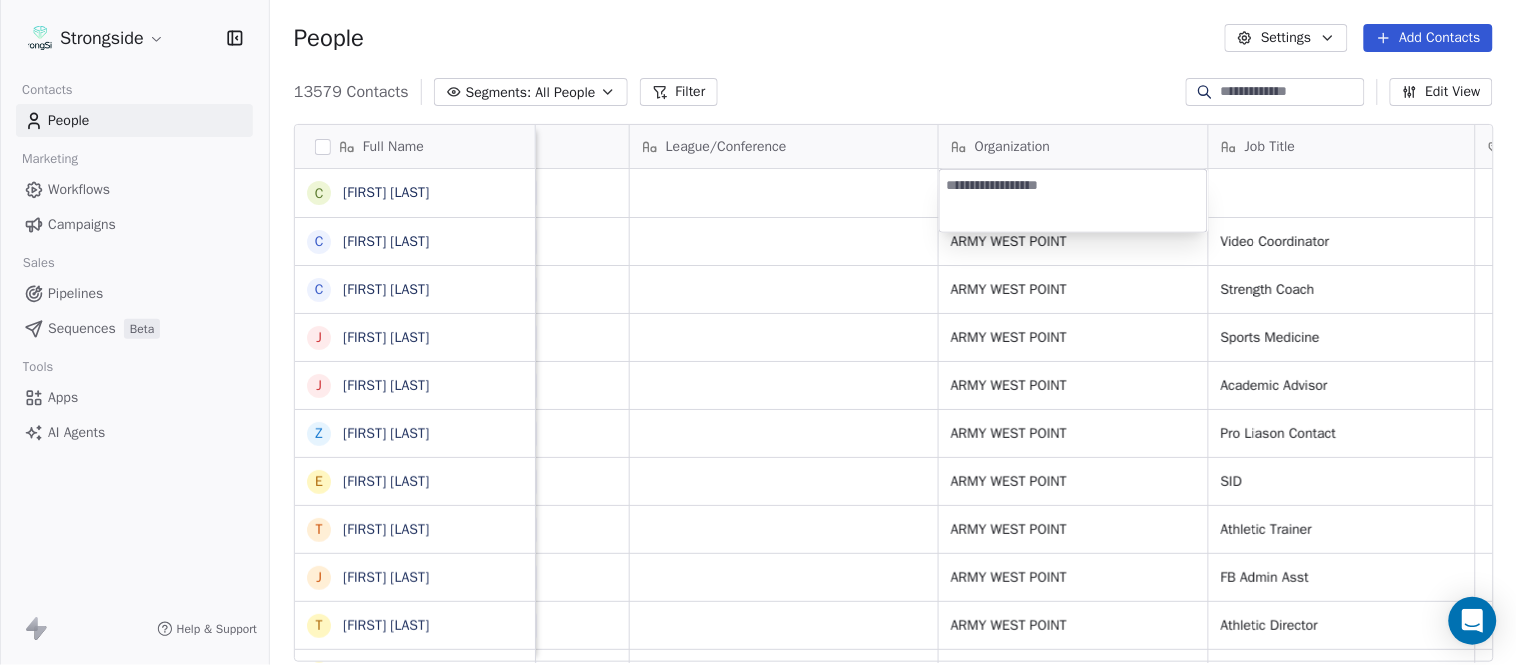 type on "**********" 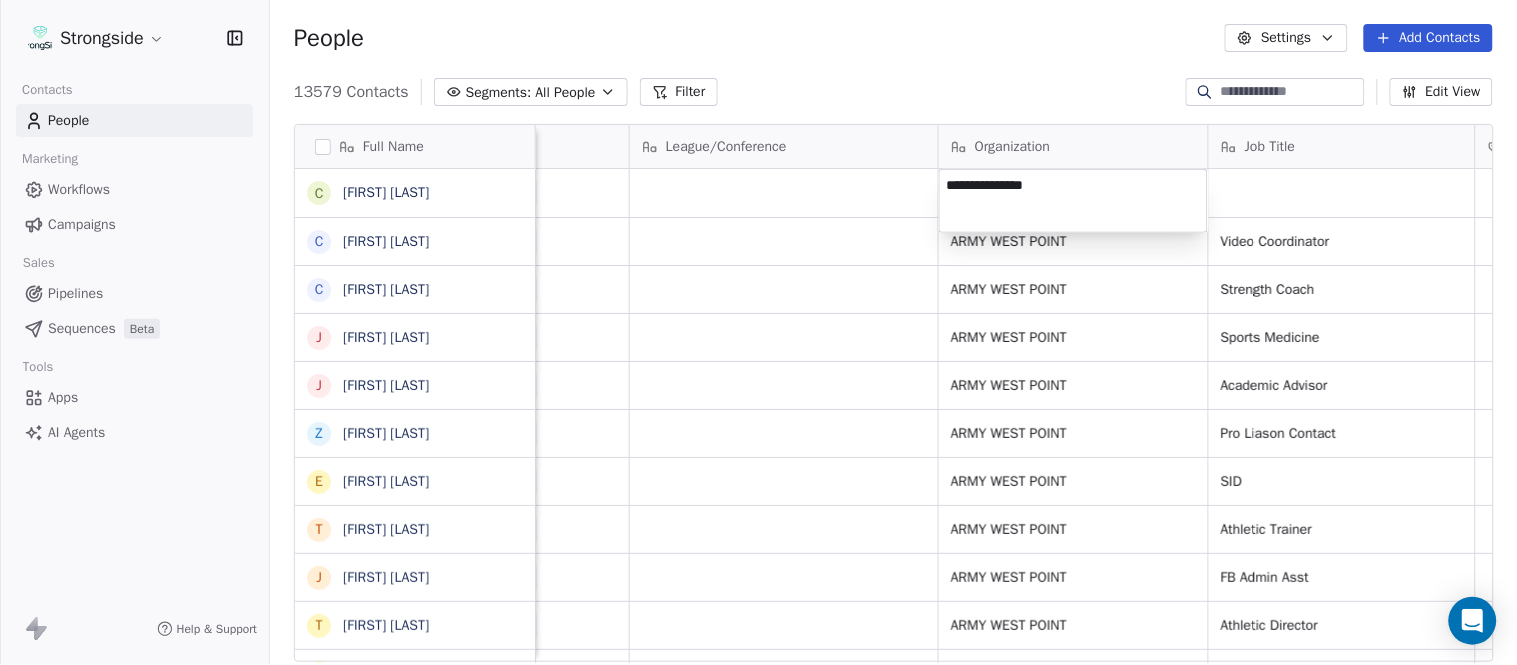 click on "Strongside Contacts People Marketing Workflows Campaigns Sales Pipelines Sequences Beta Tools Apps AI Agents Help & Support People Settings Add Contacts 13579 Contacts Segments: All People Filter Edit View Tag Add to Sequence Export Full Name C [FIRST] [LAST] C [FIRST] [LAST] C [FIRST] [LAST] J [FIRST] [LAST] J [FIRST] [LAST] Z [FIRST] [LAST] E [FIRST] [LAST] T [FIRST] [LAST] J [FIRST] [LAST] T [FIRST] [LAST] L [FIRST] [LAST] T [FIRST] [LAST] C [FIRST] [LAST] C [FIRST] [LAST] B [FIRST] [LAST] J [FIRST] [LAST] A [FIRST] [LAST] T [FIRST] [LAST] N [FIRST] [LAST] S [FIRST] [LAST] T [FIRST] [LAST] B [FIRST] [LAST] K [FIRST] [LAST] K [FIRST] [LAST] J [FIRST] [LAST] S [FIRST] [LAST] L [FIRST] [LAST] Email Phone Number Level League/Conference Organization Job Title Tags Created Date BST Status Priority [EMAIL] NCAA I-Bowl Aug 04, 2025 08:27 PM [EMAIL] ARMY WEST POINT Video Coordinator Aug 04, 2025 08:26 PM [PHONE] SID NFL" at bounding box center [758, 332] 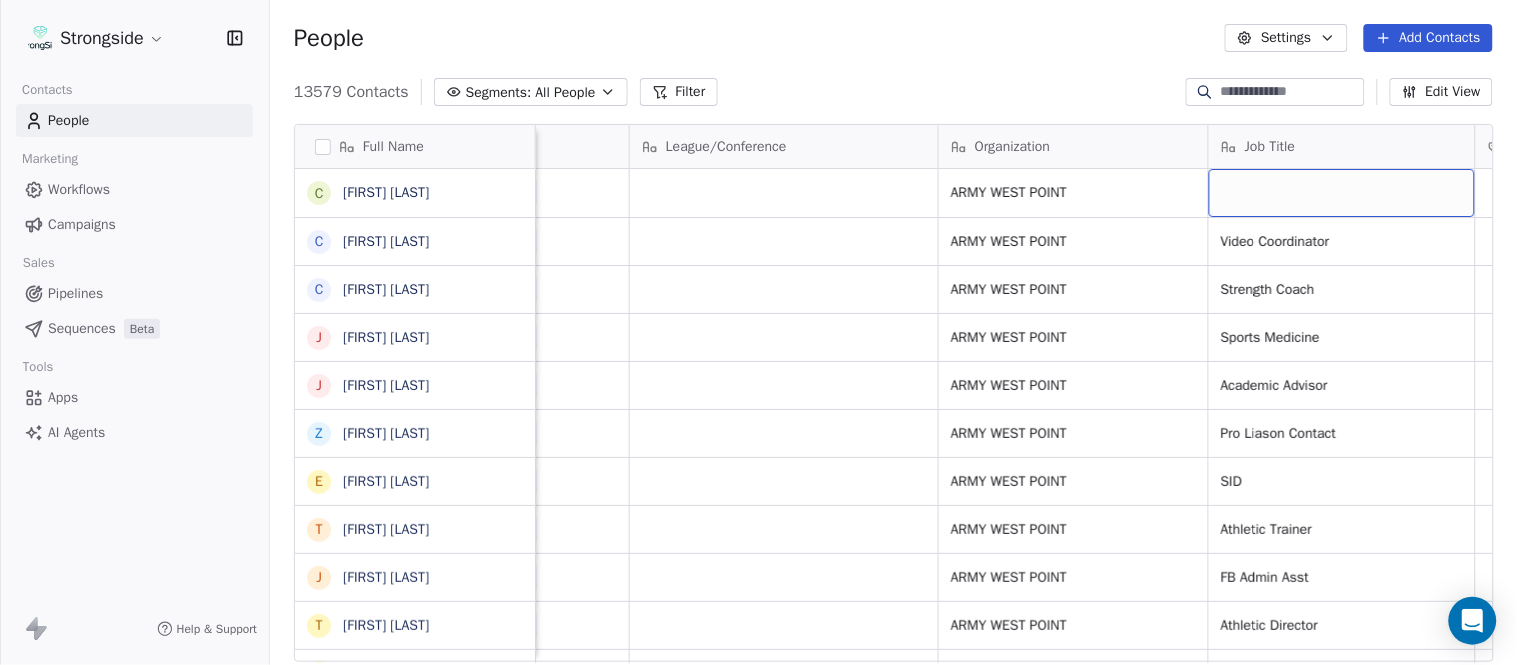 click at bounding box center (1342, 193) 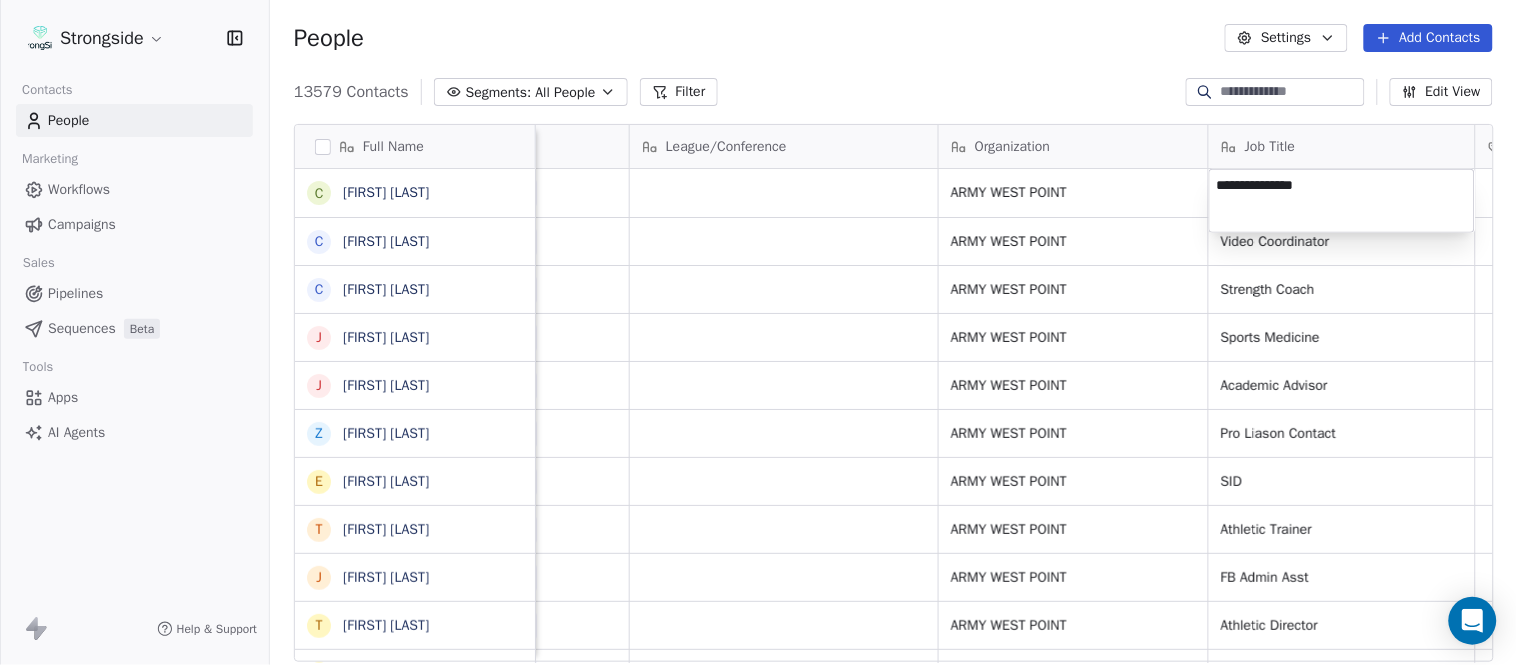 click on "Strongside Contacts People Marketing Workflows Campaigns Sales Pipelines Sequences Beta Tools Apps AI Agents Help & Support People Settings Add Contacts 13579 Contacts Segments: All People Filter Edit View Tag Add to Sequence Export Full Name C [FIRST] [LAST] C [FIRST] [LAST] C [FIRST] [LAST] J [FIRST] [LAST] J [FIRST] [LAST] Z [FIRST] [LAST] E [FIRST] [LAST] T [FIRST] [LAST] J [FIRST] [LAST] T [FIRST] [LAST] L [FIRST] [LAST] T [FIRST] [LAST] C [FIRST] [LAST] B [FIRST] [LAST] J [FIRST] [LAST] A [FIRST] [LAST] T [FIRST] [LAST] N [FIRST] [LAST] S [FIRST] [LAST] T [FIRST] [LAST] B [FIRST] [LAST] B [FIRST] [LAST] K [FIRST] [LAST] S [FIRST] [LAST] L [FIRST] [LAST] Email Phone Number Level League/Conference Organization Job Title Tags Created Date BST Status Priority [EMAIL] NCAA I-Bowl ARMY WEST POINT [DATE] [TIME] [EMAIL] NCAA I-Bowl ARMY WEST POINT Video Coordinator [DATE] [TIME] SID NFL" at bounding box center (758, 332) 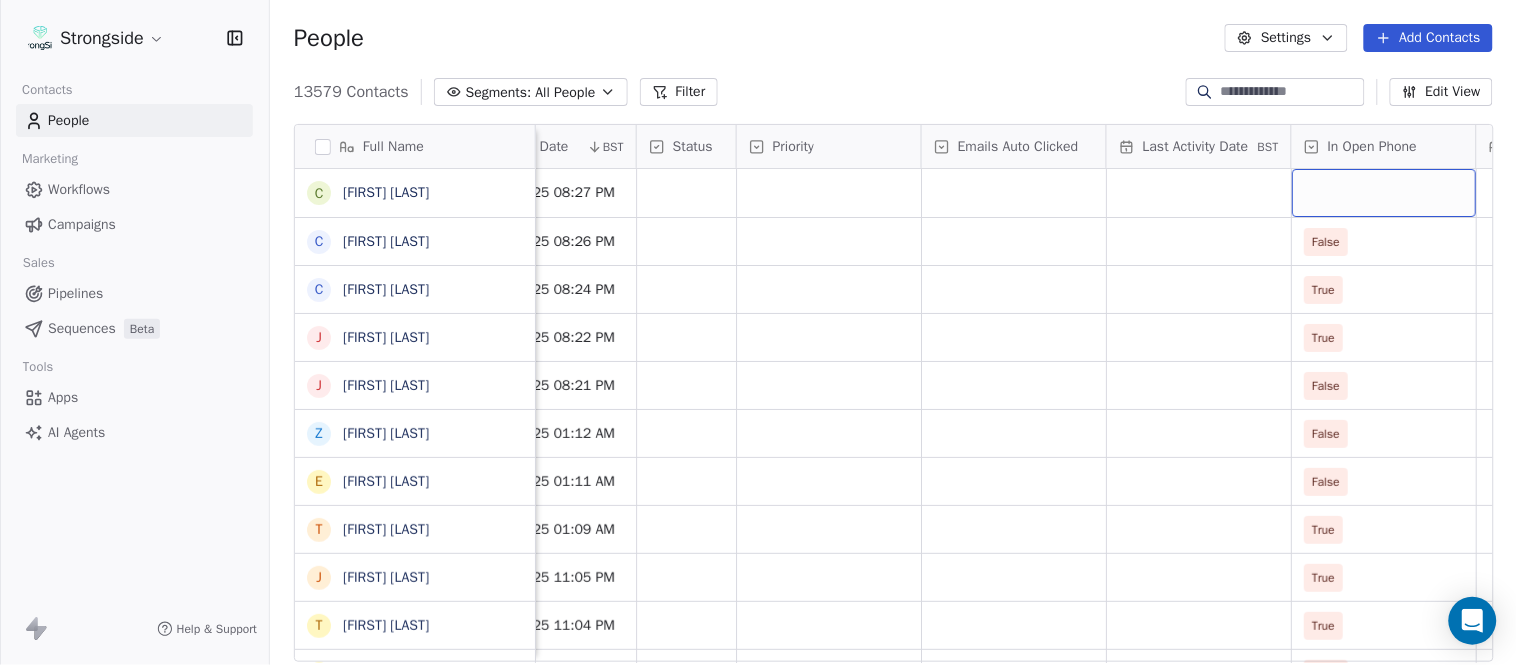 scroll, scrollTop: 0, scrollLeft: 1863, axis: horizontal 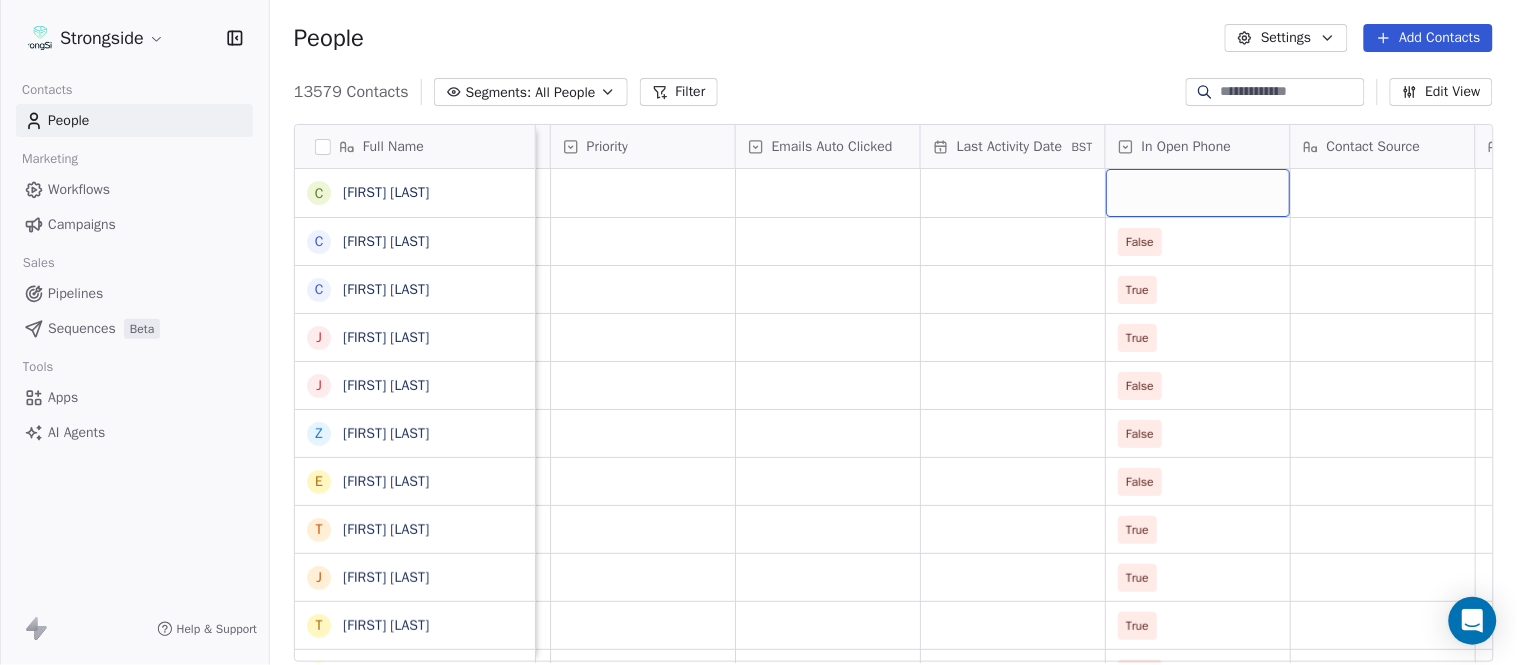 click at bounding box center [1198, 193] 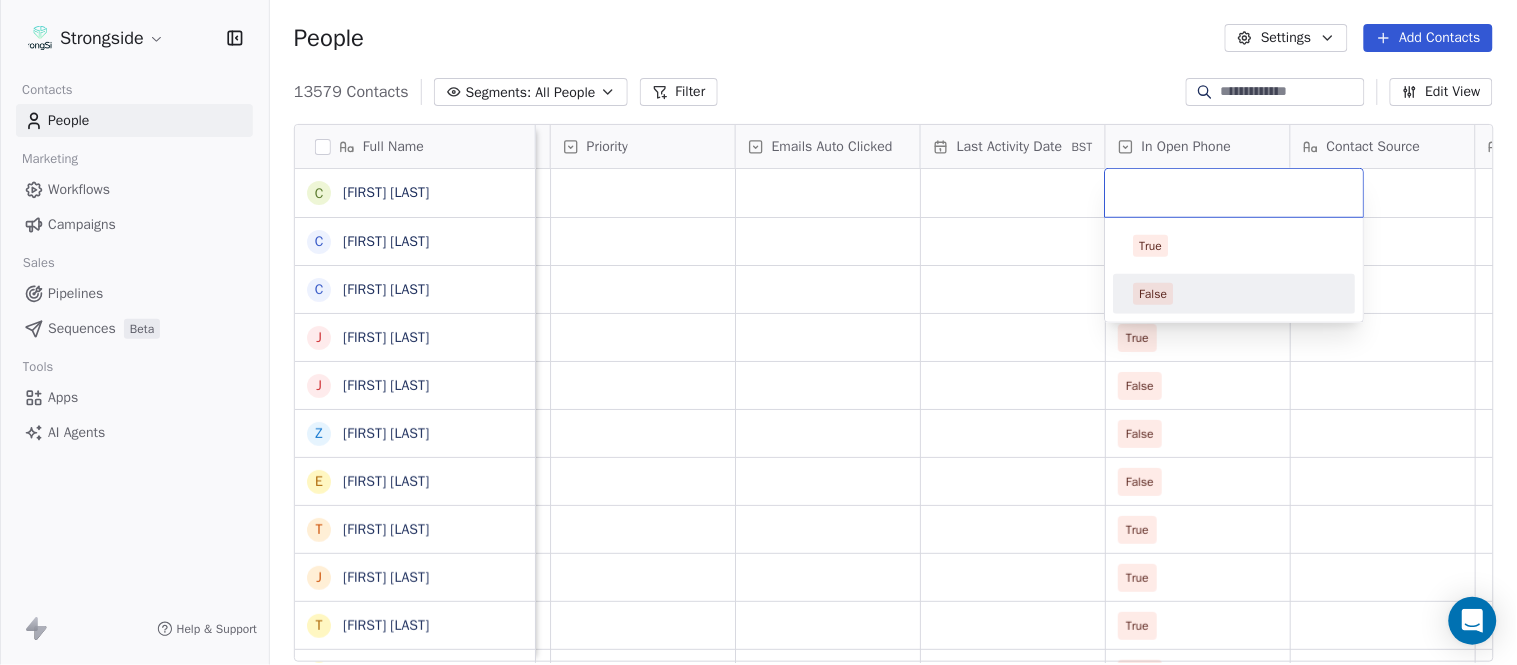click on "False" at bounding box center (1235, 294) 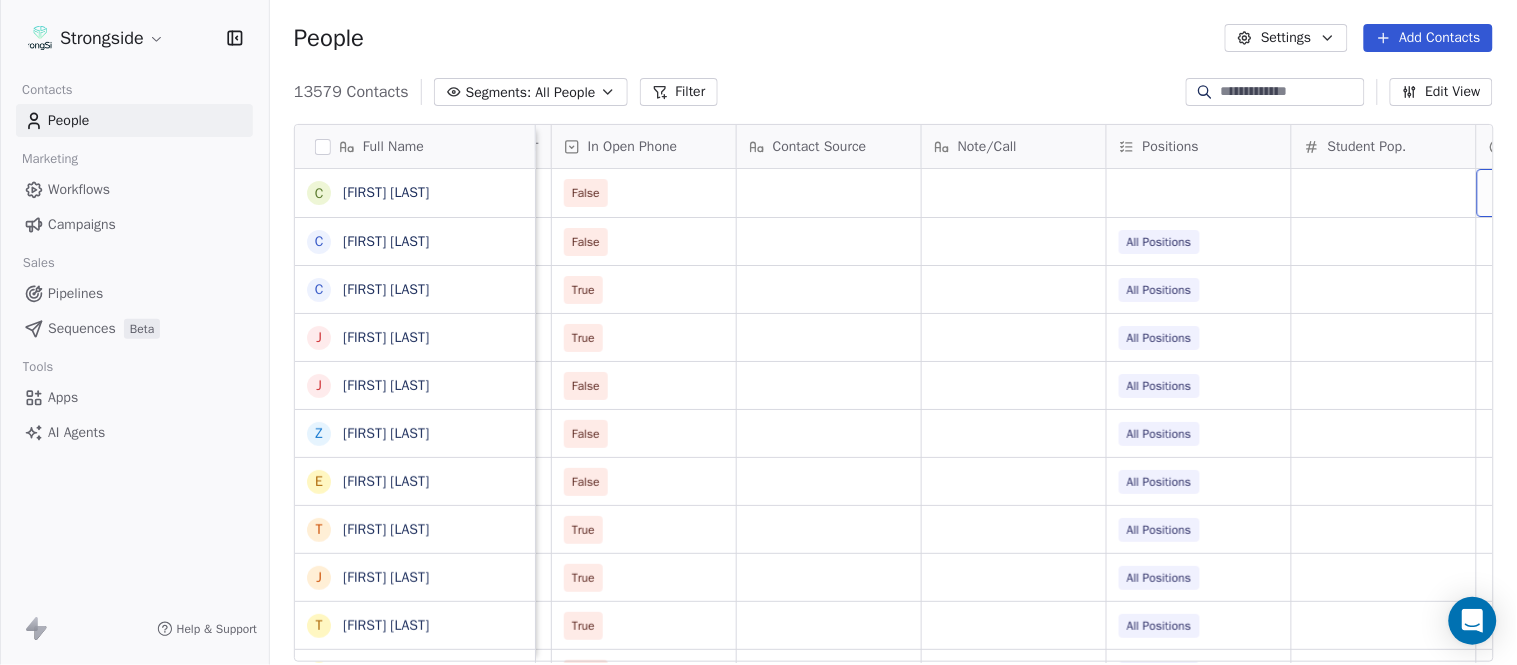 scroll, scrollTop: 0, scrollLeft: 2603, axis: horizontal 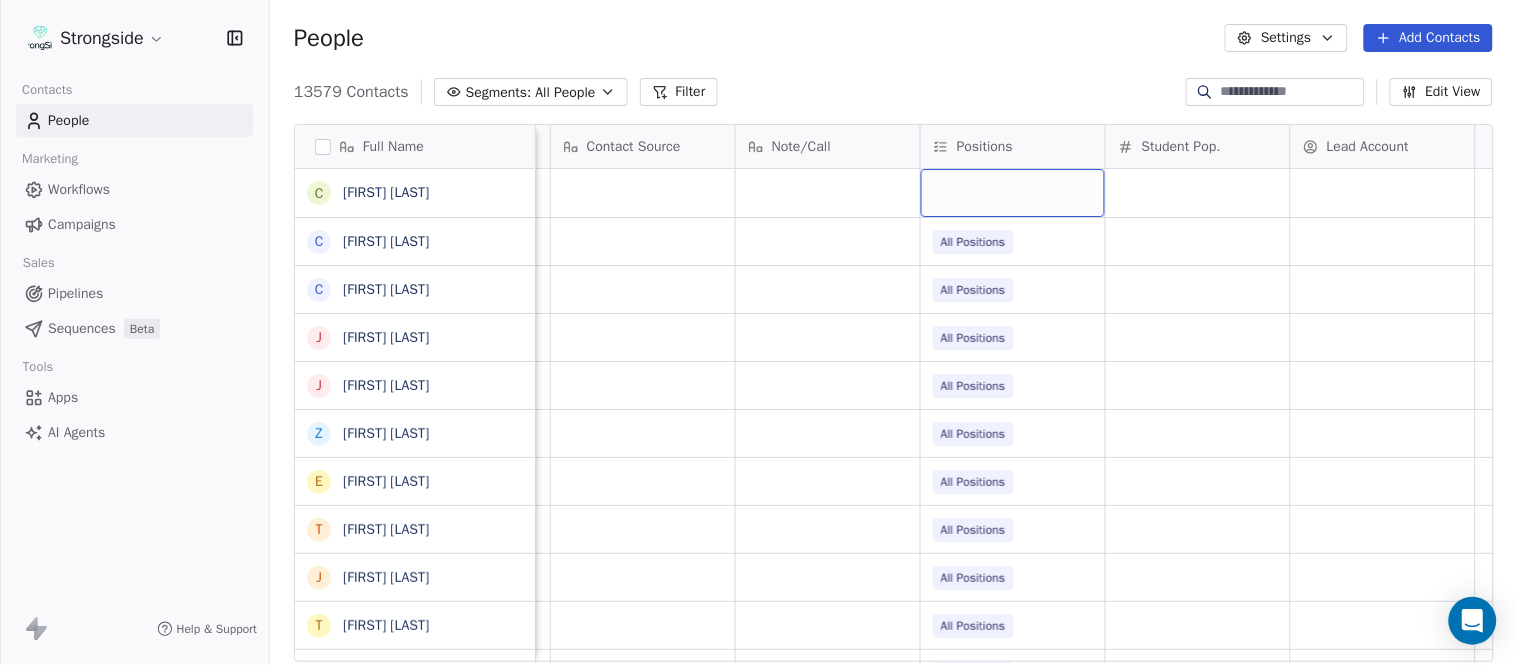 click at bounding box center (1013, 193) 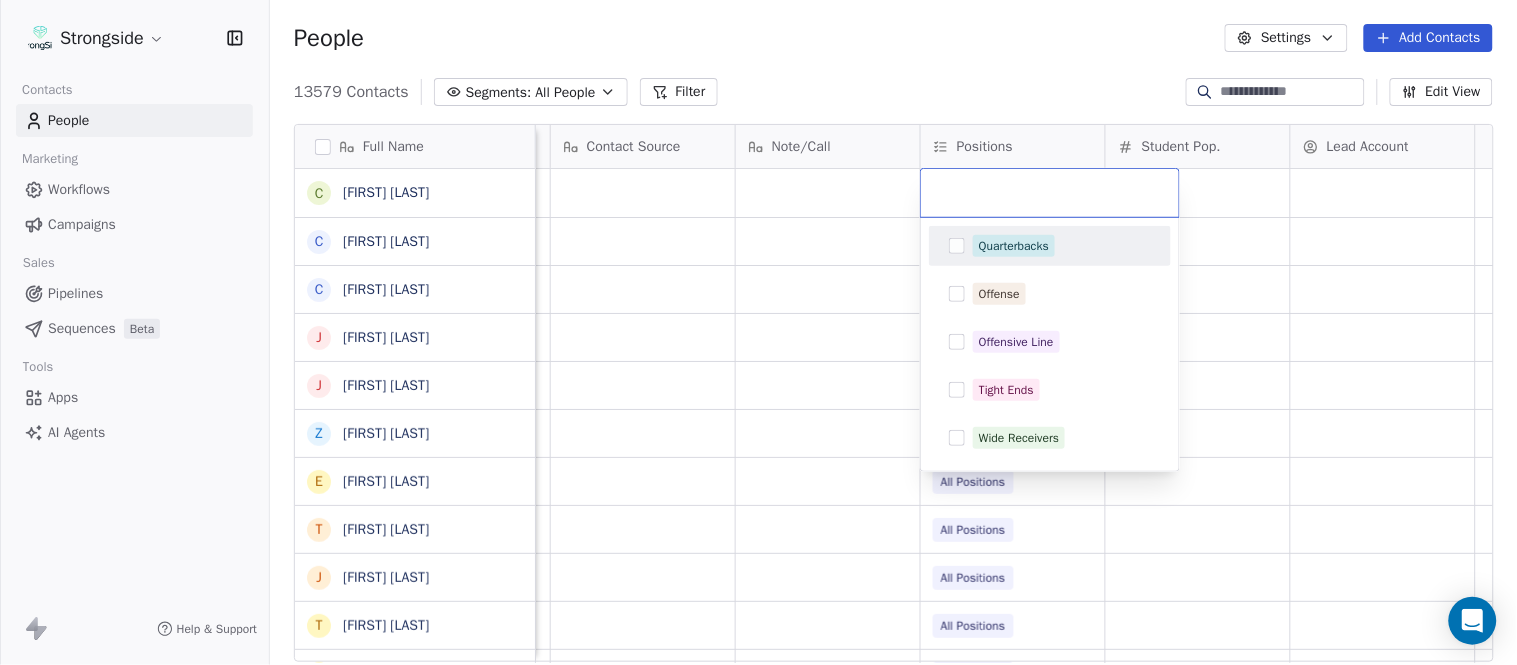 click on "Quarterbacks" at bounding box center [1014, 246] 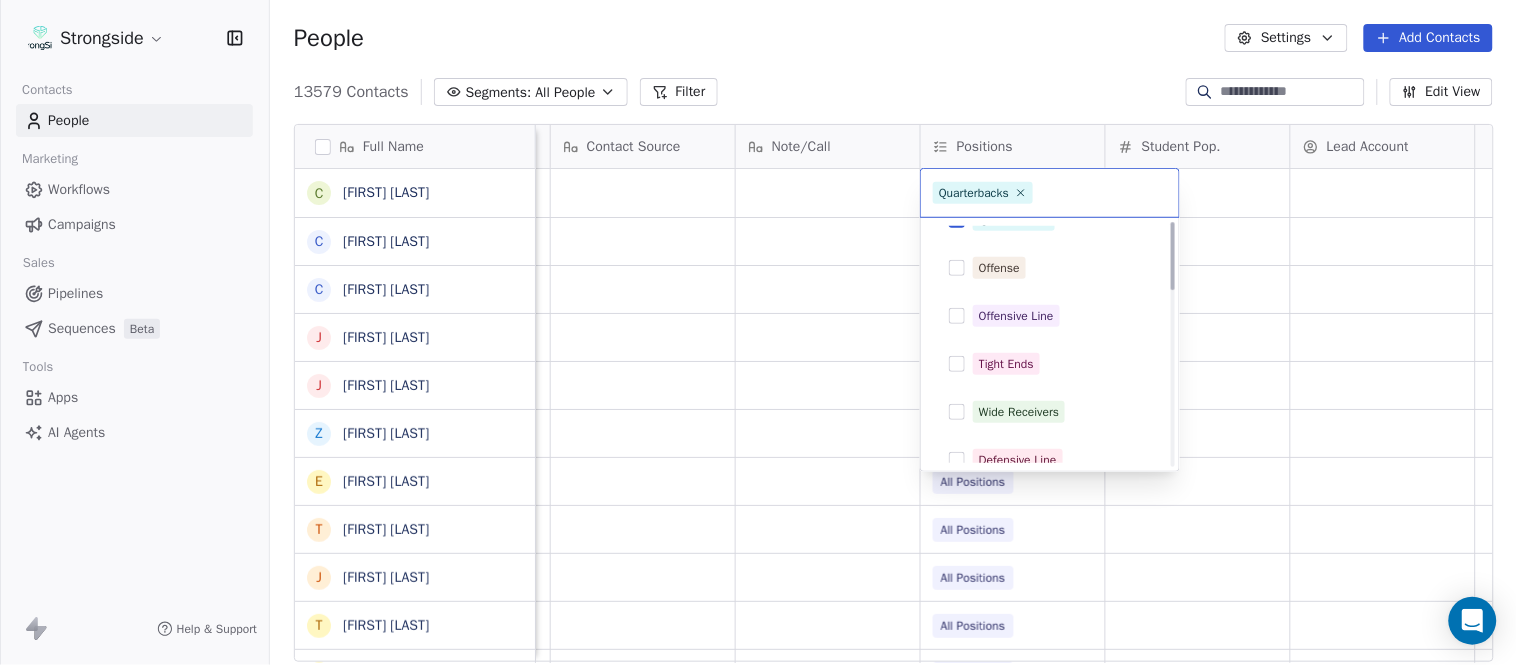 scroll, scrollTop: 0, scrollLeft: 0, axis: both 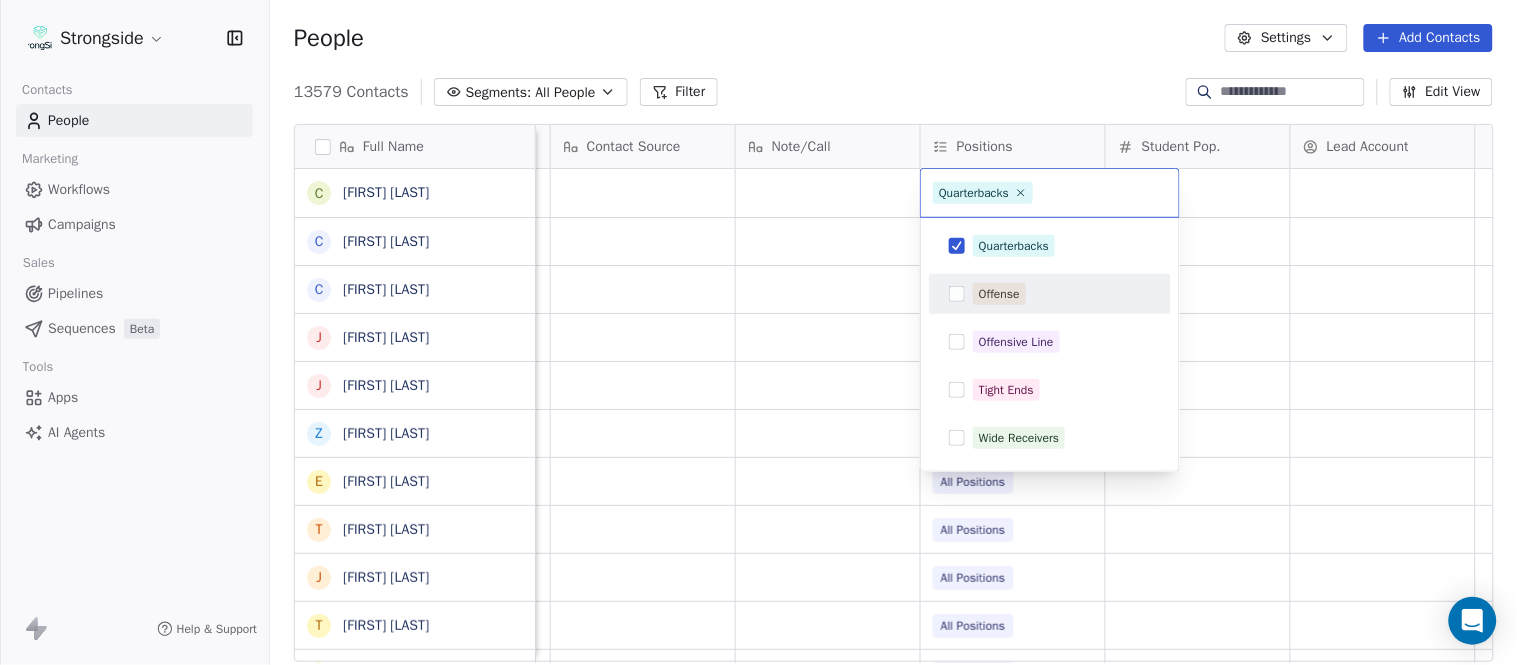 click on "Offense" at bounding box center [1062, 294] 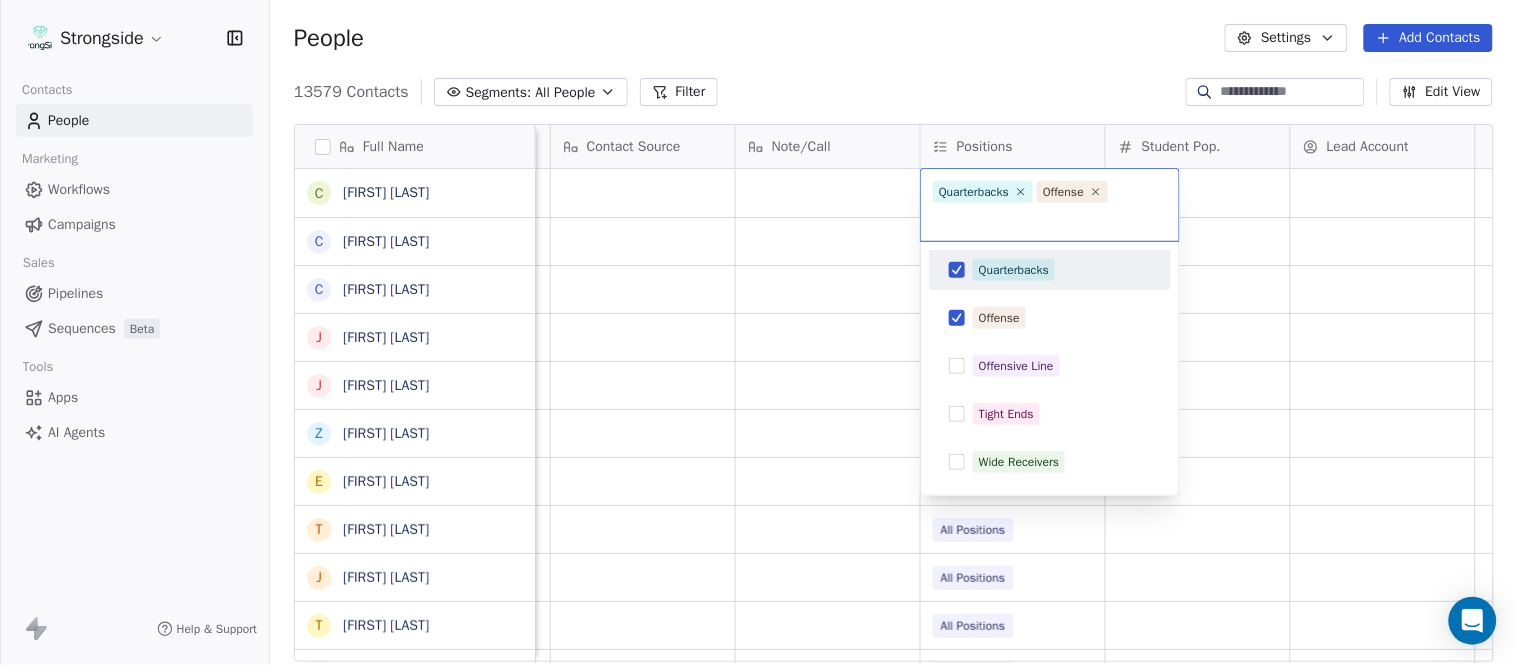 click on "Strongside Contacts People Marketing Workflows Campaigns Sales Pipelines Sequences Beta Tools Apps AI Agents Help & Support People Settings  Add Contacts 13579 Contacts Segments: All People Filter  Edit View Tag Add to Sequence Export Full Name C Cody Worley C Chris Jann C Conor Hughes J Jacqui McCann J Jocelyn Zaneski Z Zachary Gold E Eric Szczepinski T Tim Kelly J Jen Guzman T Tom Theodorakis L Leah Eberts T Tucker Waugh C Conor McCorry C Clayton Kendrick-Holmes B Bryan McClendon J Justin Peelle A Anthony Piroli T Thomas McGaughey N Nick Rapone S Skip Peete T Thaddeus Lewis B Brian Picucci J Josh Grizzard C Charlie Strong T Todd Bowles B Blaine Stewart K Kevin Ross K Keith Tandy J Joey Fitzgerald S Sarah Evans L Larry Foote Priority Emails Auto Clicked Last Activity Date BST In Open Phone Contact Source Note/Call Positions Student Pop. Lead Account   False   False All Positions   True All Positions   True All Positions   False All Positions   False All Positions   False All Positions   True All Positions" at bounding box center (758, 332) 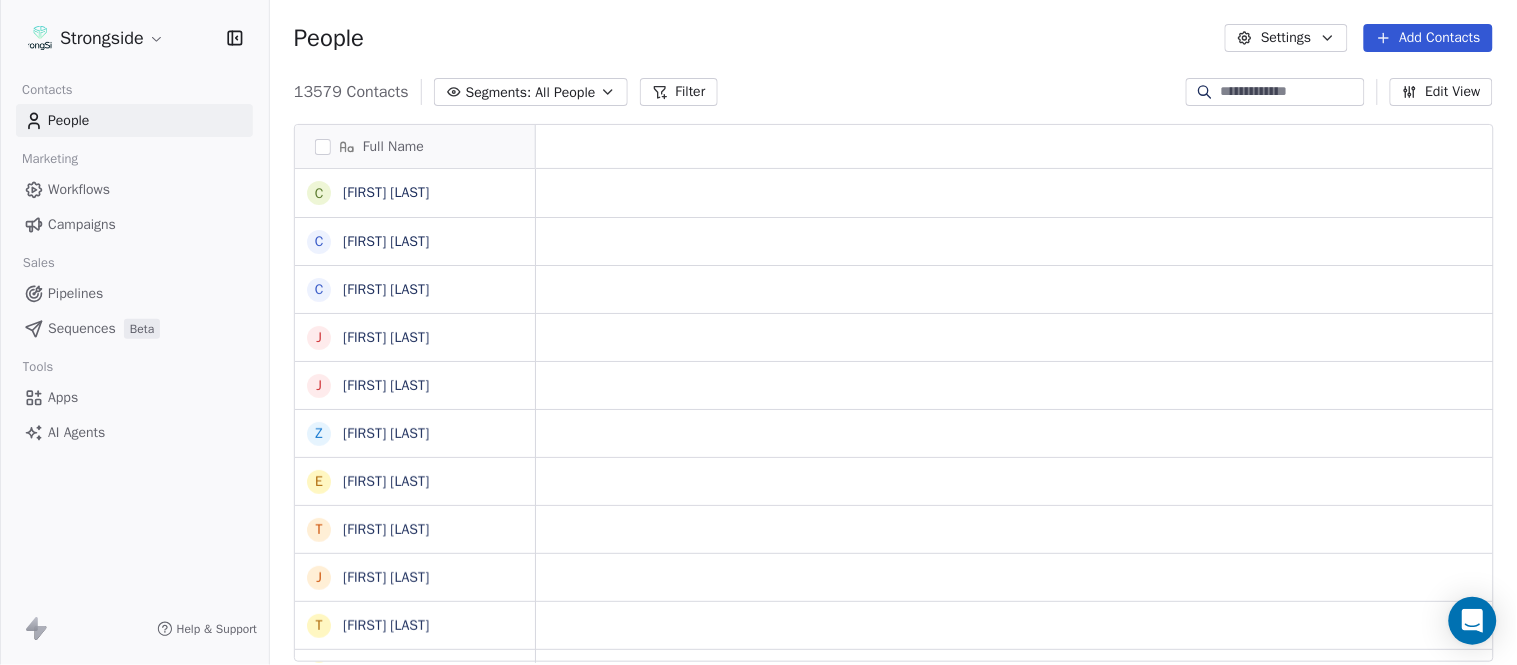 scroll, scrollTop: 0, scrollLeft: 0, axis: both 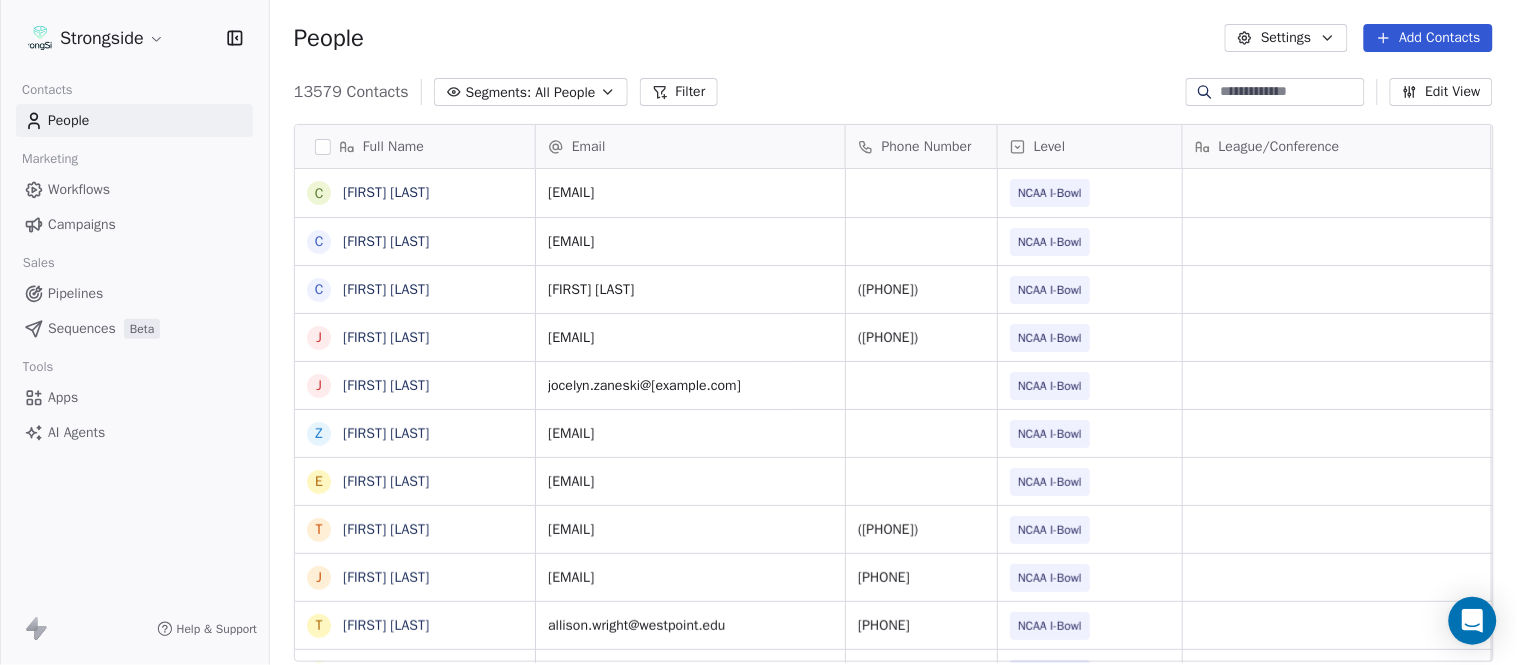 click on "Add Contacts" at bounding box center [1428, 38] 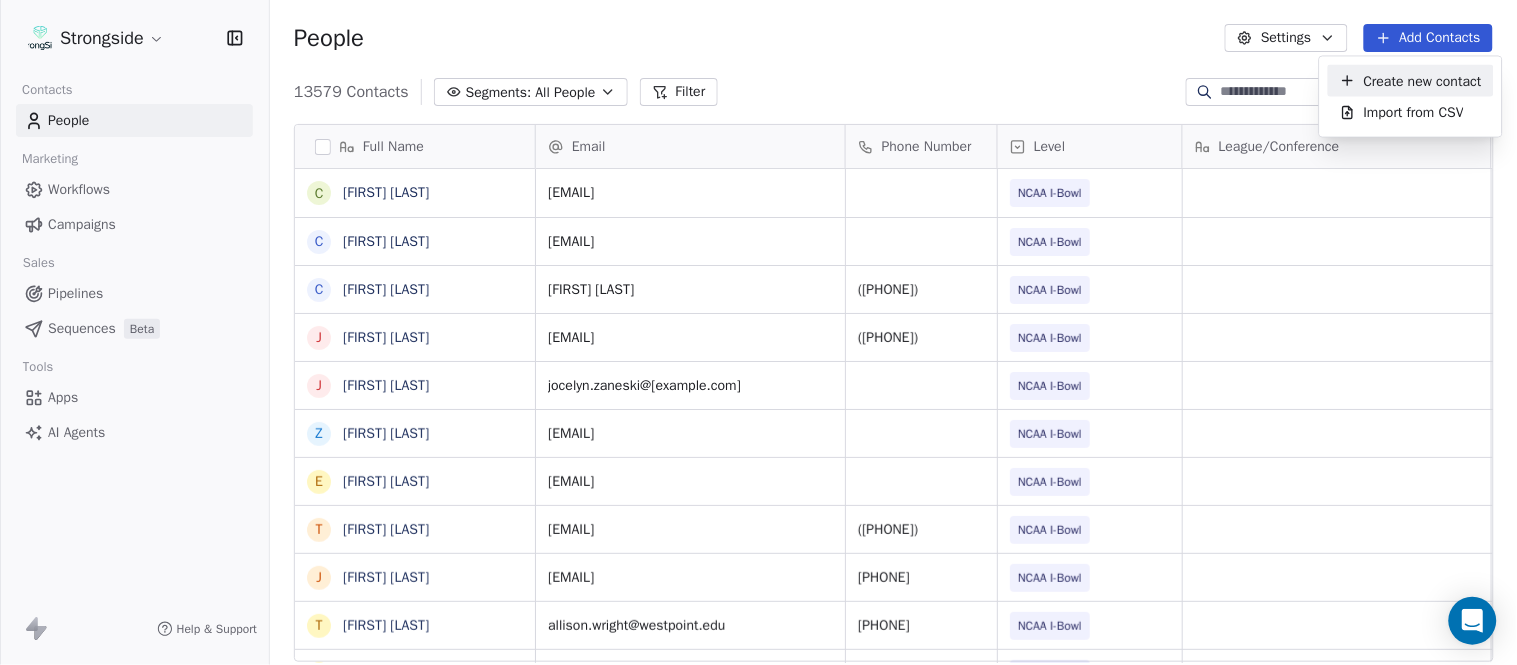 click on "Create new contact" at bounding box center [1423, 80] 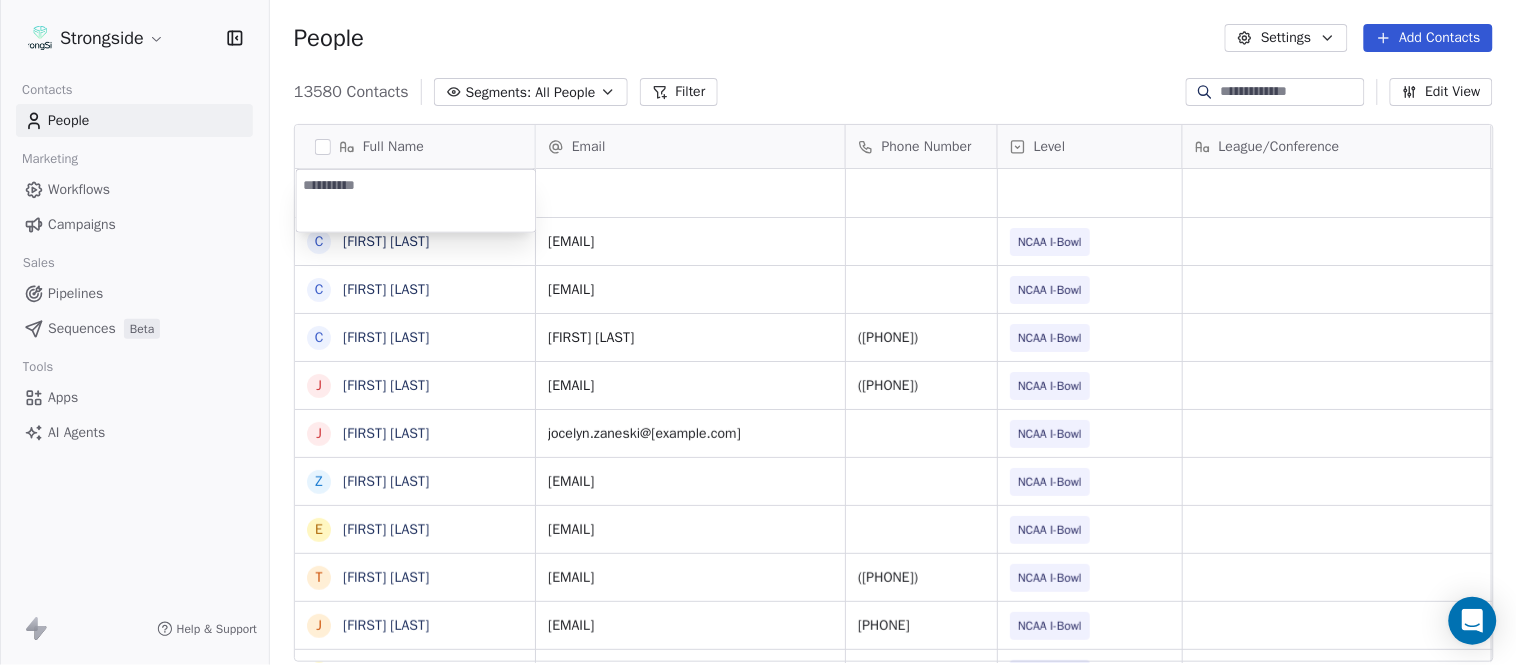 type on "**********" 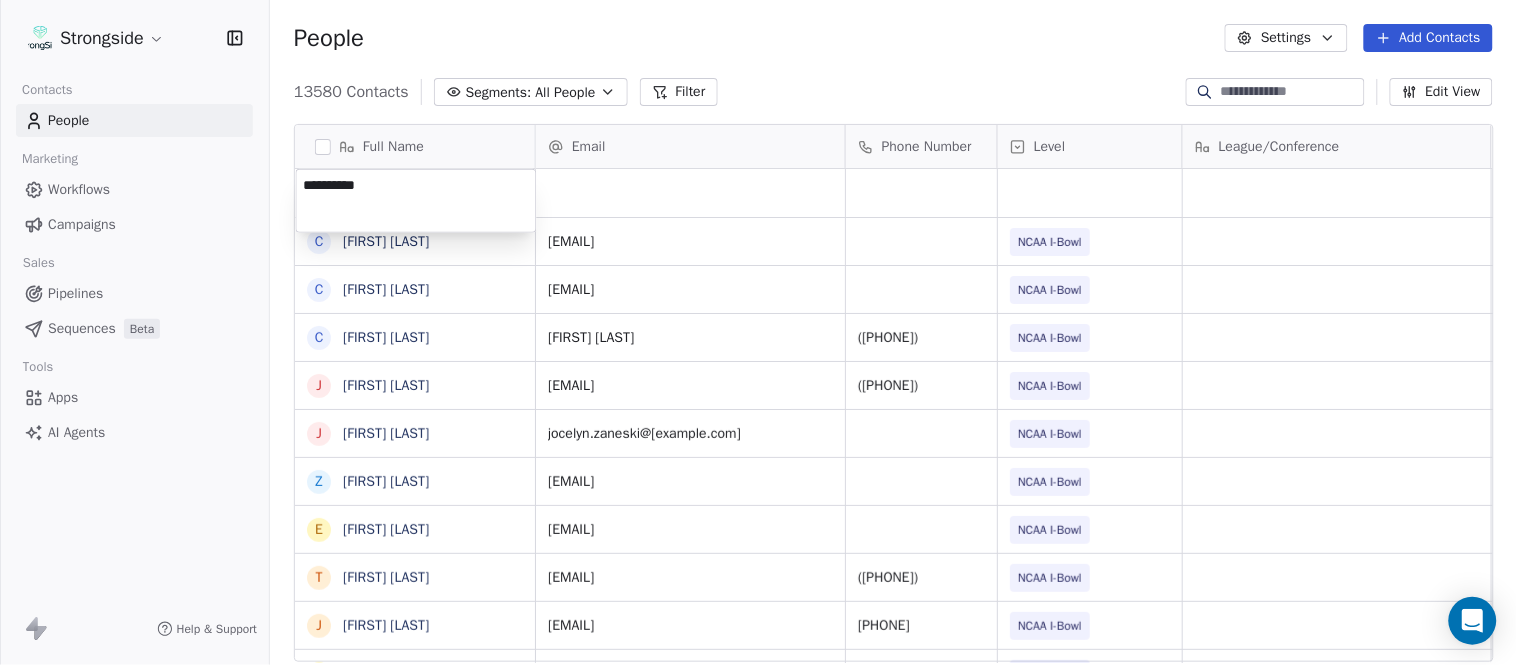 click on "Strongside Contacts People Marketing Workflows Campaigns Sales Pipelines Sequences Beta Tools Apps AI Agents Help & Support People Settings  Add Contacts 13580 Contacts Segments: All People Filter  Edit View Tag Add to Sequence Export Full Name C [FIRST] [LAST] C [FIRST] [LAST] C [FIRST] [LAST] J [FIRST] [LAST] J [FIRST] [LAST] Z [FIRST] [LAST] E [FIRST] [LAST] T [FIRST] [LAST] J [FIRST] [LAST] T [FIRST] [LAST] L [FIRST] [LAST] T [FIRST] [LAST] C [FIRST] [LAST] C [FIRST] [LAST] B [FIRST] [LAST] J [FIRST] [LAST] A [FIRST] [LAST] T [FIRST] [LAST] N [FIRST] [LAST] S [FIRST] [LAST] T [FIRST] [LAST] B [FIRST] [LAST] J [FIRST] [LAST] C [FIRST] [LAST] T [FIRST] [LAST] B [FIRST] [LAST] K [FIRST] [LAST] K [FIRST] [LAST] J [FIRST] [LAST] S [FIRST] [LAST] Email Phone Number Level League/Conference Organization Job Title Tags Created Date BST Aug 04, 2025 08:28 PM cody.worley@westpoint.edu NCAA I-Bowl ARMY WEST POINT Assistant Coach Aug 04, 2025 08:27 PM christopher.jann@westpoint.edu NCAA I-Bowl ARMY WEST POINT Video Coordinator Aug 04, 2025 08:26 PM" at bounding box center (758, 332) 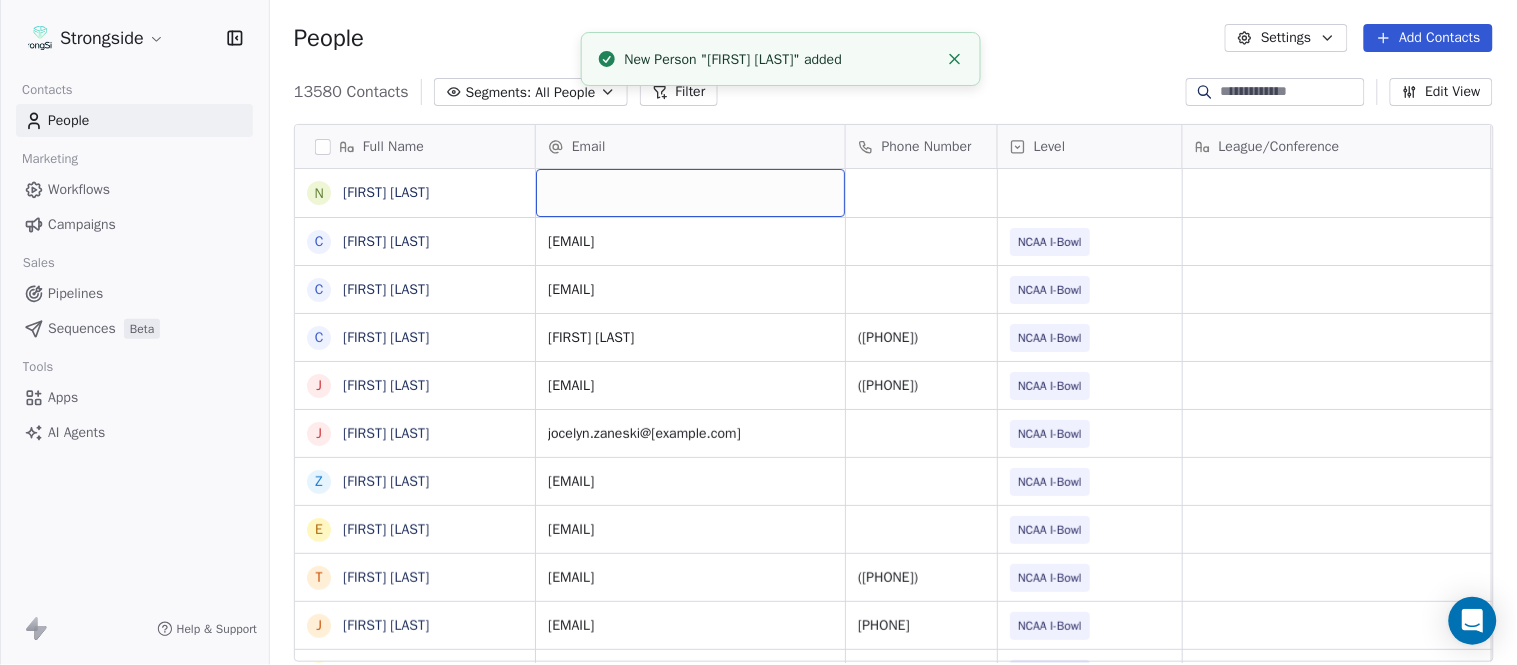 click at bounding box center [690, 193] 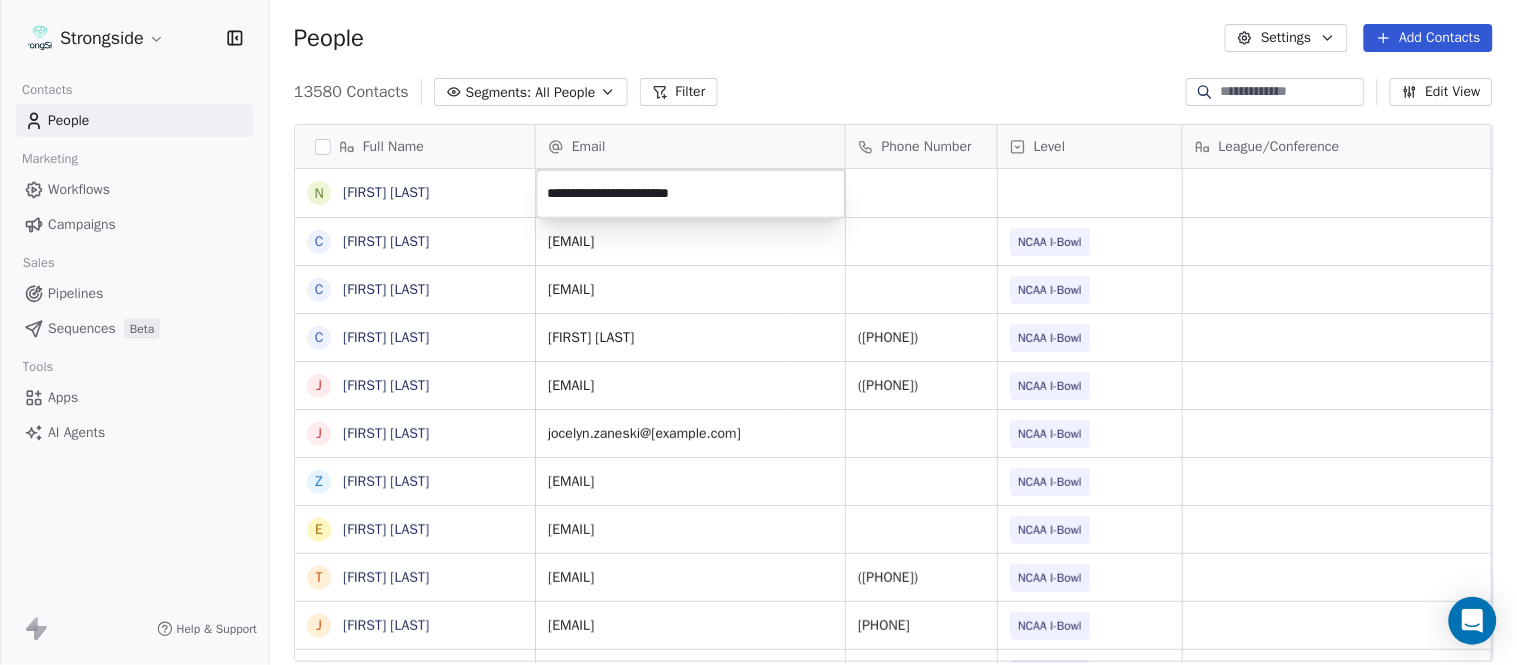 type on "**********" 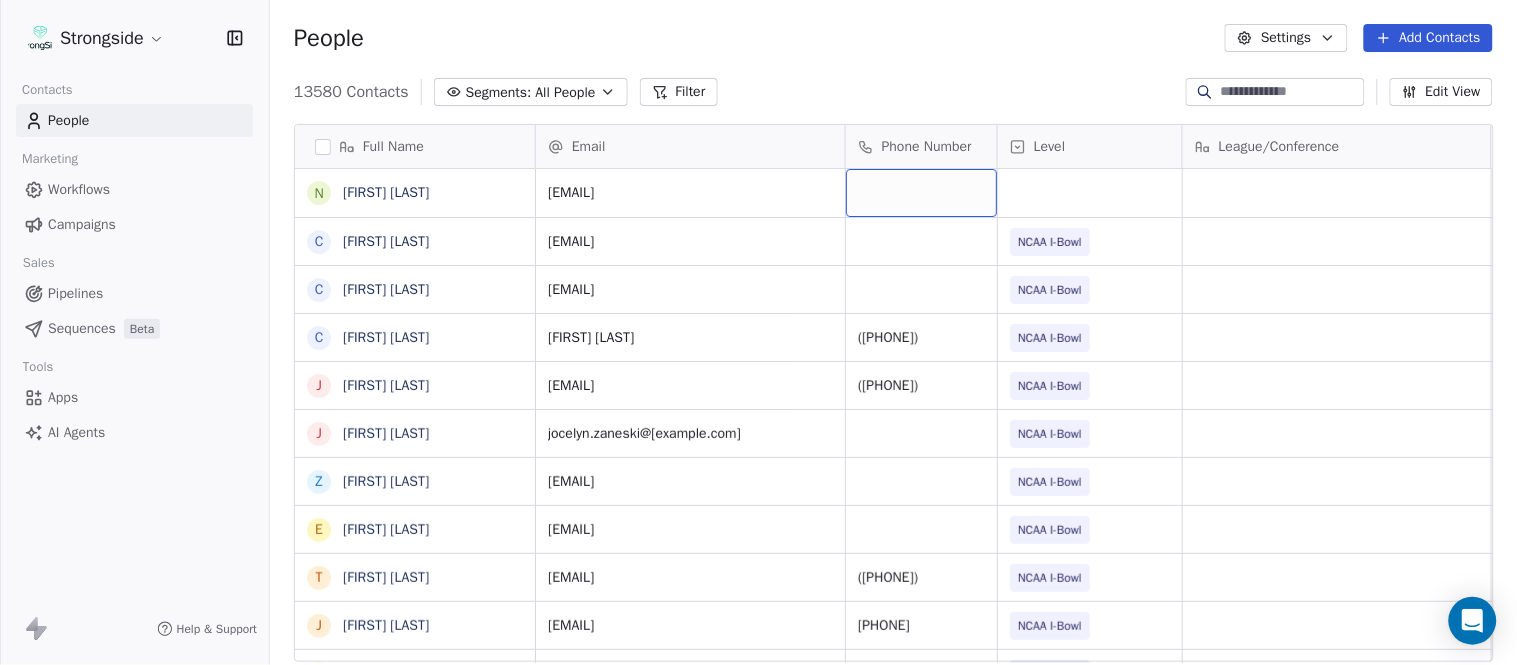 click at bounding box center (921, 193) 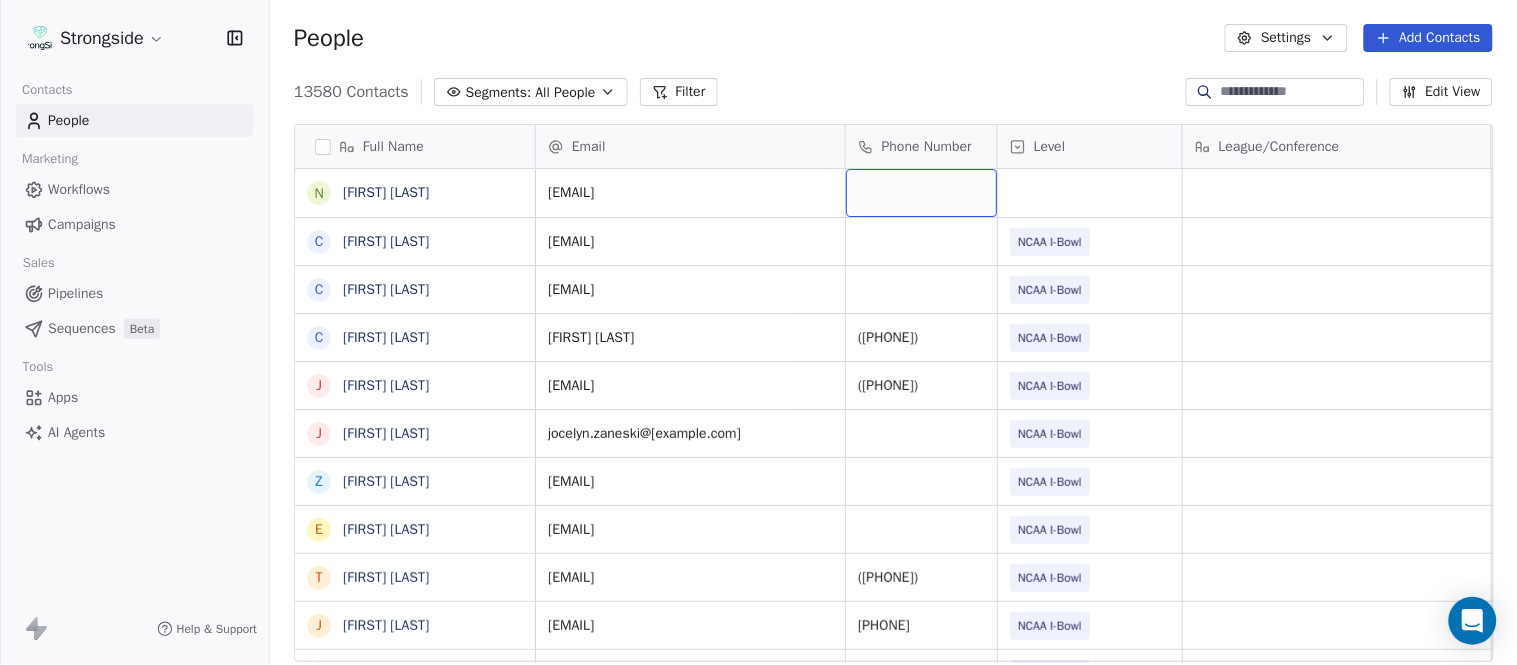 click at bounding box center (921, 193) 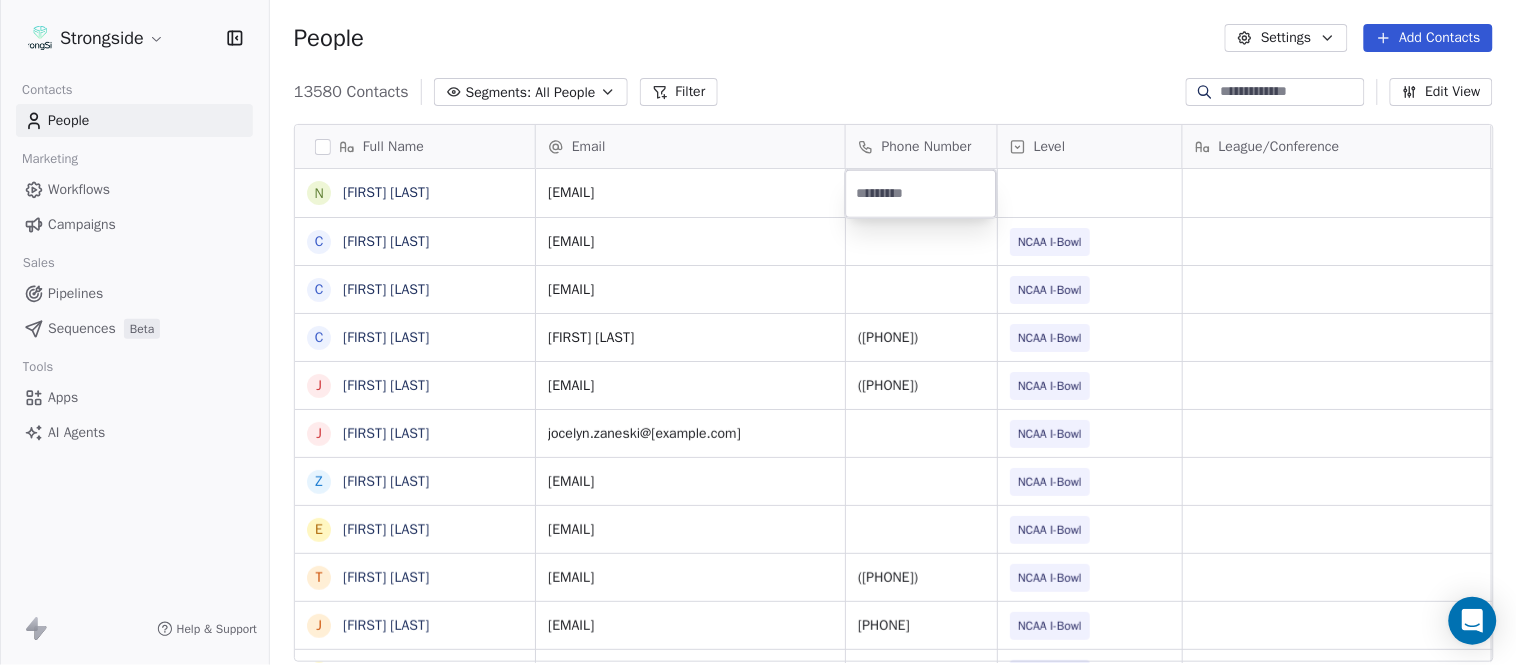 type on "**********" 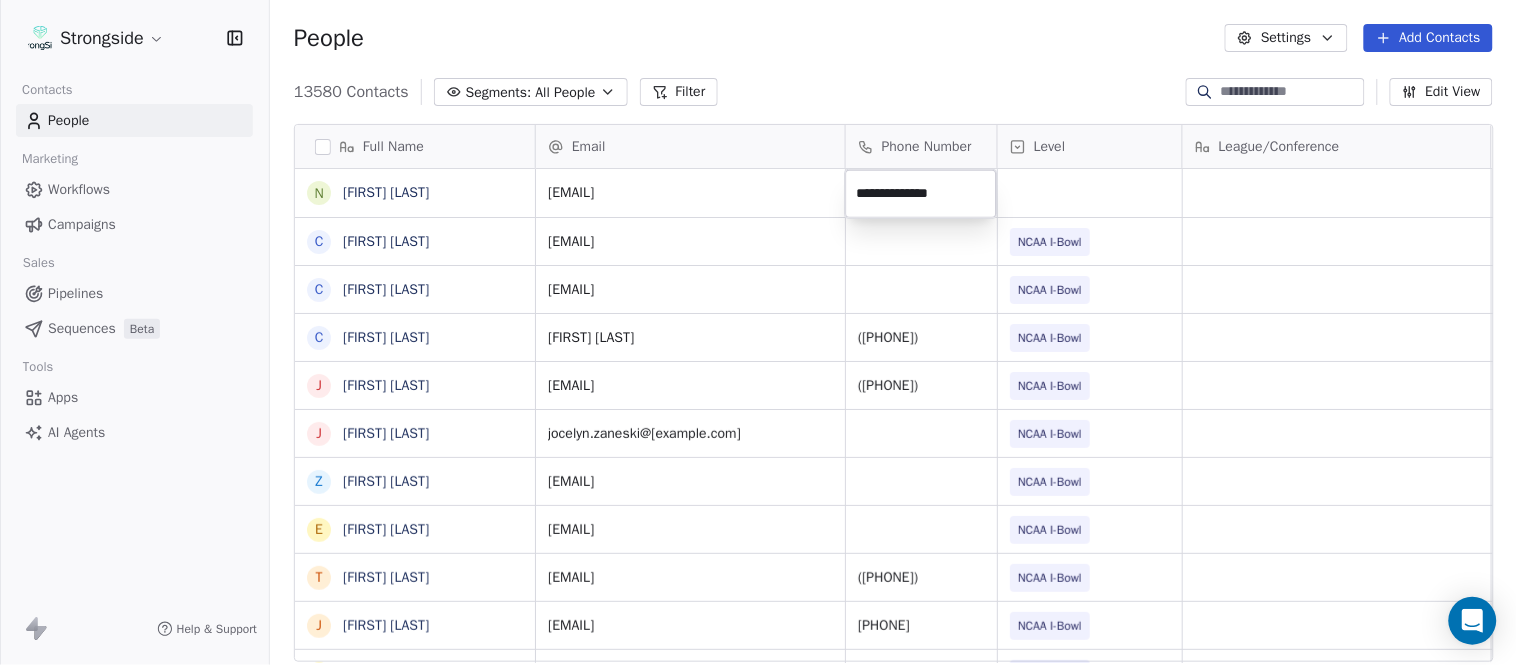 click on "Full Name N [NAME] C [NAME] C [NAME] C [NAME] J [NAME] J [NAME] Z [NAME] E [NAME] T [NAME] J [NAME] T [NAME] L [NAME] T [NAME] C [NAME] C [NAME] B [NAME] J [NAME] A [NAME] T [NAME] N [NAME] S [NAME] T [NAME] B [NAME] J [NAME] C [NAME] T [NAME] B [NAME] K [NAME] K [NAME] J [NAME] S [NAME] L [NAME] Email Phone Number Level League/Conference Organization Job Title Tags Created Date BST [EMAIL] [DATE] [TIME] [EMAIL] NCAA I-Bowl ARMY WEST POINT Assistant Coach [DATE] [TIME] [EMAIL] NCAA I-Bowl ARMY WEST POINT" at bounding box center (758, 332) 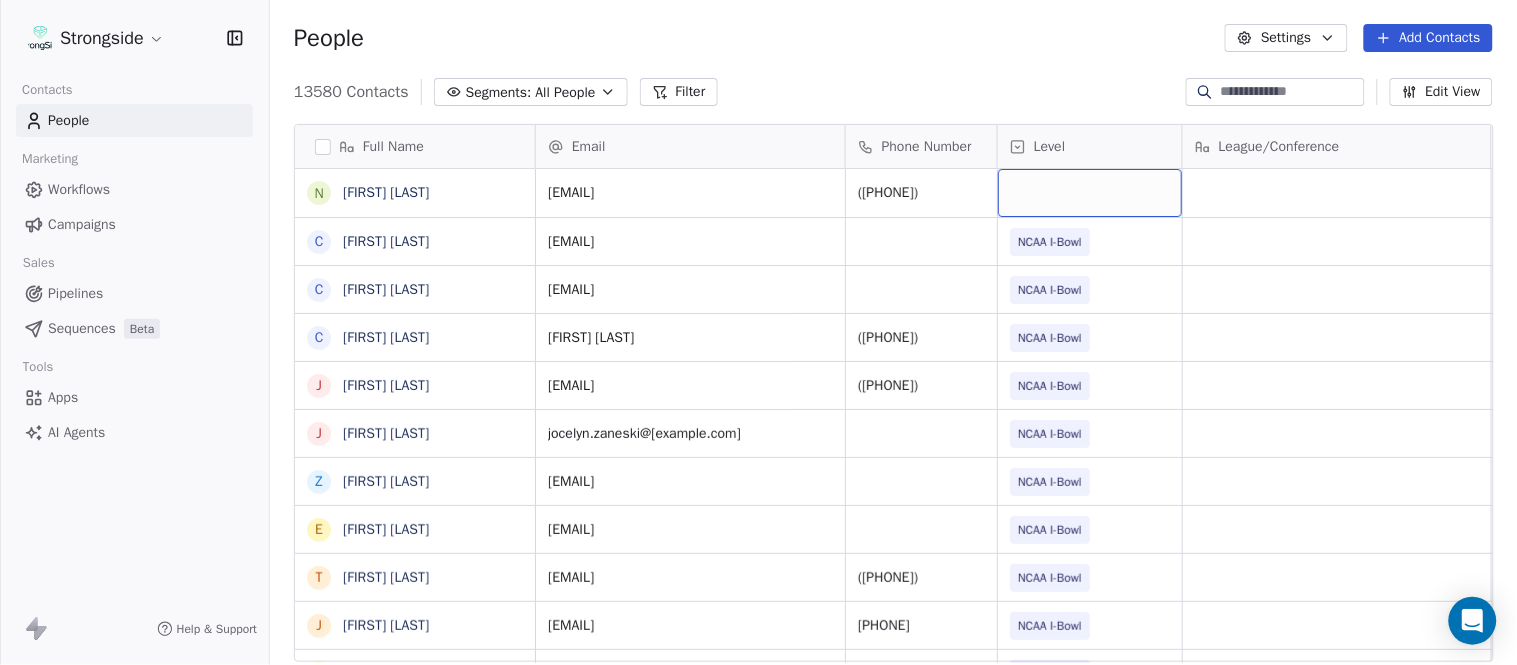 click at bounding box center [1090, 193] 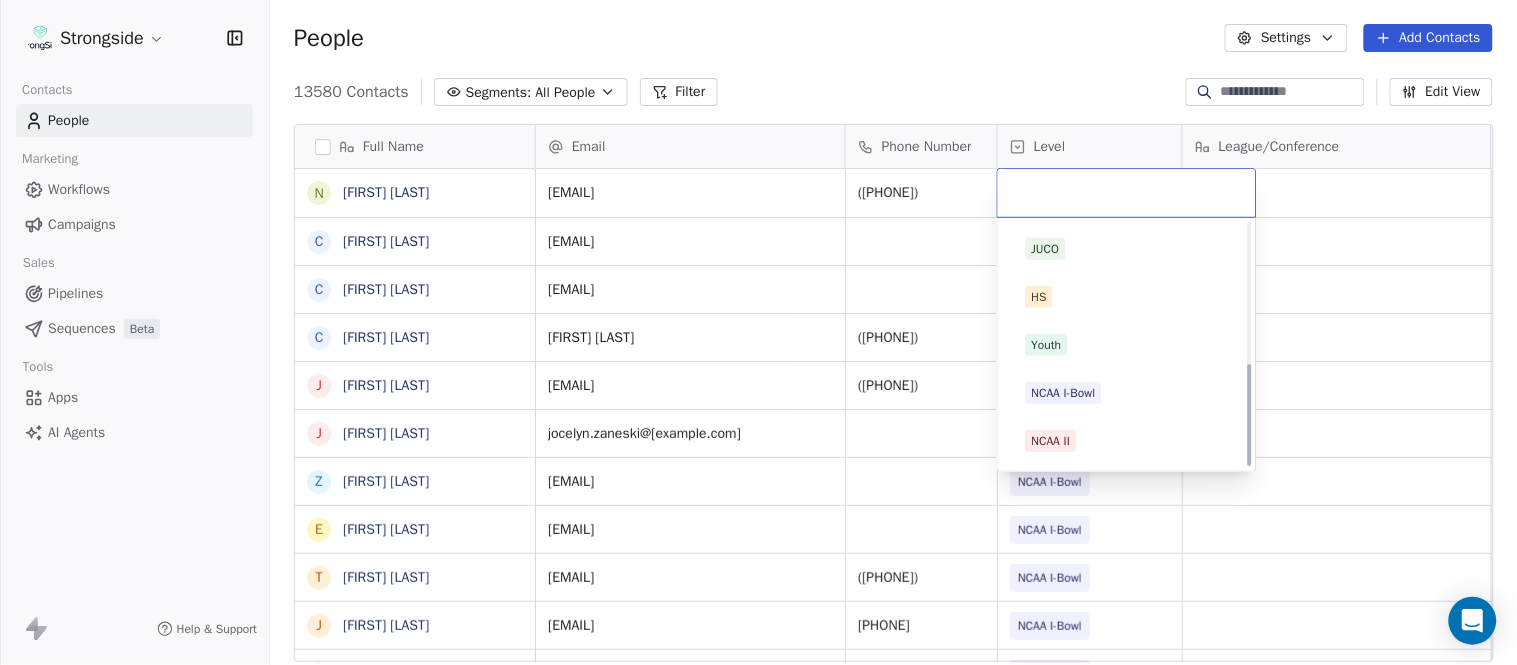 scroll, scrollTop: 330, scrollLeft: 0, axis: vertical 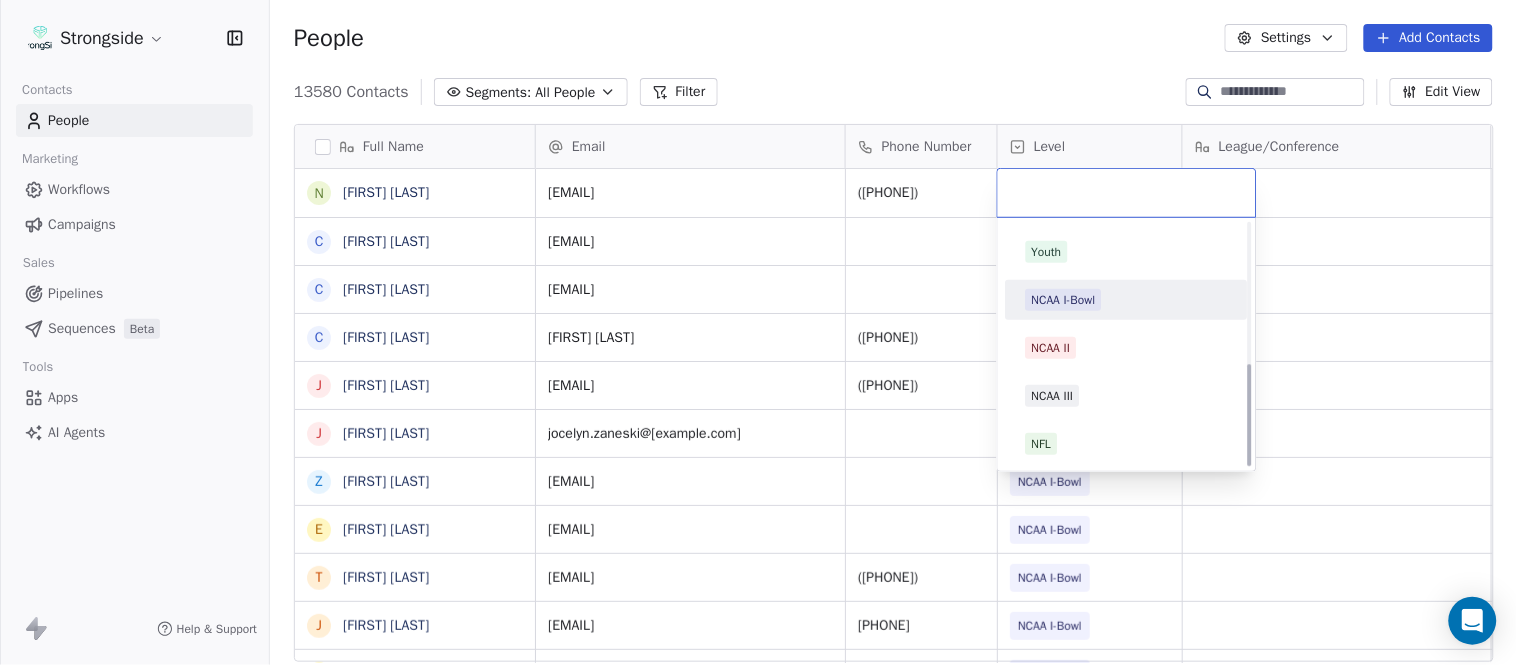 click on "NCAA I-Bowl" at bounding box center [1064, 300] 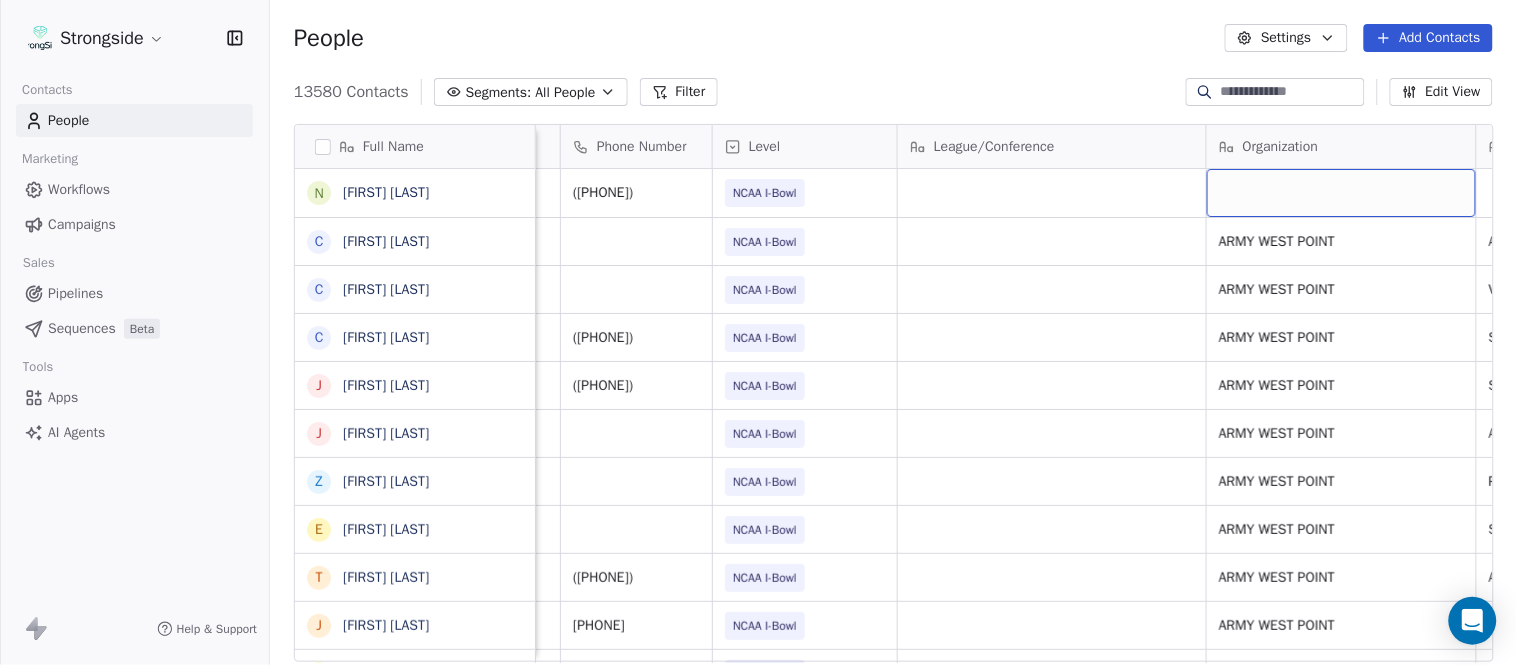 scroll, scrollTop: 0, scrollLeft: 553, axis: horizontal 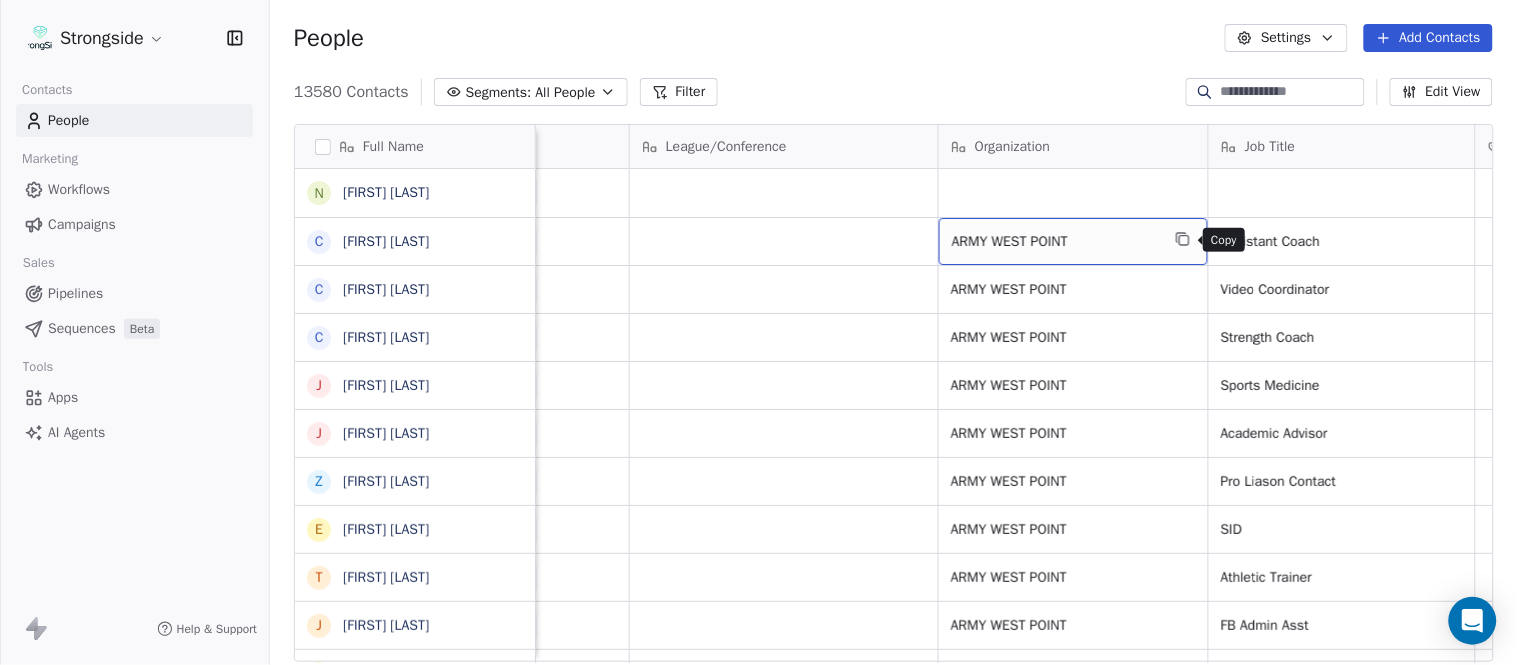 click 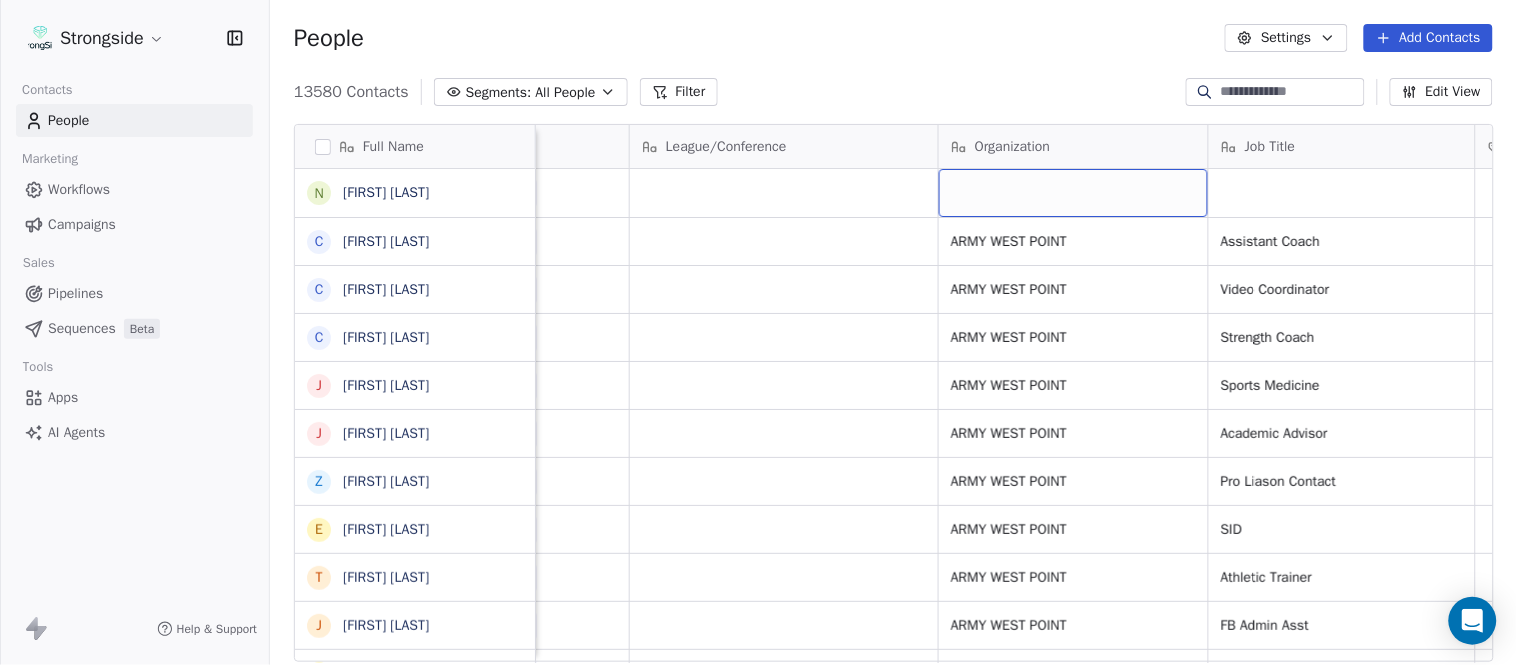 click at bounding box center (1073, 193) 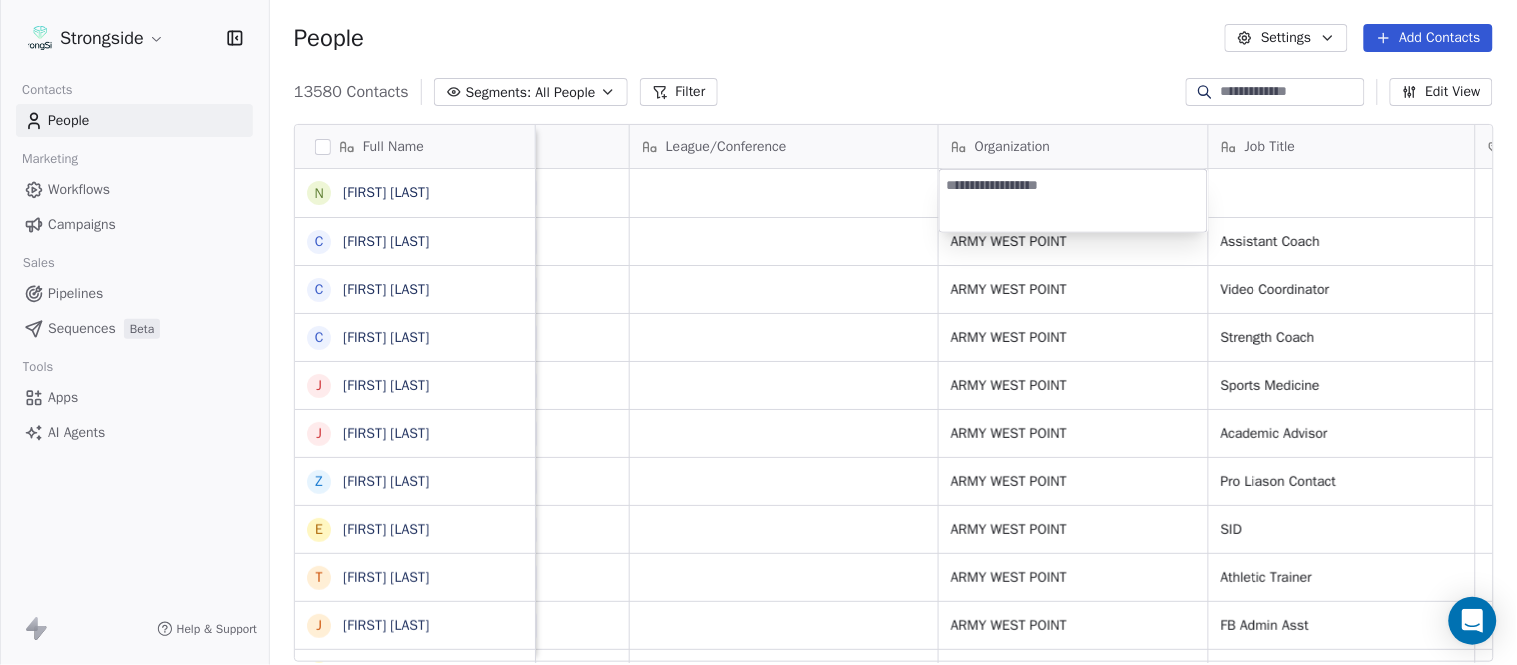 type on "**********" 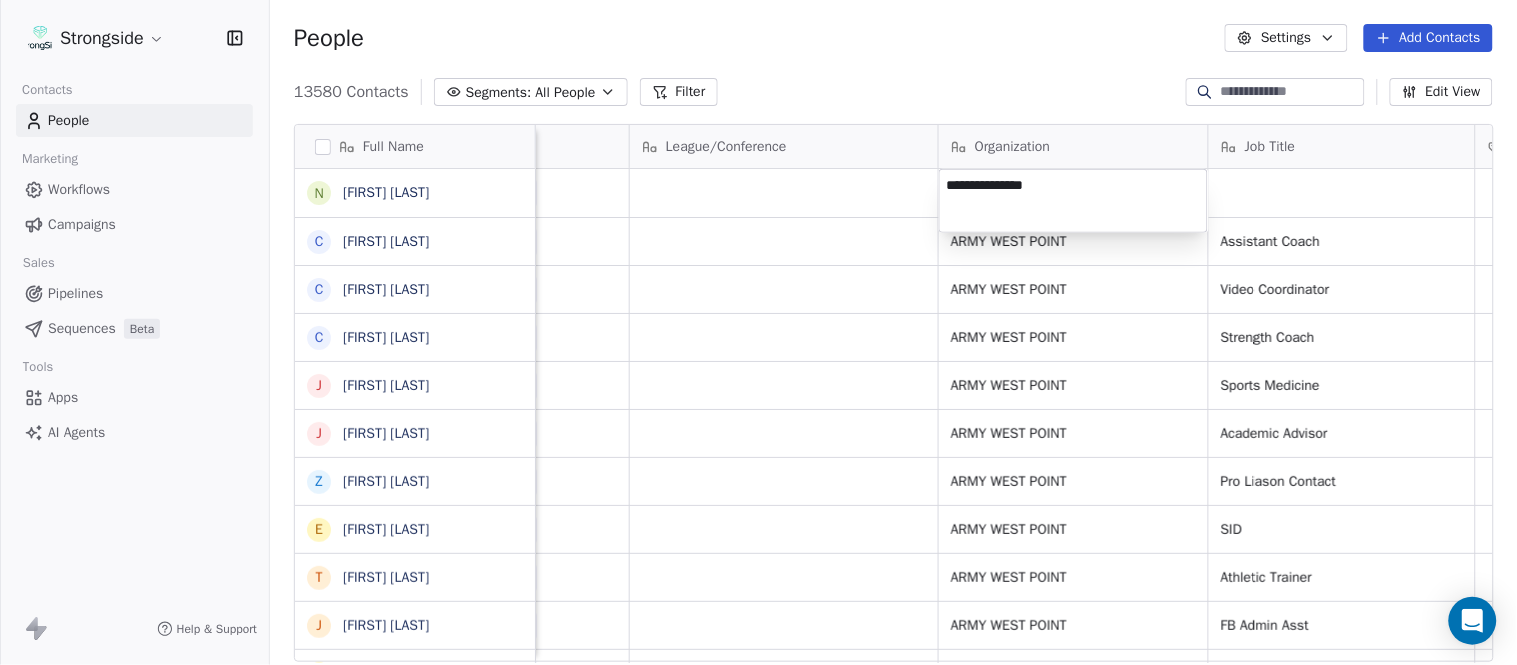 click on "Strongside Contacts People Marketing Workflows Campaigns Sales Pipelines Sequences Beta Tools Apps AI Agents Help & Support People Settings  Add Contacts 13580 Contacts Segments: All People Filter  Edit View Tag Add to Sequence Export Full Name N [FIRST] [LAST] C [FIRST] [LAST] C [FIRST] [LAST] C [FIRST] [LAST] J [FIRST] [LAST] J [FIRST] [LAST] Z [FIRST] [LAST] E [FIRST] [LAST] T [FIRST] [LAST] J [FIRST] [LAST] T [FIRST] [LAST] L [FIRST] [LAST] T [FIRST] [LAST] C [FIRST] [LAST] C [FIRST] [LAST] B [FIRST] [LAST] J [FIRST] [LAST] A [FIRST] [LAST] T [FIRST] [LAST] N [FIRST] [LAST] S [FIRST] [LAST] T [FIRST] [LAST] B [FIRST] [LAST] J [FIRST] [LAST] C [FIRST] [LAST] T [FIRST] [LAST] B [FIRST] [LAST] B [FIRST] [LAST] K [FIRST] [LAST] K [FIRST] [LAST] J [FIRST] [LAST] S [FIRST] [LAST] Email Phone Number Level League/Conference Organization Job Title Tags Created Date BST Status Priority nate.woody@[example.com] ([PHONE]) NCAA I-Bowl Aug 04, 2025 08:28 PM cody.worley@[example.com] NCAA I-Bowl ARMY WEST POINT Assistant Coach Aug 04, 2025 08:27 PM NCAA I-Bowl SID" at bounding box center (758, 332) 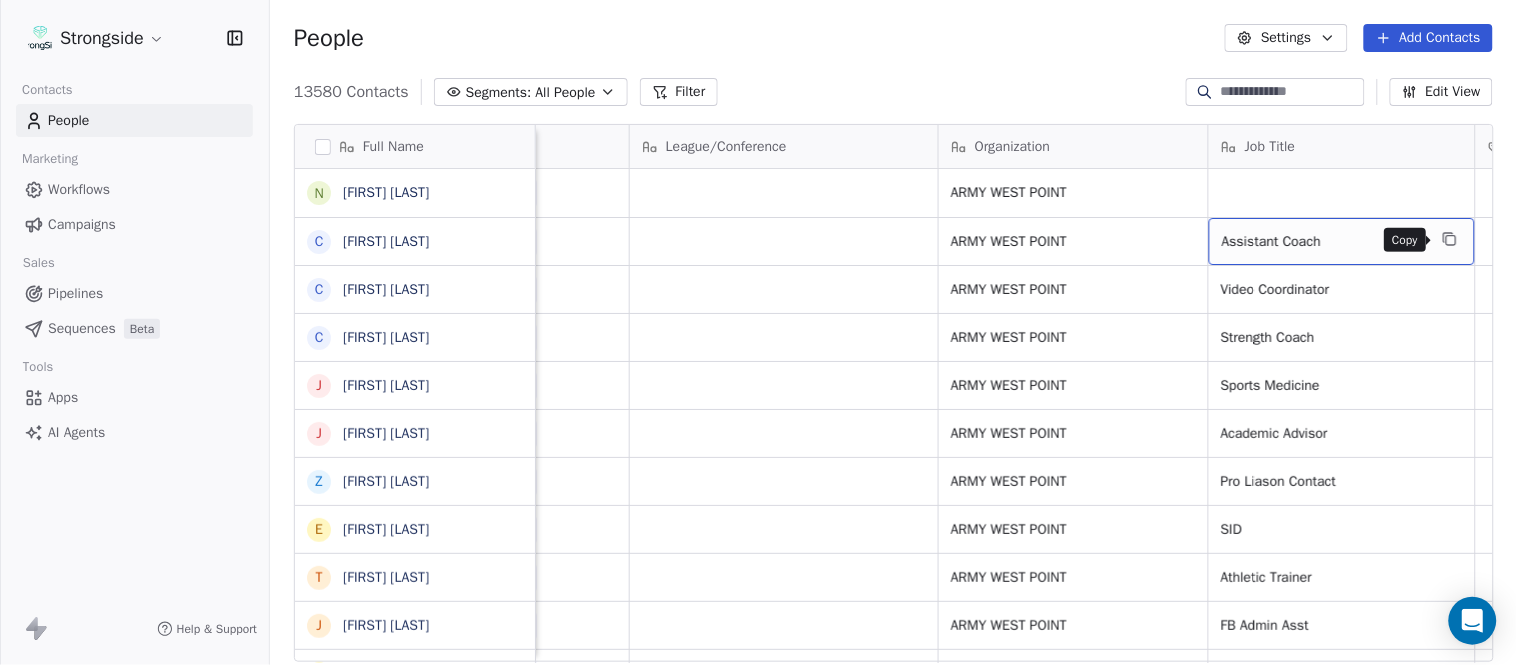 click 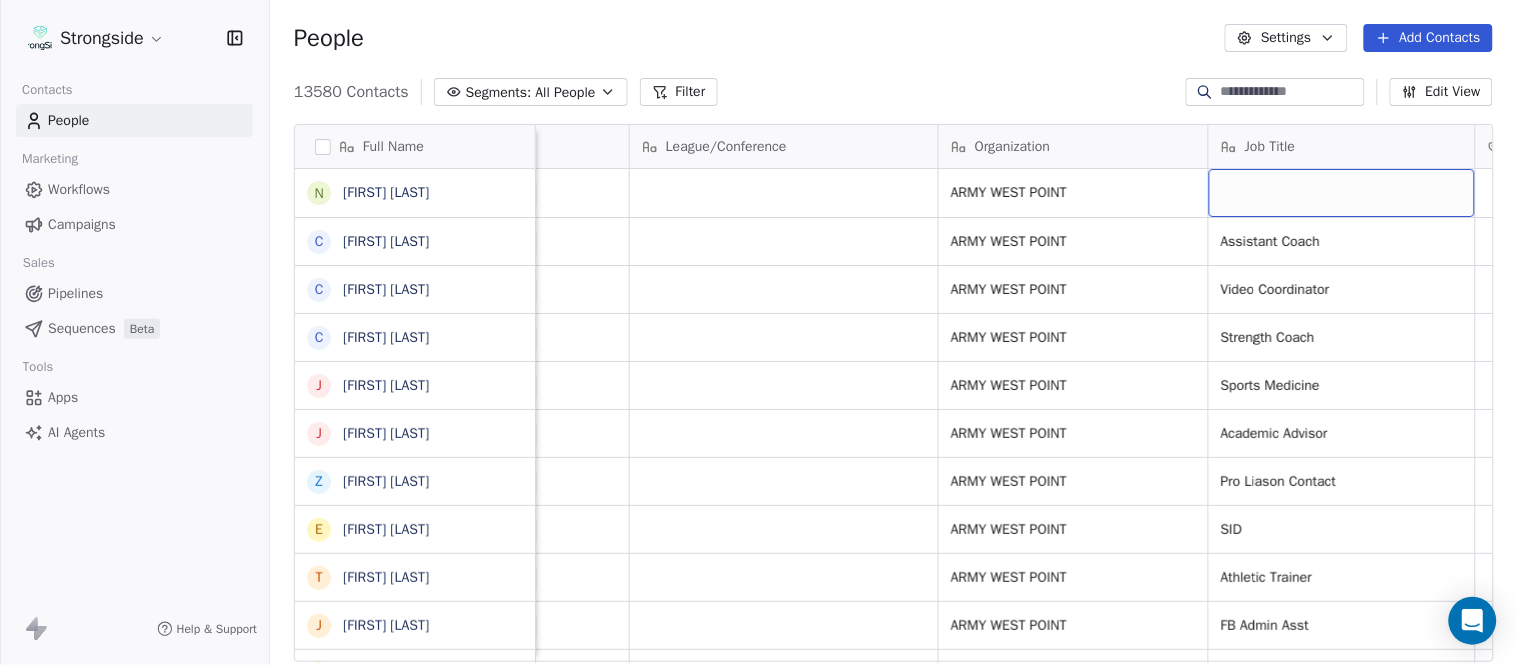 click at bounding box center (1342, 193) 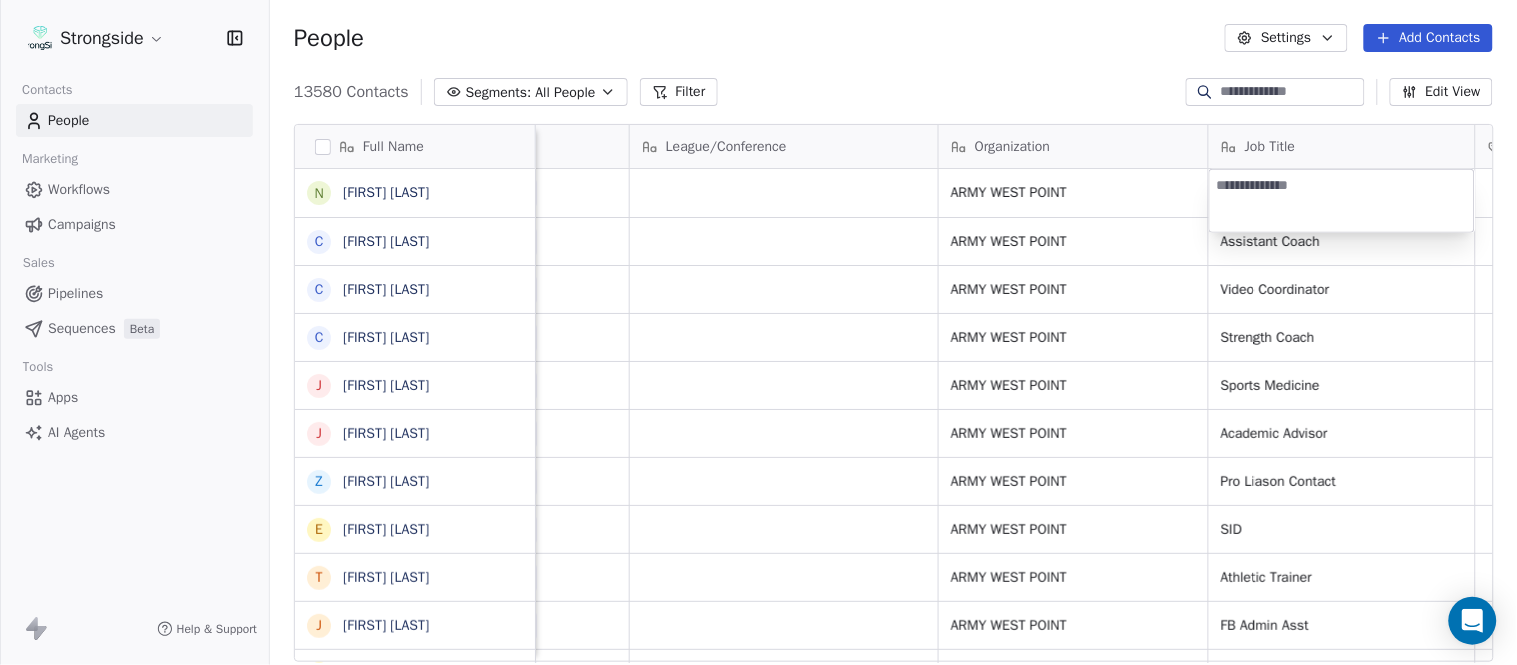 type on "**********" 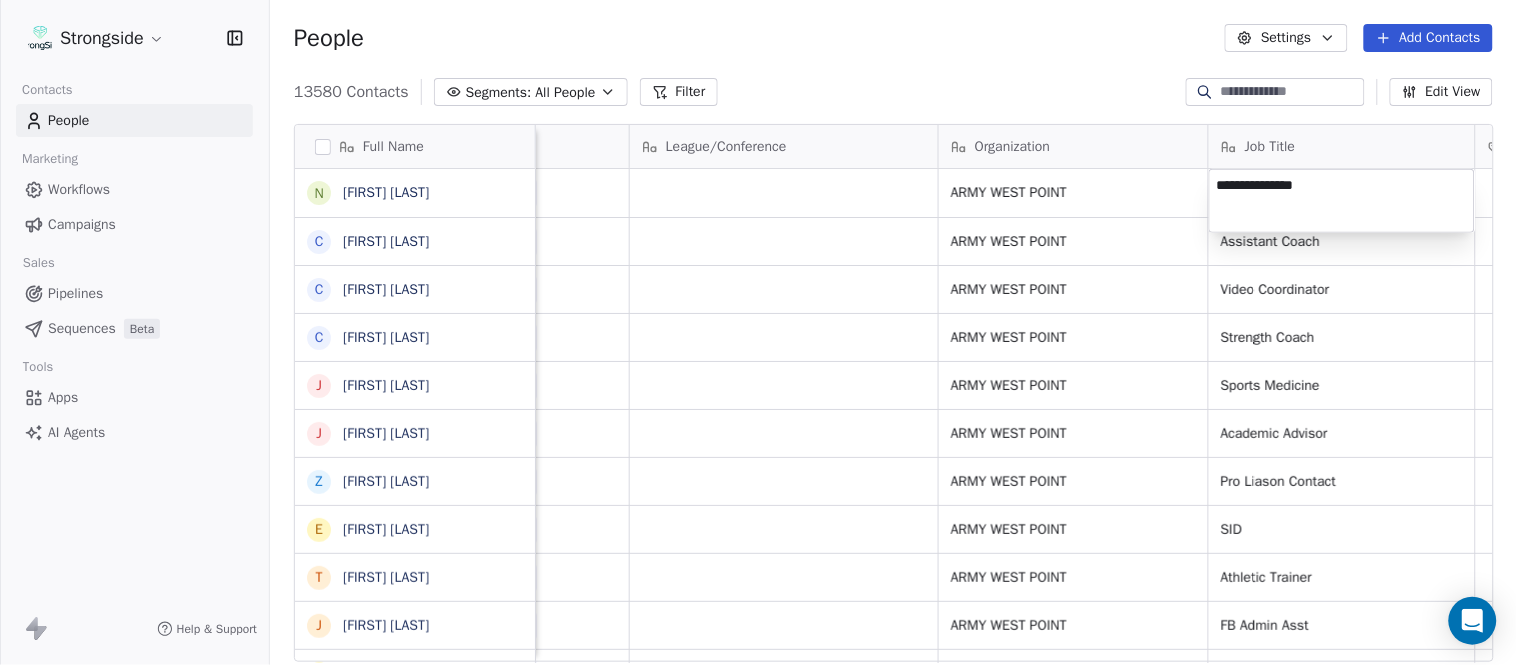 click on "Add Contacts [NUMBER] Contacts Segments: All People Filter  Edit View Tag Add to Sequence Export Full Name N [FIRST] [LAST] C [FIRST] [LAST] C [FIRST] [LAST] C [FIRST] [LAST] J [FIRST] [LAST] J [FIRST] [LAST] Z [FIRST] [LAST] E [FIRST] [LAST] T [FIRST] [LAST] J [FIRST] [LAST] T [FIRST] [LAST] L [FIRST] [LAST] T [FIRST] [LAST] C [FIRST] [LAST] C [FIRST] [LAST] B [FIRST] [LAST] J [FIRST] [LAST] A [FIRST] [LAST] T [FIRST] [LAST] N [FIRST] [LAST] S [FIRST] [LAST] T [FIRST] [LAST] B [FIRST] [LAST] B [FIRST] [LAST] Email Phone Number Level League/Conference Organization Job Title Tags Created Date BST Status Priority nate.woody@[EXAMPLE].COM ([PHONE]) NCAA I-Bowl ARMY WEST POINT Aug [DATE], [YEAR] [TIME] cody.worley@[EXAMPLE].COM NCAA I-Bowl ARMY WEST POINT Assistant Coach Aug [DATE], [YEAR] [TIME]" at bounding box center [758, 332] 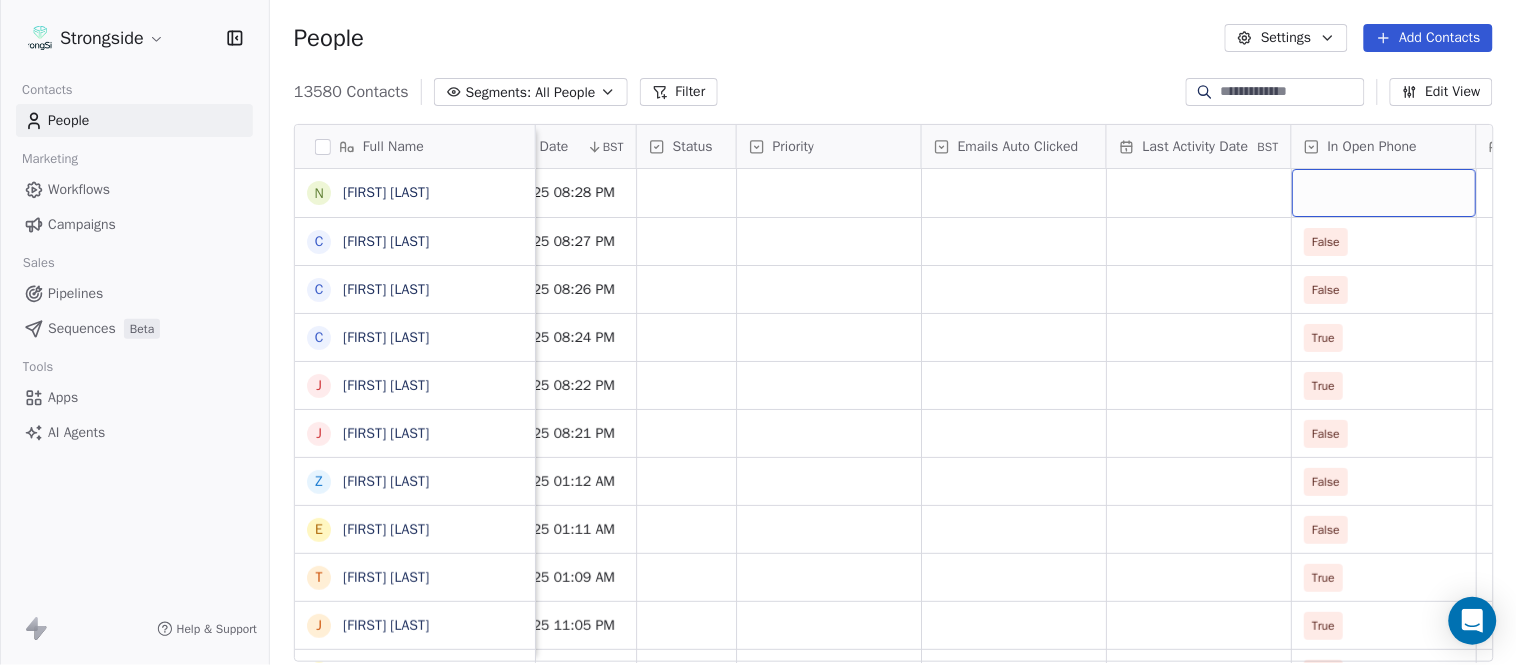scroll, scrollTop: 0, scrollLeft: 1863, axis: horizontal 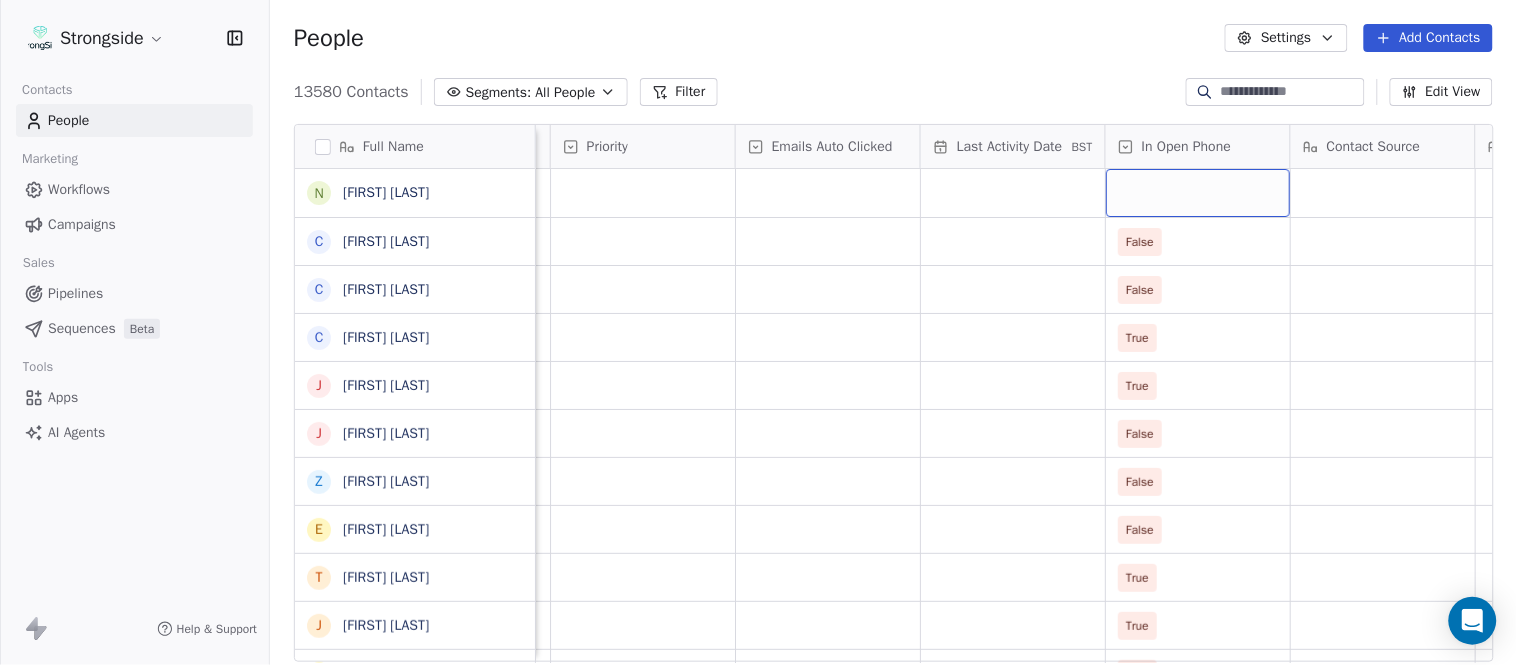 click at bounding box center [1198, 193] 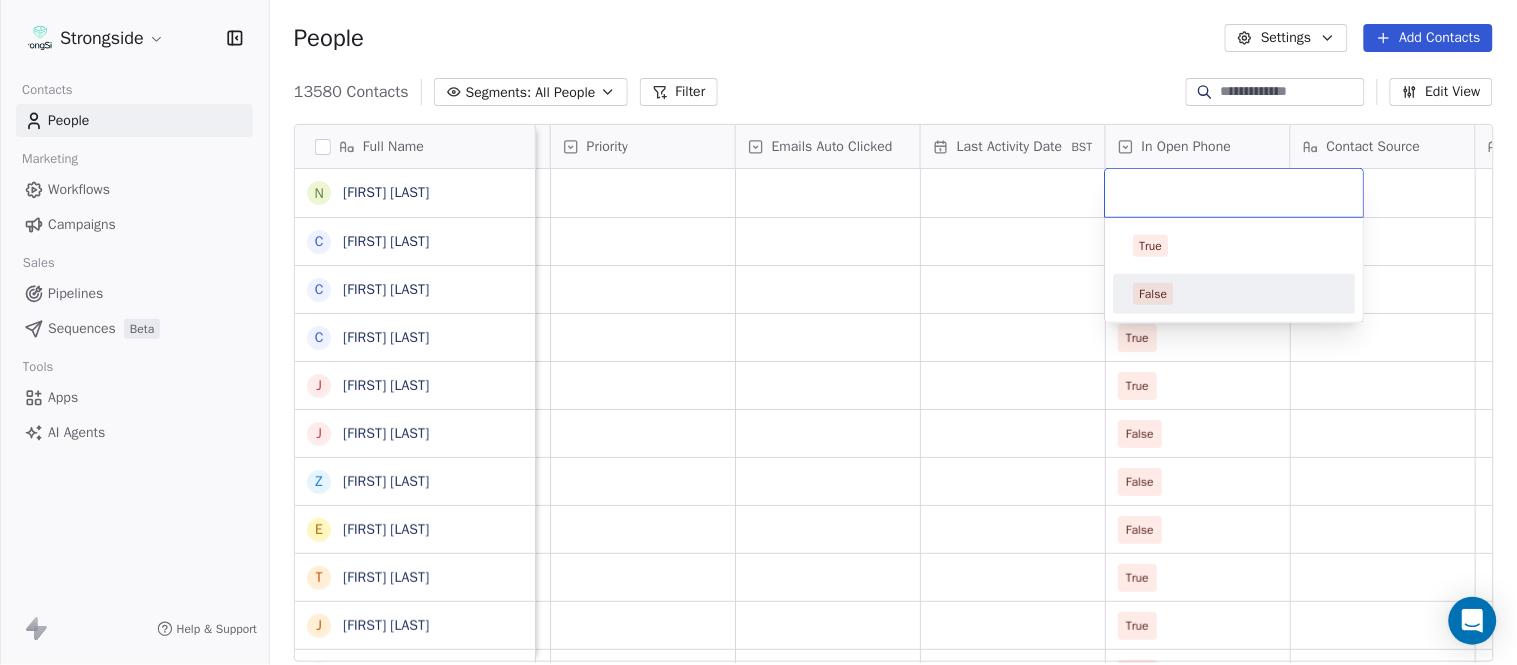 click on "False" at bounding box center [1154, 294] 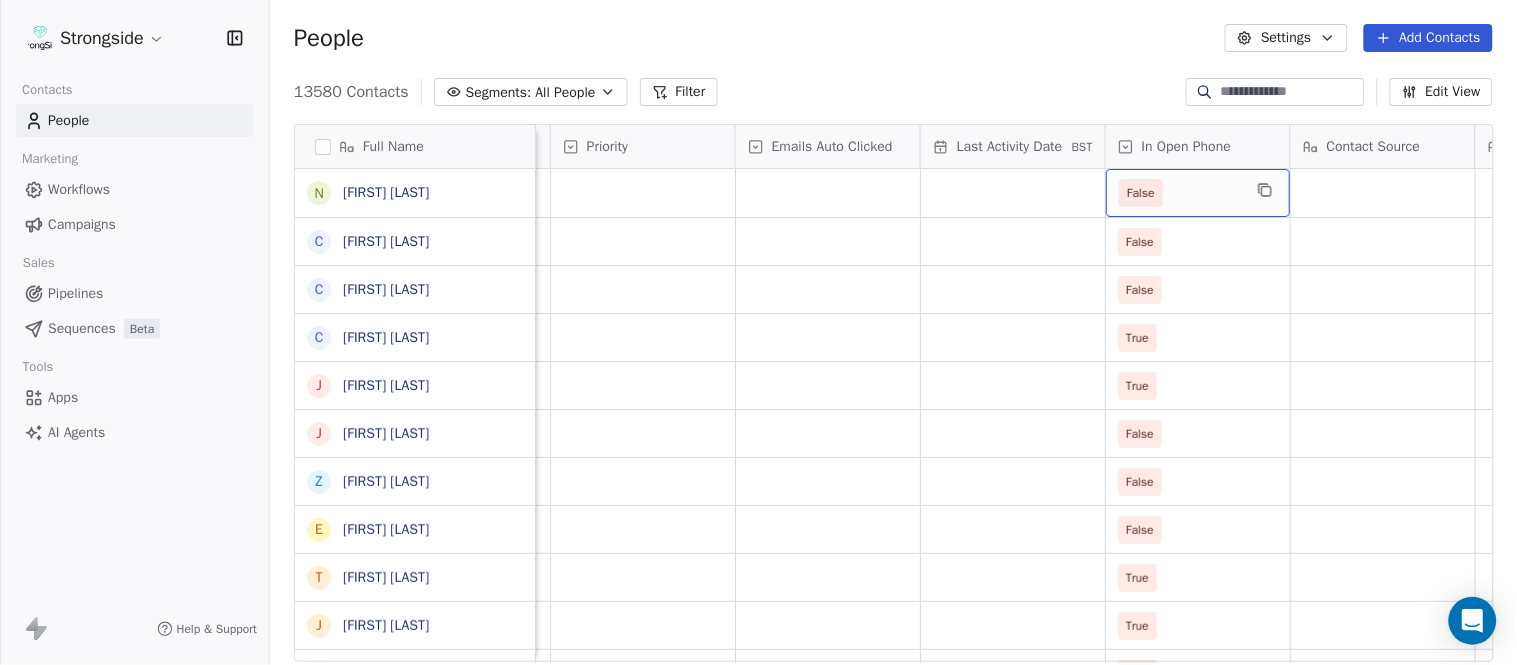 click on "False" at bounding box center [1180, 193] 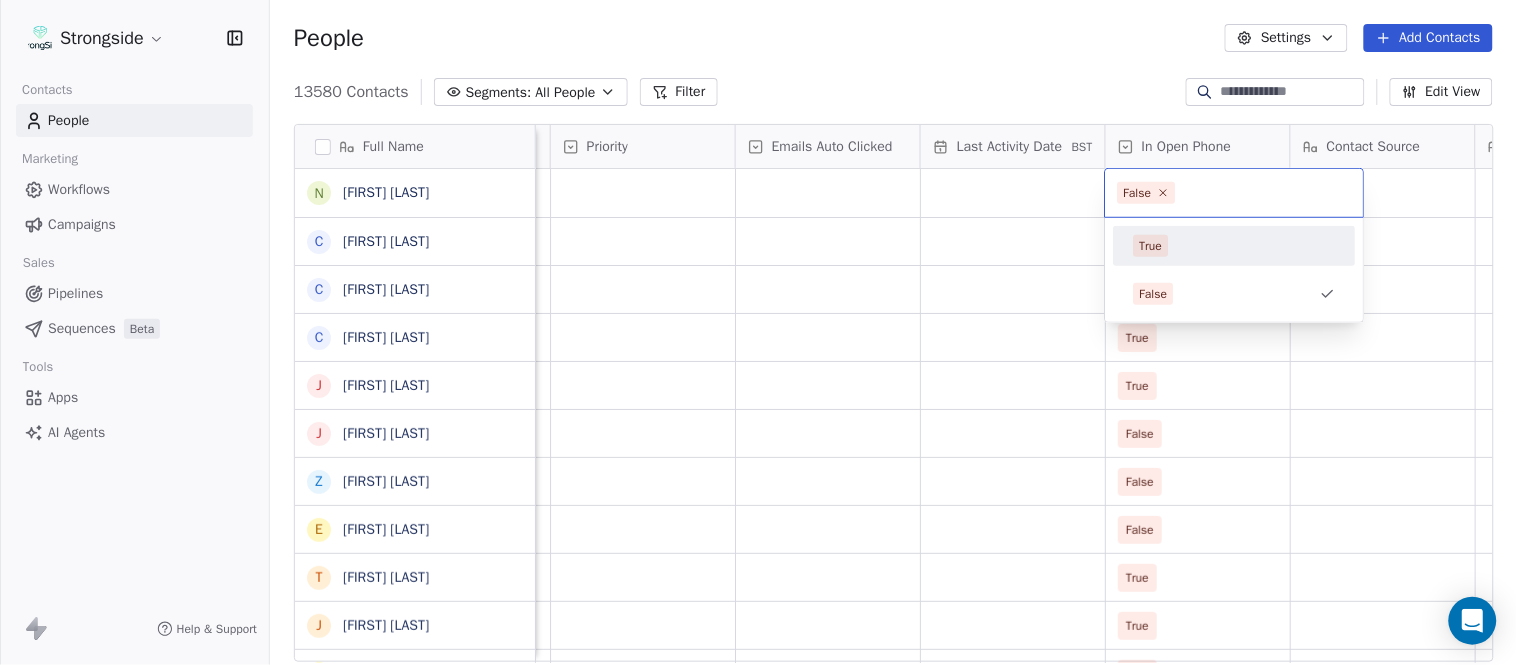 click on "True False" at bounding box center (1235, 270) 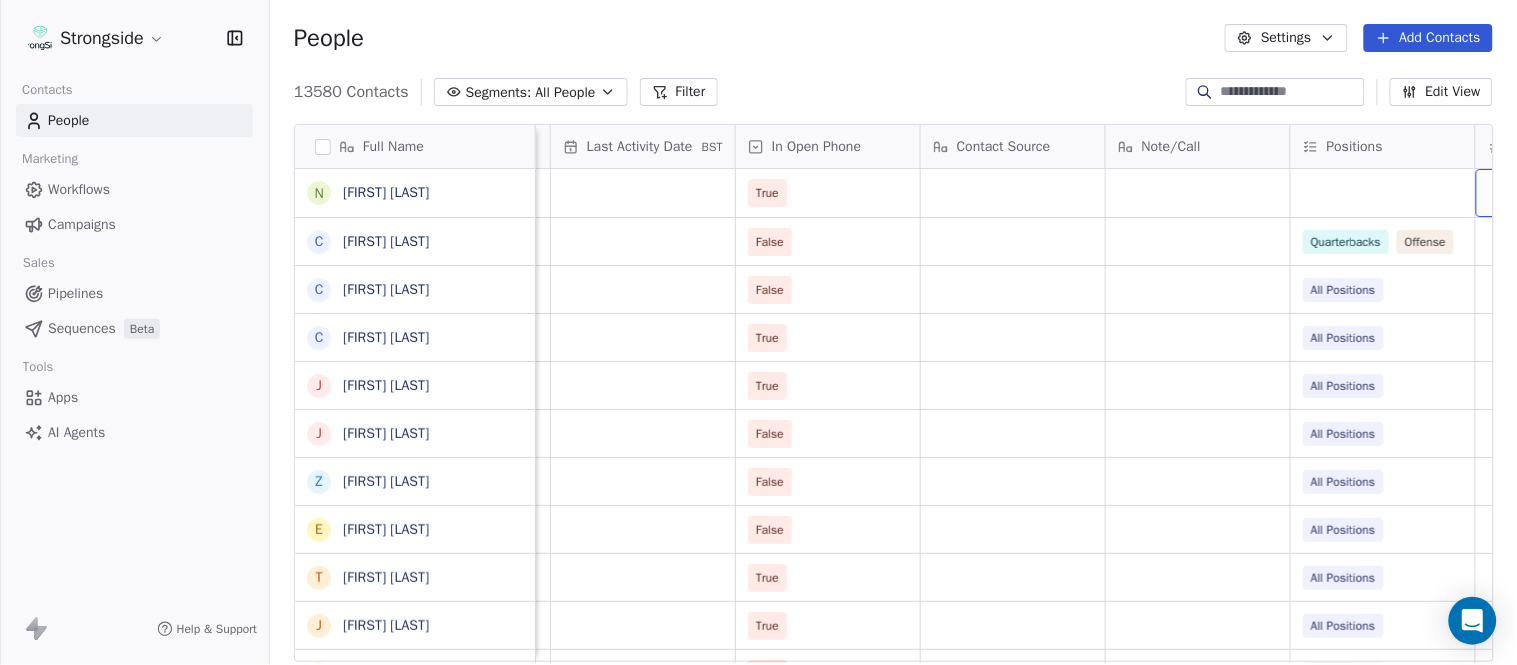 scroll, scrollTop: 0, scrollLeft: 2417, axis: horizontal 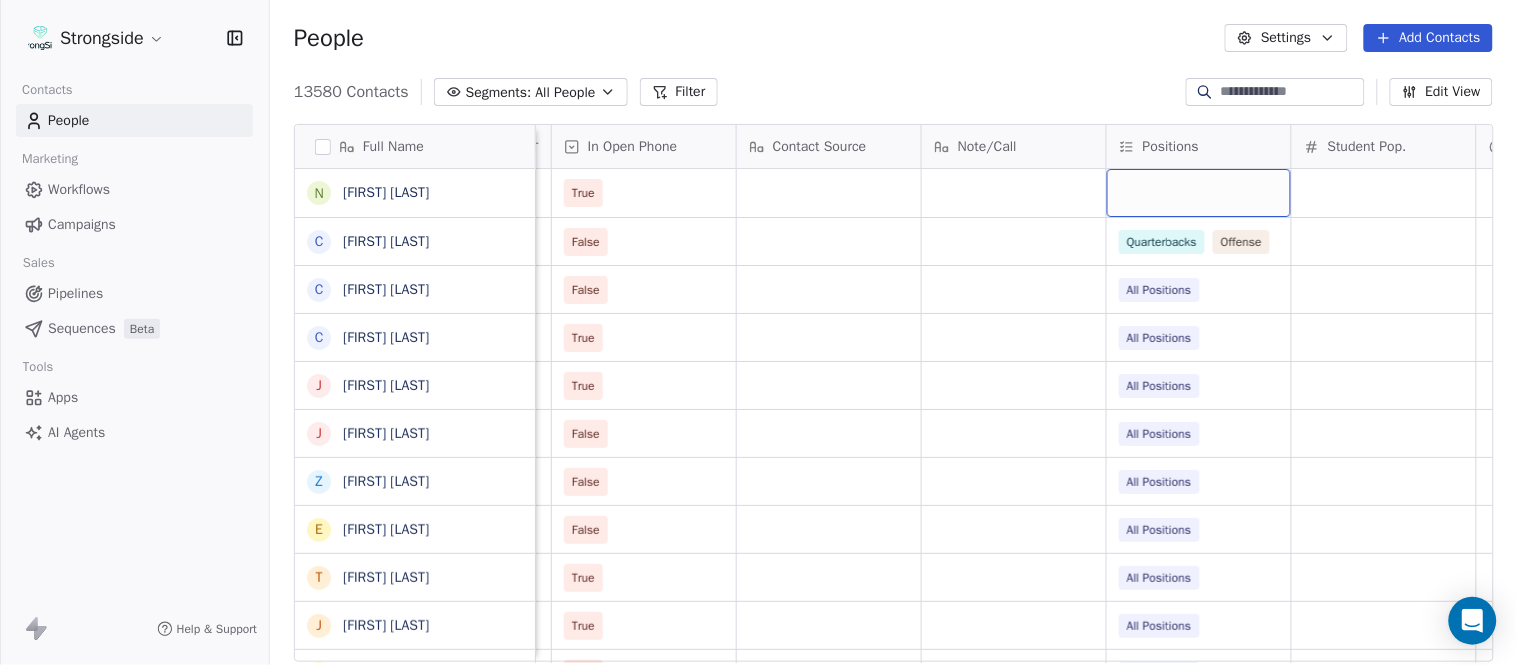 click at bounding box center [1199, 193] 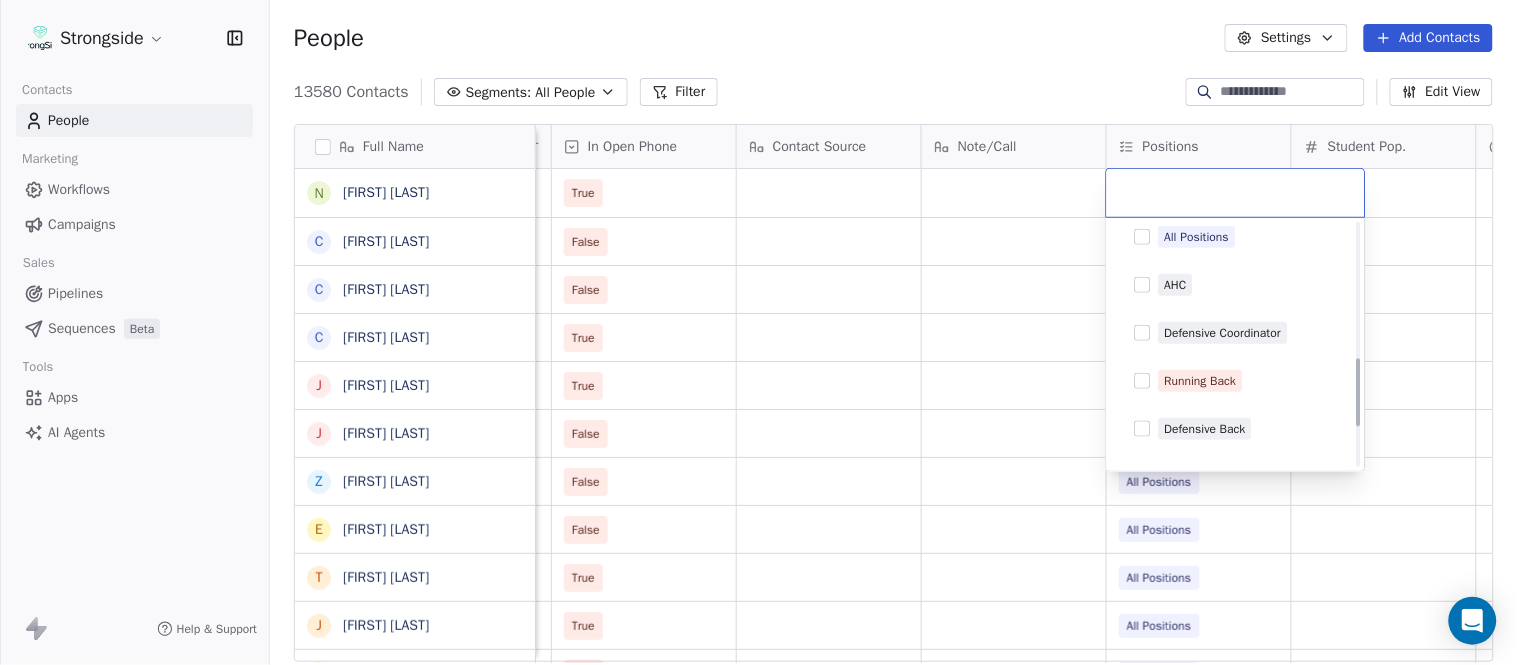 scroll, scrollTop: 555, scrollLeft: 0, axis: vertical 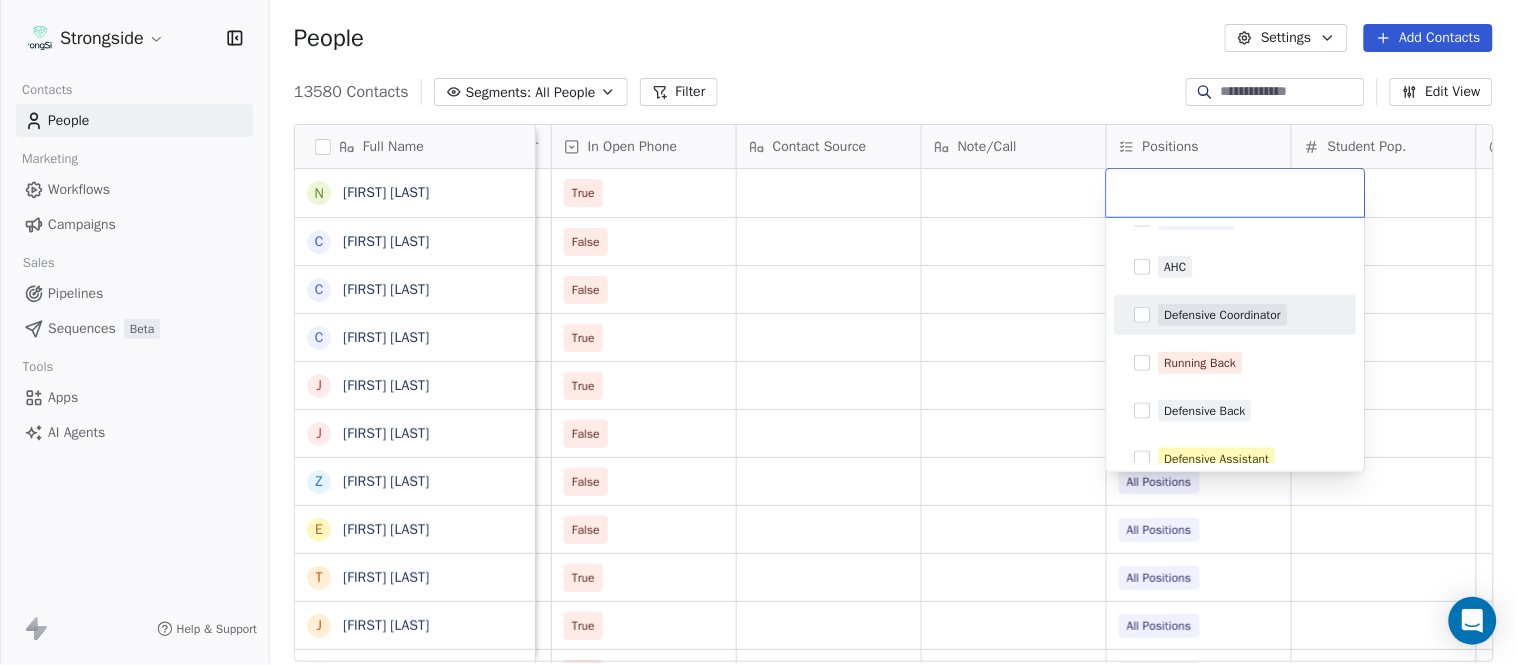 click on "Defensive Coordinator" at bounding box center [1223, 315] 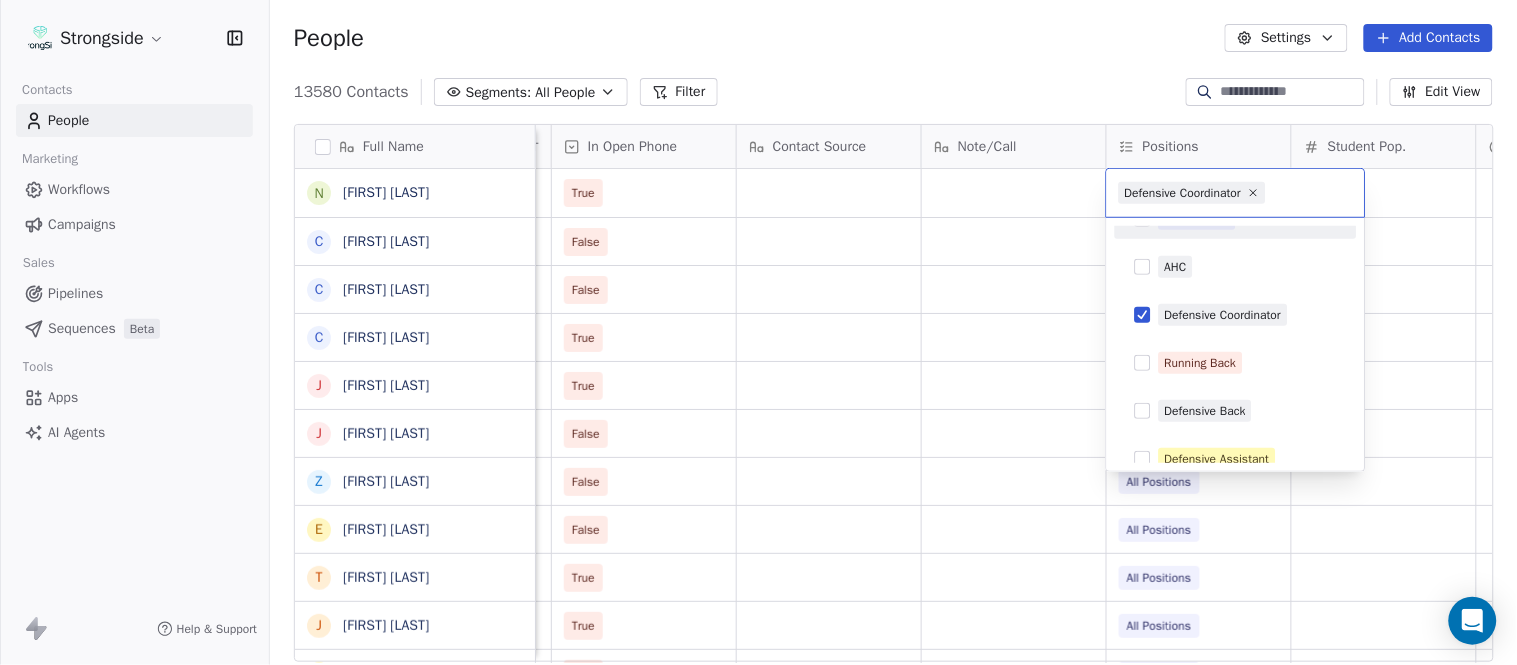 click on "Add Contacts [NUMBER] Contacts Segments: All People Filter  Edit View Tag Add to Sequence Export Full Name N [FIRST] [LAST] C [FIRST] [LAST] C [FIRST] [LAST] C [FIRST] [LAST] J [FIRST] [LAST] J [FIRST] [LAST] Z [FIRST] [LAST] E [FIRST] [LAST] T [FIRST] [LAST] J [FIRST] [LAST] T [FIRST] [LAST] L [FIRST] [LAST] T [FIRST] [LAST] C [FIRST] [LAST] C [FIRST] [LAST] B [FIRST] [LAST] J [FIRST] [LAST] A [FIRST] [LAST] T [FIRST] [LAST] N [FIRST] [LAST] S [FIRST] [LAST] T [FIRST] [LAST] B [FIRST] [LAST] B [FIRST] [LAST] Status Priority Emails Auto Clicked Last Activity Date BST In Open Phone Contact Source Note/Call Positions Student Pop. Lead Account   True   False Quarterbacks Offense   False All Positions   True All Positions   True All Positions   False All Positions   False All Positions   False All Positions   True All Positions   True All Positions   True All Positions   False All Positions   True All Positions   False All Positions   True All Positions   False All Positions   True All Positions   False Wide Receivers   False Tight Ends   False   False Special Teams   False   False Running Back   False Quarterbacks   False Offensive Line   False Offense   False Offensive Line   False All Positions   False Offense Quarterbacks   False Offense   False All Positions" at bounding box center (758, 332) 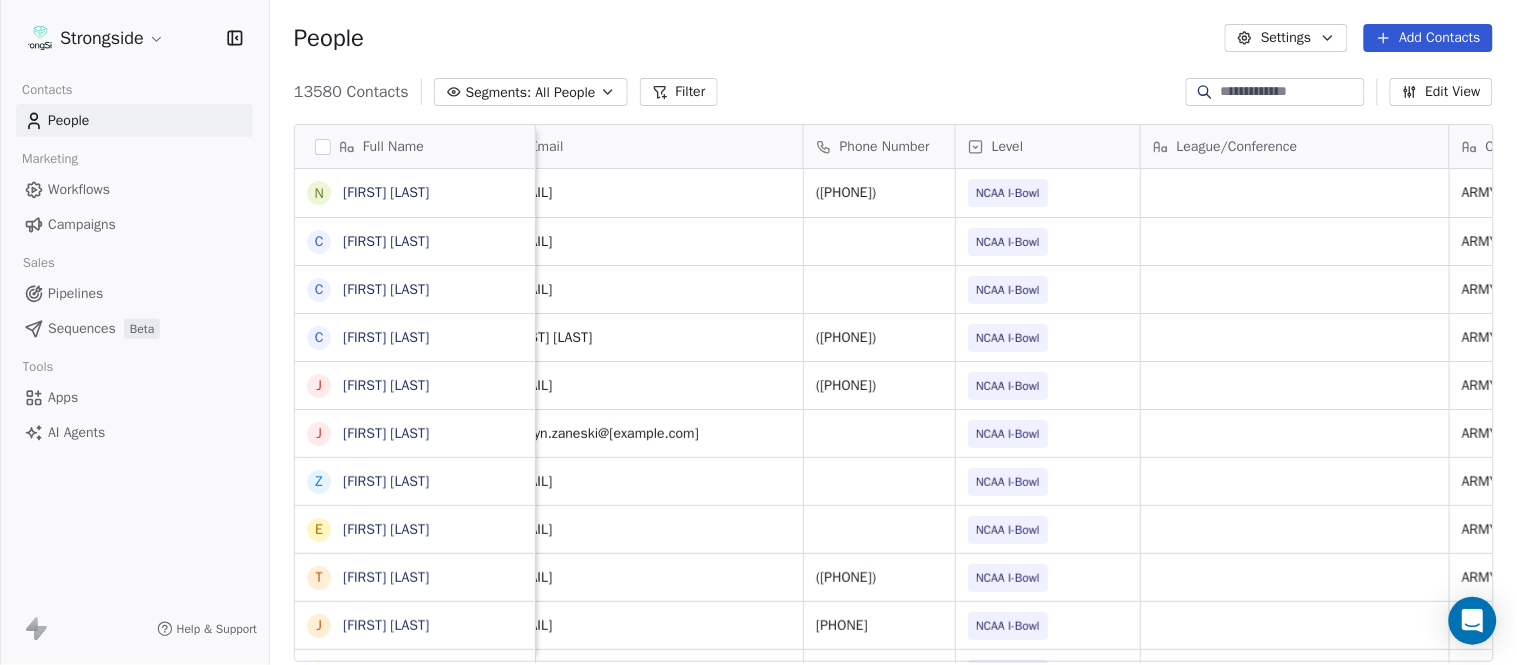 scroll, scrollTop: 0, scrollLeft: 33, axis: horizontal 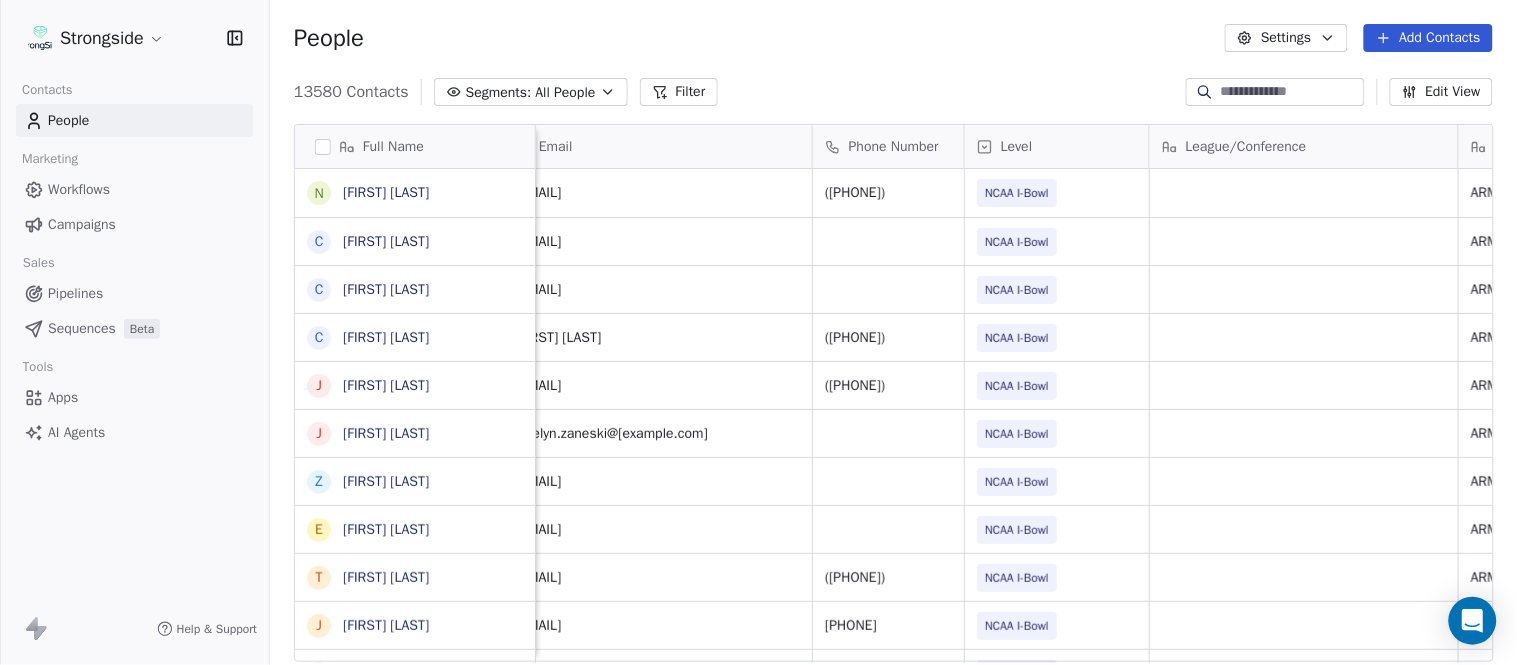click on "Add Contacts" at bounding box center (1428, 38) 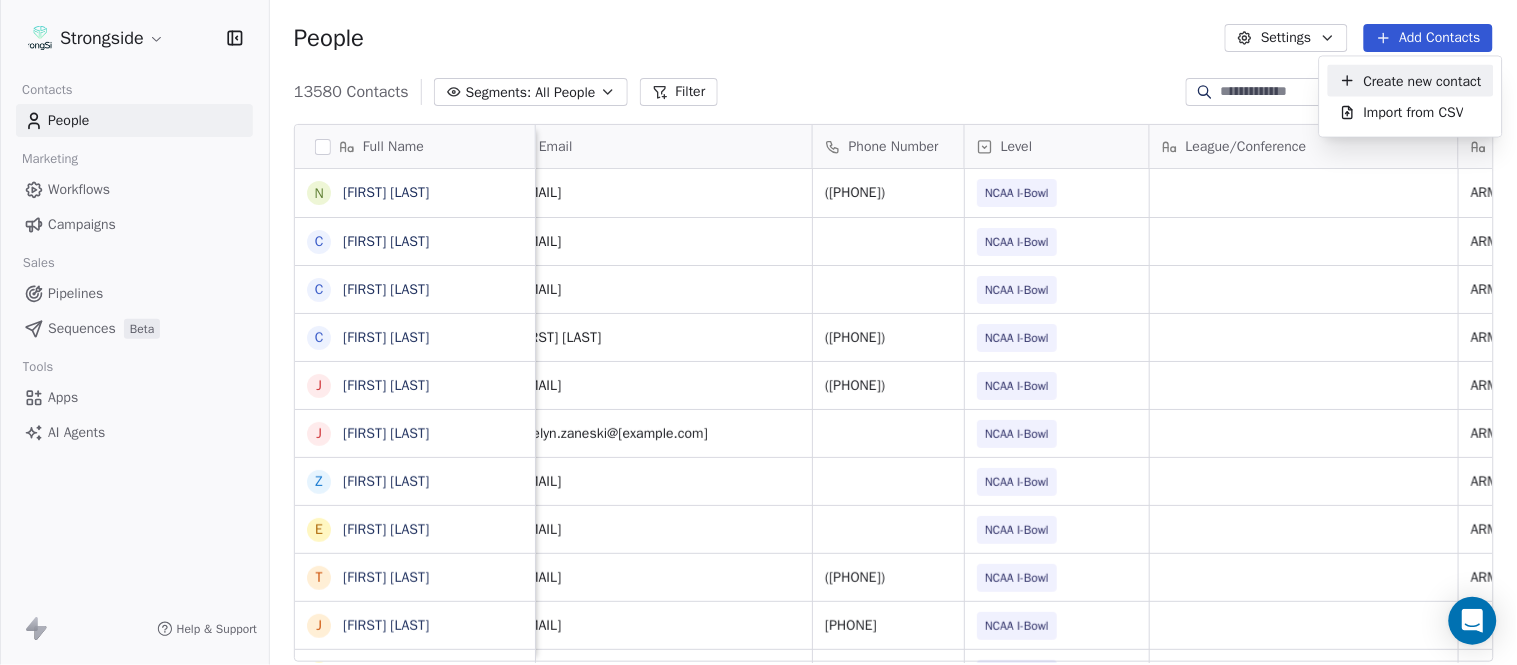 click on "Create new contact" at bounding box center [1423, 80] 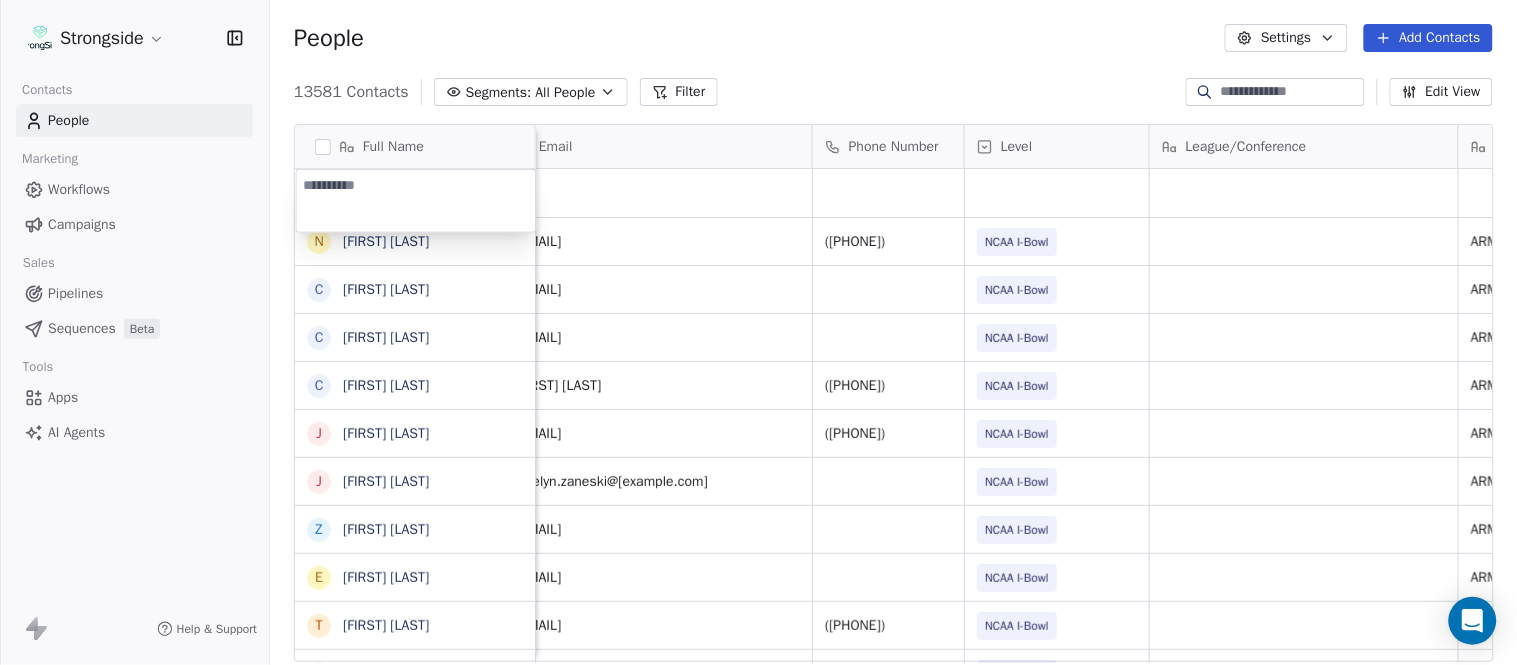 type on "**********" 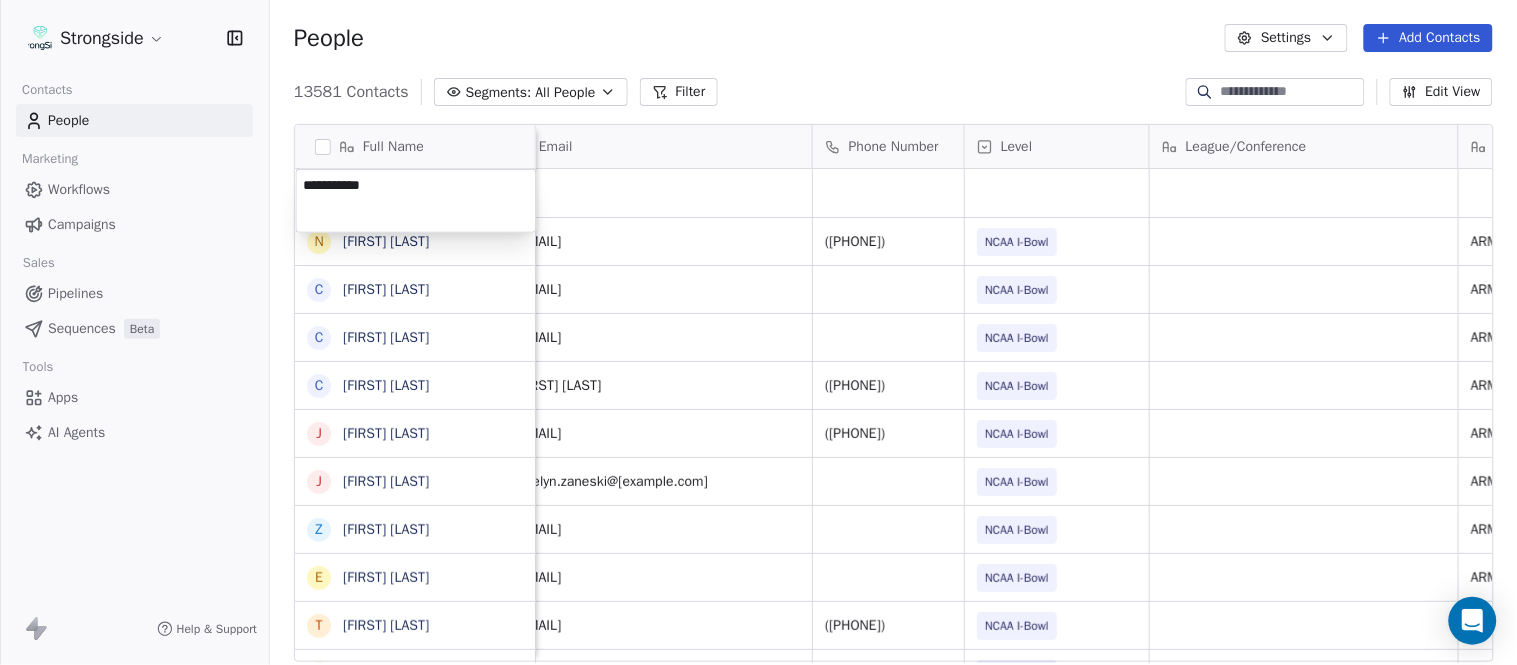 click on "Strongside Contacts People Marketing Workflows Campaigns Sales Pipelines Sequences Beta Tools Apps AI Agents Help & Support People Settings Add Contacts 13581 Contacts Segments: All People Filter Edit View Tag Add to Sequence Export Full Name N [FIRST] [LAST] C [FIRST] [LAST] C [FIRST] [LAST] J [FIRST] [LAST] J [FIRST] [LAST] J [FIRST] [LAST] Z [FIRST] [LAST] E [FIRST] [LAST] T [FIRST] [LAST] J [FIRST] [LAST] T [FIRST] [LAST] L [FIRST] [LAST] T [FIRST] [LAST] C [FIRST] [LAST] C [FIRST] [LAST] B [FIRST] [LAST] J [FIRST] [LAST] A [FIRST] [LAST] T [FIRST] [LAST] N [FIRST] [LAST] S [FIRST] [LAST] T [FIRST] [LAST] B [FIRST] [LAST] J [FIRST] [LAST] C [FIRST] [LAST] T [FIRST] [LAST] B [FIRST] [LAST] K [FIRST] [LAST] K [FIRST] [LAST] J [FIRST] [LAST] Email Phone Number Level League/Conference Organization Job Title Tags Created Date BST Aug 04, 2025 08:41 PM nate.woody@[example.com] ([PHONE]) NCAA I-Bowl ARMY WEST POINT Assistant Coach Aug 04, 2025 08:28 PM cody.worley@[example.com] NCAA I-Bowl ARMY WEST POINT Assistant Coach NCAA I-Bowl SID" at bounding box center [758, 332] 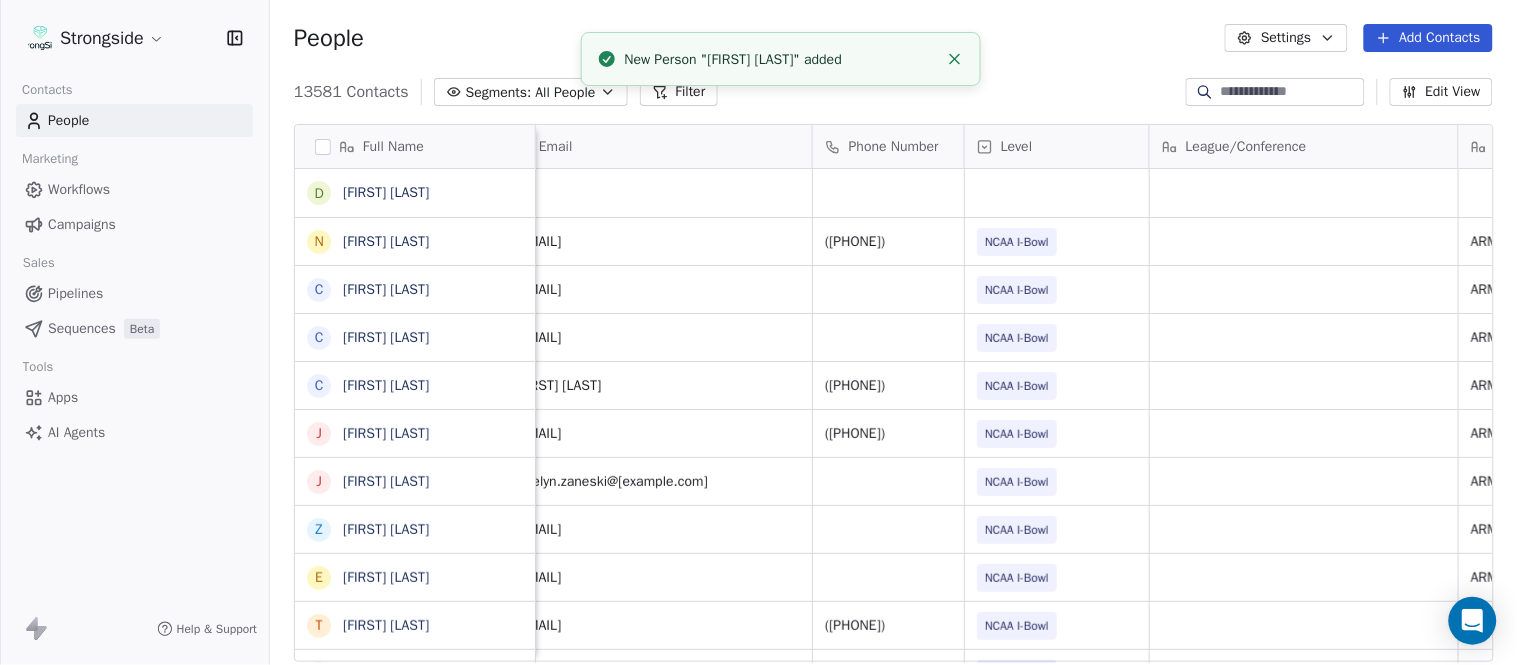 scroll, scrollTop: 0, scrollLeft: 0, axis: both 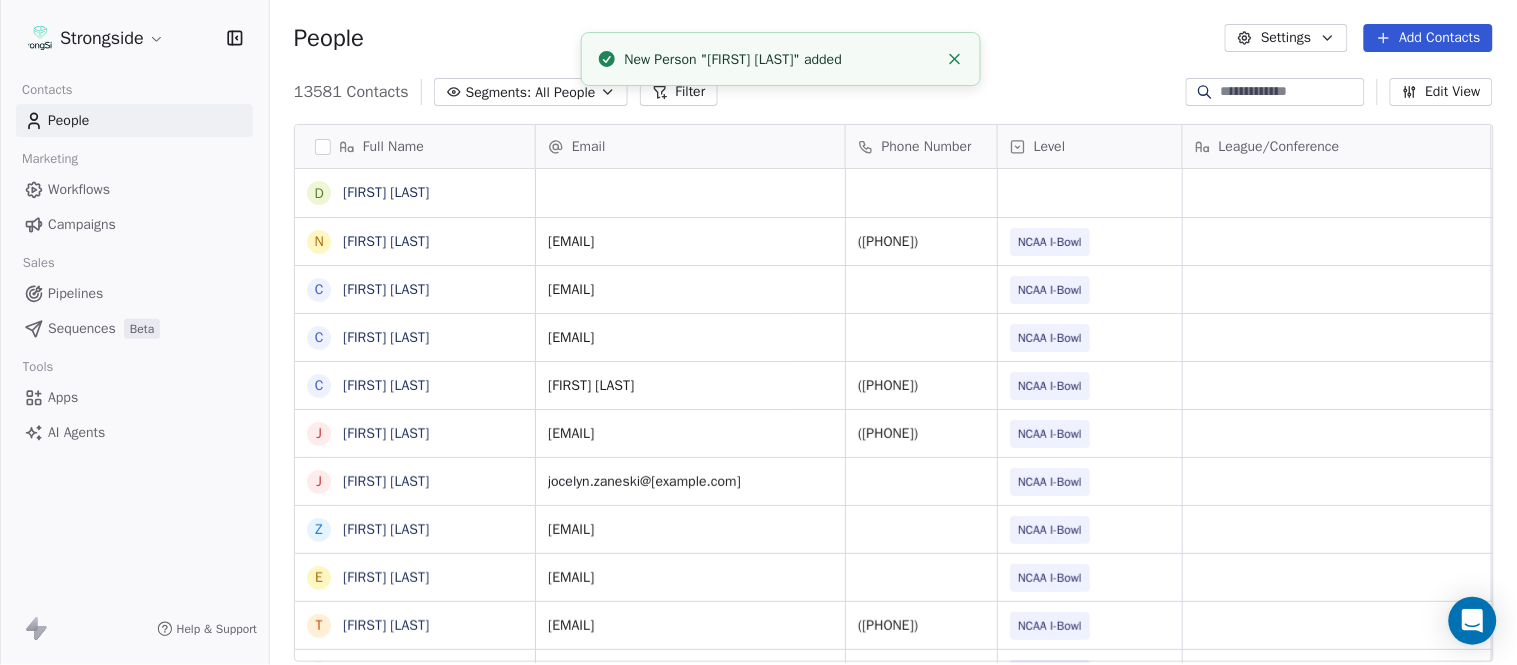 click 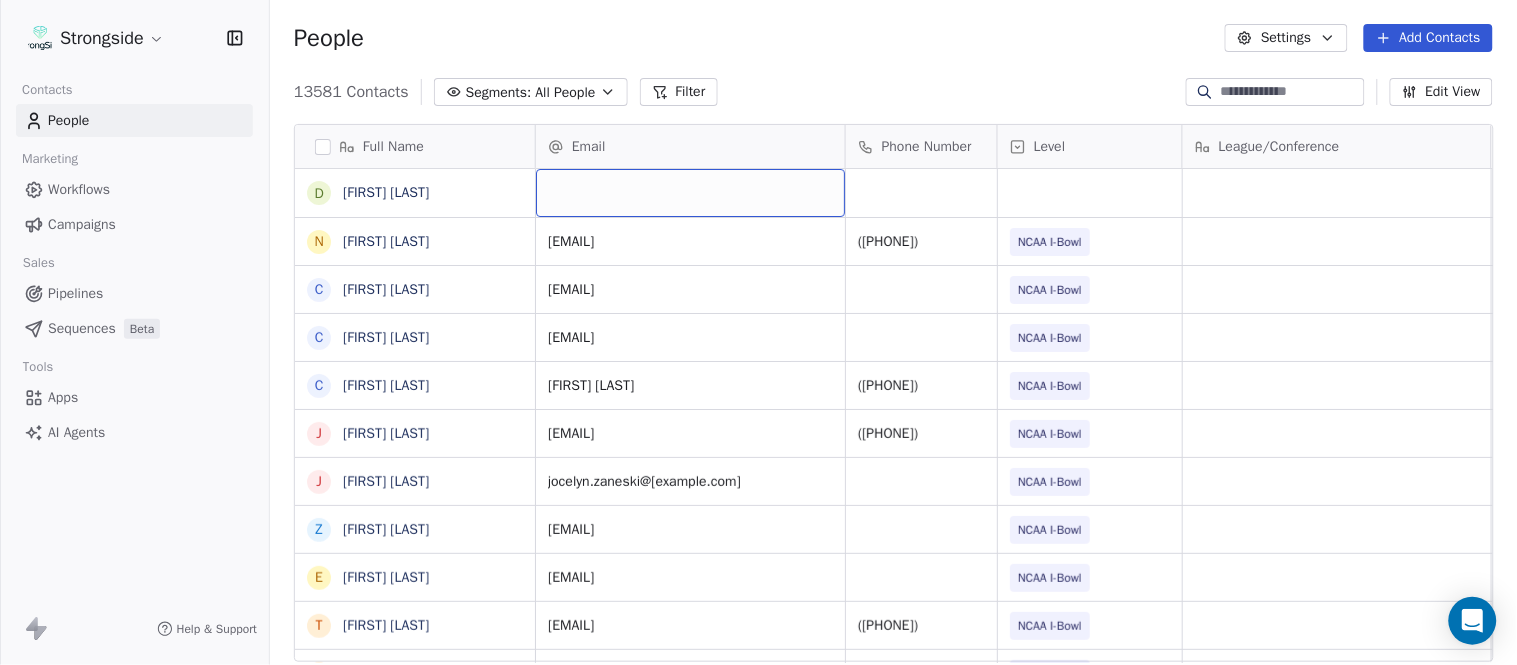 click at bounding box center (690, 193) 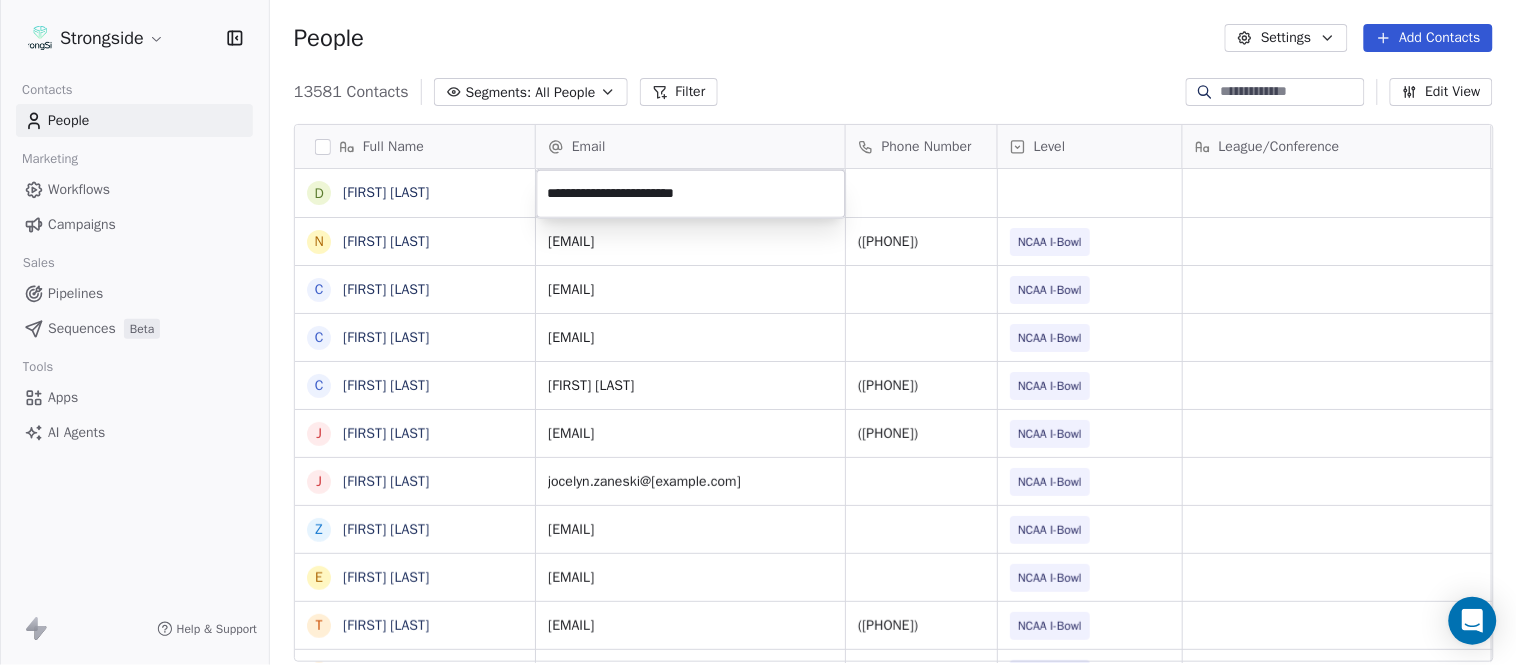 click on "Strongside Contacts People Marketing Workflows Campaigns Sales Pipelines Sequences Beta Tools Apps AI Agents Help & Support People Settings Add Contacts 13581 Contacts Segments: All People Filter Edit View Tag Add to Sequence Export Full Name D [FIRST] [LAST] N [FIRST] [LAST] C [FIRST] [LAST] C [FIRST] [LAST] C [FIRST] [LAST] J [FIRST] [LAST] J [FIRST] [LAST] Z [FIRST] [LAST] E [FIRST] [LAST] T [FIRST] [LAST] J [FIRST] [LAST] T [FIRST] [LAST] L [FIRST] [LAST] T [FIRST] [LAST] C [FIRST] [LAST] C [FIRST] [LAST] B [FIRST] [LAST] J [FIRST] [LAST] A [FIRST] [LAST] T [FIRST] [LAST] N [FIRST] [LAST] S [FIRST] [LAST] T [FIRST] [LAST] B [FIRST] [LAST] J [FIRST] [LAST] C [FIRST] [LAST] T [FIRST] [LAST] B [FIRST] [LAST] K [FIRST] [LAST] K [FIRST] [LAST] J [FIRST] [LAST] Email Phone Number Level League/Conference Organization Job Title Tags Created Date BST Aug 04, 2025 08:41 PM n[EMAIL] ([PHONE]) NCAA I-Bowl ARMY WEST POINT Assistant Coach Aug 04, 2025 08:28 PM c[EMAIL] NCAA I-Bowl ARMY WEST POINT Assistant Coach" at bounding box center [758, 332] 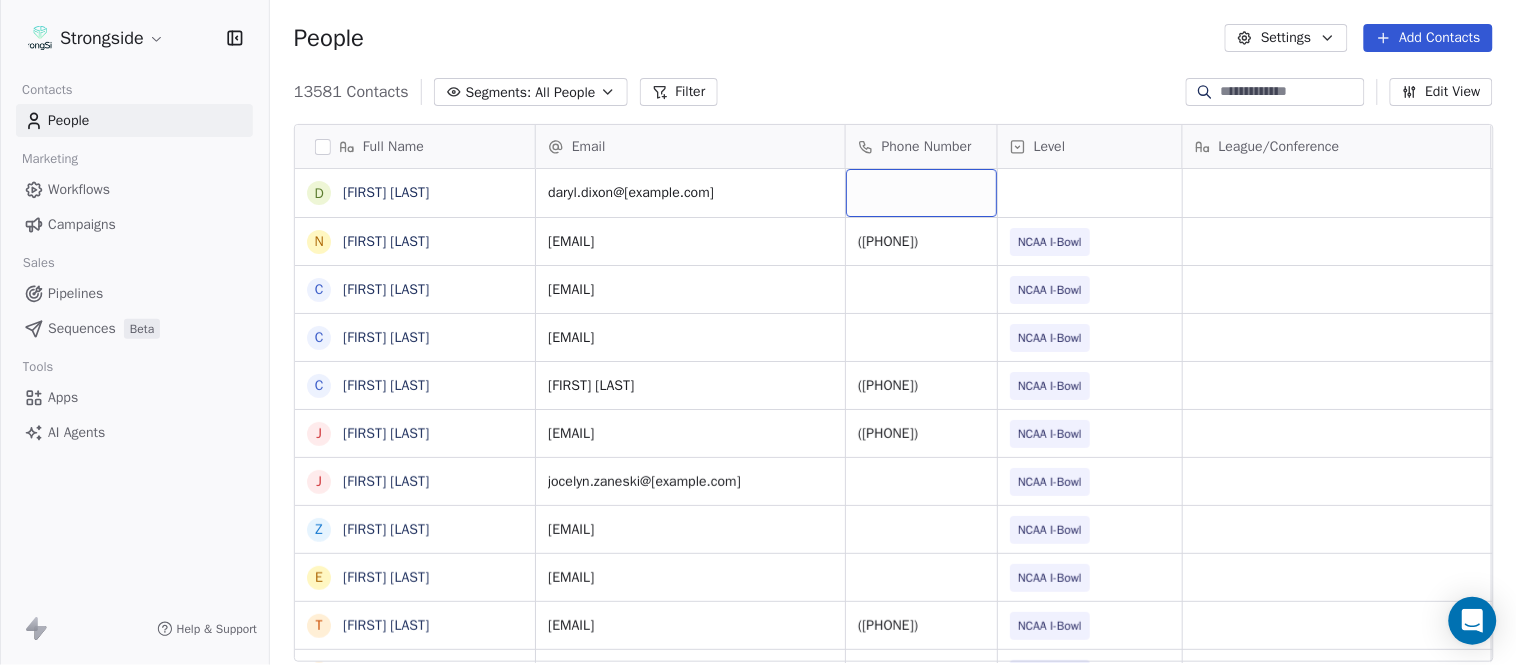 click at bounding box center [921, 193] 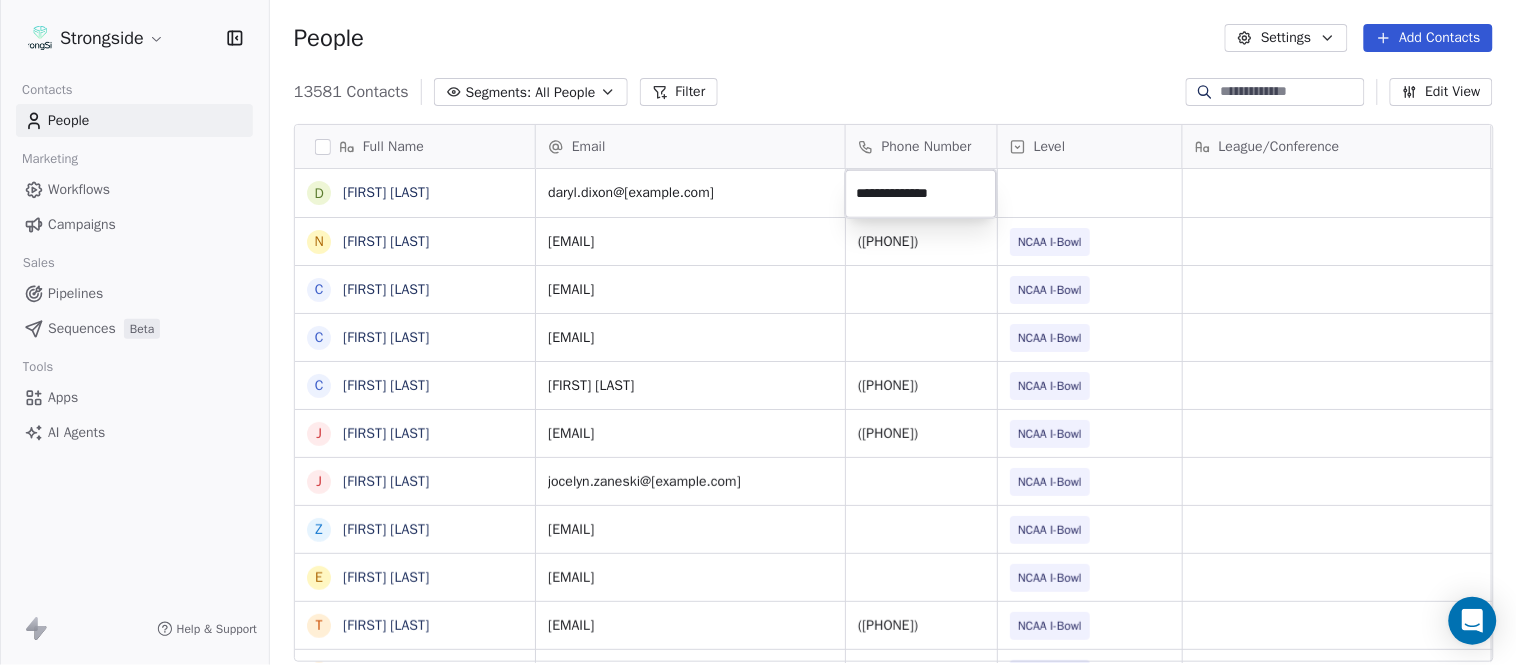 click on "Strongside Contacts People Marketing Workflows Campaigns Sales Pipelines Sequences Beta Tools Apps AI Agents Help & Support People Settings  Add Contacts 13581 Contacts Segments: All People Filter  Edit View Tag Add to Sequence Export Full Name D [LAST] N [LAST] C [LAST] C [LAST] C [LAST] J [LAST] Z [LAST] E [LAST] T [LAST] J [LAST] T [LAST] L [LAST] T [LAST] C [LAST] C [LAST] B [LAST] J [LAST] A [LAST] T [LAST] N [LAST] N [LAST] S [LAST] T [LAST] B [LAST] B [LAST] K [LAST] K [LAST] J [LAST] S [LAST] L [LAST] J [LAST] M [LAST] K [LAST] Email Phone Number Level League/Conference Organization Job Title Tags Created Date BST [EMAIL] Aug 04, 2025 08:41 PM [EMAIL] [PHONE] NCAA I-Bowl ARMY WEST POINT Assistant Coach Aug 04, 2025 08:28 PM [EMAIL] NCAA I-Bowl SID NFL" at bounding box center (758, 332) 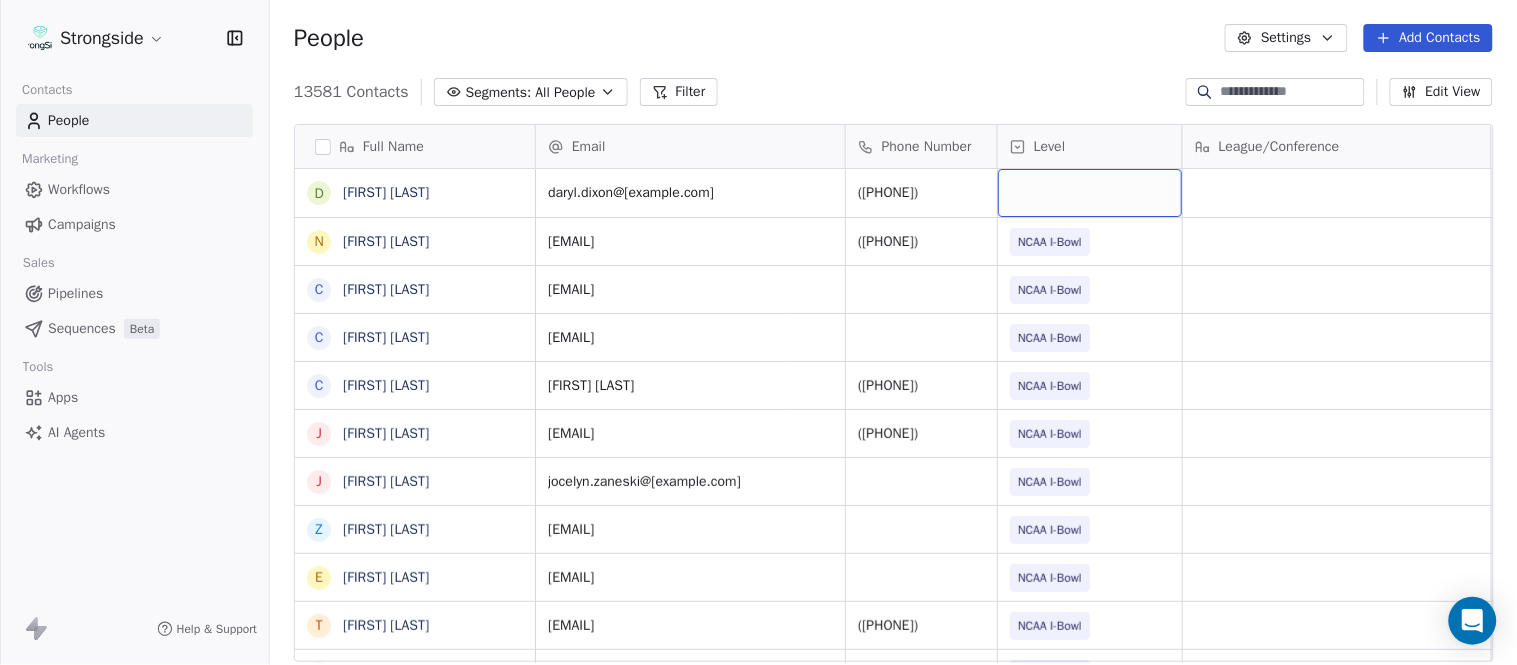 click at bounding box center (1090, 193) 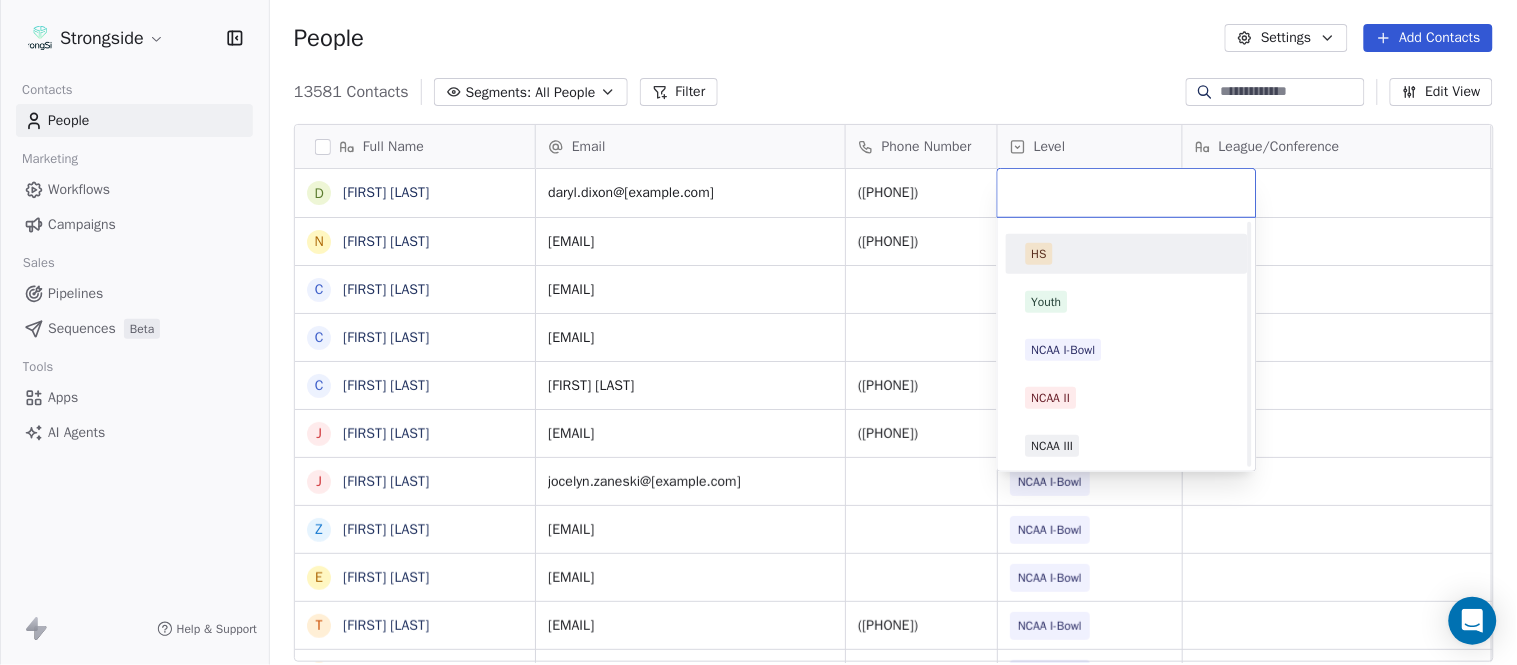 scroll, scrollTop: 330, scrollLeft: 0, axis: vertical 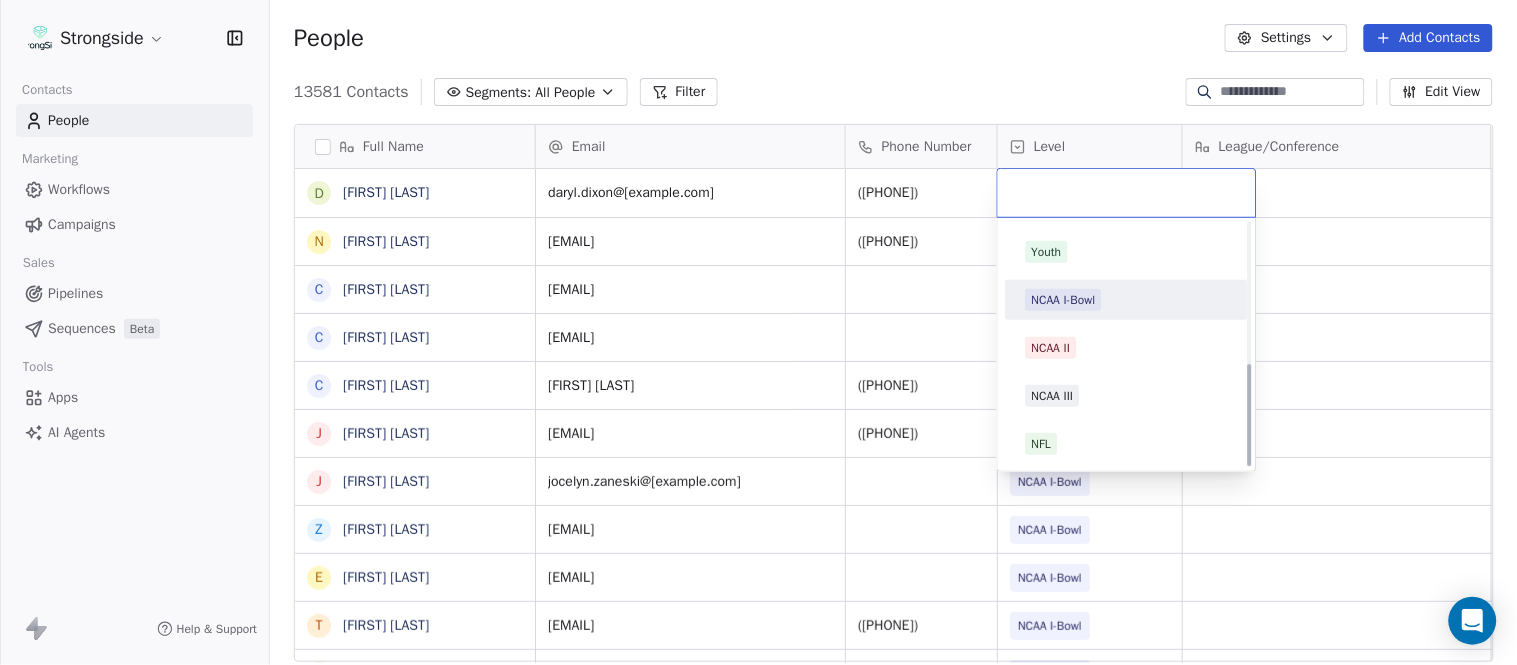 click on "NCAA I-Bowl" at bounding box center [1127, 300] 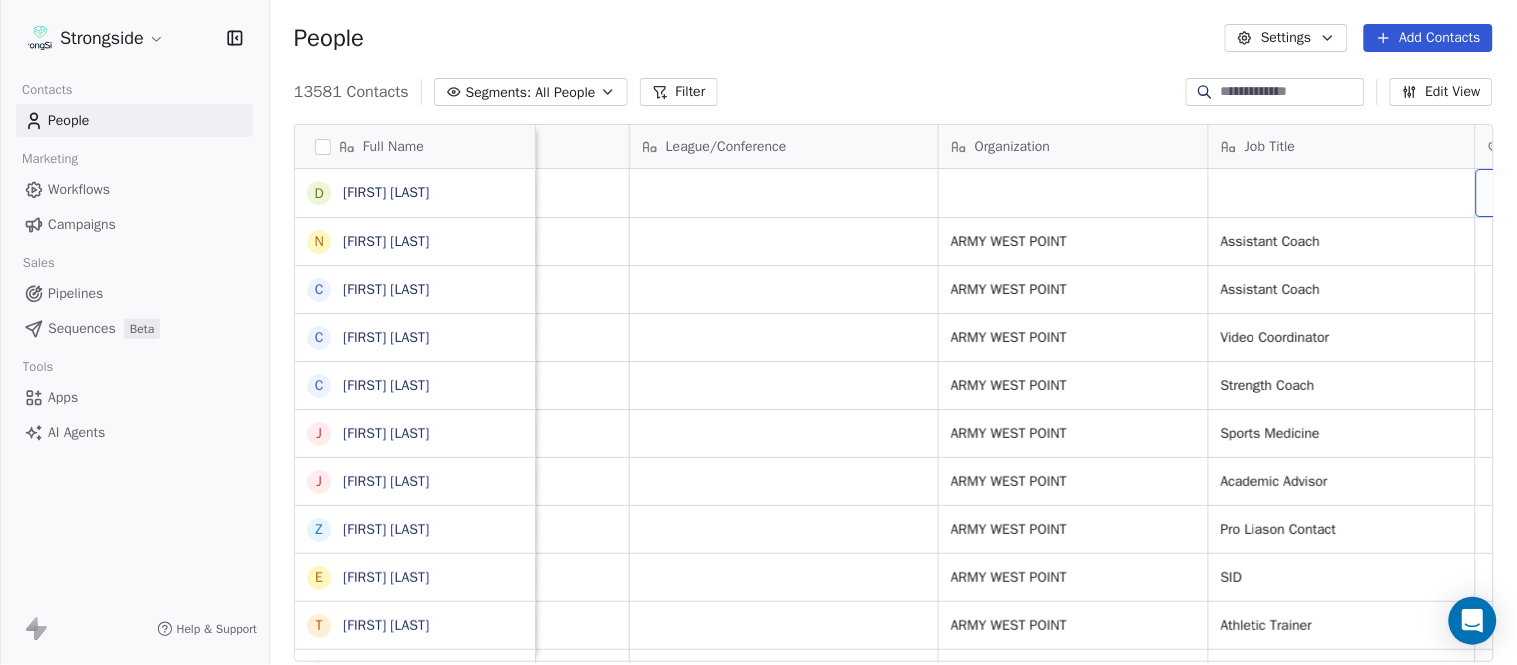 scroll, scrollTop: 0, scrollLeft: 653, axis: horizontal 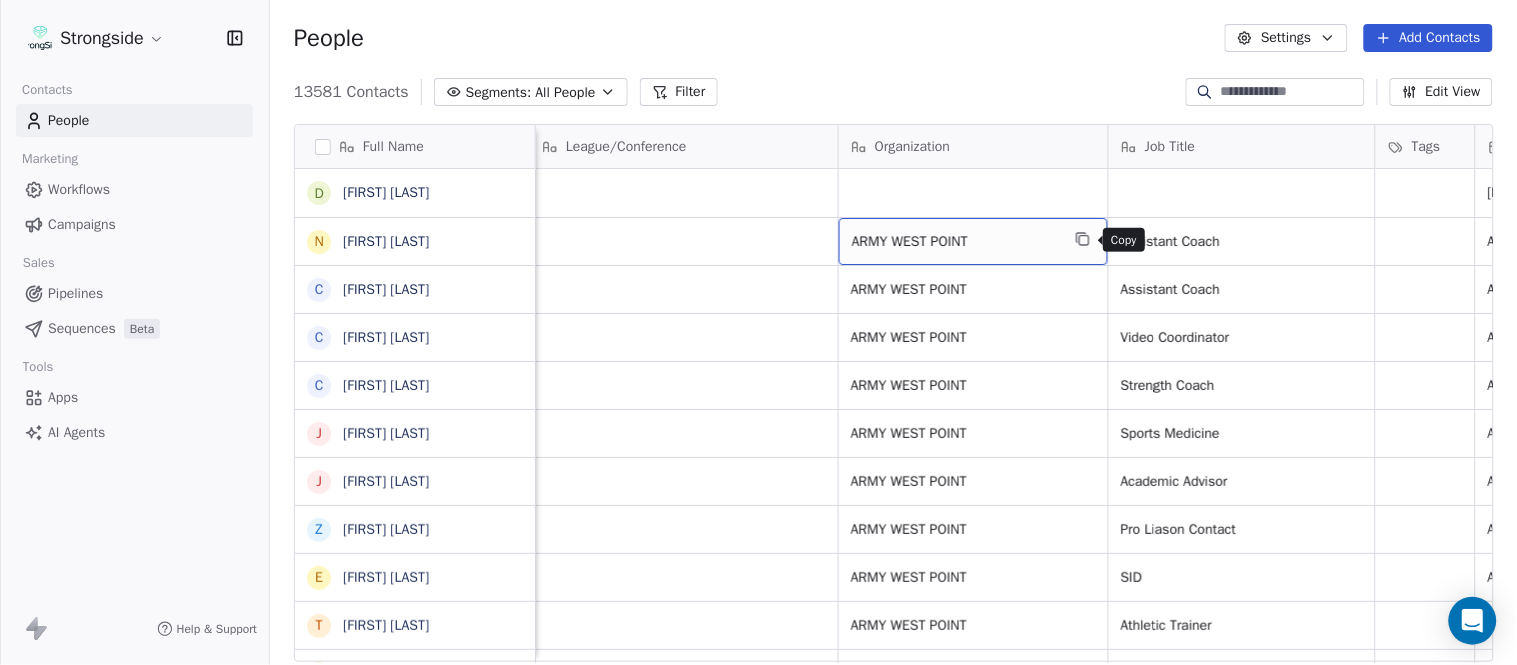 click 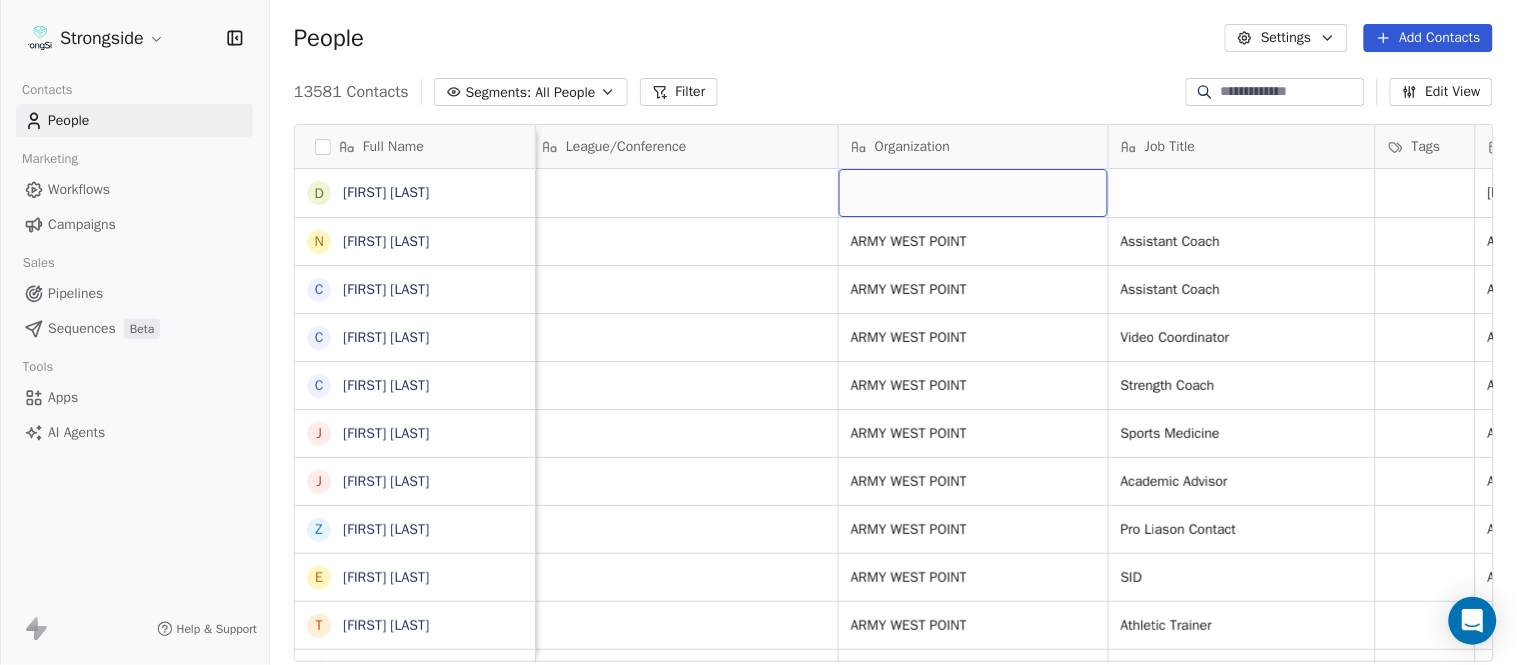 click at bounding box center [973, 193] 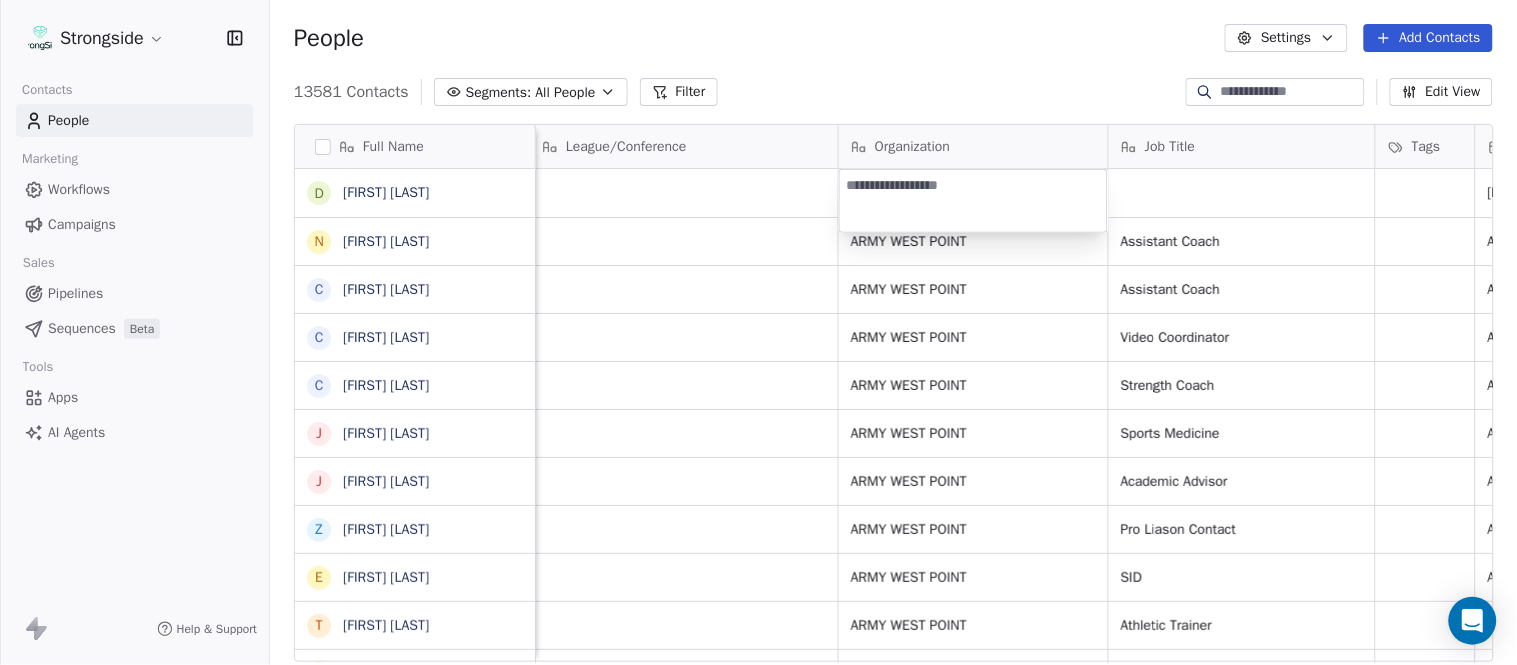 type on "**********" 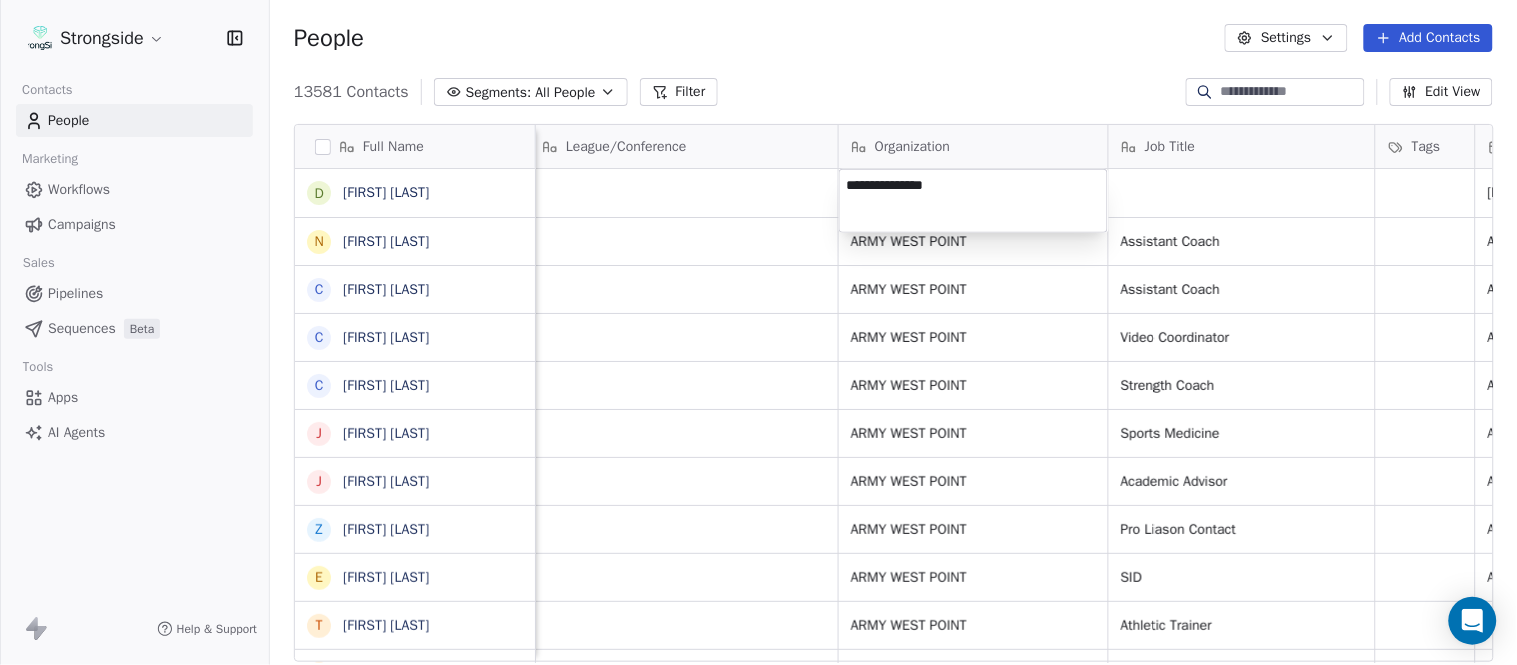 click on "Strongside Contacts People Marketing Workflows Campaigns Sales Pipelines Sequences Beta Tools Apps AI Agents Help & Support People Settings  Add Contacts 13581 Contacts Segments: All People Filter  Edit View Tag Add to Sequence Export Full Name D [LAST] N [LAST] C [LAST] C [LAST] C [LAST] J [LAST] J [LAST] Z [LAST] E [LAST] T [LAST] J [LAST] T [LAST] L [LAST] T [LAST] C [LAST] C [LAST] B [LAST] J [LAST] A [LAST] T [LAST] N [LAST] S [LAST] T [LAST] B [LAST] J [LAST] C [LAST] T [LAST] B [LAST] B [LAST] J [LAST] Email Phone Number Level League/Conference Organization Job Title Tags Created Date BST Status Priority Emails Auto Clicked daryl.dixon@[EMAIL] ([PHONE]) NCAA I-Bowl Aug 04, 2025 08:41 PM nate.woody@[EMAIL] ([PHONE]) NCAA I-Bowl ARMY WEST POINT Assistant Coach SID" at bounding box center (758, 332) 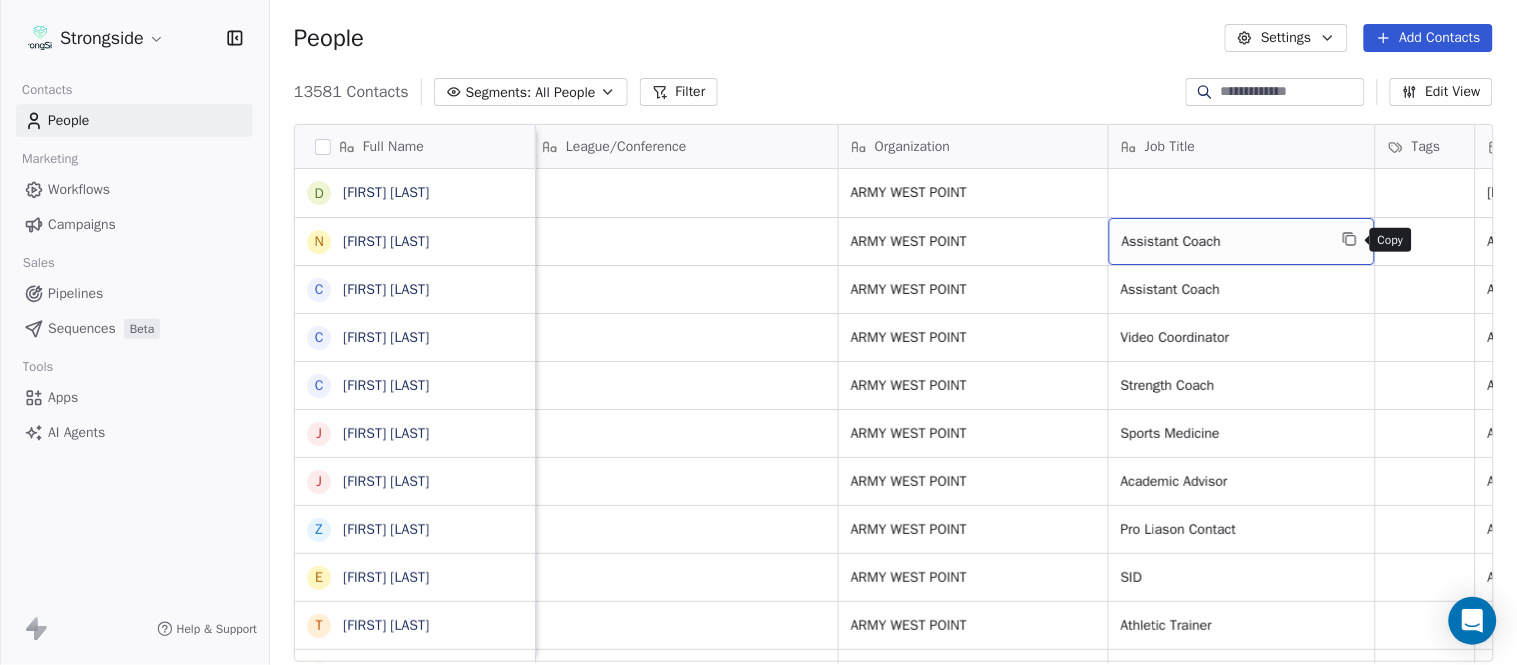 click at bounding box center [1350, 239] 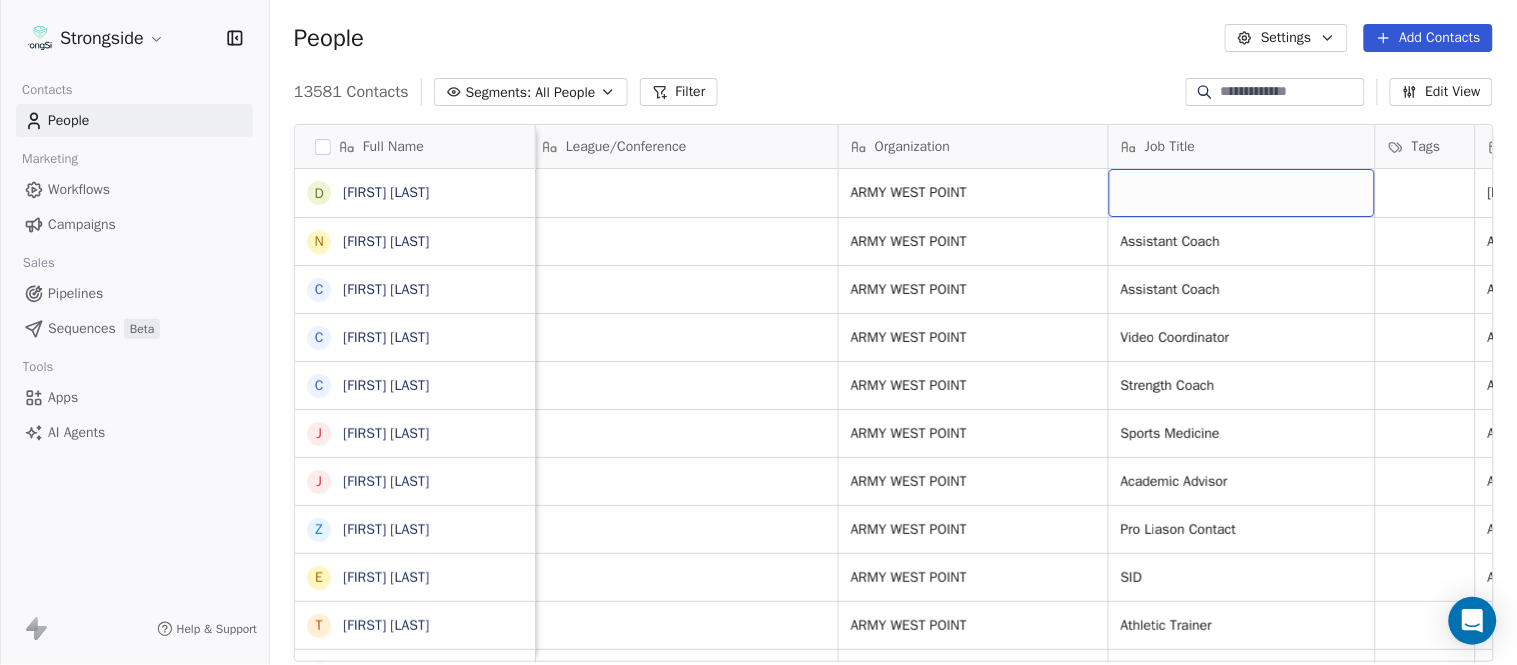 click at bounding box center (1242, 193) 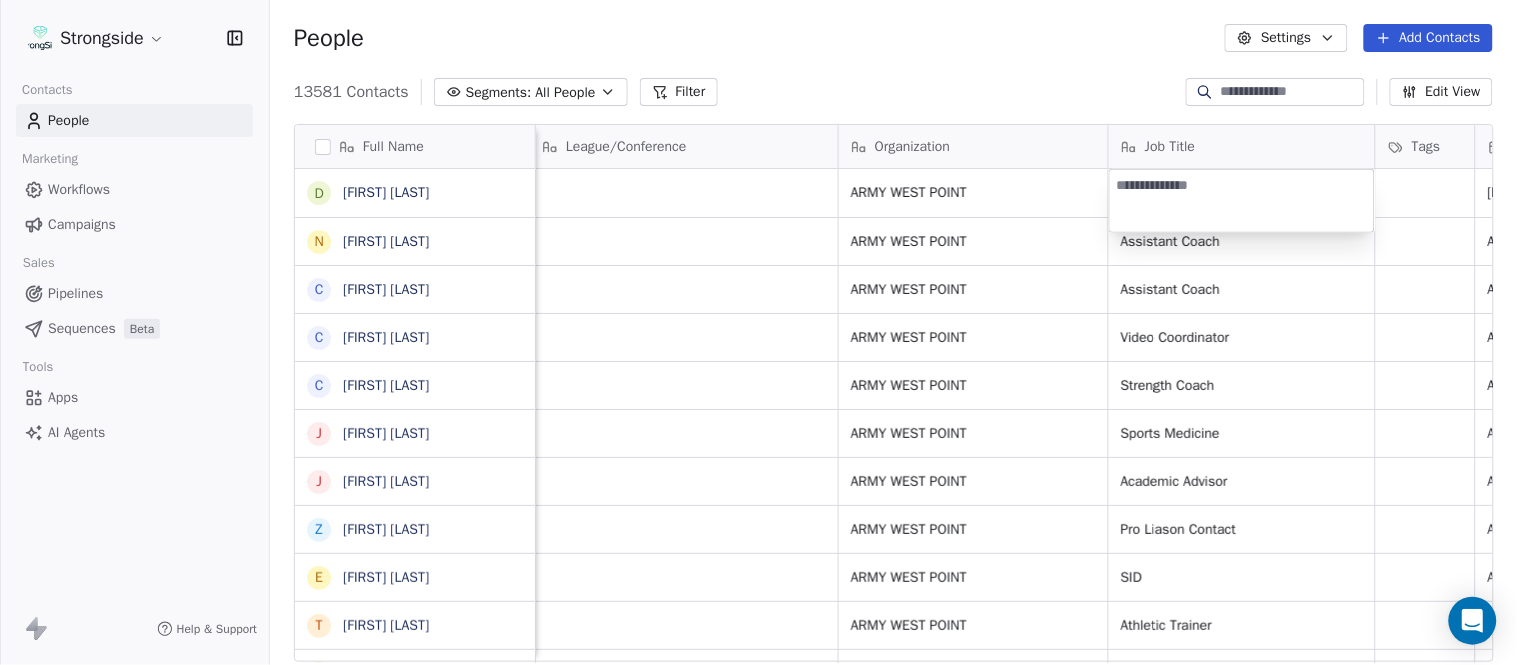 type on "**********" 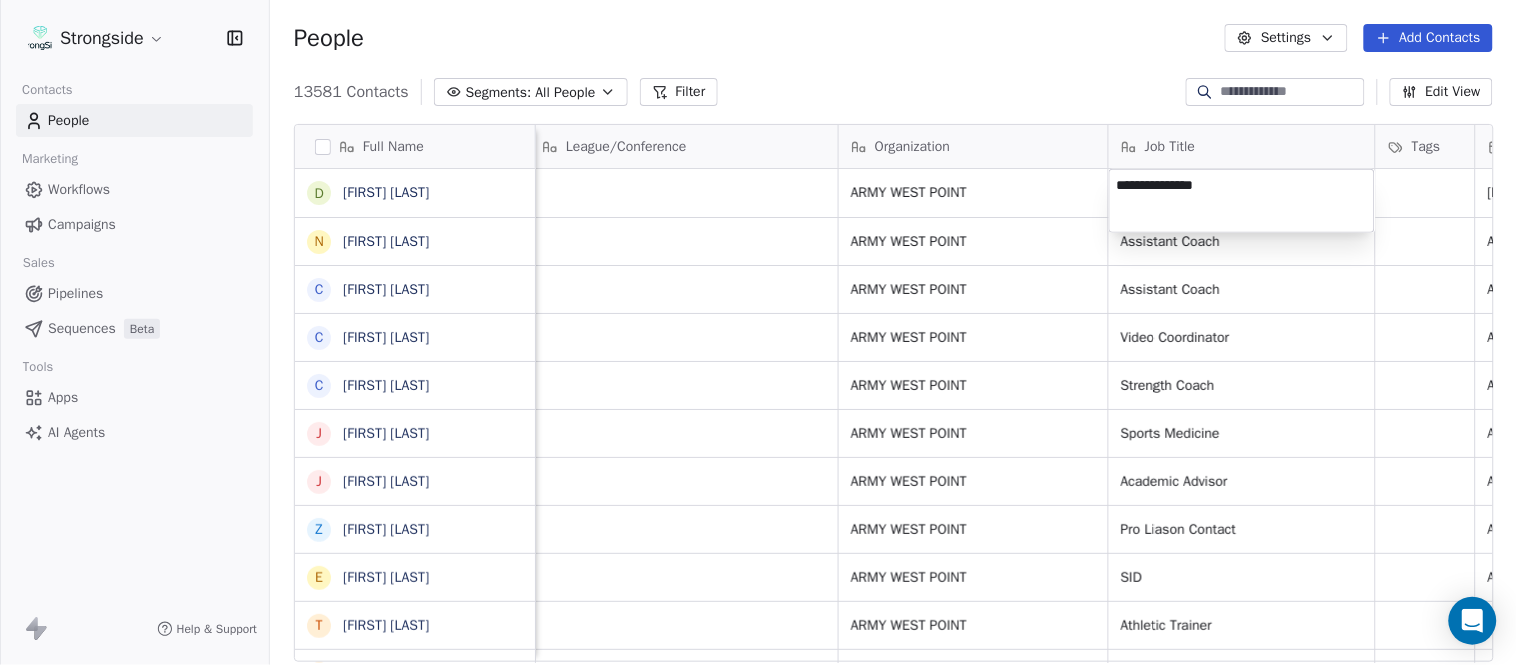 click on "Strongside Contacts People Marketing Workflows Campaigns Sales Pipelines Sequences Beta Tools Apps AI Agents Help & Support People Settings Add Contacts 13581 Contacts Segments: All People Filter Edit View Tag Add to Sequence Export Full Name D [FIRST] [LAST] N [FIRST] [LAST] C [FIRST] [LAST] C [FIRST] [LAST] C [FIRST] [LAST] J [FIRST] [LAST] J [FIRST] [LAST] Z [FIRST] [LAST] E [FIRST] [LAST] T [FIRST] [LAST] J [FIRST] [LAST] T [FIRST] [LAST] L [FIRST] [LAST] T [FIRST] [LAST] C [FIRST] [LAST] C [FIRST] [LAST] B [FIRST] [LAST] J [FIRST] [LAST] A [FIRST] [LAST] T [FIRST] [LAST] N [FIRST] [LAST] S [FIRST] [LAST] T [FIRST] [LAST] B [FIRST] [LAST] K [FIRST] [LAST] K [FIRST] [LAST] J [FIRST] [LAST] E [EMAIL] ([PHONE]) NCAA I-Bowl ARMY WEST POINT Aug 04, 2025 08:41 PM [EMAIL] ([PHONE]) NCAA I-Bowl ARMY WEST POINT SID" at bounding box center (758, 332) 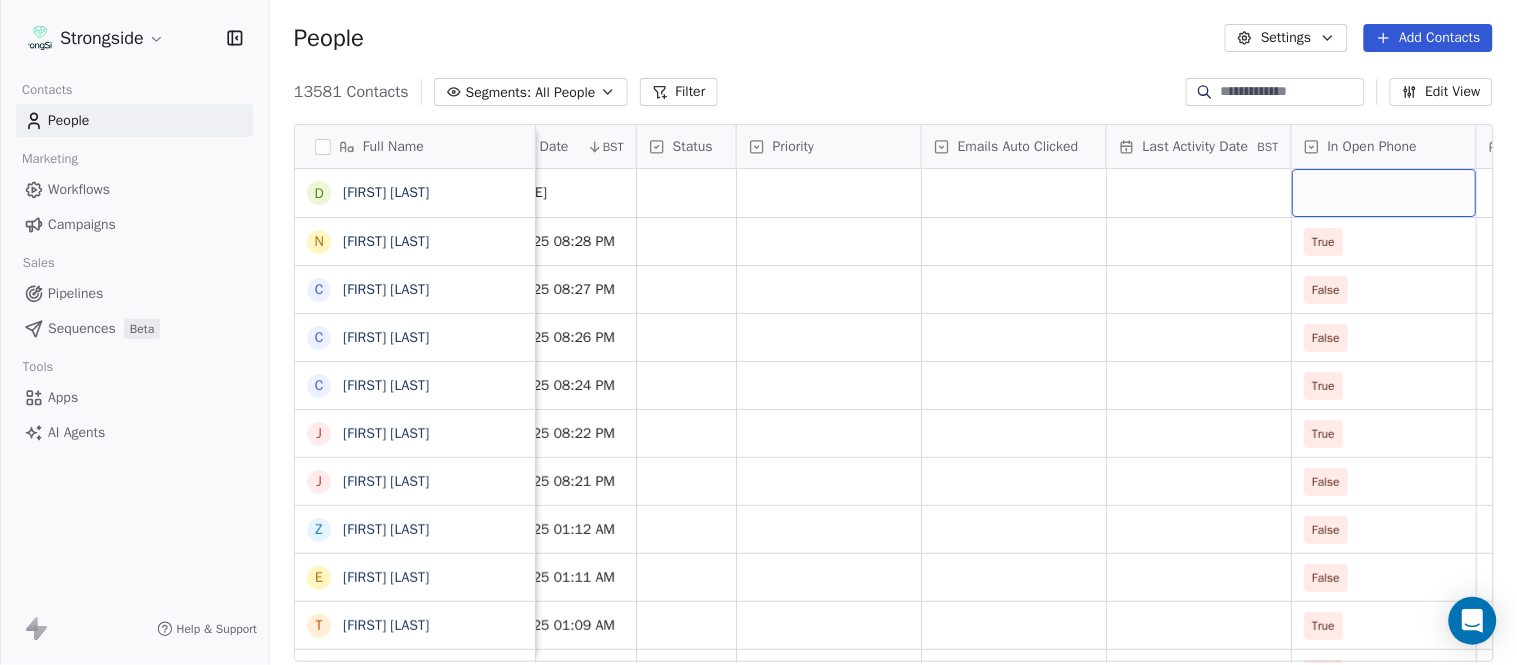 scroll, scrollTop: 0, scrollLeft: 1863, axis: horizontal 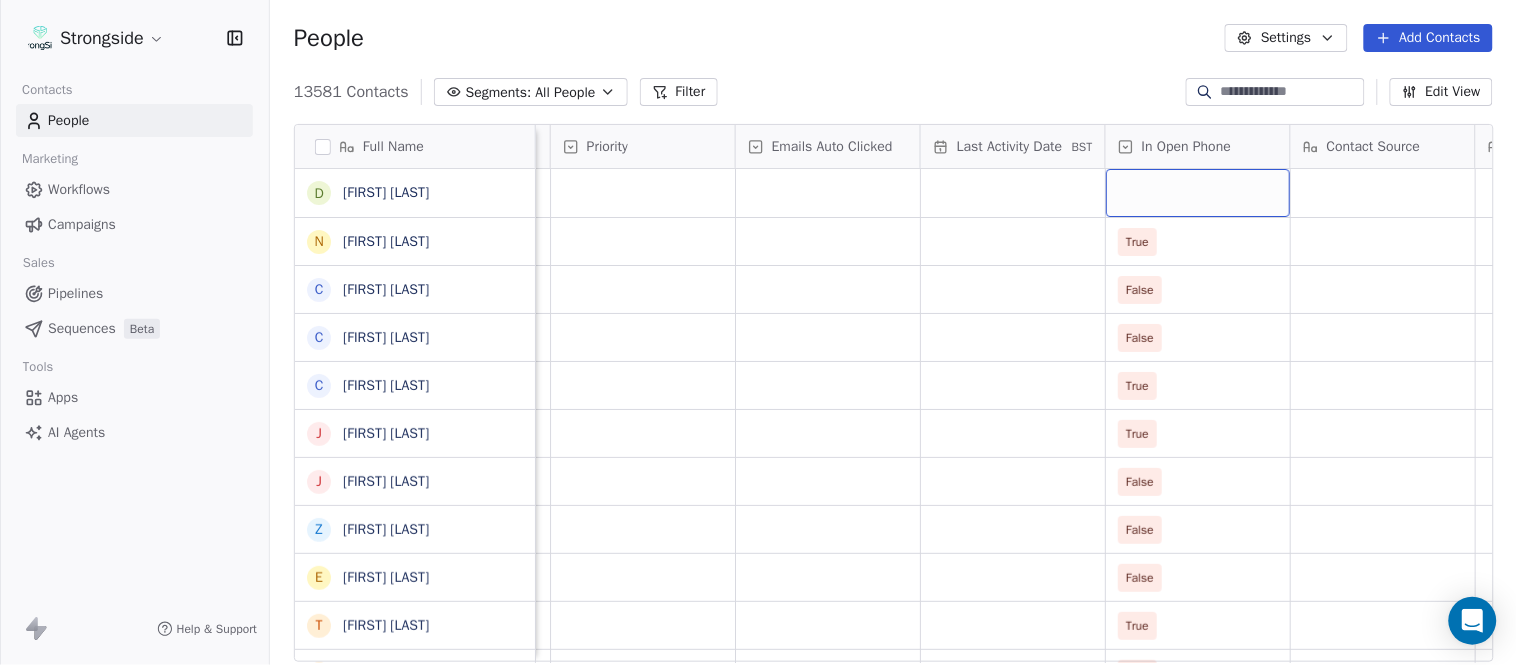 click at bounding box center (1198, 193) 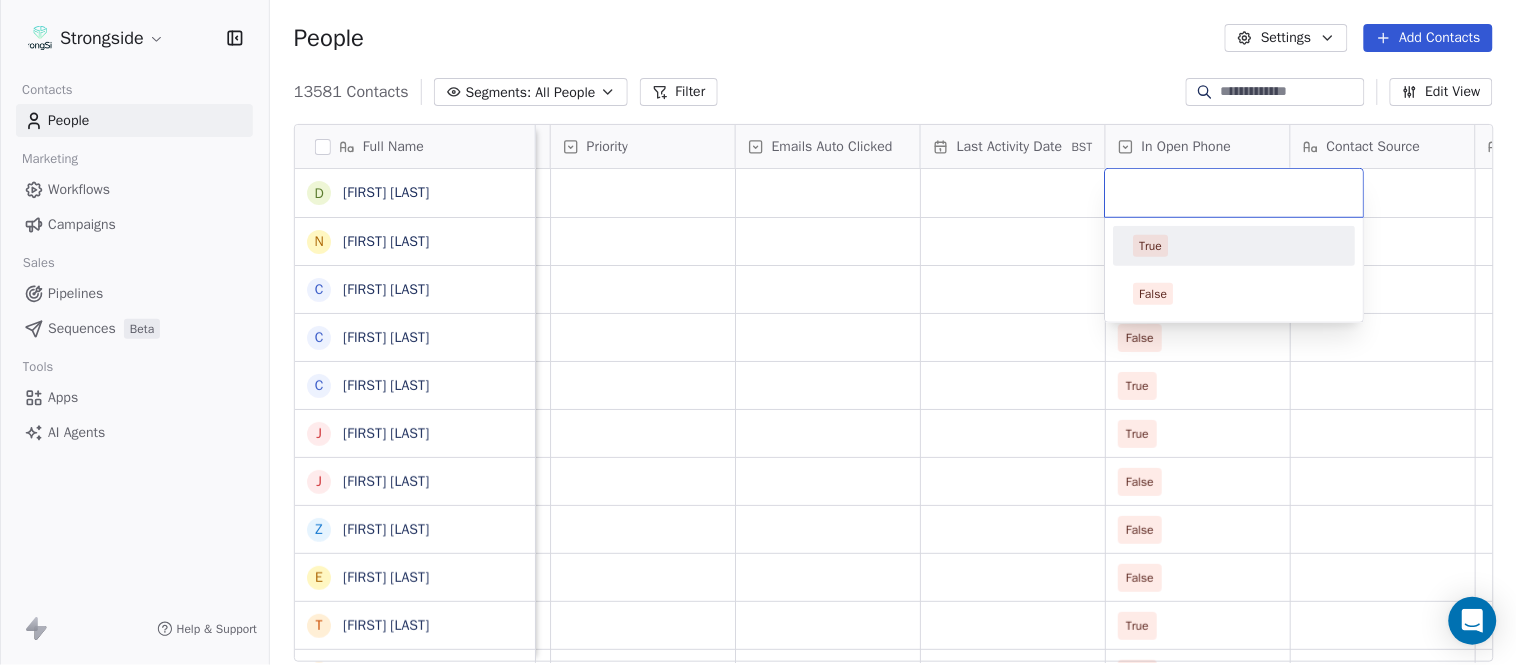 click on "True" at bounding box center (1235, 246) 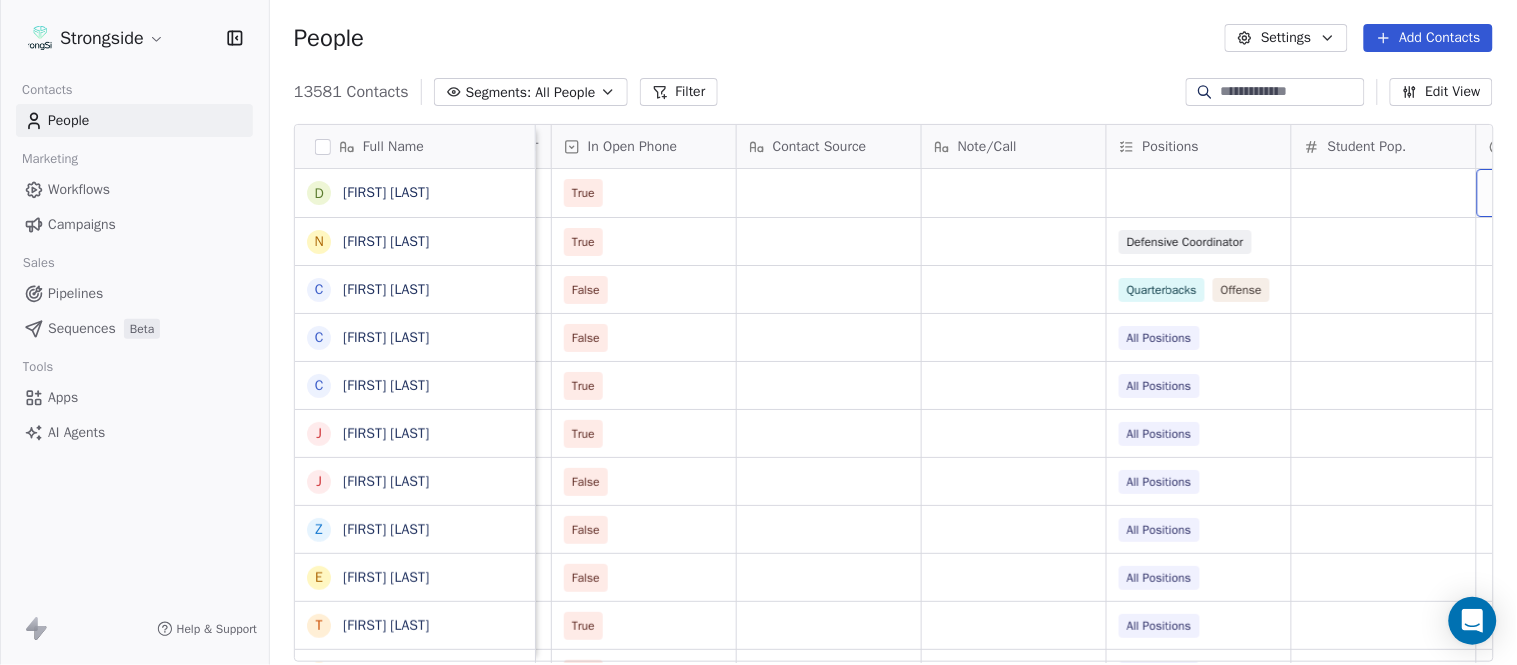 scroll, scrollTop: 0, scrollLeft: 2603, axis: horizontal 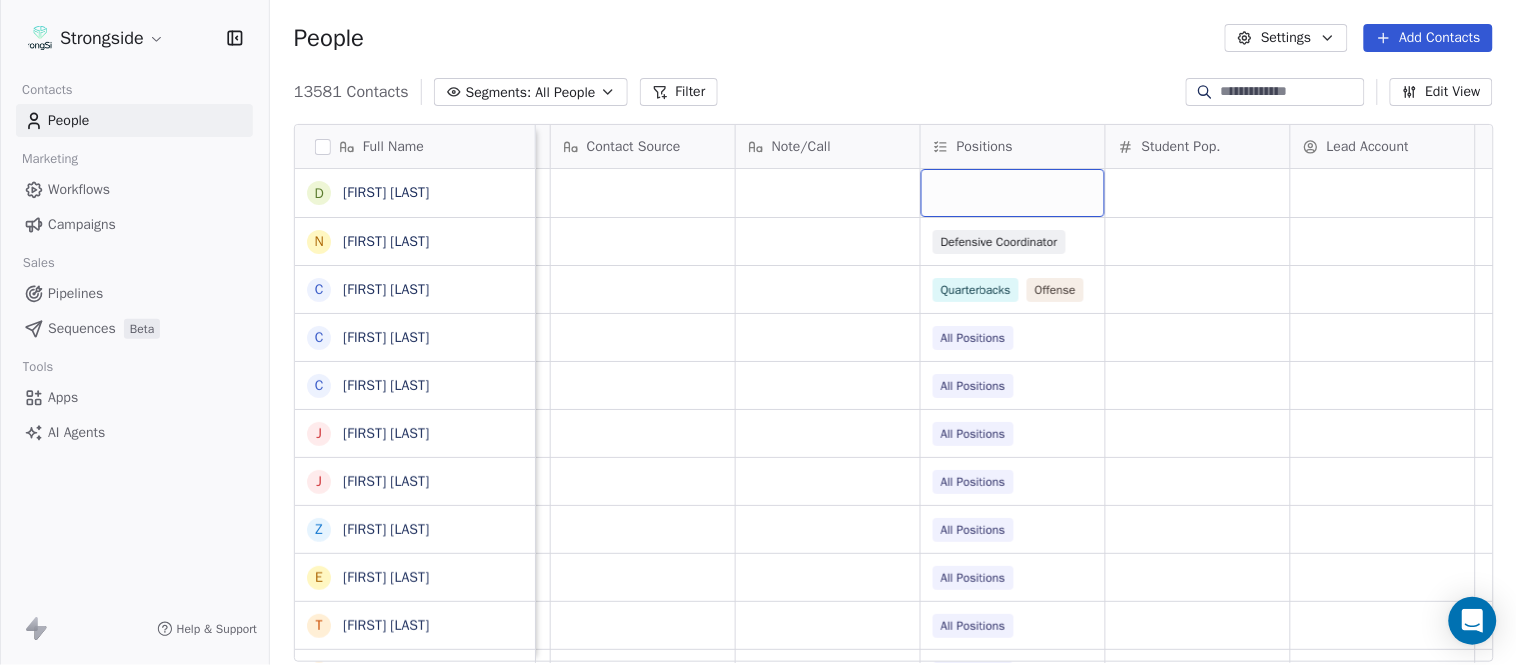 click at bounding box center (1013, 193) 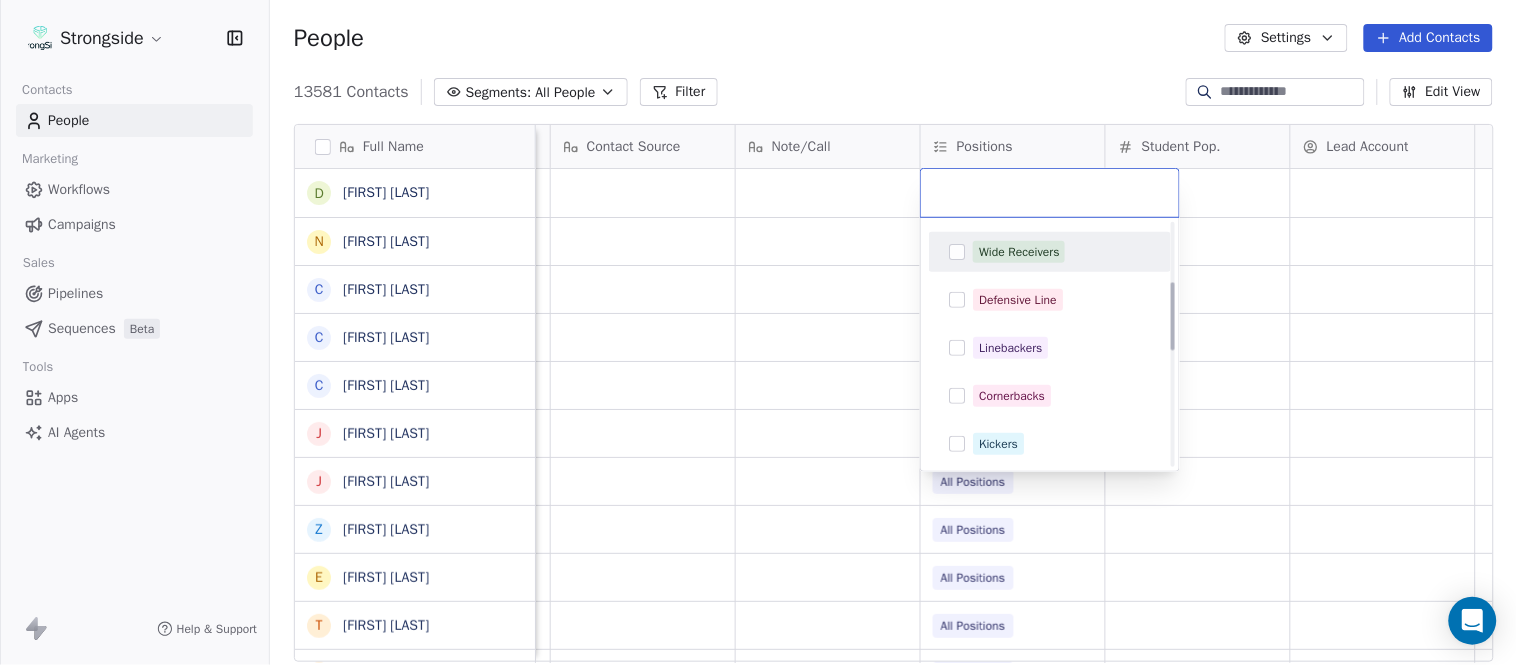 scroll, scrollTop: 222, scrollLeft: 0, axis: vertical 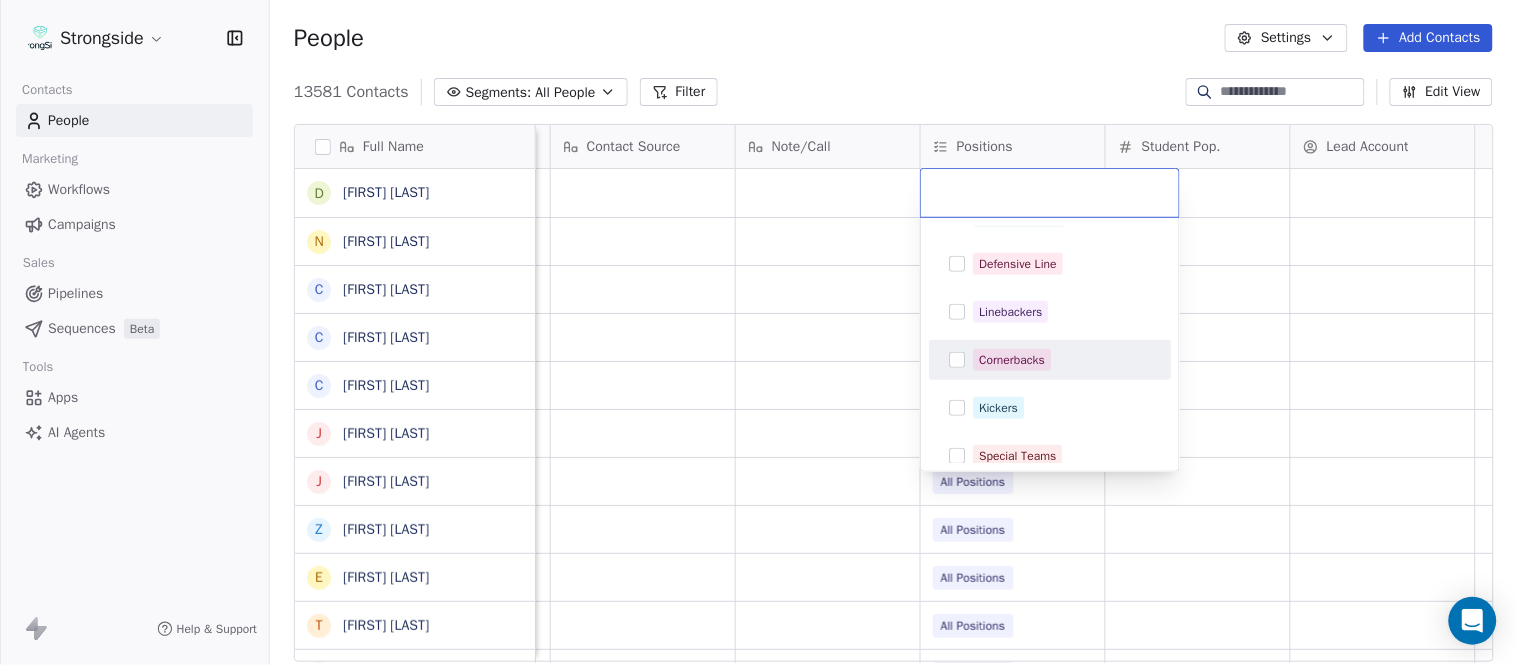 click on "Cornerbacks" at bounding box center [1012, 360] 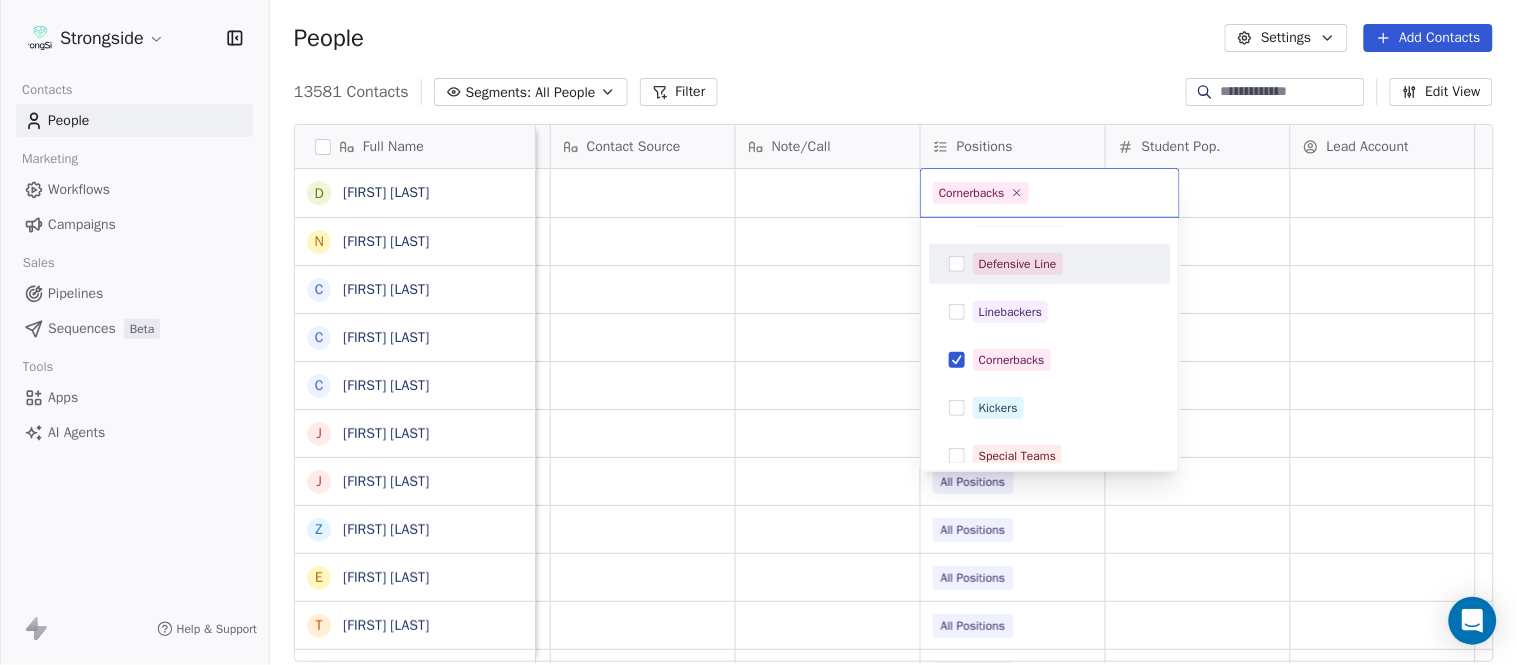 click on "Strongside Contacts People Marketing Workflows Campaigns Sales Pipelines Sequences Beta Tools Apps AI Agents Help & Support People Settings Add Contacts 13581 Contacts Segments: All People Filter Edit View Tag Add to Sequence Export Full Name D [FIRST] [LAST] N [FIRST] [LAST] C [FIRST] [LAST] C [FIRST] [LAST] C [FIRST] [LAST] J [FIRST] [LAST] J [FIRST] [LAST] Z [FIRST] [LAST] E [FIRST] [LAST] T [FIRST] [LAST] J [FIRST] [LAST] T [FIRST] [LAST] L [FIRST] [LAST] T [FIRST] [LAST] C [FIRST] [LAST] C [FIRST] [LAST] B [FIRST] [LAST] J [FIRST] [LAST] A [FIRST] [LAST] T [FIRST] [LAST] N [FIRST] [LAST] S [FIRST] [LAST] T [FIRST] [LAST] B [FIRST] [LAST] J [FIRST] [LAST] C [FIRST] [LAST] T [FIRST] [LAST] B [FIRST] [LAST] K [FIRST] [LAST] K [FIRST] [LAST] J [FIRST] [LAST] Priority Emails Auto Clicked Last Activity Date BST In Open Phone Contact Source Note/Call Positions Student Pop. Lead Account True True All Positions True All Positions True All Positions True All Positions True All Positions True All Positions True All Positions True All Positions False All Positions True All Positions False All Positions True All Positions False Wide Receivers False Tight Ends False" at bounding box center (758, 332) 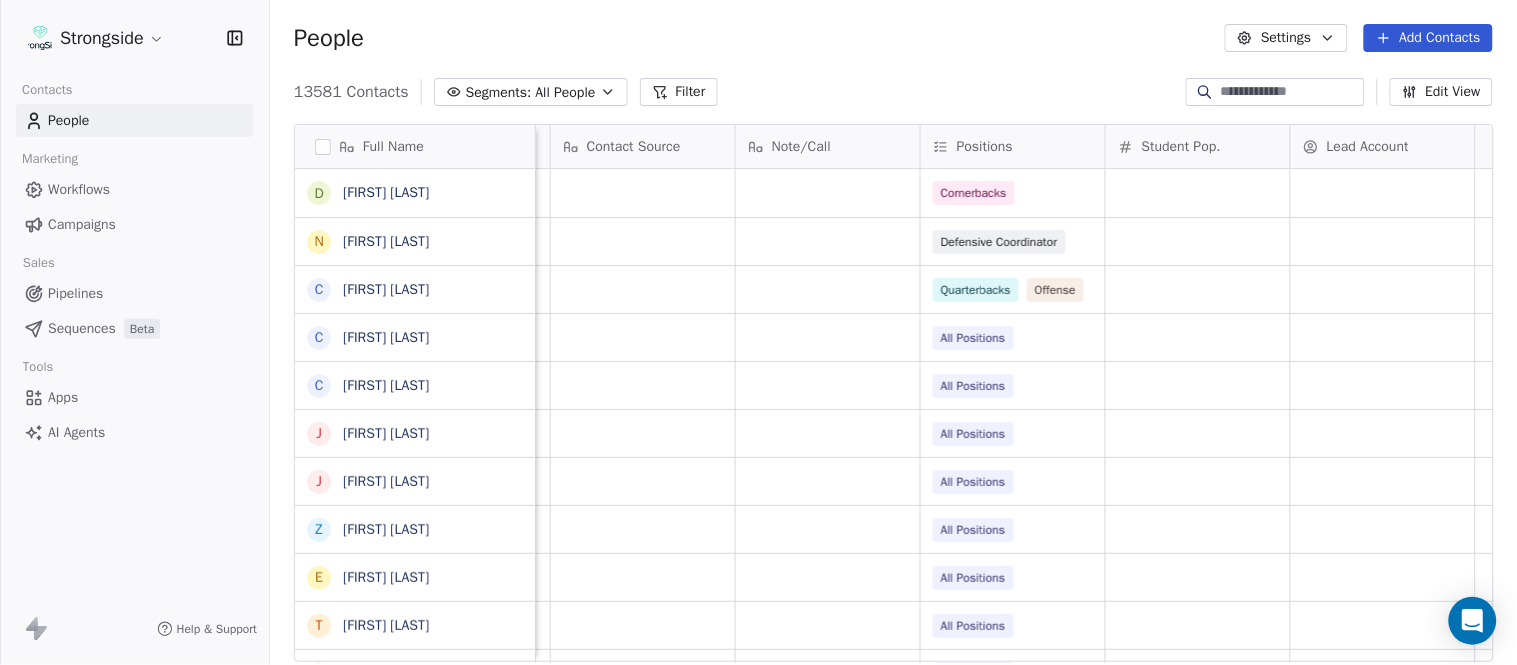 click on "Add Contacts" at bounding box center [1428, 38] 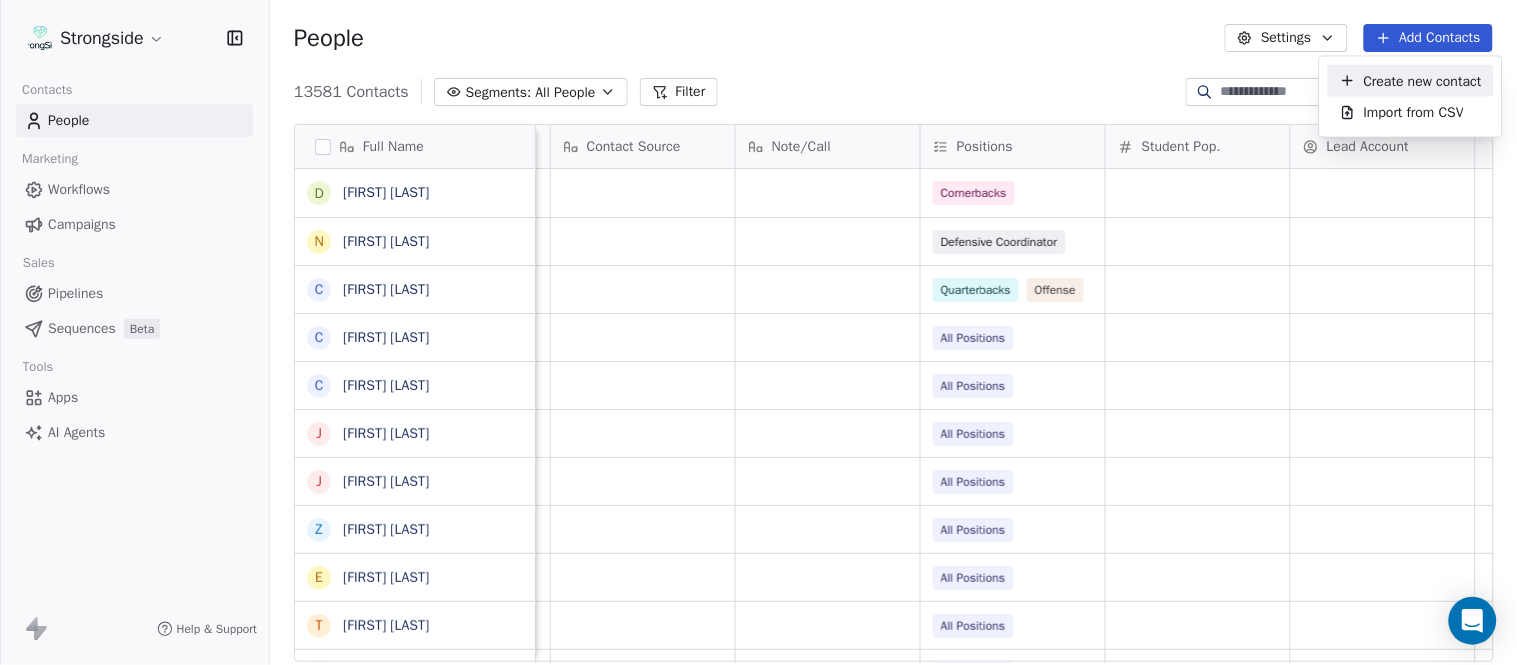 click on "Create new contact" at bounding box center (1423, 80) 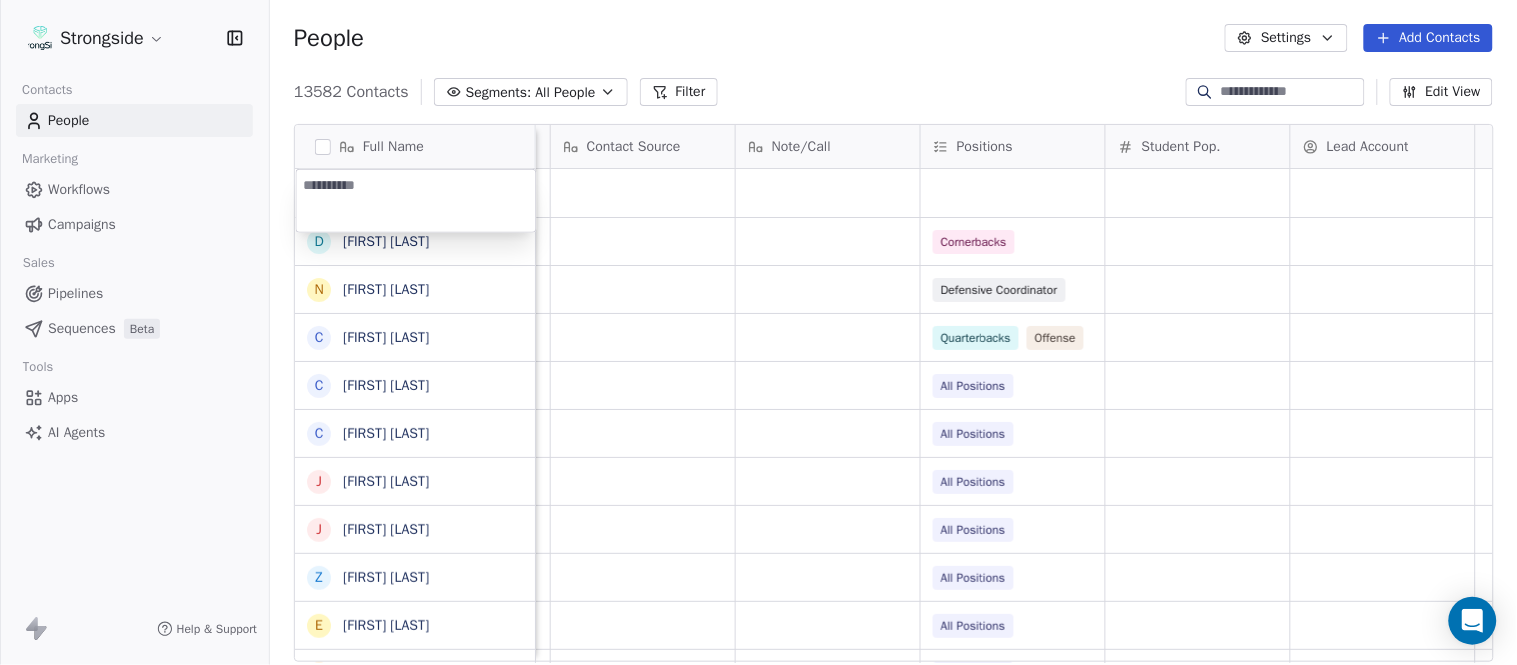 type on "**********" 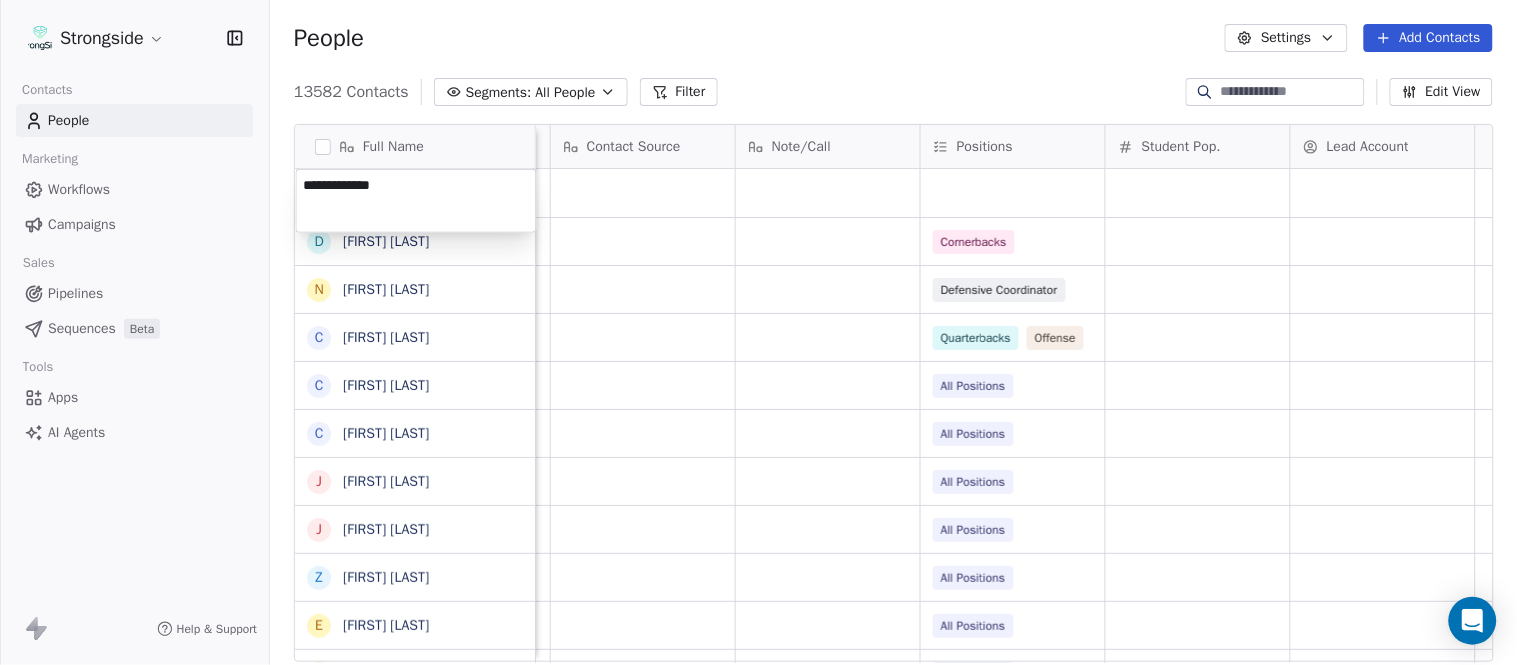 click on "Strongside Contacts People Marketing Workflows Campaigns Sales Pipelines Sequences Beta Tools Apps AI Agents Help & Support People Settings  Add Contacts 13582 Contacts Segments: All People Filter  Edit View Tag Add to Sequence Export Full Name D [LAST] N [LAST] C [LAST] C [LAST] C [LAST] J [LAST] J [LAST] Z [LAST] E [LAST] T [LAST] J [LAST] T [LAST] L [LAST] T [LAST] C [LAST] C [LAST] B [LAST] J [LAST] A [LAST] T [LAST] N [LAST] S [LAST] T [LAST] B [LAST] B [LAST] K [LAST] K [LAST] J [LAST] Email Phone Number Level League/Conference Organization Job Title Tags Created Date BST Status Priority Emails Auto Clicked Last Activity Date BST In Open Phone Contact Source Note/Call Positions Student Pop. Lead Account     True Cornerbacks   True Defensive Coordinator   False Quarterbacks Offense   False All Positions   True All Positions   True All Positions   False All Positions   False" at bounding box center [758, 332] 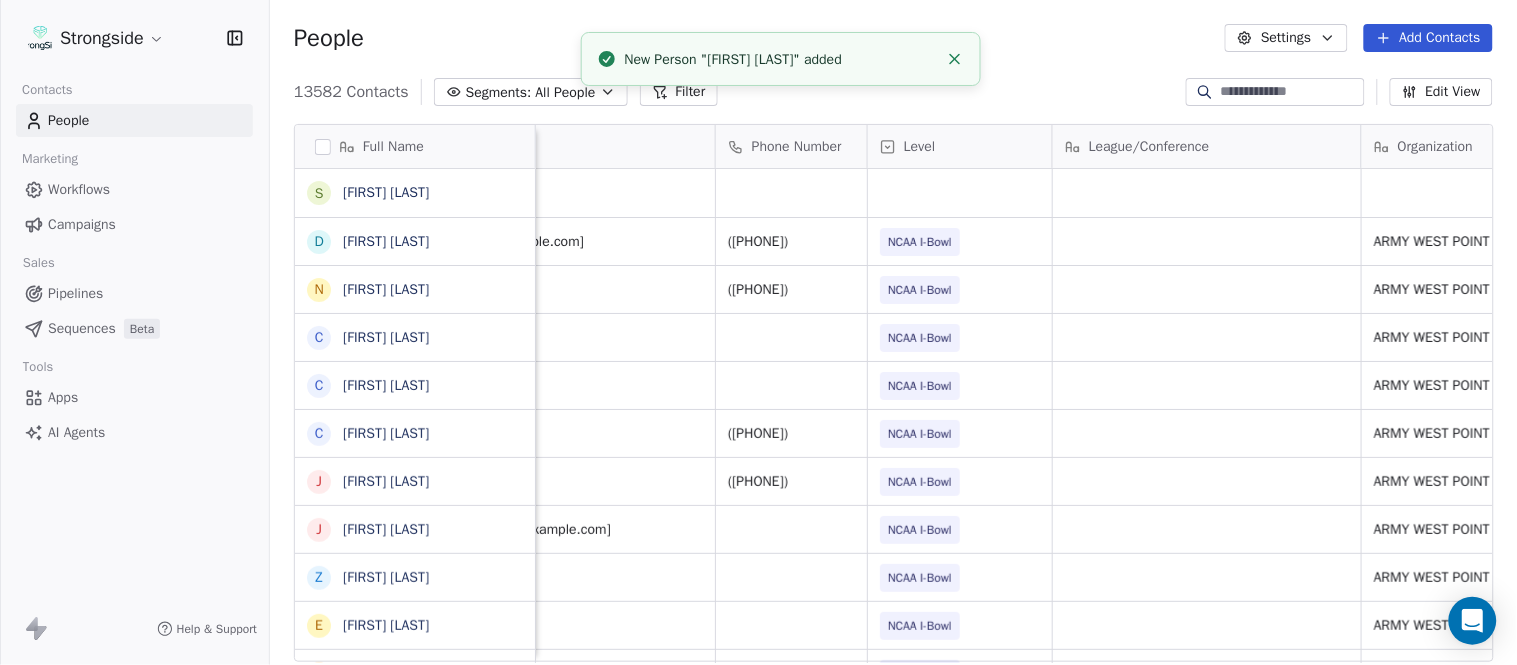 scroll, scrollTop: 0, scrollLeft: 0, axis: both 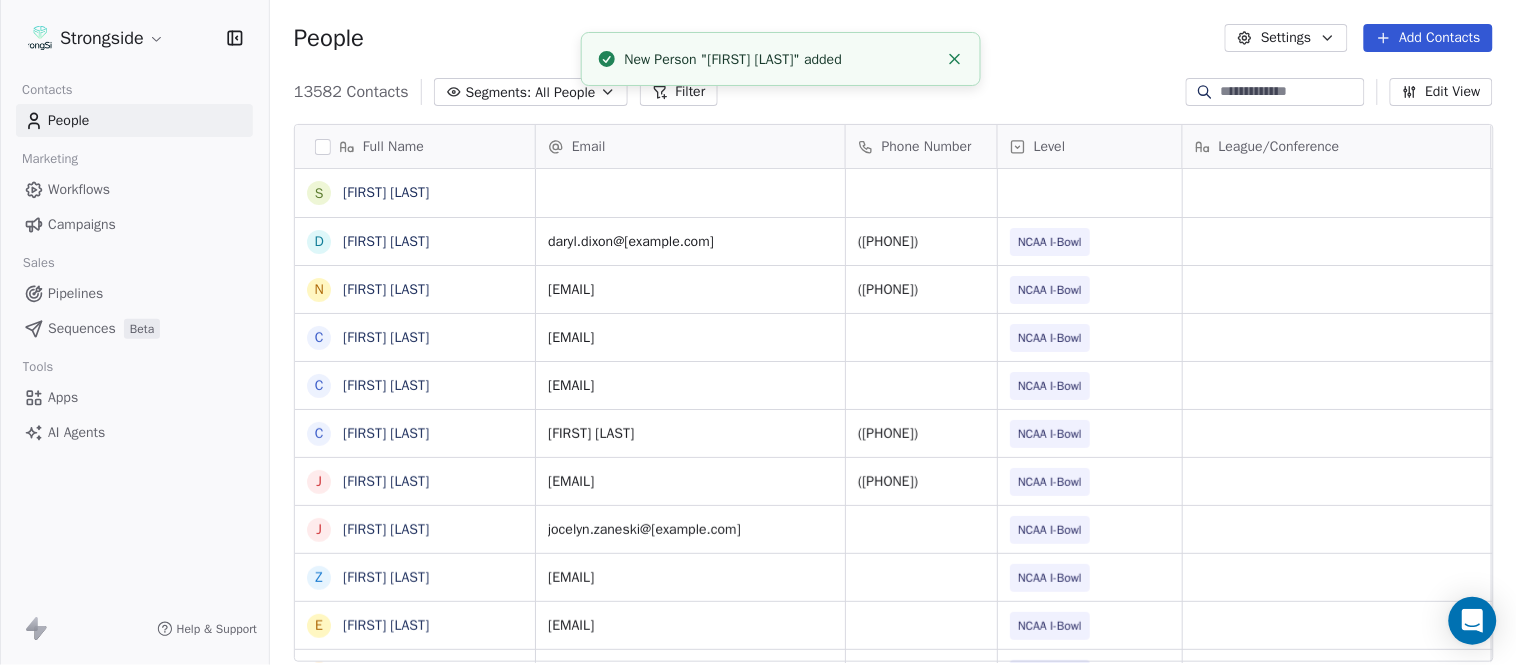 click at bounding box center [955, 59] 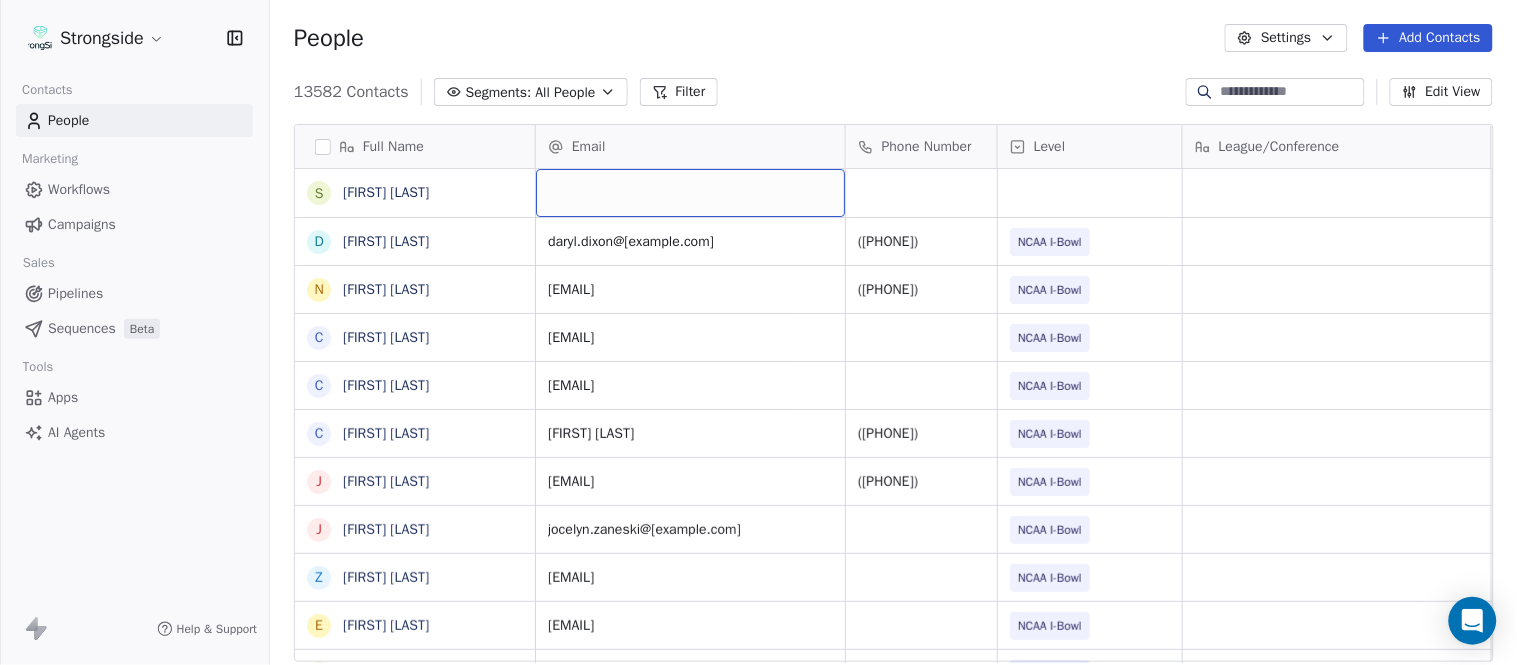 click at bounding box center (690, 193) 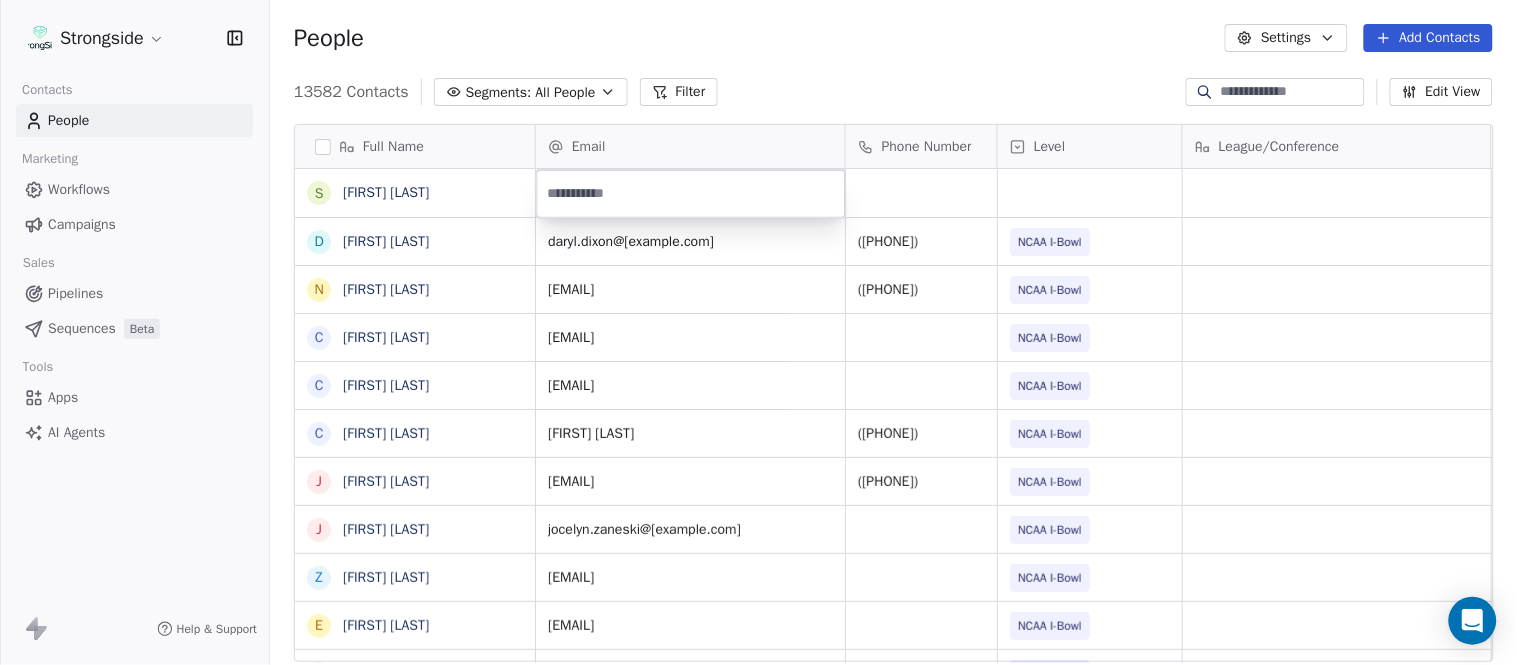 type on "**********" 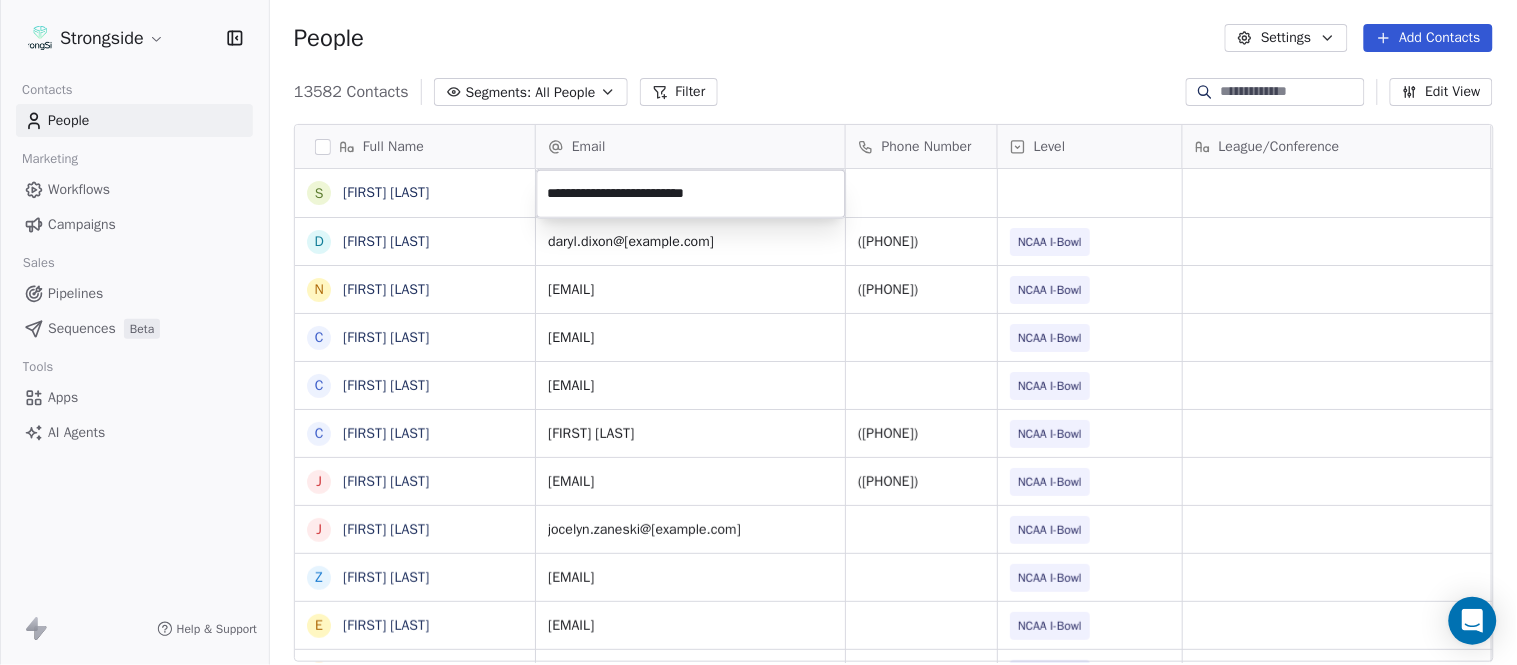 click on "Full Name S [NAME] D [NAME] N [NAME] C [NAME] C [NAME] C [NAME] J [NAME] J [NAME] Z [NAME] E [NAME] T [NAME] J [NAME] T [NAME] L [NAME] T [NAME] C [NAME] C [NAME] B [NAME] J [NAME] A [NAME] T [NAME] N [NAME] S [NAME] T [NAME] Email Phone Number Level League/Conference Organization Job Title Tags Created Date BST [DATE] [TIME] [EMAIL] ([PHONE]) NCAA I-Bowl ARMY WEST POINT Assistant Coach [DATE] [TIME] [EMAIL] ([PHONE]) NCAA I-Bowl ARMY WEST POINT SID" at bounding box center (758, 332) 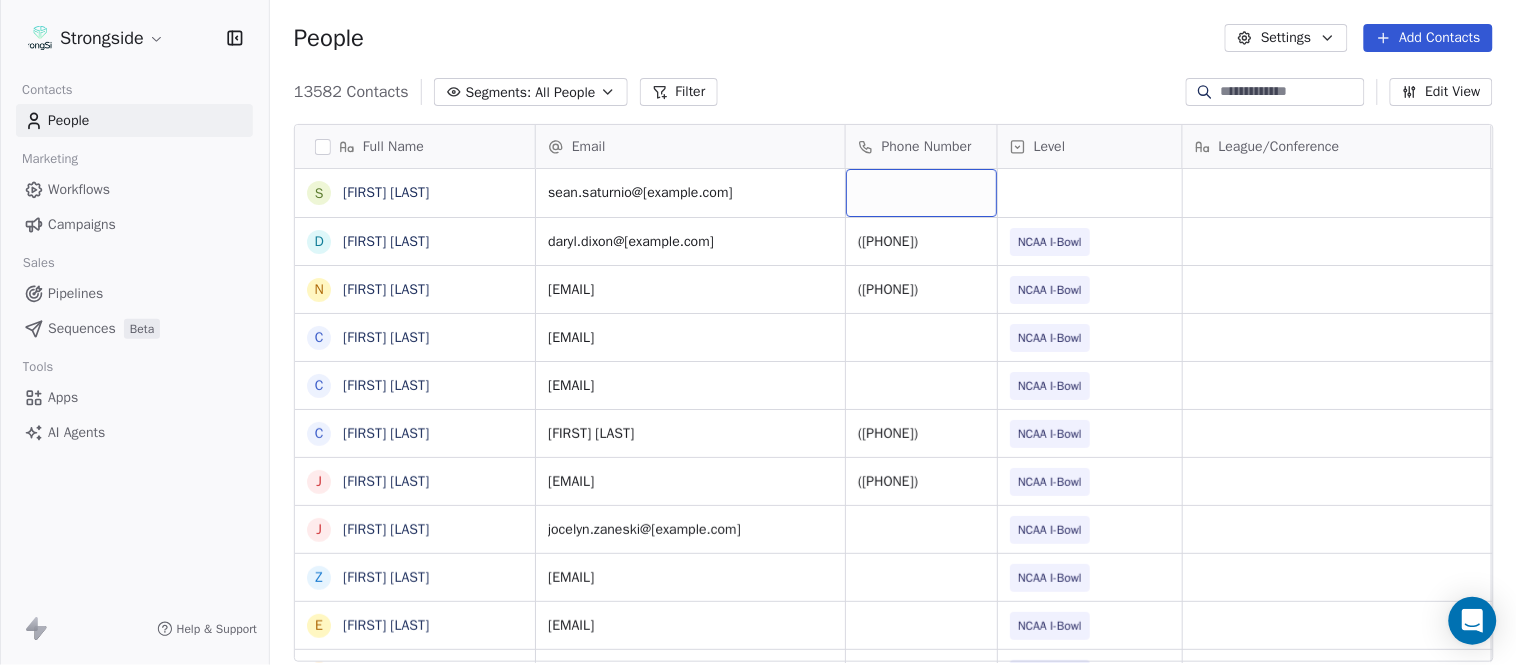 click at bounding box center (921, 193) 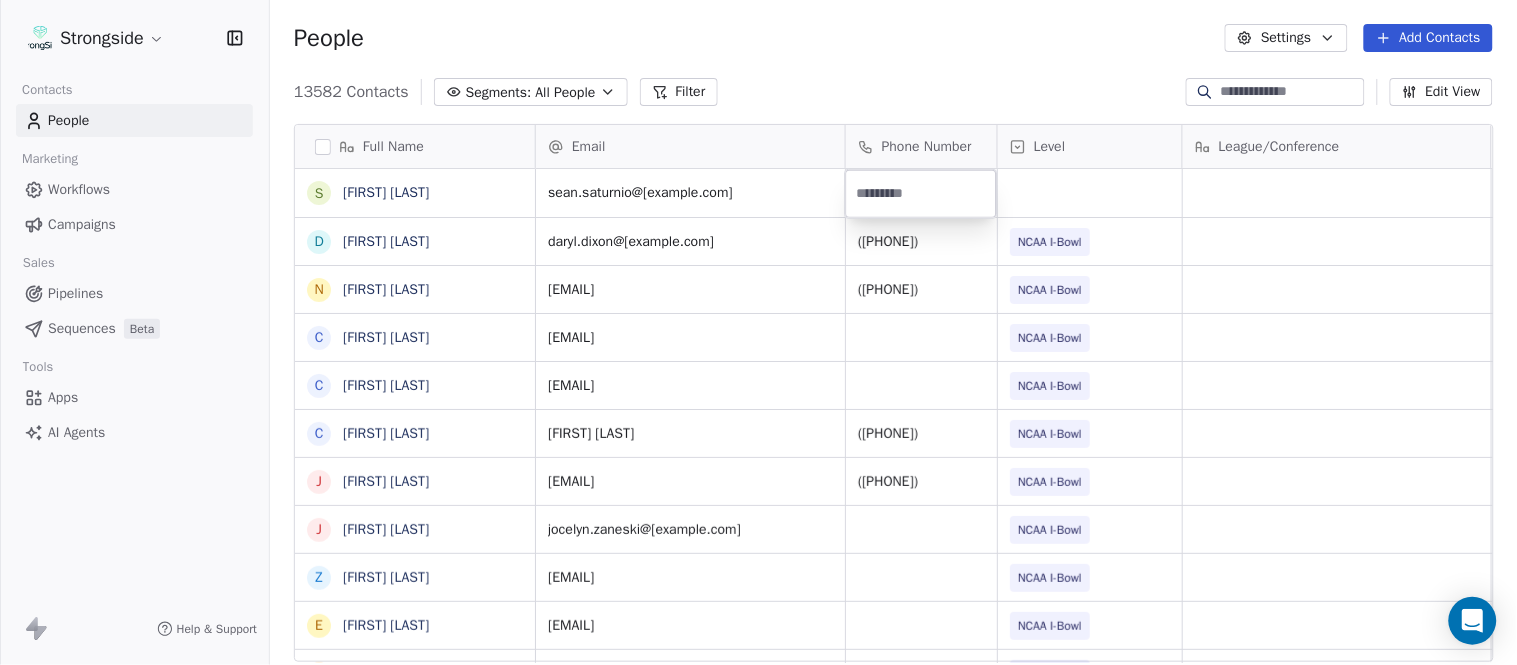 type on "**********" 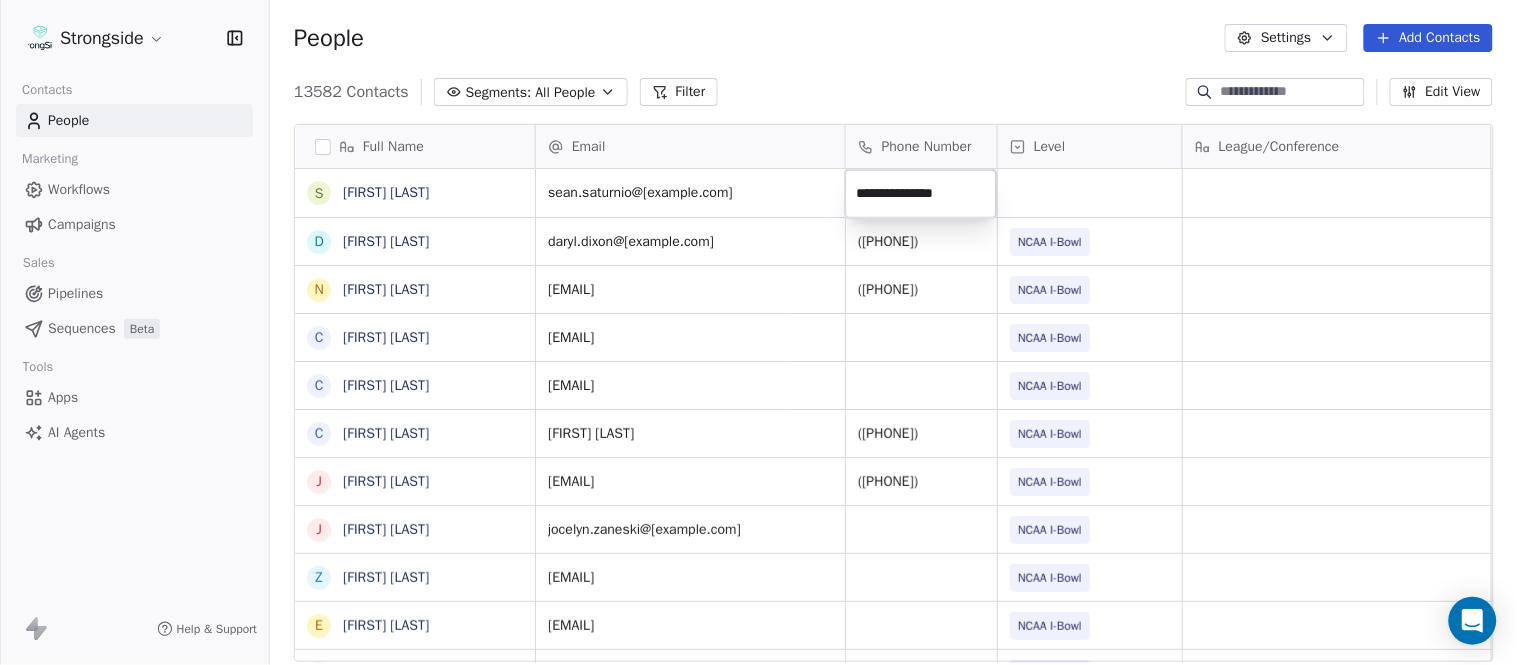 click on "Strongside Contacts People Marketing Workflows Campaigns Sales Pipelines Sequences Beta Tools Apps AI Agents Help & Support People Settings  Add Contacts 13582 Contacts Segments: All People Filter  Edit View Tag Add to Sequence Export Full Name S [FIRST] [LAST] D [FIRST] [LAST] N [FIRST] [LAST] C [FIRST] [LAST] C [FIRST] [LAST] C [FIRST] [LAST] J [FIRST] [LAST] J [FIRST] [LAST] Z [FIRST] [LAST] E [FIRST] [LAST] T [FIRST] [LAST] J [FIRST] [LAST] T [FIRST] [LAST] L [FIRST] [LAST] T [FIRST] [LAST] C [FIRST] [LAST] C [FIRST] [LAST] B [FIRST] [LAST] J [FIRST] [LAST] A [FIRST] [LAST] T [FIRST] [LAST] N [FIRST] [LAST] S [FIRST] [LAST] T [FIRST] [LAST] Email Phone Number Level League/Conference Organization Job Title Tags Created Date BST [EMAIL] Aug 04, 2025 08:42 PM [EMAIL] ([PHONE]) NCAA I-Bowl ARMY WEST POINT Assistant Coach Aug 04, 2025 08:41 PM [EMAIL] ([PHONE]) SID" at bounding box center [758, 332] 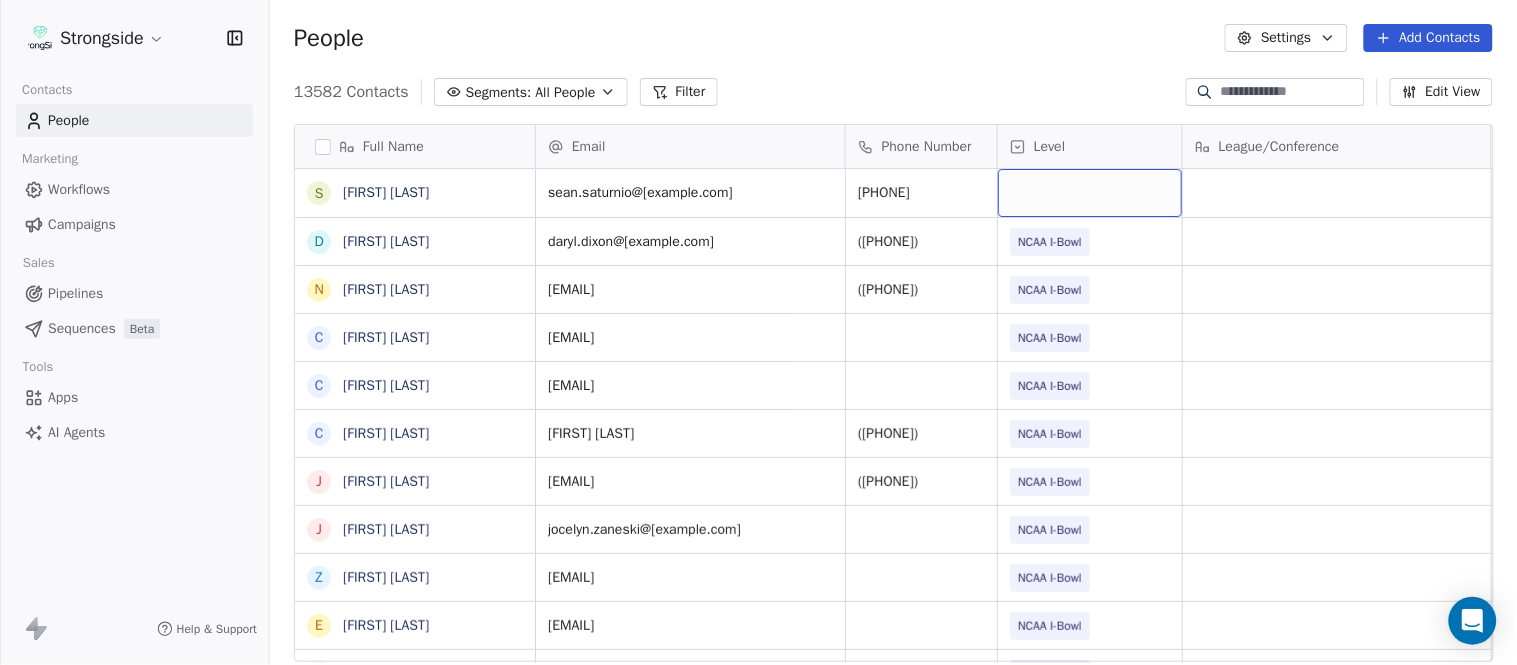 click on "Level" at bounding box center (1090, 146) 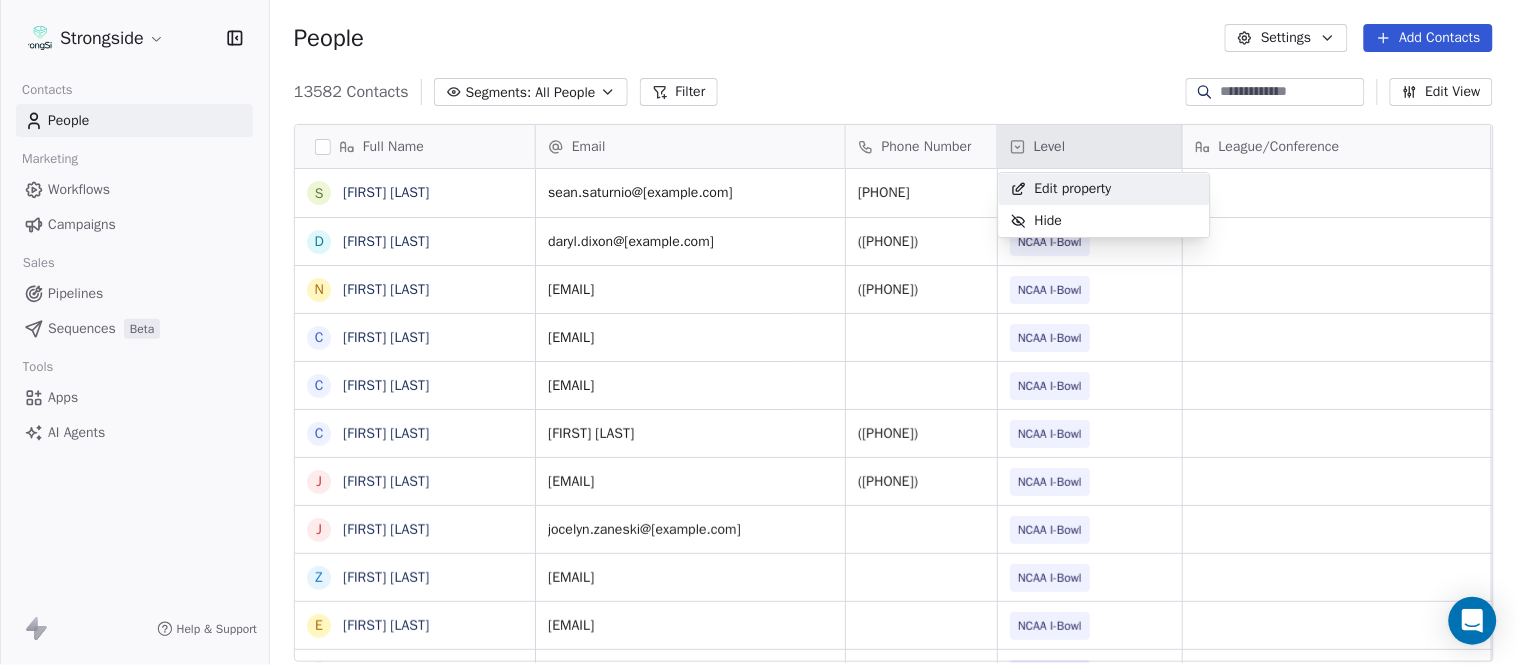 click on "Full Name S [NAME] D [NAME] N [NAME] C [NAME] C [NAME] C [NAME] J [NAME] J [NAME] Z [NAME] E [NAME] T [NAME] J [NAME] T [NAME] L [NAME] T [NAME] C [NAME] C [NAME] B [NAME] J [NAME] A [NAME] T [NAME] N [NAME] S [NAME] T [NAME] Email Phone Number Level League/Conference Organization Job Title Tags Created Date BST [EMAIL] 	([PHONE]) [DATE] [TIME] [EMAIL] ([PHONE]) NCAA I-Bowl ARMY WEST POINT Assistant Coach [DATE] [TIME] [EMAIL] SID" at bounding box center [758, 332] 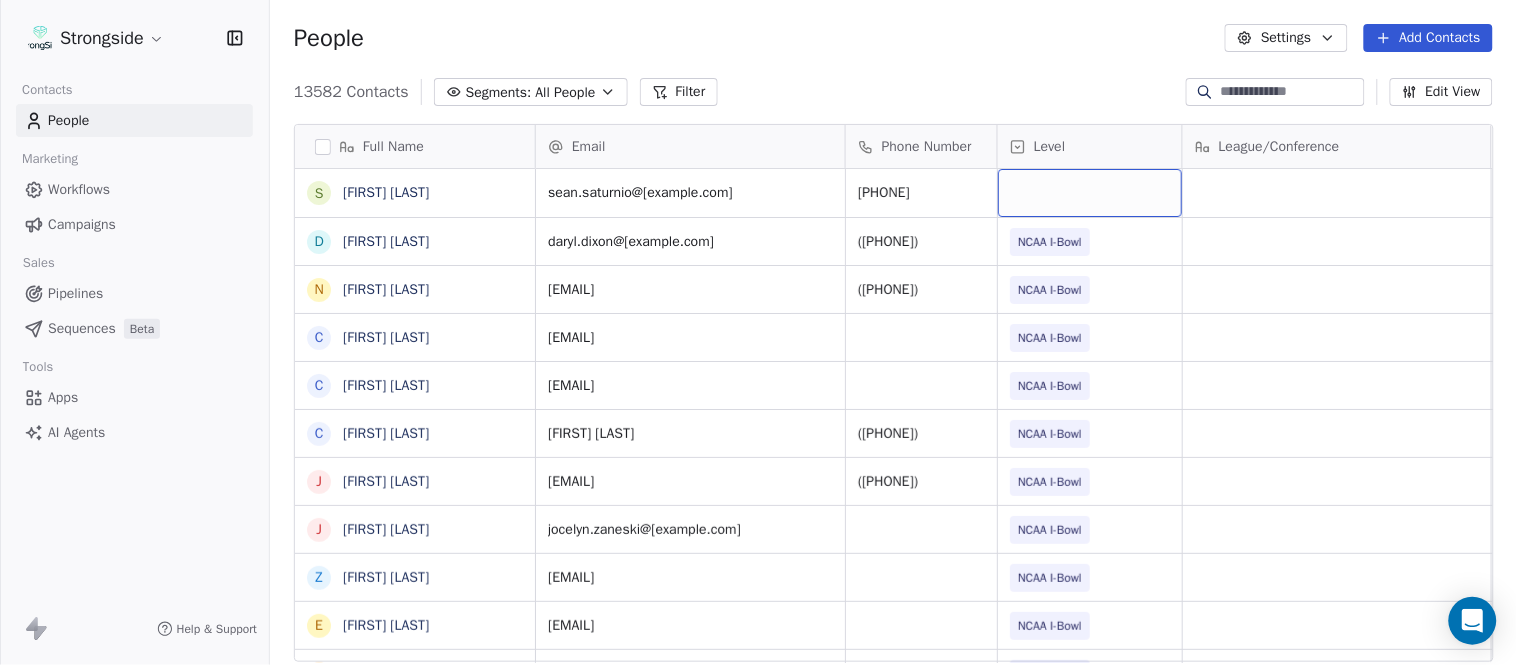 click at bounding box center (1090, 193) 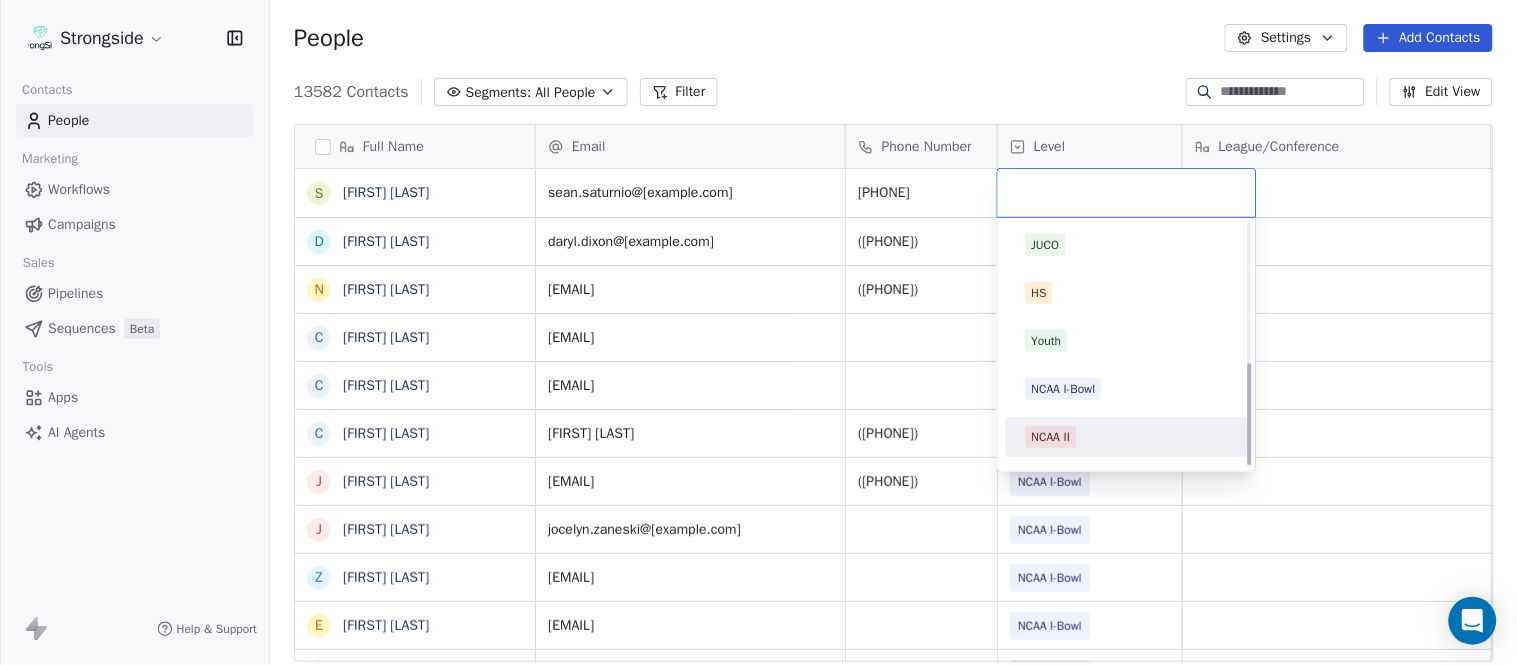 scroll, scrollTop: 330, scrollLeft: 0, axis: vertical 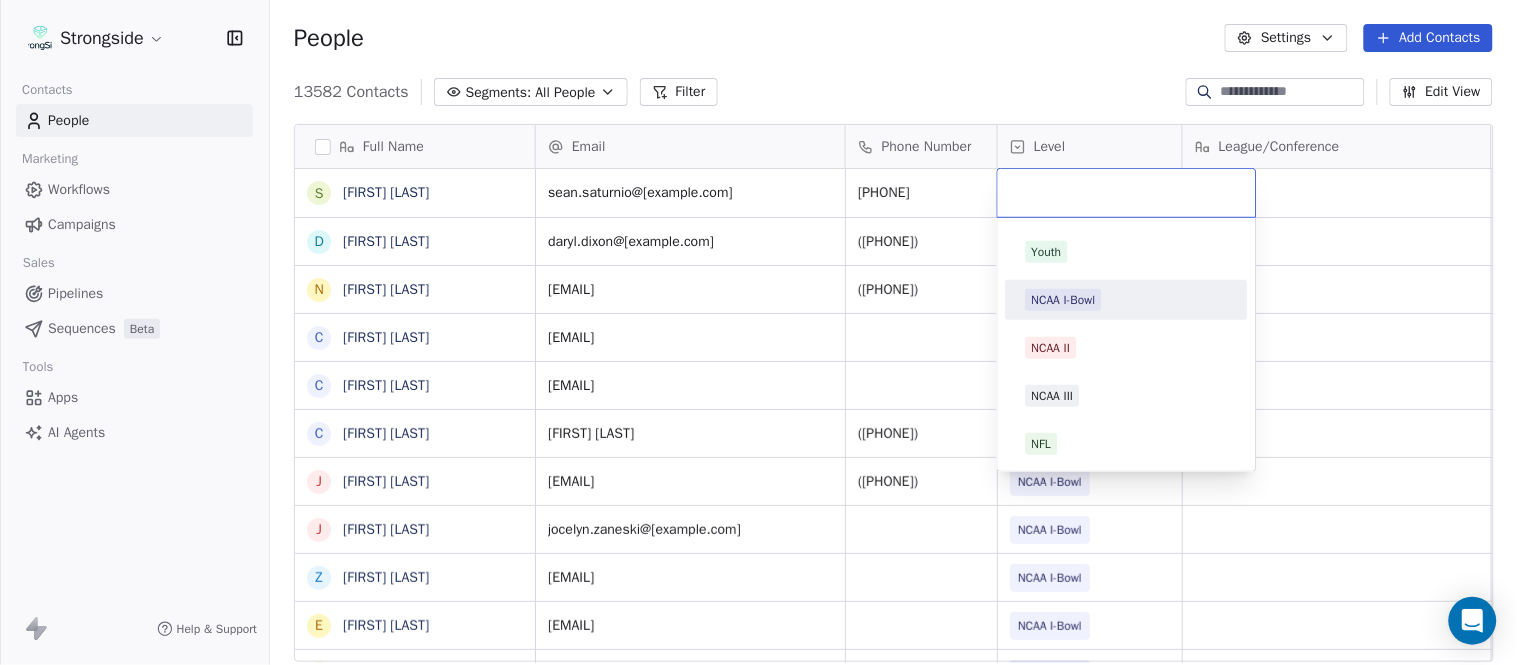 click on "NCAA I-Bowl" at bounding box center (1127, 300) 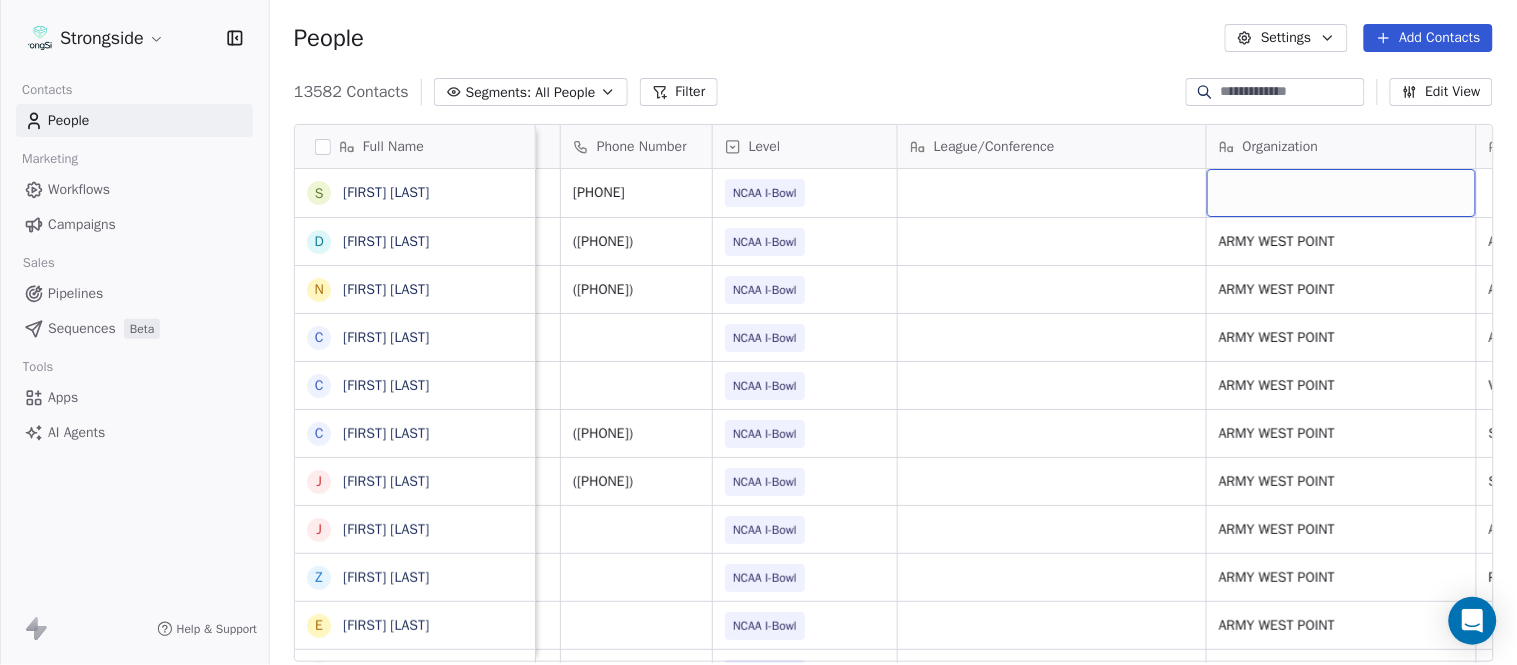 scroll, scrollTop: 0, scrollLeft: 553, axis: horizontal 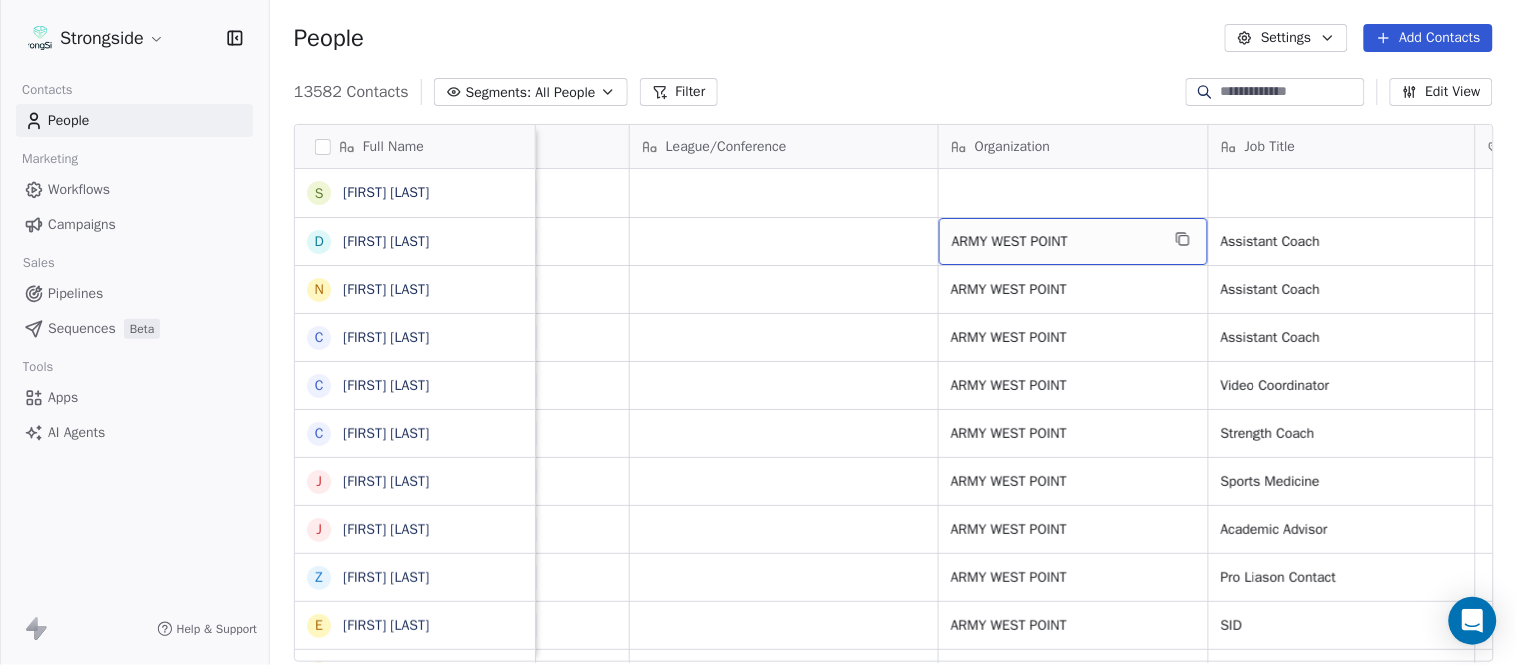 click on "ARMY WEST POINT" at bounding box center (1073, 241) 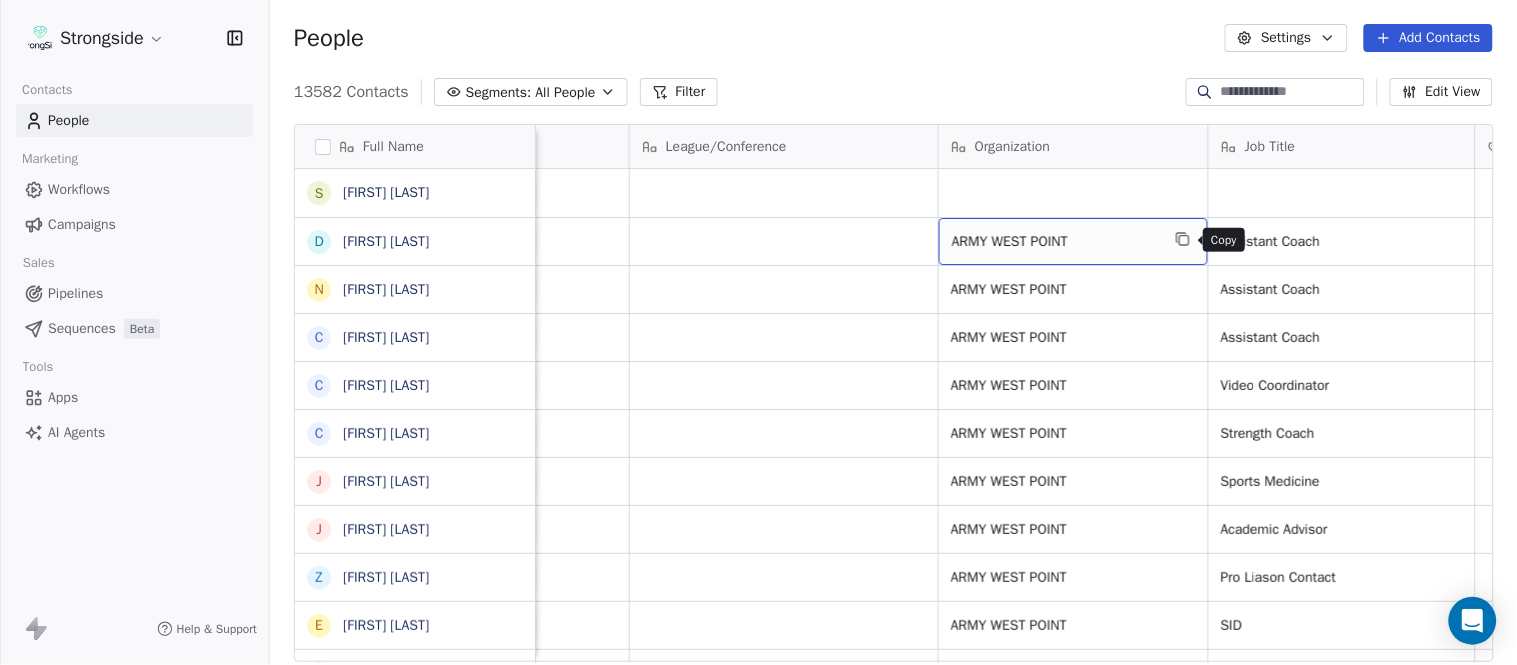 click 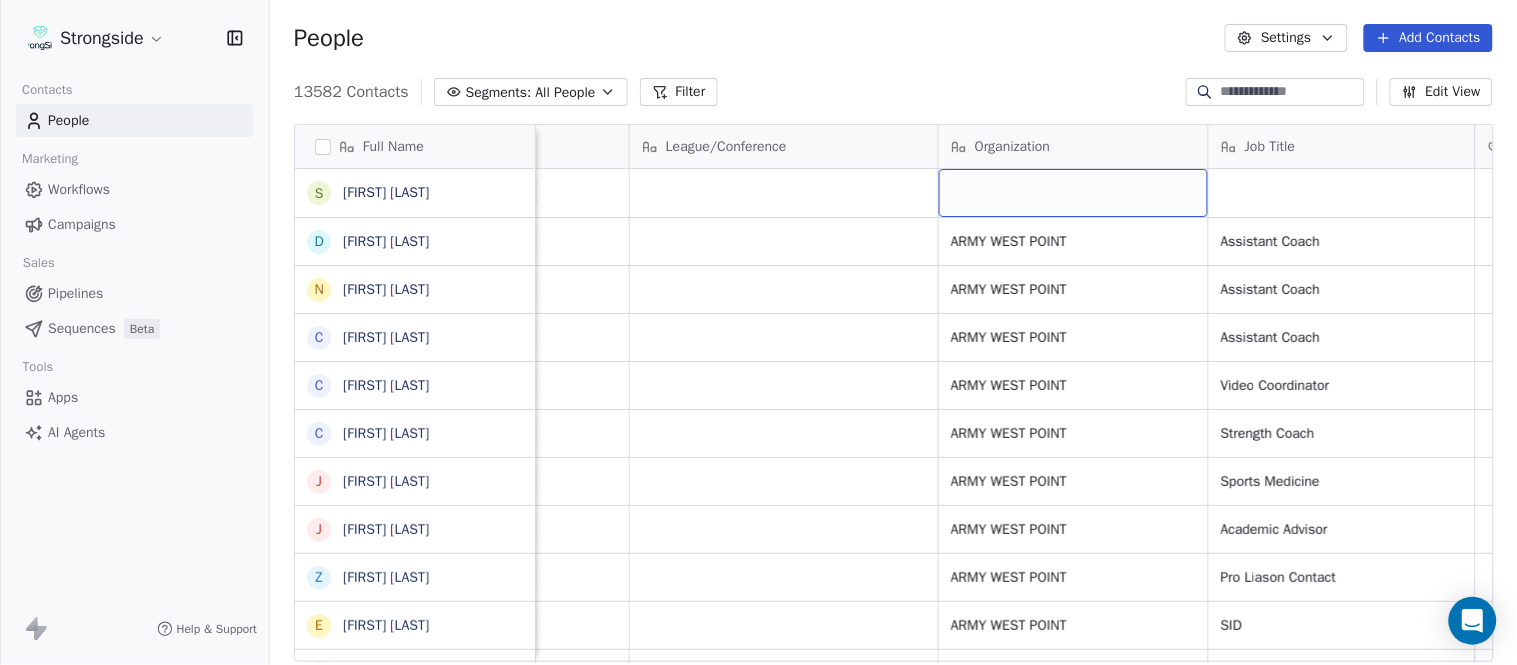 click at bounding box center (1073, 193) 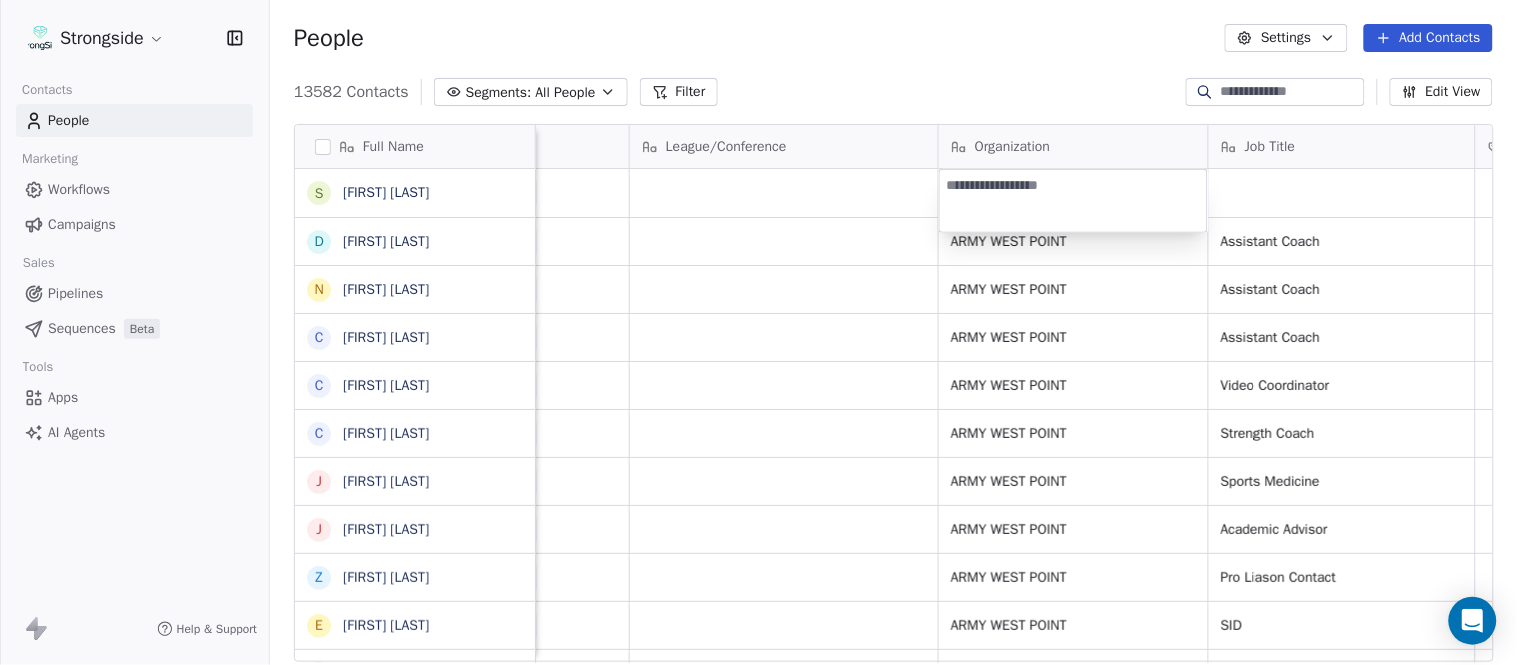 type on "**********" 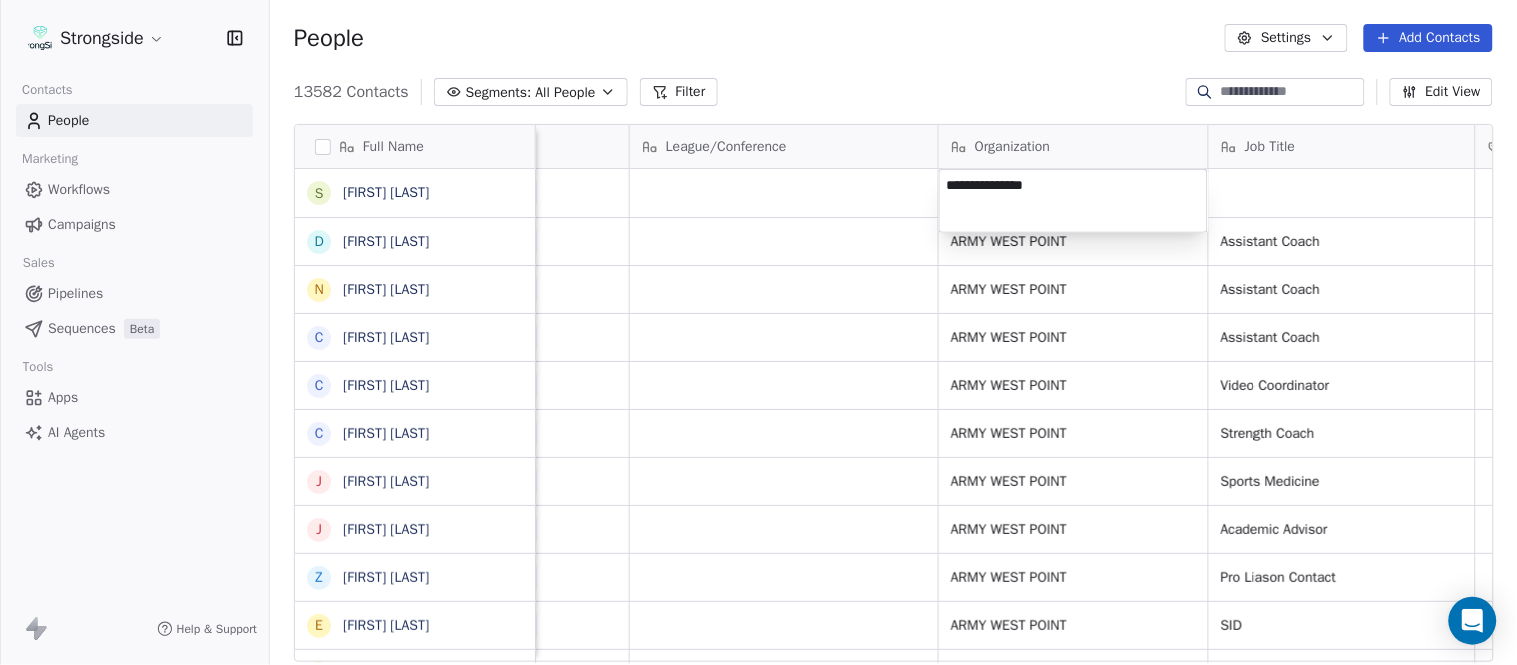 click on "Strongside Contacts People Marketing Workflows Campaigns Sales Pipelines Sequences Beta Tools Apps AI Agents Help & Support People Settings Add Contacts 13582 Contacts Segments: All People Filter Edit View Tag Add to Sequence Export Full Name S S D D N C C C C J J Z E T T L T C C B J A T N S T B J C E Email Phone Number Level League/Conference Organization Job Title Tags Created Date BST Status Priority [EMAIL] ([PHONE]) NCAA I-Bowl Aug 04, 2025 08:42 PM [EMAIL] ([PHONE]) NCAA I-Bowl ARMY WEST POINT Assistant Coach Aug 04, 2025 08:41 PM" at bounding box center [758, 332] 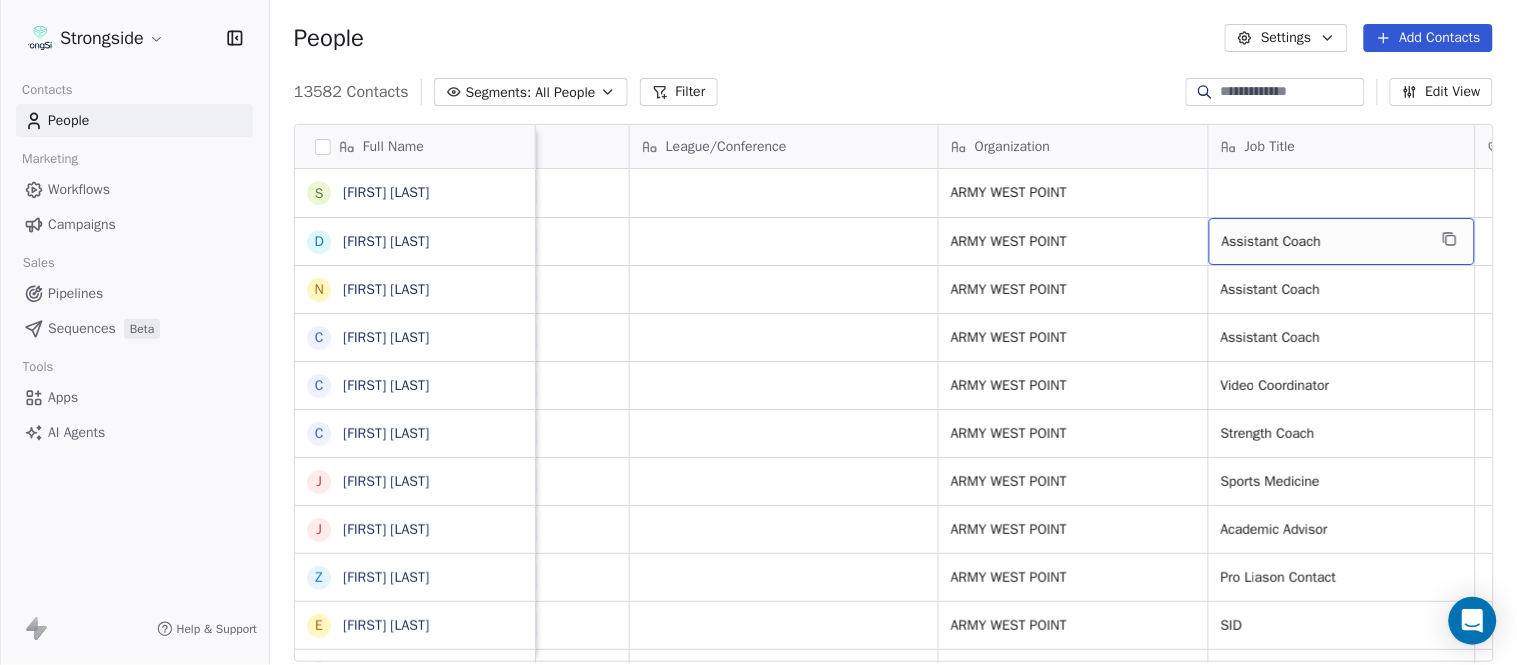 click at bounding box center (1450, 239) 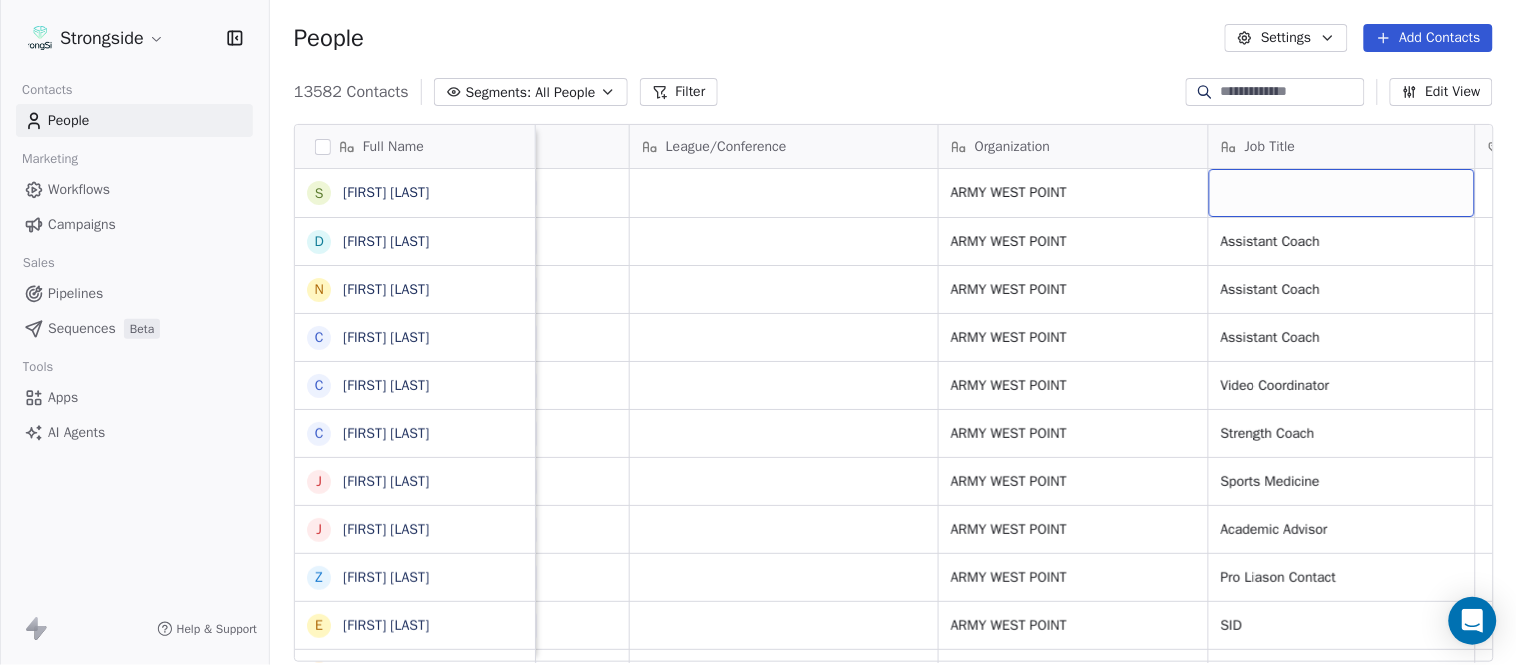 click at bounding box center [1342, 193] 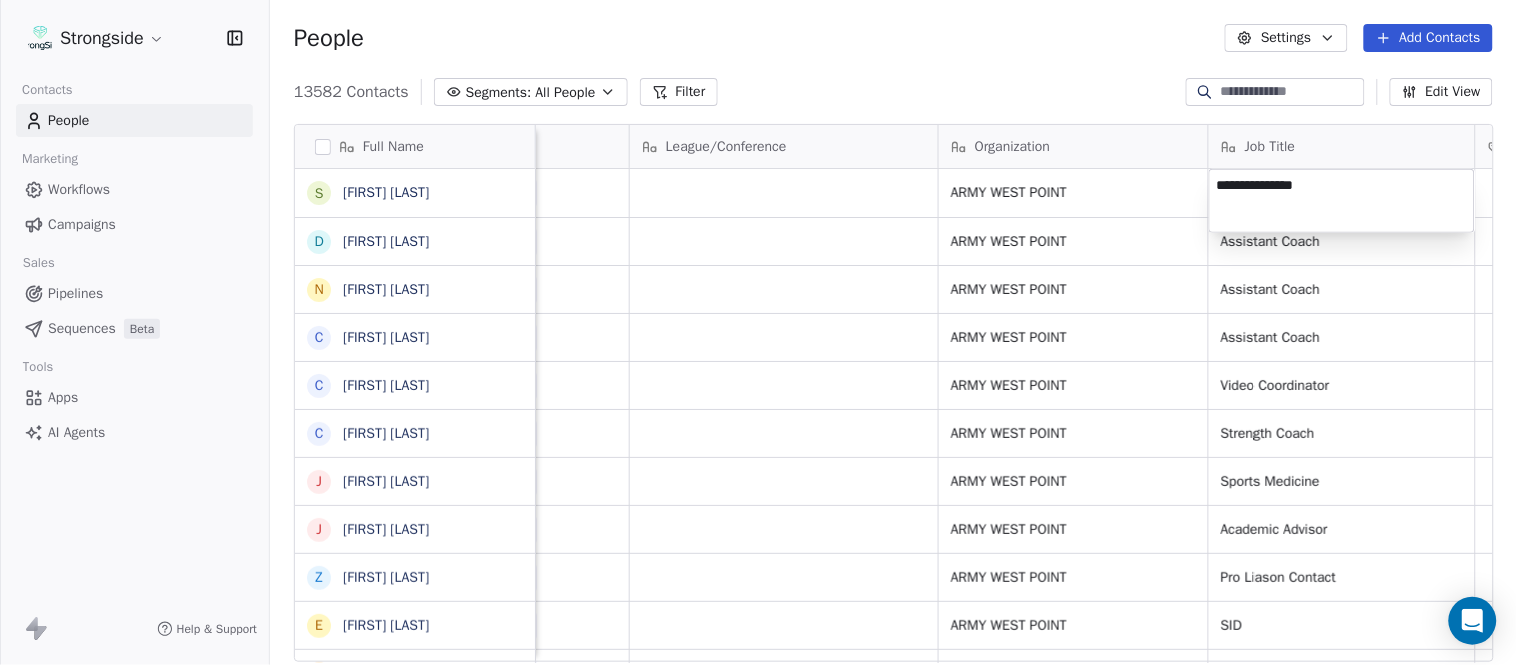 click on "Strongside Contacts People Marketing Workflows Campaigns Sales Pipelines Sequences Beta Tools Apps AI Agents Help & Support People Settings Add Contacts 13582 Contacts Segments: All People Filter Edit View Tag Add to Sequence Export Full Name S [FIRST] [LAST] D [FIRST] [LAST] N [FIRST] [LAST] C [FIRST] [LAST] C [FIRST] [LAST] J [FIRST] [LAST] J [FIRST] [LAST] Z [FIRST] [LAST] E [FIRST] [LAST] T [FIRST] [LAST] J [FIRST] [LAST] T [FIRST] [LAST] L [FIRST] [LAST] T [FIRST] [LAST] C [FIRST] [LAST] C [FIRST] [LAST] B [FIRST] [LAST] J [FIRST] [LAST] A [FIRST] [LAST] T [FIRST] [LAST] N [FIRST] [LAST] S [FIRST] [LAST] T [FIRST] [LAST] B [FIRST] [LAST] J [FIRST] [LAST] C [FIRST] [LAST] T [FIRST] [LAST] B [FIRST] [LAST] K [FIRST] [LAST] K [FIRST] [LAST] Email Phone Number Level League/Conference Organization Job Title Tags Created Date BST Status Priority sean.saturnio@[example.com] ([PHONE]) NCAA I-Bowl ARMY WEST POINT Aug 04, 2025 08:42 PM daryl.dixon@[example.com] ([PHONE]) NCAA I-Bowl ARMY WEST POINT Assistant Coach SID" at bounding box center [758, 332] 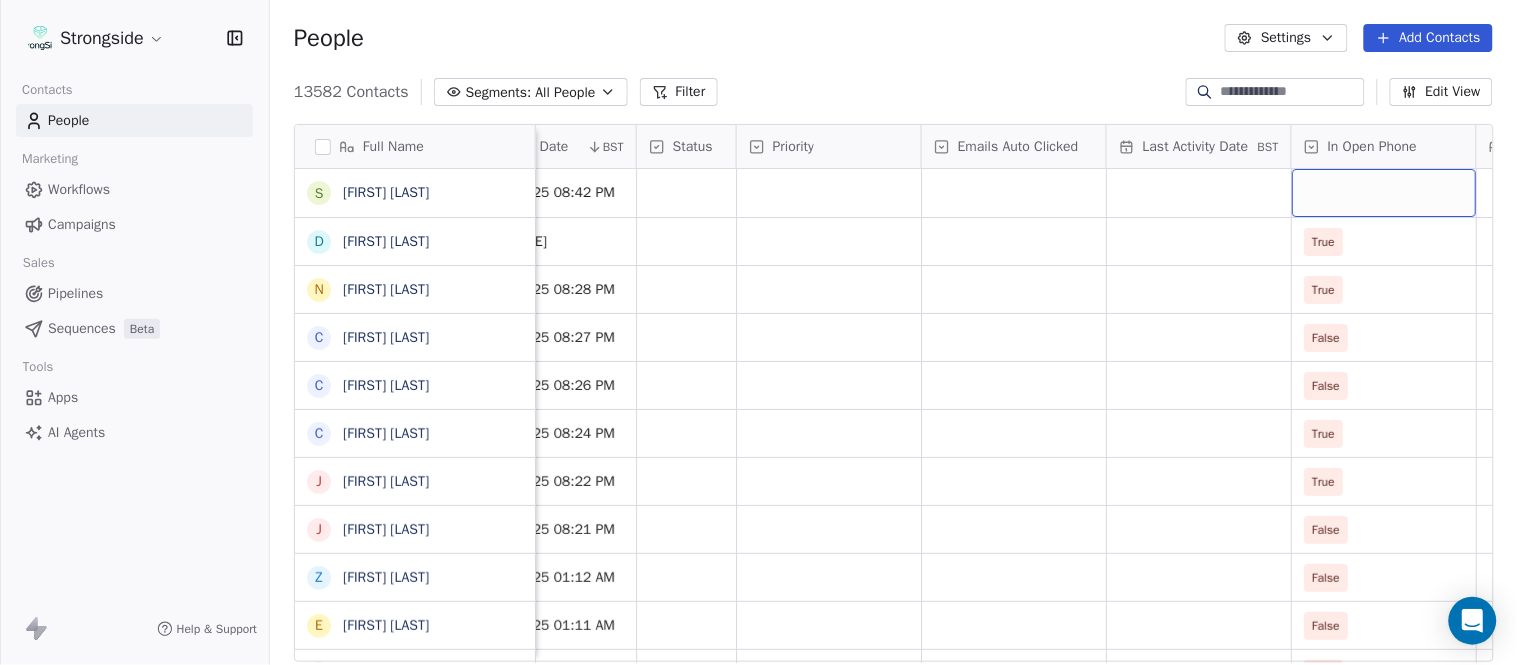 scroll, scrollTop: 0, scrollLeft: 1863, axis: horizontal 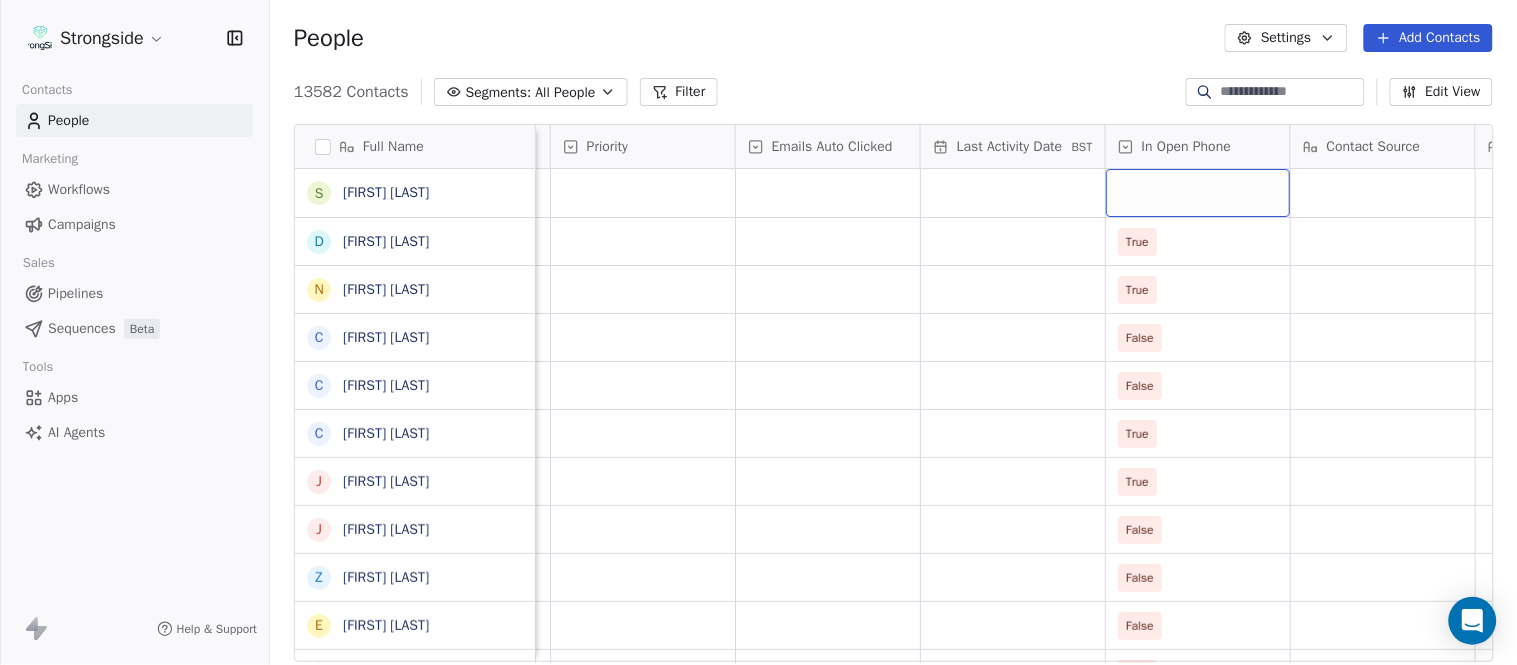 click at bounding box center (1198, 193) 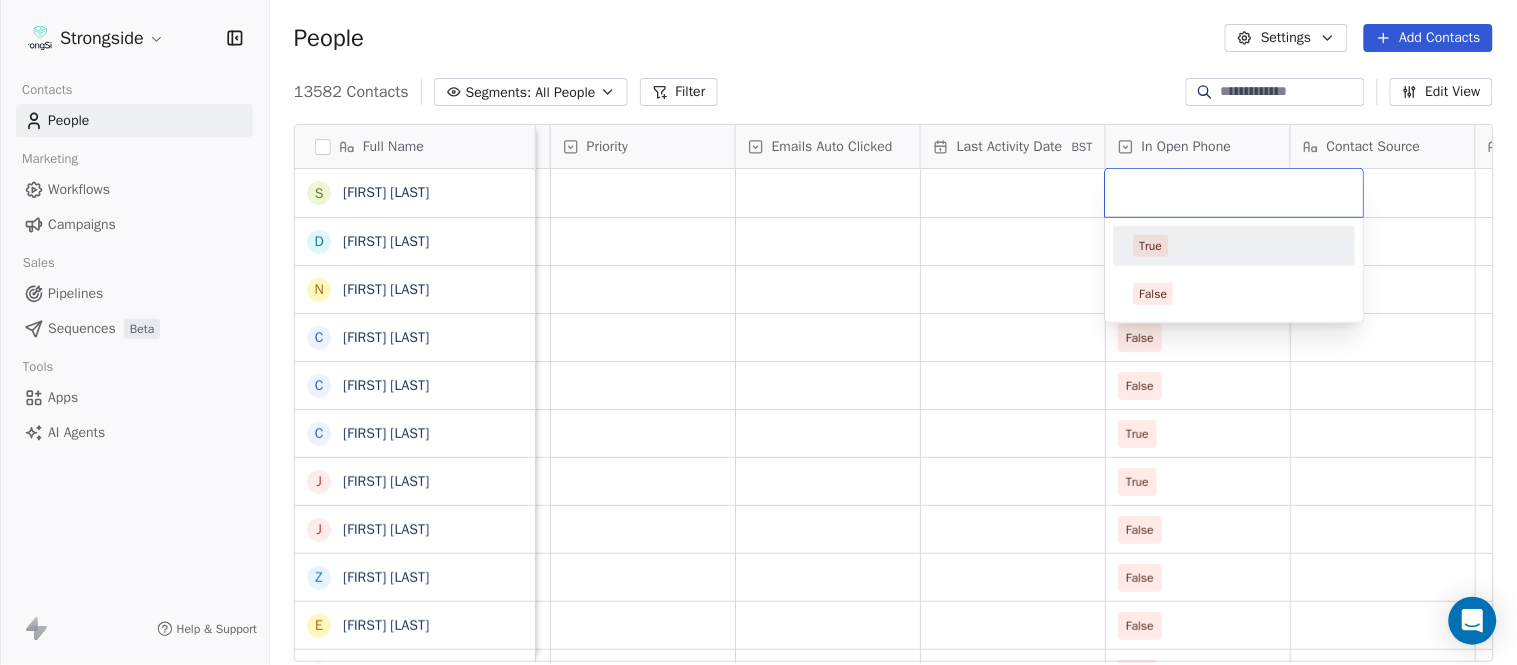 click on "True" at bounding box center [1235, 246] 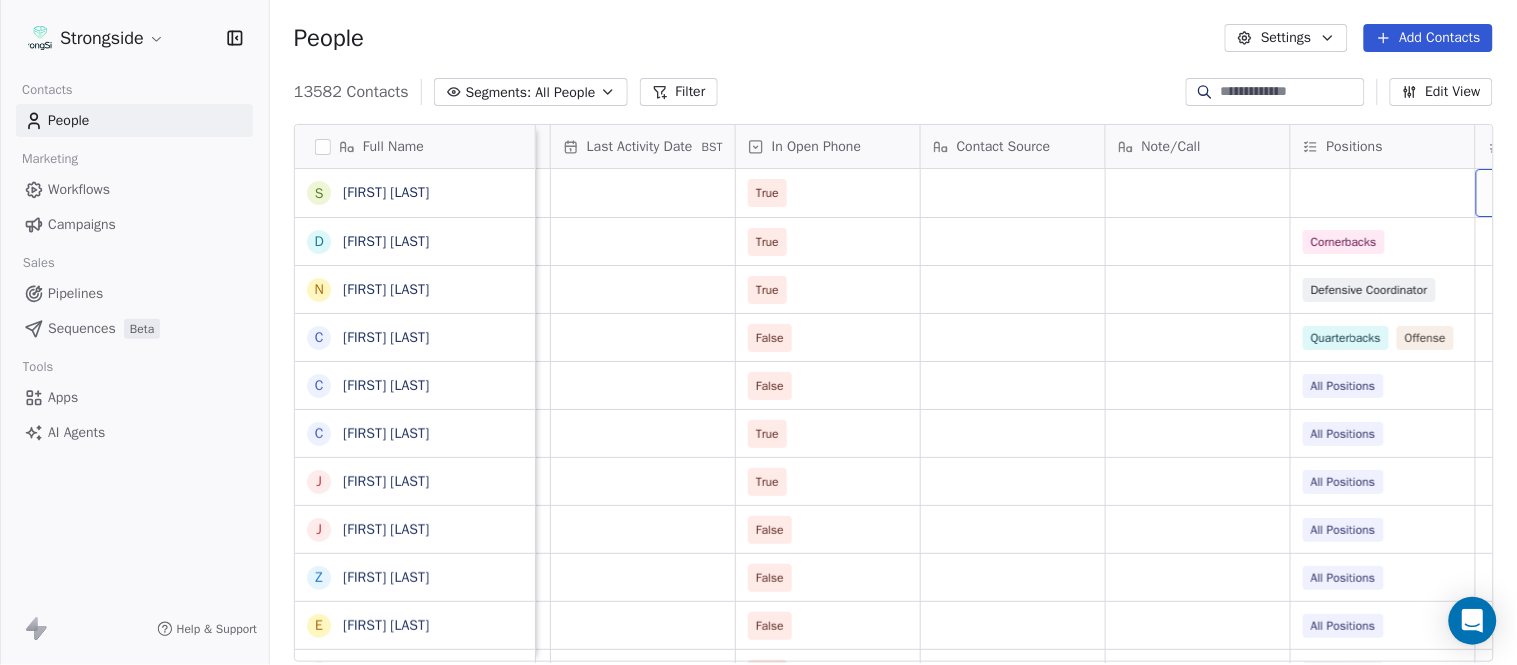 scroll, scrollTop: 0, scrollLeft: 2417, axis: horizontal 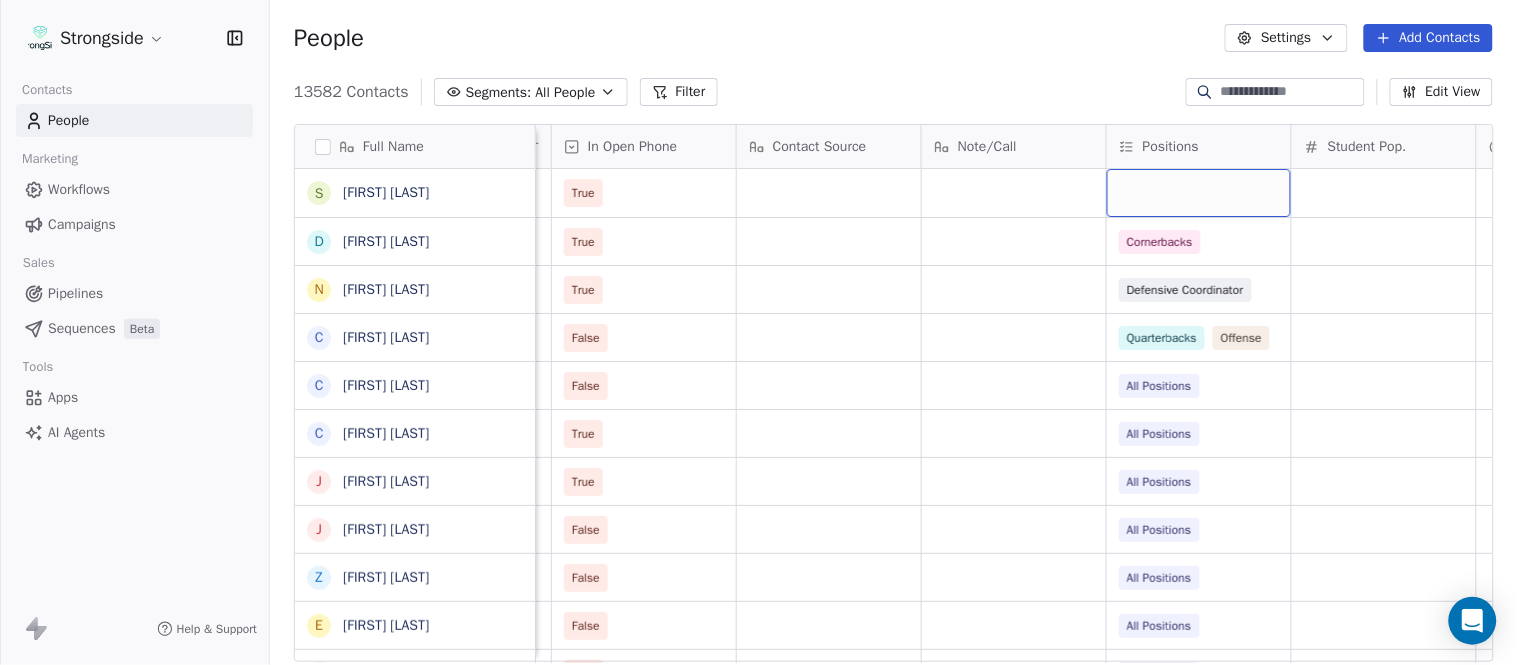 click at bounding box center [1199, 193] 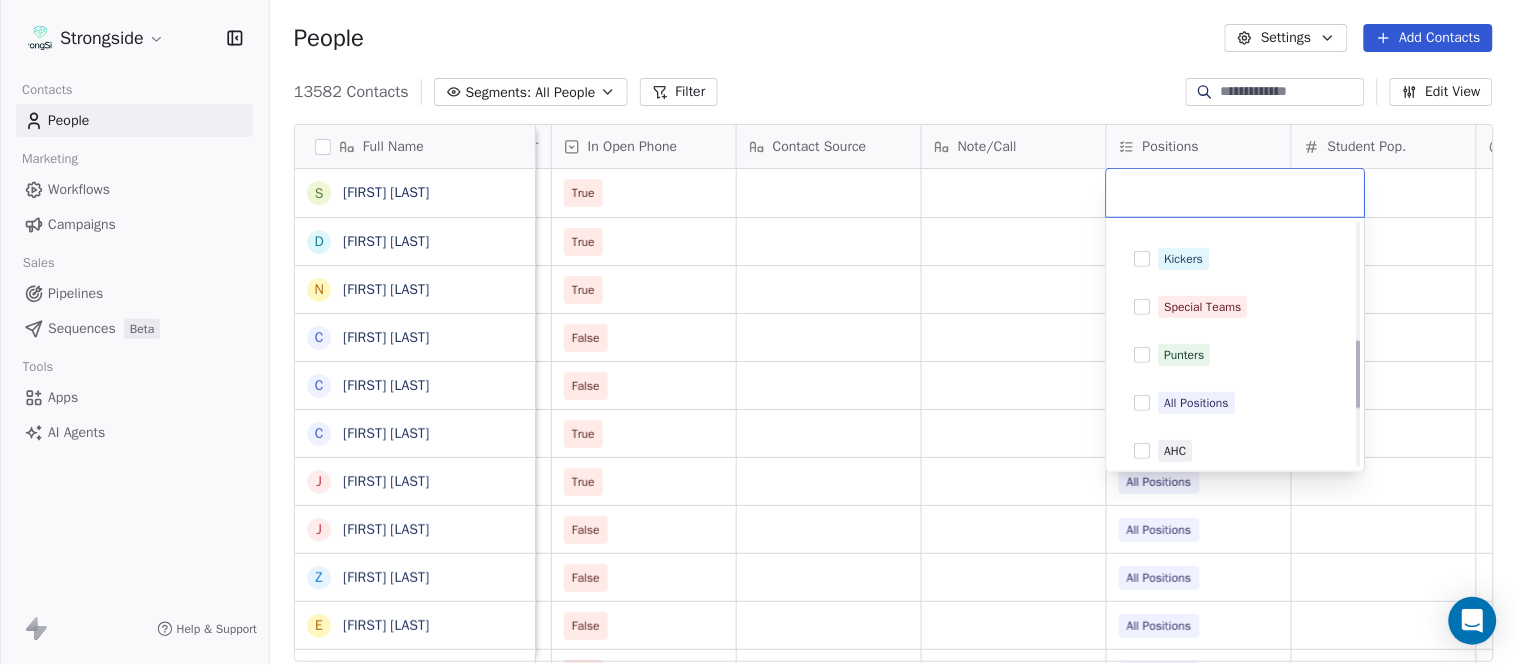 scroll, scrollTop: 444, scrollLeft: 0, axis: vertical 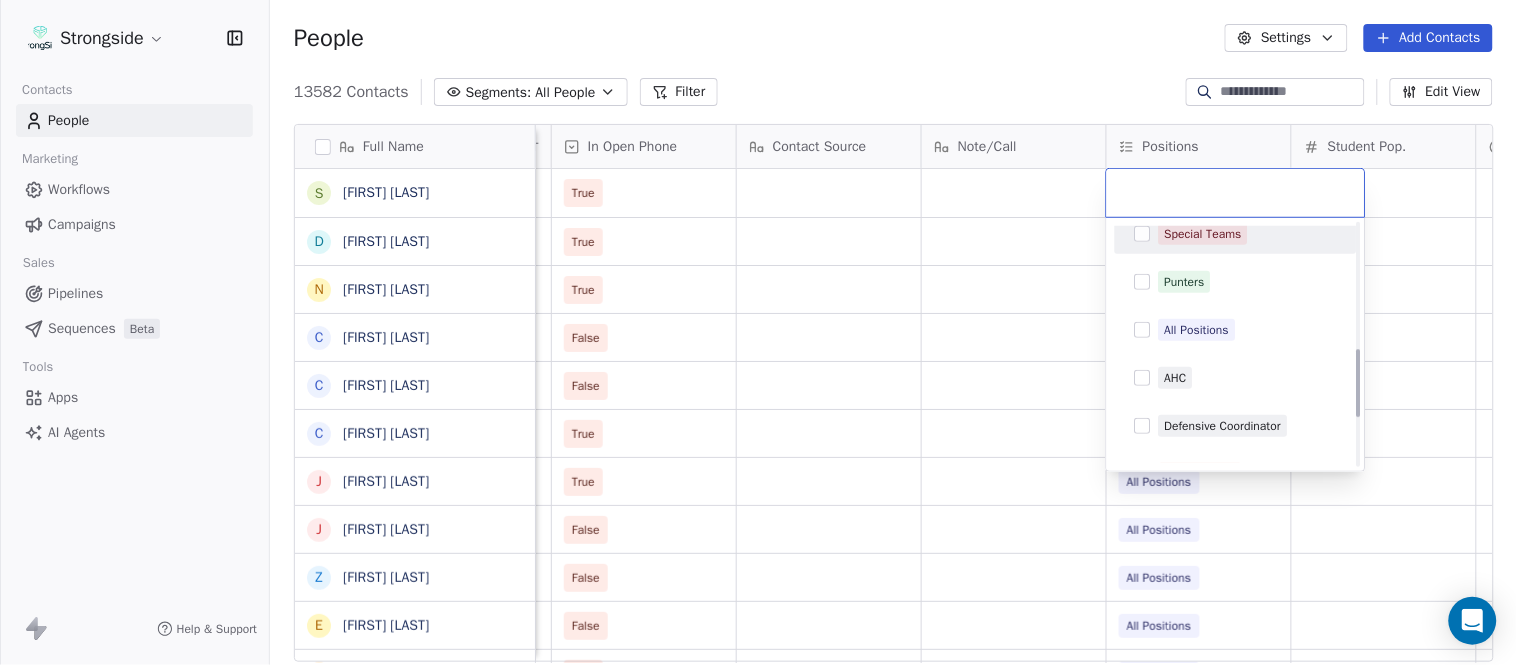 click on "Special Teams" at bounding box center (1248, 234) 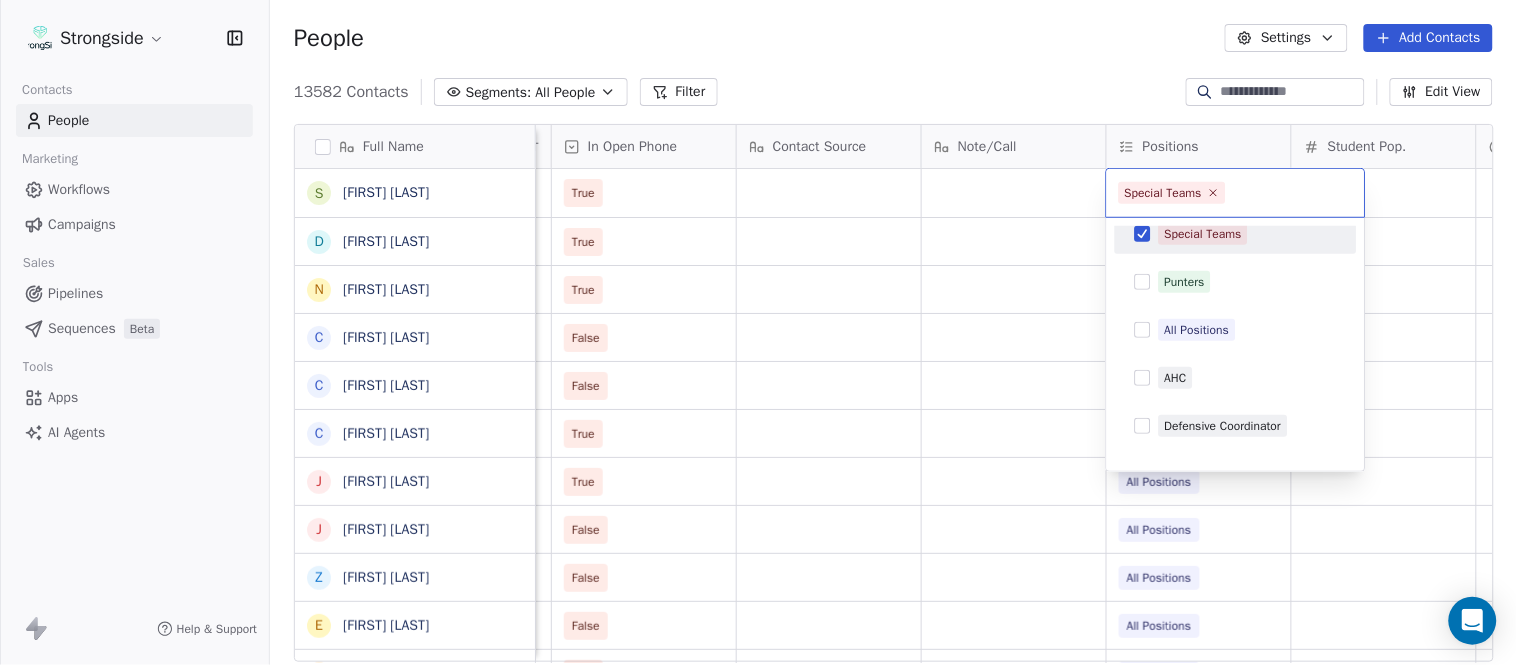 click on "Strongside Contacts People Marketing Workflows Campaigns Sales Pipelines Sequences Beta Tools Apps AI Agents Help & Support People Settings  Add Contacts 13582 Contacts Segments: All People Filter  Edit View Tag Add to Sequence Export Full Name S Sean Saturnio D Daryl Dixon N Nate Woody C Cody Worley C Chris Jann C Conor Hughes J Jacqui McCann J Jocelyn Zaneski Z Zachary Gold E Eric Szczepinski T Tim Kelly J Jen Guzman T Tom Theodorakis L Leah Eberts T Tucker Waugh C Conor McCorry C Clayton Kendrick-Holmes B Bryan McClendon J Justin Peelle A Anthony Piroli T Thomas McGaughey N Nick Rapone S Skip Peete T Thaddeus Lewis B Brian Picucci J Josh Grizzard C Charlie Strong T Todd Bowles B Blaine Stewart K Kevin Ross K Keith Tandy Status Priority Emails Auto Clicked Last Activity Date BST In Open Phone Contact Source Note/Call Positions Student Pop. Lead Account   True   True Cornerbacks   True Defensive Coordinator   False Quarterbacks Offense   False All Positions   True All Positions   True All Positions   False" at bounding box center (758, 332) 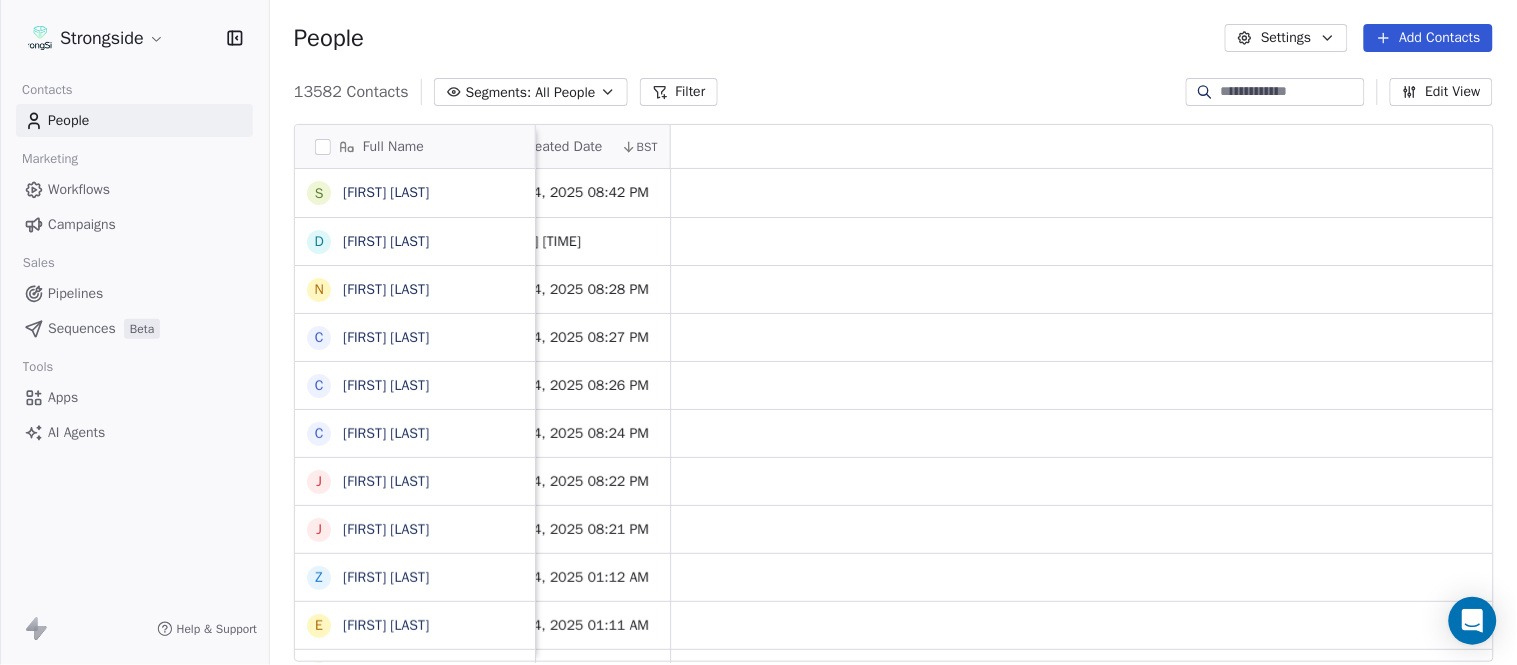 scroll, scrollTop: 0, scrollLeft: 0, axis: both 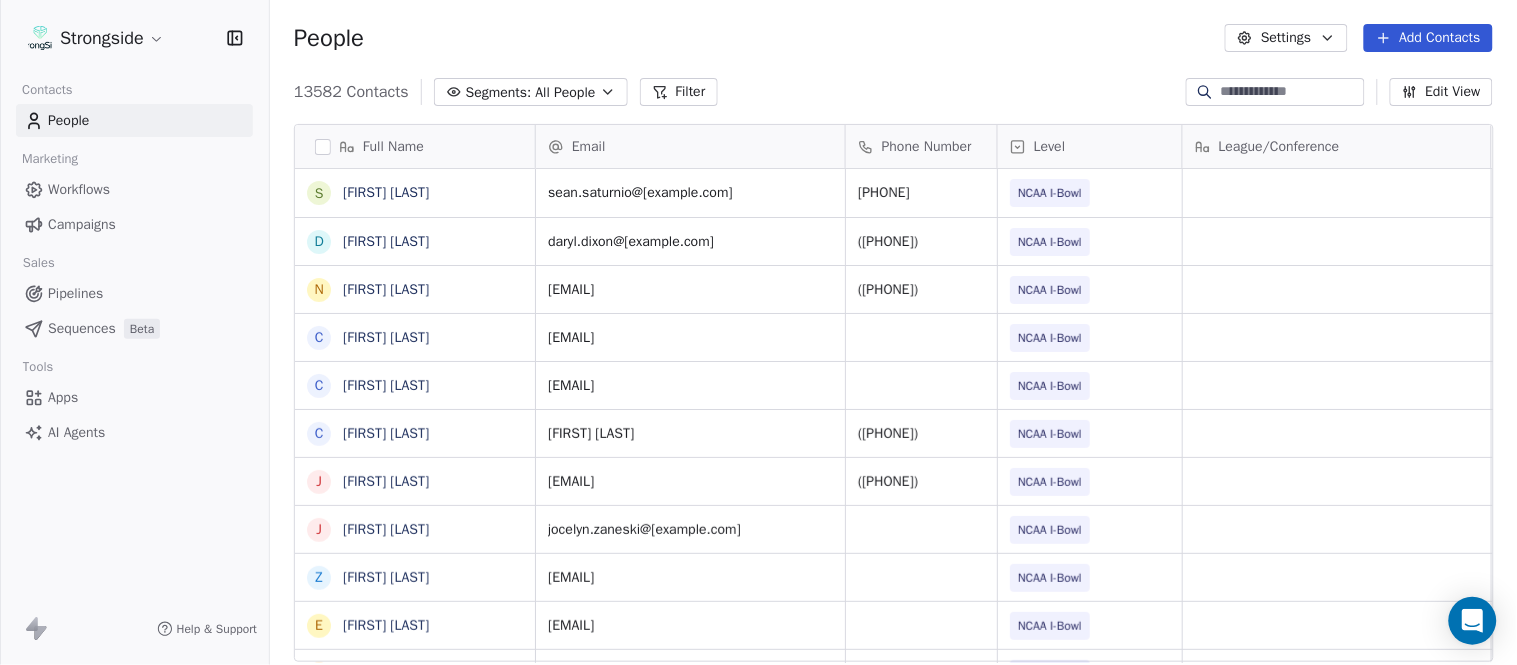 click on "Add Contacts" at bounding box center [1428, 38] 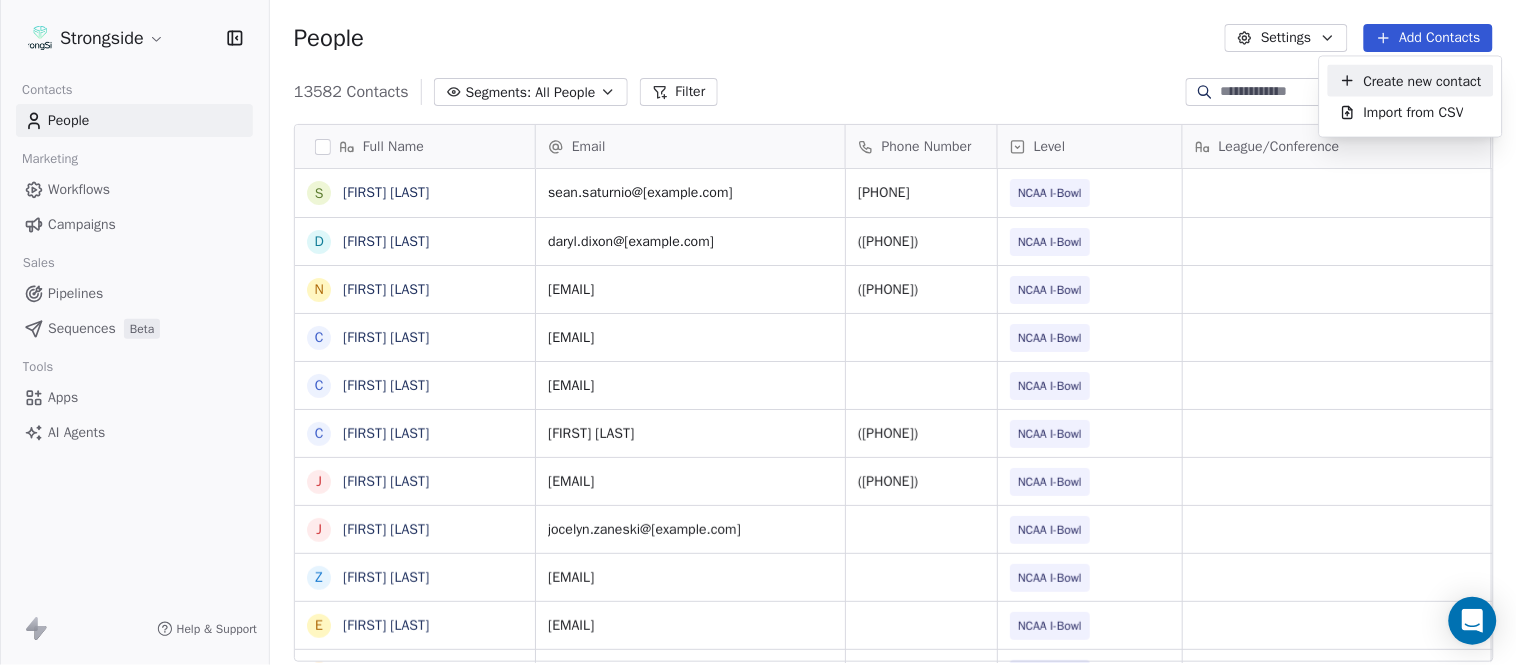 click on "Create new contact" at bounding box center (1423, 80) 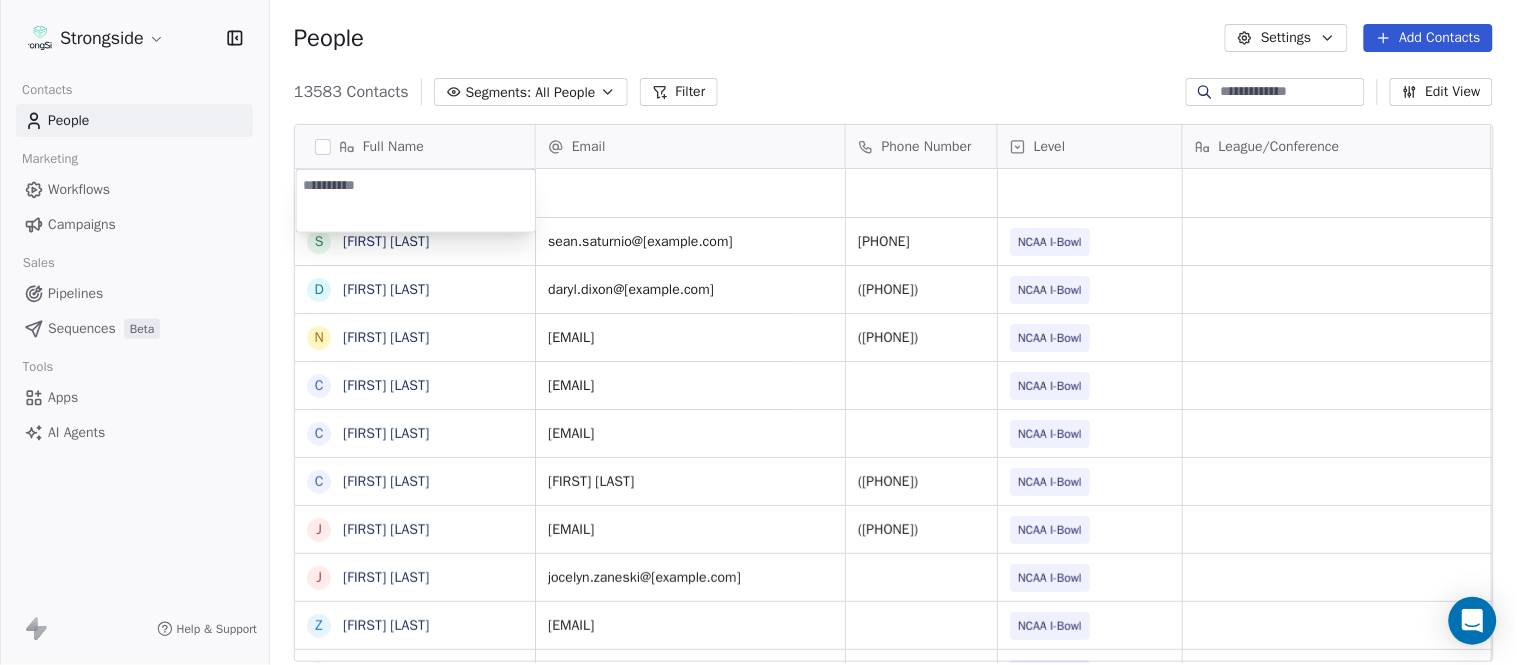 type on "**********" 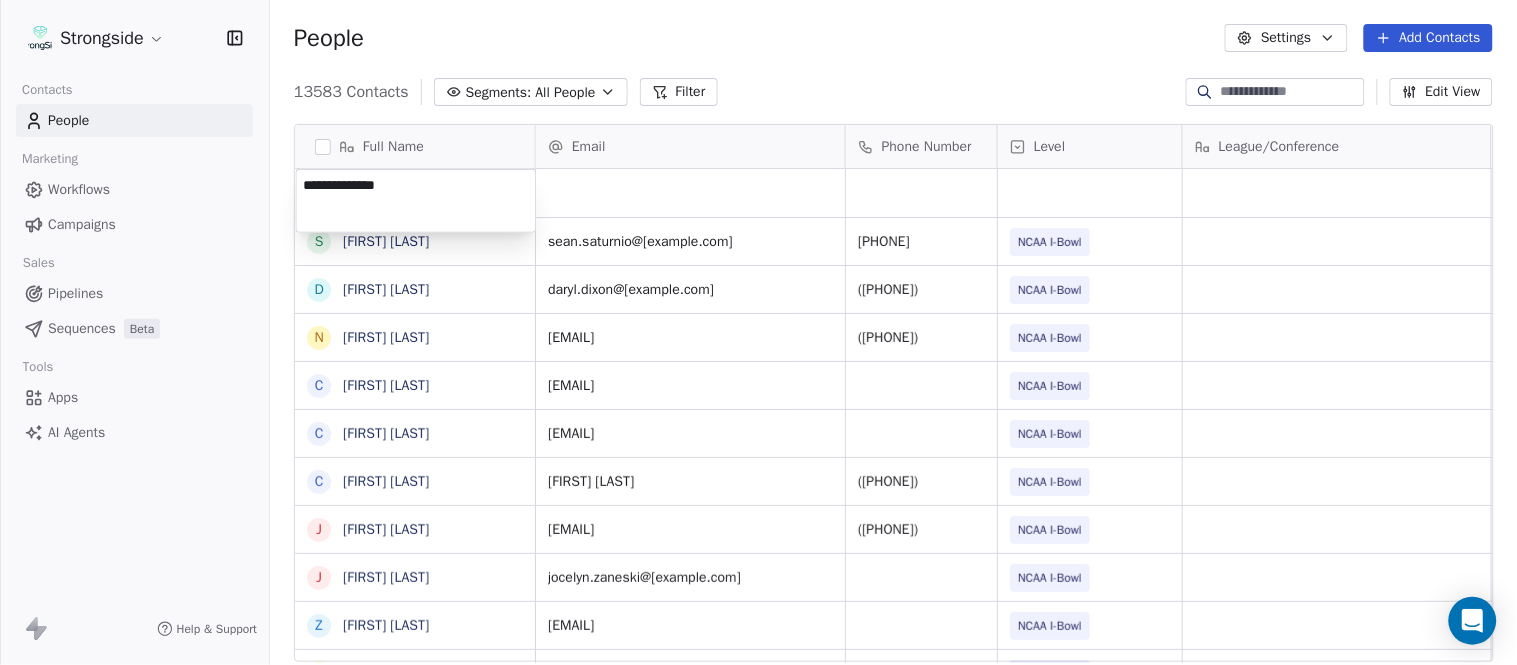 click on "Strongside Contacts People Marketing Workflows Campaigns Sales Pipelines Sequences Beta Tools Apps AI Agents Help & Support People Settings Add Contacts 13583 Contacts Segments: All People Filter Edit View Tag Add to Sequence Export Full Name S [FIRST] [LAST] D [FIRST] [LAST] N [FIRST] [LAST] C [FIRST] [LAST] C [FIRST] [LAST] C [FIRST] [LAST] J [FIRST] [LAST] J [FIRST] [LAST] Z [FIRST] [LAST] E [FIRST] [LAST] T [FIRST] [LAST] J [FIRST] [LAST] T [FIRST] [LAST] L [FIRST] [LAST] T [FIRST] [LAST] C [FIRST] [LAST] C [FIRST] [LAST] B [FIRST] [LAST] J [FIRST] [LAST] A [FIRST] [LAST] T [FIRST] [LAST] N [FIRST] [LAST] S [FIRST] [LAST] T [FIRST] [LAST] B [FIRST] [LAST] J [FIRST] [LAST] K [FIRST] [LAST] Email Phone Number Level League/Conference Organization Job Title Tags Created Date BST Aug 04, 2025 08:43 PM s[EMAIL] 	([PHONE]) NCAA I-Bowl ARMY WEST POINT Assistant Coach Aug 04, 2025 08:42 PM d[EMAIL] ([PHONE]) NCAA I-Bowl ARMY WEST POINT ([PHONE])" at bounding box center [758, 332] 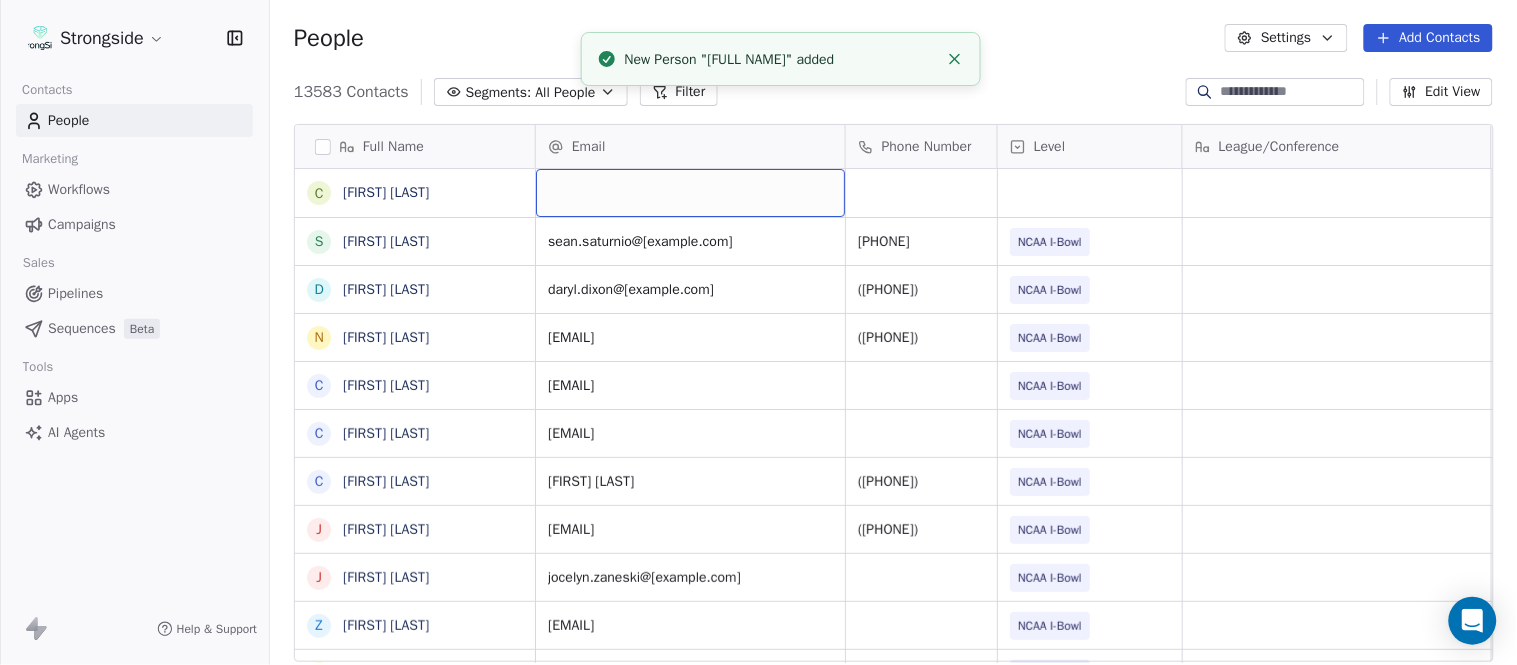 click at bounding box center [690, 193] 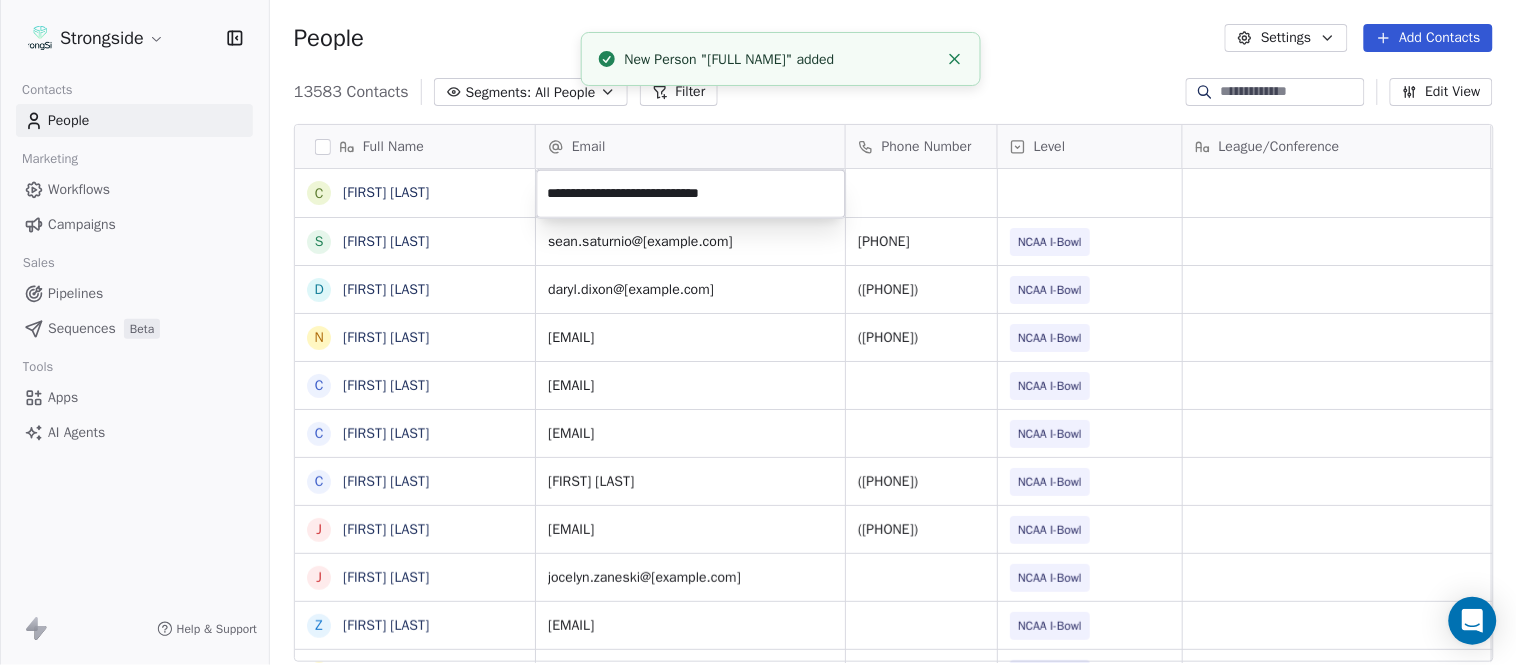 click on "Strongside Contacts People Marketing Workflows Campaigns Sales Pipelines Sequences Beta Tools Apps AI Agents Help & Support People Settings Add Contacts 13583 Contacts Segments: All People Filter Edit View Tag Add to Sequence Export Full Name C [FIRST] S [FIRST] D [FIRST] N [FIRST] C [FIRST] C [FIRST] C [FIRST] J [FIRST] Z [FIRST] E [FIRST] T [FIRST] J [FIRST] T [FIRST] L [FIRST] T [FIRST] C [FIRST] C [FIRST] B [FIRST] J [FIRST] A [FIRST] T [FIRST] N [FIRST] S [FIRST] T [FIRST] B [FIRST] K [FIRST] Email Phone Number Level League/Conference Organization Job Title Tags Created Date BST Aug 04, 2025 08:43 PM [EMAIL] ([PHONE]) NCAA I-Bowl ARMY WEST POINT Assistant Coach Aug 04, 2025 08:42 PM [EMAIL] ([PHONE]) NCAA I-Bowl NCAA I-Bowl" at bounding box center [758, 332] 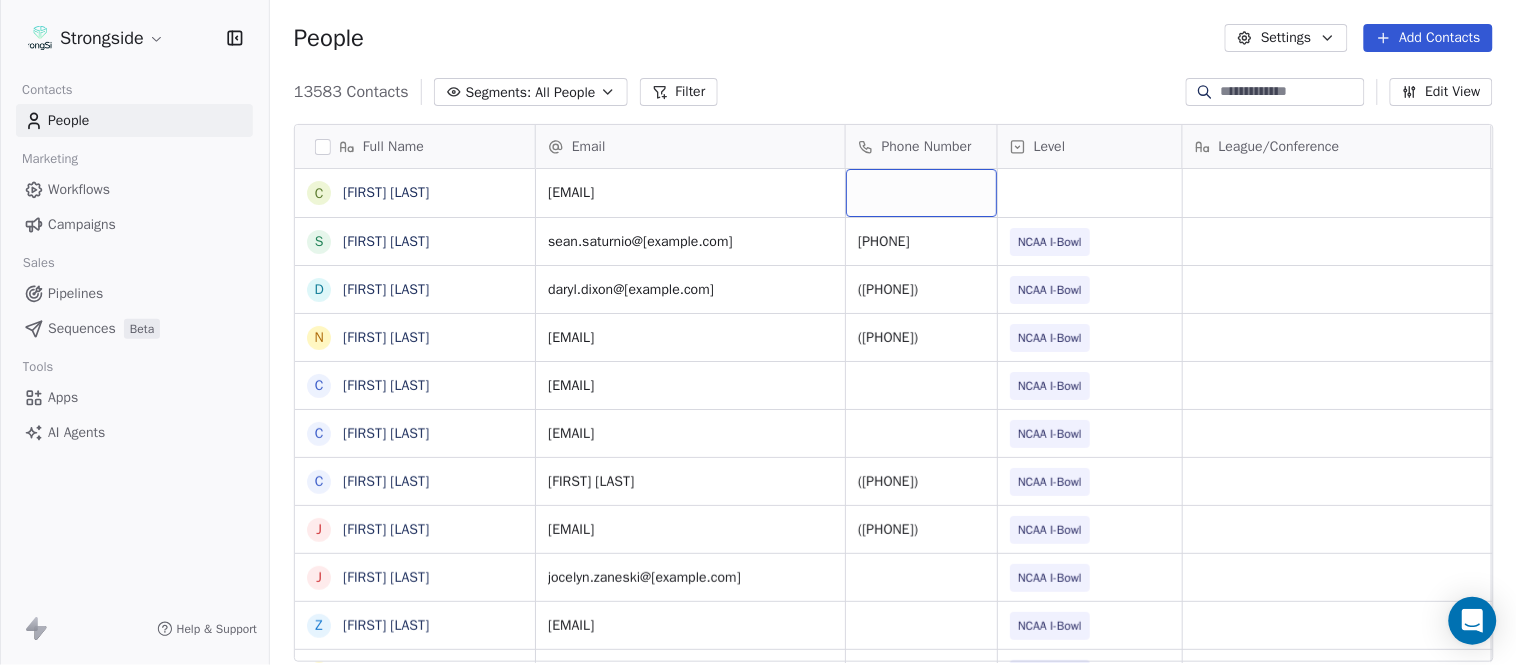 click at bounding box center (921, 193) 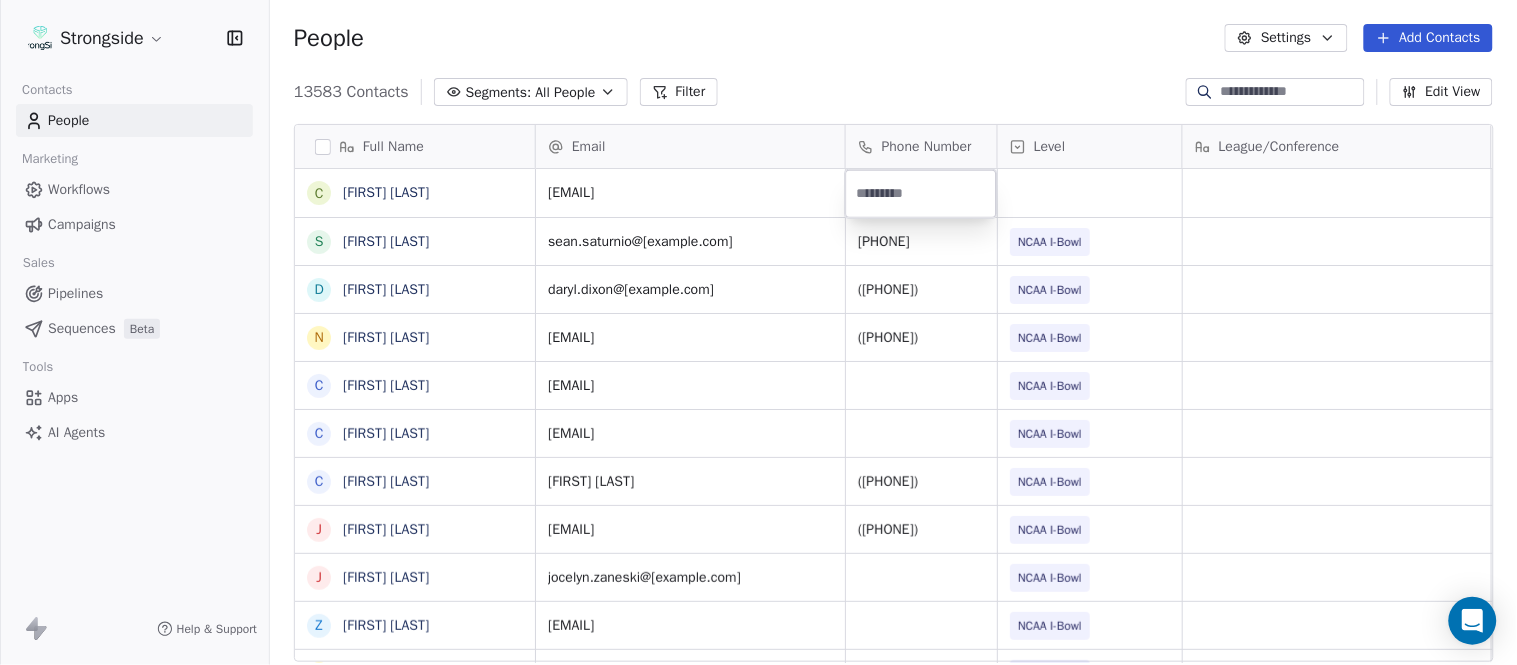 type on "**********" 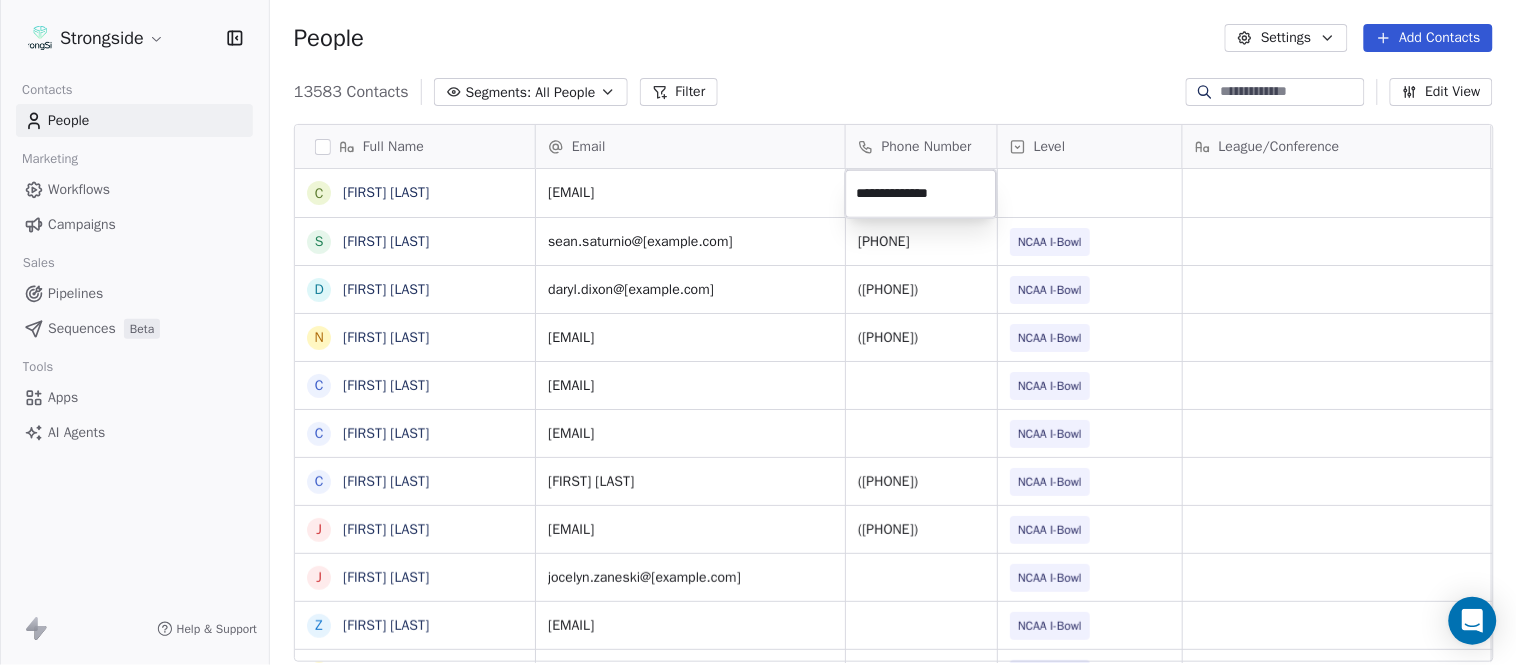 click on "Strongside Contacts People Marketing Workflows Campaigns Sales Pipelines Sequences Beta Tools Apps AI Agents Help & Support People Settings Add Contacts 13583 Contacts Segments: All People Filter Edit View Tag Add to Sequence Export Full Name C [FIRST] [LAST] S [FIRST] [LAST] D [FIRST] [LAST] N [FIRST] [LAST] C [FIRST] [LAST] C [FIRST] [LAST] C [FIRST] [LAST] J [FIRST] [LAST] J [FIRST] [LAST] Z [FIRST] [LAST] E [FIRST] [LAST] T [FIRST] [LAST] J [FIRST] [LAST] T [FIRST] [LAST] L [FIRST] [LAST] T [FIRST] [LAST] C [FIRST] [LAST] C [FIRST] [LAST] B [FIRST] [LAST] J [FIRST] [LAST] A [FIRST] [LAST] T [FIRST] [LAST] N [FIRST] [LAST] S [FIRST] [LAST] T [FIRST] [LAST] B [FIRST] [LAST] B [FIRST] [LAST] K [FIRST] [LAST] Email Phone Number Level League/Conference Organization Job Title Tags Created Date BST [EMAIL] Aug 04, 2025 08:43 PM [EMAIL] (845)-938-0330 NCAA I-Bowl ARMY WEST POINT Assistant Coach Aug 04, 2025 08:42 PM [EMAIL] SID NFL" at bounding box center [758, 332] 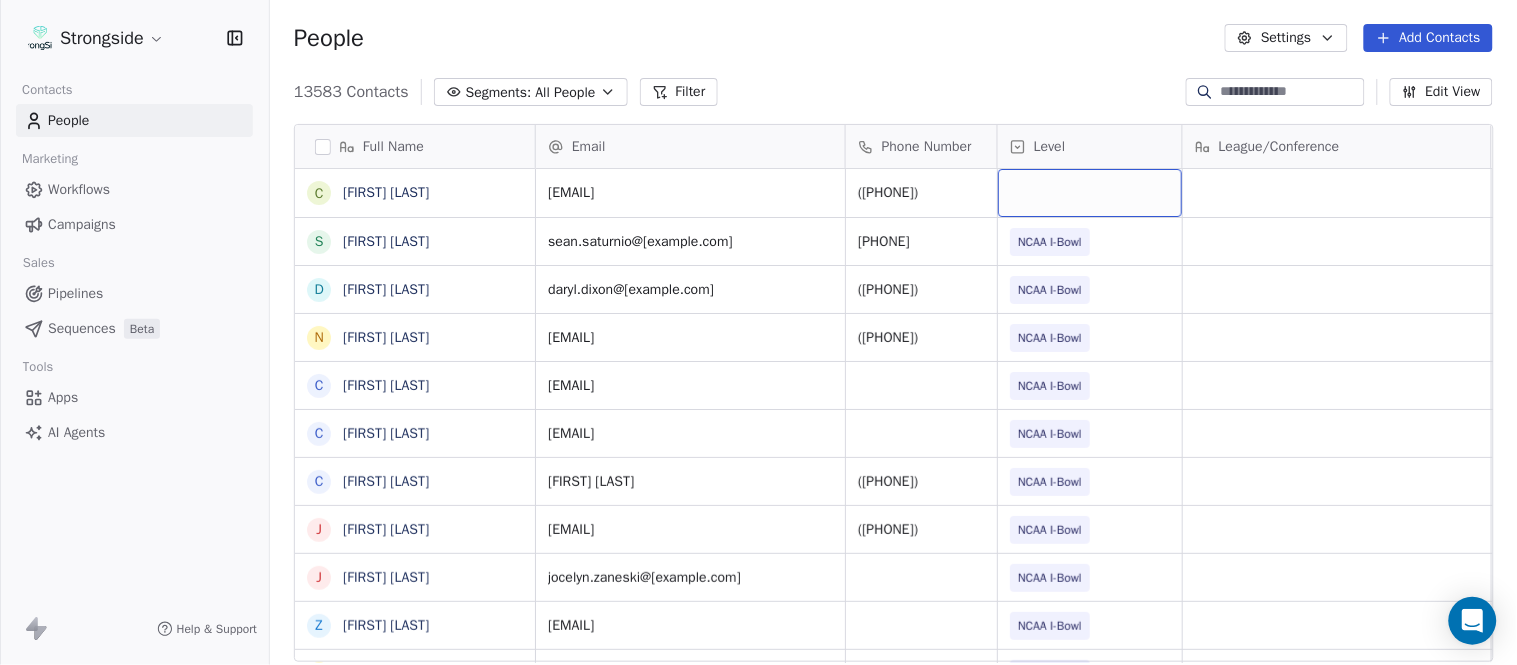 click at bounding box center (1090, 193) 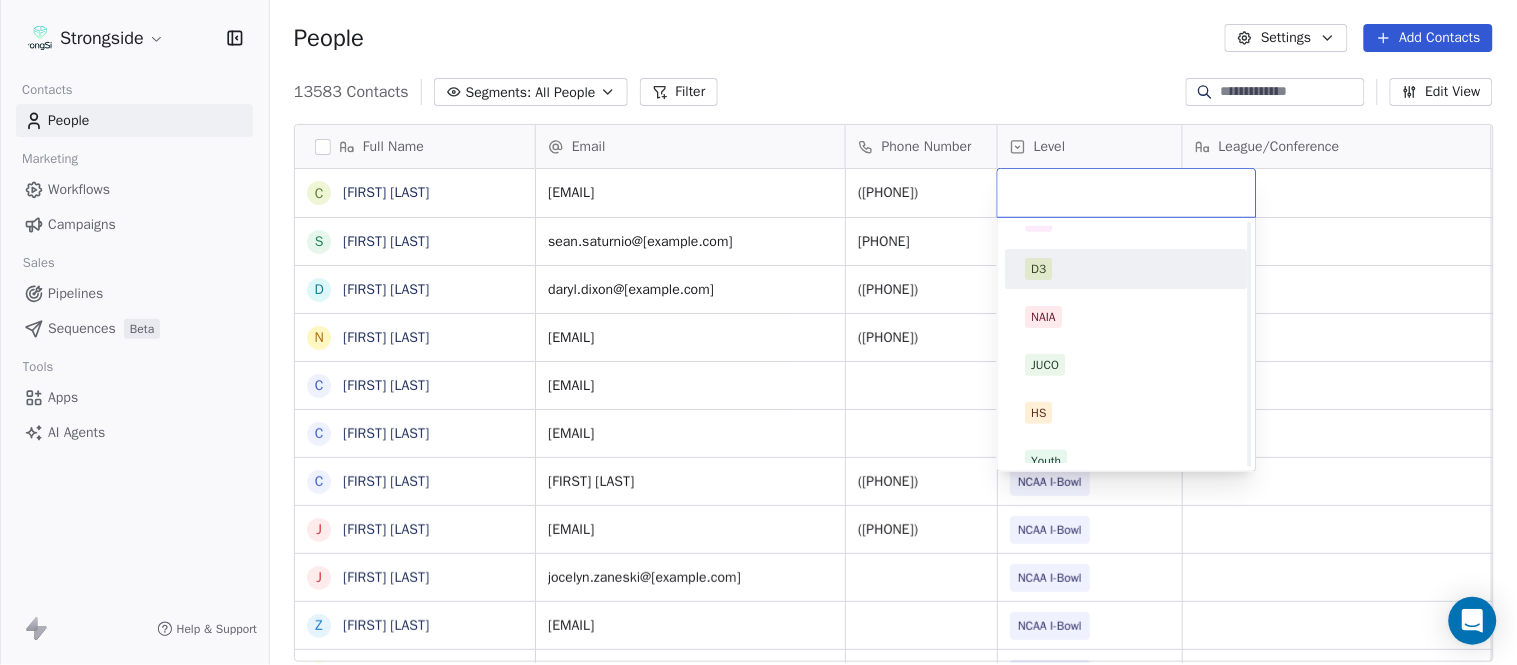 scroll, scrollTop: 330, scrollLeft: 0, axis: vertical 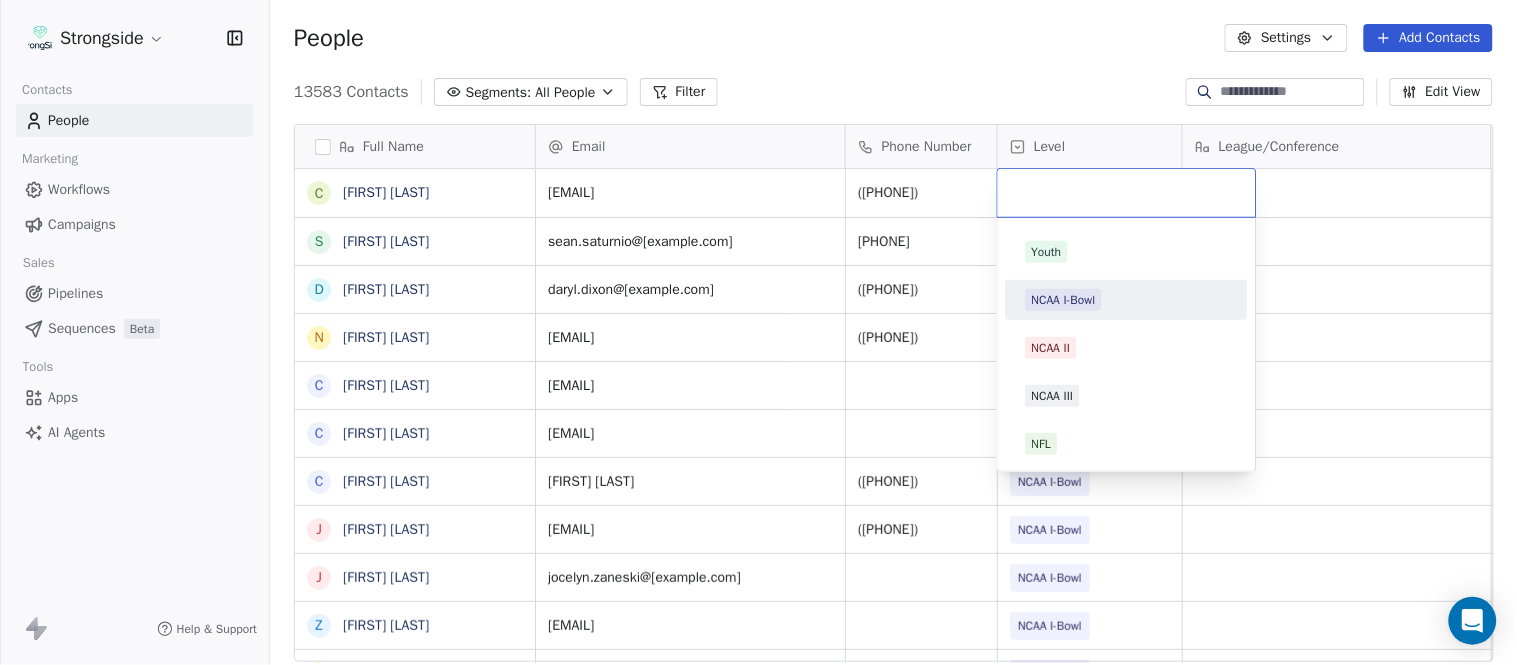 click on "NCAA I-Bowl" at bounding box center [1064, 300] 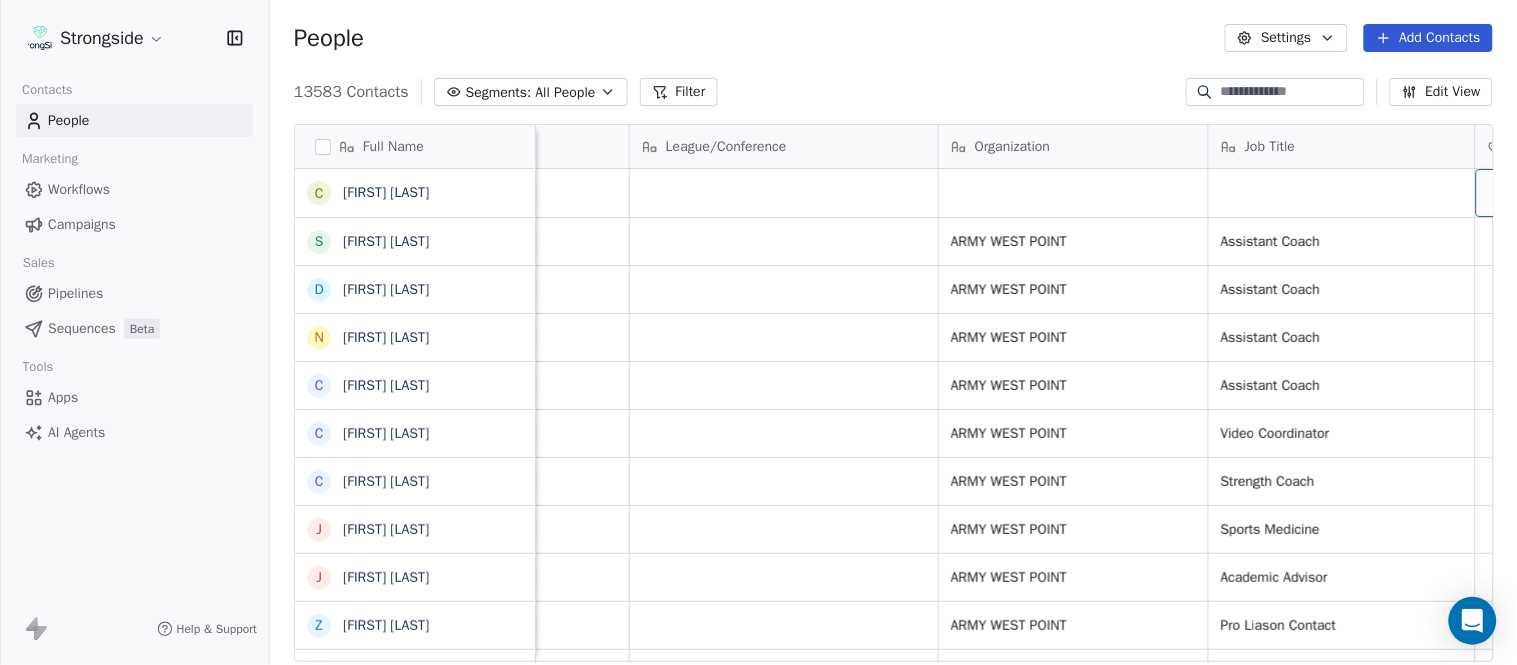 scroll, scrollTop: 0, scrollLeft: 653, axis: horizontal 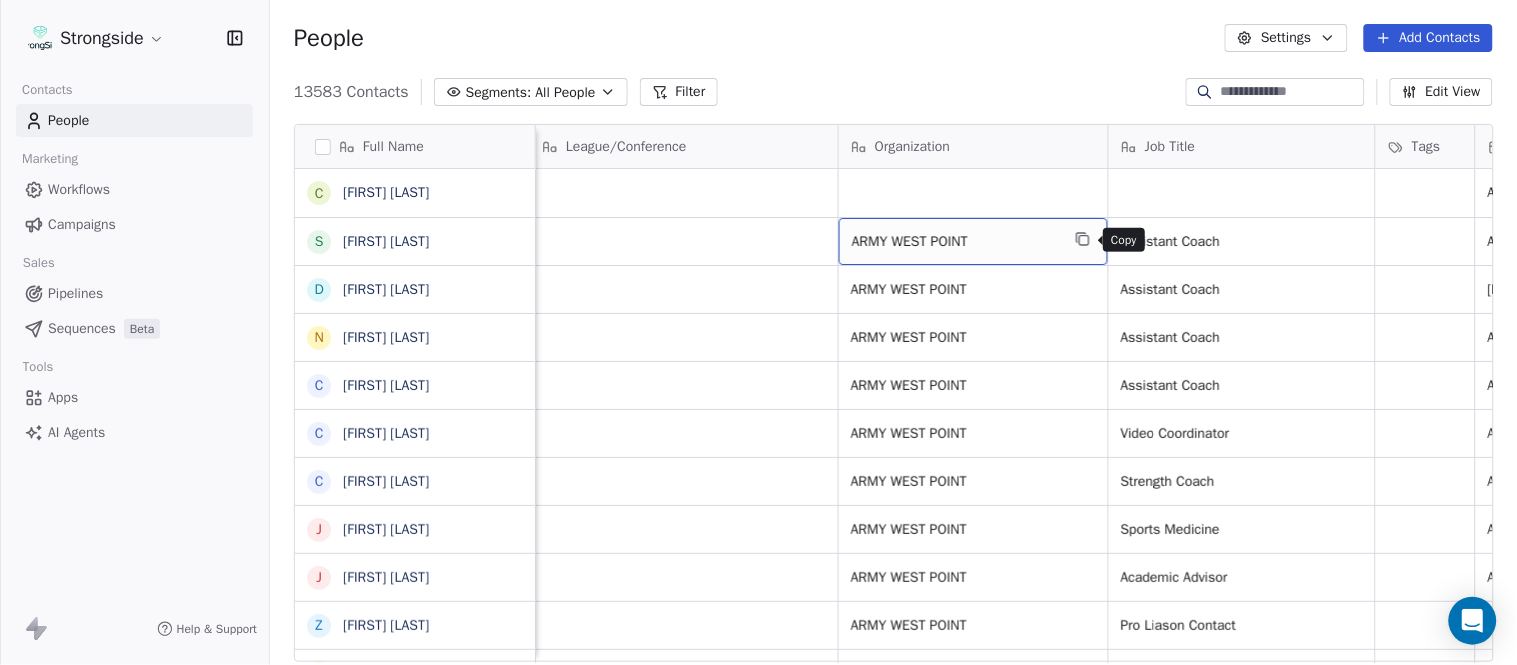 click at bounding box center [1083, 239] 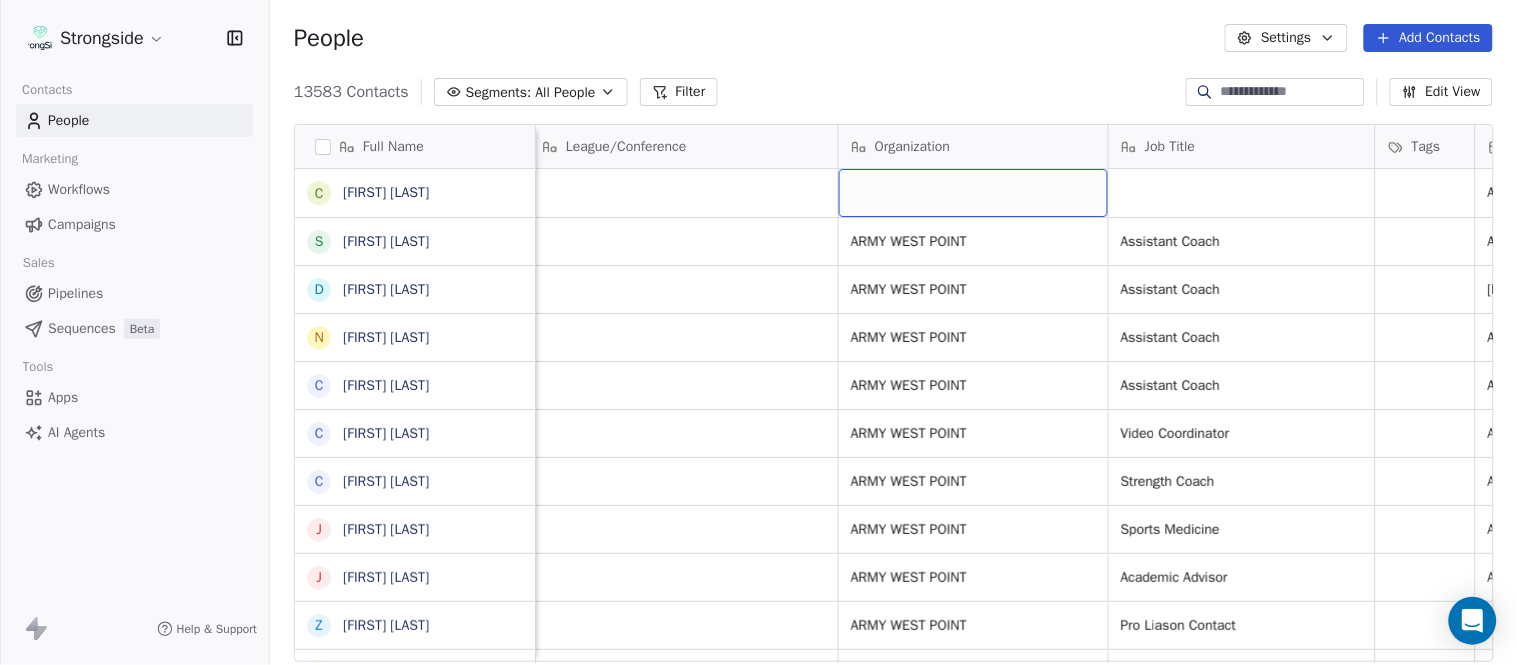 click at bounding box center [973, 193] 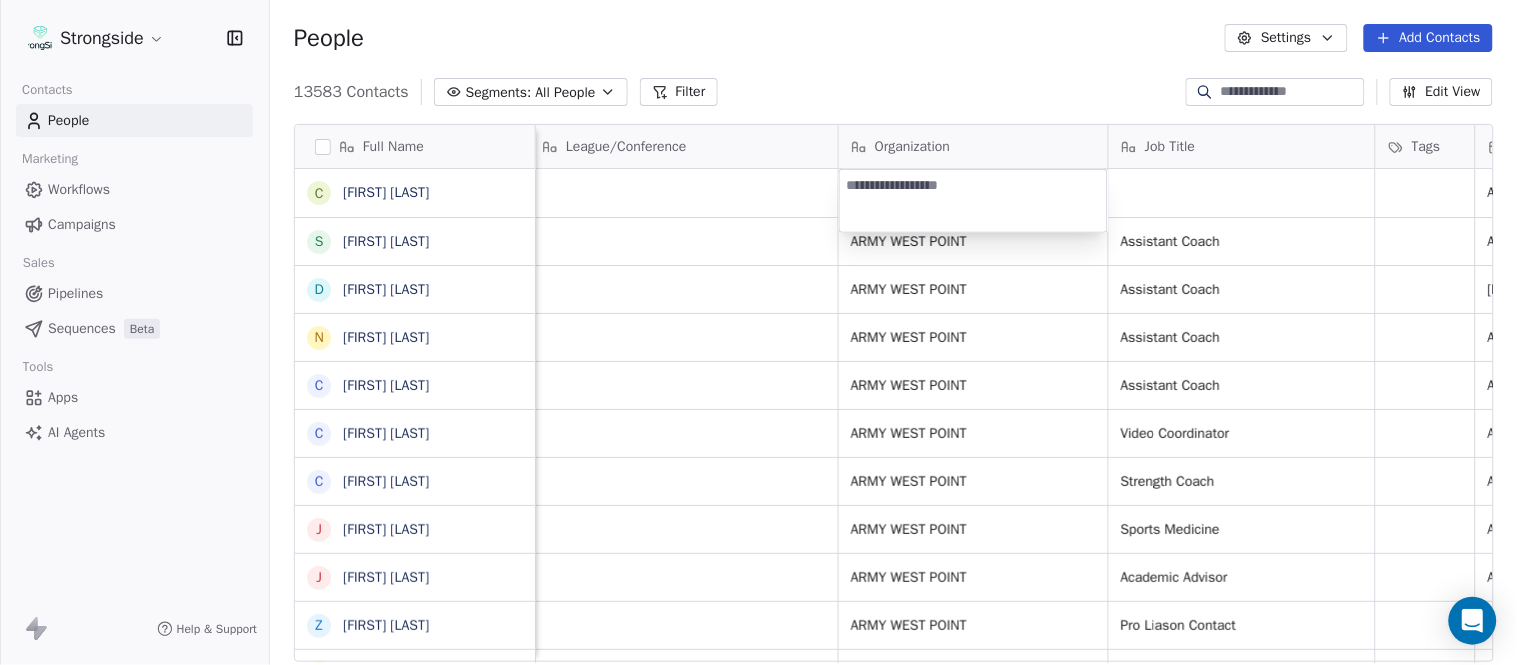 type on "**********" 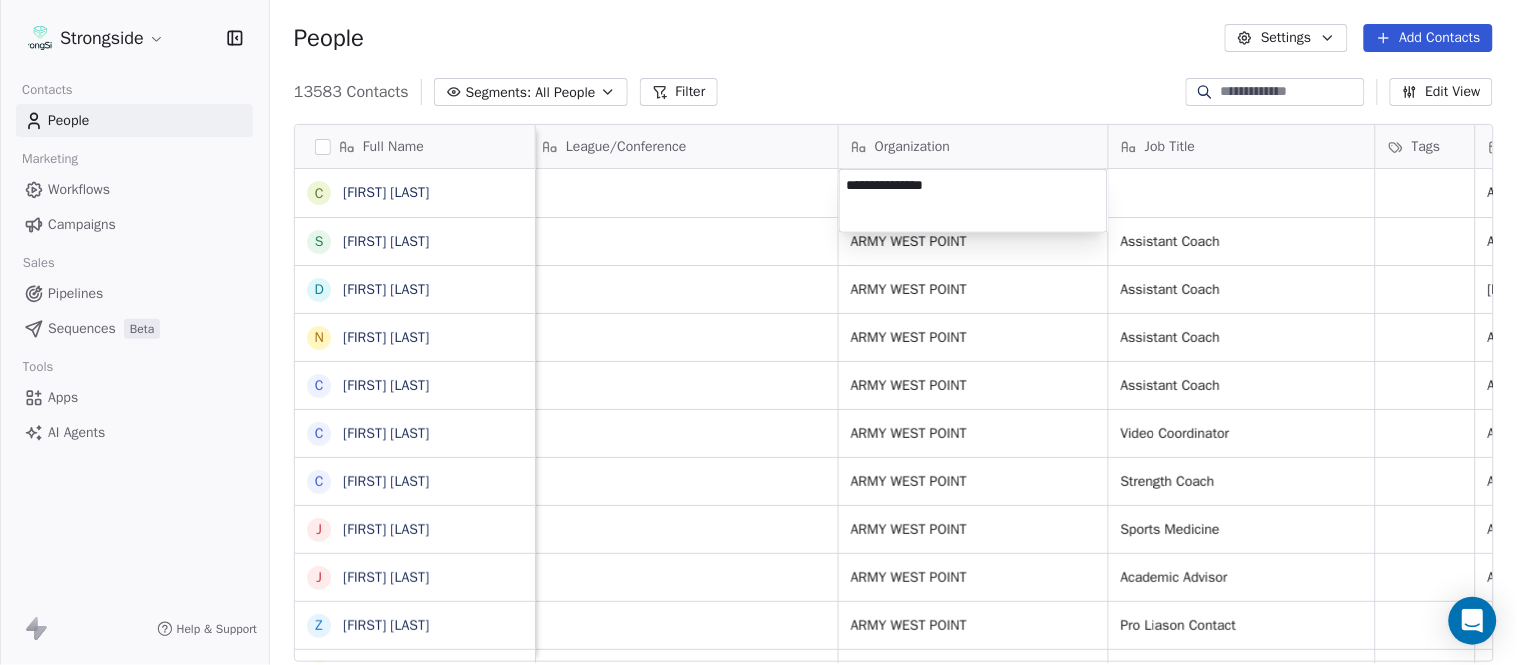 click on "Strongside Contacts People Marketing Workflows Campaigns Sales Pipelines Sequences Beta Tools Apps AI Agents Help & Support People Settings  Add Contacts 13583 Contacts Segments: All People Filter  Edit View Tag Add to Sequence Export Full Name C [FIRST] [LAST] S [FIRST] [LAST] D [FIRST] [LAST] N [FIRST] [LAST] C [FIRST] [LAST] C [FIRST] [LAST] C [FIRST] [LAST] J [FIRST] [LAST] J [FIRST] [LAST] Z [FIRST] [LAST] E [FIRST] [LAST] T [FIRST] [LAST] J [FIRST] [LAST] T [FIRST] [LAST] L [FIRST] [LAST] T [FIRST] [LAST] C [FIRST] [LAST] C [FIRST] [LAST] B [FIRST] [LAST] J [FIRST] [LAST] A [FIRST] [LAST] T [FIRST] [LAST] N [FIRST] [LAST] S [FIRST] [LAST] T [FIRST] [LAST] B [FIRST] [LAST] J [FIRST] [LAST] C [FIRST] [LAST] T [FIRST] [LAST] B [FIRST] [LAST] Email Phone Number Level League/Conference Organization Job Title Tags Created Date BST Status Priority Emails Auto Clicked matthew.drinkall@westpoint.edu ([PHONE]) NCAA I-Bowl Aug 04, 2025 08:43 PM sean.saturnio@westpoint.edu 	([PHONE]) NCAA I-Bowl ARMY WEST POINT SID NFL" at bounding box center [758, 332] 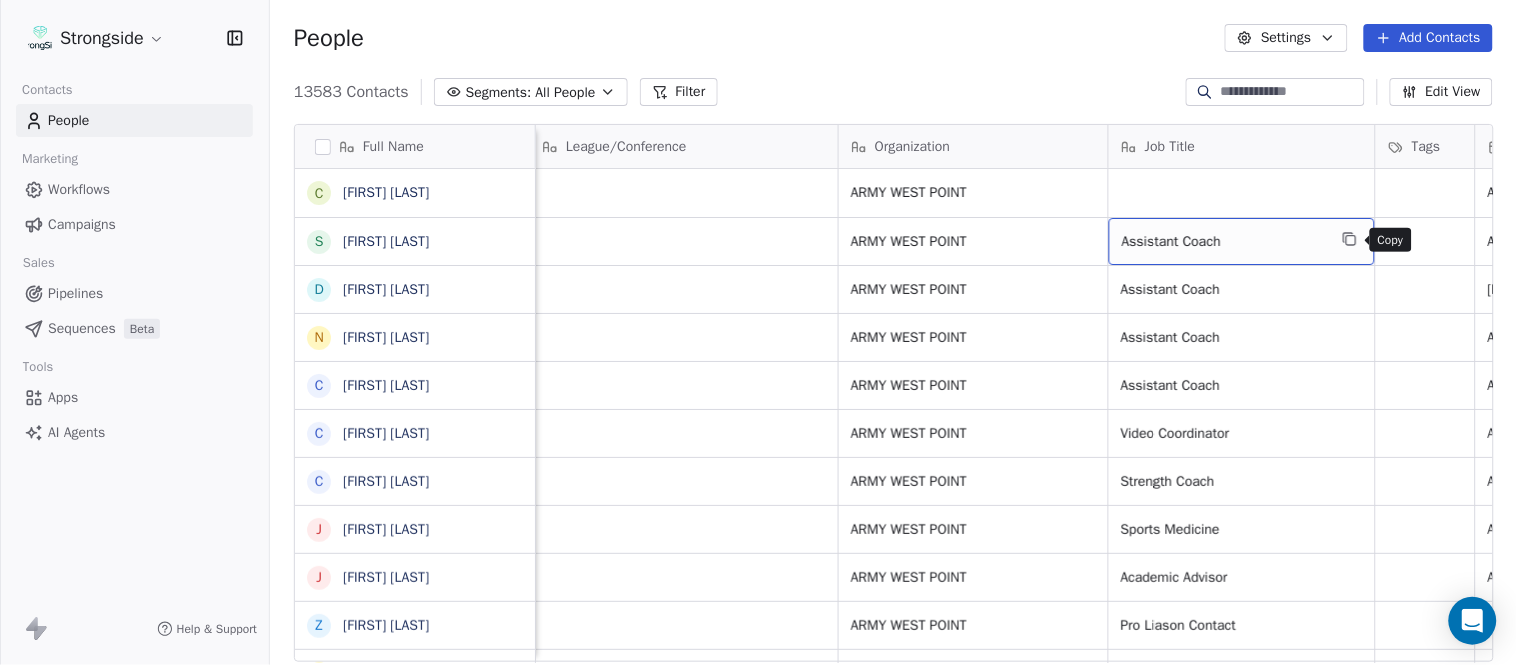 click 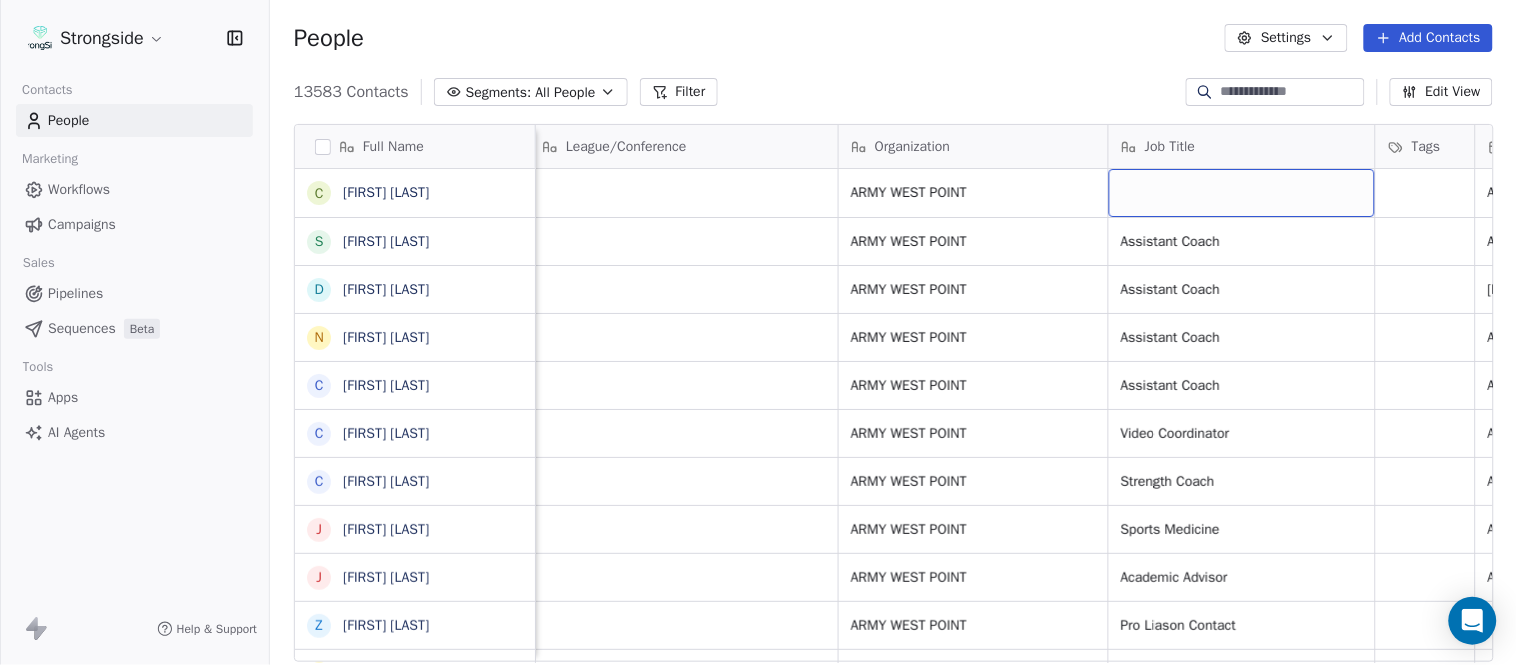click at bounding box center (1242, 193) 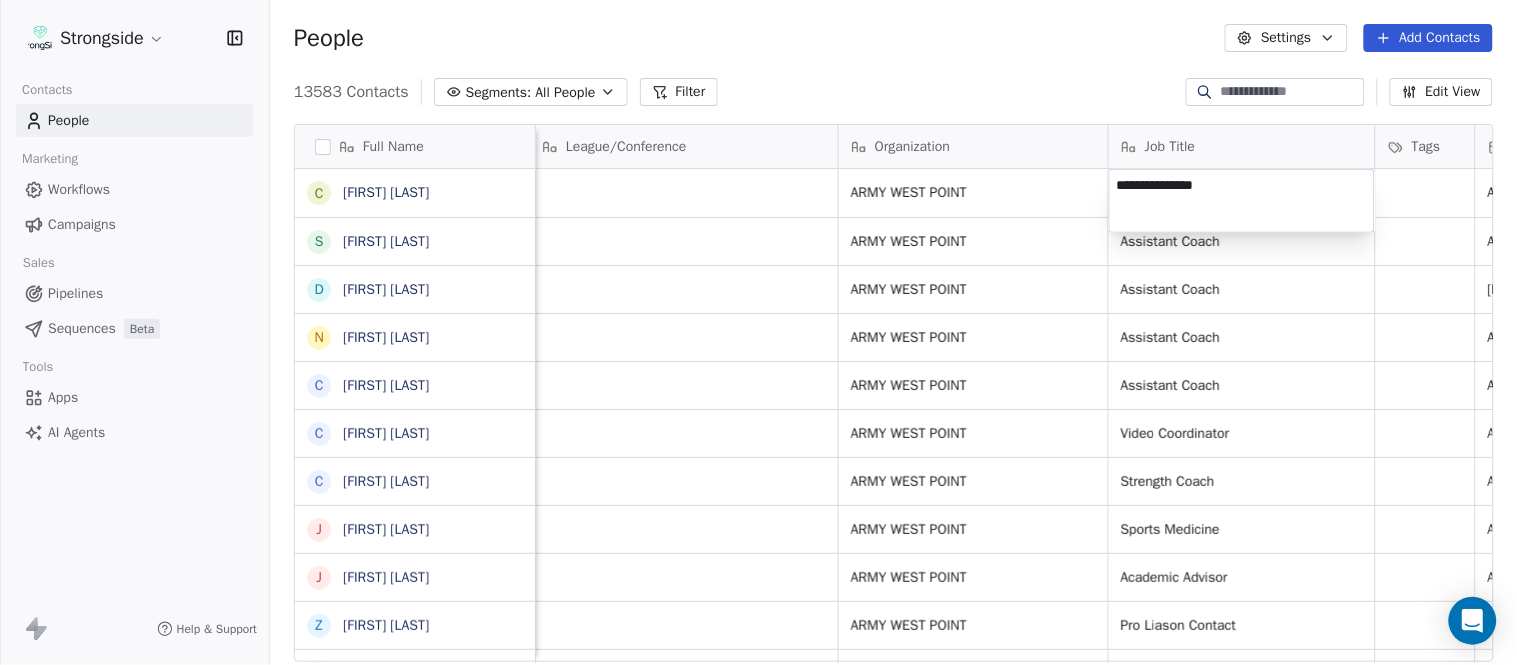 click on "Strongside Contacts People Marketing Workflows Campaigns Sales Pipelines Sequences Beta Tools Apps AI Agents Help & Support People Settings Add Contacts 13583 Contacts Segments: All People Filter Edit View Tag Add to Sequence Export Full Name C [FIRST] [LAST] S [FIRST] [LAST] D [FIRST] [LAST] N [FIRST] [LAST] C [FIRST] [LAST] C [FIRST] [LAST] C [FIRST] [LAST] J [FIRST] [LAST] J [FIRST] [LAST] Z [FIRST] [LAST] E [FIRST] [LAST] T [FIRST] [LAST] J [FIRST] [LAST] T [FIRST] [LAST] L [FIRST] [LAST] T [FIRST] [LAST] C [FIRST] [LAST] C [FIRST] [LAST] B [FIRST] [LAST] J [FIRST] [LAST] A [FIRST] [LAST] T [FIRST] [LAST] N [FIRST] [LAST] S [FIRST] [LAST] T [FIRST] [LAST] B [FIRST] [LAST] K [FIRST] [LAST] Email Phone Number Level League/Conference Organization Job Title Tags Created Date BST Status Priority Emails Auto Clicked [EMAIL] ([PHONE]) NCAA I-Bowl ARMY WEST POINT Aug [DATE] [TIME] [EMAIL] 	([PHONE]) NCAA I-Bowl SID NFL" at bounding box center [758, 332] 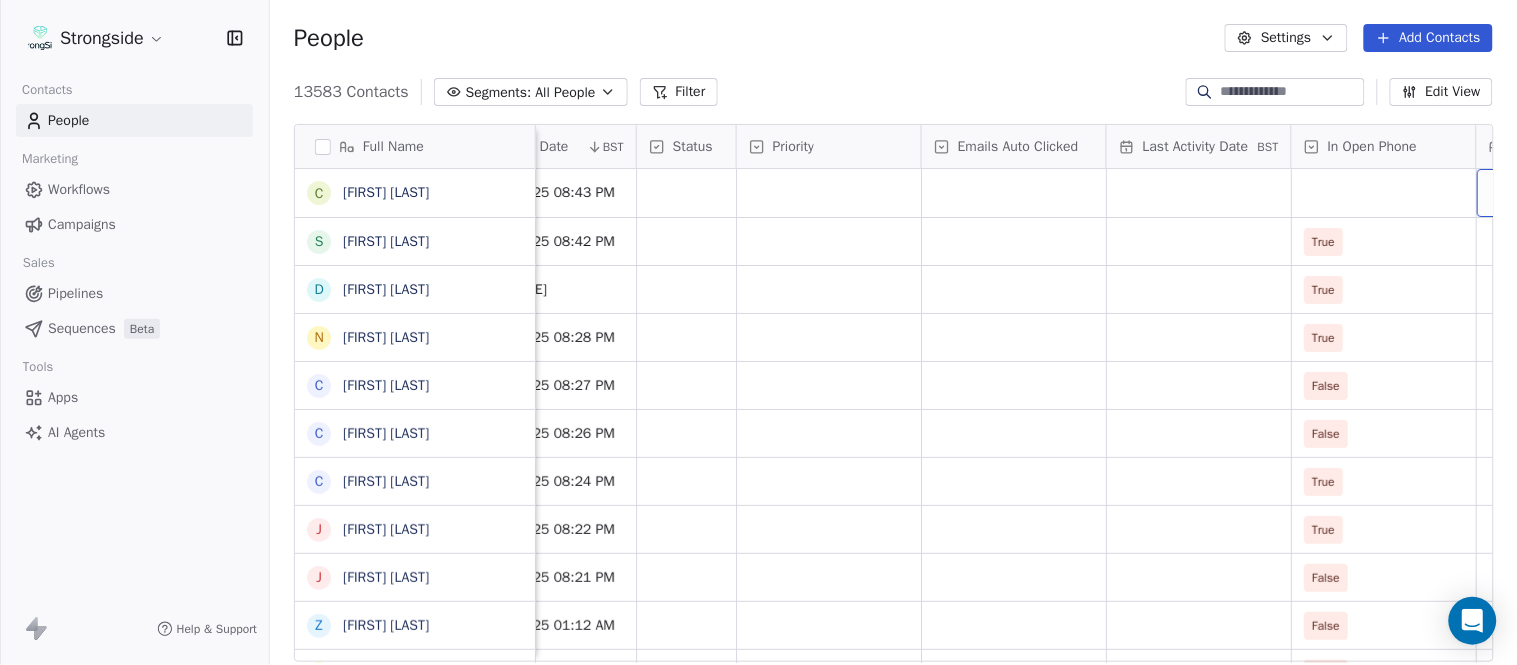 scroll, scrollTop: 0, scrollLeft: 1863, axis: horizontal 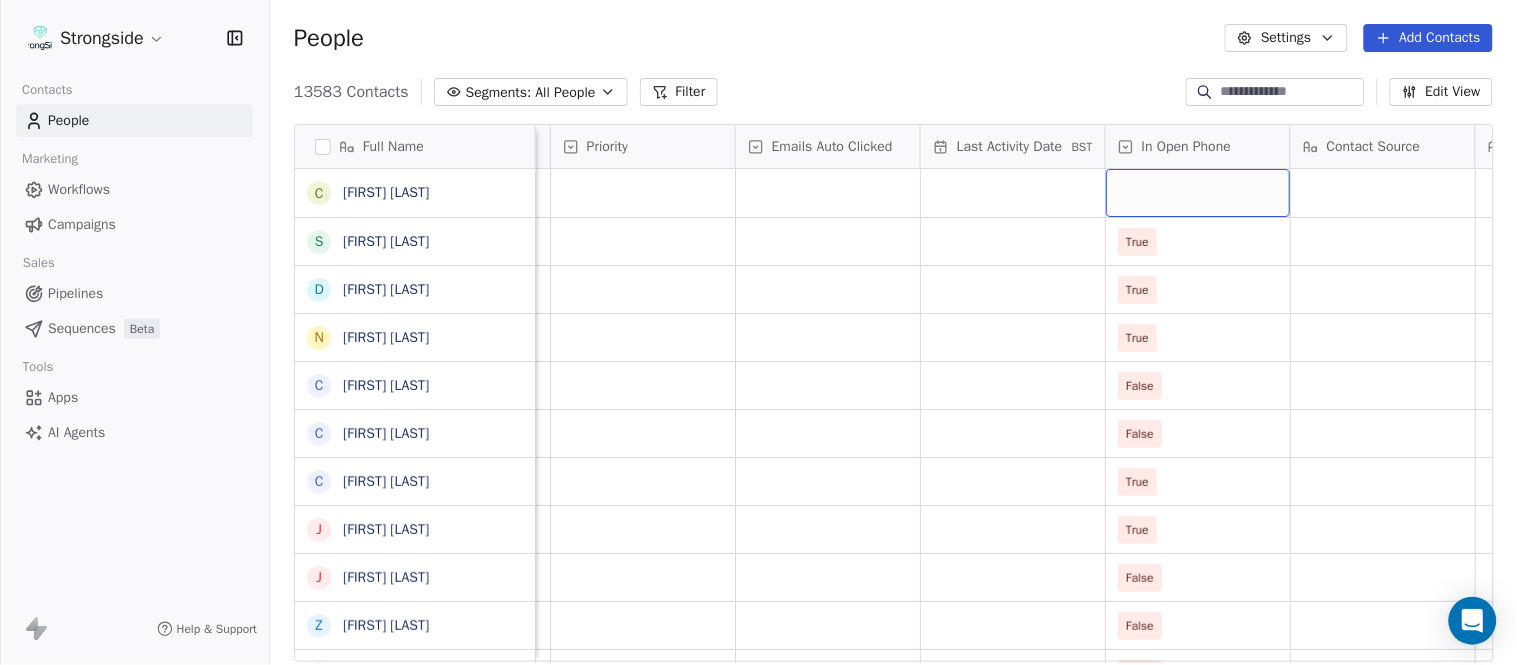 click at bounding box center (1198, 193) 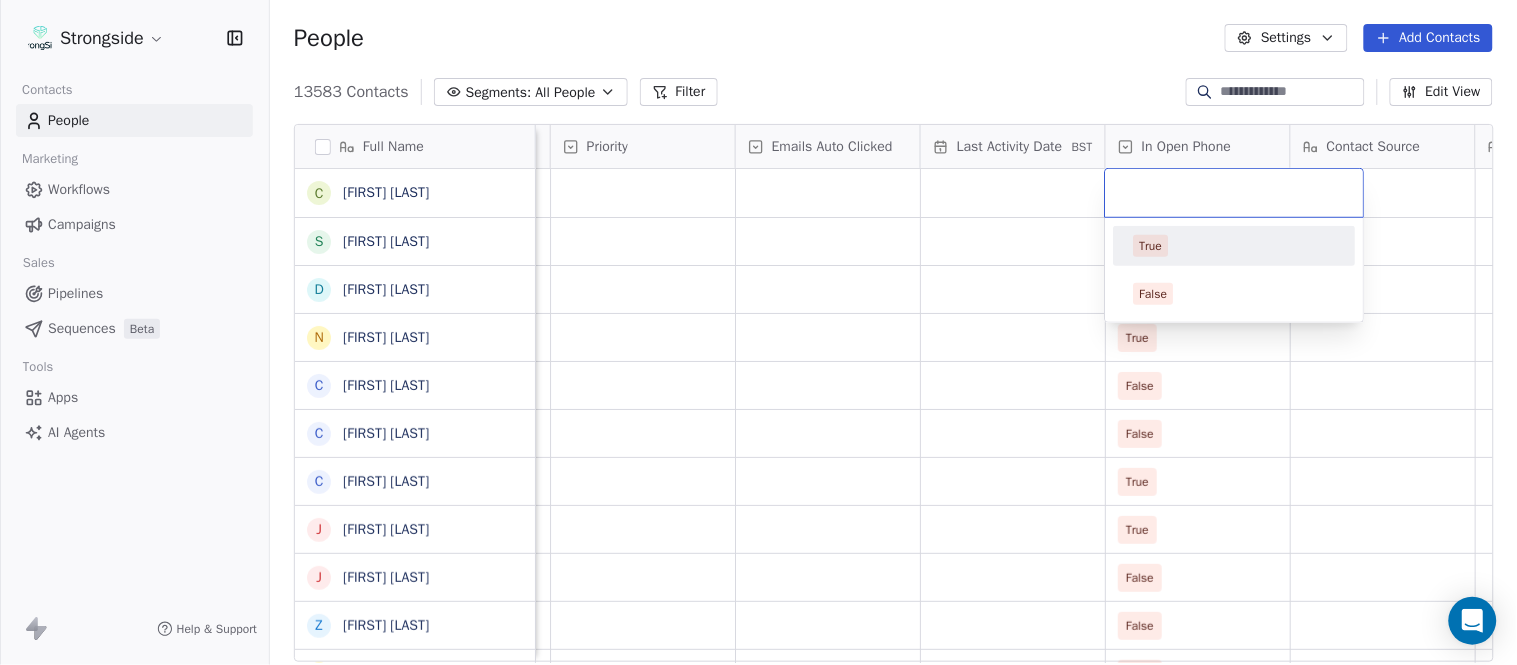 click on "True" at bounding box center (1235, 246) 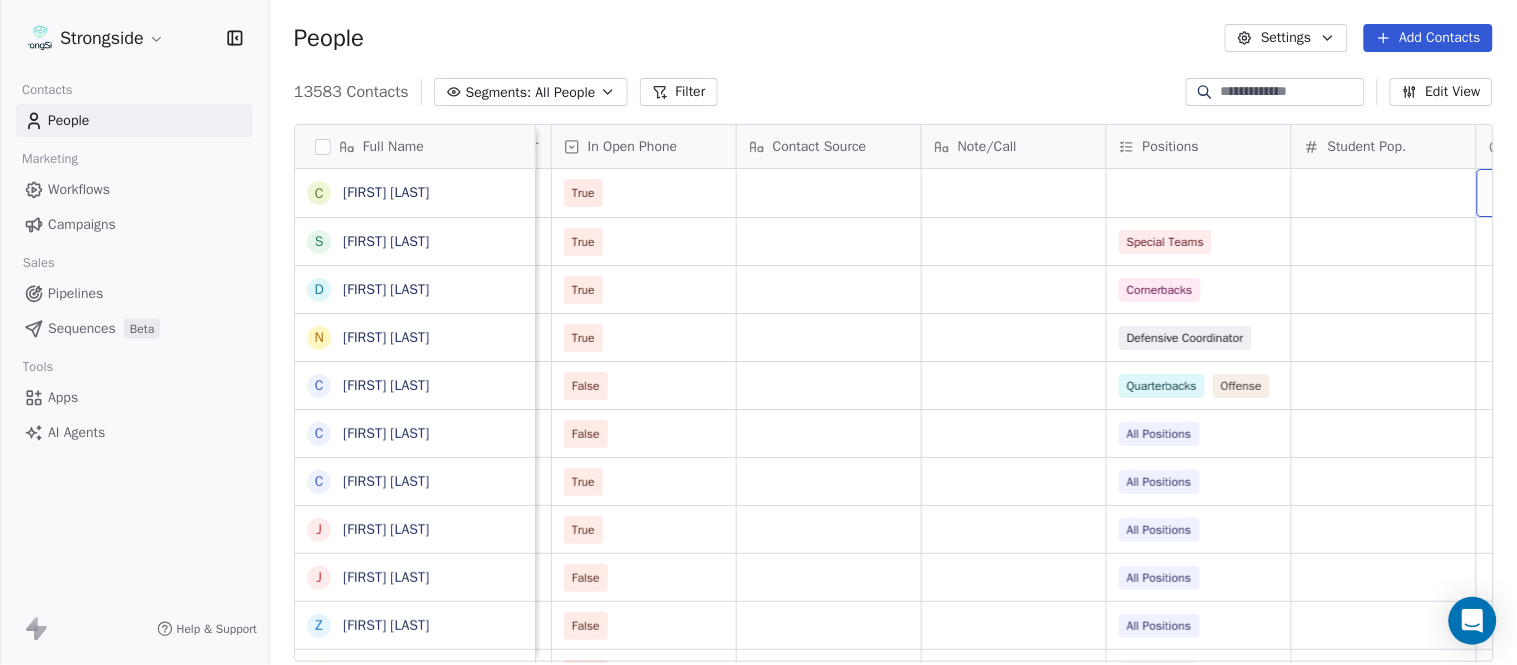 scroll, scrollTop: 0, scrollLeft: 2603, axis: horizontal 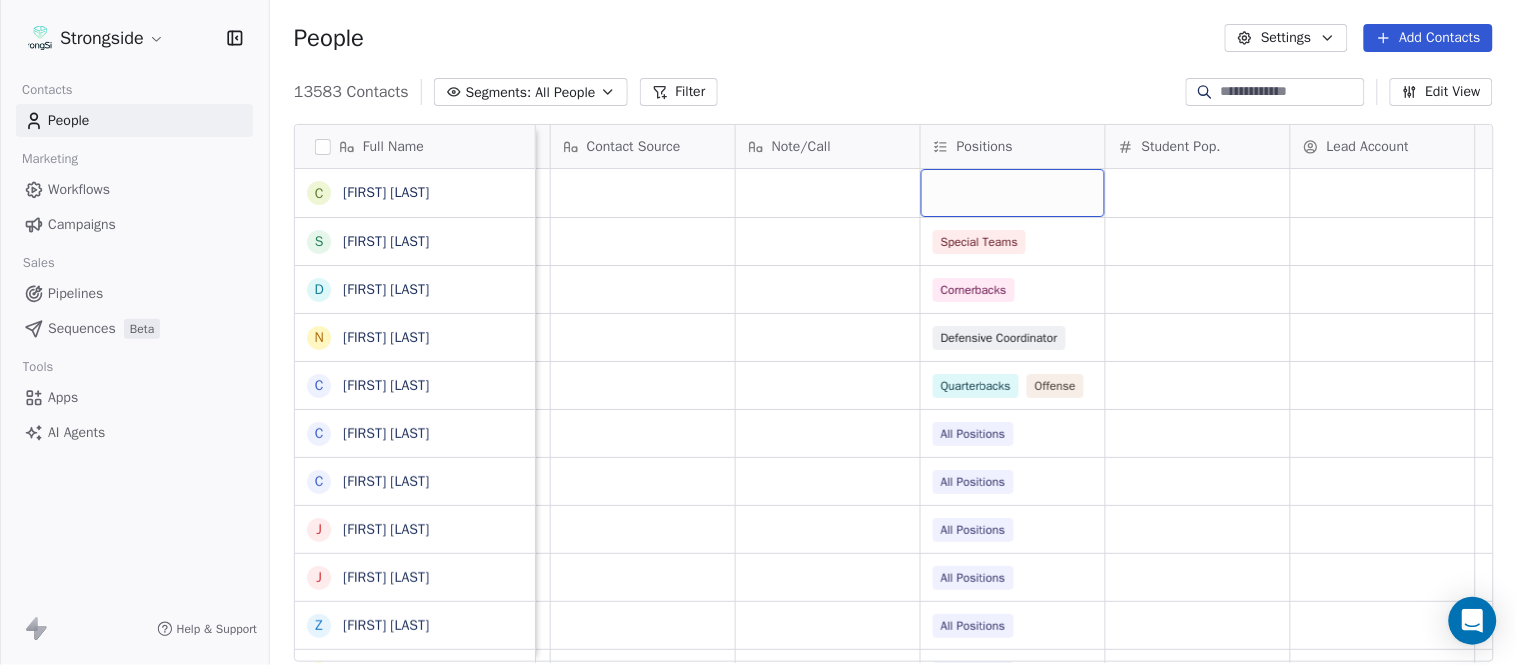 click at bounding box center (1013, 193) 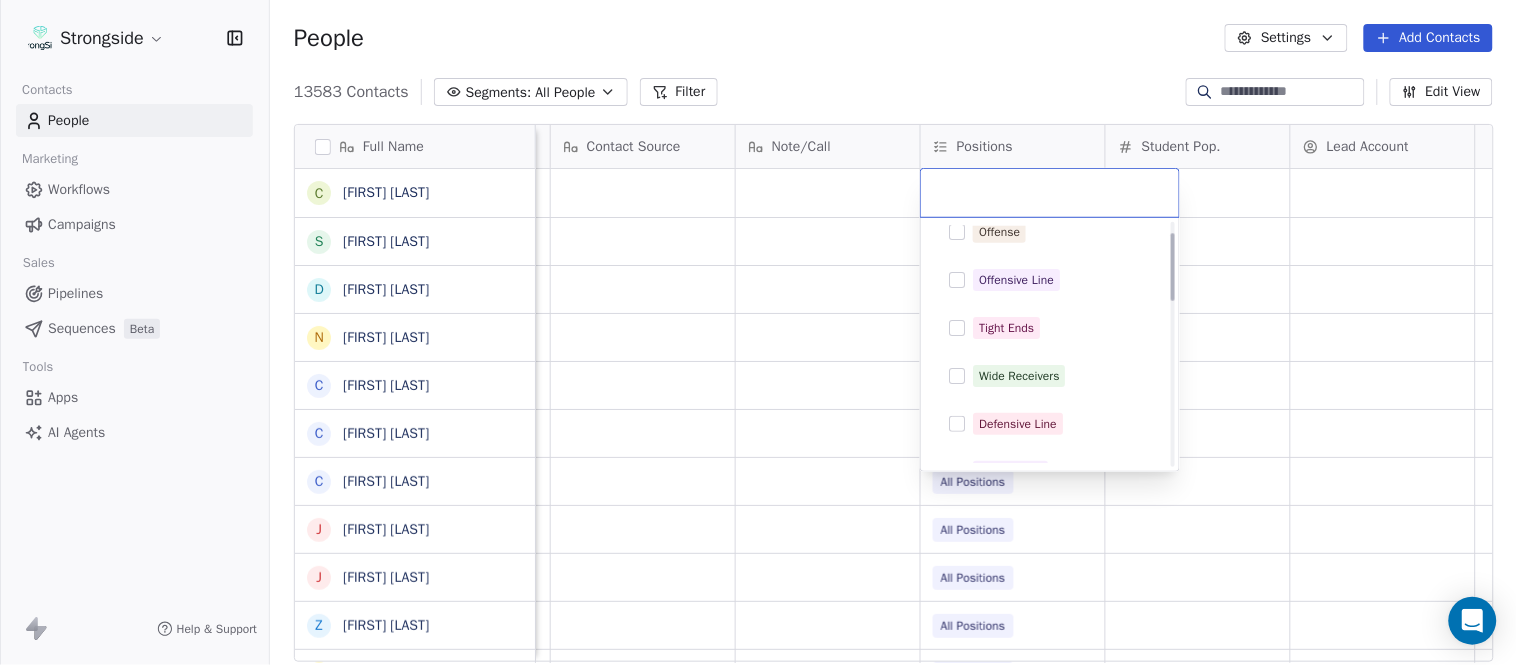 scroll, scrollTop: 0, scrollLeft: 0, axis: both 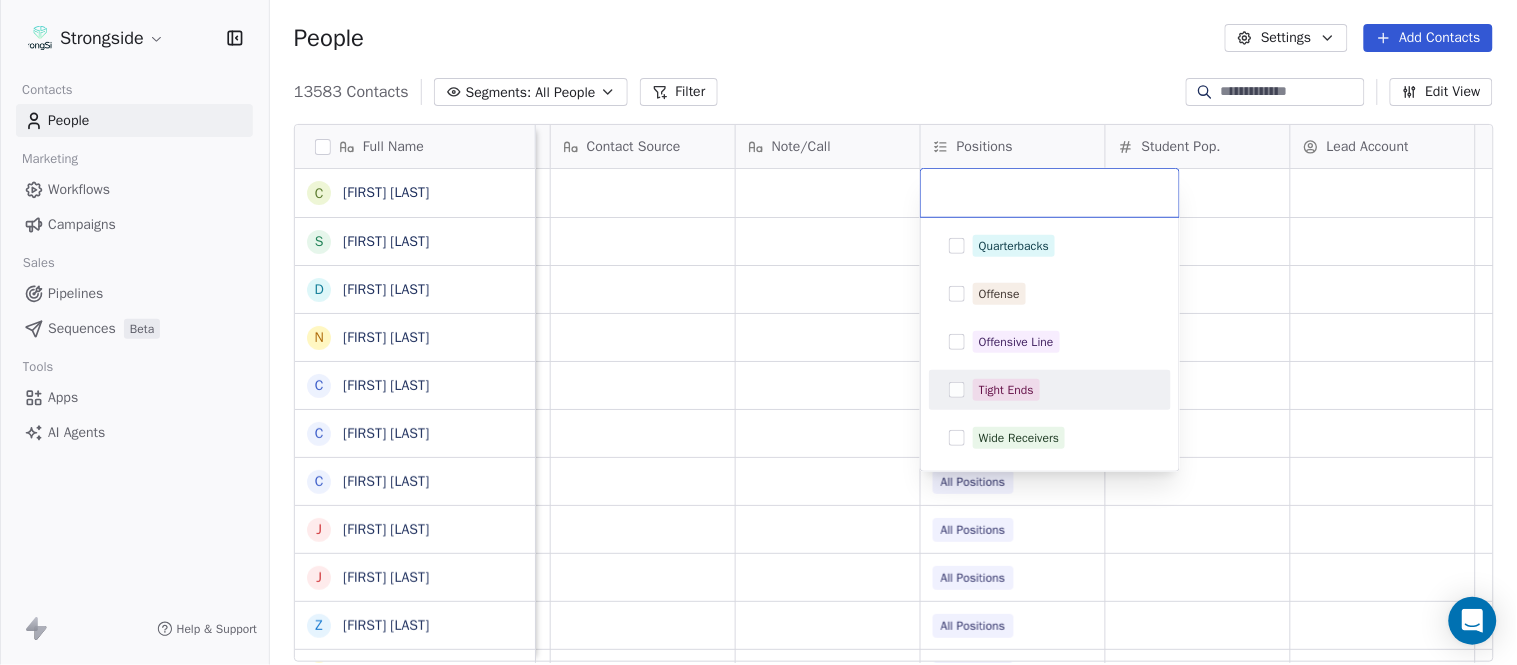click on "Tight Ends" at bounding box center [1062, 390] 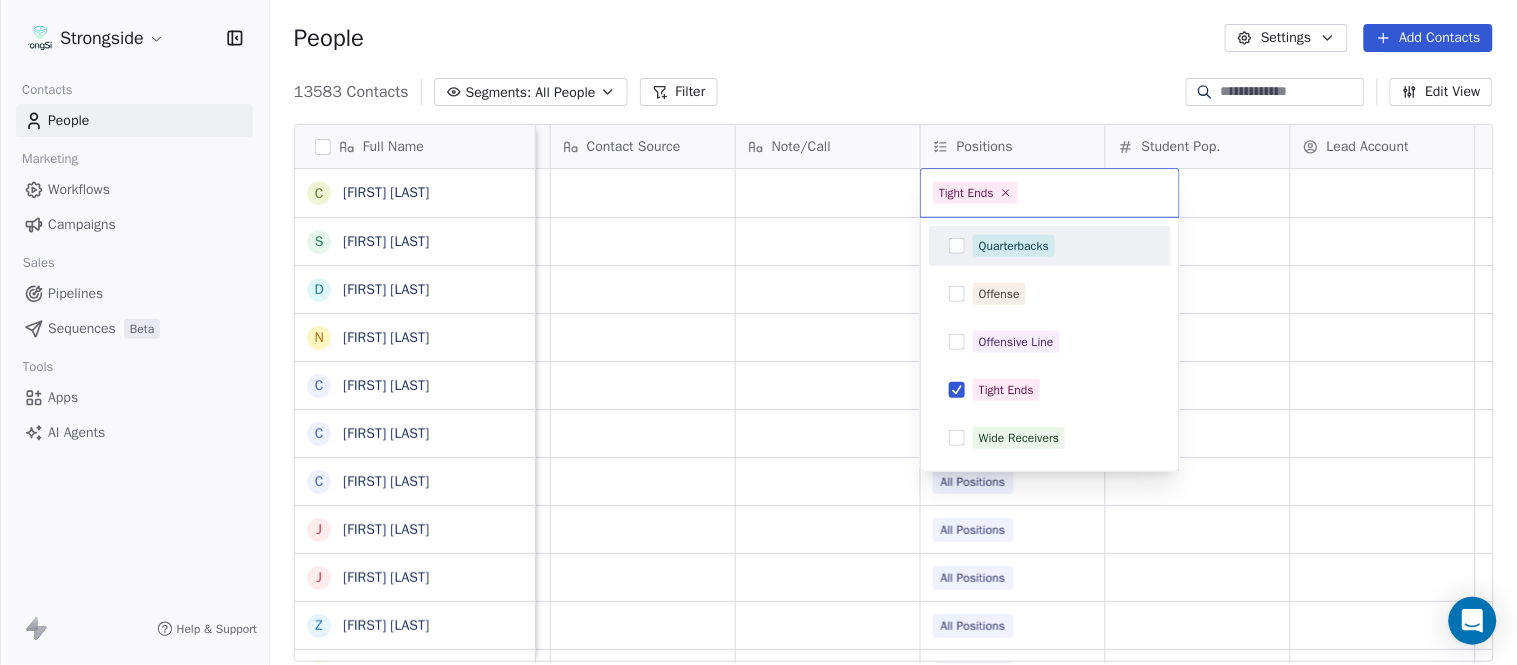 click on "Strongside Contacts People Marketing Workflows Campaigns Sales Pipelines Sequences Beta Tools Apps AI Agents Help & Support People Settings Add Contacts 13583 Contacts Segments: All People Filter Edit View Tag Add to Sequence Export Full Name C [LAST] S [LAST] D [LAST] N [LAST] C [LAST] C [LAST] J [LAST] J [LAST] Z [LAST] E [LAST] T [LAST] J [LAST] T [LAST] L [LAST] T [LAST] C [LAST] C [LAST] B [LAST] J [LAST] A [LAST] T [LAST] N [LAST] S [LAST] T [LAST] B [LAST] K [LAST] J [LAST] C [LAST] T [LAST] B [LAST] K [LAST] Priority Emails Auto Clicked Last Activity Date BST In Open Phone Contact Source Note/Call Positions Student Pop. Lead Account True True Special Teams True Cornerbacks True Defensive Coordinator False Quarterbacks Offense False All Positions True All Positions True" at bounding box center [758, 332] 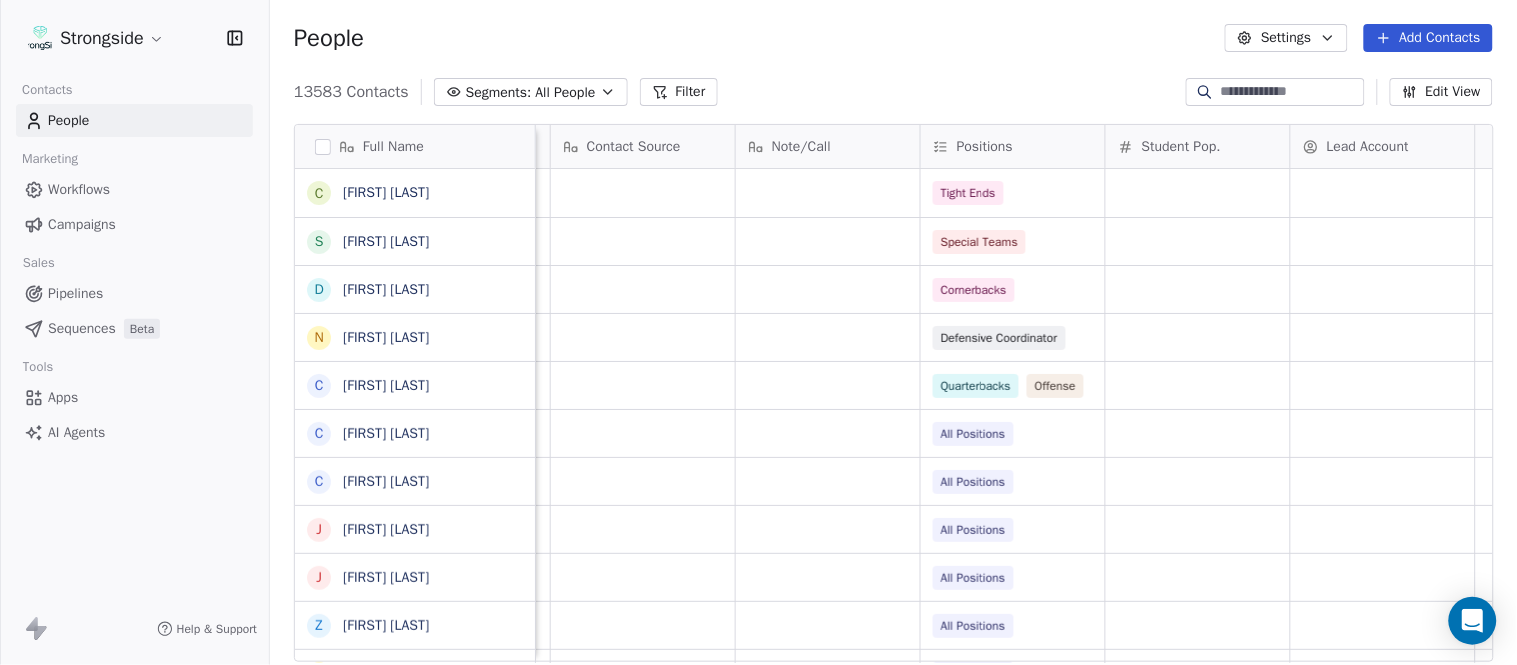 click on "13583 Contacts Segments: All People Filter Edit View" at bounding box center (893, 92) 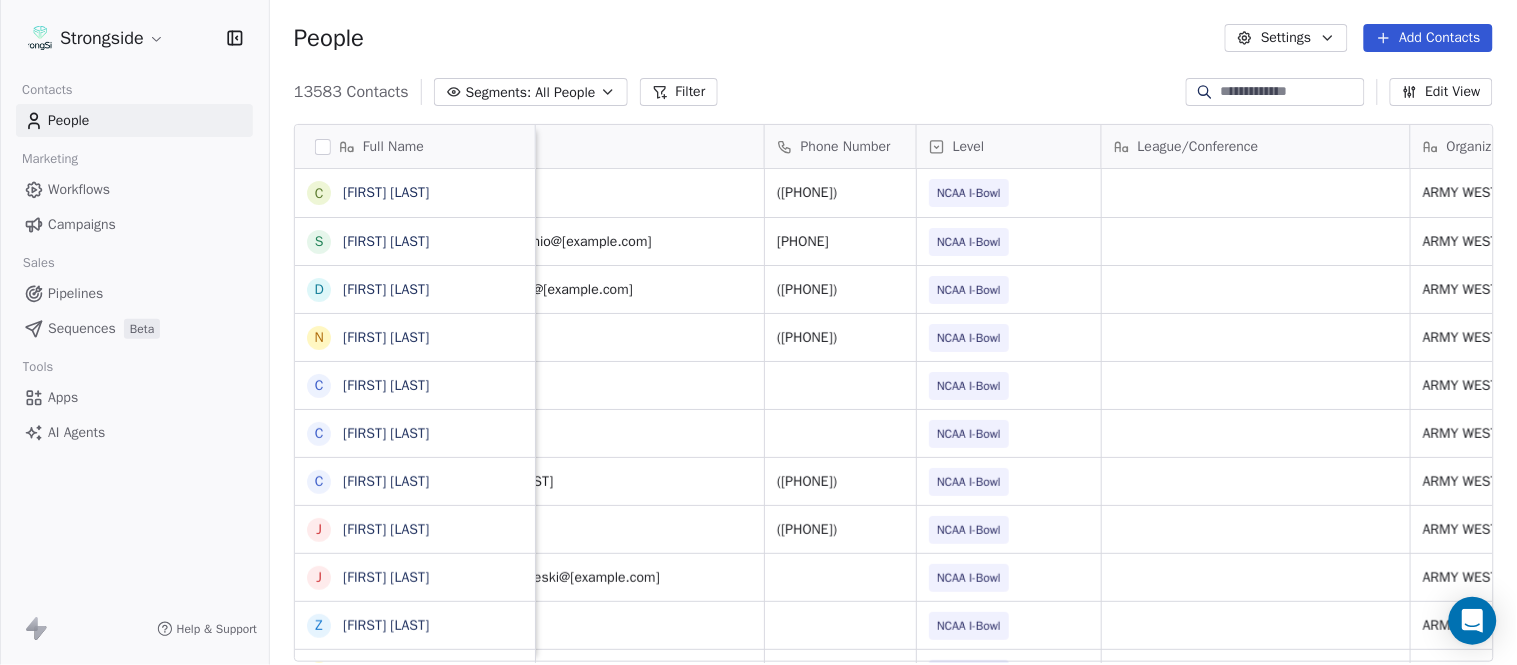 scroll, scrollTop: 0, scrollLeft: 0, axis: both 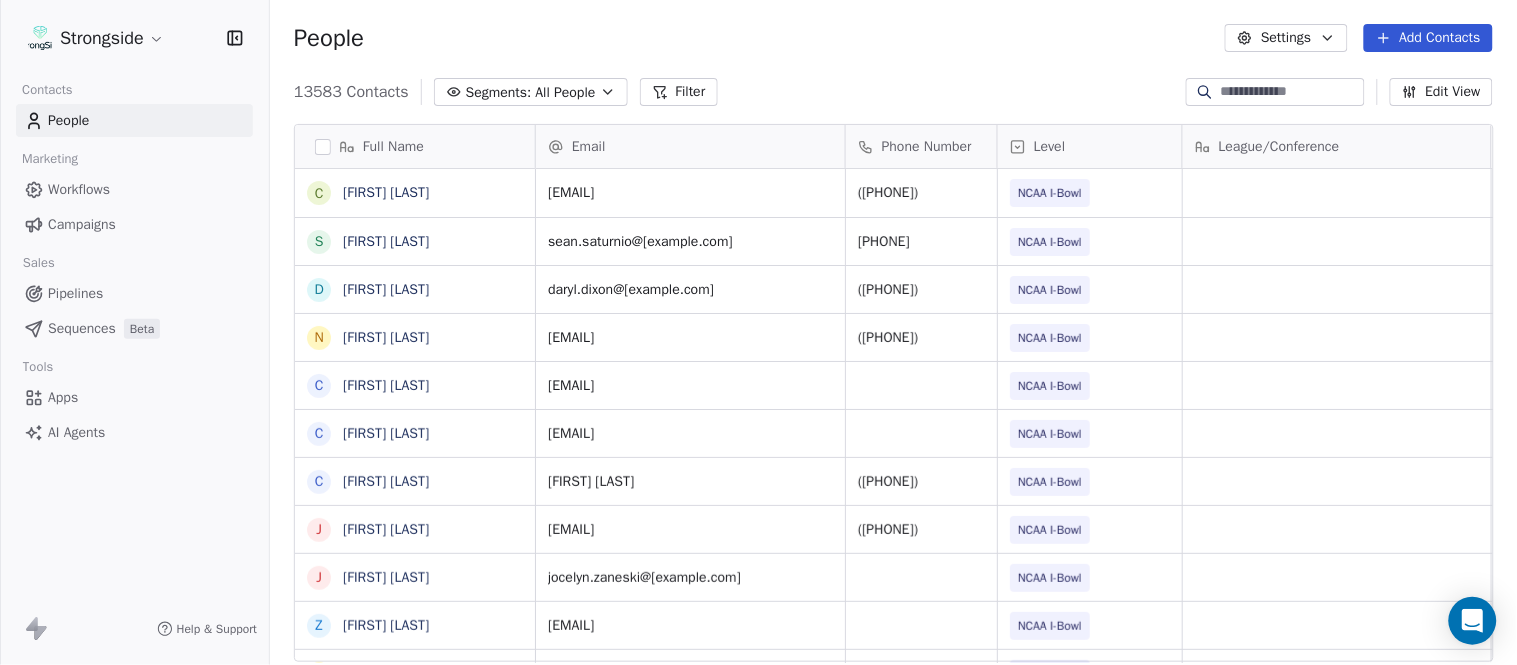 click on "Add Contacts" at bounding box center [1428, 38] 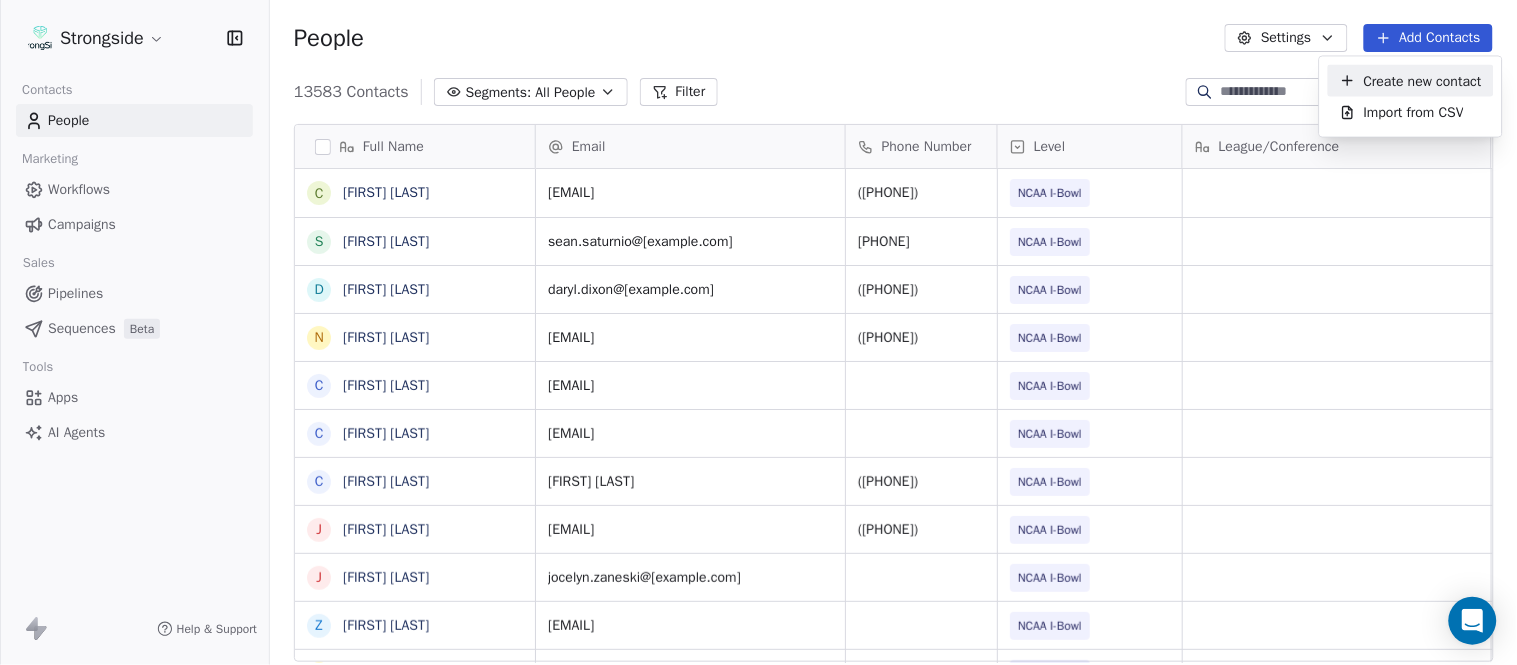 click on "Create new contact" at bounding box center (1423, 80) 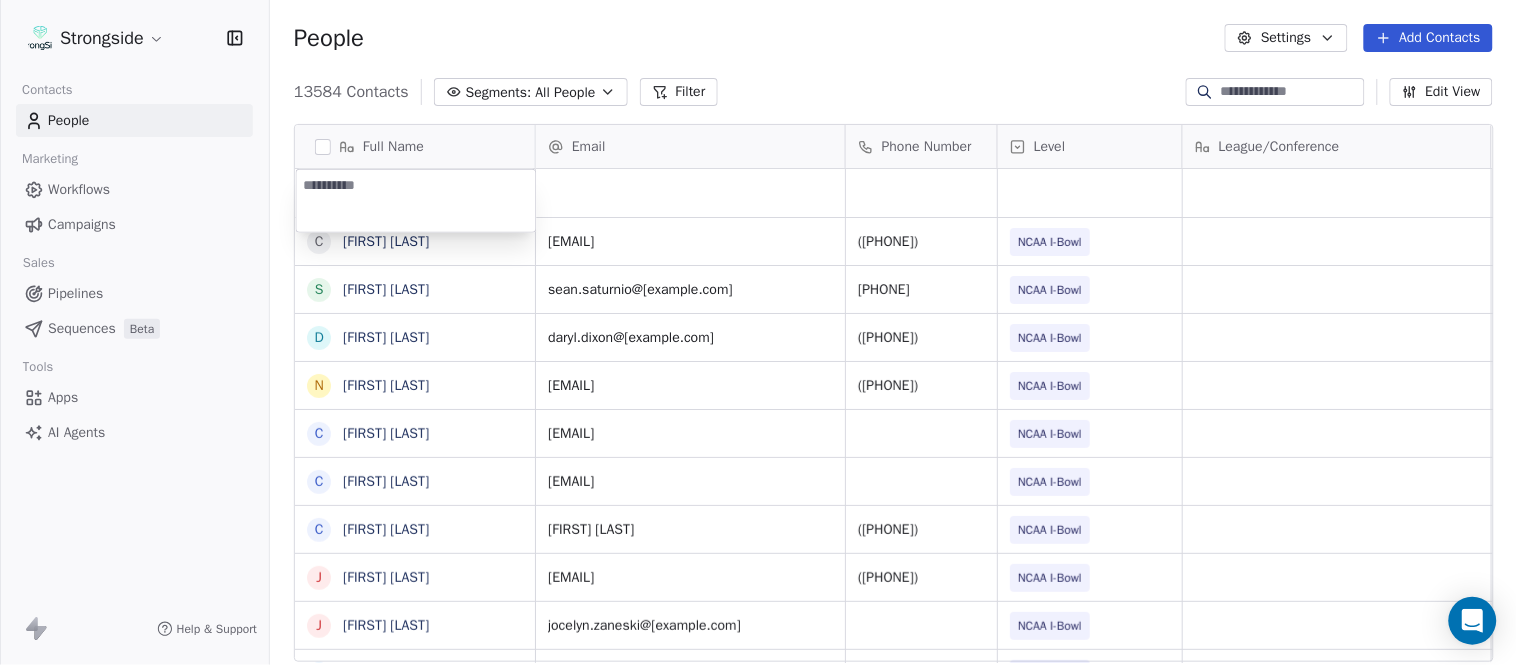 type on "**********" 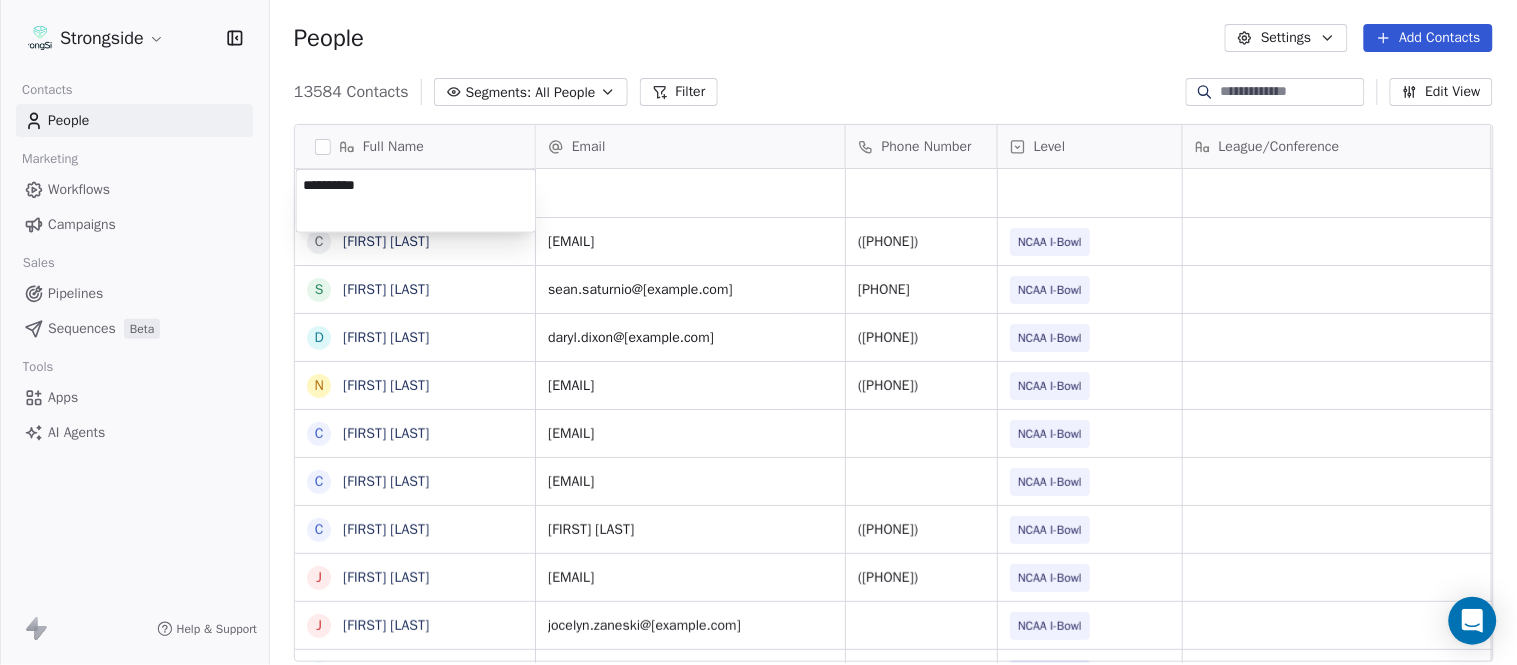 click on "Strongside Contacts People Marketing Workflows Campaigns Sales Pipelines Sequences Beta Tools Apps AI Agents Help & Support People Settings Add Contacts 13584 Contacts Segments: All People Filter Edit View Tag Add to Sequence Export Full Name C [FIRST] [LAST] S [FIRST] [LAST] D [FIRST] [LAST] N [FIRST] [LAST] C [FIRST] [LAST] C [FIRST] [LAST] C [FIRST] [LAST] J [FIRST] [LAST] J [FIRST] [LAST] Z [FIRST] [LAST] E [FIRST] [LAST] T [FIRST] [LAST] J [FIRST] [LAST] T [FIRST] [LAST] L [FIRST] [LAST] T [FIRST] [LAST] C [FIRST] [LAST] C [FIRST] [LAST] B [FIRST] [LAST] J [FIRST] [LAST] A [FIRST] [LAST] T [FIRST] [LAST] N [FIRST] [LAST] S [FIRST] [LAST] T [FIRST] [LAST] Email Phone Number Level League/Conference Organization Job Title Tags Created Date BST Aug 04, 2025 08:45 PM [EMAIL] [PHONE] NCAA I-Bowl ARMY WEST POINT Assistant Coach Aug 04, 2025 08:43 PM [EMAIL] [PHONE] NCAA I-Bowl ARMY WEST POINT SID" at bounding box center [758, 332] 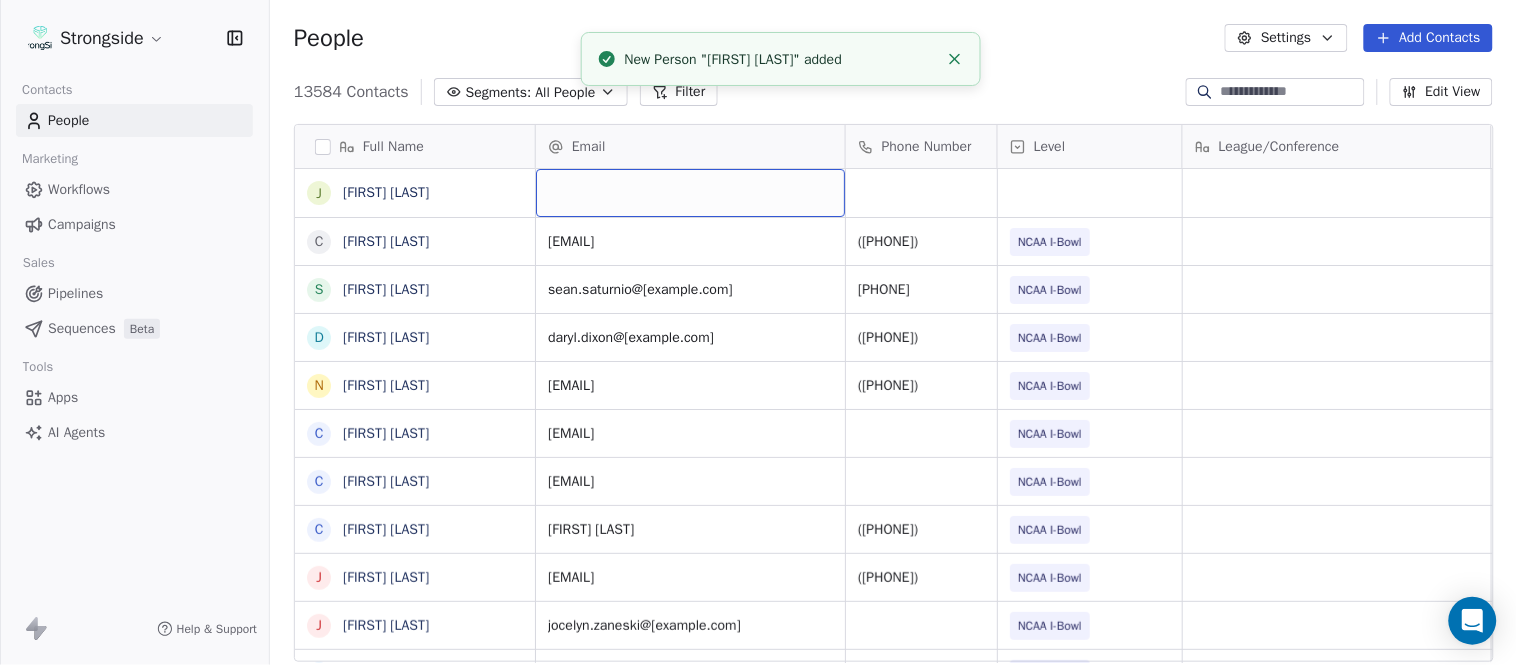 click at bounding box center (690, 193) 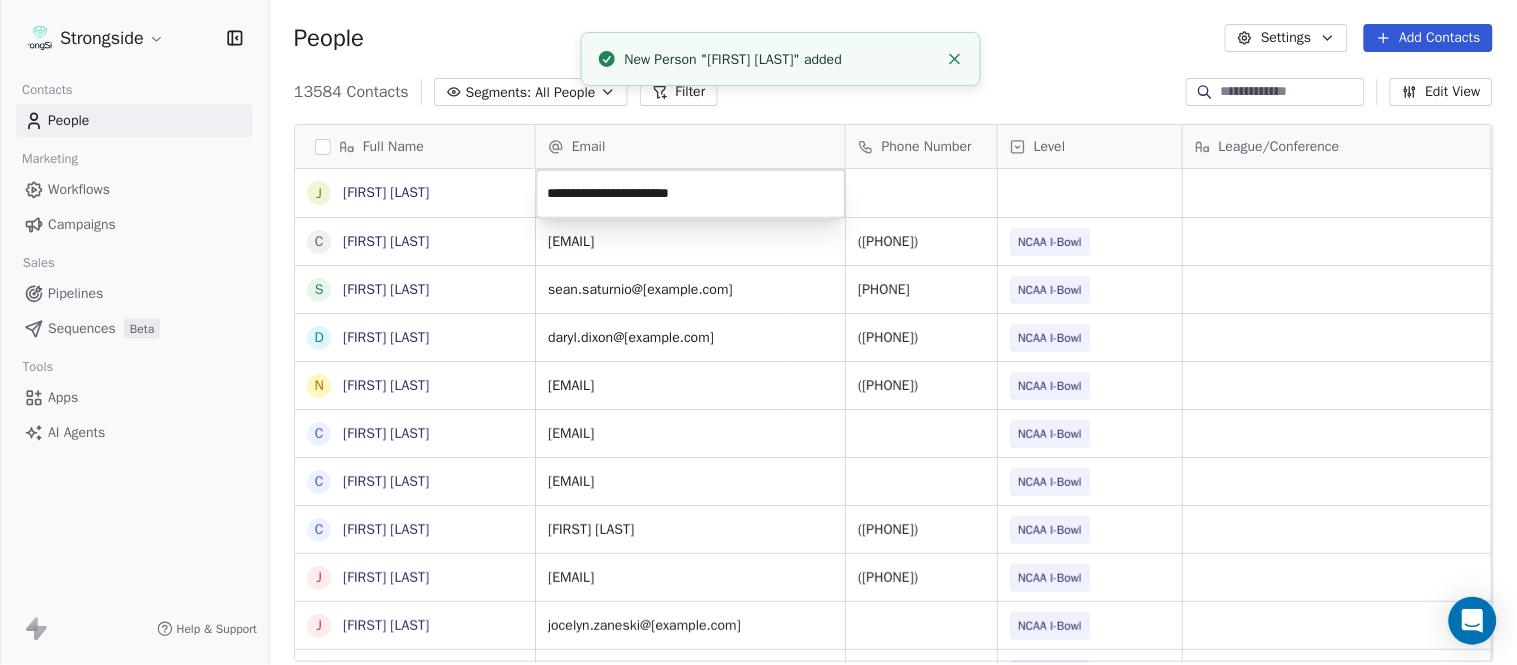 click on "Strongside Contacts People Marketing Workflows Campaigns Sales Pipelines Sequences Beta Tools Apps AI Agents Help & Support People Settings  Add Contacts 13584 Contacts Segments: All People Filter  Edit View Tag Add to Sequence Export Full Name J [FIRST] [LAST] C [FIRST] [LAST] S [FIRST] [LAST] D [FIRST] [LAST] N [FIRST] [LAST] C [FIRST] [LAST] C [FIRST] [LAST] C [FIRST] [LAST] J [FIRST] [LAST] J [FIRST] [LAST] Z [FIRST] [LAST] E [FIRST] [LAST] T [FIRST] [LAST] J [FIRST] [LAST] T [FIRST] [LAST] L [FIRST] [LAST] T [FIRST] [LAST] C [FIRST] [LAST] C [FIRST] [LAST] B [FIRST] [LAST] J [FIRST] [LAST] A [FIRST] [LAST] T [FIRST] [LAST] N [FIRST] [LAST] S [FIRST] [LAST] T [FIRST] [LAST] B [FIRST] [LAST] J [FIRST] [LAST] C [FIRST] [LAST] T [FIRST] [LAST] B [FIRST] [LAST] Email Phone Number Level League/Conference Organization Job Title Tags Created Date BST Aug 04, 2025 08:45 PM matthew.drinkall@westpoint.edu ([PHONE]) NCAA I-Bowl ARMY WEST POINT Assistant Coach Aug 04, 2025 08:43 PM sean.saturnio@westpoint.edu 	([PHONE]) NCAA I-Bowl SID NFL" at bounding box center [758, 332] 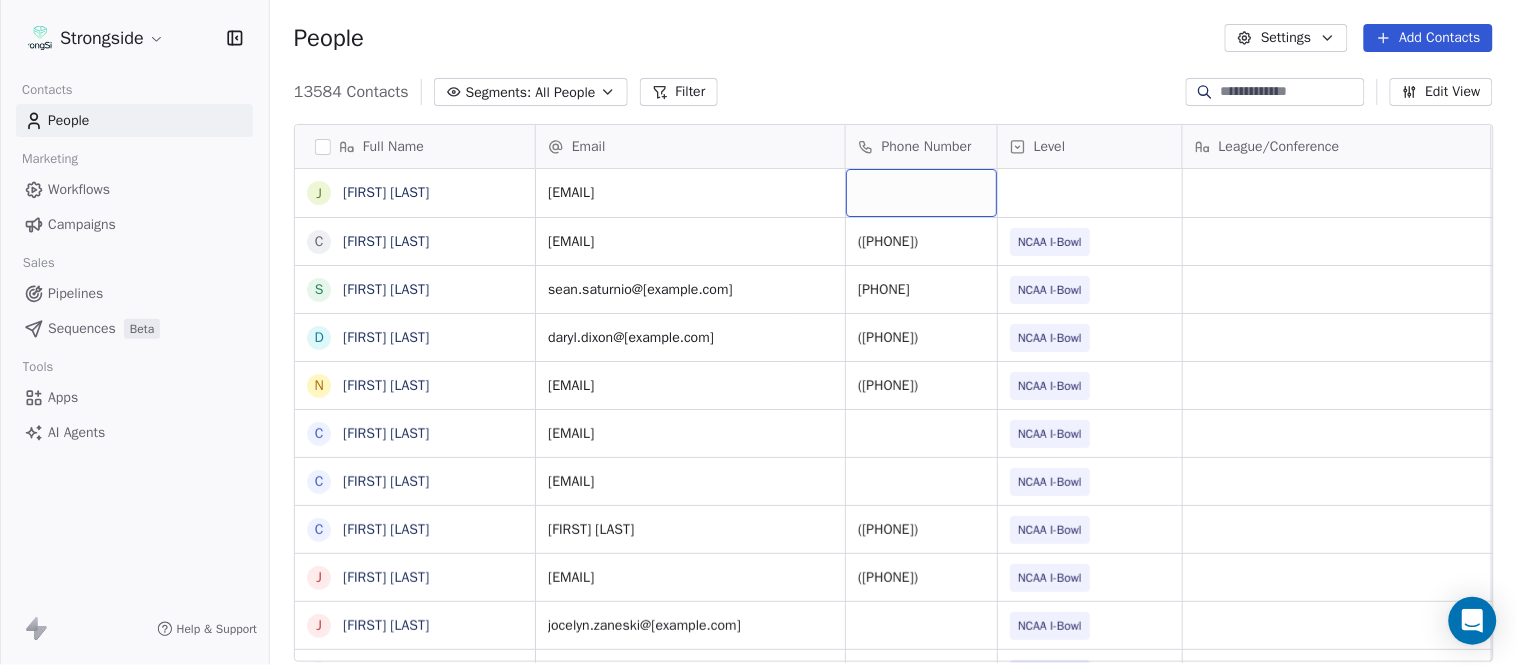 click at bounding box center (921, 193) 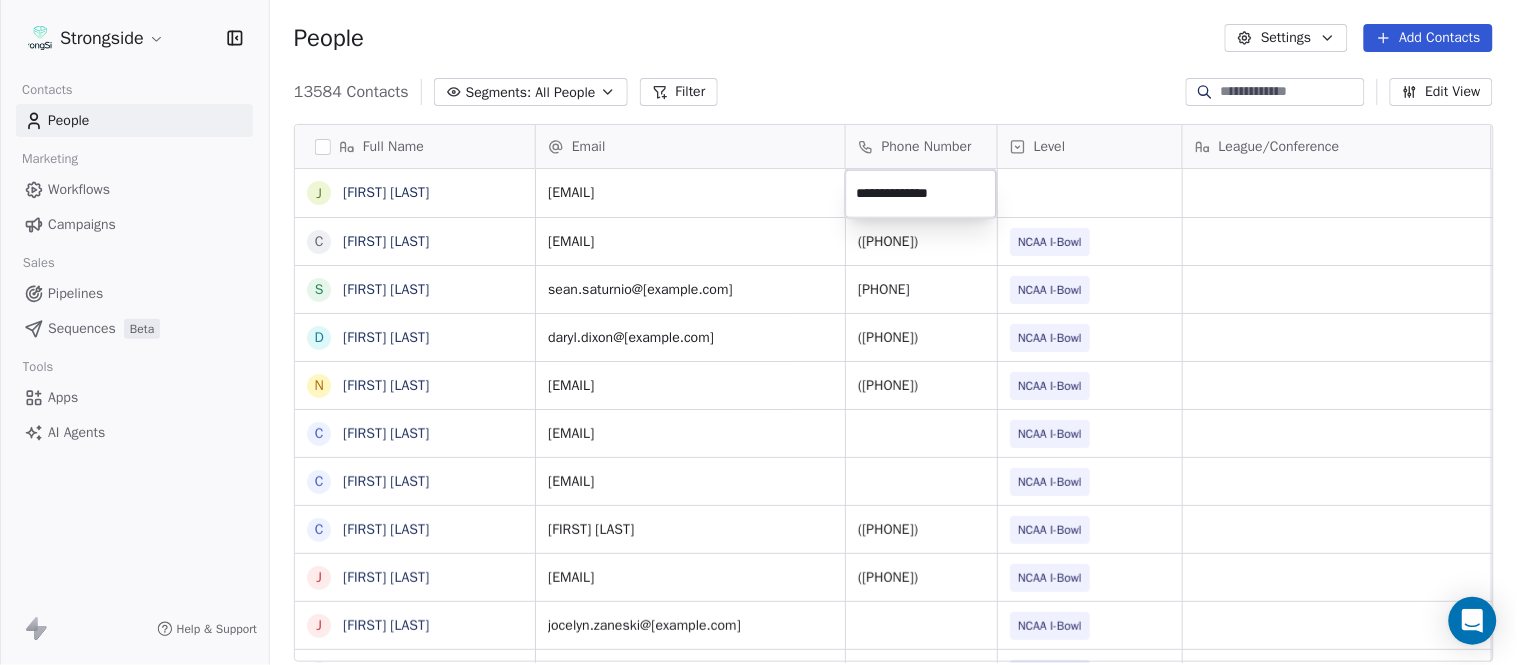 click on "Strongside Contacts People Marketing Workflows Campaigns Sales Pipelines Sequences Beta Tools Apps AI Agents Help & Support People Settings Add Contacts 13584 Contacts Segments: All People Filter Edit View Tag Add to Sequence Export Full Name J [FIRST] [LAST] C [FIRST] [LAST] S [FIRST] [LAST] D [FIRST] [LAST] N [FIRST] [LAST] C [FIRST] [LAST] C [FIRST] [LAST] C [FIRST] [LAST] J [FIRST] [LAST] J [FIRST] [LAST] Z [FIRST] [LAST] E [FIRST] [LAST] T [FIRST] [LAST] J [FIRST] [LAST] T [FIRST] [LAST] L [FIRST] [LAST] T [FIRST] [LAST] C [FIRST] [LAST] C [FIRST] [LAST] B [FIRST] [LAST] J [FIRST] [LAST] A [FIRST] [LAST] T [FIRST] [LAST] N [FIRST] [LAST] S [FIRST] [LAST] T [FIRST] [LAST] B [FIRST] [LAST] B [FIRST] [LAST] K [FIRST] [LAST] Email Phone Number Level League/Conference Organization Job Title Tags Created Date BST [EMAIL] Aug 04, 2025 08:45 PM [EMAIL] ([PHONE]) NCAA I-Bowl ARMY WEST POINT Assistant Coach Aug 04, 2025 08:43 PM [EMAIL] NCAA I-Bowl" at bounding box center [758, 332] 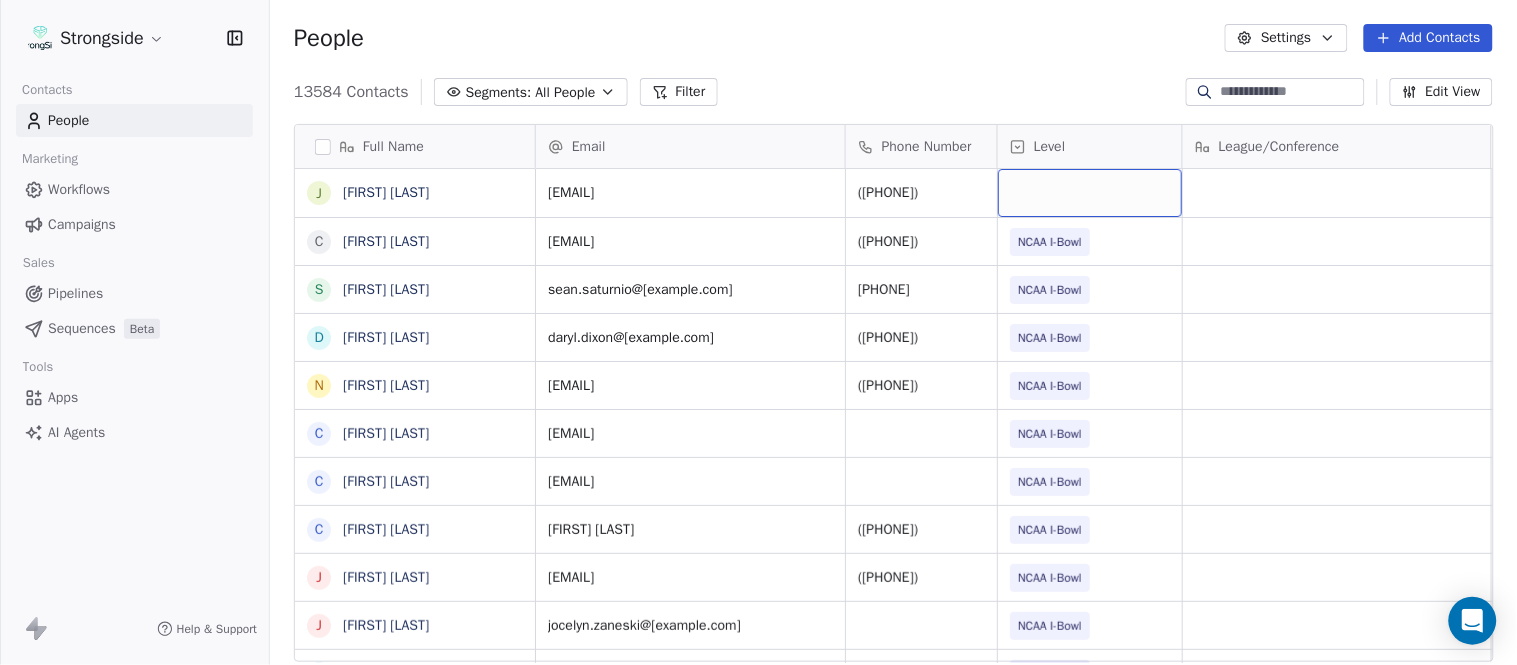 click at bounding box center [1090, 193] 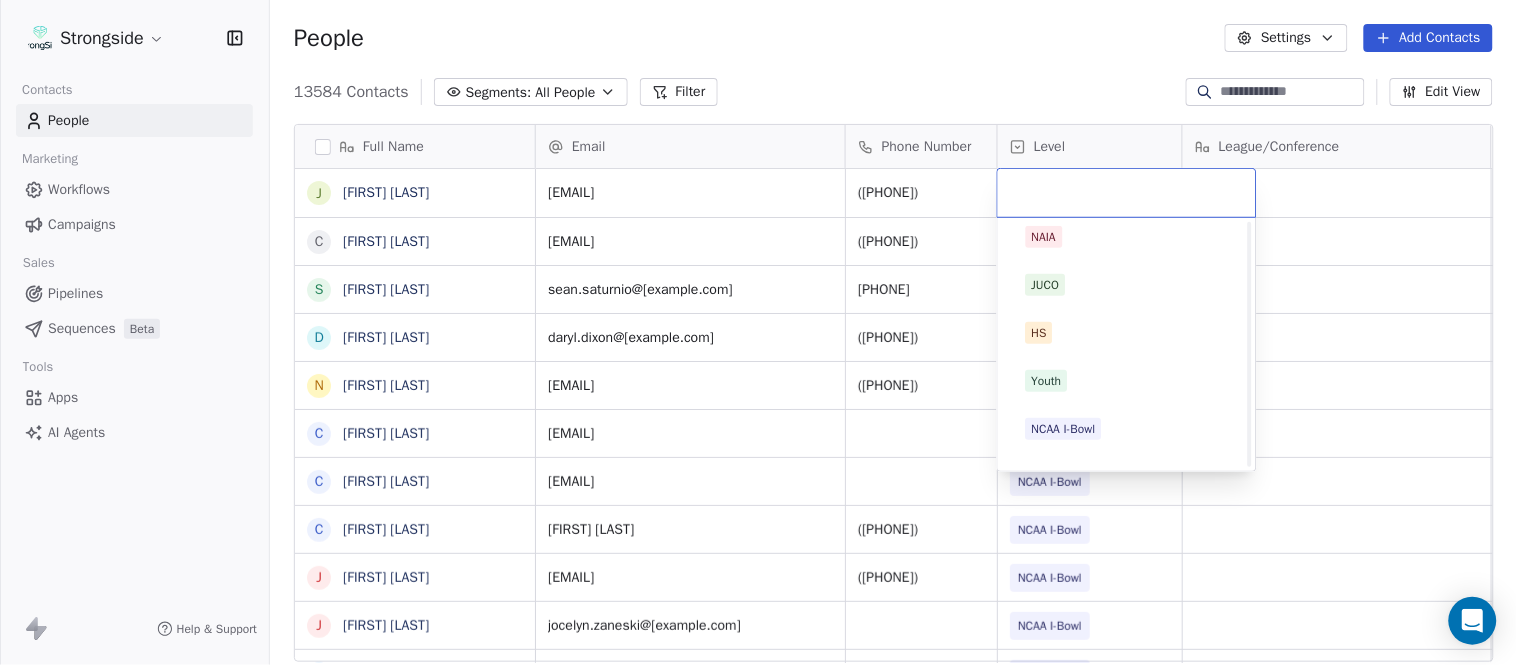 scroll, scrollTop: 330, scrollLeft: 0, axis: vertical 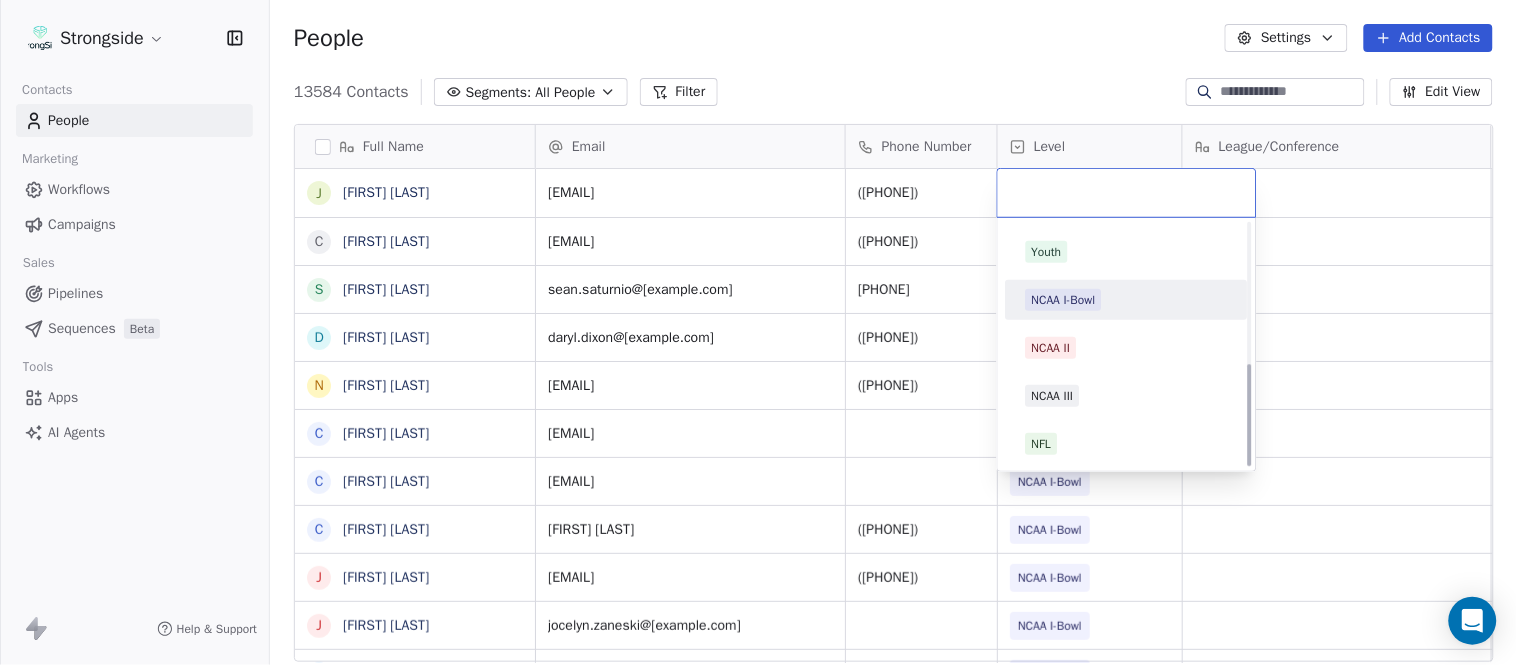 click on "NCAA I-Bowl" at bounding box center [1064, 300] 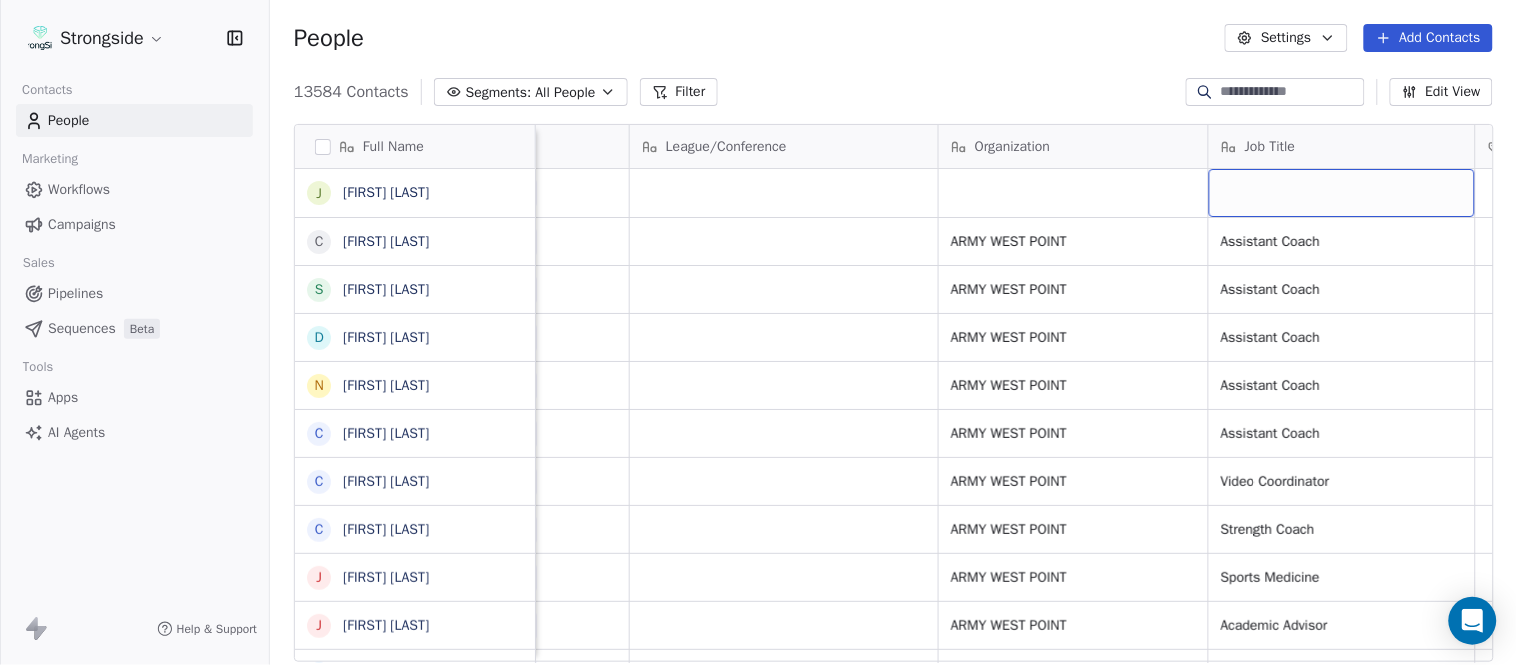 scroll, scrollTop: 0, scrollLeft: 653, axis: horizontal 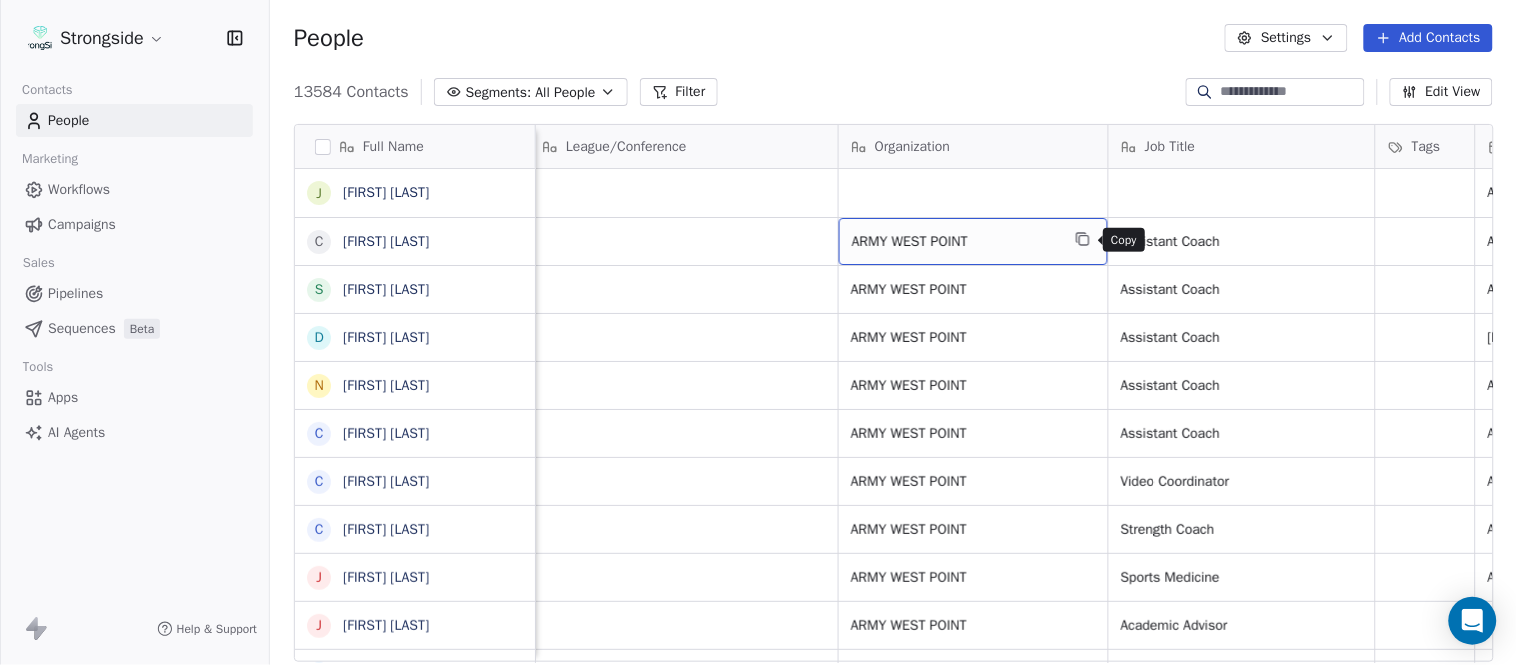 click 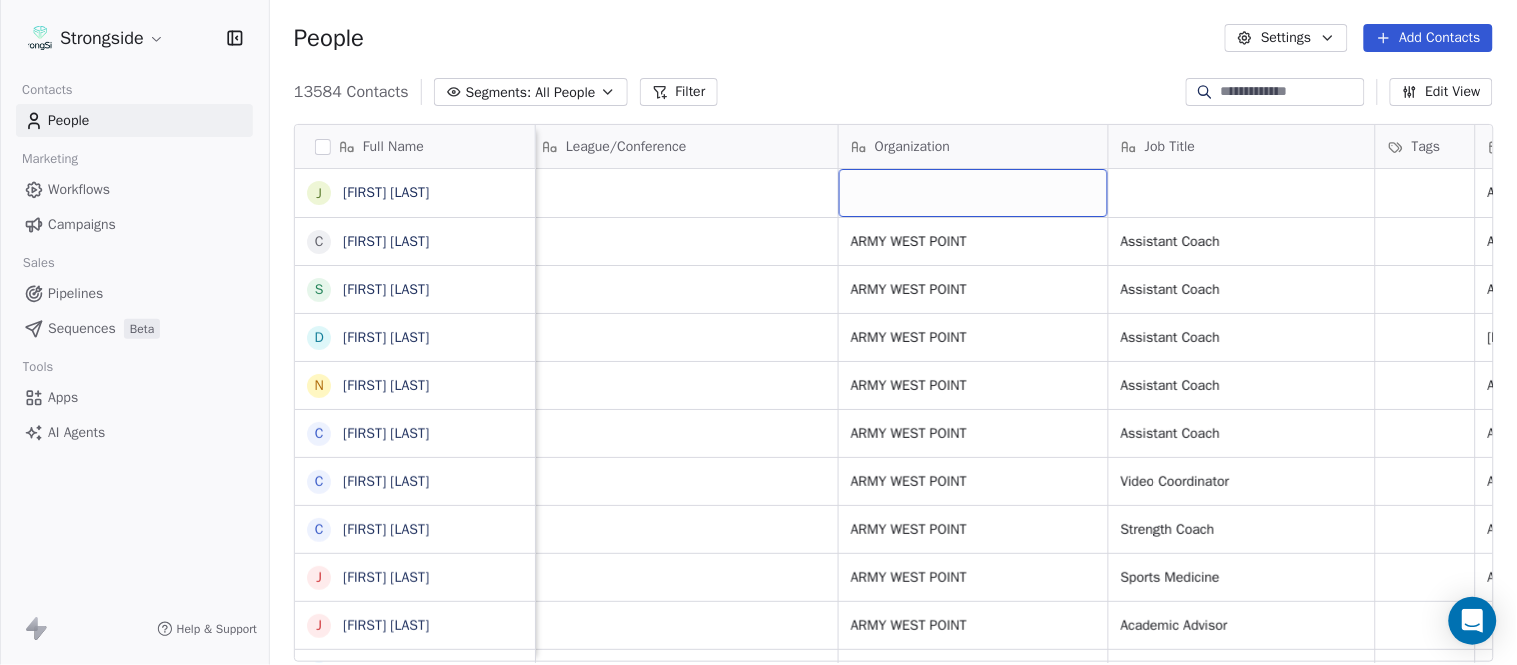 click at bounding box center [973, 193] 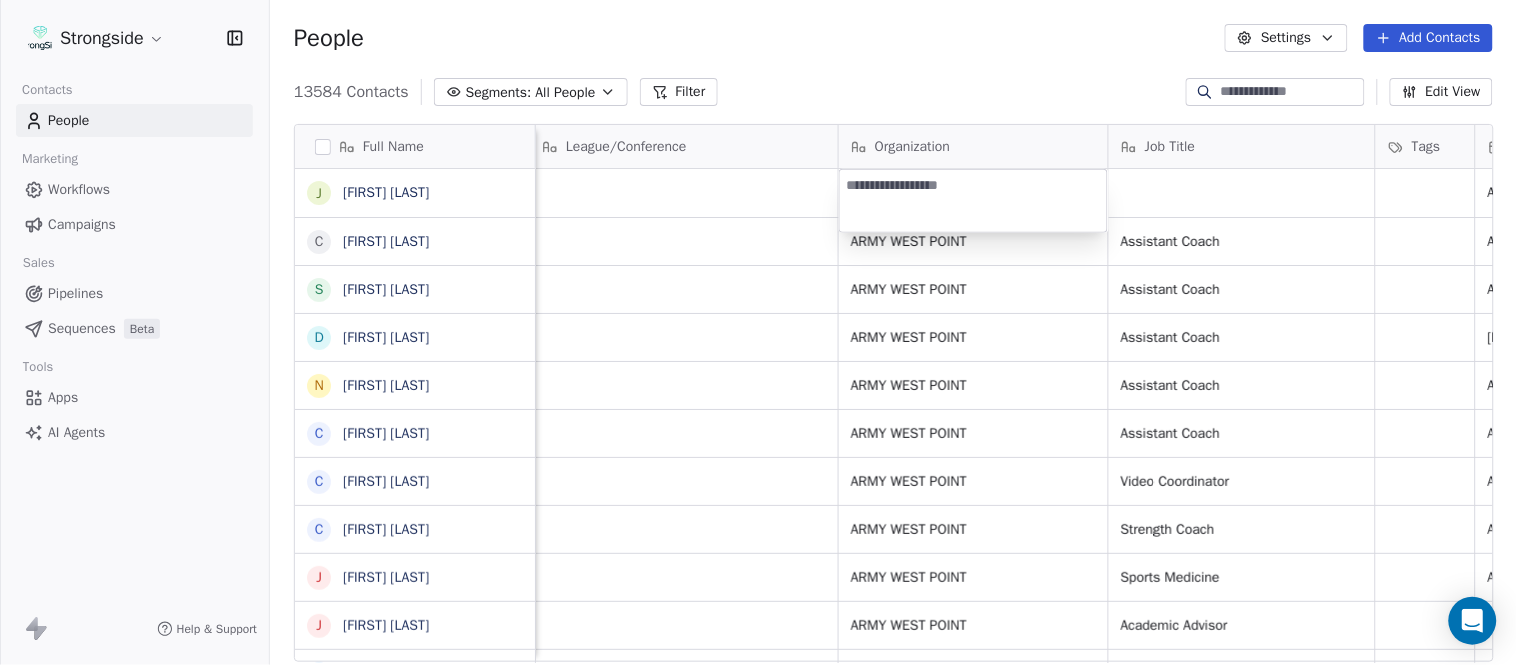 type on "**********" 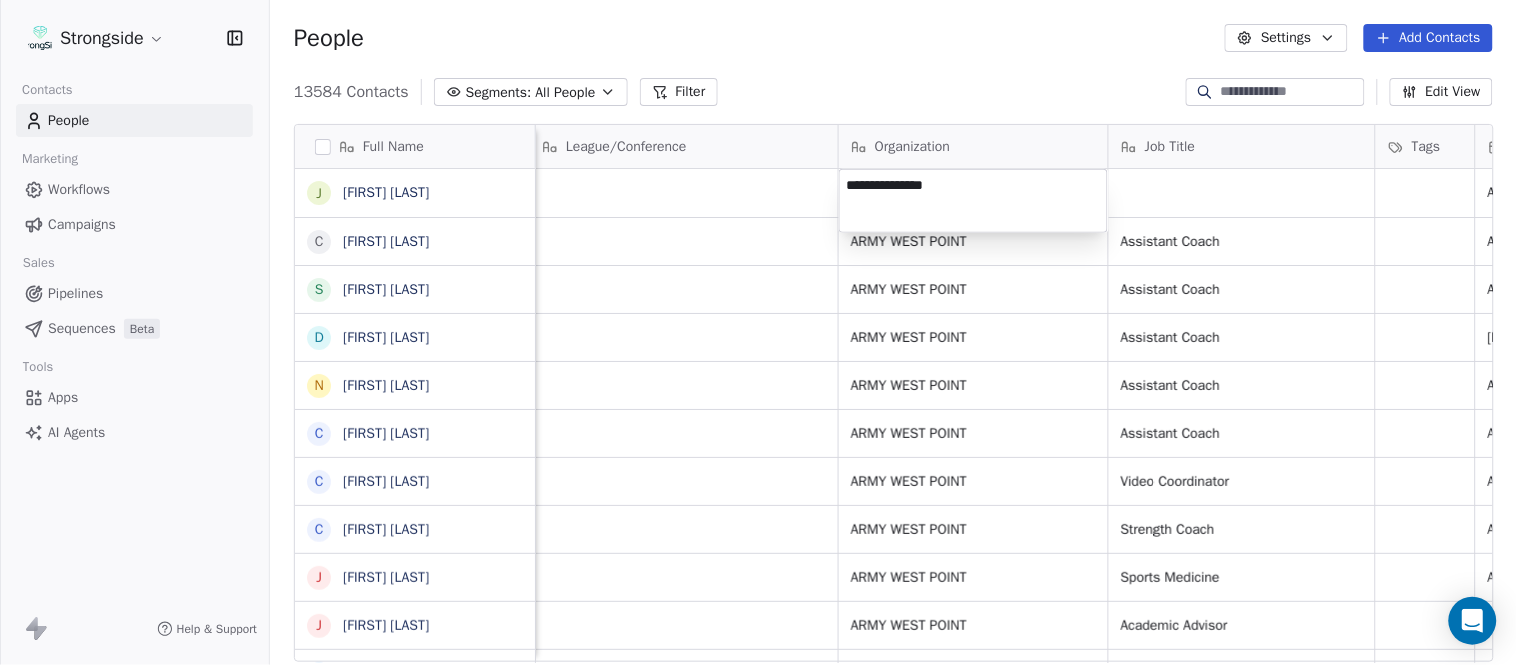 click on "Strongside Contacts People Marketing Workflows Campaigns Sales Pipelines Sequences Beta Tools Apps AI Agents Help & Support People Settings  Add Contacts 13584 Contacts Segments: All People Filter  Edit View Tag Add to Sequence Export Full Name J [FIRST] [LAST] C [LAST] S [LAST] D [LAST] N [LAST] C [LAST] C [LAST] C [LAST] J [LAST] J [LAST] Z [LAST] E [LAST] T [LAST] J [LAST] T [LAST] L [LAST] T [LAST] C [LAST] C [LAST] B [LAST] J [LAST] A [LAST] T [LAST] N [LAST] S [LAST] T [LAST] B [LAST] J [LAST] C [LAST] T [LAST] B [LAST] Email Phone Number Level League/Conference Organization Job Title Tags Created Date BST Status Priority Emails Auto Clicked john.loose@[EMAIL] ([PHONE]) NCAA I-Bowl Aug 04, 2025 08:45 PM matthew.drinkall@[EMAIL] ([PHONE]) NCAA I-Bowl ARMY WEST POINT NCAA I-Bowl" at bounding box center (758, 332) 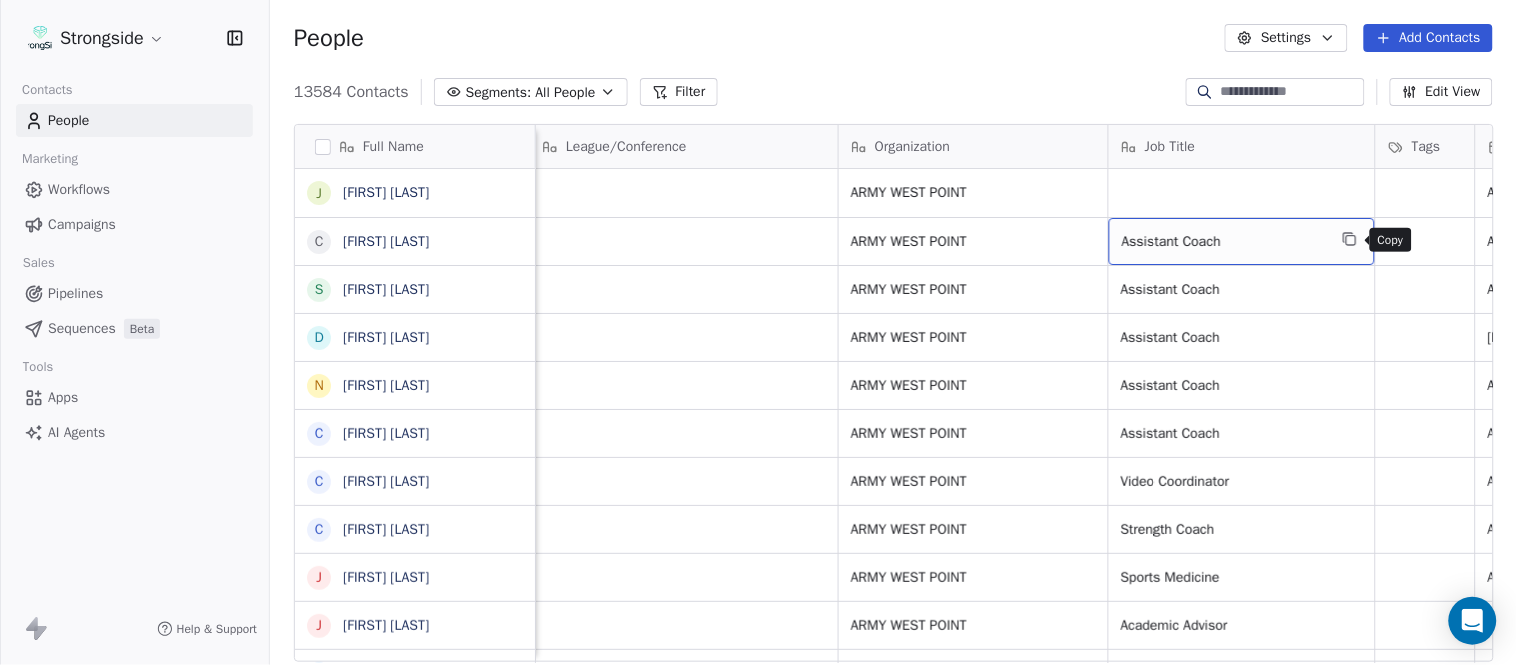 click at bounding box center (1350, 239) 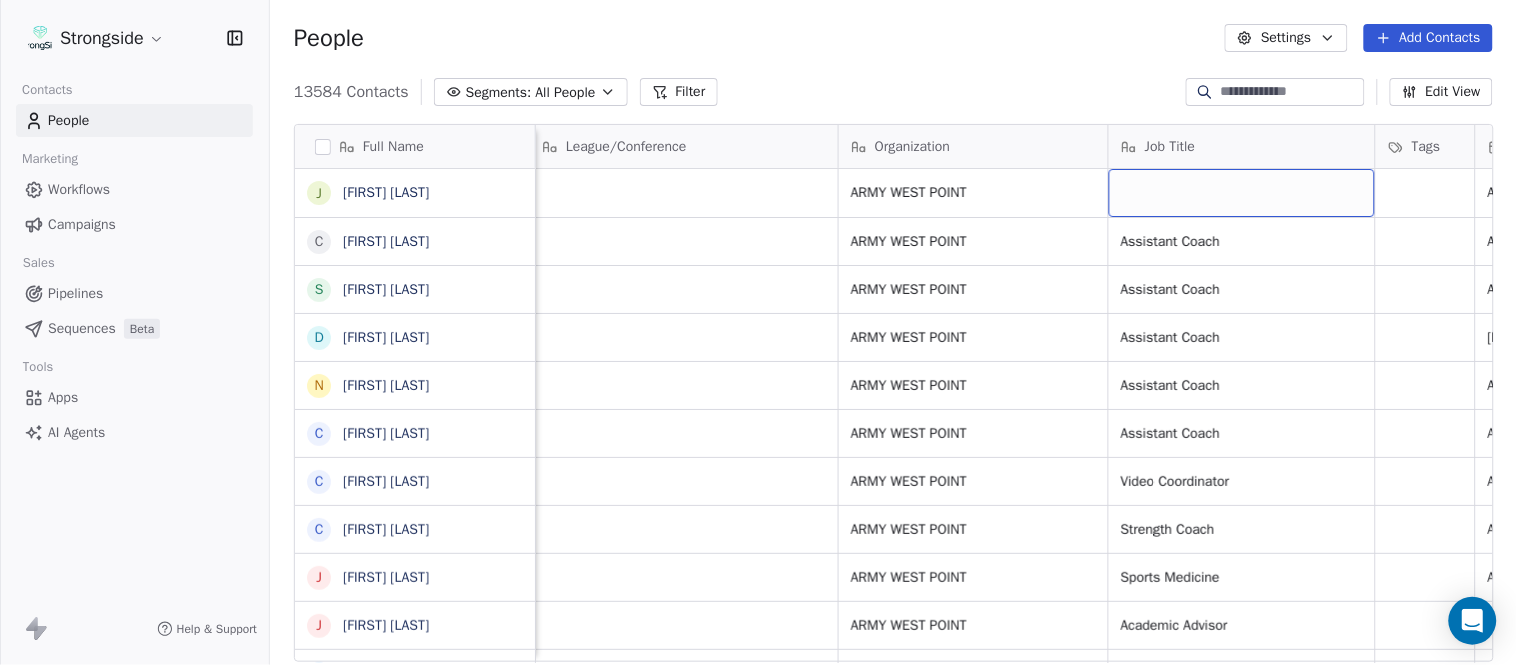 click at bounding box center [1242, 193] 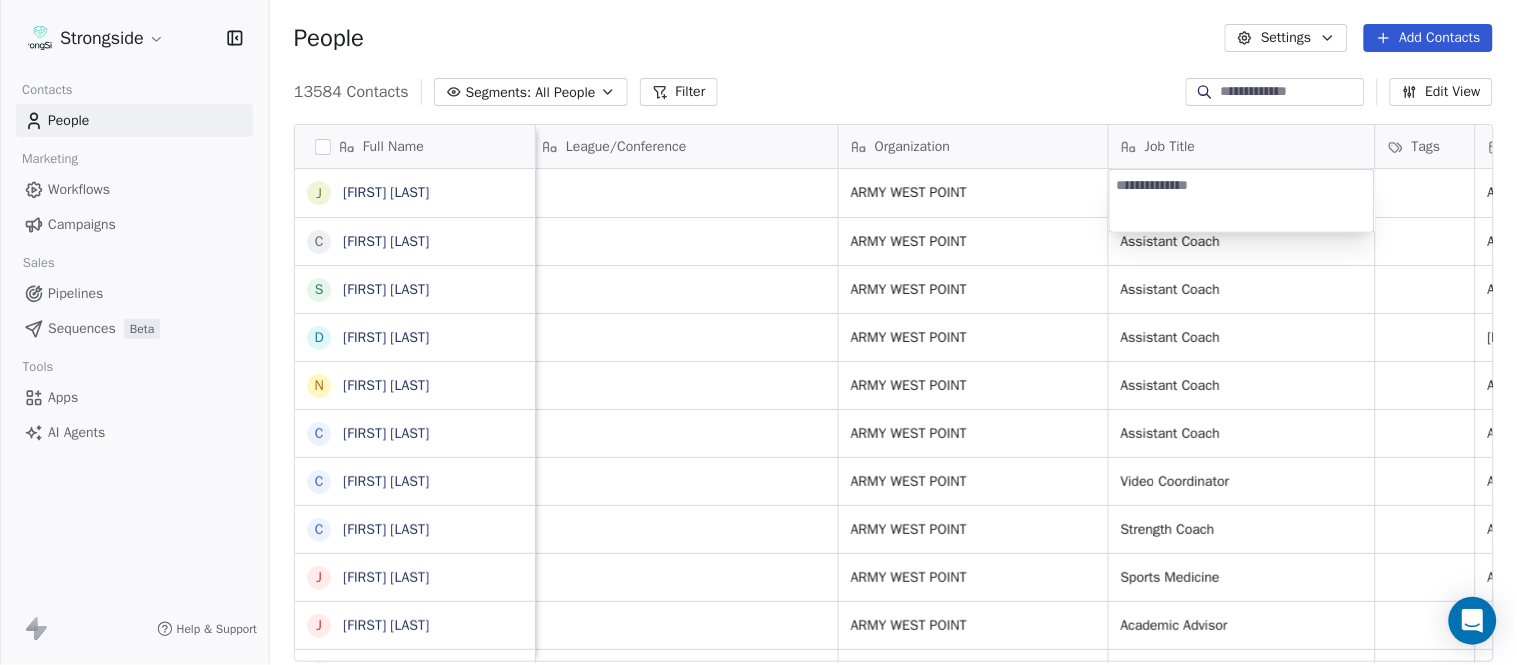 type on "**********" 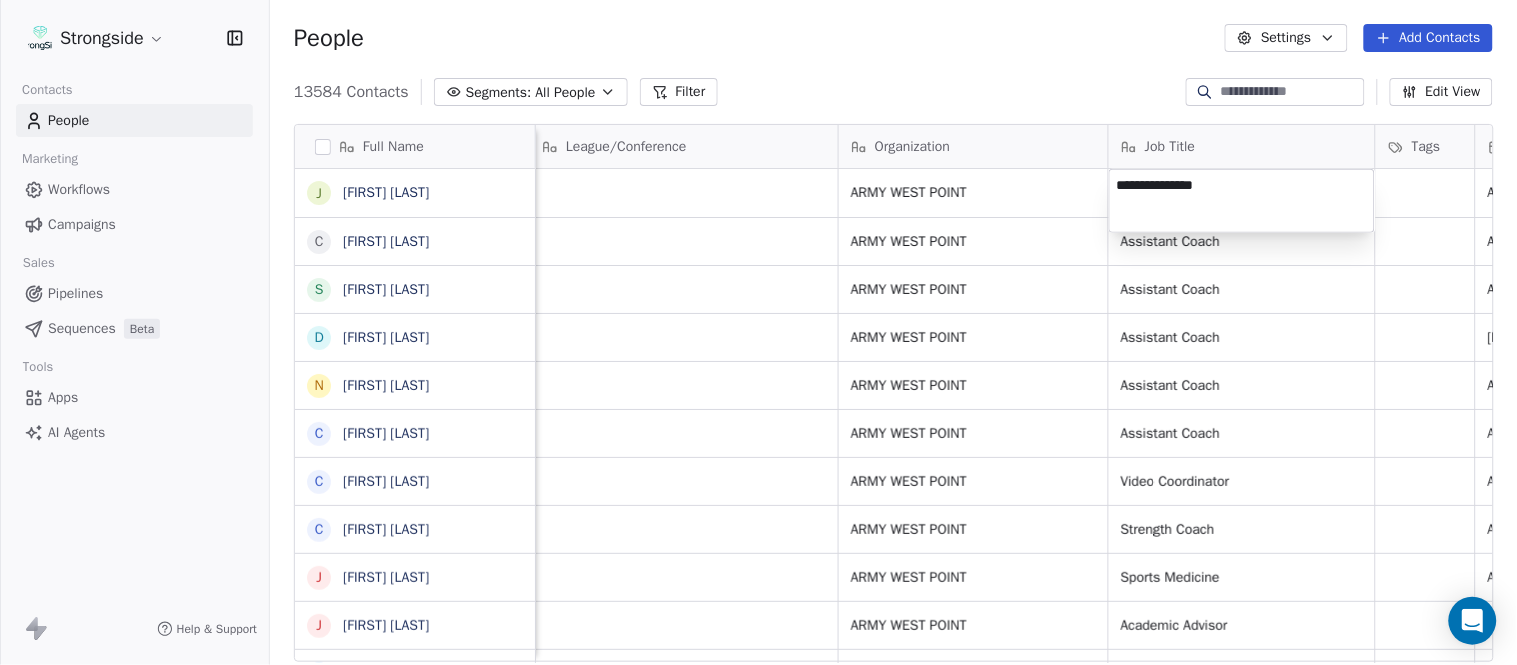 click on "Strongside Contacts People Marketing Workflows Campaigns Sales Pipelines Sequences Beta Tools Apps AI Agents Help & Support People Settings Add Contacts 13584 Contacts Segments: All People Filter Edit View Tag Add to Sequence Export Full Name J [FIRST] [LAST] C [FIRST] [LAST] S [FIRST] [LAST] D [FIRST] [LAST] N [FIRST] [LAST] C [FIRST] [LAST] C [FIRST] [LAST] C [FIRST] [LAST] J [FIRST] [LAST] J [FIRST] [LAST] Z [FIRST] [LAST] E [FIRST] [LAST] T [FIRST] [LAST] J [FIRST] [LAST] T [FIRST] [LAST] L [FIRST] [LAST] T [FIRST] [LAST] C [FIRST] [LAST] C [FIRST] [LAST] B [FIRST] [LAST] J [FIRST] [LAST] A [FIRST] [LAST] T [FIRST] [LAST] N [FIRST] [LAST] S [FIRST] [LAST] T [FIRST] [LAST] B [FIRST] [LAST] Email Phone Number Level League/Conference Organization Job Title Tags Created Date BST Status Priority [EMAIL] [PHONE] NCAA I-Bowl ARMY WEST POINT Aug 04, 2025 08:45 PM [EMAIL] [PHONE] NCAA I-Bowl NCAA I-Bowl" at bounding box center (758, 332) 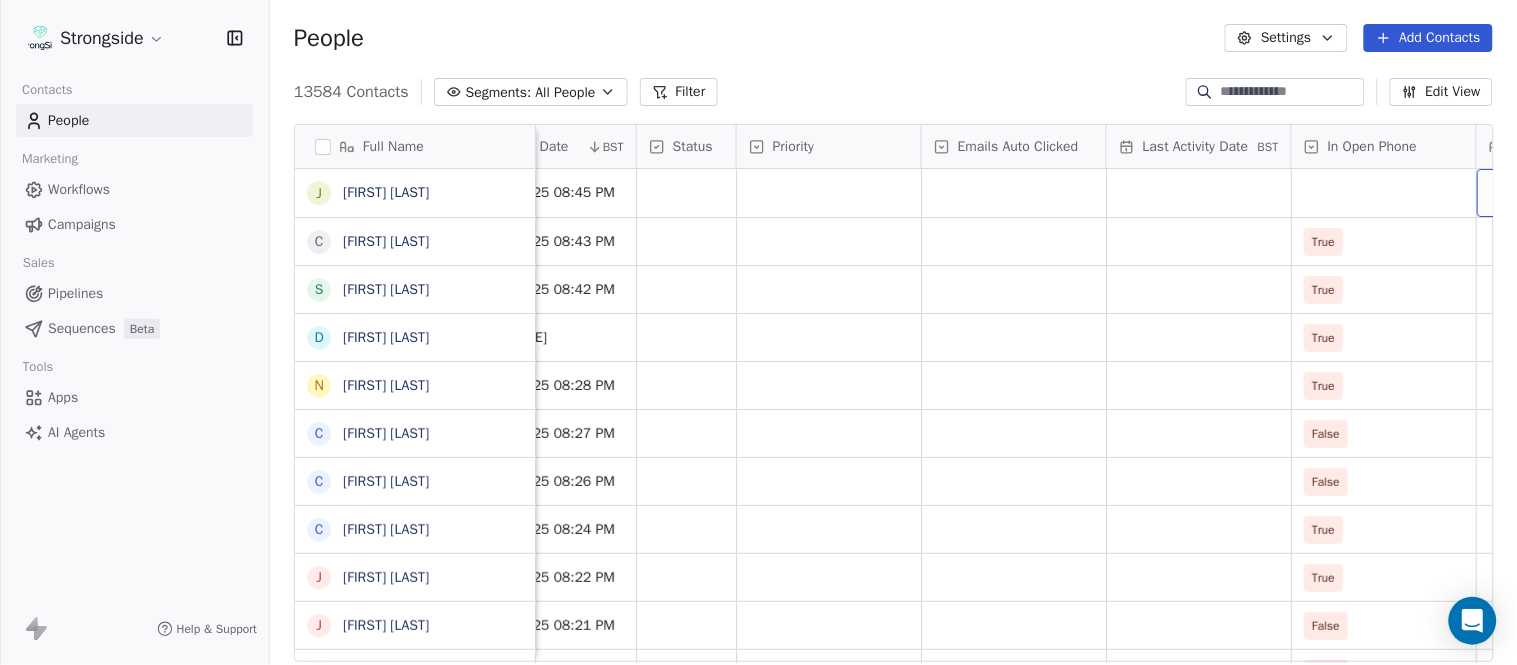 scroll, scrollTop: 0, scrollLeft: 1863, axis: horizontal 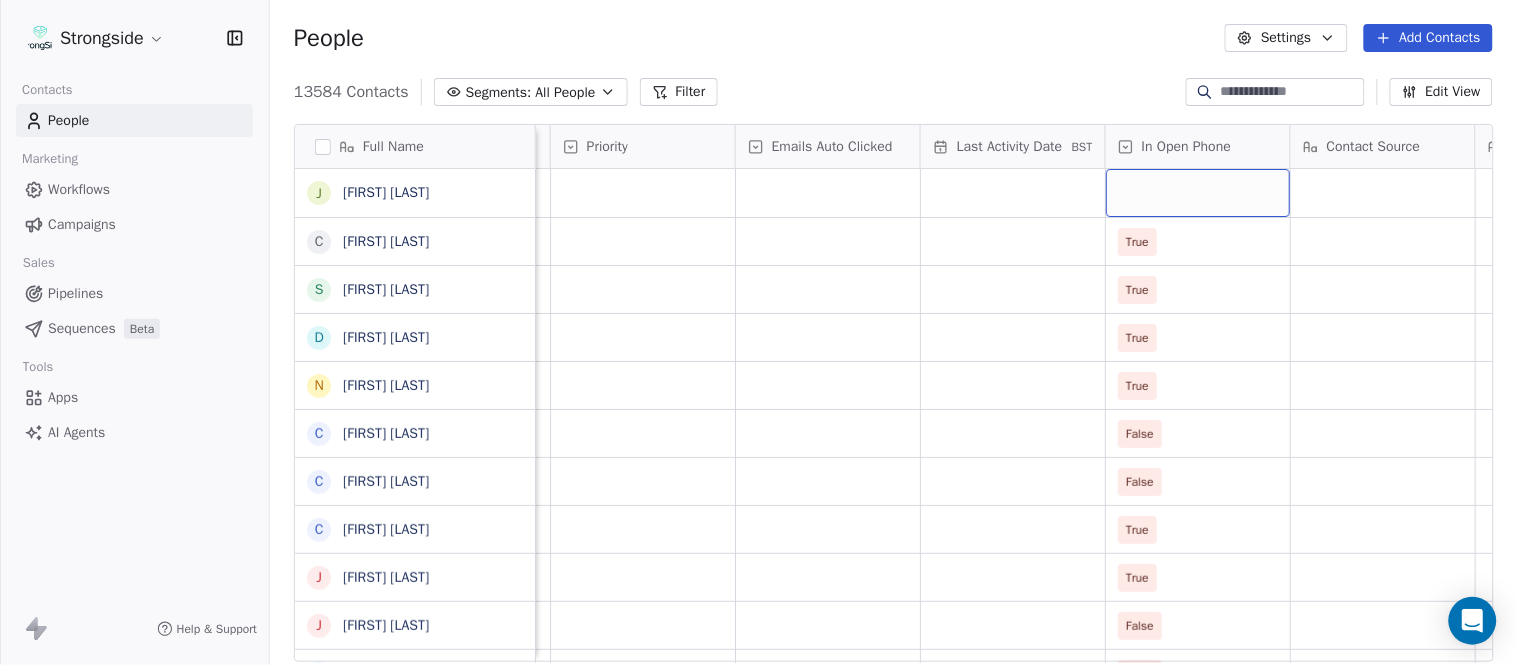 click at bounding box center (1198, 193) 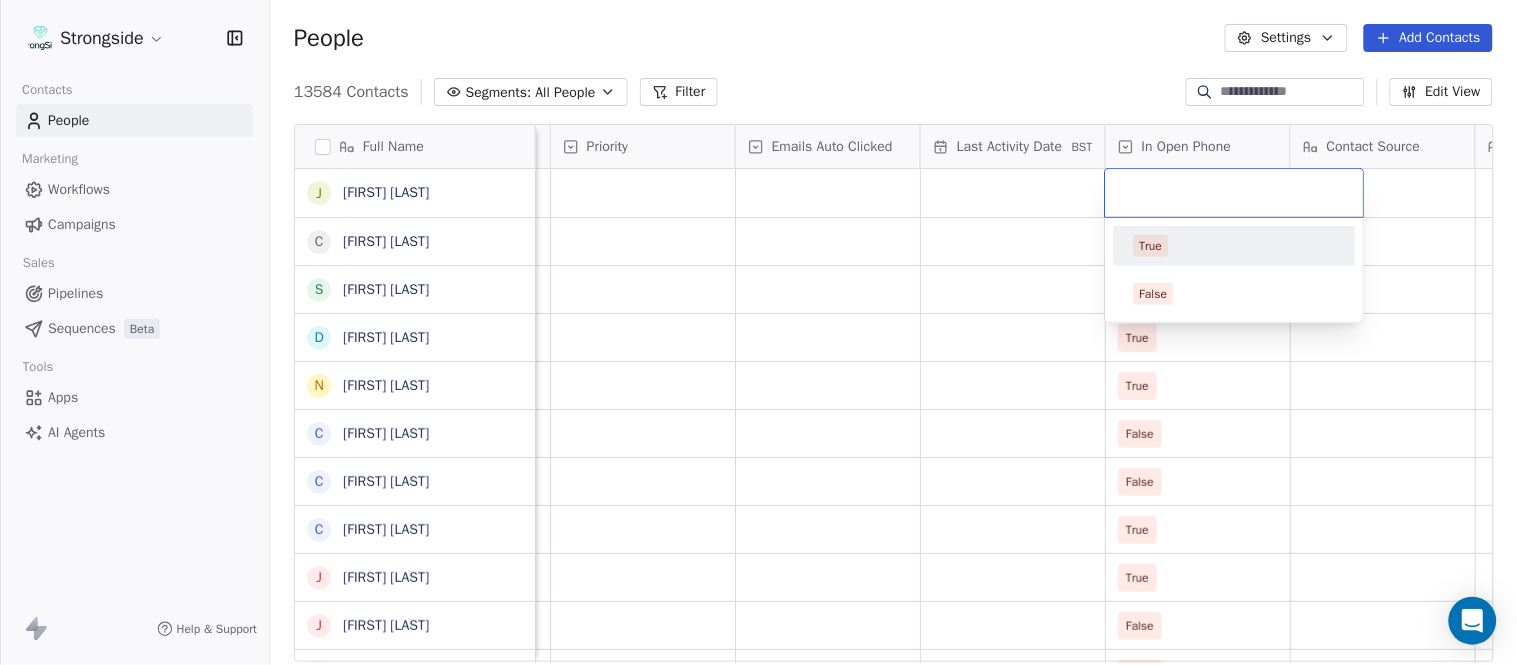 click on "True" at bounding box center [1235, 246] 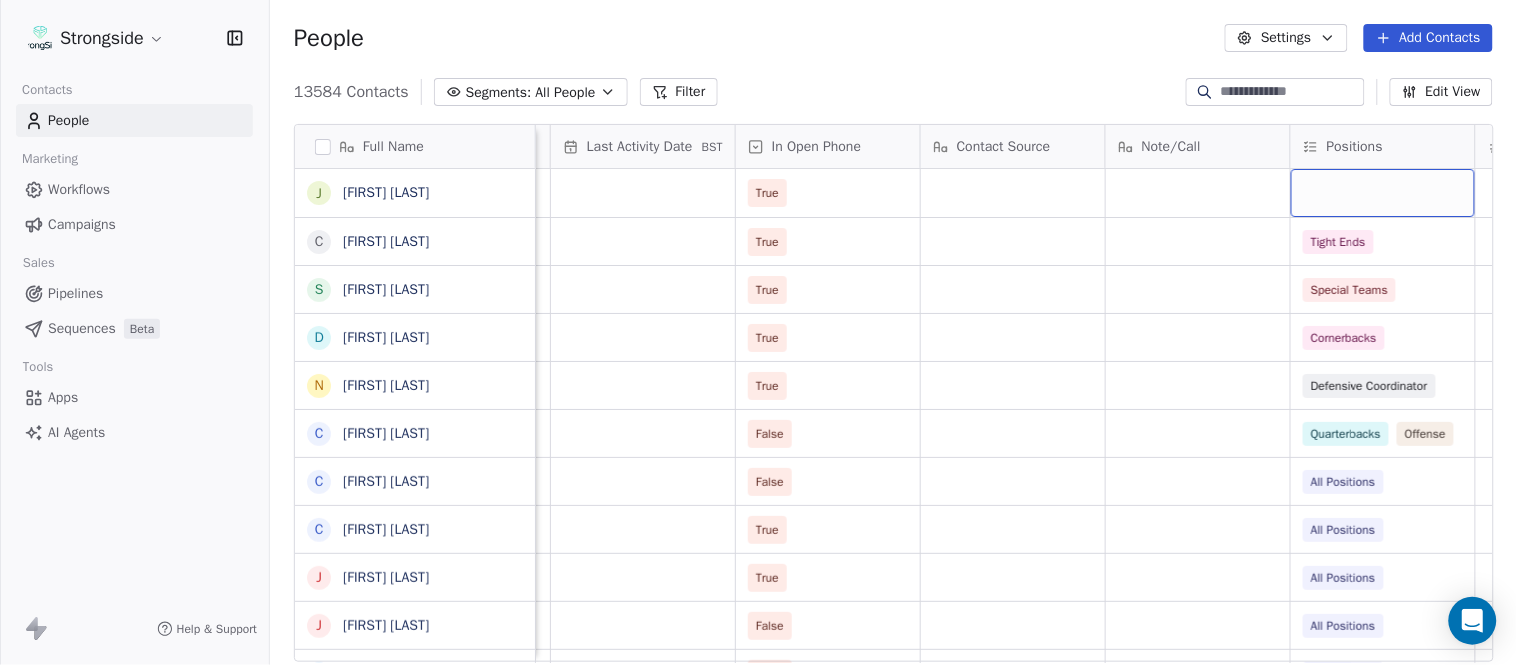 scroll, scrollTop: 0, scrollLeft: 2417, axis: horizontal 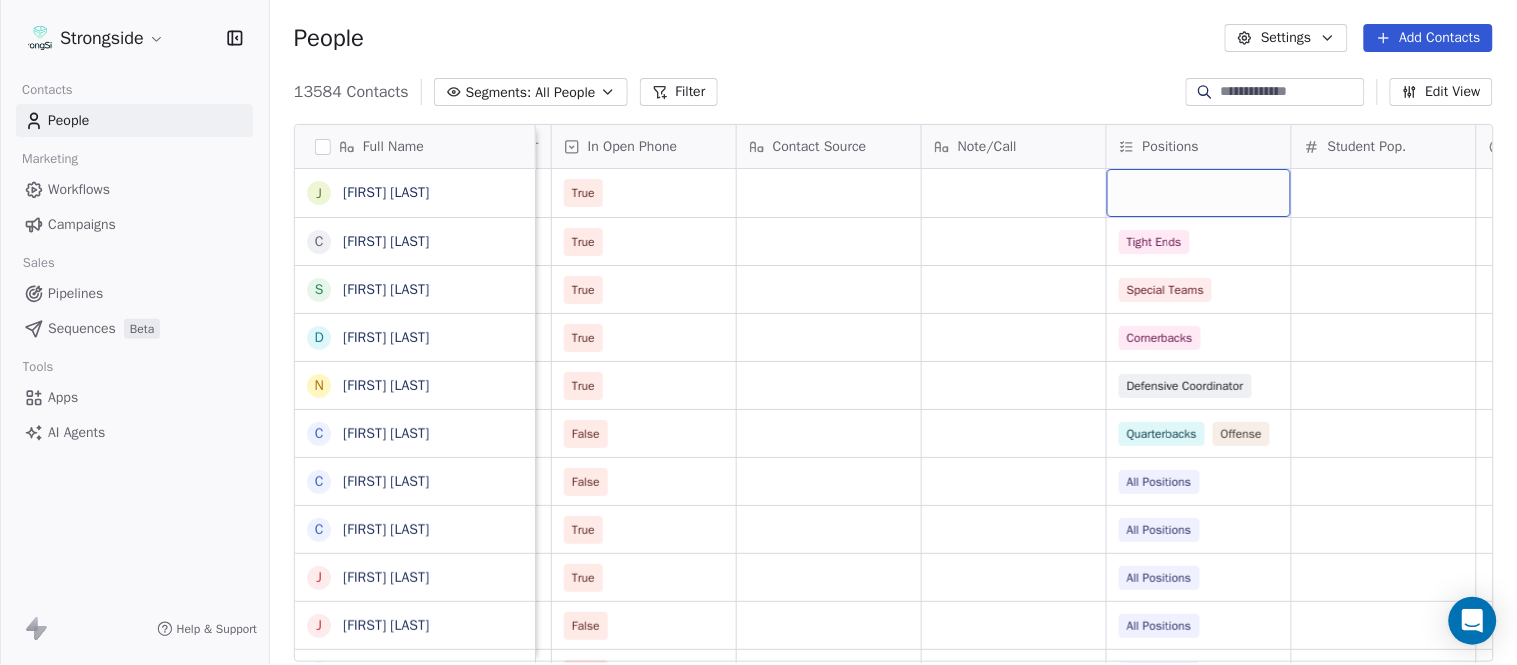 click at bounding box center [1199, 193] 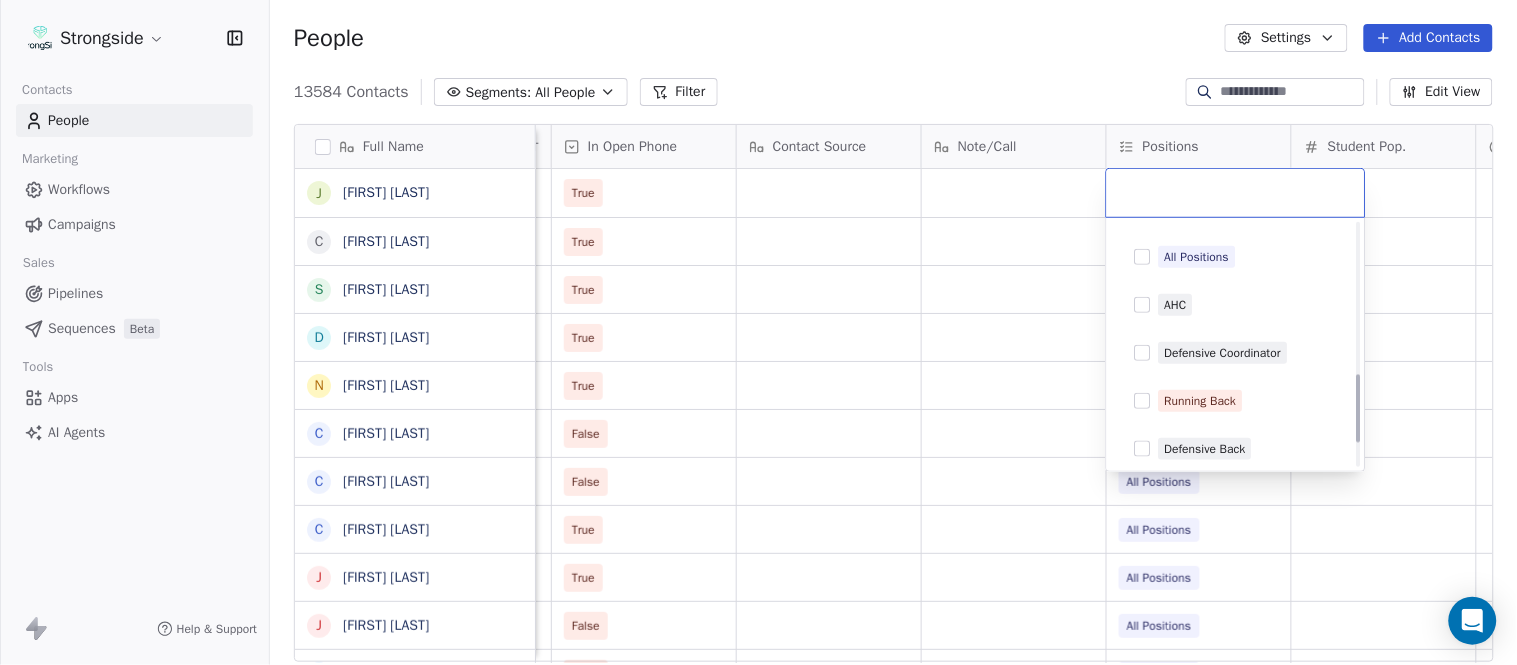 scroll, scrollTop: 555, scrollLeft: 0, axis: vertical 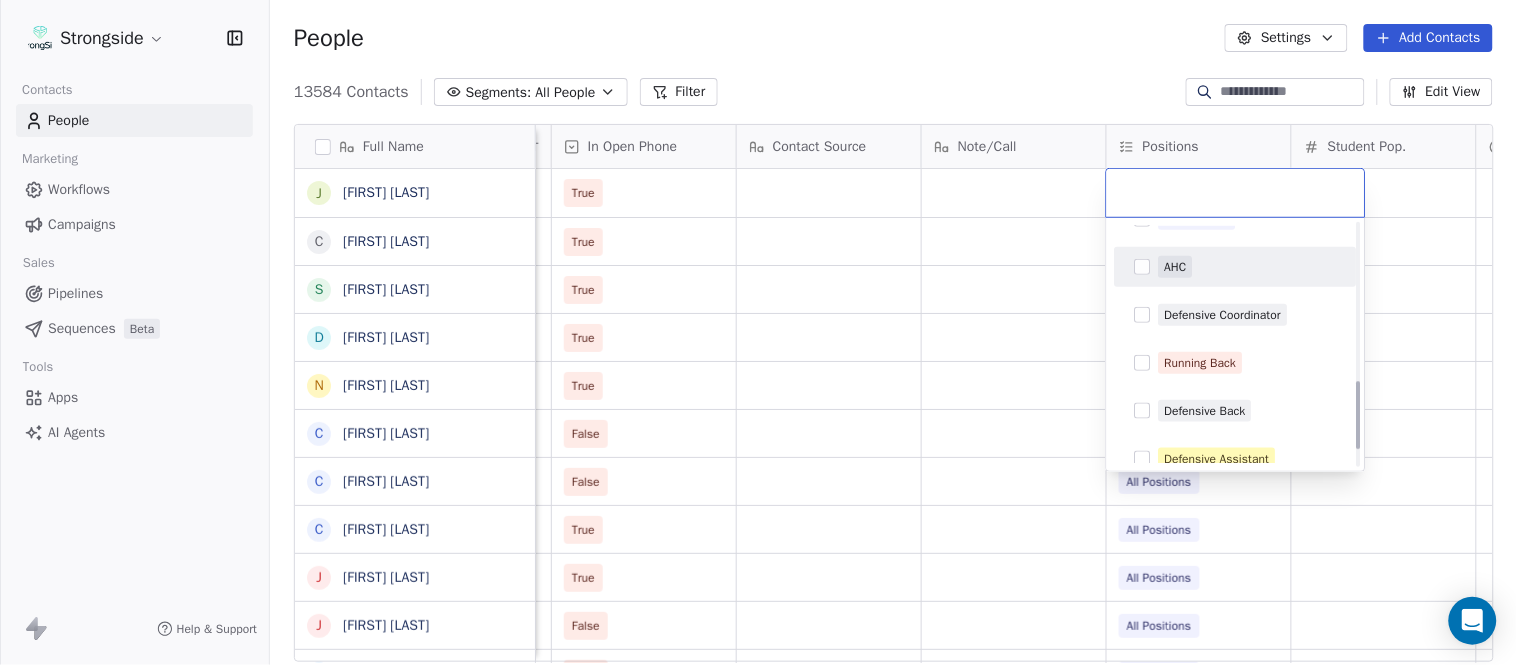 click on "AHC" at bounding box center (1248, 267) 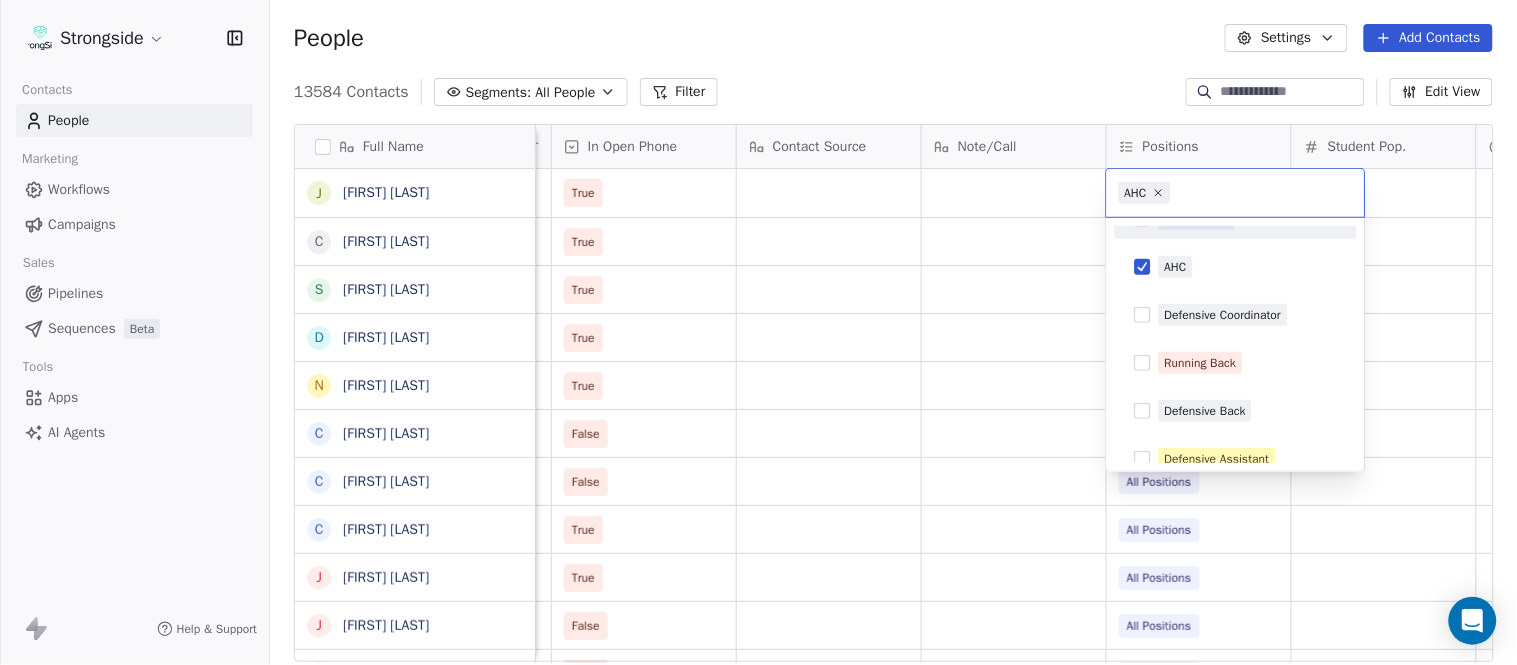 click on "Strongside Contacts People Marketing Workflows Campaigns Sales Pipelines Sequences Beta Tools Apps AI Agents Help & Support People Settings  Add Contacts 13584 Contacts Segments: All People Filter  Edit View Tag Add to Sequence Export Full Name J [FIRST] [LAST] C [FIRST] [LAST] S [FIRST] [LAST] D [FIRST] [LAST] N [FIRST] [LAST] C [FIRST] [LAST] C [FIRST] [LAST] J [FIRST] [LAST] J [FIRST] [LAST] Z [FIRST] [LAST] E [FIRST] [LAST] T [FIRST] [LAST] J [FIRST] [LAST] T [FIRST] [LAST] L [FIRST] [LAST] T [FIRST] [LAST] C [FIRST] [LAST] C [FIRST] [LAST] B [FIRST] [LAST] J [FIRST] [LAST] A [FIRST] [LAST] T [FIRST] [LAST] N [FIRST] [LAST] S [FIRST] [LAST] T [FIRST] [LAST] B [FIRST] [LAST] Status Priority Emails Auto Clicked Last Activity Date BST In Open Phone Contact Source Note/Call Positions Student Pop. Lead Account   True   True Tight Ends   True Special Teams   True Cornerbacks   True Defensive Coordinator   False Quarterbacks Offense   False All Positions   True" at bounding box center (758, 332) 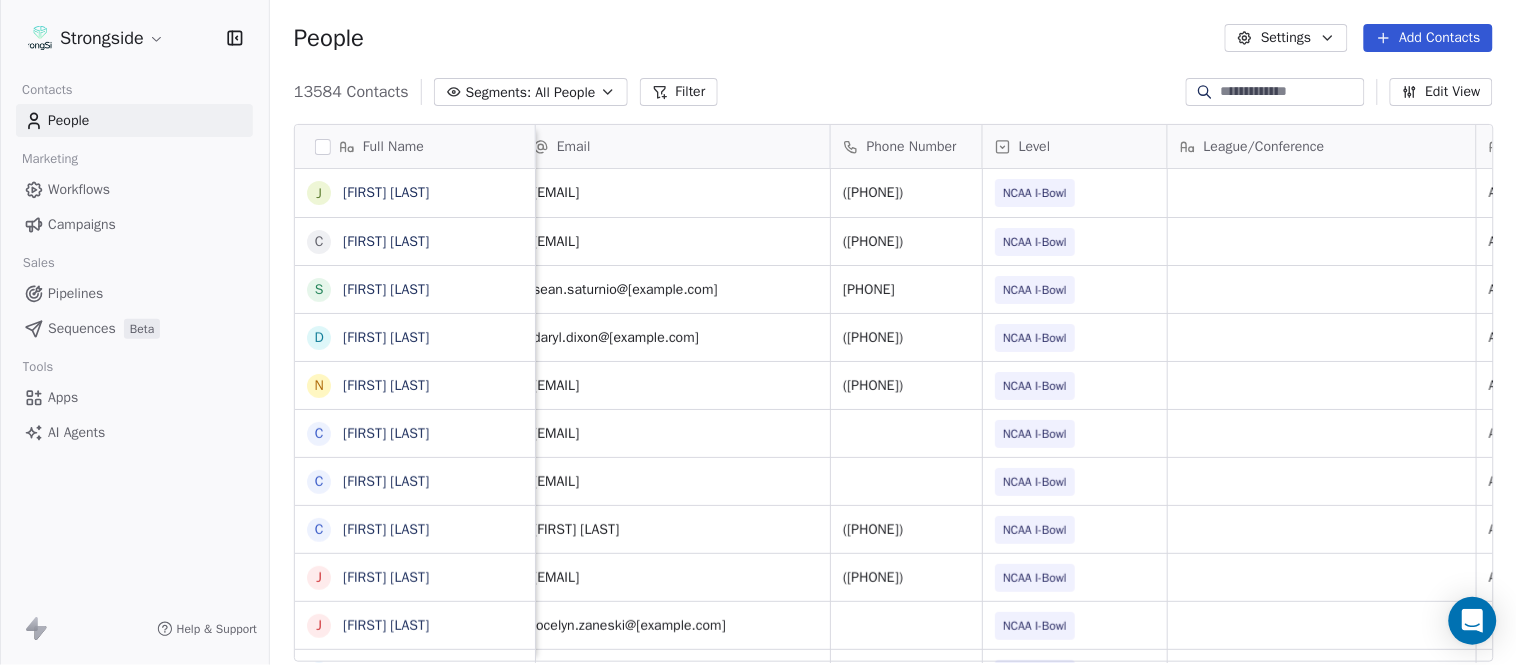 scroll, scrollTop: 0, scrollLeft: 0, axis: both 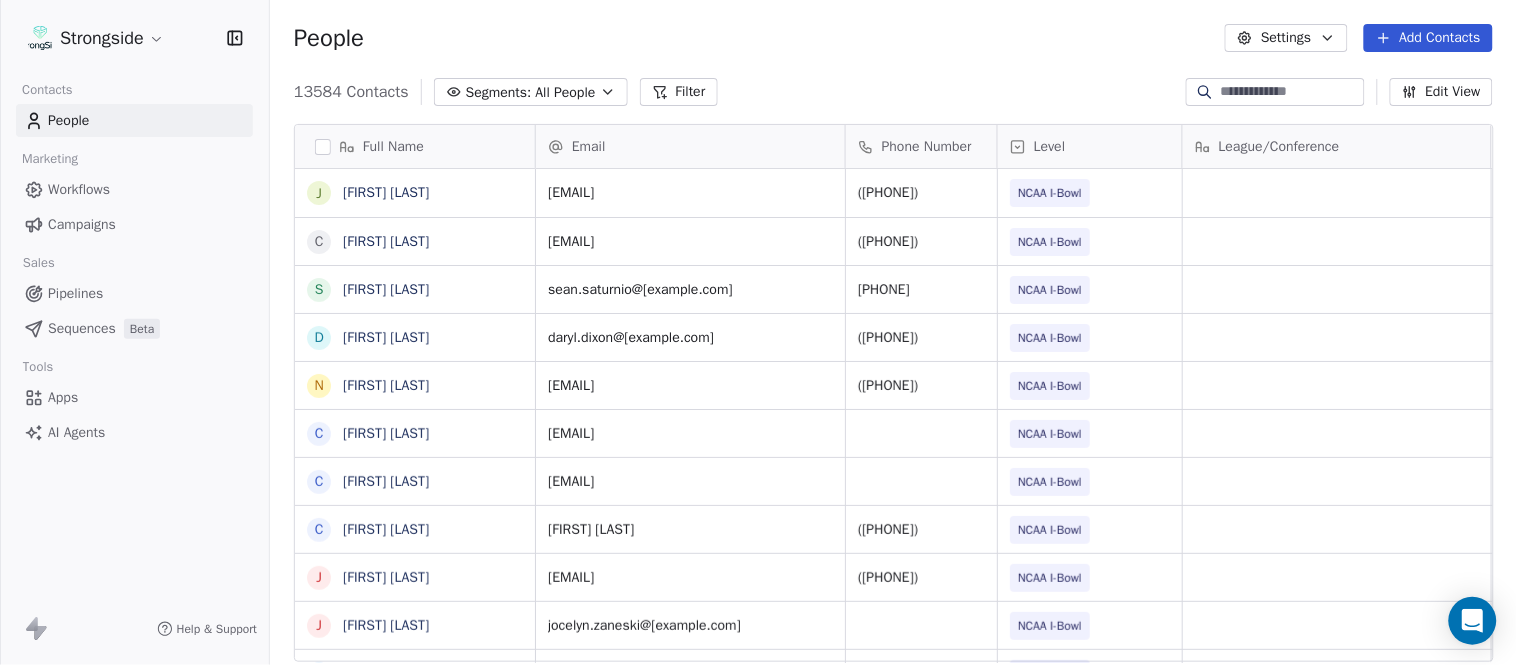 click on "Add Contacts" at bounding box center (1428, 38) 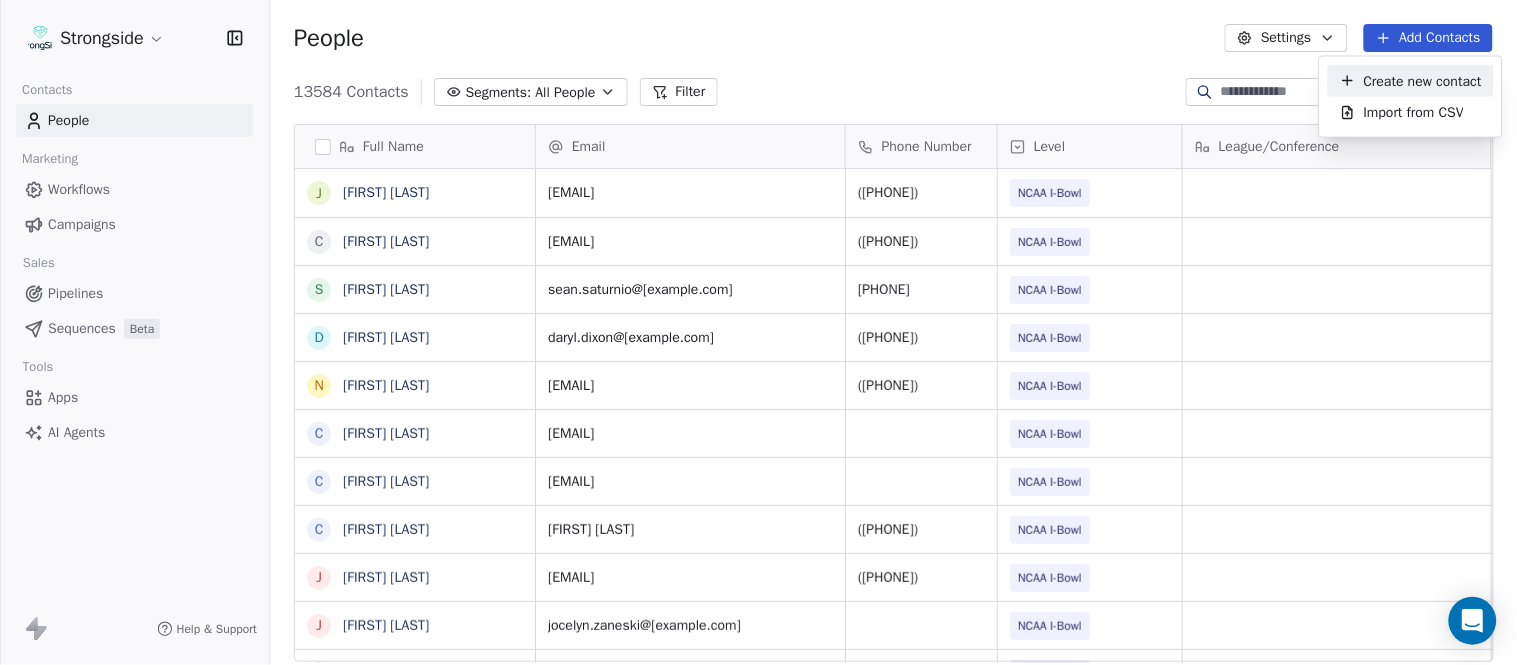 click on "Create new contact" at bounding box center (1423, 80) 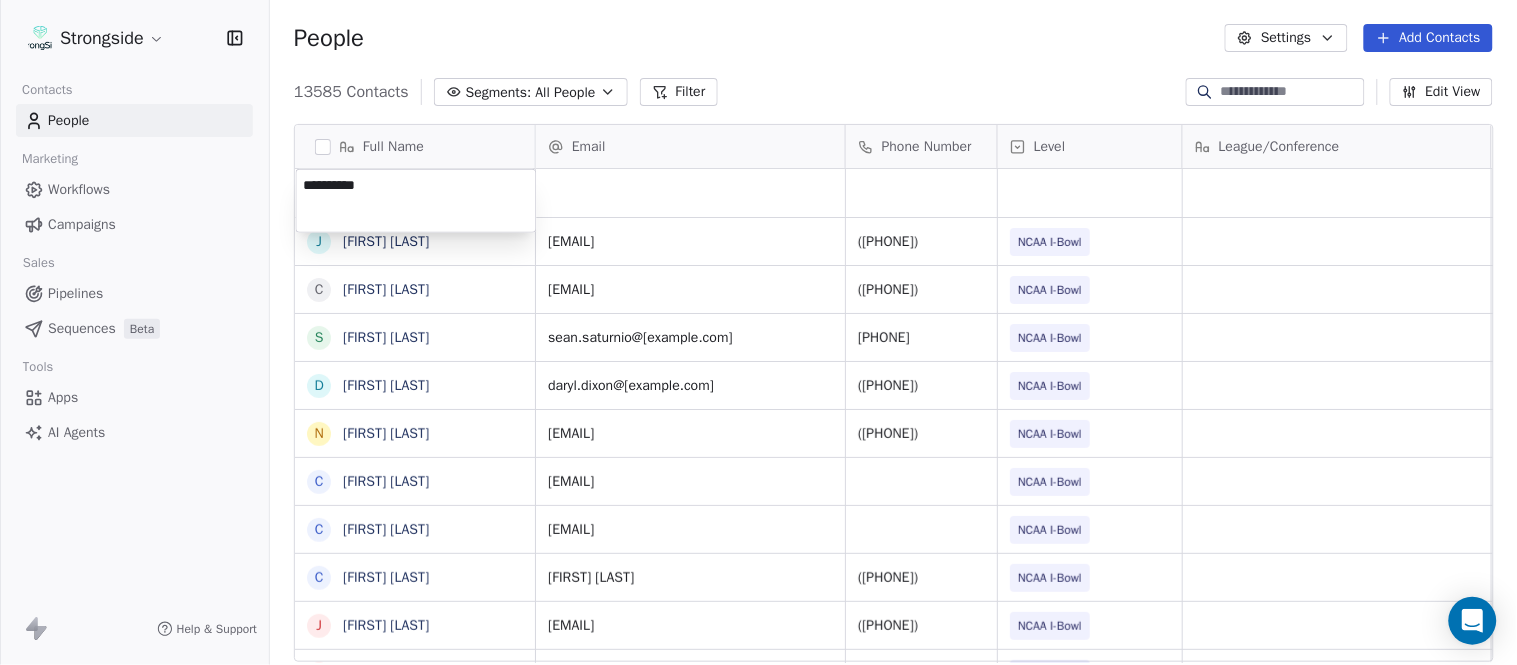 type on "**********" 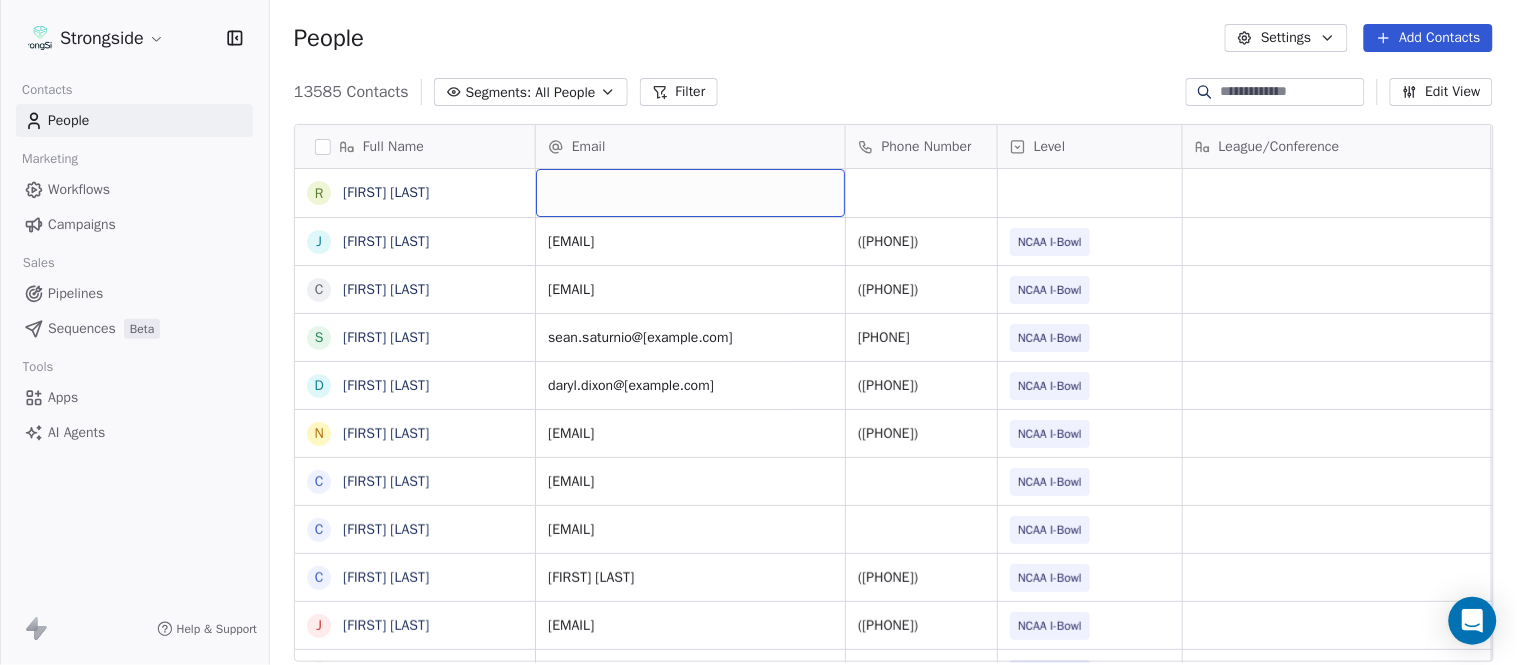 click at bounding box center (690, 193) 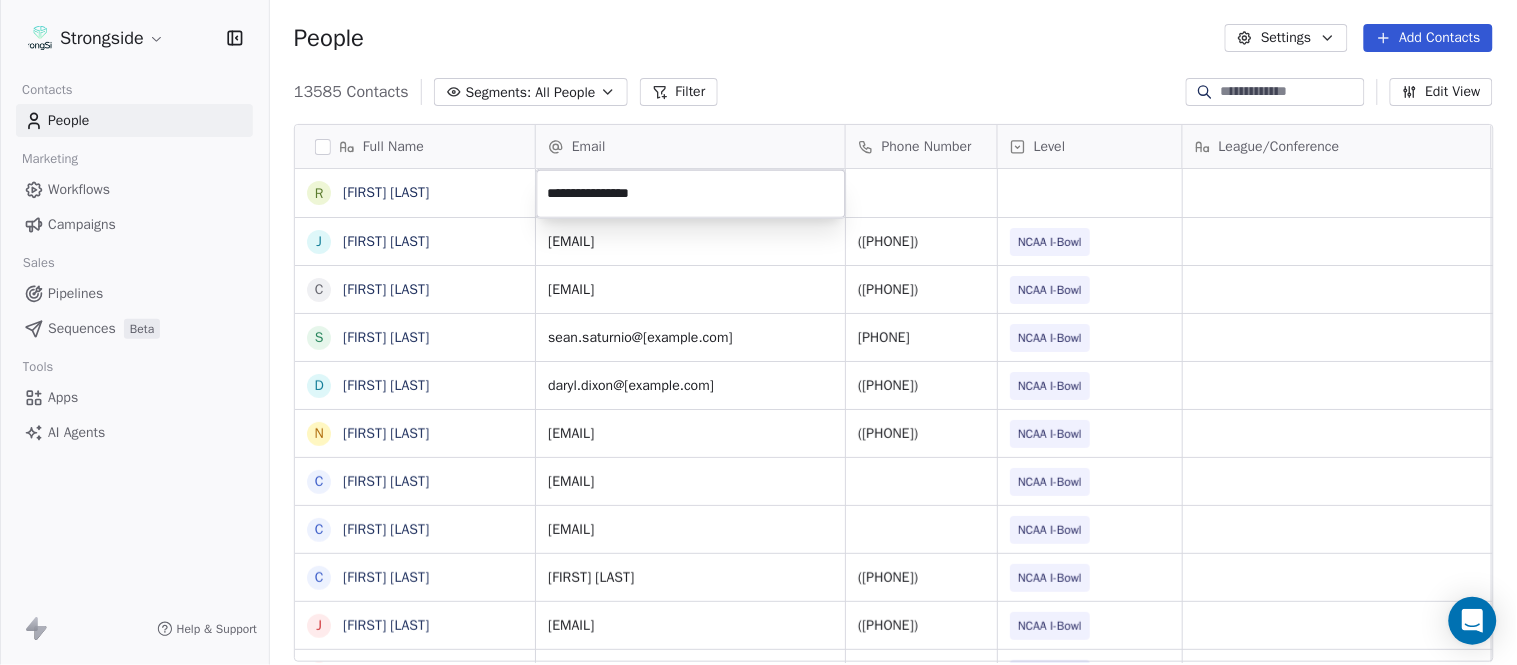click on "Strongside Contacts People Marketing Workflows Campaigns Sales Pipelines Sequences Beta Tools Apps AI Agents Help & Support People Settings  Add Contacts 13585 Contacts Segments: All People Filter  Edit View Tag Add to Sequence Export Full Name R [FIRST] [LAST] J [FIRST] [LAST] C [FIRST] [LAST] S [FIRST] [LAST] D [FIRST] [LAST] N [FIRST] [LAST] C [FIRST] [LAST] C [FIRST] [LAST] C [FIRST] [LAST] J [FIRST] [LAST] J [FIRST] [LAST] Z [FIRST] [LAST] E [FIRST] [LAST] T [FIRST] [LAST] J [FIRST] [LAST] T [FIRST] [LAST] L [FIRST] [LAST] T [FIRST] [LAST] C [FIRST] [LAST] C [FIRST] [LAST] B [FIRST] [LAST] J [FIRST] [LAST] A [FIRST] [LAST] T [FIRST] [LAST] N [FIRST] [LAST] S [FIRST] [LAST] T [FIRST] [LAST] B [FIRST] [LAST] J [FIRST] [LAST] C [FIRST] [LAST] T [FIRST] [LAST] B [FIRST] [LAST] Email Phone Number Level League/Conference Organization Job Title Tags Created Date BST john.loose@[example.com] ([PHONE]) NCAA I-Bowl ARMY WEST POINT Assistant Coach Aug 04, 2025 08:45 PM matthew.drinkall@[example.com] ([PHONE]) NCAA I-Bowl ARMY WEST POINT" at bounding box center [758, 332] 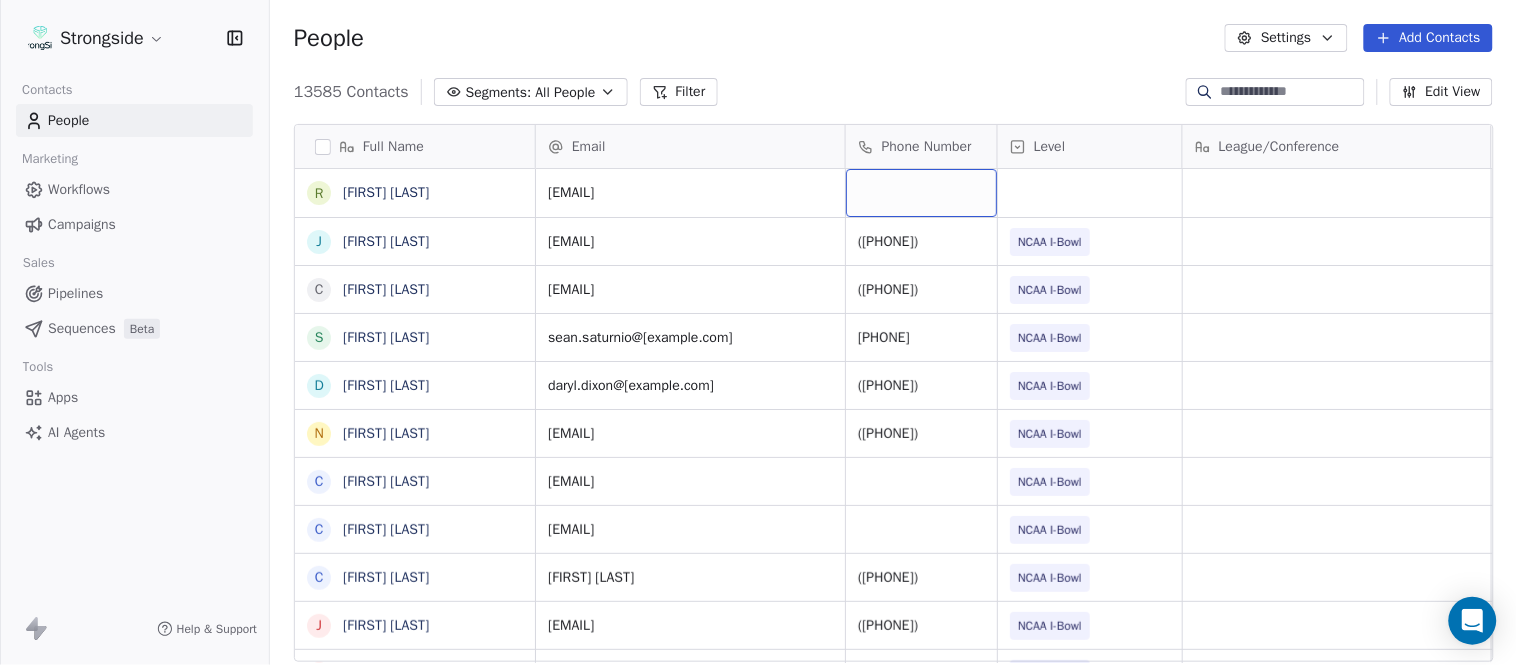 click at bounding box center [921, 193] 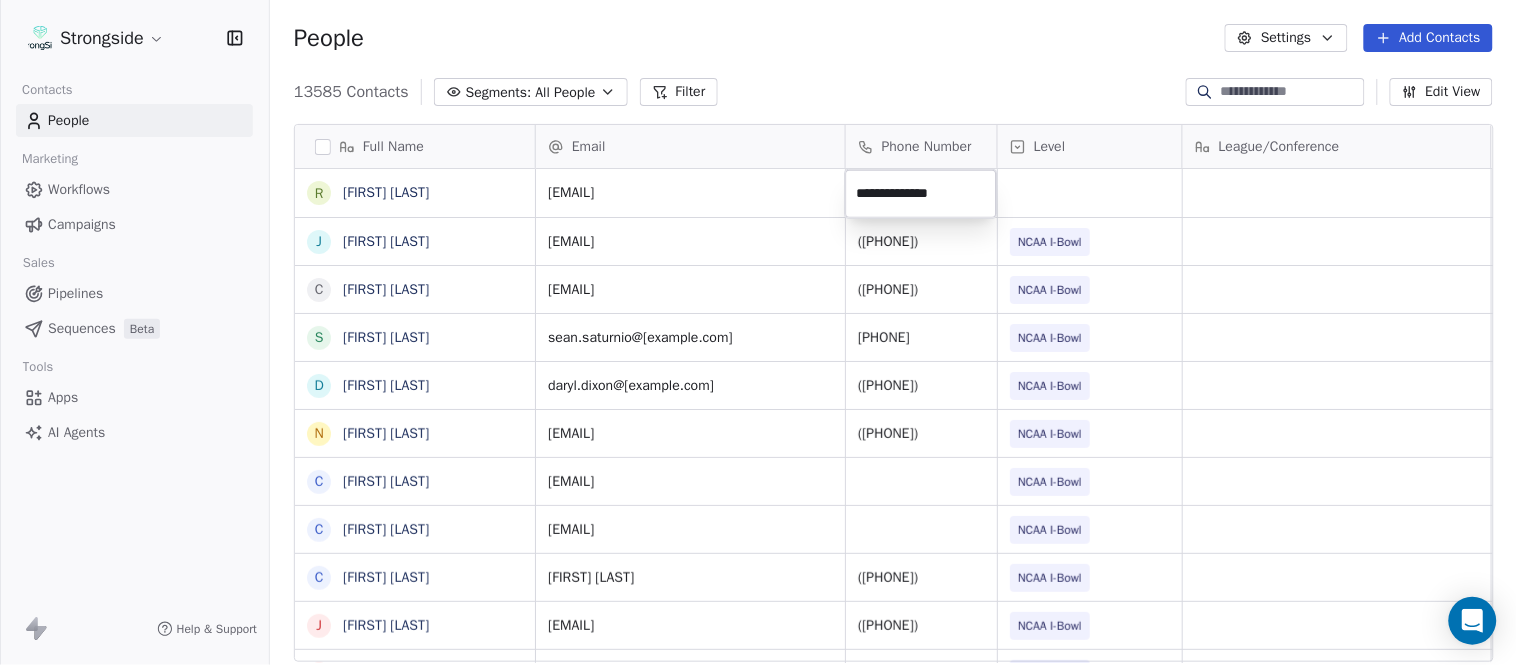click on "Strongside Contacts People Marketing Workflows Campaigns Sales Pipelines Sequences Beta Tools Apps AI Agents Help & Support People Settings  Add Contacts 13585 Contacts Segments: All People Filter  Edit View Tag Add to Sequence Export Full Name R [FIRST] [LAST] J [FIRST] [LAST] C [FIRST] [LAST] S [FIRST] [LAST] D [FIRST] [LAST] N [FIRST] [LAST] C [FIRST] [LAST] C [FIRST] [LAST] J [FIRST] [LAST] J [FIRST] [LAST] Z [FIRST] [LAST] E [FIRST] [LAST] T [FIRST] [LAST] J [FIRST] [LAST] T [FIRST] [LAST] L [FIRST] [LAST] T [FIRST] [LAST] C [FIRST] [LAST] C [FIRST] [LAST] B [FIRST] [LAST] J [FIRST] [LAST] A [FIRST] [LAST] T [FIRST] [LAST] N [FIRST] [LAST] S [FIRST] [LAST] T [FIRST] [LAST] B [FIRST] [LAST] J [FIRST] [LAST] C [FIRST] [LAST] Email Phone Number Level League/Conference Organization Job Title Tags Created Date BST rkelly19@syr.edu Aug 04, 2025 08:48 PM john.loose@westpoint.edu ([PHONE]) NCAA I-Bowl ARMY WEST POINT Assistant Coach Aug 04, 2025 08:45 PM matthew.drinkall@westpoint.edu ([PHONE]) NCAA I-Bowl" at bounding box center [758, 332] 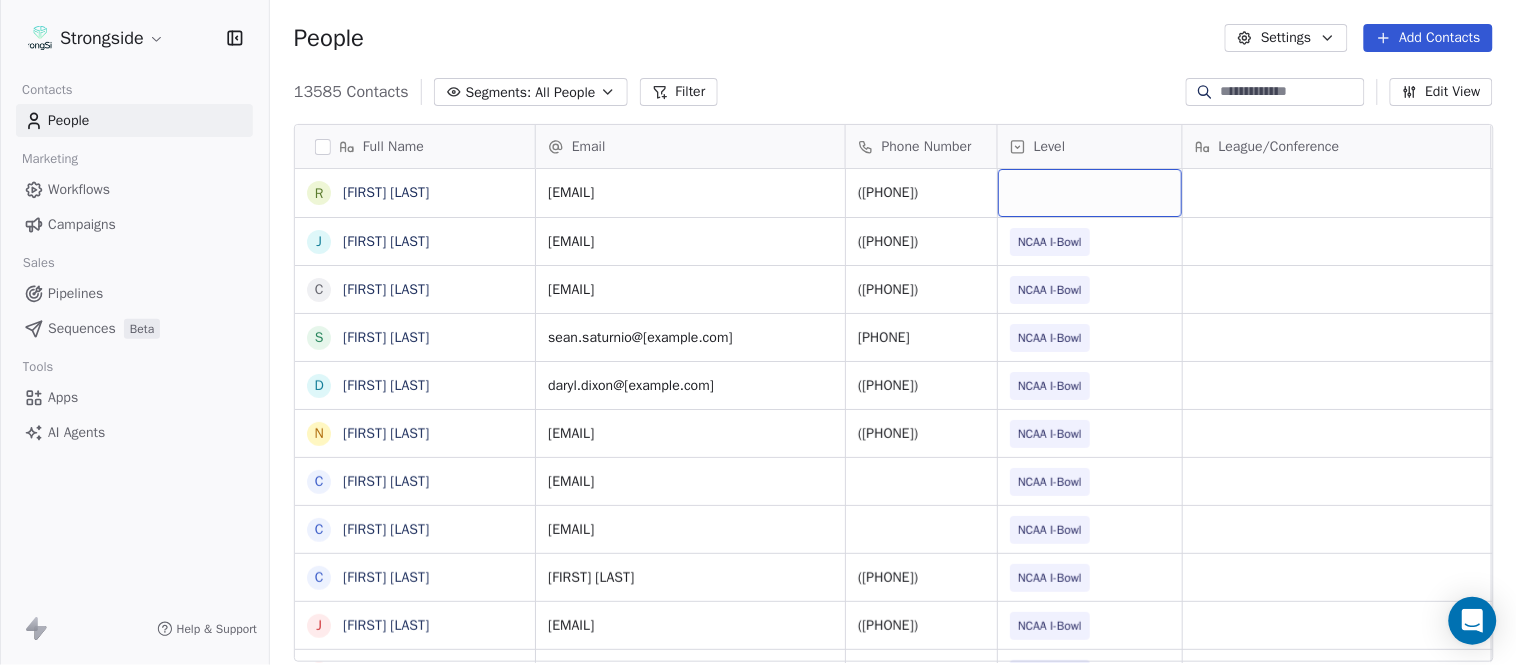 click at bounding box center [1090, 193] 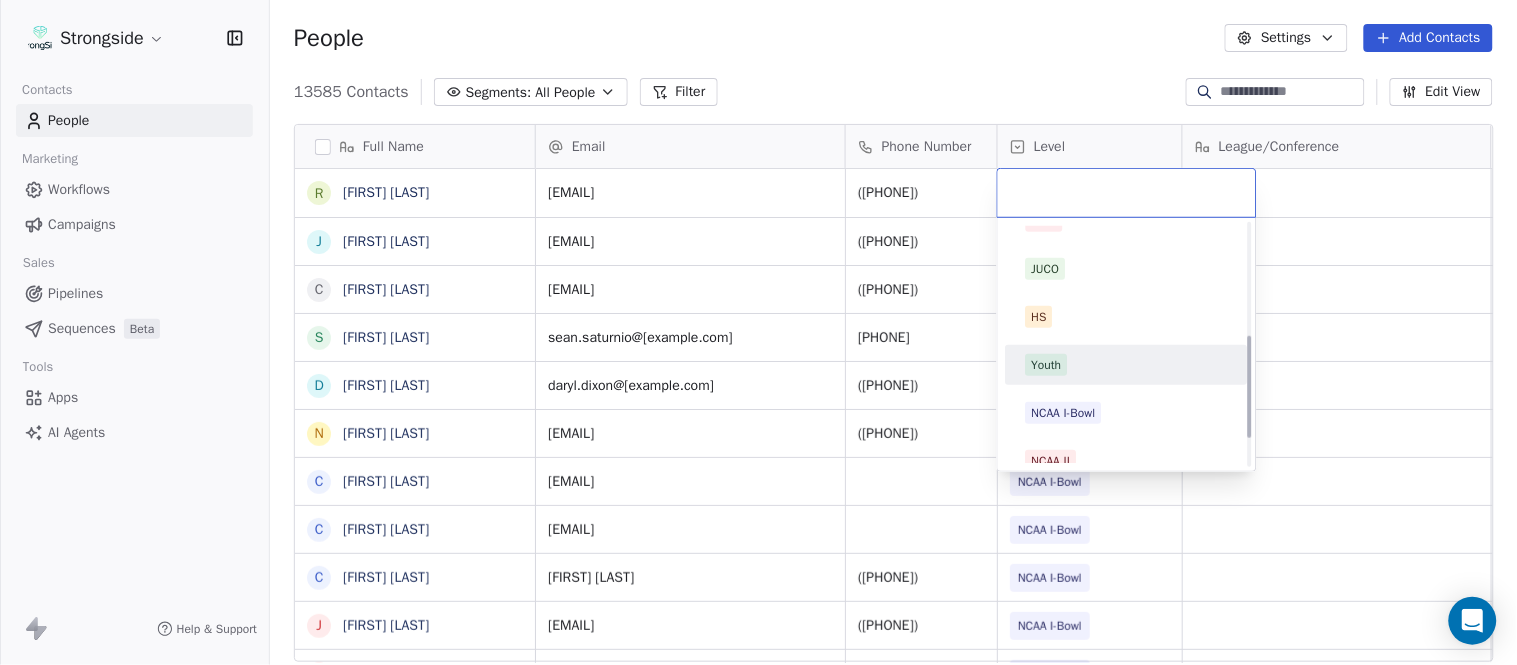 scroll, scrollTop: 330, scrollLeft: 0, axis: vertical 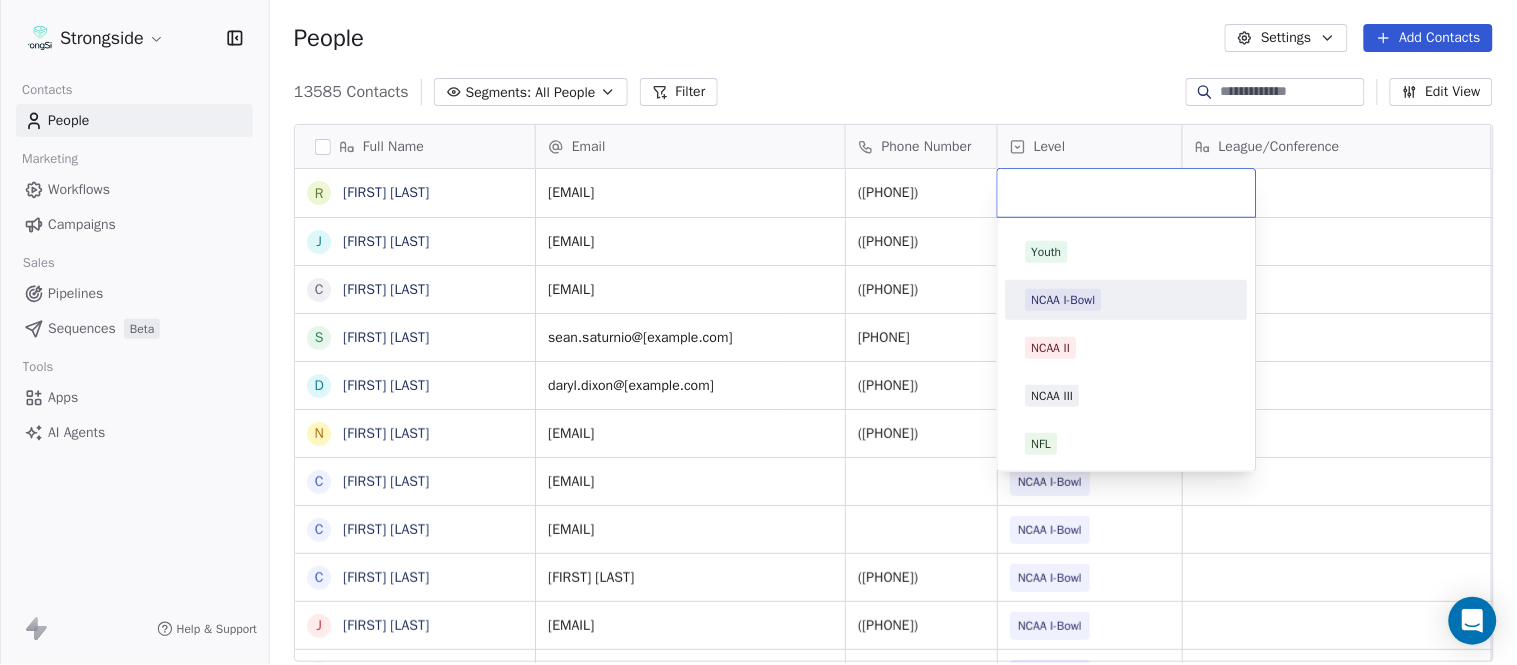 click on "NCAA I-Bowl" at bounding box center (1127, 300) 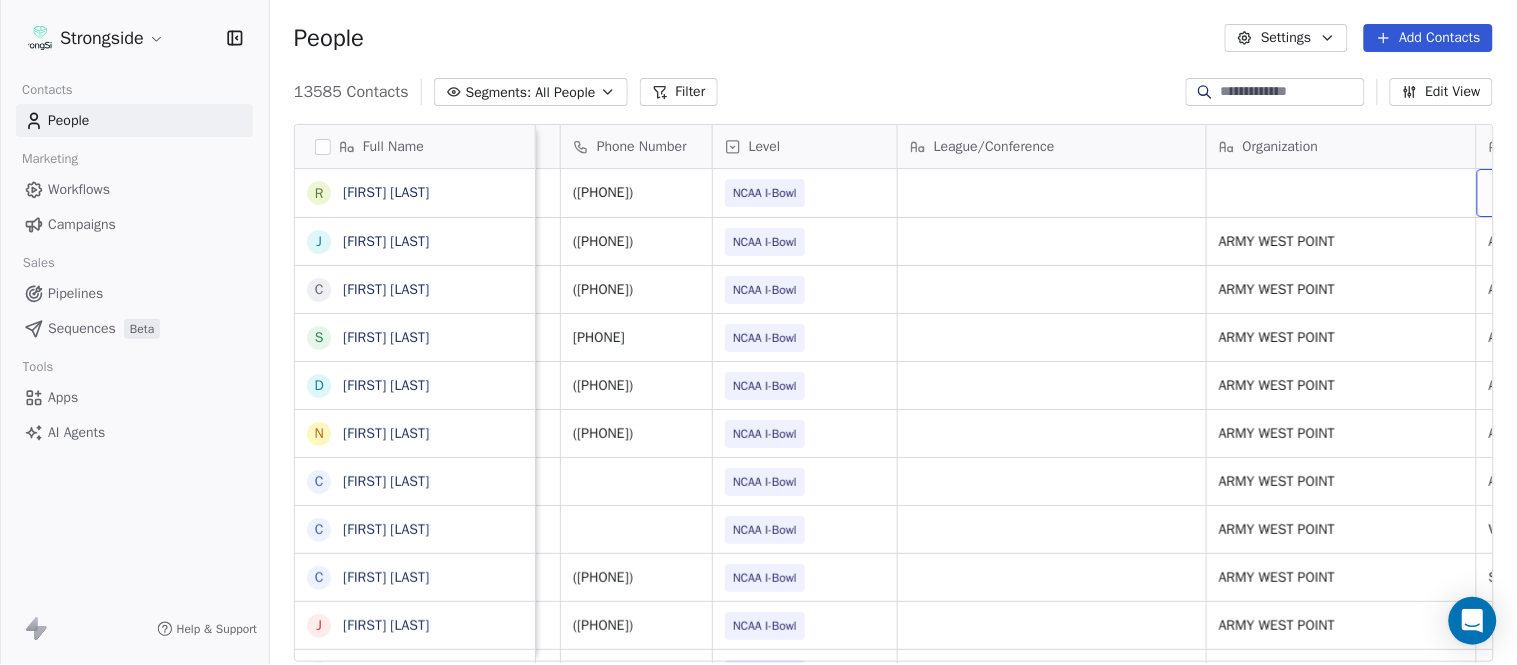 scroll, scrollTop: 0, scrollLeft: 553, axis: horizontal 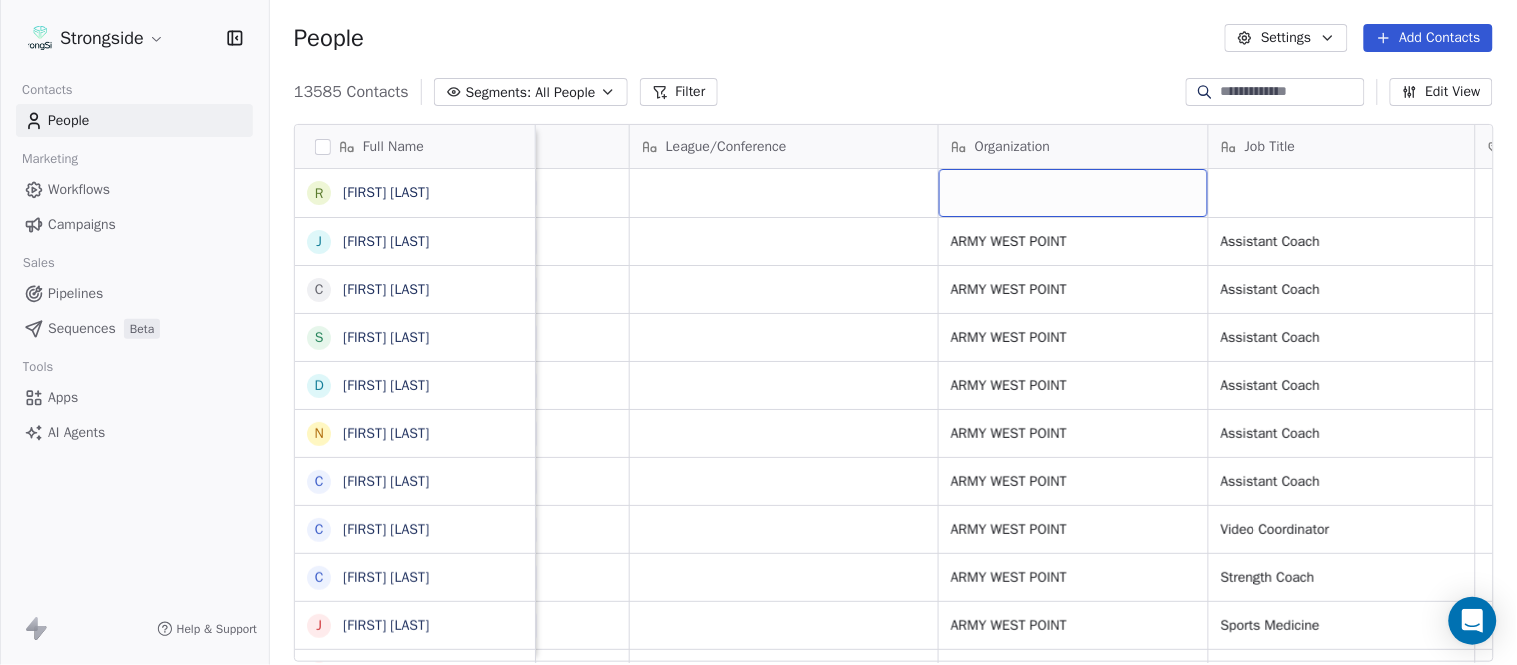 click at bounding box center (1073, 193) 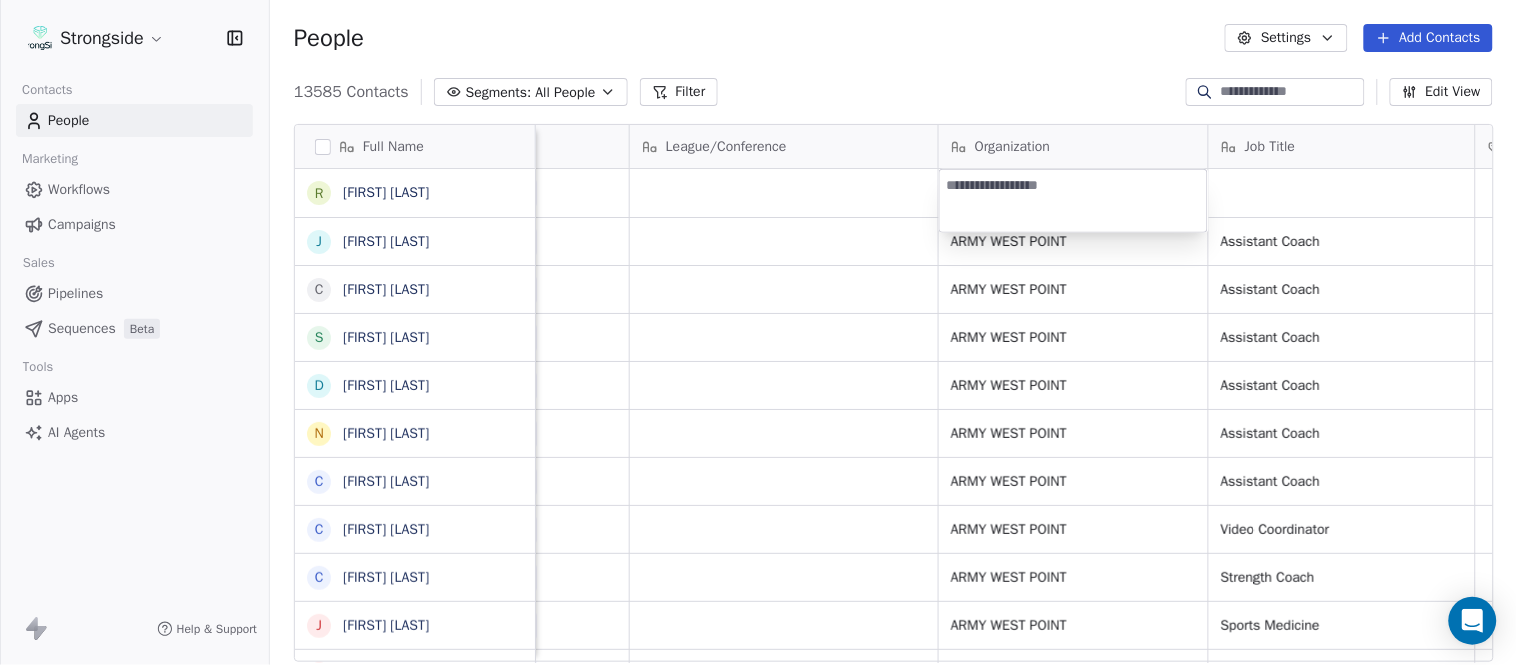 type on "**********" 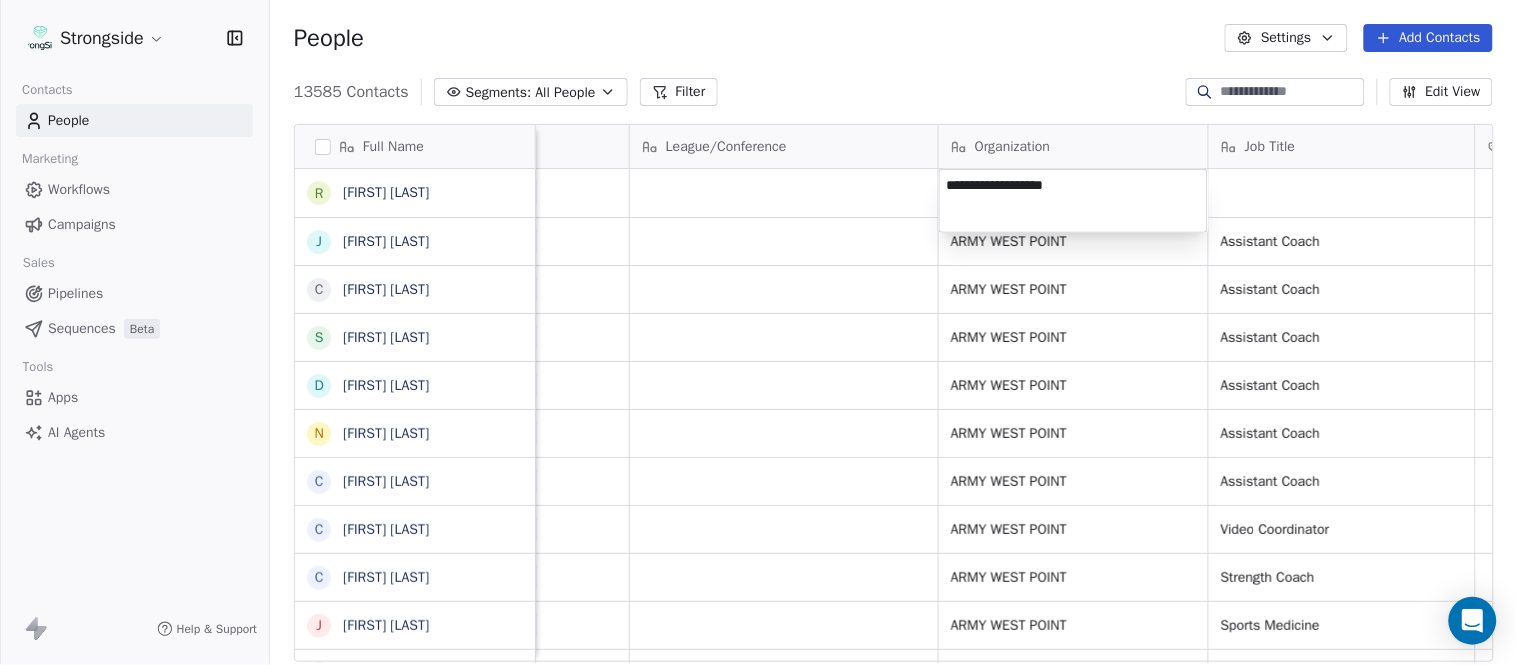 click on "Strongside Contacts People Marketing Workflows Campaigns Sales Pipelines Sequences Beta Tools Apps AI Agents Help & Support People Settings  Add Contacts 13585 Contacts Segments: All People Filter  Edit View Tag Add to Sequence Export Full Name R [FIRST] [LAST] J [FIRST] [LAST] C [FIRST] [LAST] S [FIRST] [LAST] D [FIRST] [LAST] N [FIRST] [LAST] C [FIRST] [LAST] C [FIRST] [LAST] C [FIRST] [LAST] J [FIRST] [LAST] J [FIRST] [LAST] Z [FIRST] [LAST] E [FIRST] [LAST] T [FIRST] [LAST] J [FIRST] [LAST] T [FIRST] [LAST] L [FIRST] [LAST] T [FIRST] [LAST] C [FIRST] [LAST] C [FIRST] [LAST] B [FIRST] [LAST] J [FIRST] [LAST] A [FIRST] [LAST] T [FIRST] [LAST] N [FIRST] [LAST] S [FIRST] [LAST] T [FIRST] [LAST] B [FIRST] [LAST] J [FIRST] [LAST] C [FIRST] [LAST] T [FIRST] [LAST] B [FIRST] [LAST] Email Phone Number Level League/Conference Organization Job Title Tags Created Date BST Status Priority rkelly19@[example.com] ([PHONE]) NCAA I-Bowl Aug 04, 2025 08:48 PM john.loose@[example.com] ([PHONE]) NCAA I-Bowl ARMY WEST POINT Assistant Coach Aug 04, 2025 08:45 PM ([PHONE])" at bounding box center (758, 332) 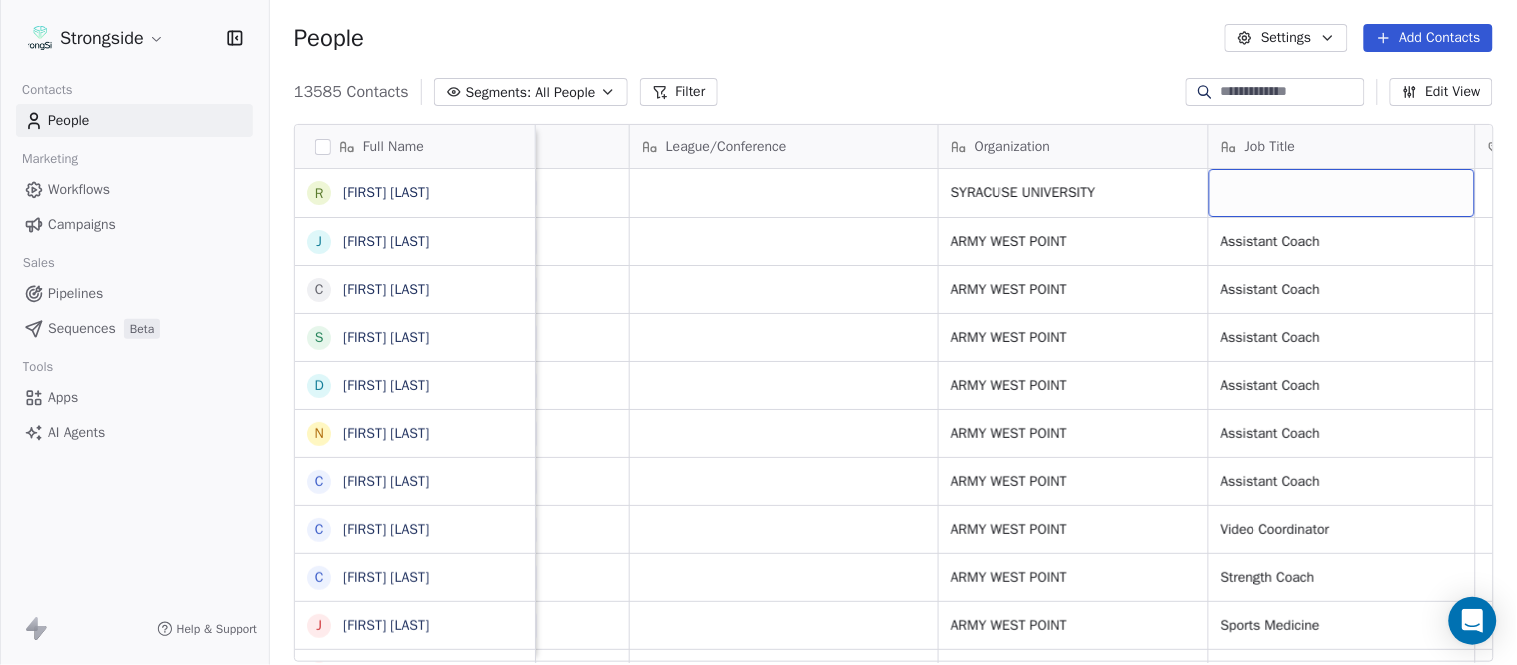 click at bounding box center (1342, 193) 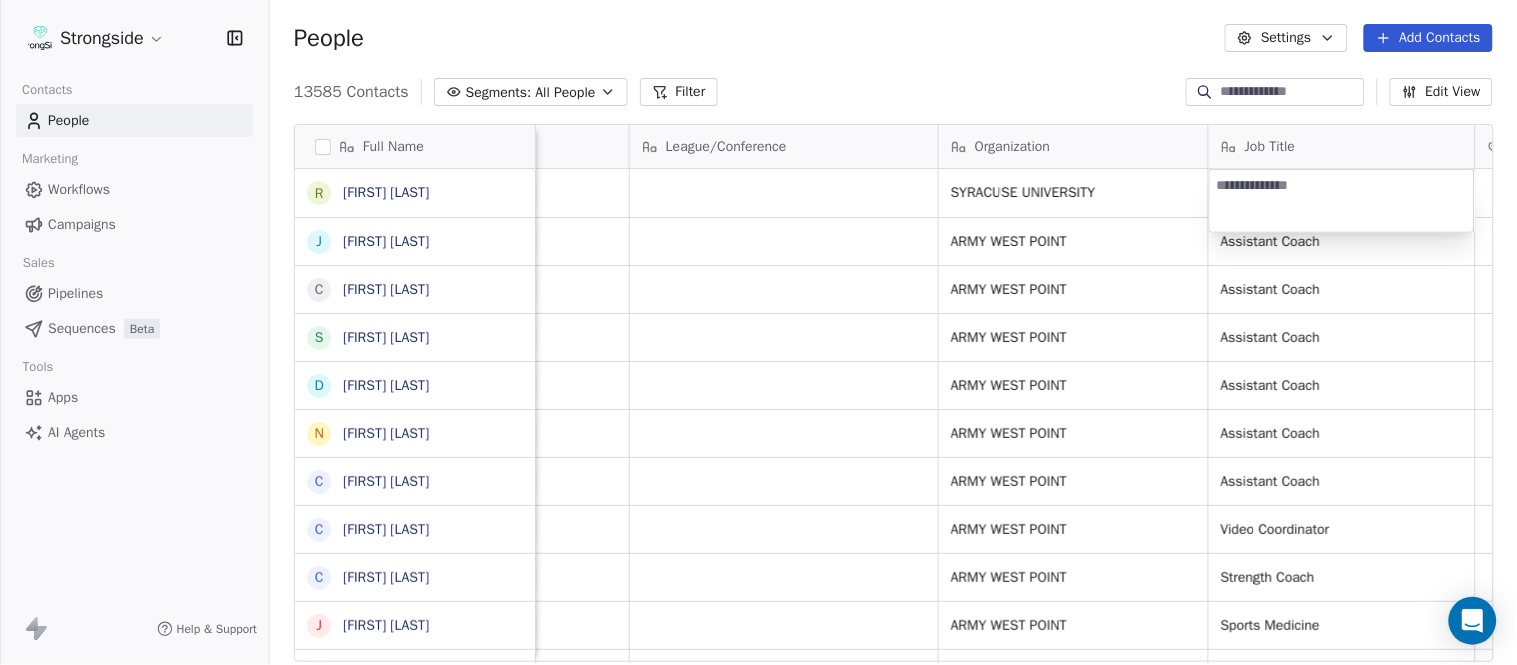 type on "**********" 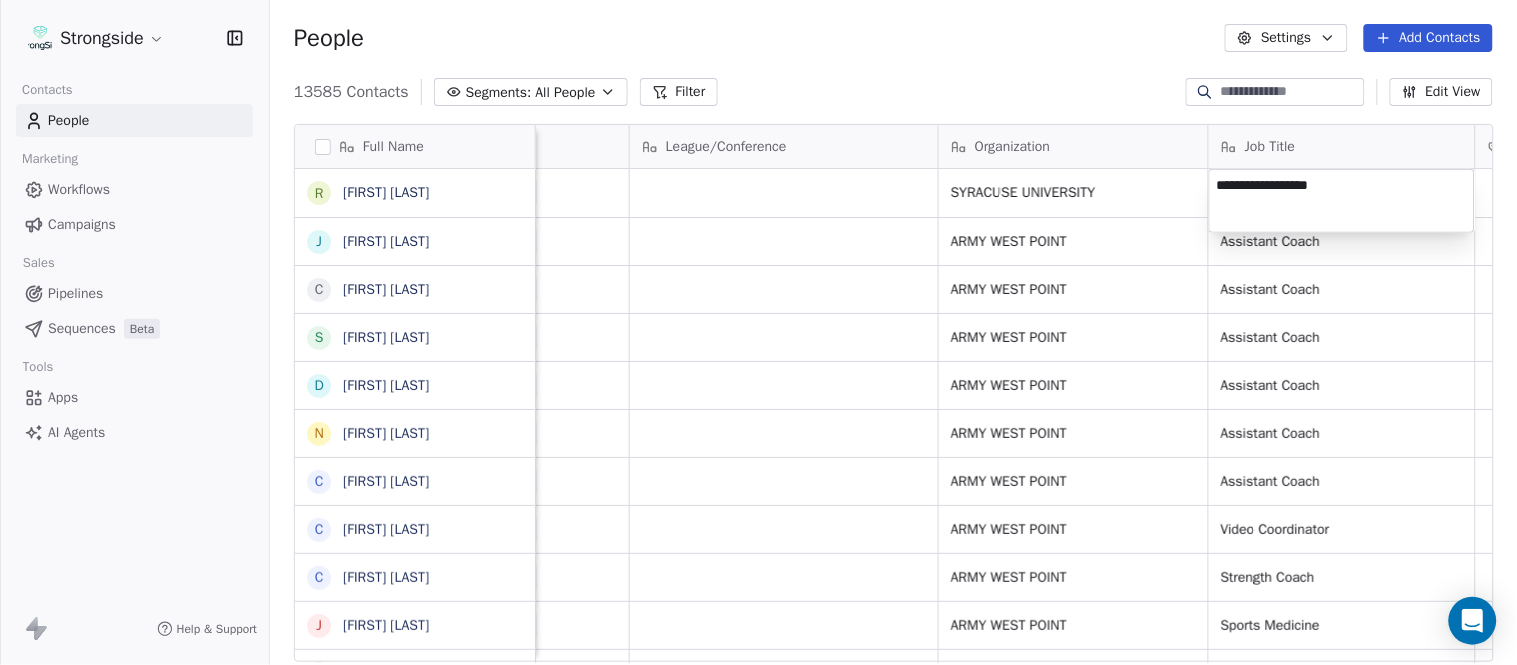 click on "Strongside Contacts People Marketing Workflows Campaigns Sales Pipelines Sequences Beta Tools Apps AI Agents Help & Support People Settings Add Contacts 13585 Contacts Segments: All People Filter Edit View Tag Add to Sequence Export Full Name R [FIRST] [LAST] J [FIRST] [LAST] C [FIRST] [LAST] S [FIRST] [LAST] D [FIRST] [LAST] N [FIRST] [LAST] C [FIRST] [LAST] C [FIRST] [LAST] C [FIRST] [LAST] J [FIRST] [LAST] J [FIRST] [LAST] Z [FIRST] [LAST] E [FIRST] [LAST] T [FIRST] [LAST] J [FIRST] [LAST] T [FIRST] [LAST] L [FIRST] [LAST] T [FIRST] [LAST] C [FIRST] [LAST] C [FIRST] [LAST] B [FIRST] [LAST] J [FIRST] [LAST] A [FIRST] [LAST] T [FIRST] [LAST] N [FIRST] [LAST] S [FIRST] [LAST] T [FIRST] [LAST] B [FIRST] [LAST] J [FIRST] [LAST] C [FIRST] [LAST] T [FIRST] [LAST] B [FIRST] [LAST] Email Phone Number Level League/Conference Organization Job Title Tags Created Date BST Status Priority [EMAIL] ([PHONE]) NCAA I-Bowl SYRACUSE UNIVERSITY Aug 04, 2025 08:48 PM [EMAIL] ([PHONE]) NCAA I-Bowl ARMY WEST POINT Assistant Coach (845)-938-3263" at bounding box center (758, 332) 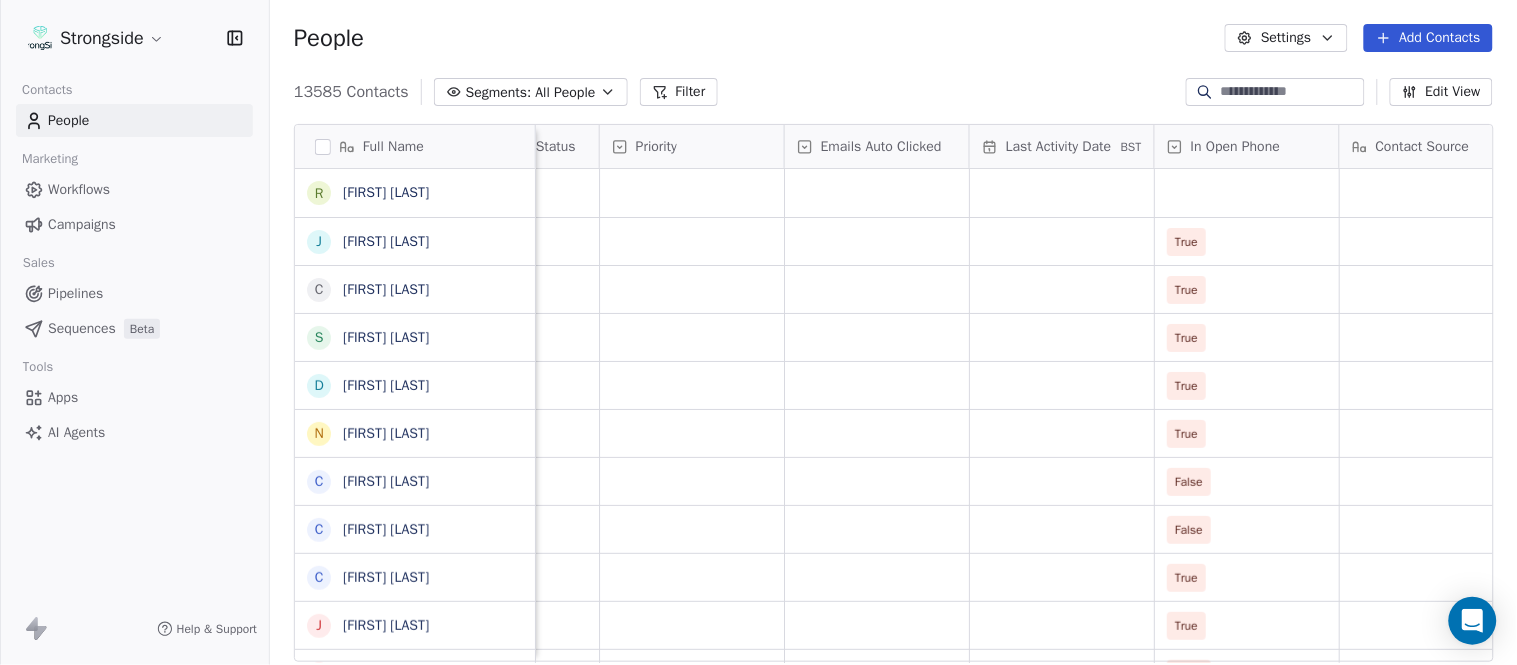 scroll, scrollTop: 0, scrollLeft: 1858, axis: horizontal 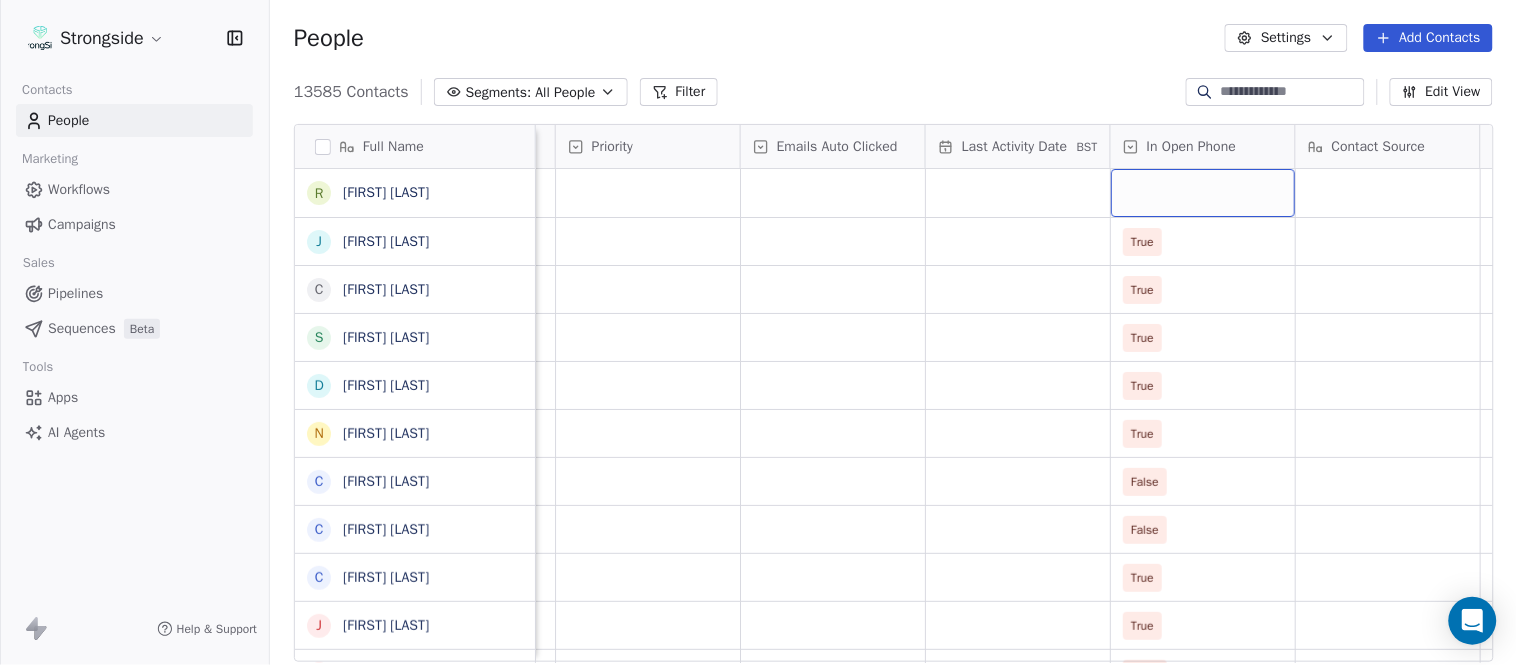 click at bounding box center [1203, 193] 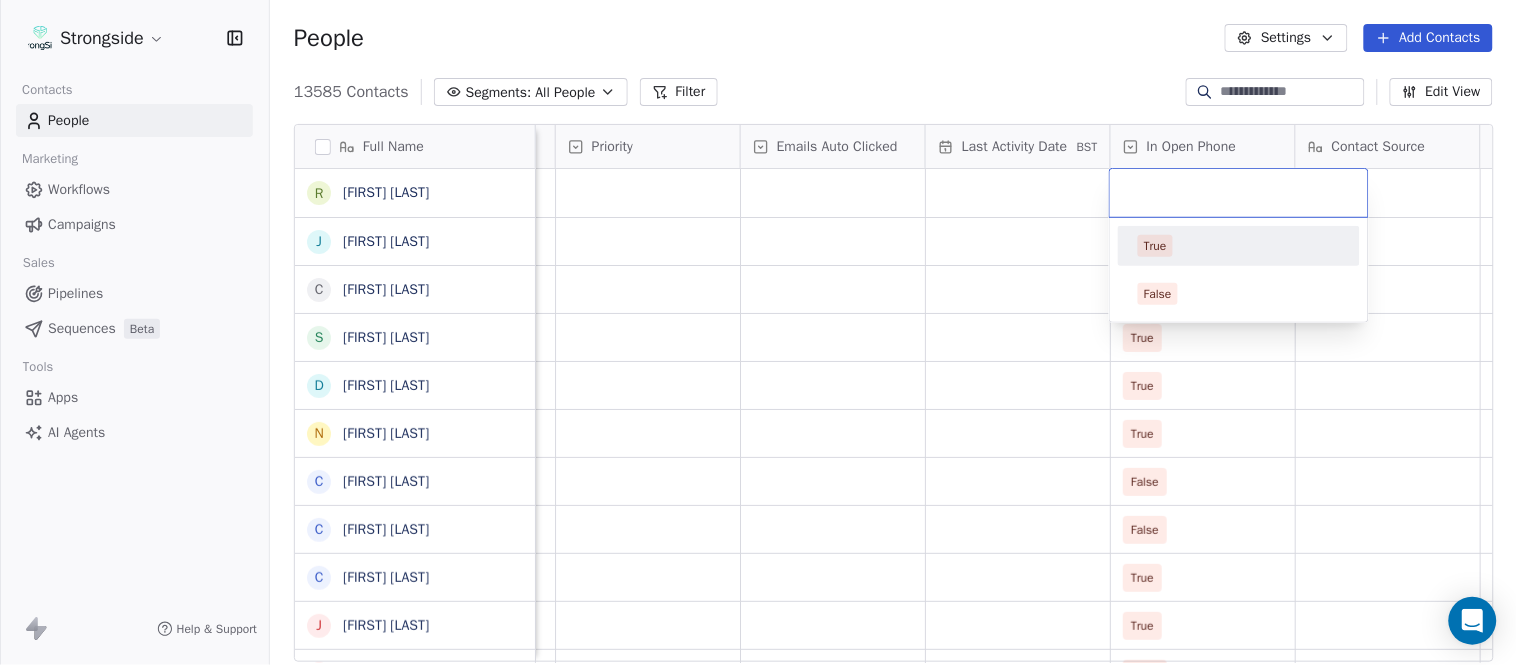 click on "True" at bounding box center [1239, 246] 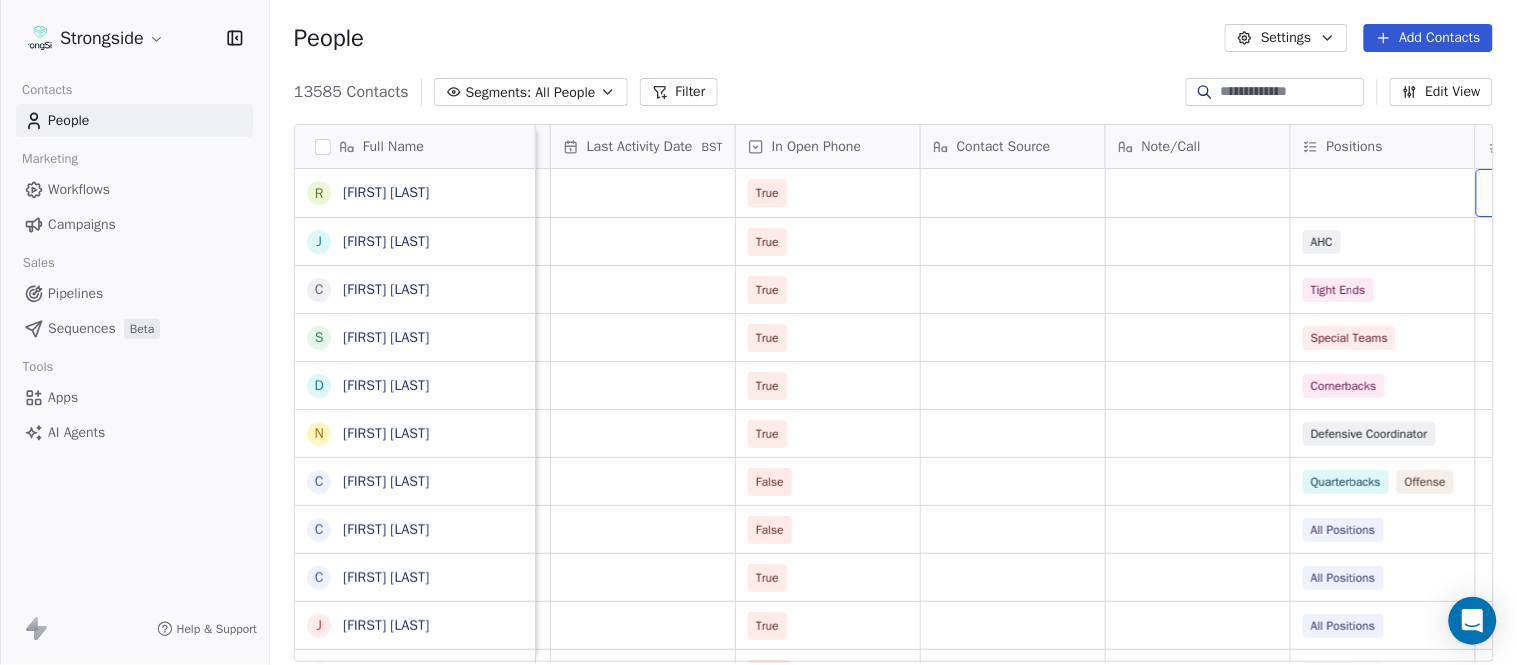 scroll, scrollTop: 0, scrollLeft: 2417, axis: horizontal 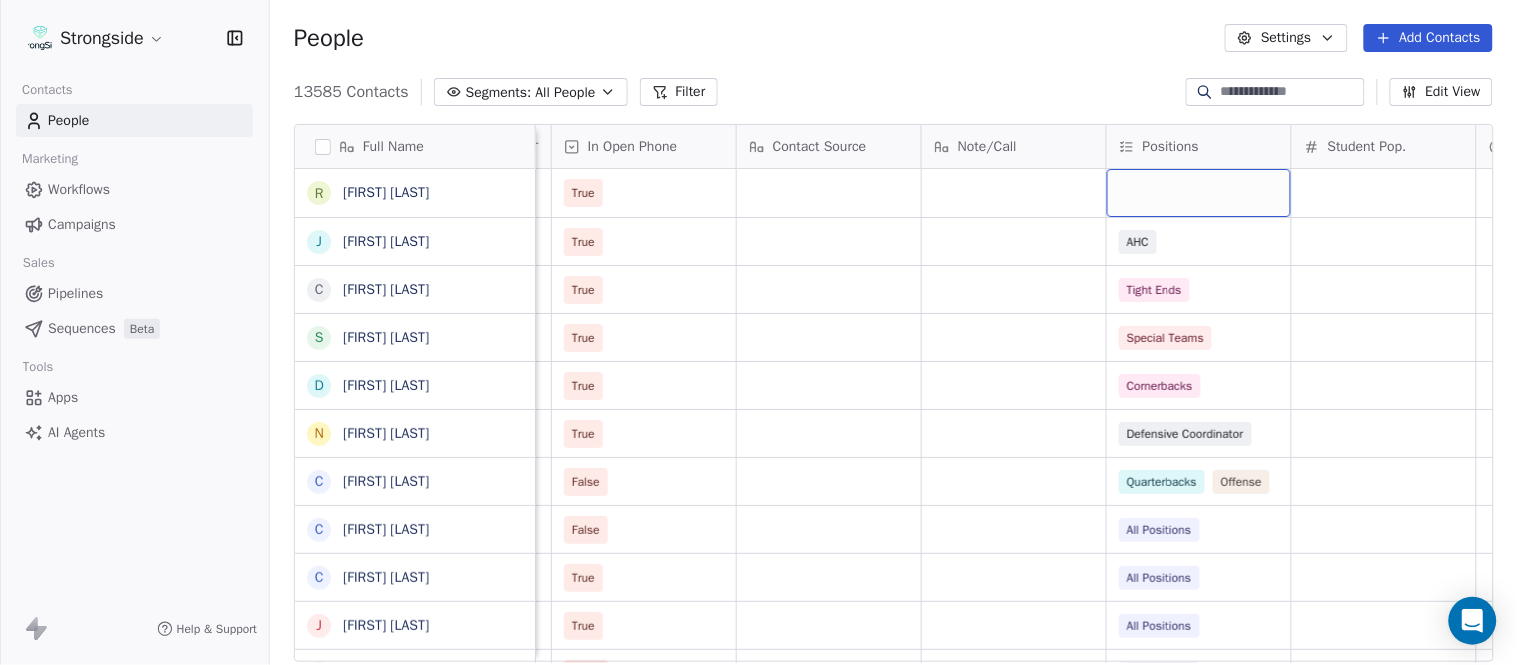 click at bounding box center (1199, 193) 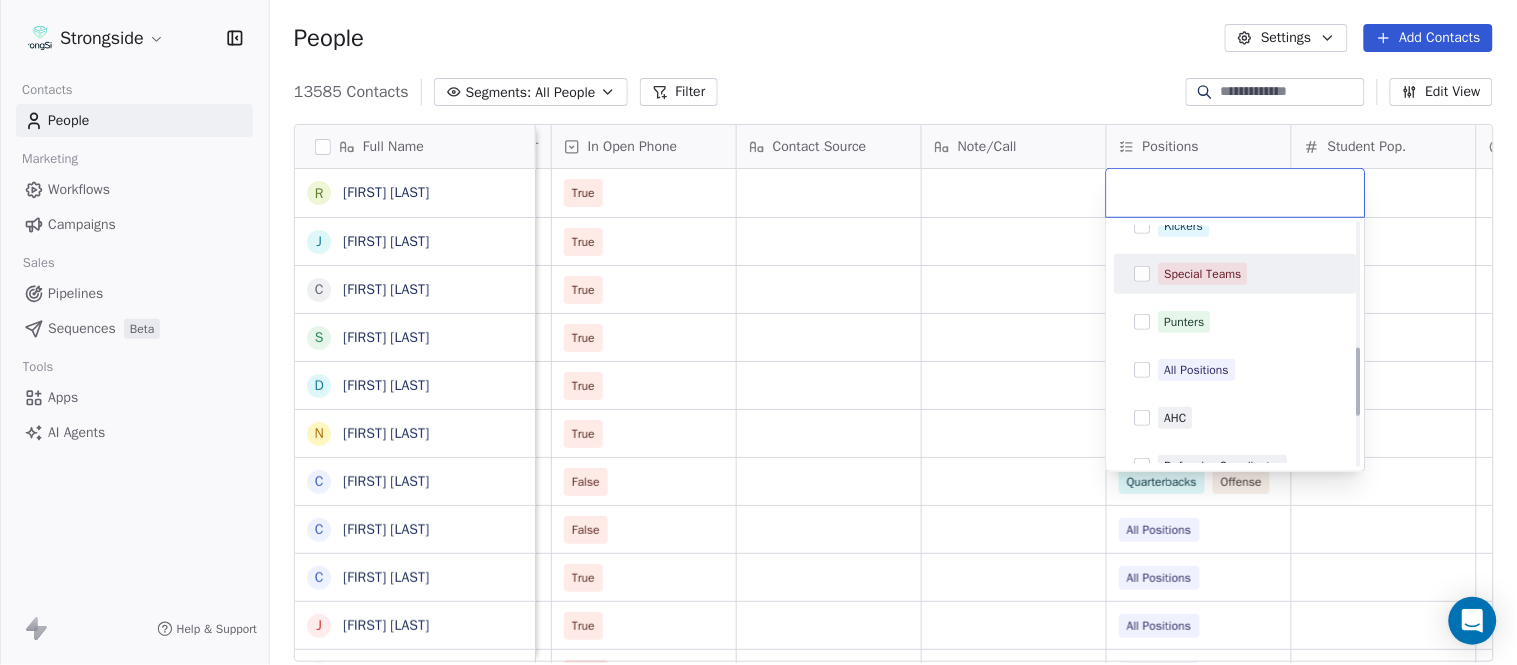scroll, scrollTop: 444, scrollLeft: 0, axis: vertical 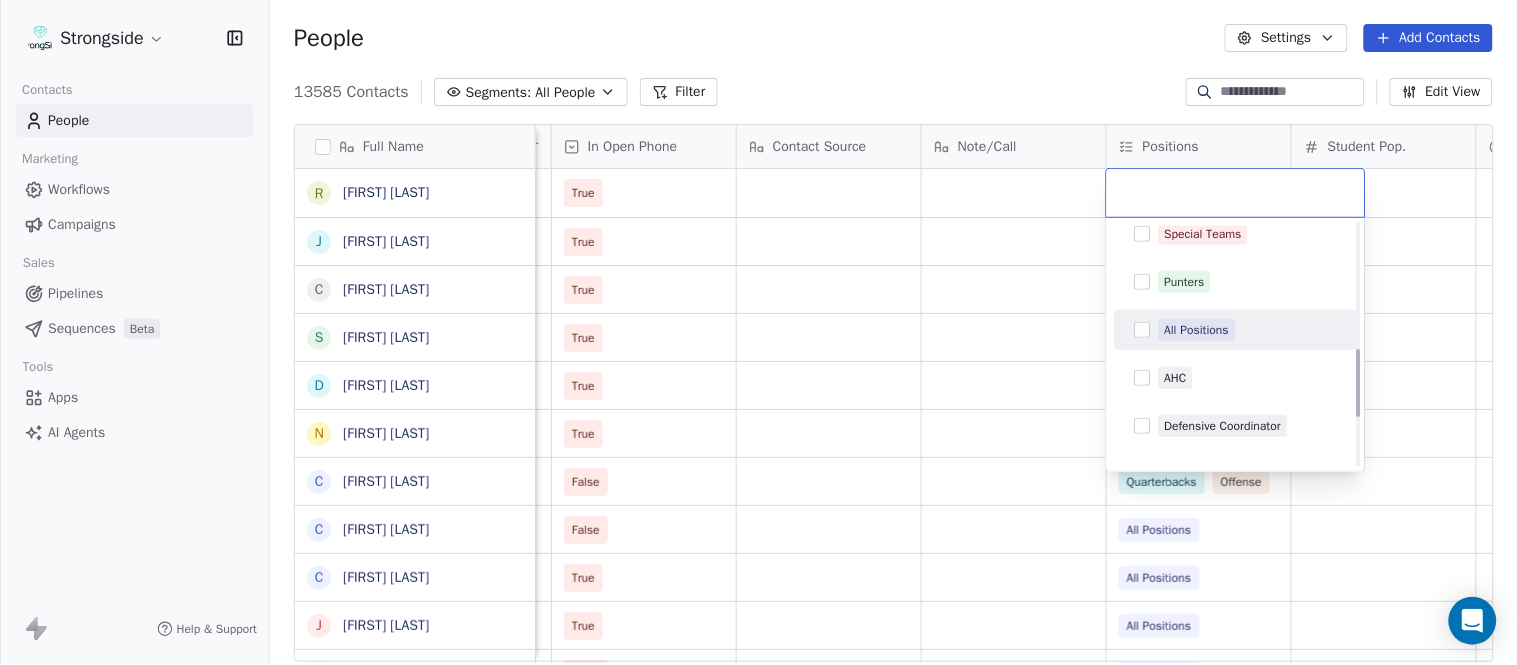 click on "All Positions" at bounding box center [1197, 330] 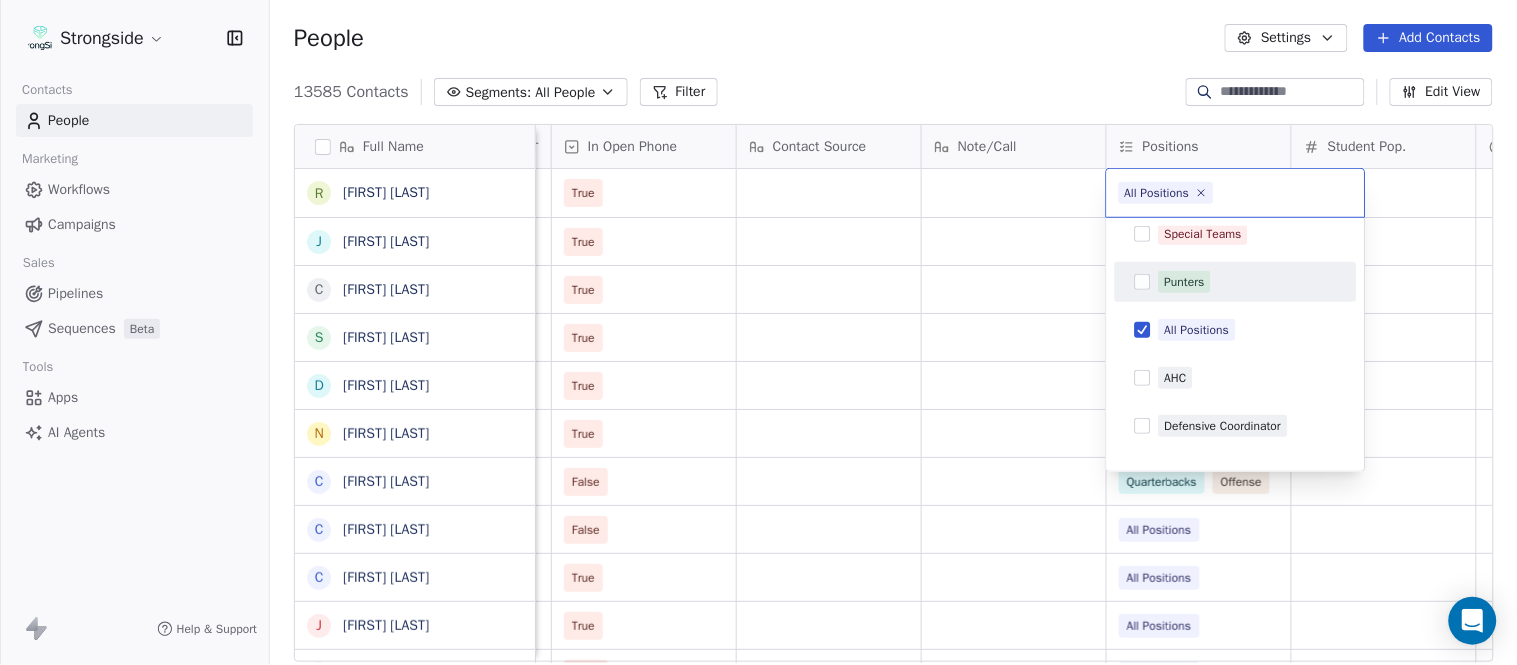 click on "Strongside Contacts People Marketing Workflows Campaigns Sales Pipelines Sequences Beta Tools Apps AI Agents Help & Support People Settings  Add Contacts 13585 Contacts Segments: All People Filter  Edit View Tag Add to Sequence Export Full Name R [FIRST] [LAST] J [FIRST] [LAST] C [FIRST] [LAST] S [FIRST] [LAST] D [FIRST] [LAST] N [FIRST] [LAST] C [FIRST] [LAST] C [FIRST] [LAST] J [FIRST] [LAST] J [FIRST] [LAST] Z [FIRST] [LAST] E [FIRST] [LAST] T [FIRST] [LAST] J [FIRST] [LAST] T [FIRST] [LAST] L [FIRST] [LAST] T [FIRST] [LAST] C [FIRST] [LAST] C [FIRST] [LAST] B [FIRST] [LAST] J [FIRST] [LAST] A [FIRST] [LAST] T [FIRST] [LAST] N [FIRST] [LAST] S [FIRST] [LAST] T [FIRST] [LAST] B [FIRST] [LAST] J [FIRST] [LAST] C [FIRST] [LAST] T [FIRST] [LAST] B [FIRST] [LAST] Status Priority Emails Auto Clicked Last Activity Date BST In Open Phone Contact Source Note/Call Positions Student Pop. Lead Account   True   True AHC   True Tight Ends   True Special Teams   True Cornerbacks   True Defensive Coordinator   False Quarterbacks Offense   False All Positions" at bounding box center [758, 332] 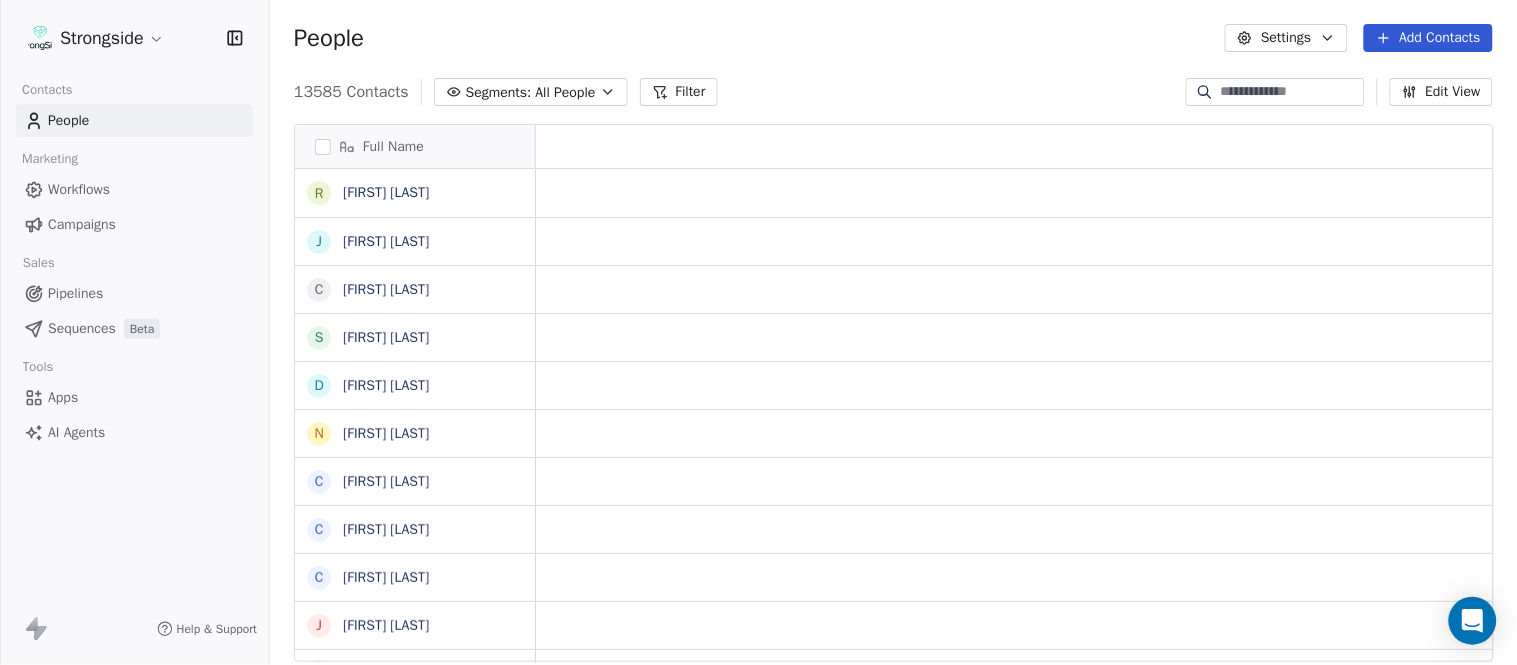 scroll, scrollTop: 0, scrollLeft: 0, axis: both 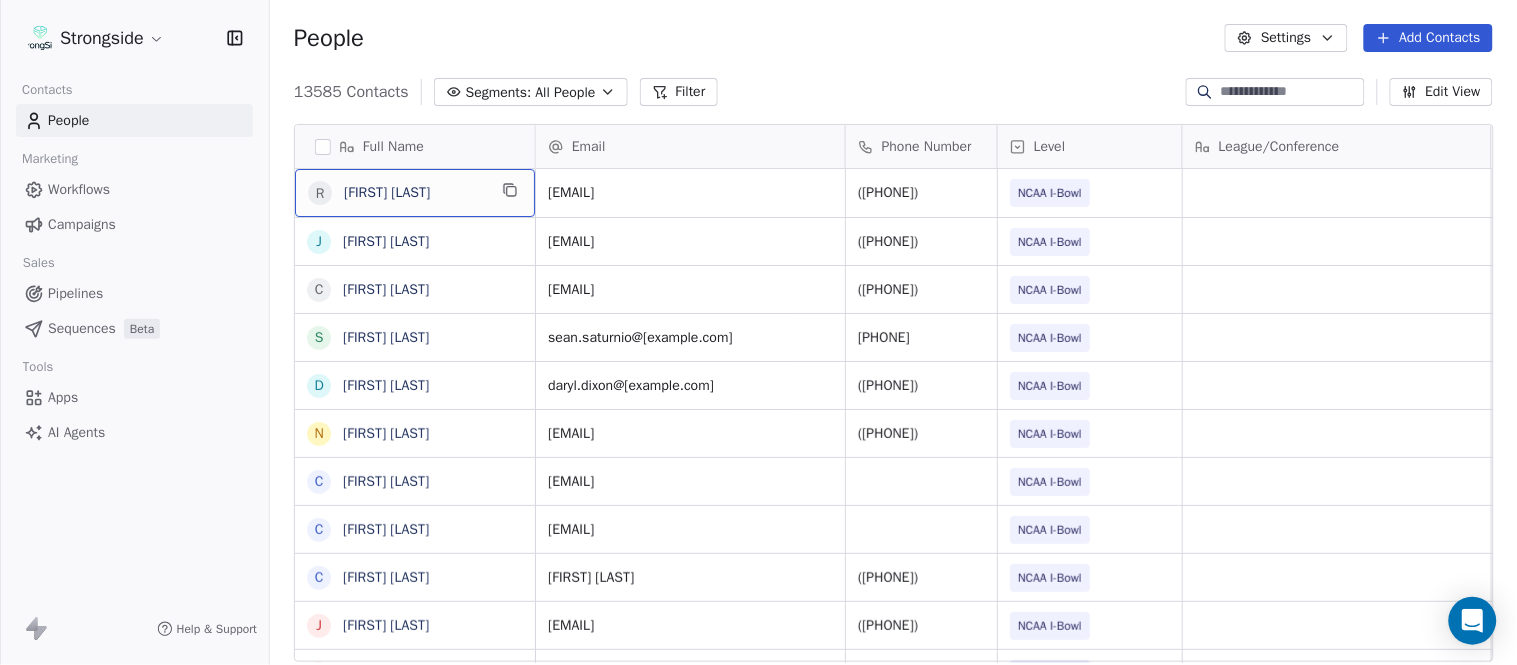 drag, startPoint x: 508, startPoint y: 204, endPoint x: 504, endPoint y: 194, distance: 10.770329 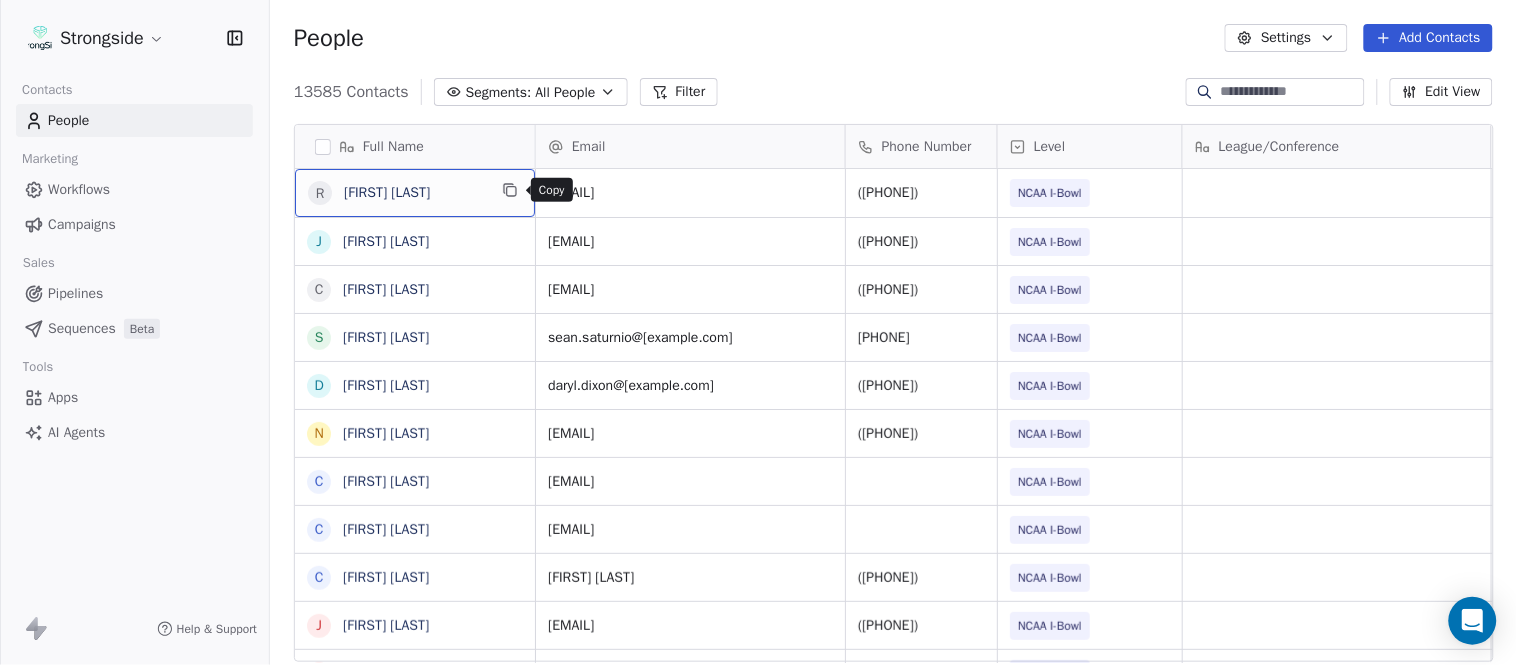 click 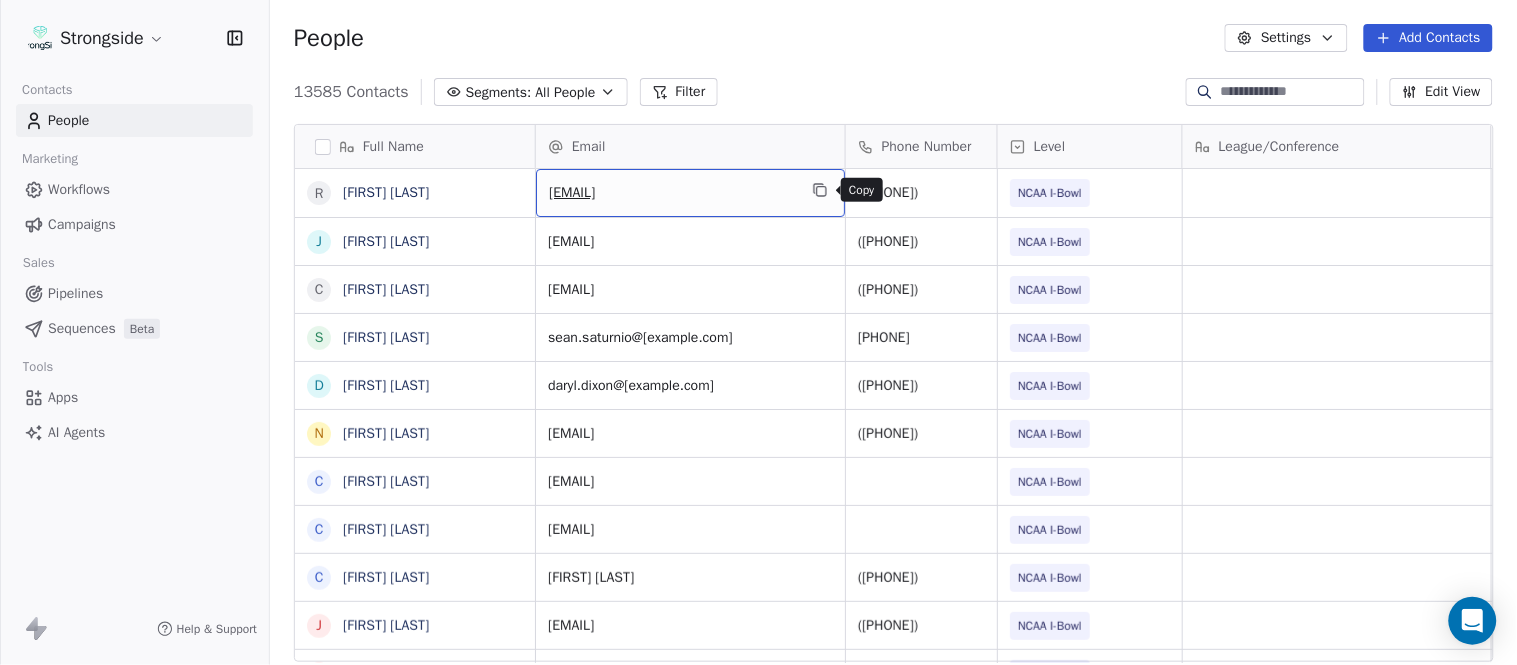 click at bounding box center (820, 190) 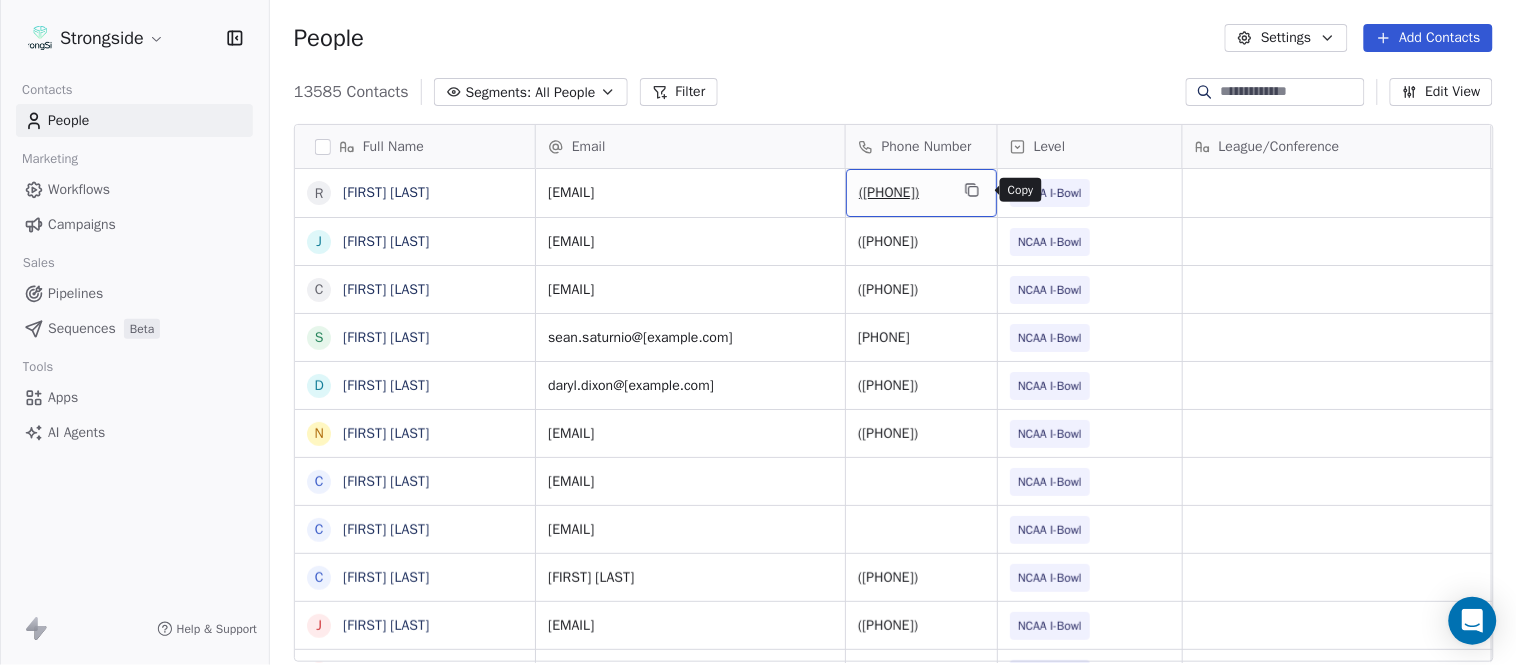 click 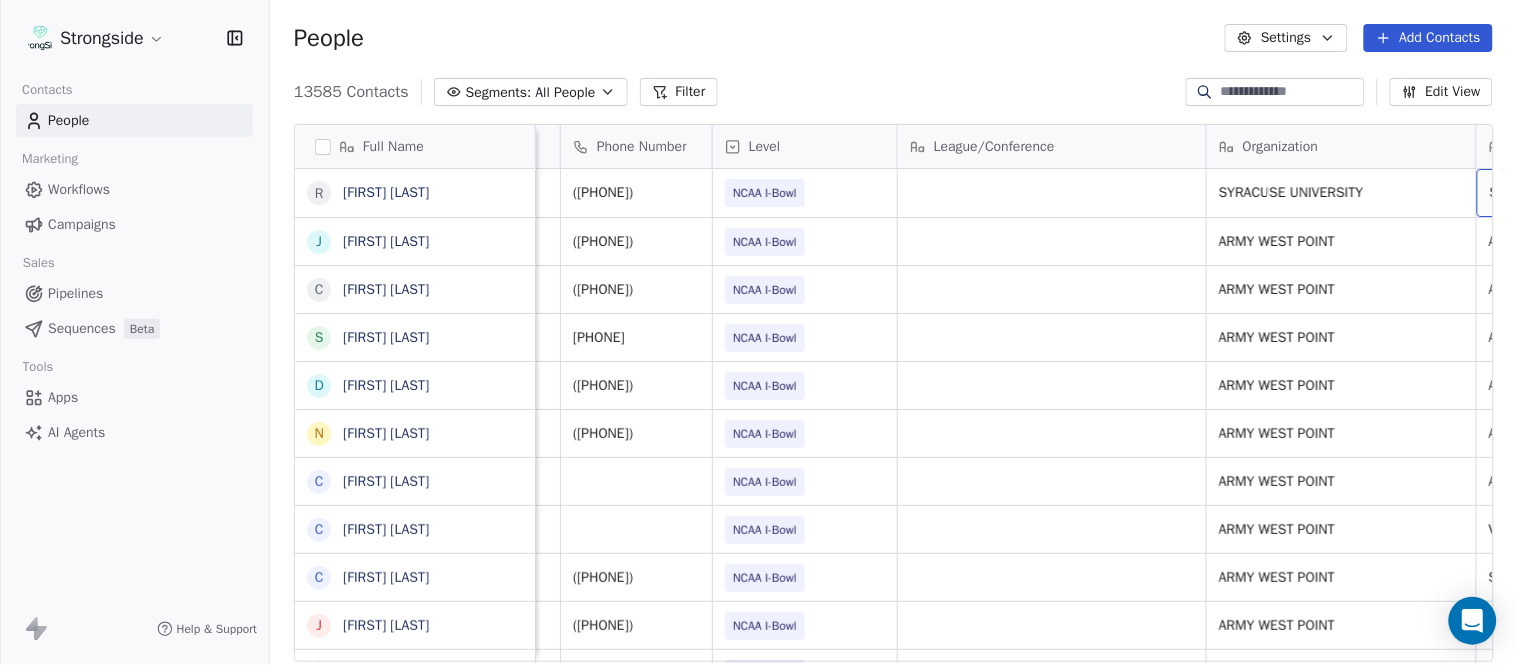 scroll, scrollTop: 0, scrollLeft: 553, axis: horizontal 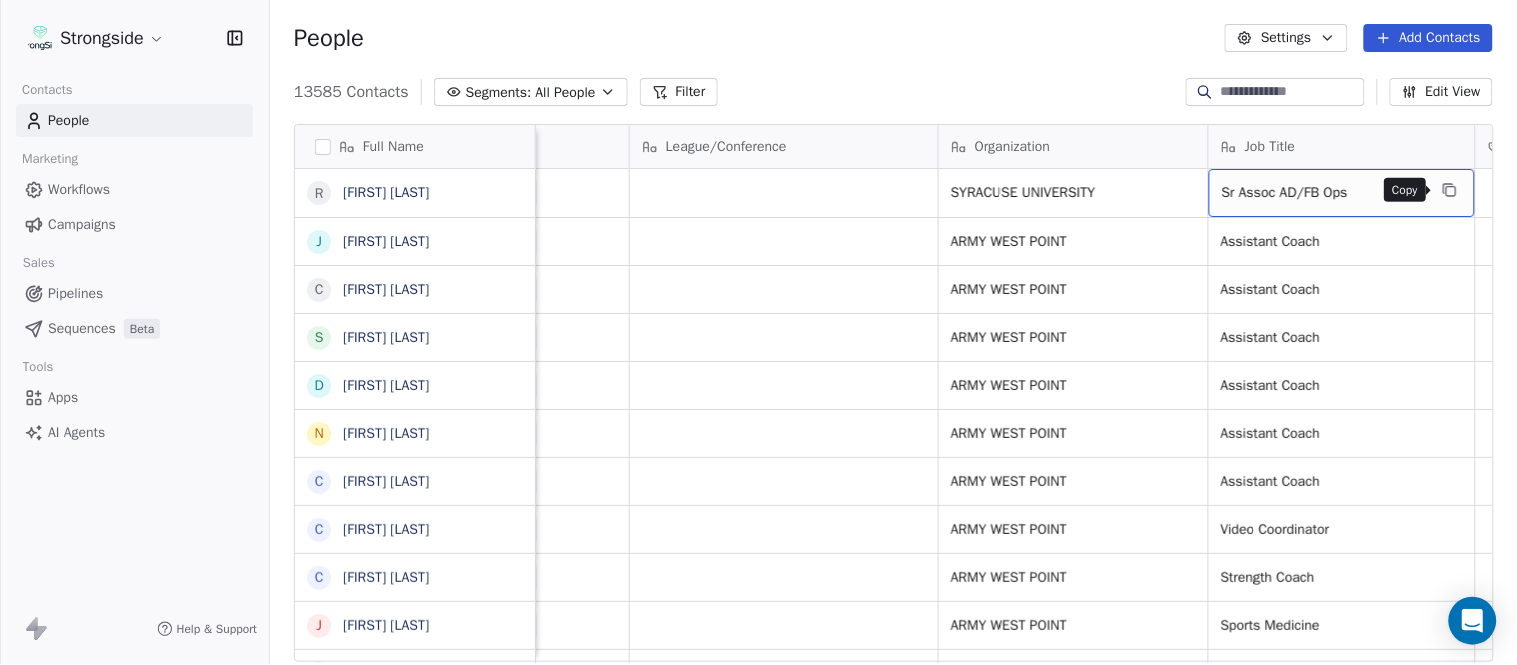 click at bounding box center [1450, 190] 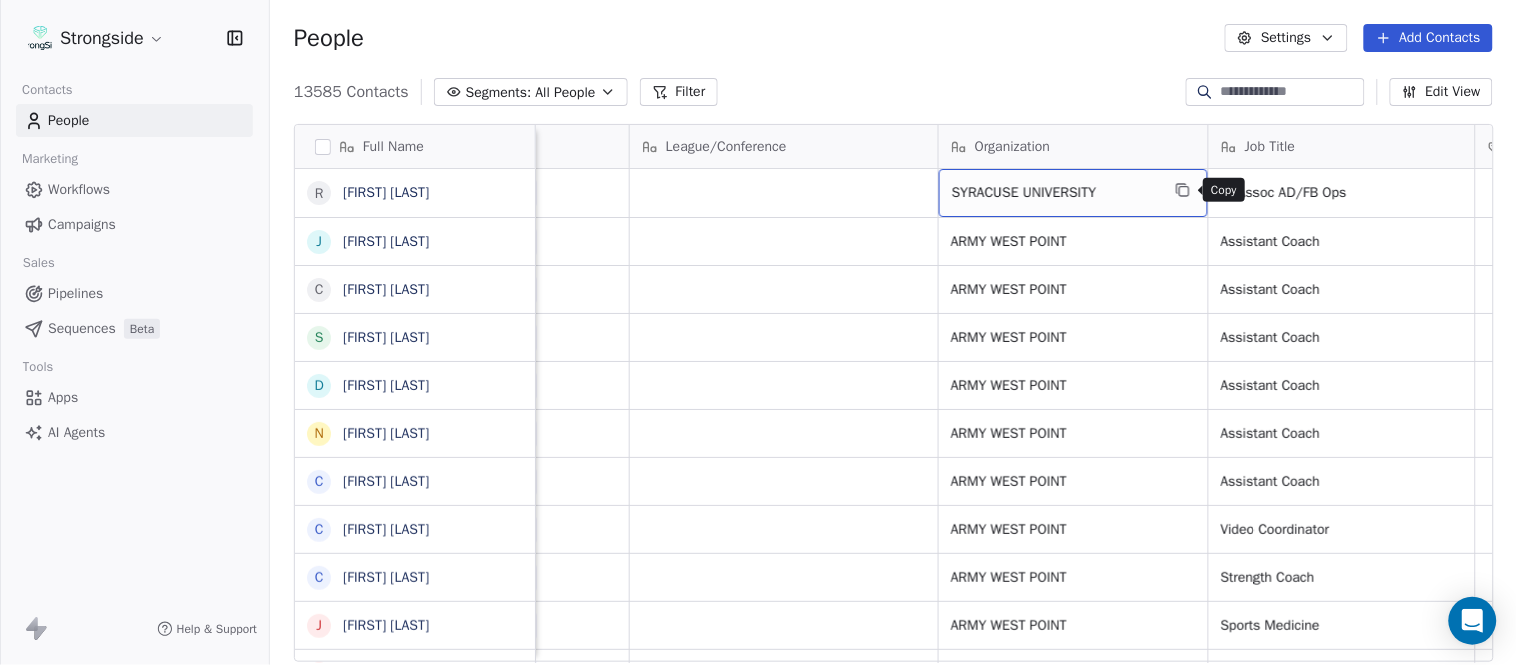 click 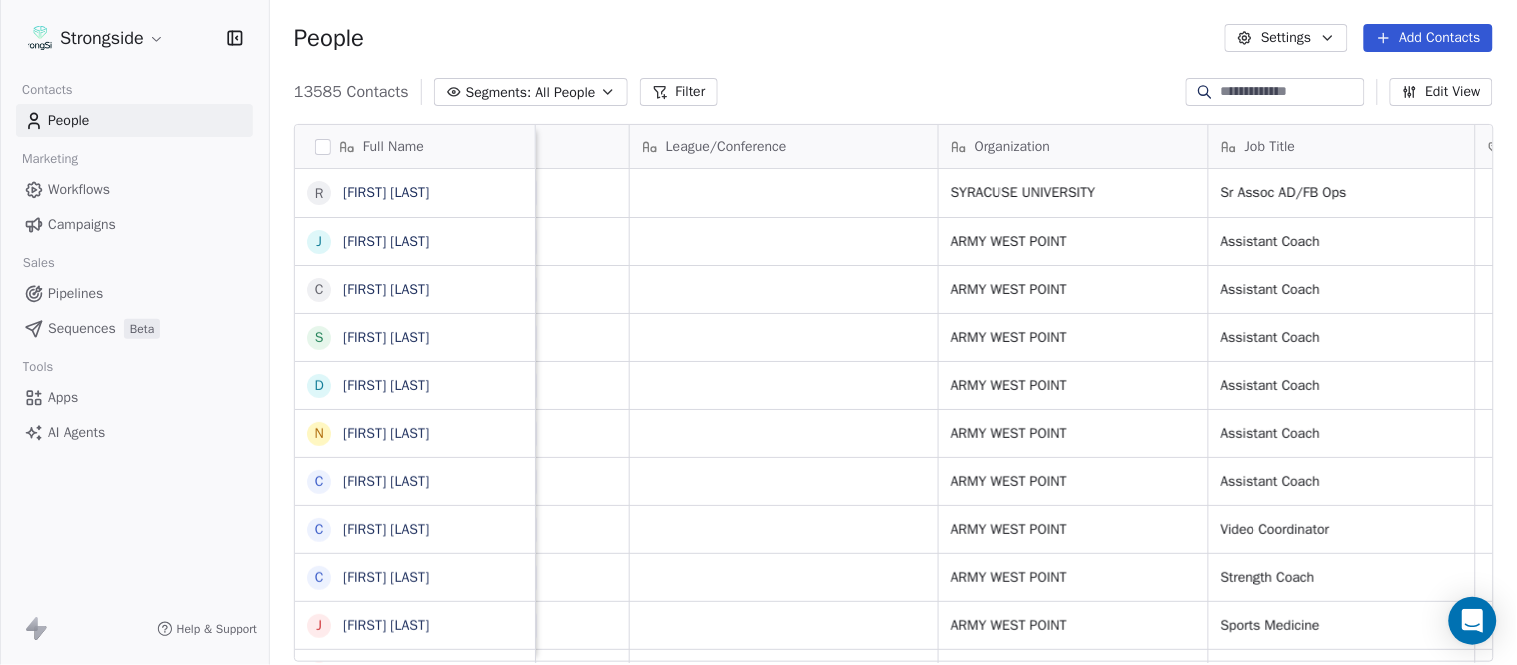 scroll, scrollTop: 0, scrollLeft: 0, axis: both 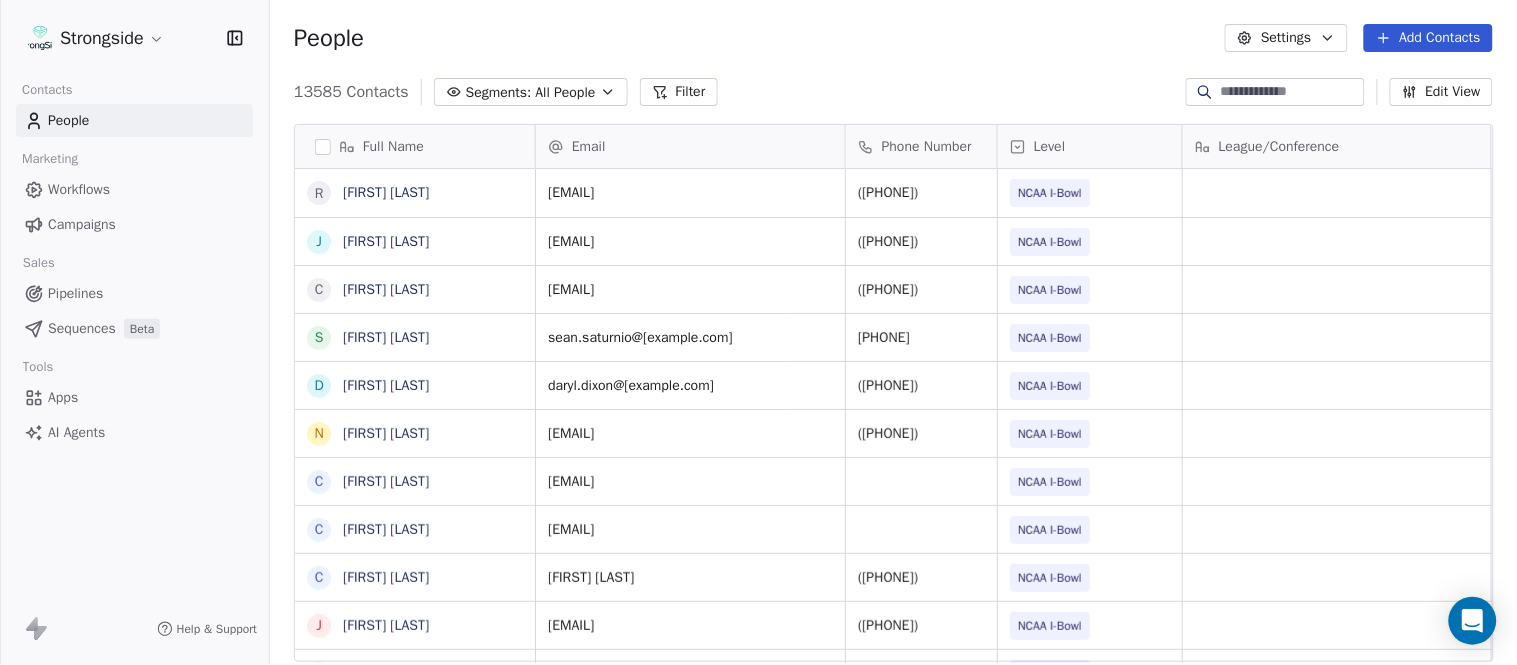 click on "Add Contacts" at bounding box center [1428, 38] 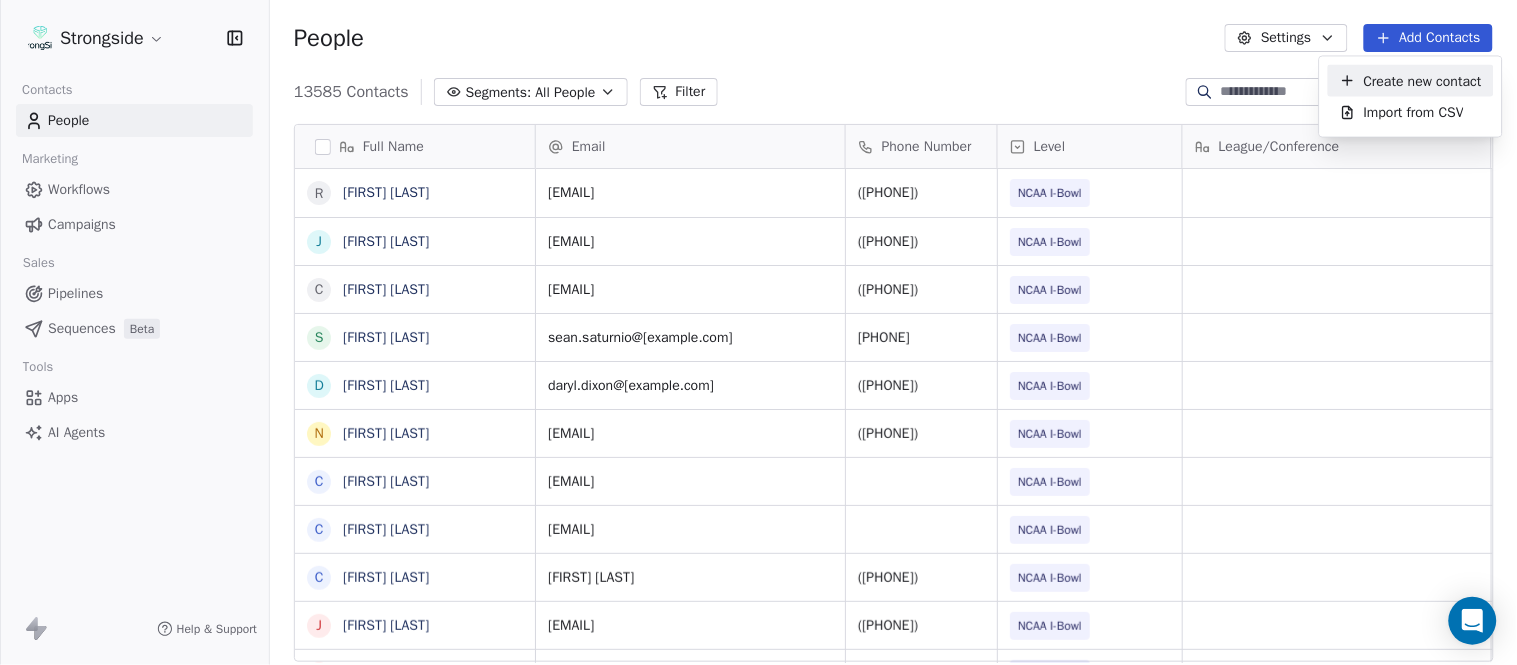 click on "Create new contact" at bounding box center [1411, 81] 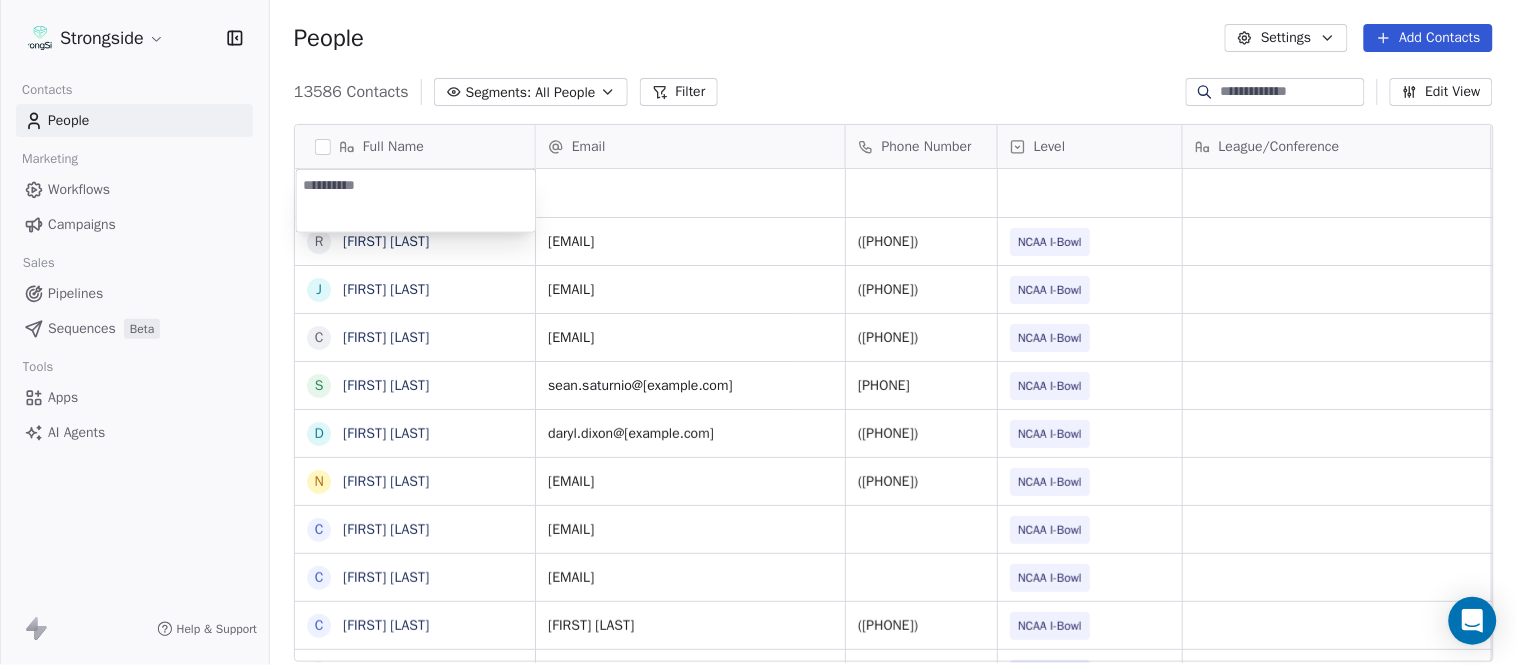 type on "**********" 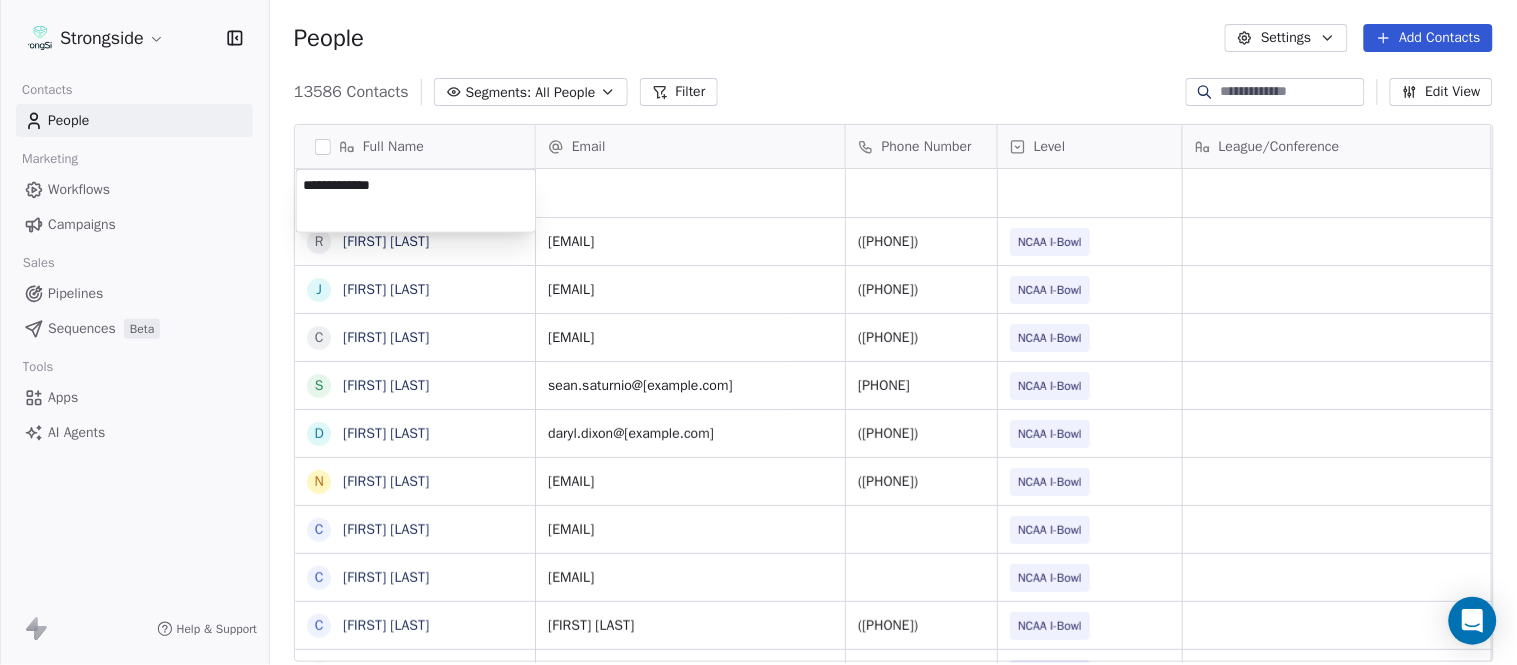 click on "Full Name R [LAST] J [LAST] C [LAST] S [LAST] D [LAST] N [LAST] C [LAST] C [LAST] C [LAST] J [LAST] J [LAST] Z [LAST] E [LAST] T [LAST] J [LAST] T [LAST] L [LAST] T [LAST] C [LAST] C [LAST] B [LAST] J [LAST] A [LAST] T [LAST] N [LAST] S [LAST] T [LAST] B [LAST] B [LAST] K [LAST] K [LAST] Email Phone Number Level League/Conference Organization Job Title Tags Created Date BST Aug 04, 2025 08:51 PM [EMAIL] [PHONE] NCAA I-Bowl SYRACUSE UNIVERSITY Sr Assoc AD/FB Ops Aug 04, 2025 08:48 PM [EMAIL] [PHONE] NCAA I-Bowl ARMY WEST POINT Assistant Coach SID" at bounding box center (758, 332) 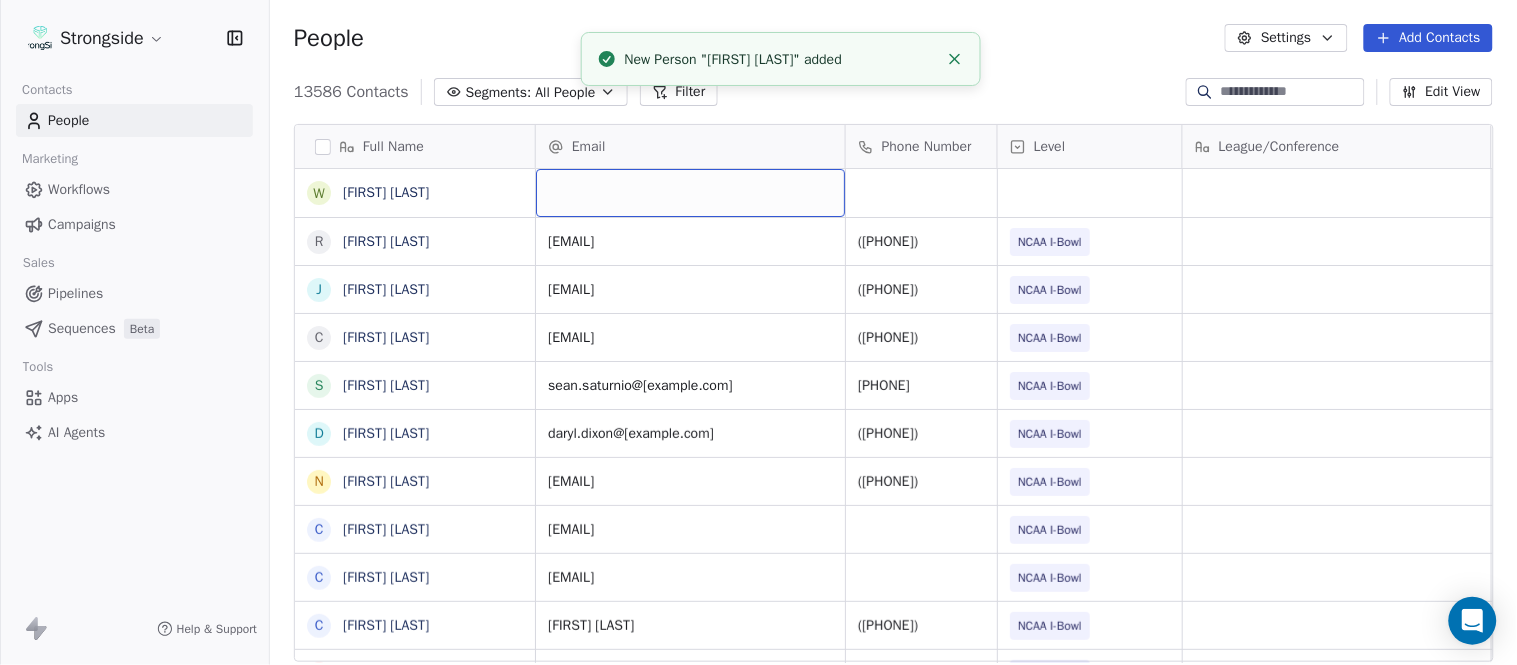 click at bounding box center [690, 193] 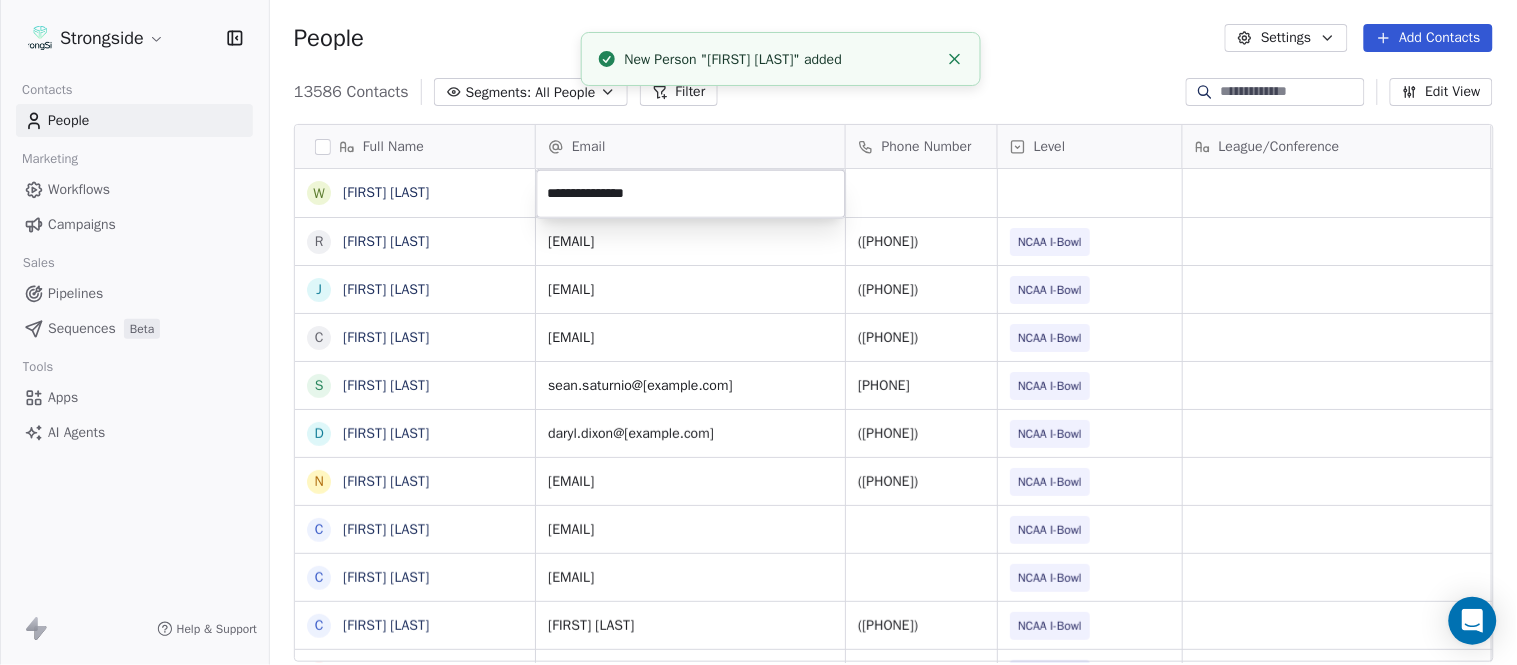 click on "Strongside Contacts People Marketing Workflows Campaigns Sales Pipelines Sequences Beta Tools Apps AI Agents Help & Support People Settings Add Contacts 13585 Contacts Segments: All People Filter Edit View Tag Add to Sequence Export Full Name W [FIRST] [LAST] R [FIRST] [LAST] J [FIRST] [LAST] C [FIRST] [LAST] S [FIRST] [LAST] D [FIRST] [LAST] N [FIRST] [LAST] C [FIRST] [LAST] C [FIRST] [LAST] C [FIRST] [LAST] J [FIRST] [LAST] J [FIRST] [LAST] Z [FIRST] [LAST] E [FIRST] [LAST] T [FIRST] [LAST] J [FIRST] [LAST] T [FIRST] [LAST] L [FIRST] [LAST] T [FIRST] [LAST] C [FIRST] [LAST] C [FIRST] [LAST] B [FIRST] [LAST] J [FIRST] [LAST] A [FIRST] [LAST] T [FIRST] [LAST] N [FIRST] [LAST] S [FIRST] [LAST] T [FIRST] [LAST] B [FIRST] [LAST] J [FIRST] [LAST] C [FIRST] [LAST] T [FIRST] [LAST] B [FIRST] [LAST] Email Phone Number Level League/Conference Organization Job Title Tags Created Date BST [EMAIL] ([PHONE]) NCAA I-Bowl SYRACUSE UNIVERSITY Sr Assoc AD/FB Ops Aug 04, 2025 08:48 PM [EMAIL] ([PHONE]) NCAA I-Bowl ARMY WEST POINT Assistant Coach (845)-938-3263" at bounding box center [758, 332] 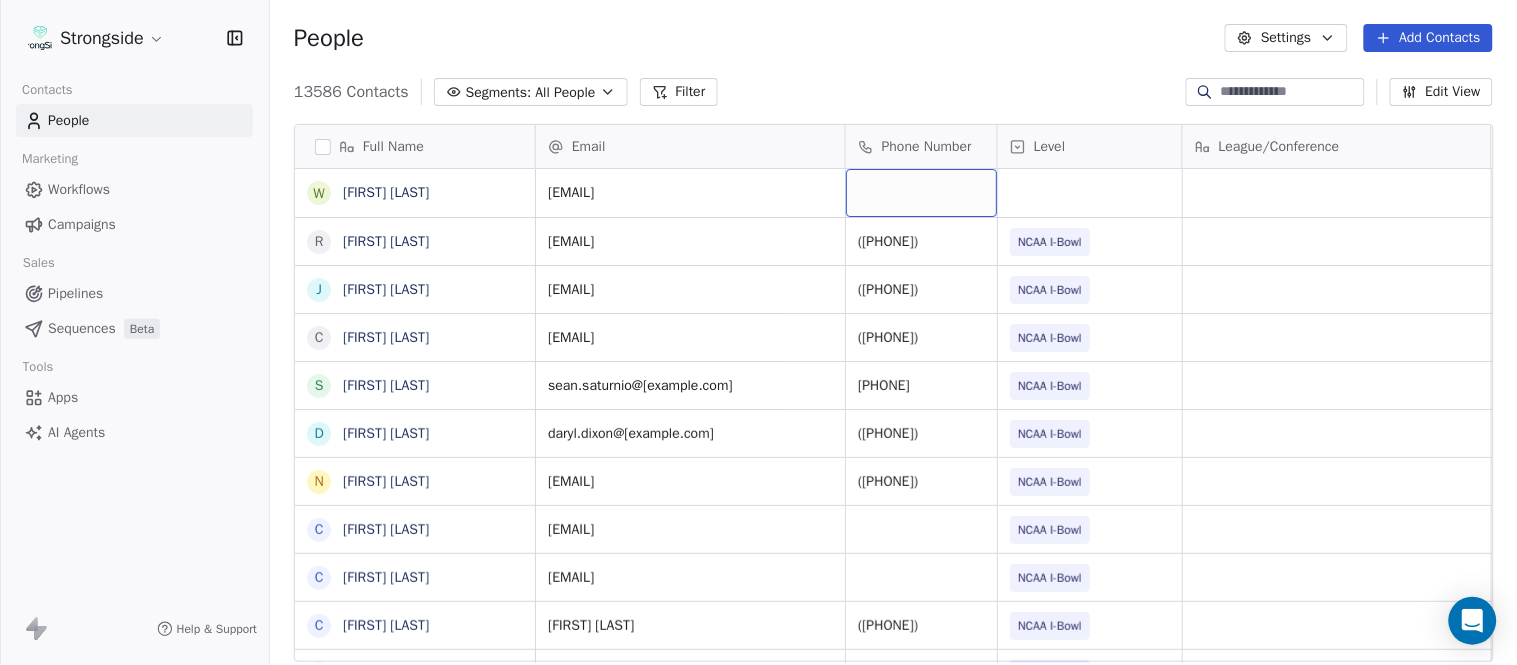click at bounding box center [921, 193] 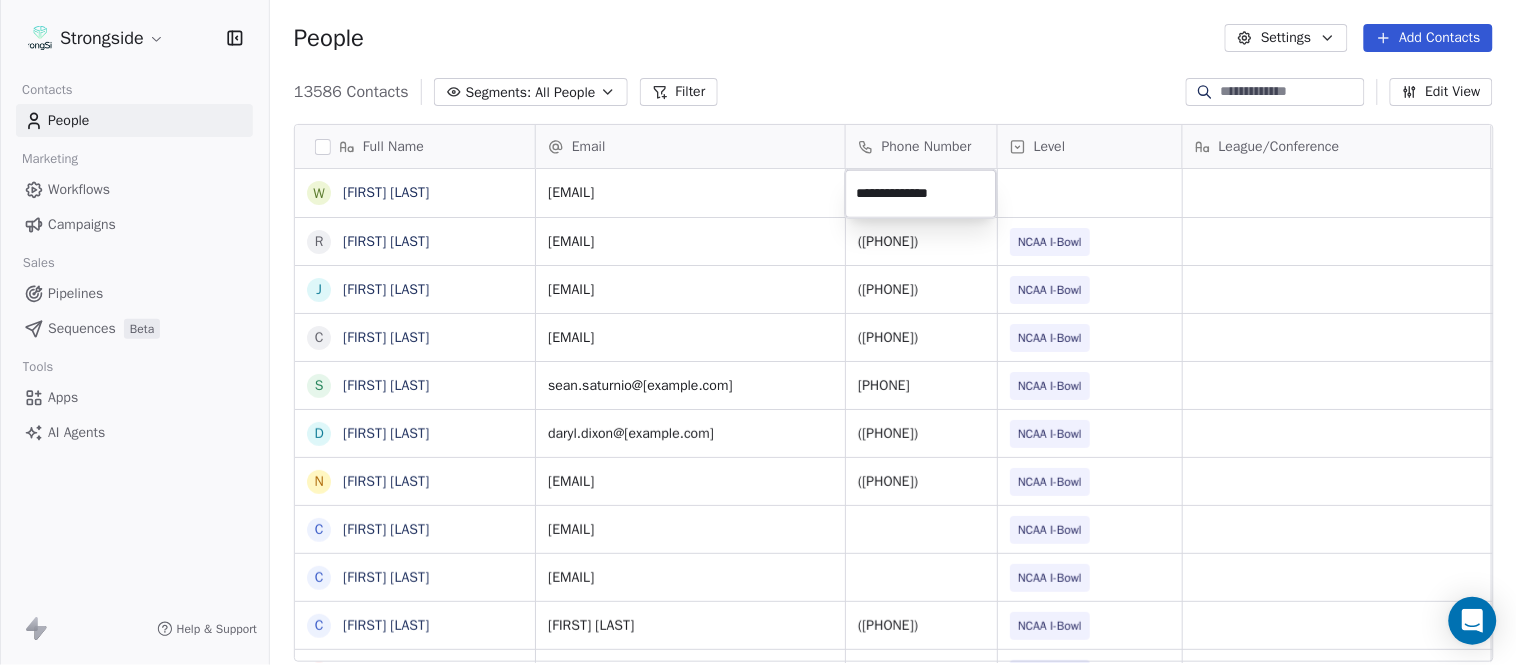 click on "Strongside Contacts People Marketing Workflows Campaigns Sales Pipelines Sequences Beta Tools Apps AI Agents Help & Support People Settings Add Contacts 13586 Contacts Segments: All People Filter Edit View Tag Add to Sequence Export Full Name W [FIRST] [LAST] R [FIRST] [LAST] J [FIRST] [LAST] C [FIRST] [LAST] S [FIRST] [LAST] D [FIRST] [LAST] N [FIRST] [LAST] C [FIRST] [LAST] C [FIRST] [LAST] C [FIRST] [LAST] J [FIRST] [LAST] J [FIRST] [LAST] Z [FIRST] [LAST] E [FIRST] [LAST] T [FIRST] [LAST] J [FIRST] [LAST] T [FIRST] [LAST] L [FIRST] [LAST] T [FIRST] [LAST] C [FIRST] [LAST] C [FIRST] [LAST] B [FIRST] [LAST] J [FIRST] [LAST] A [FIRST] [LAST] T [FIRST] [LAST] N [FIRST] [LAST] S [FIRST] [LAST] T [FIRST] [LAST] B [FIRST] [LAST] J [FIRST] [LAST] C [FIRST] [LAST] T [FIRST] [LAST] B [FIRST] [LAST] Email Phone Number Level League/Conference Organization Job Title Tags Created Date BST [EMAIL] Aug 04, 2025 08:51 PM [EMAIL] ([PHONE]) NCAA I-Bowl SYRACUSE UNIVERSITY Sr Assoc AD/FB Ops Aug 04, 2025 08:48 PM [EMAIL] ([PHONE]) NCAA I-Bowl SID" at bounding box center [758, 332] 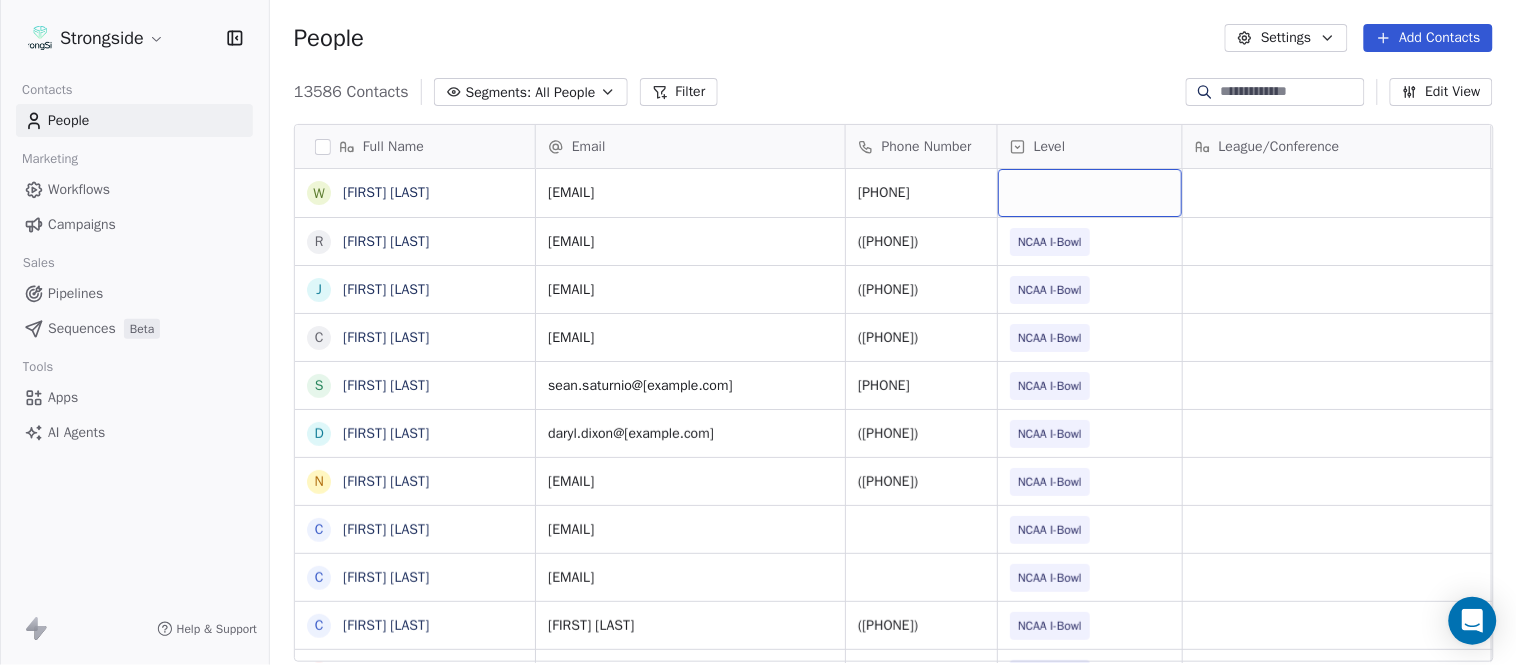 click at bounding box center [1090, 193] 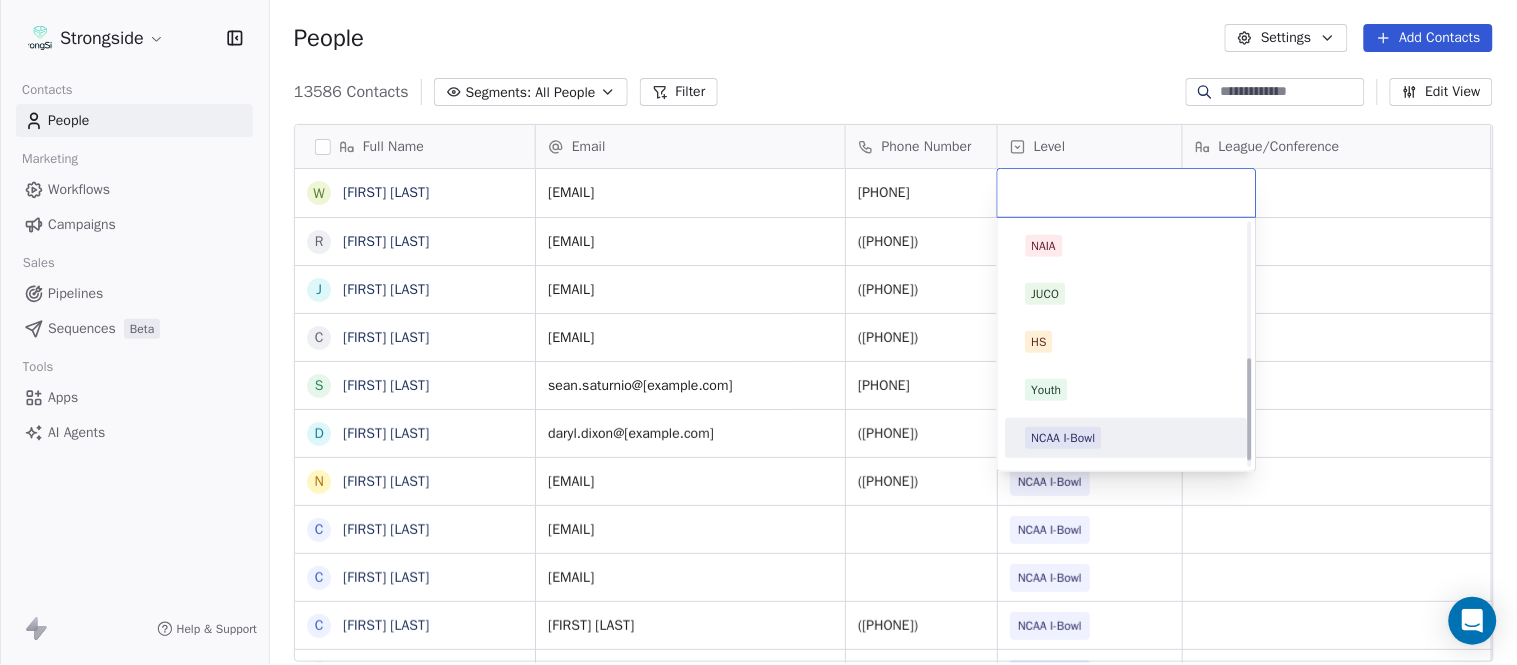 scroll, scrollTop: 330, scrollLeft: 0, axis: vertical 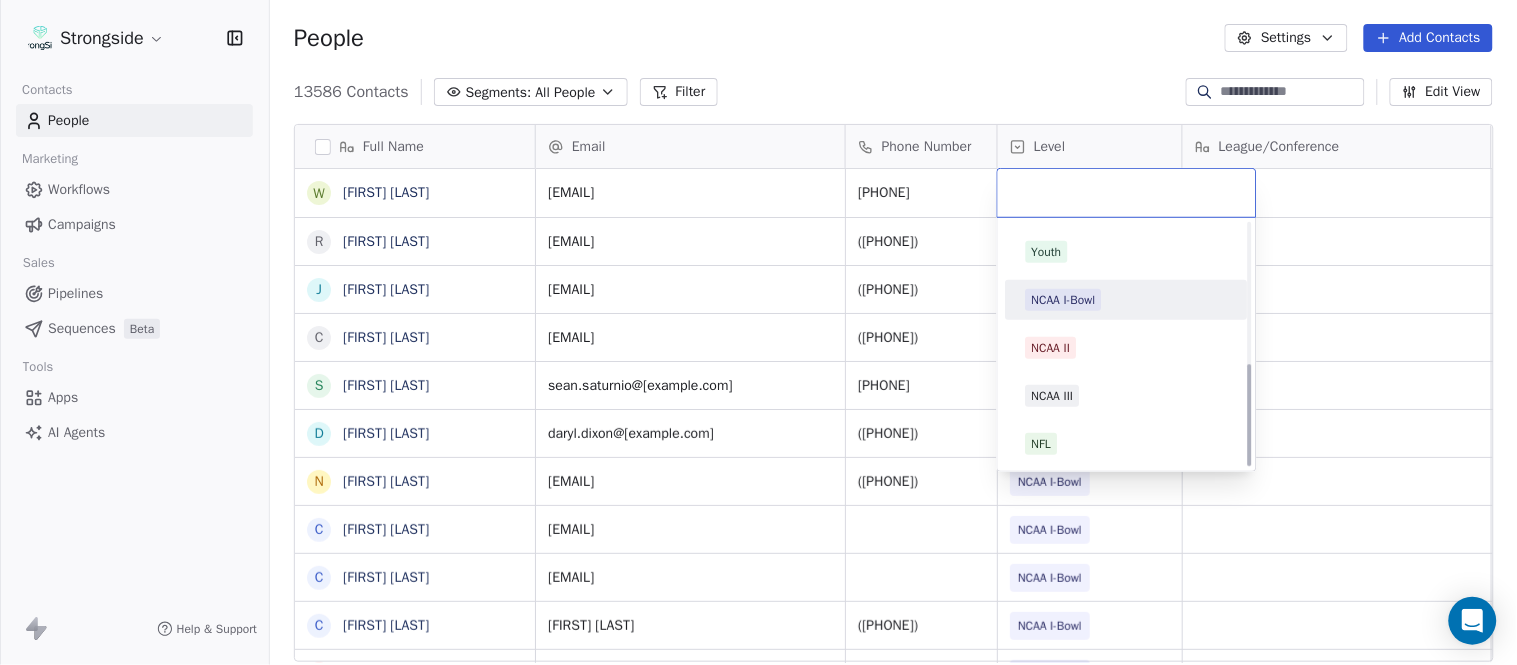 click on "NCAA I-Bowl" at bounding box center [1127, 300] 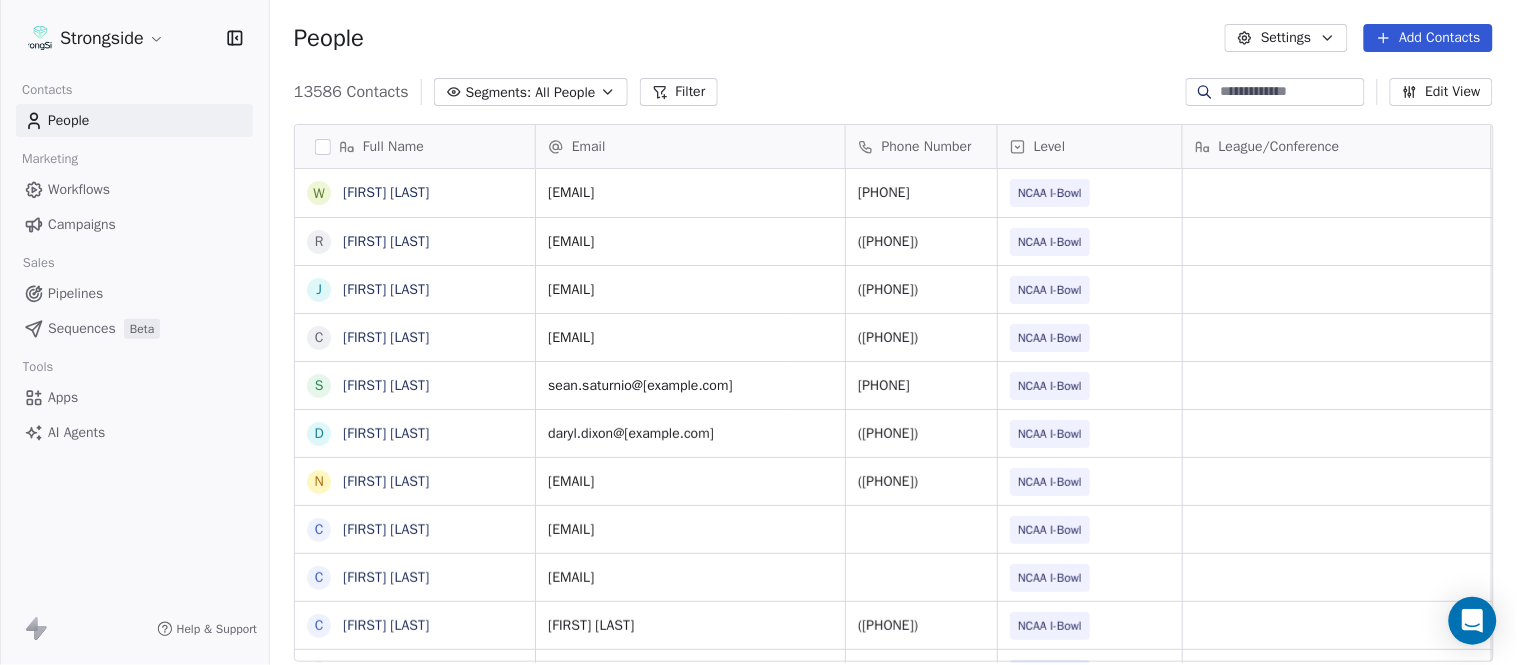 click on "13586 Contacts Segments: All People Filter Edit View" at bounding box center [893, 92] 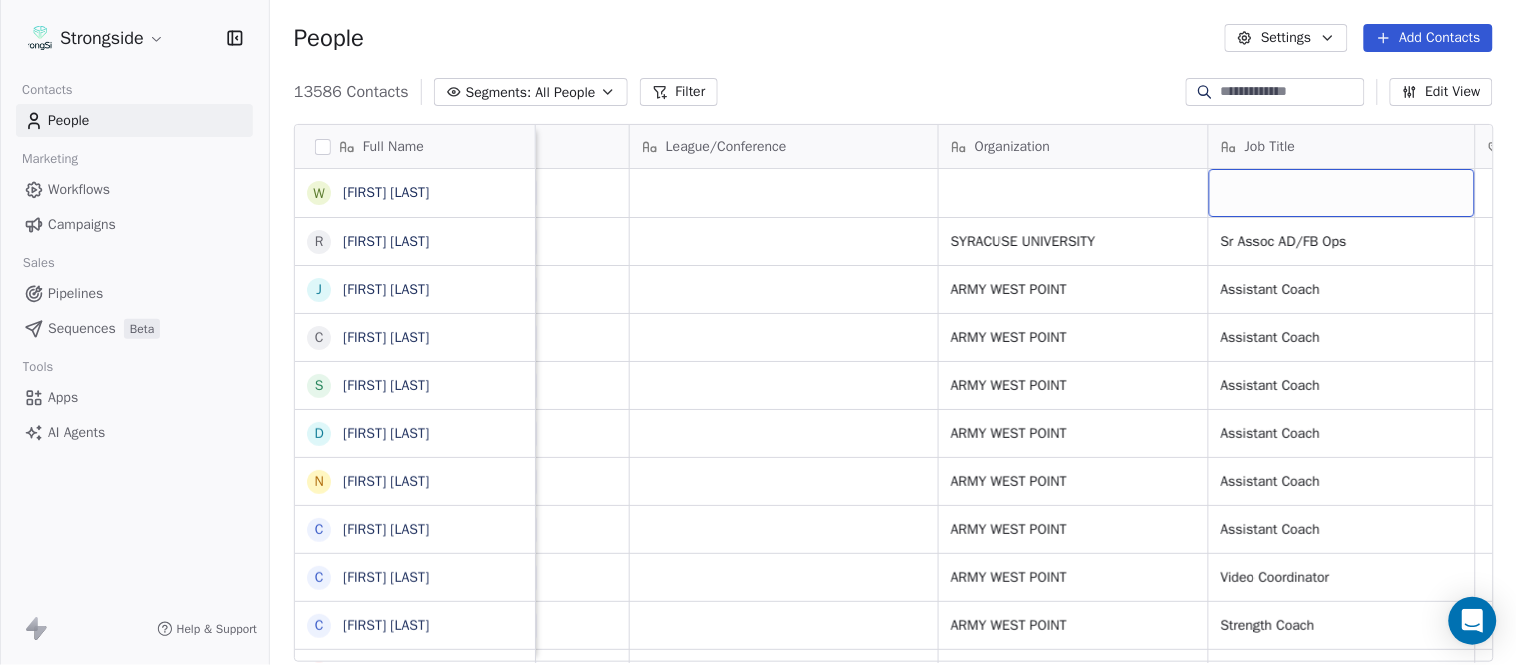 scroll, scrollTop: 0, scrollLeft: 653, axis: horizontal 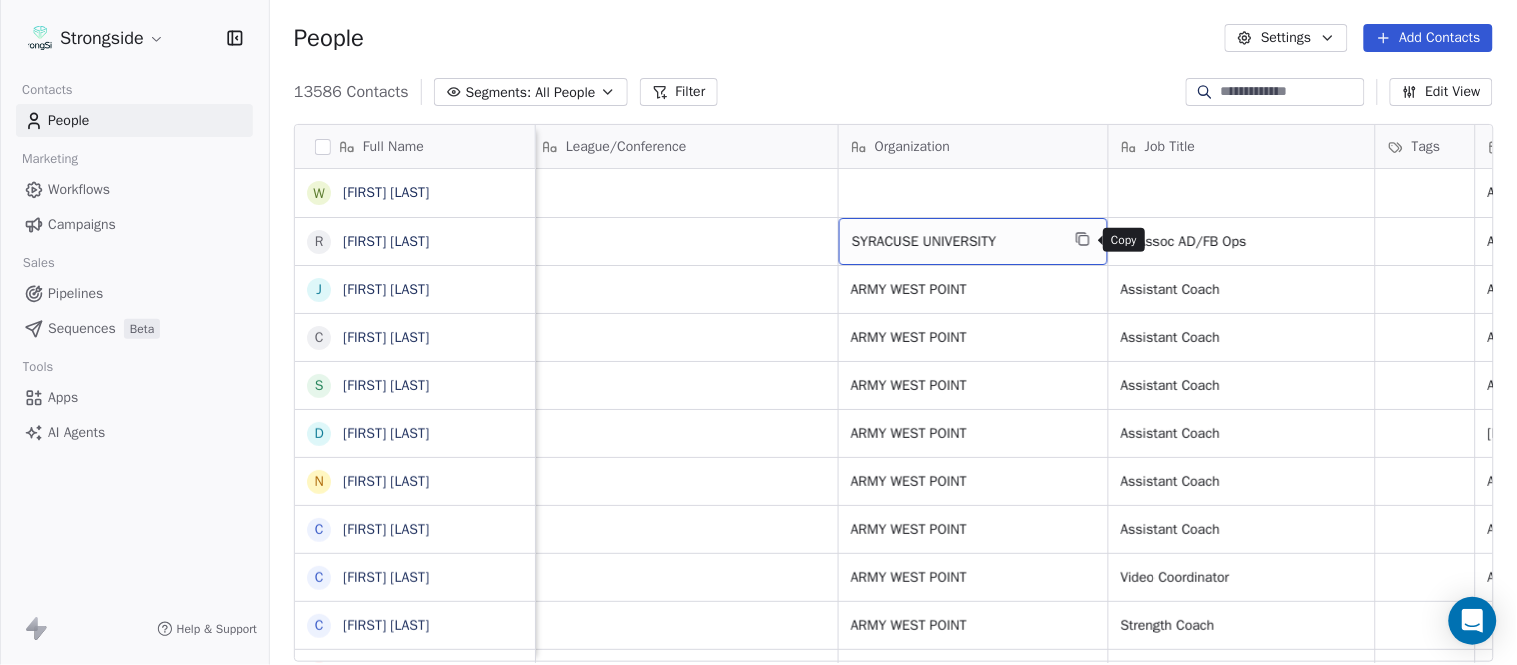 click 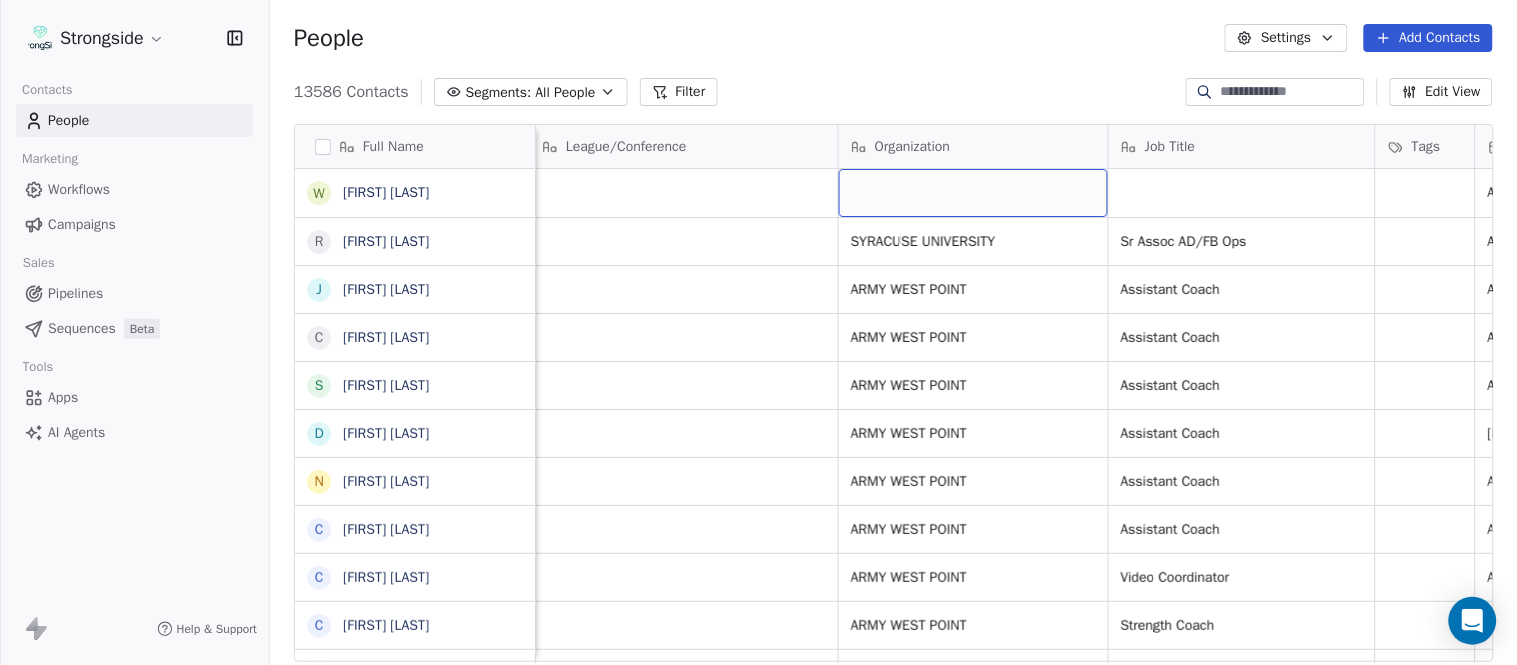 click at bounding box center [973, 193] 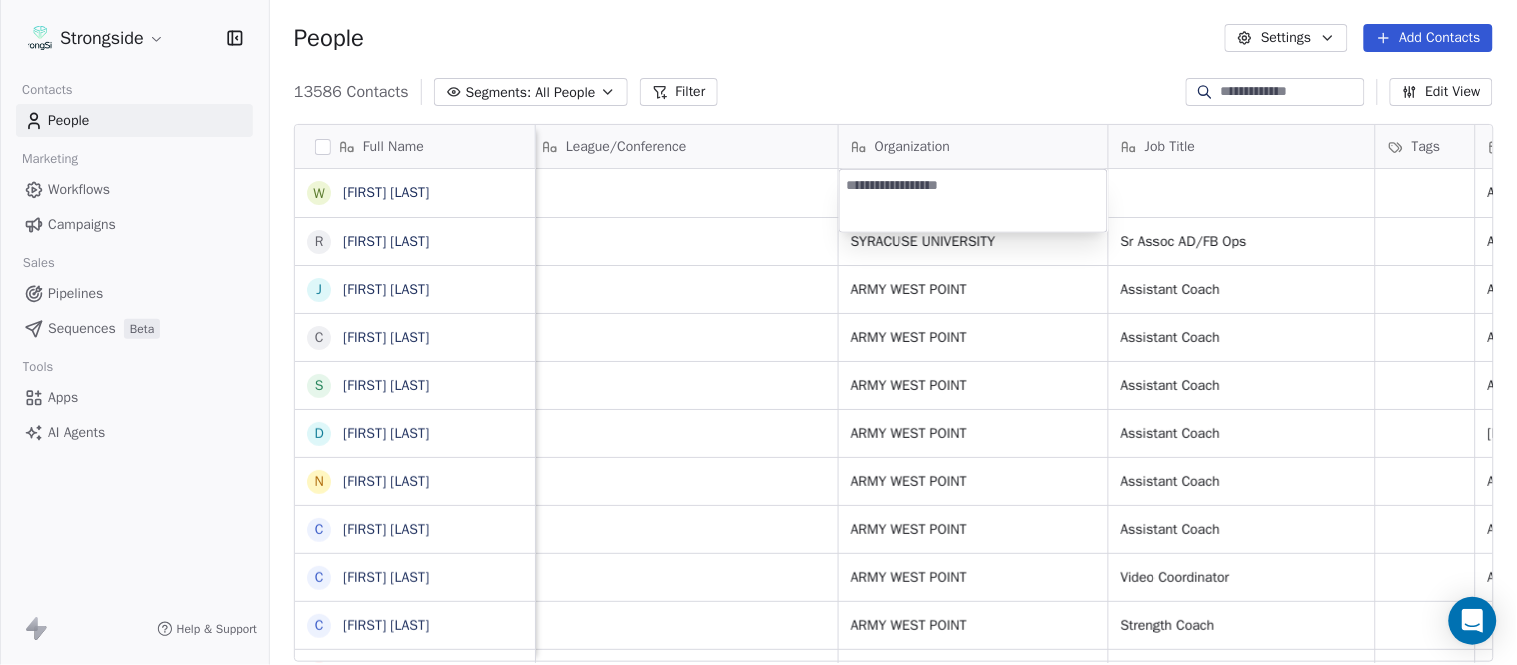 type on "**********" 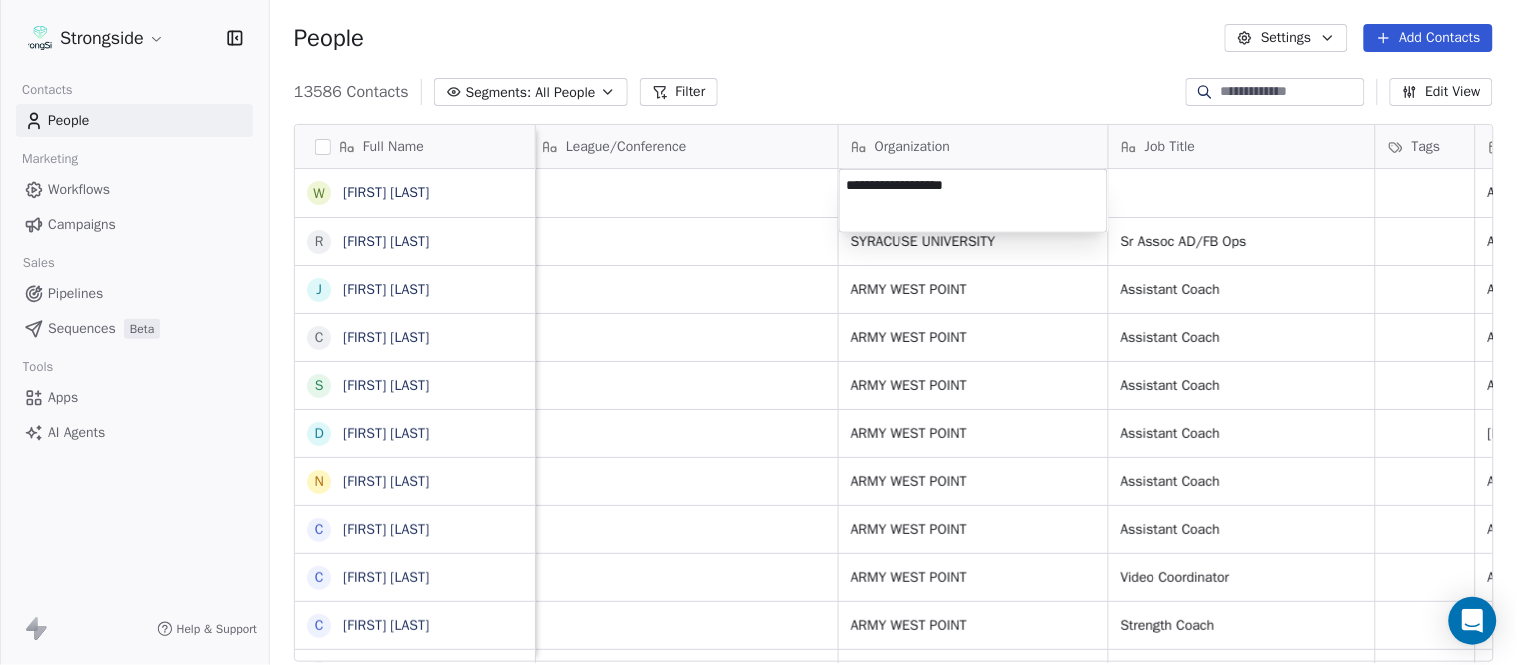 click on "Strongside Contacts People Marketing Workflows Campaigns Sales Pipelines Sequences Beta Tools Apps AI Agents Help & Support People Settings  Add Contacts 13586 Contacts Segments: All People Filter  Edit View Tag Add to Sequence Export Full Name W [FIRST] [LAST] R [FIRST] [LAST] J [FIRST] [LAST] C [FIRST] [LAST] S [FIRST] [LAST] D [FIRST] [LAST] N [FIRST] [LAST] C [FIRST] [LAST] C [FIRST] [LAST] J [FIRST] [LAST] J [FIRST] [LAST] Z [FIRST] [LAST] E [FIRST] [LAST] T [FIRST] [LAST] J [FIRST] [LAST] T [FIRST] [LAST] L [FIRST] [LAST] T [FIRST] [LAST] C [FIRST] [LAST] C [FIRST] [LAST] B [FIRST] [LAST] J [FIRST] [LAST] A [FIRST] [LAST] T [FIRST] [LAST] N [FIRST] [LAST] S [FIRST] [LAST] T [FIRST] [LAST] B [FIRST] [LAST] J [FIRST] [LAST] C [FIRST] [LAST] T [FIRST] [LAST] B [FIRST] [LAST] K [FIRST] [LAST] K [FIRST] [LAST] J [FIRST] [LAST] S [FIRST] [LAST] Email Phone Number Level League/Conference Organization Job Title Tags Created Date BST Status Priority Emails Auto Clicked wohicks@syr.edu [PHONE] NCAA I-Bowl Aug 04, 2025 08:51 PM rkelly19@syr.edu [PHONE] NCAA I-Bowl SYRACUSE UNIVERSITY Sr Assoc AD/FB Ops [PHONE]" at bounding box center (758, 332) 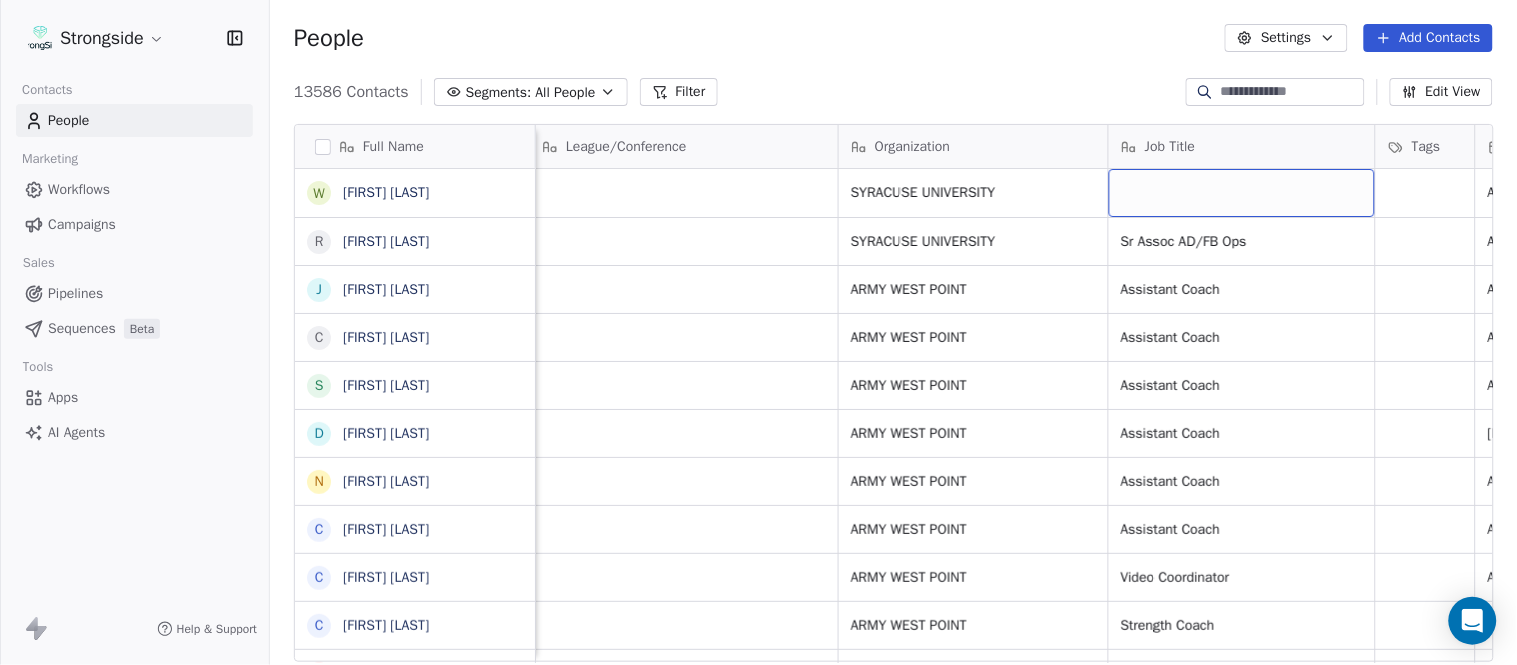 click at bounding box center [1242, 193] 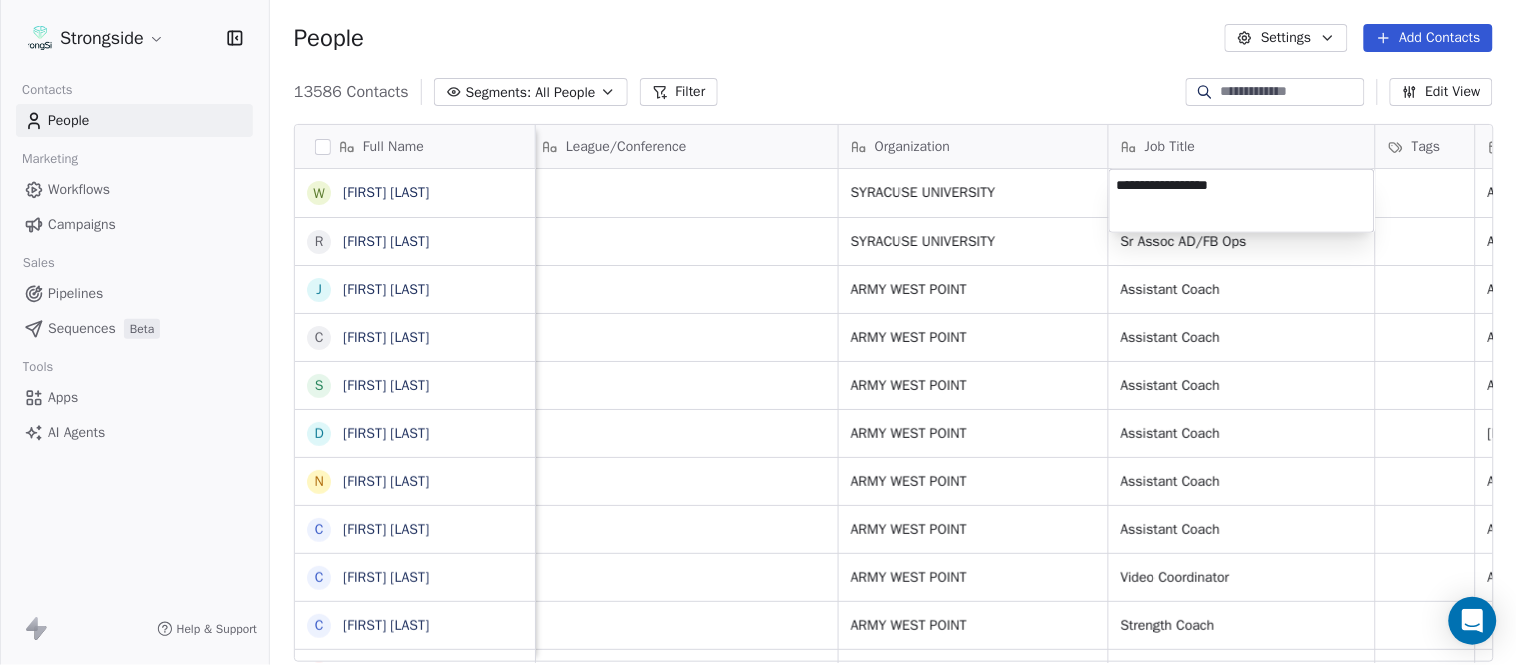 click on "Strongside Contacts People Marketing Workflows Campaigns Sales Pipelines Sequences Beta Tools Apps AI Agents Help & Support People Settings Add Contacts 13590 Contacts Segments: All People Filter Edit View Tag Add to Sequence Export Full Name W [FIRST] [LAST] R [FIRST] [LAST] J [FIRST] [LAST] C [FIRST] [LAST] S [FIRST] [LAST] D [FIRST] [LAST] N [FIRST] [LAST] C [FIRST] [LAST] C [FIRST] [LAST] C [FIRST] [LAST] J [FIRST] [LAST] J [FIRST] [LAST] Z [FIRST] [LAST] E [FIRST] [LAST] T [FIRST] [LAST] J [FIRST] [LAST] T [FIRST] [LAST] L [FIRST] [LAST] T [FIRST] [LAST] C [FIRST] [LAST] C [FIRST] [LAST] B [FIRST] [LAST] J [FIRST] [LAST] A [FIRST] [LAST] T [FIRST] [LAST] N [FIRST] [LAST] S [FIRST] [LAST] T [FIRST] [LAST] B [FIRST] [LAST] J [FIRST] [LAST] C [FIRST] [LAST] T [FIRST] [LAST] B [FIRST] [LAST] K [FIRST] [LAST] K [FIRST] [LAST] J [FIRST] [LAST] S [FIRST] [LAST] L [FIRST] [LAST] J [FIRST] [LAST] M [FIRST] [LAST] Email Phone Number Level League/Conference Organization Job Title Tags Created Date BST Status Priority Emails Auto Clicked w[EMAIL] ([PHONE]) NCAA I-Bowl SYRACUSE UNIVERSITY Aug 04, 2025 08:51 PM r[EMAIL] ([PHONE]) NCAA I-Bowl SYRACUSE UNIVERSITY ([PHONE])" at bounding box center (758, 332) 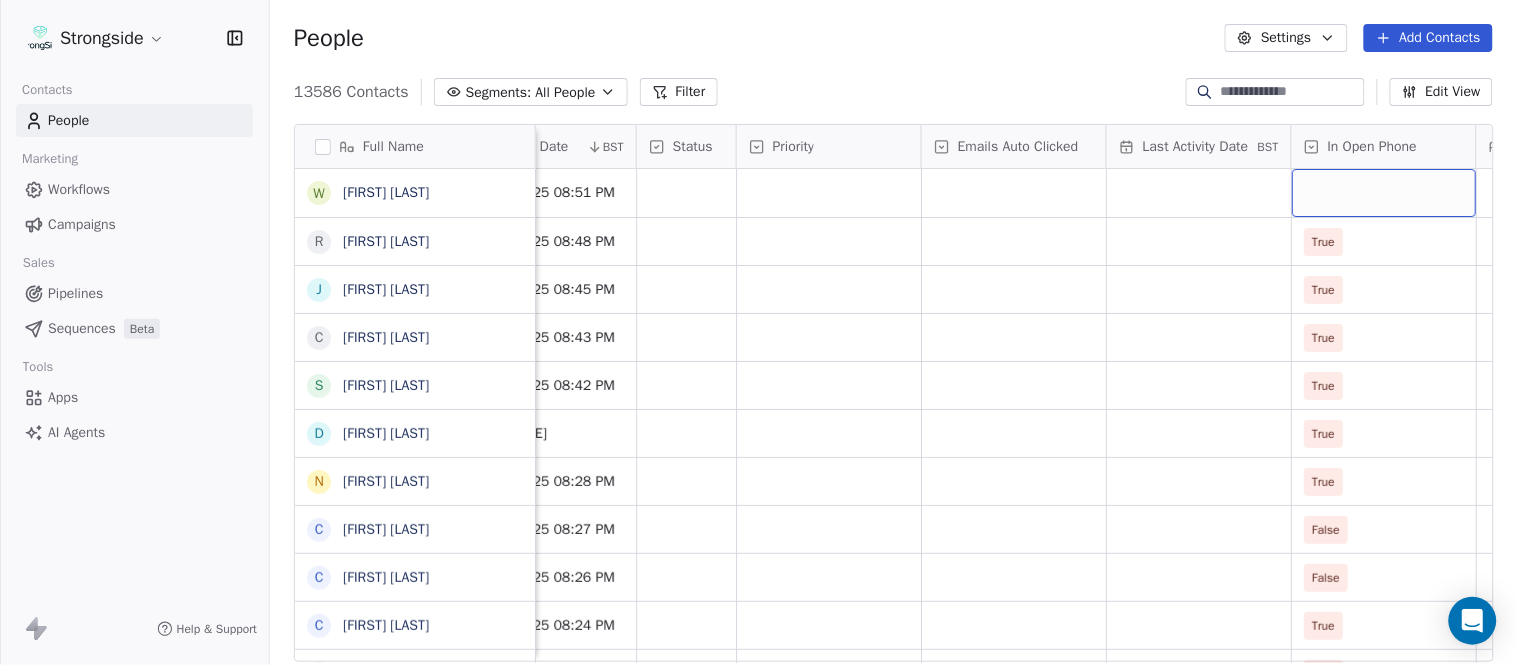 scroll, scrollTop: 0, scrollLeft: 1863, axis: horizontal 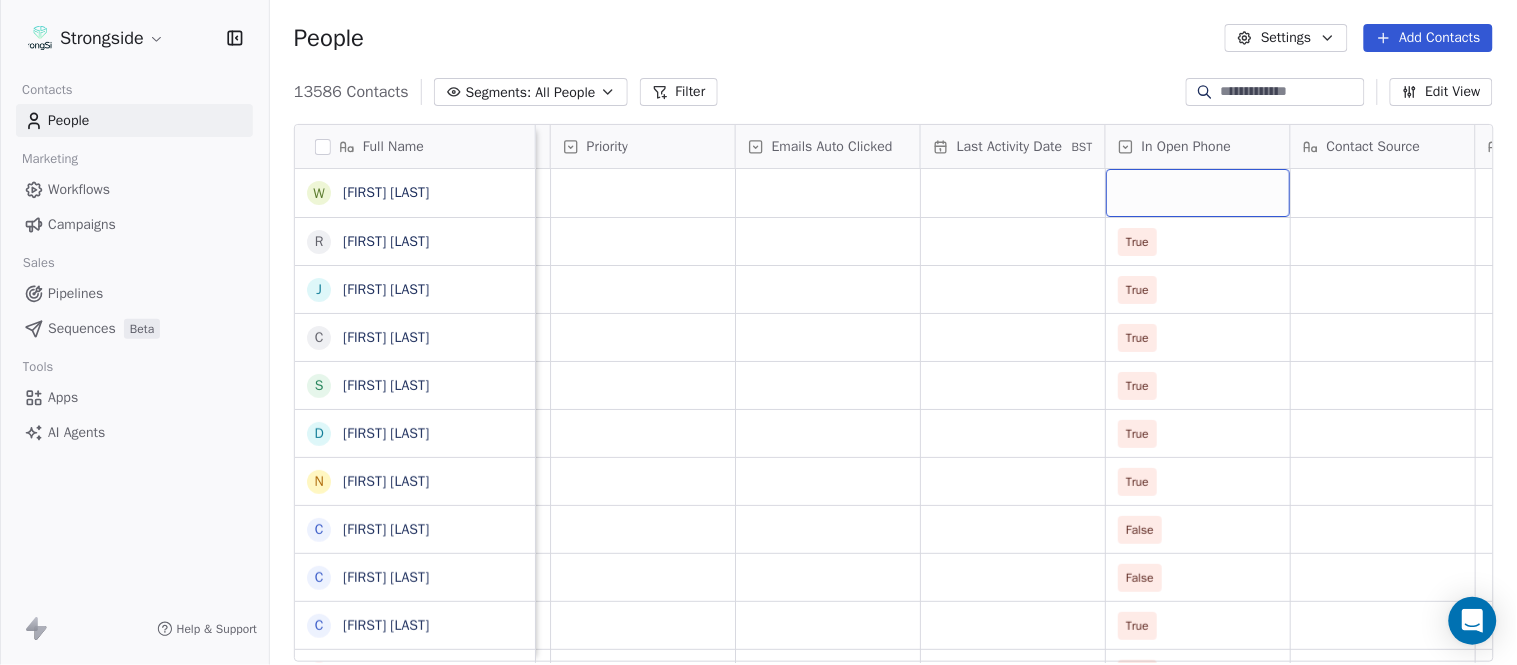 click at bounding box center [1198, 193] 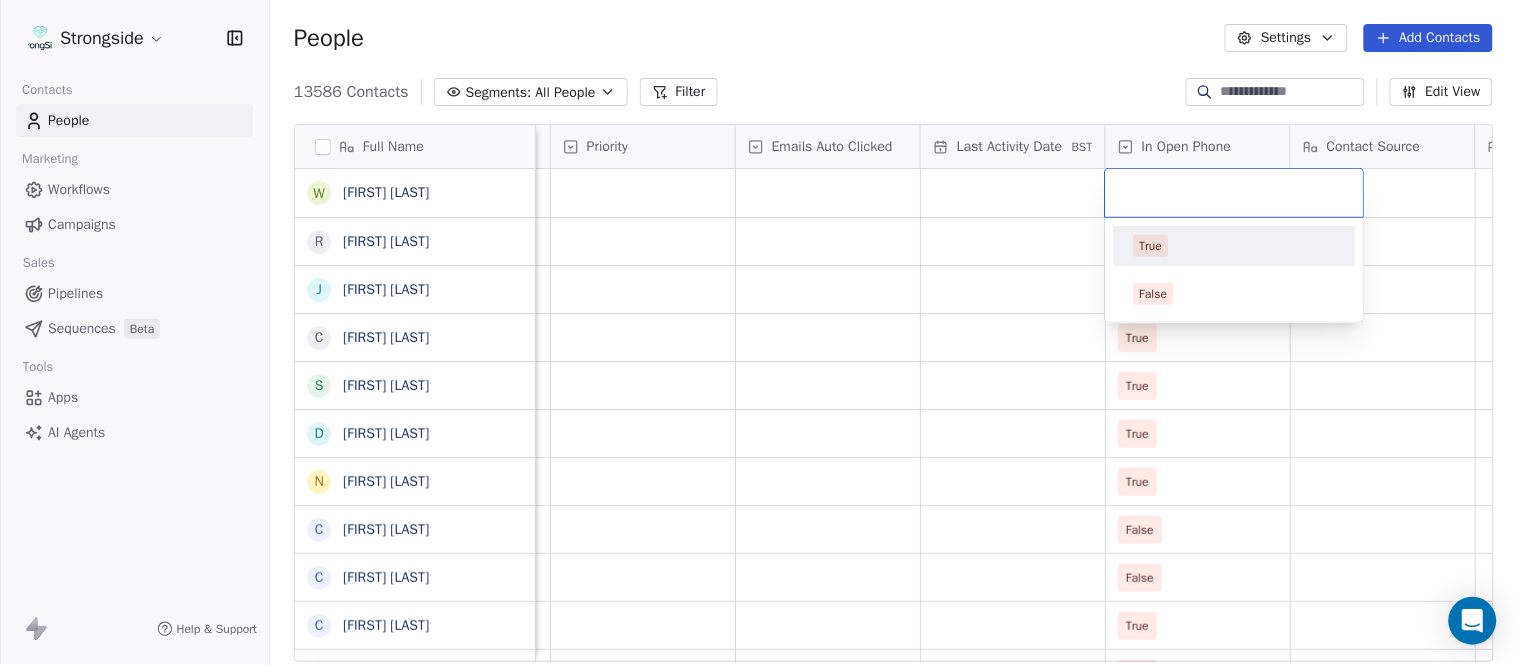 click on "True" at bounding box center (1235, 246) 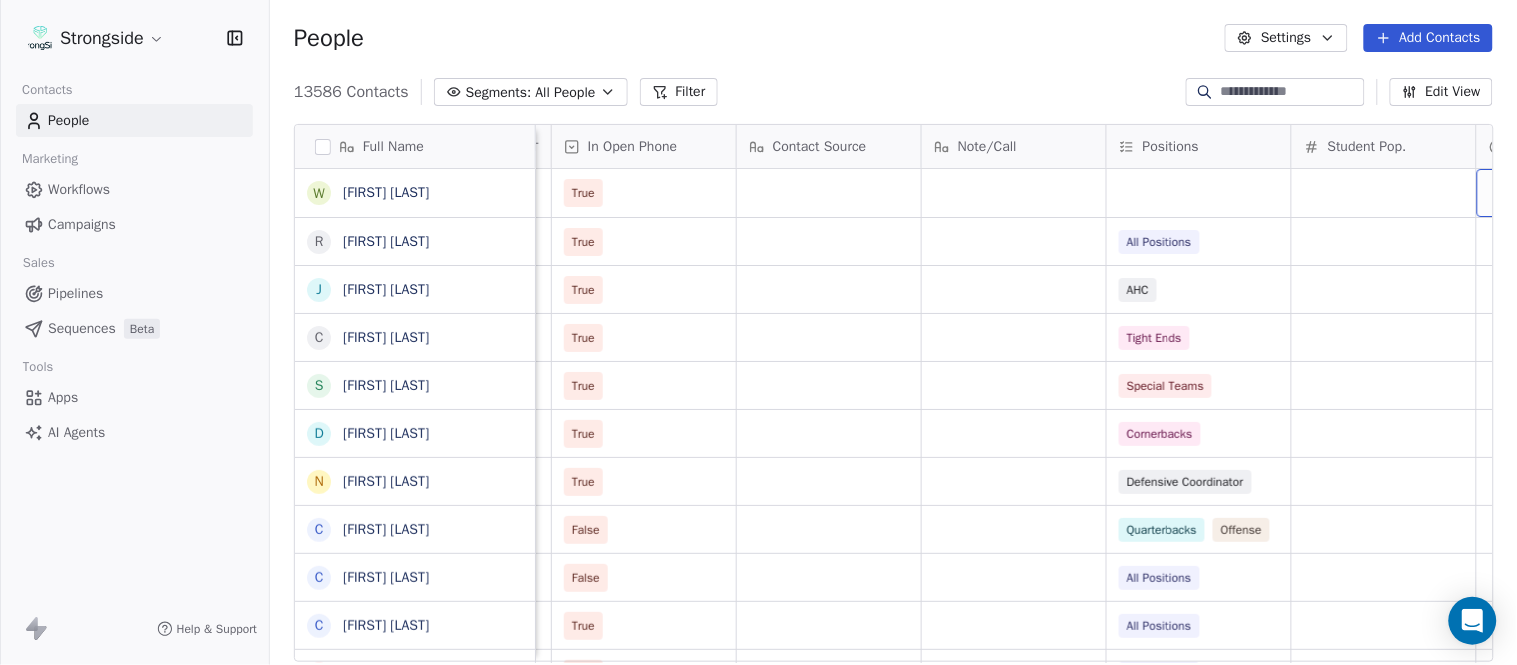 scroll, scrollTop: 0, scrollLeft: 2603, axis: horizontal 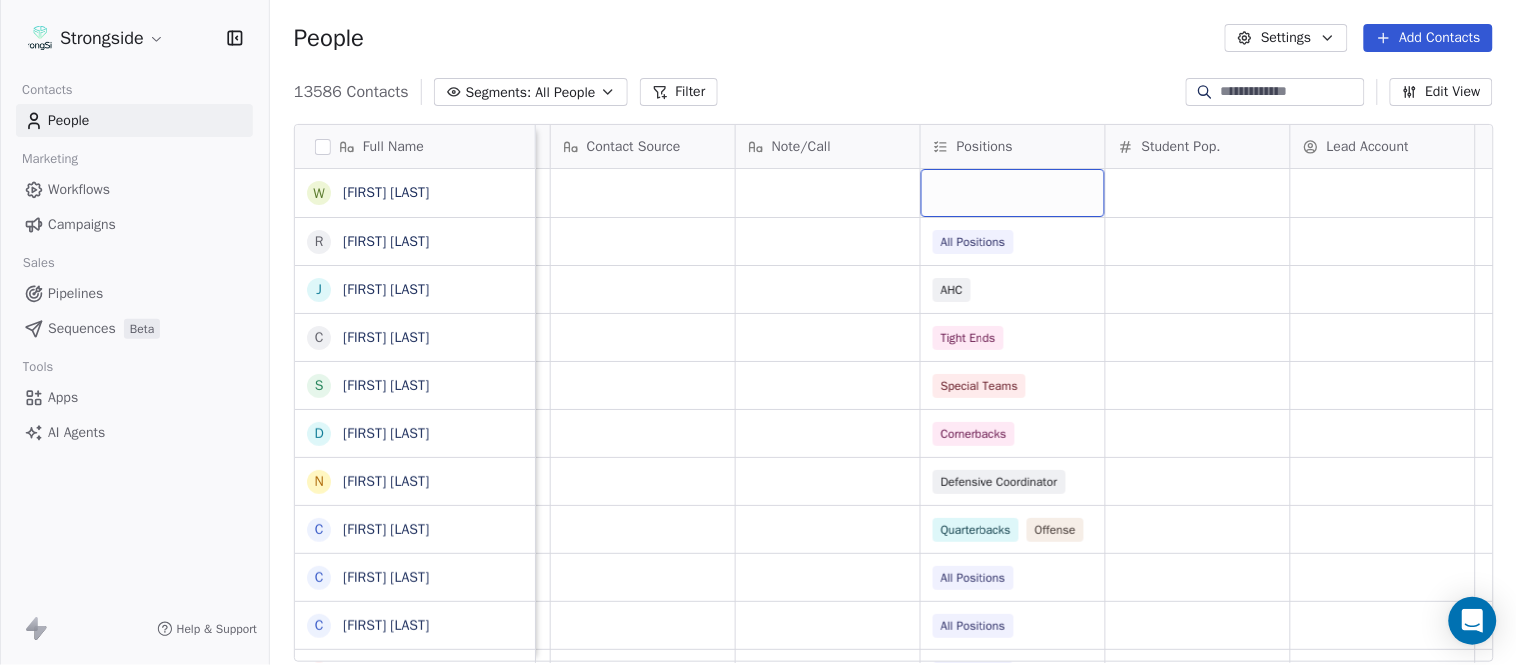 click at bounding box center [1013, 193] 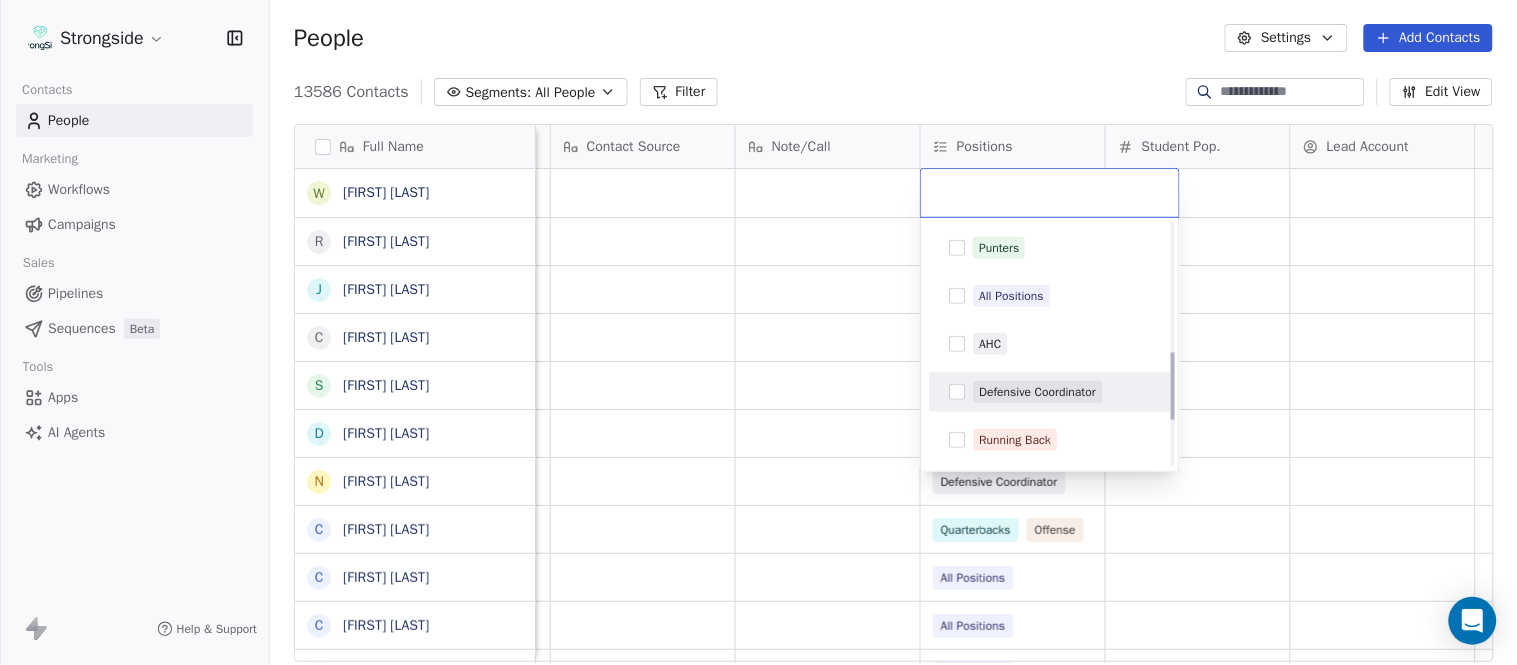 scroll, scrollTop: 444, scrollLeft: 0, axis: vertical 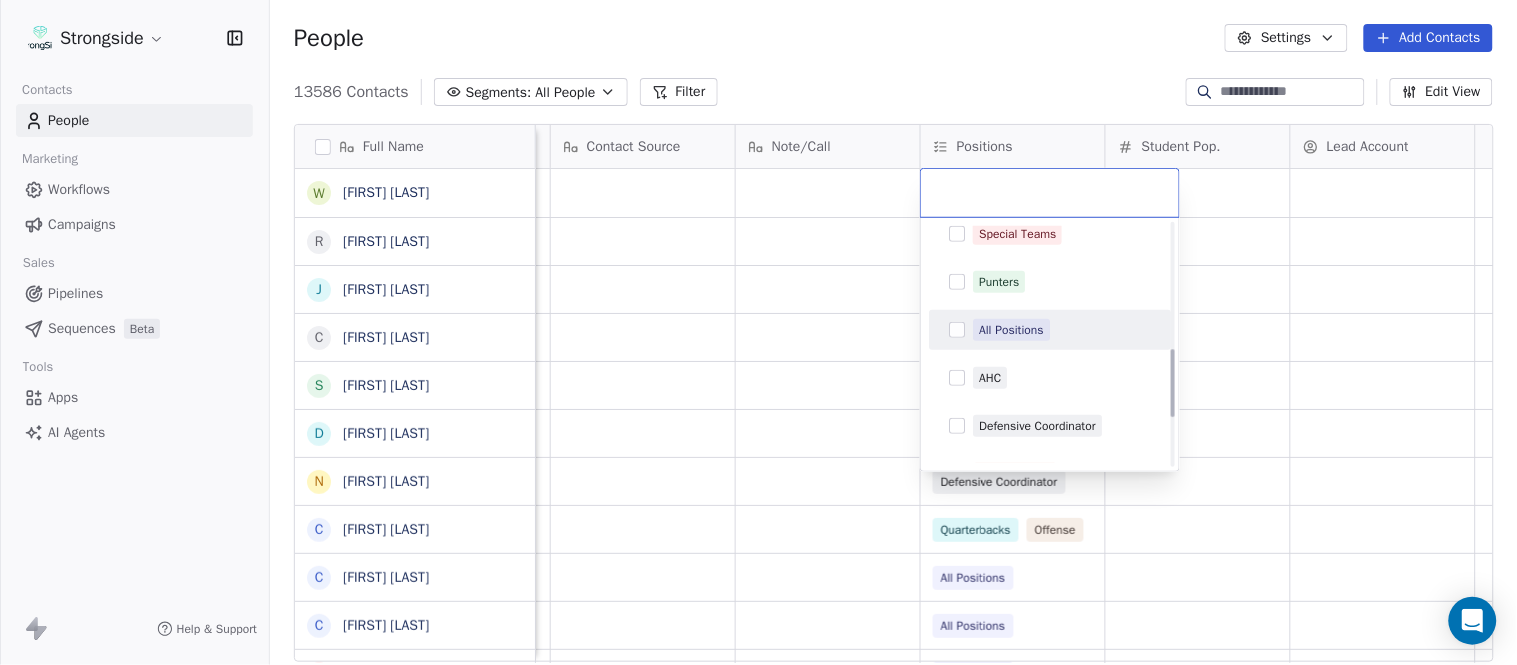 click on "All Positions" at bounding box center (1011, 330) 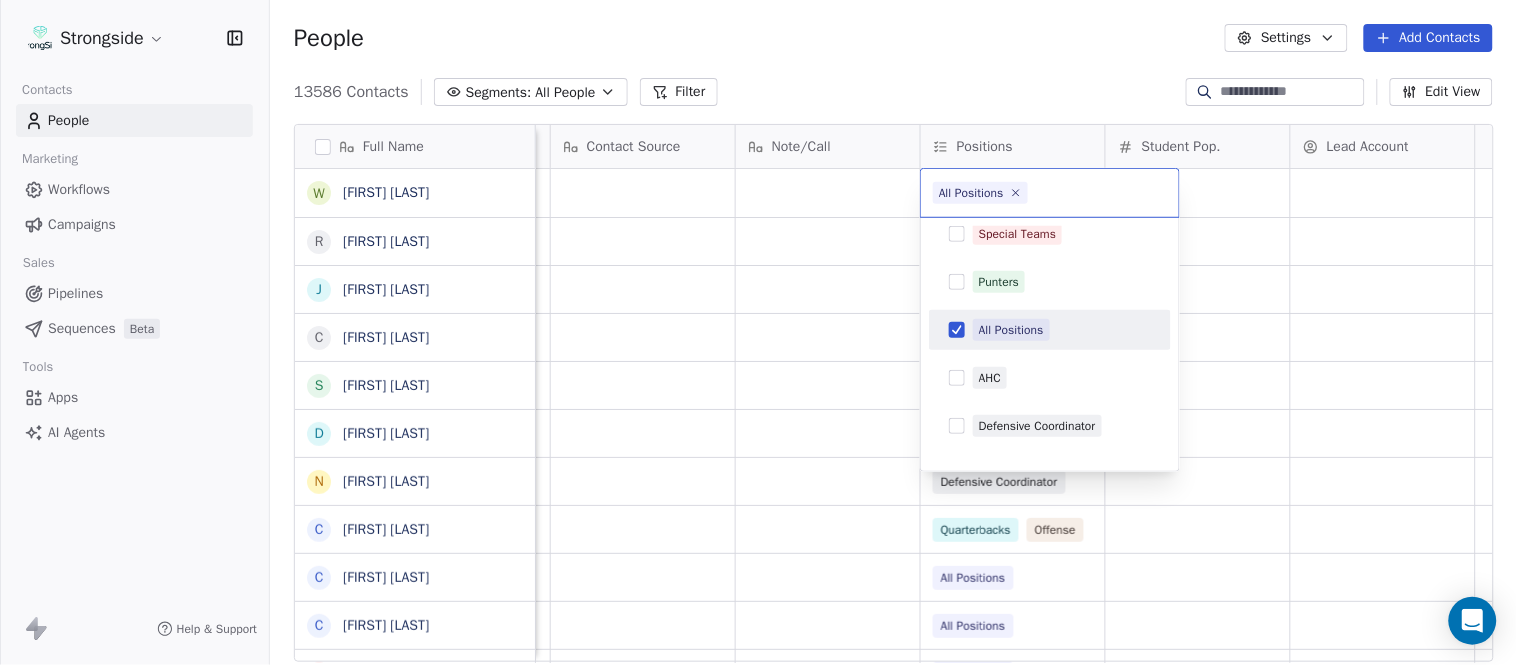 click on "Strongside Contacts People Marketing Workflows Campaigns Sales Pipelines Sequences Beta Tools Apps AI Agents Help & Support People Settings Add Contacts 13586 Contacts Segments: All People Filter Edit View Tag Add to Sequence Export Full Name W [LAST] R [LAST] J [LAST] C [LAST] S [LAST] D [LAST] N [LAST] C [LAST] C [LAST] C [LAST] J [LAST] J [LAST] Z [LAST] E [LAST] T [LAST] J [LAST] T [LAST] L [LAST] T [LAST] C [LAST] C [LAST] B [LAST] J [LAST] A [LAST] T [LAST] N [LAST] S [LAST] T [LAST] B [LAST] J [LAST] C [LAST] Priority Emails Auto Clicked Last Activity Date BST In Open Phone Contact Source Note/Call Positions Student Pop. Lead Account True True All Positions True AHC True Tight Ends True Special Teams True Cornerbacks True Defensive Coordinator False Quarterbacks Offense" at bounding box center (758, 332) 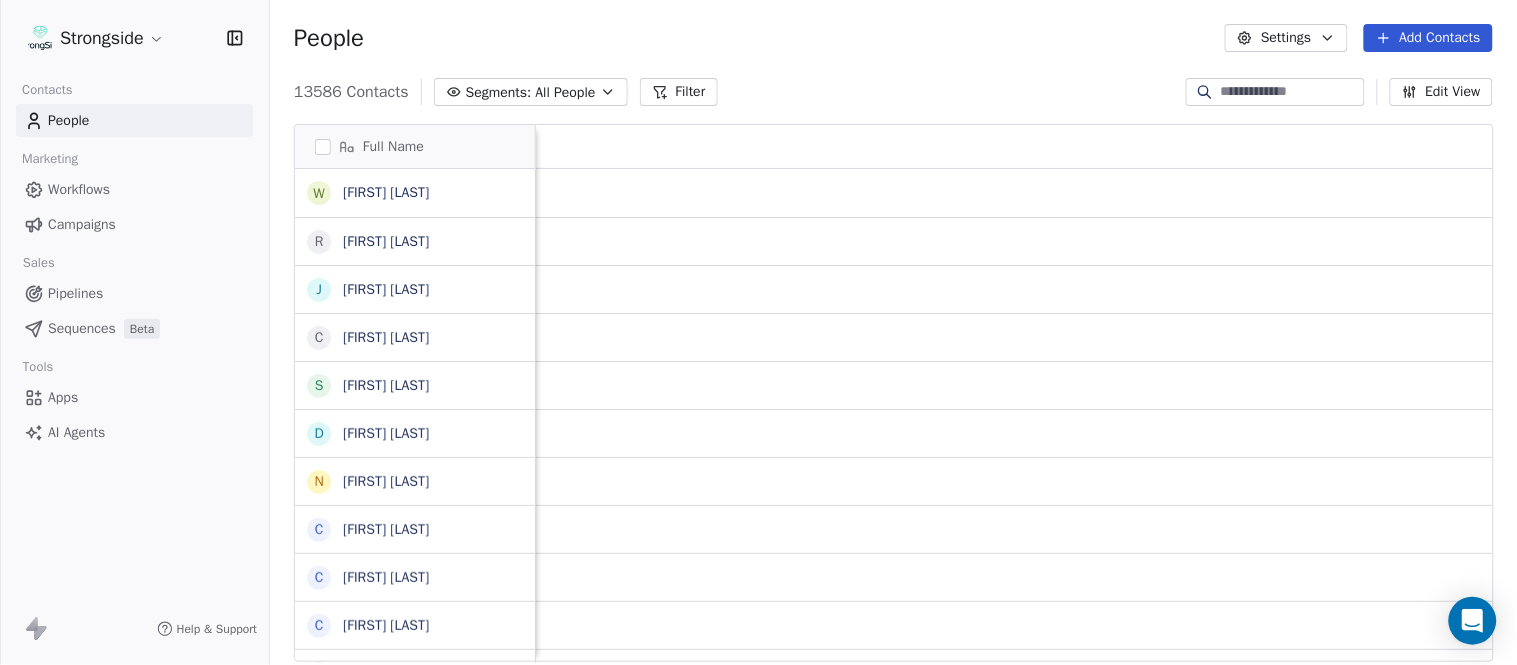 scroll, scrollTop: 0, scrollLeft: 0, axis: both 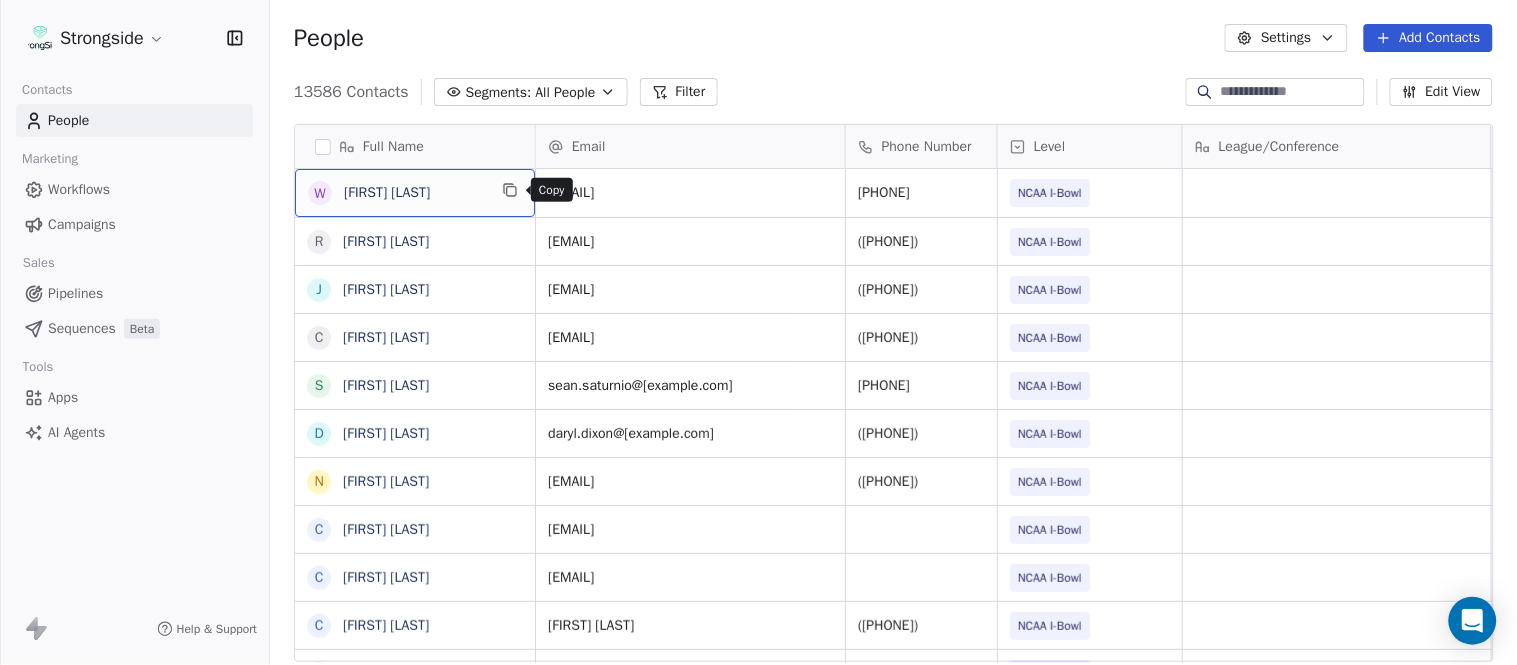 click 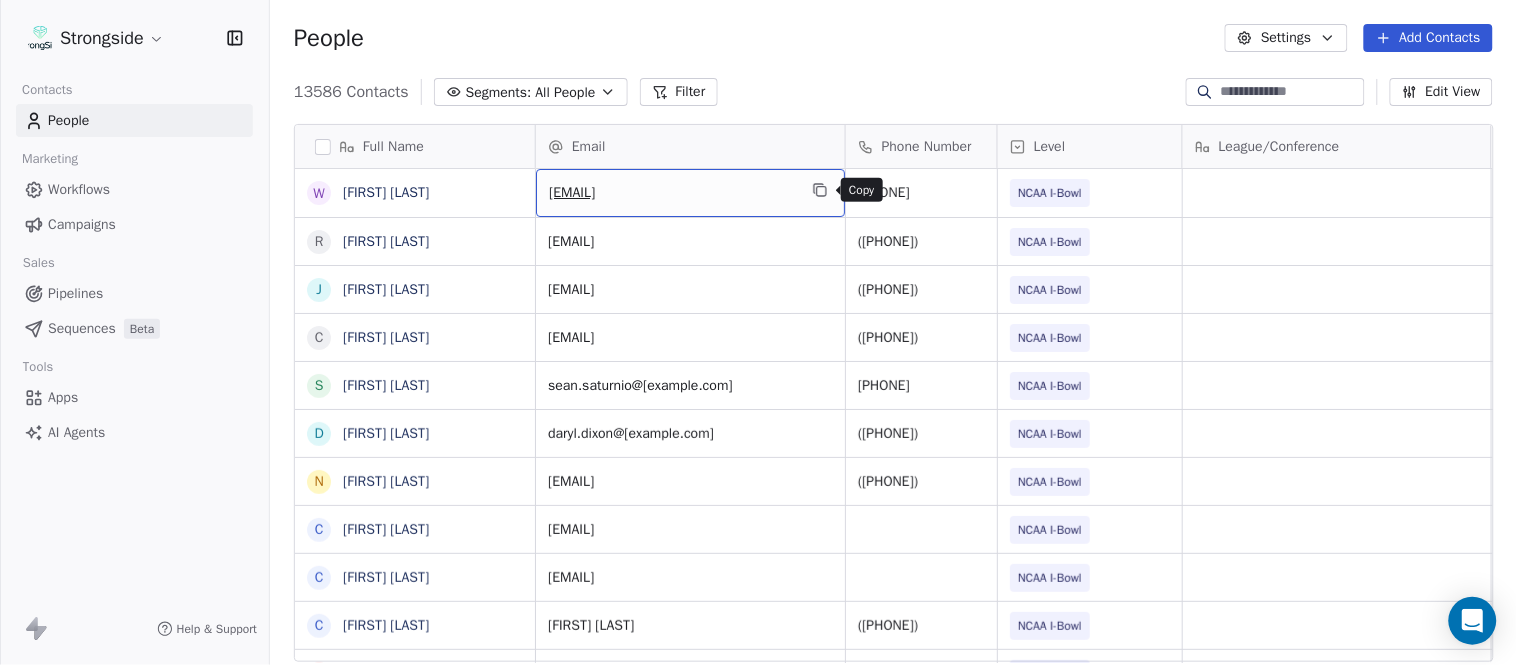 click 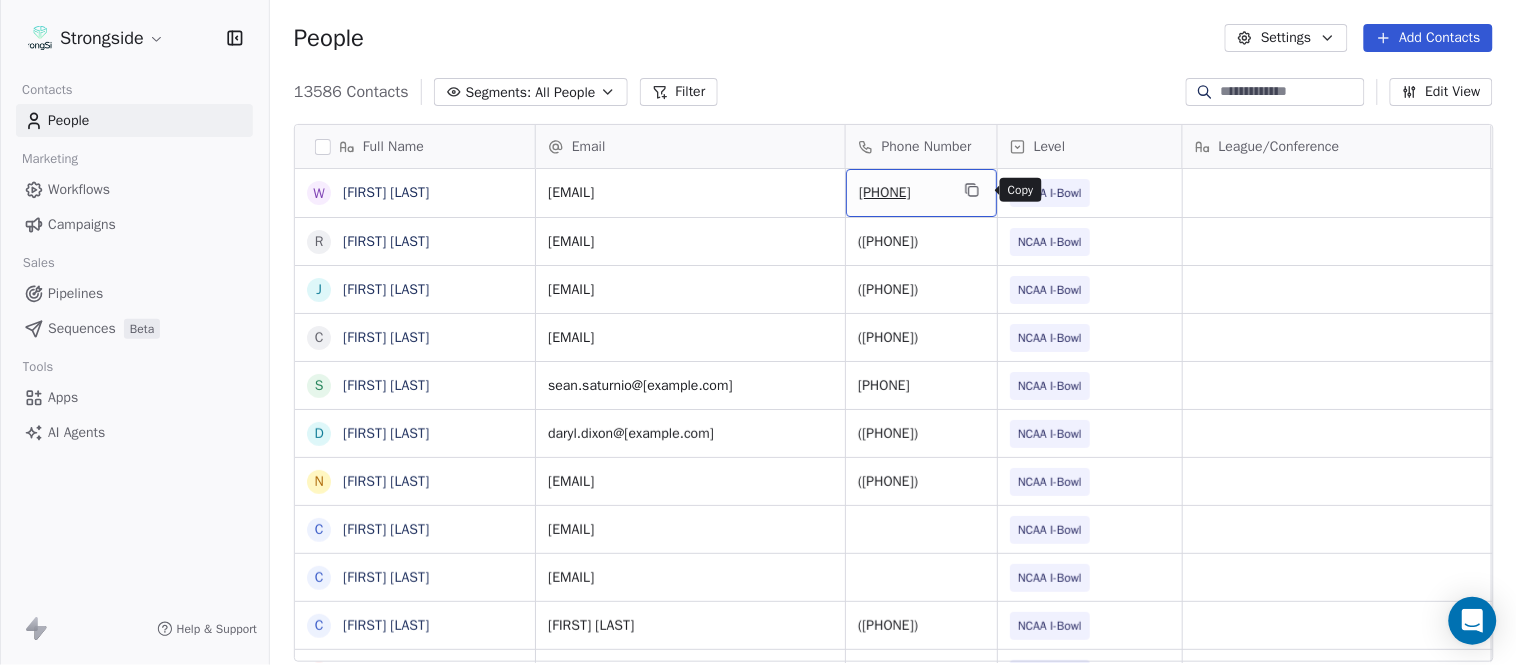click 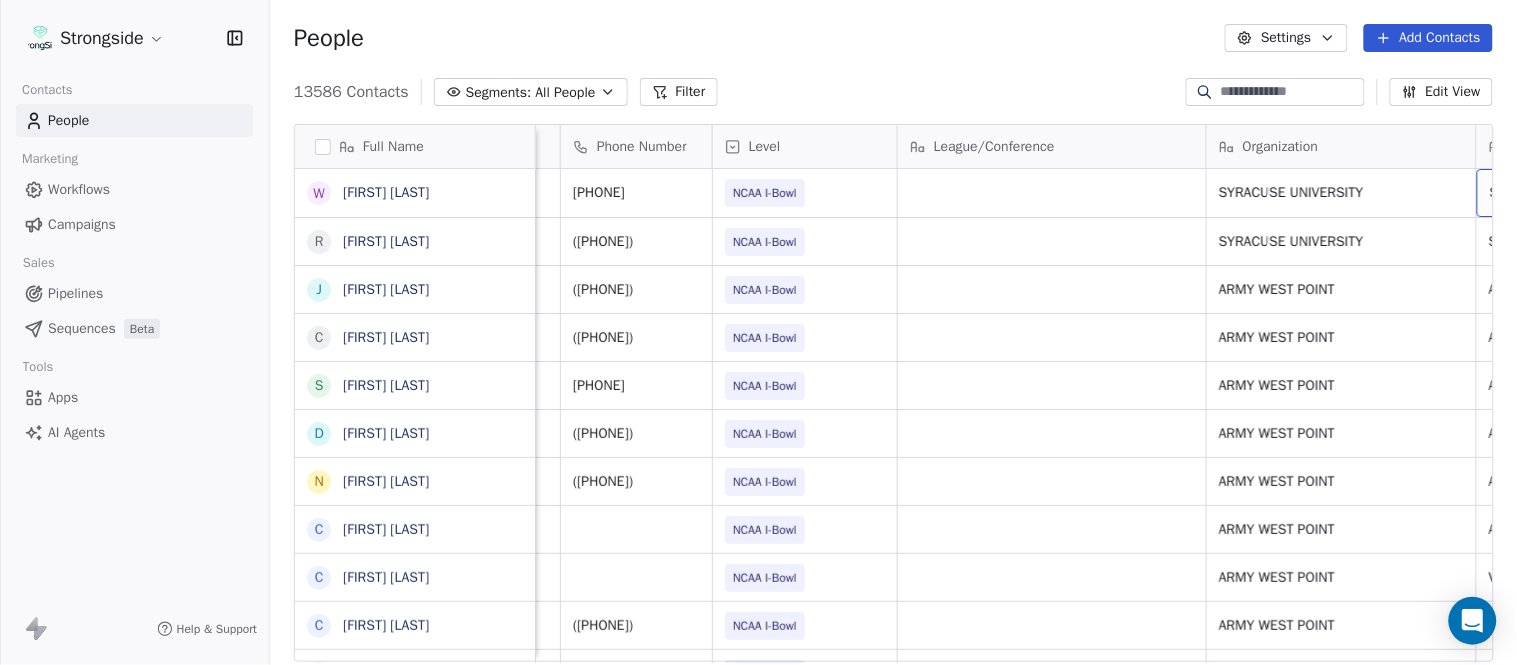 scroll, scrollTop: 0, scrollLeft: 553, axis: horizontal 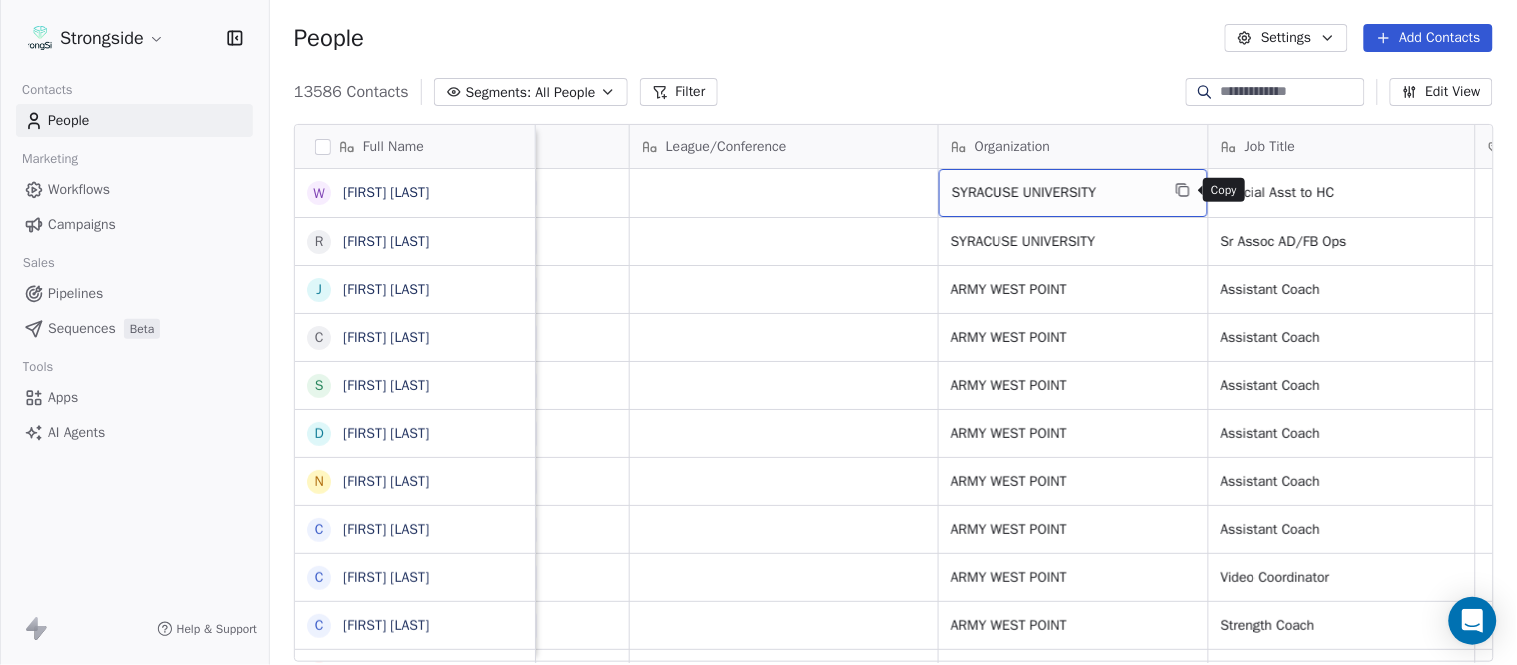 click 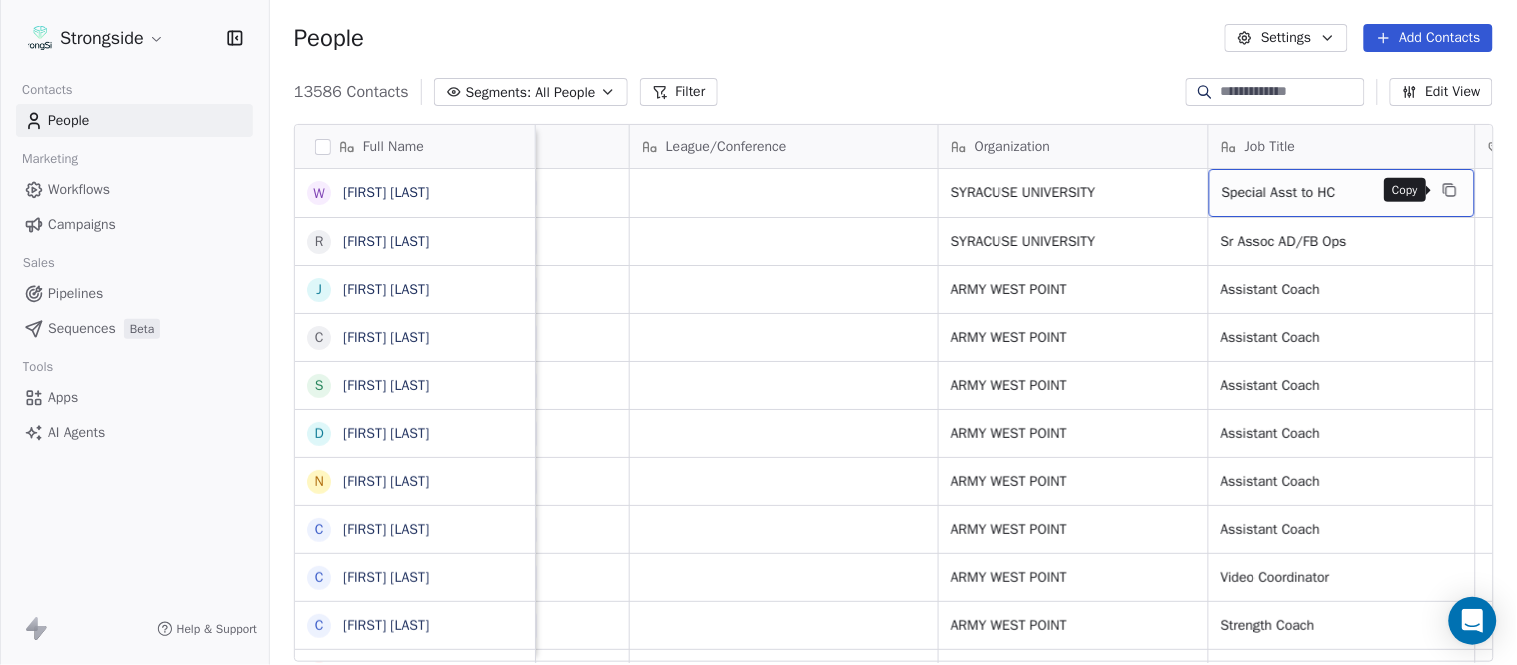 click 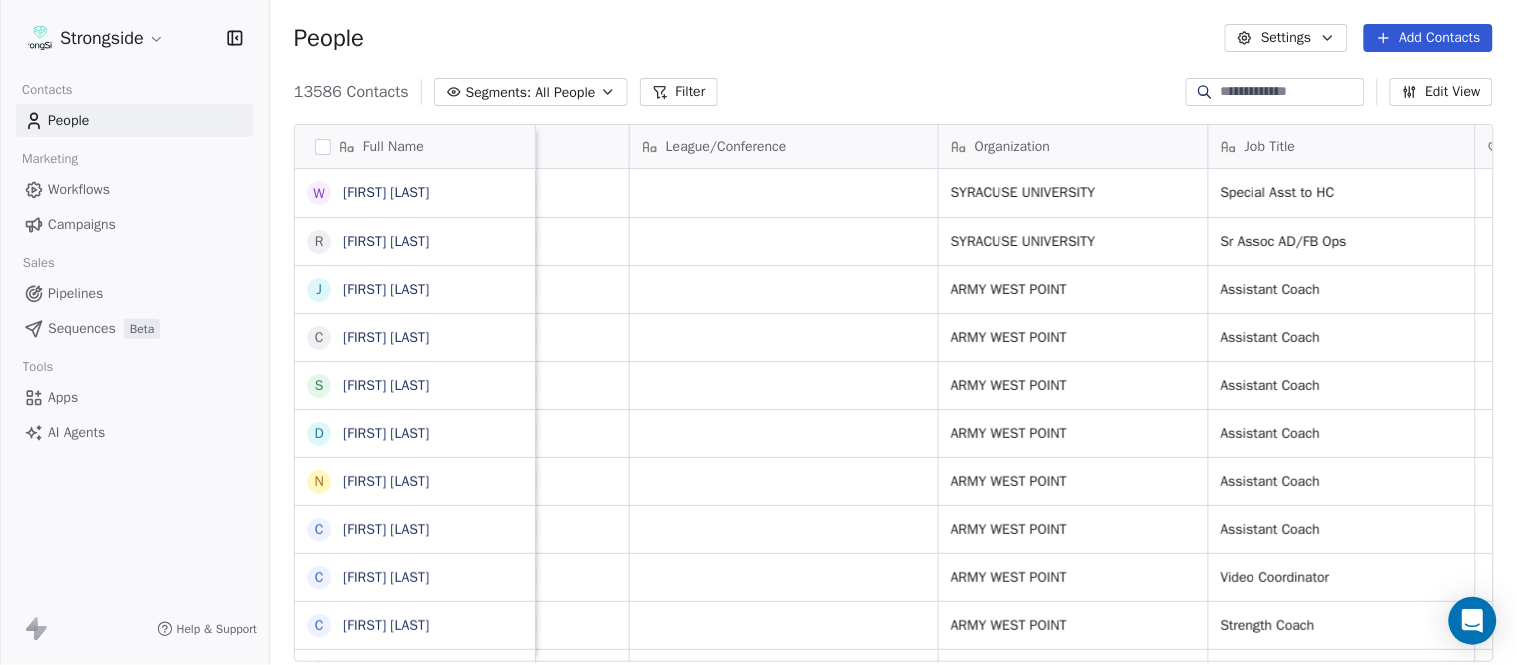 scroll, scrollTop: 0, scrollLeft: 0, axis: both 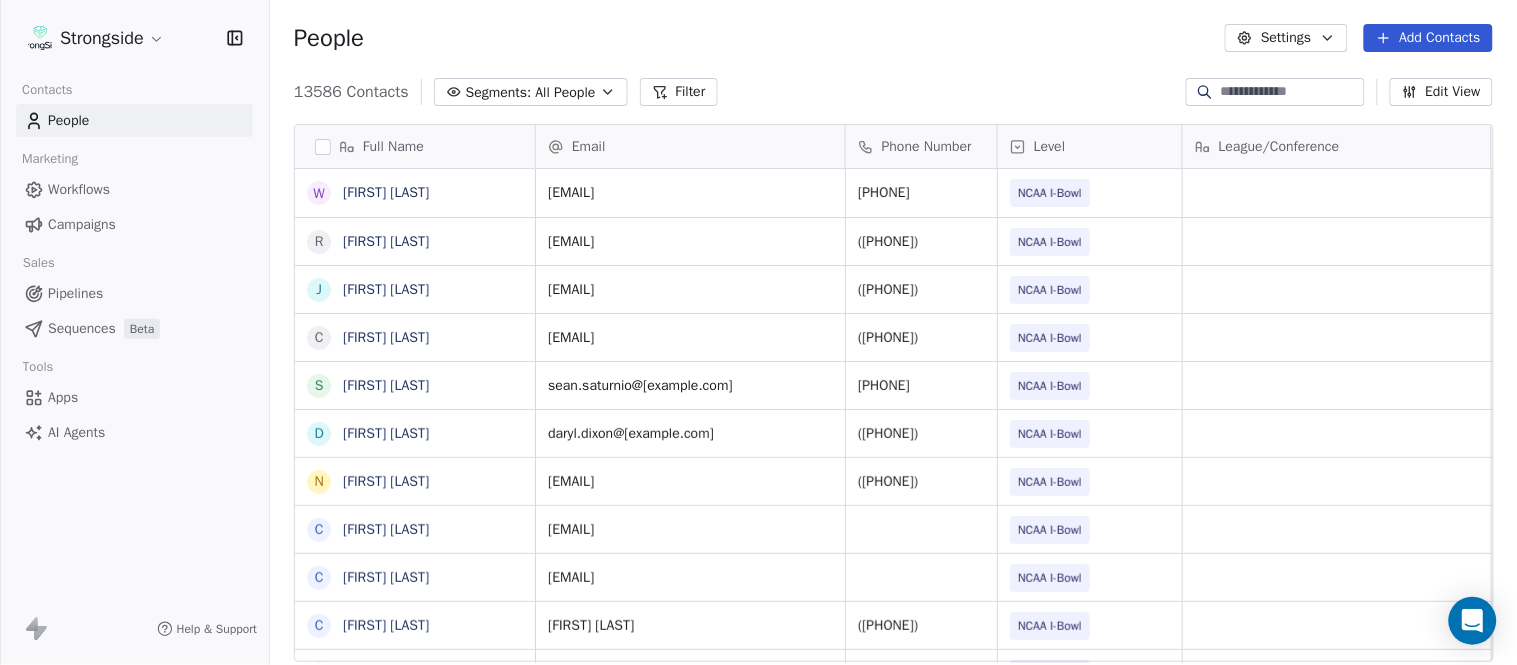 click on "Add Contacts" at bounding box center [1428, 38] 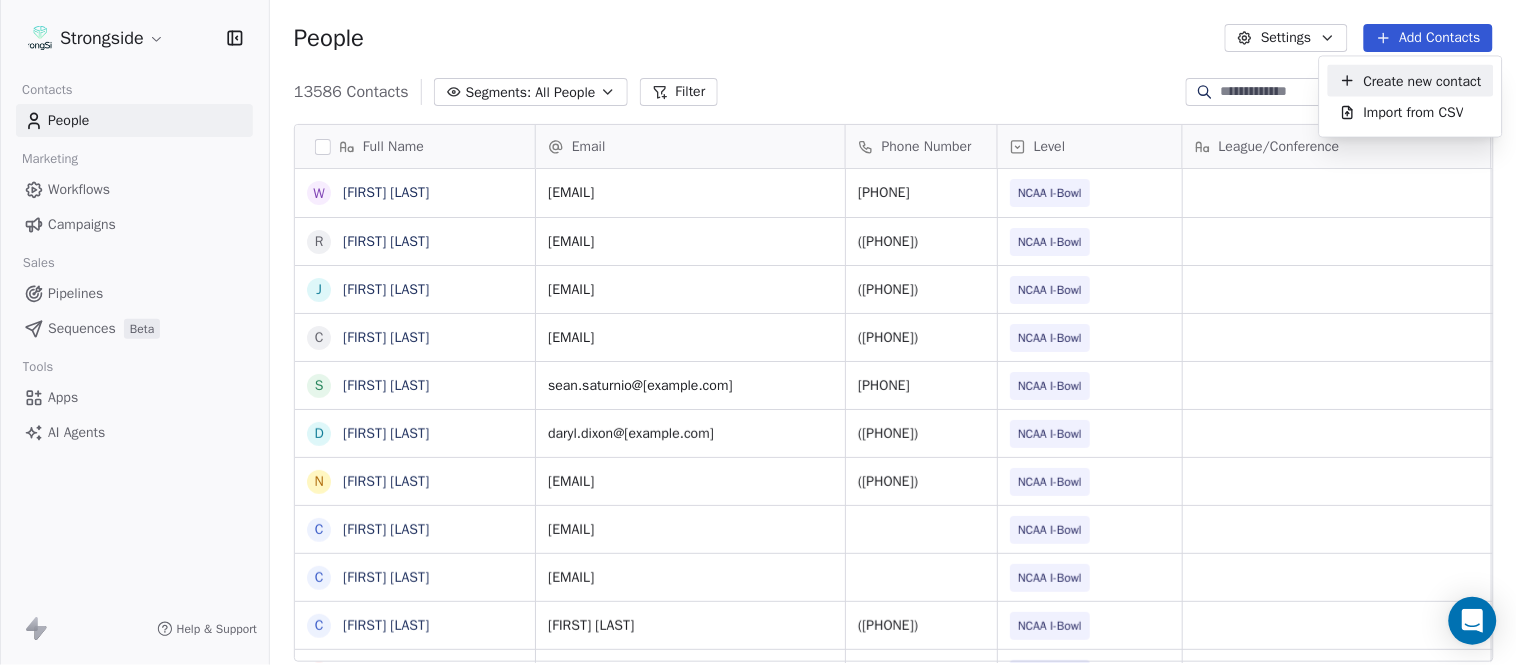 click on "Create new contact" at bounding box center (1423, 80) 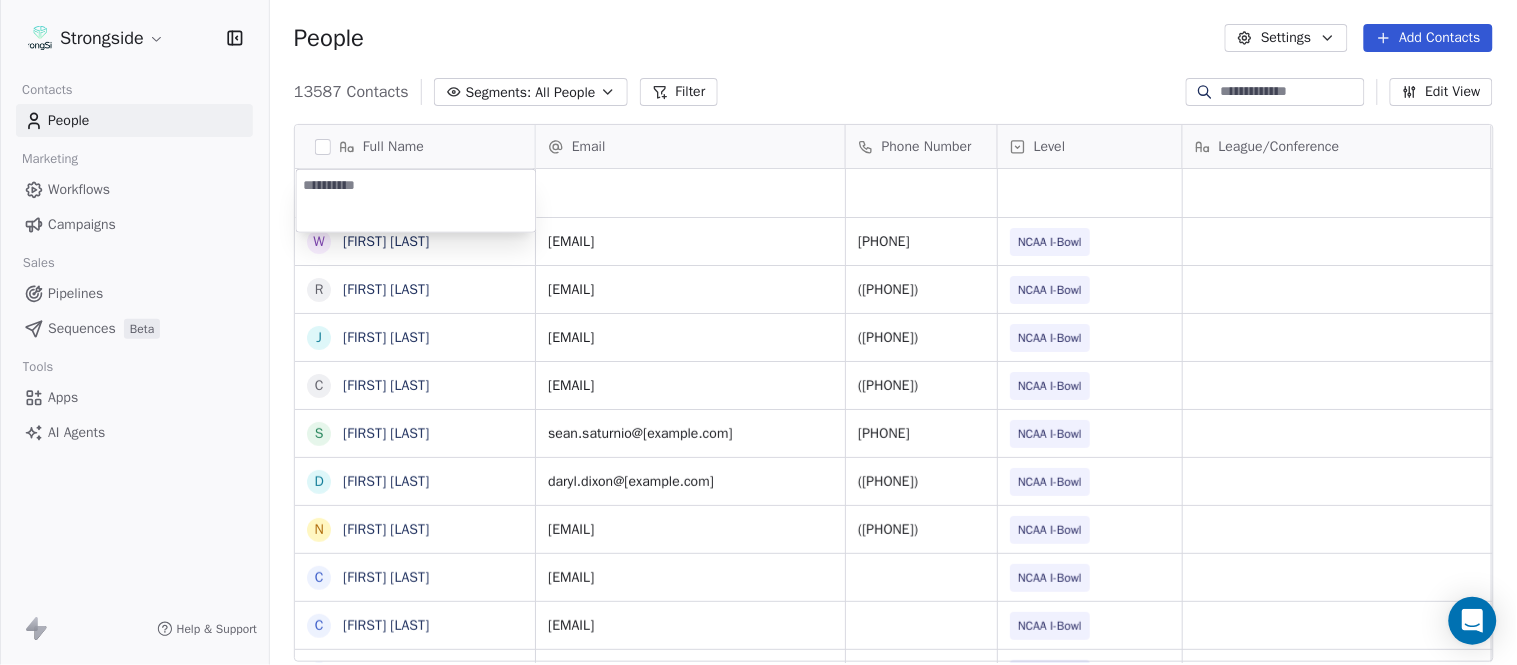 type on "**********" 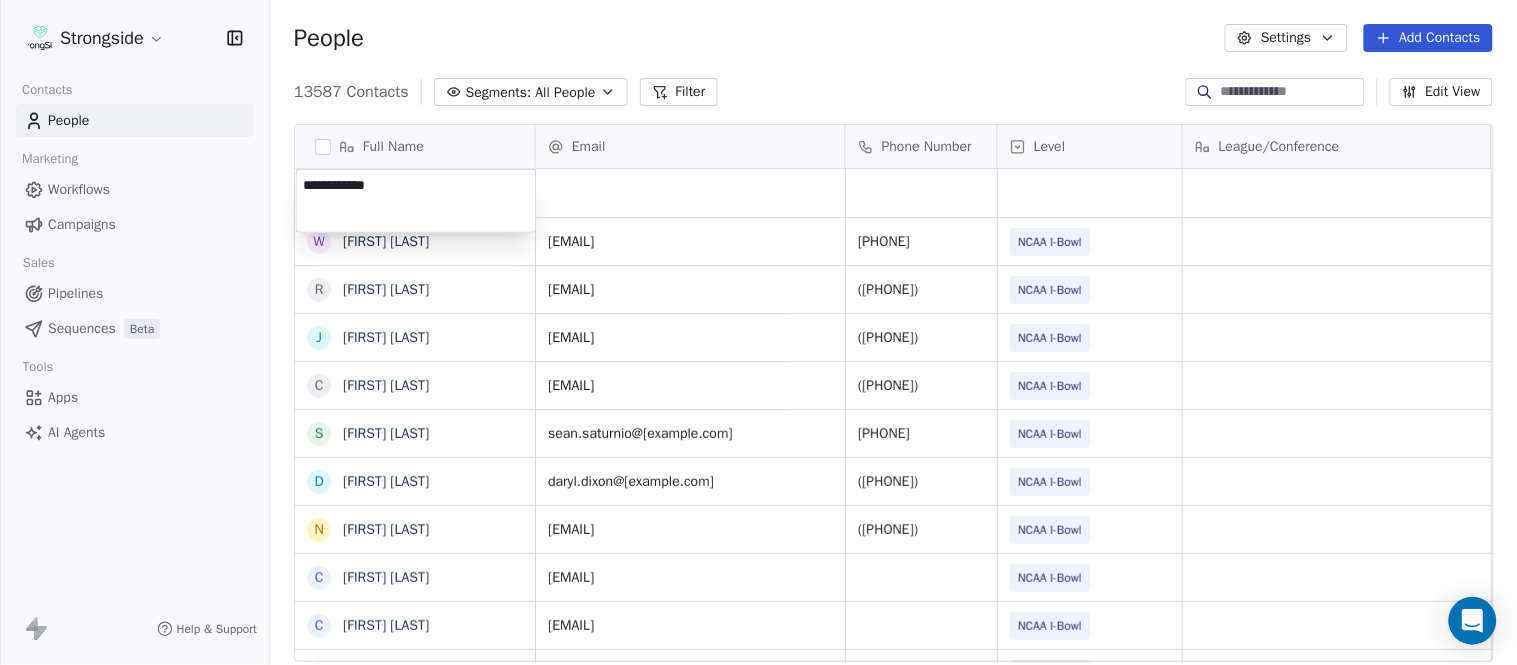 click on "Strongside Contacts People Marketing Workflows Campaigns Sales Pipelines Sequences Beta Tools Apps AI Agents Help & Support People Settings Add Contacts 13587 Contacts Segments: All People Filter Edit View Tag Add to Sequence Export Full Name W [FIRST] [LAST] R [FIRST] [LAST] J [FIRST] [LAST] C [FIRST] [LAST] S [FIRST] [LAST] D [FIRST] [LAST] N [FIRST] [LAST] C [FIRST] [LAST] C [FIRST] [LAST] J [FIRST] [LAST] J [FIRST] [LAST] Z [FIRST] [LAST] E [FIRST] [LAST] T [FIRST] [LAST] J [FIRST] [LAST] T [FIRST] [LAST] L [FIRST] [LAST] T [FIRST] [LAST] C [FIRST] [LAST] C [FIRST] [LAST] B [FIRST] [LAST] J [FIRST] [LAST] A [FIRST] [LAST] T [FIRST] [LAST] N [FIRST] [LAST] S [FIRST] [LAST] T [FIRST] [LAST] B [FIRST] [LAST] J [FIRST] [LAST] Email Phone Number Level League/Conference Organization Job Title Tags Created Date BST Aug 04, 2025 08:52 PM wohicks@[example.com] ([PHONE]) NCAA I-Bowl SYRACUSE UNIVERSITY SpecialAsst to HC Aug 04, 2025 08:51 PM rkelly19@[example.com] ([PHONE]) NCAA I-Bowl SYRACUSE UNIVERSITY Sr Assoc AD/FB Ops SID NFL" at bounding box center [758, 332] 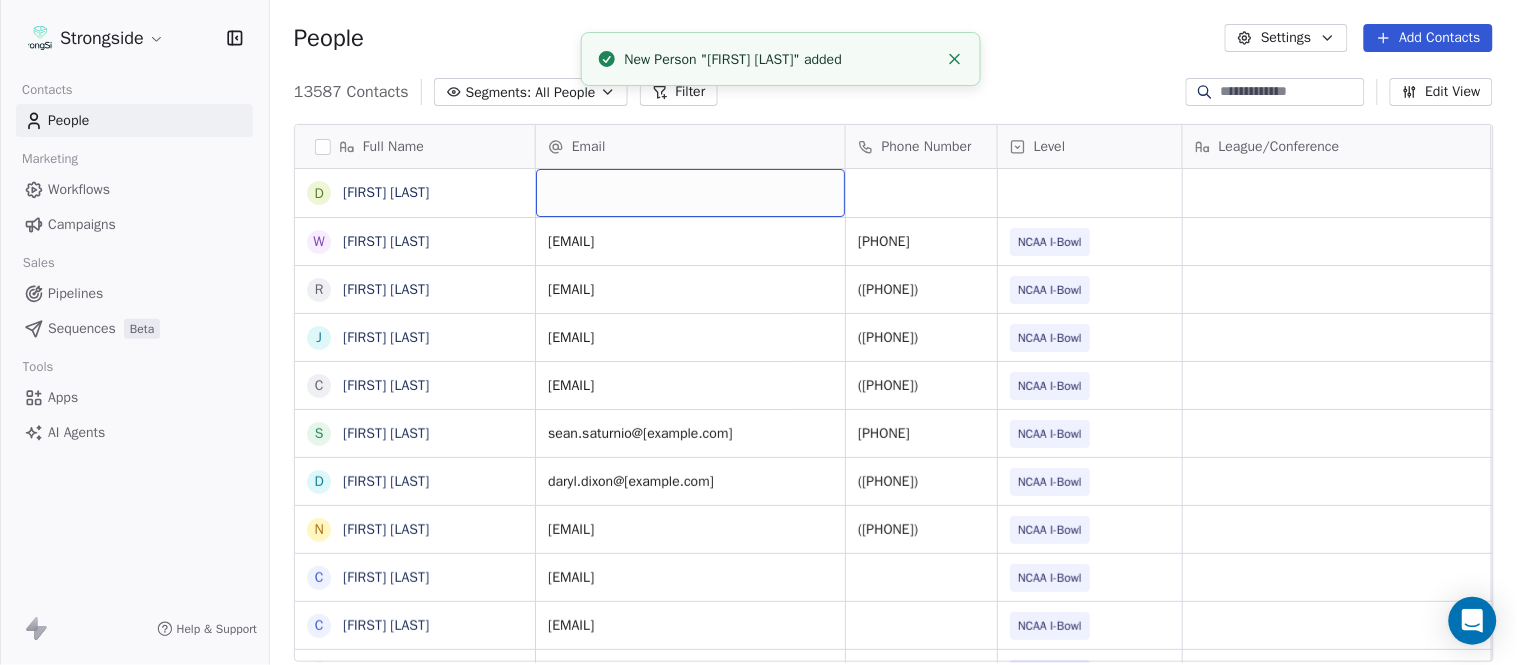 click at bounding box center (690, 193) 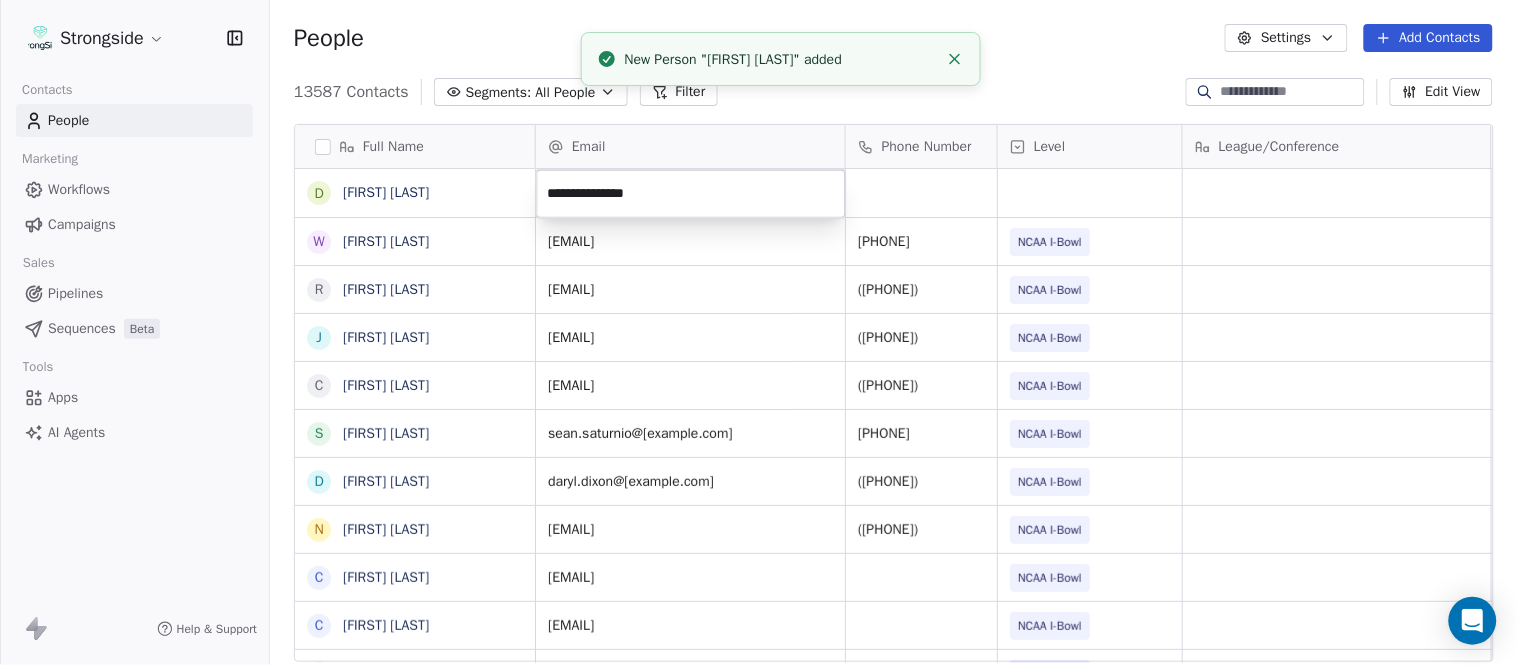 click on "Strongside Contacts People Marketing Workflows Campaigns Sales Pipelines Sequences Beta Tools Apps AI Agents Help & Support People Settings  Add Contacts 13587 Contacts Segments: All People Filter  Edit View Tag Add to Sequence Export Full Name D [LAST] W [LAST] R [LAST] J [LAST] C [LAST] S [LAST] D [LAST] N [LAST] C [LAST] C [LAST] C [LAST] J [LAST] J [LAST] Z [LAST] E [LAST] T [LAST] J [LAST] T [LAST] L [LAST] T [LAST] C [LAST] C [LAST] B [LAST] J [LAST] A [LAST] T [LAST] N [LAST] S [LAST] T [LAST] B [LAST] J [LAST] Email Phone Number Level League/Conference Organization Job Title Tags Created Date BST Aug 04, 2025 08:53 PM wohicks@[EMAIL] ([PHONE]) NCAA I-Bowl SYRACUSE UNIVERSITY Special Asst to HC Aug 04, 2025 08:51 PM rkelly19@[EMAIL] ([PHONE]) NCAA I-Bowl SYRACUSE UNIVERSITY NCAA I-Bowl" at bounding box center [758, 332] 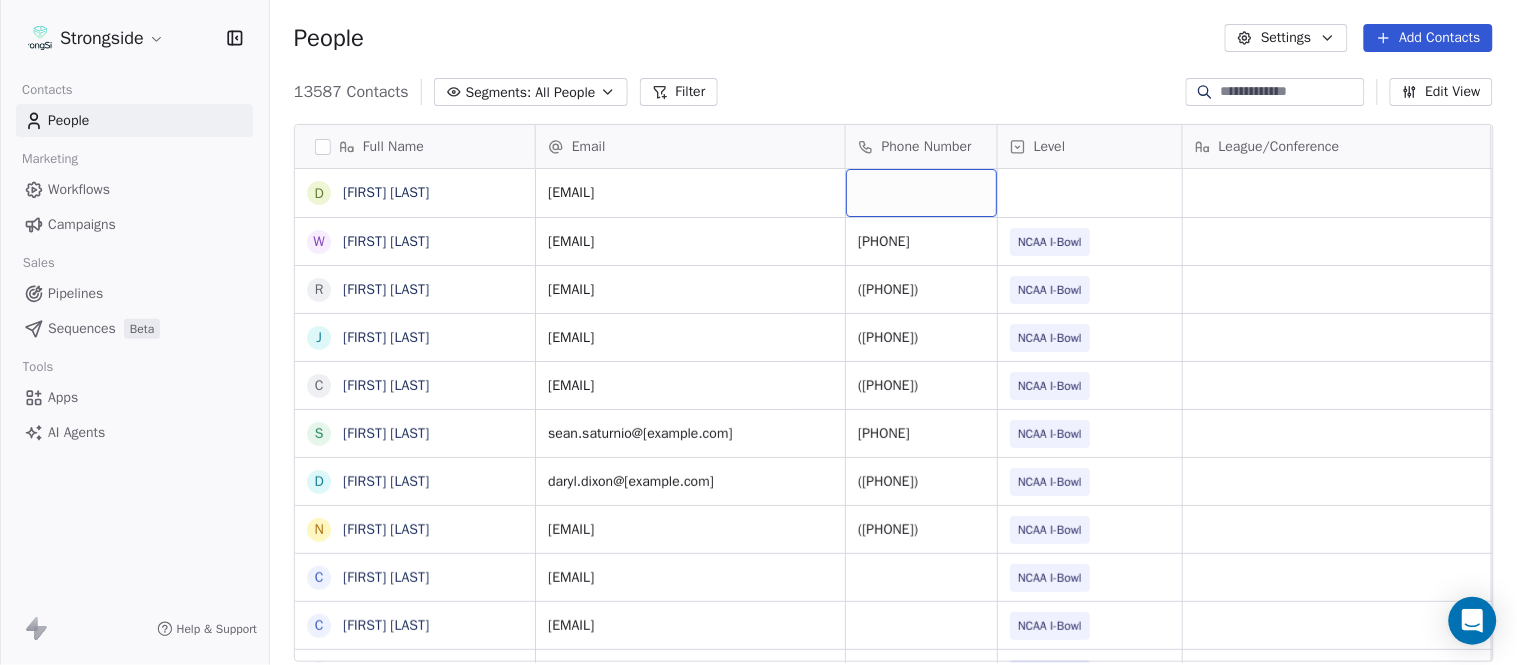 click at bounding box center [921, 193] 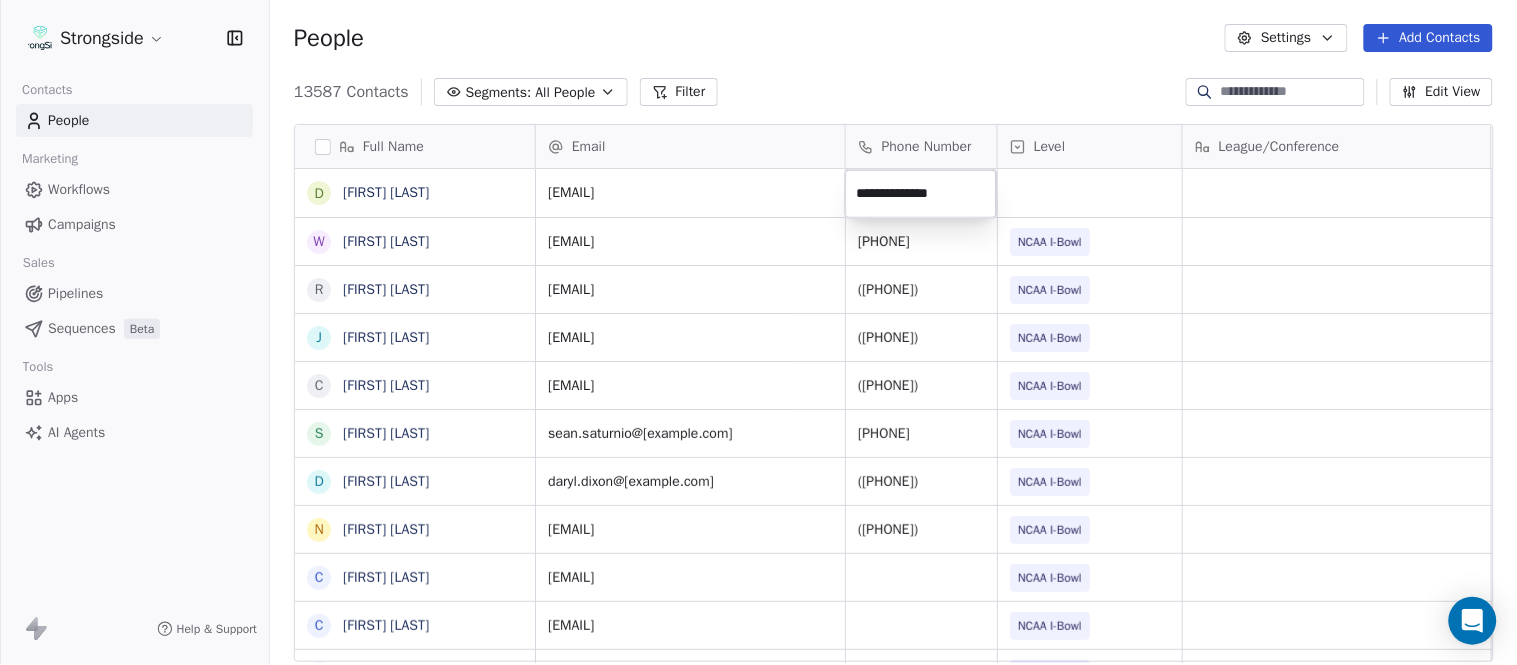 click on "Strongside Contacts People Marketing Workflows Campaigns Sales Pipelines Sequences Beta Tools Apps AI Agents Help & Support People Settings Add Contacts 13587 Contacts Segments: All People Filter Edit View Tag Add to Sequence Export Full Name D [FIRST] W [FIRST] R [FIRST] J [FIRST] C [FIRST] S [FIRST] D [FIRST] N [FIRST] C [FIRST] C [FIRST] C [FIRST] J [FIRST] Z [FIRST] E [FIRST] T [FIRST] J [FIRST] T [FIRST] L [FIRST] T [FIRST] C [FIRST] C [FIRST] B [FIRST] J [FIRST] A [FIRST] T [FIRST] N [FIRST] S [FIRST] T [FIRST] B [FIRST] Email Phone Number Level League/Conference Organization Job Title Tags Created Date BST [EMAIL] Aug 04, 2025 08:53 PM [EMAIL] ([PHONE]) NCAA I-Bowl SYRACUSE UNIVERSITY Special Asst to HC Aug 04, 2025 08:51 PM [EMAIL] ([PHONE]) NCAA I-Bowl ([PHONE])" at bounding box center (758, 332) 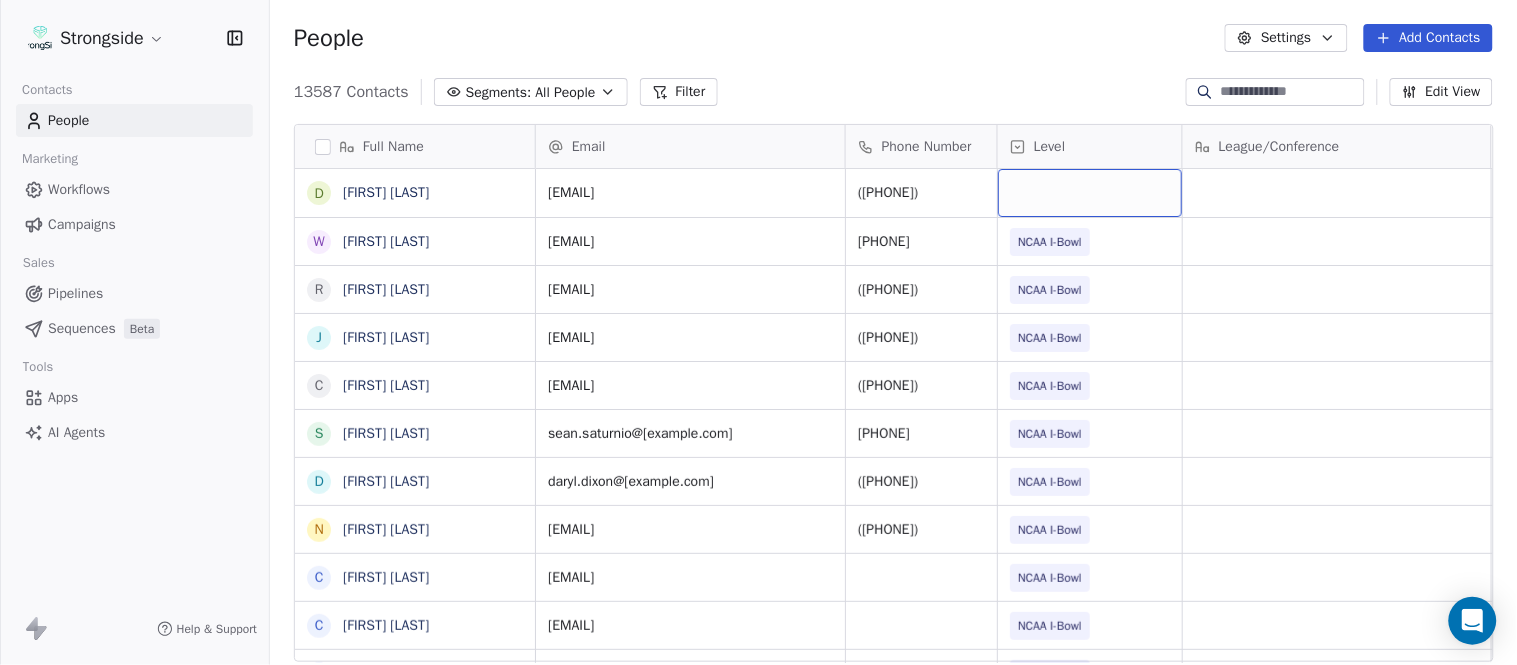 click at bounding box center (1090, 193) 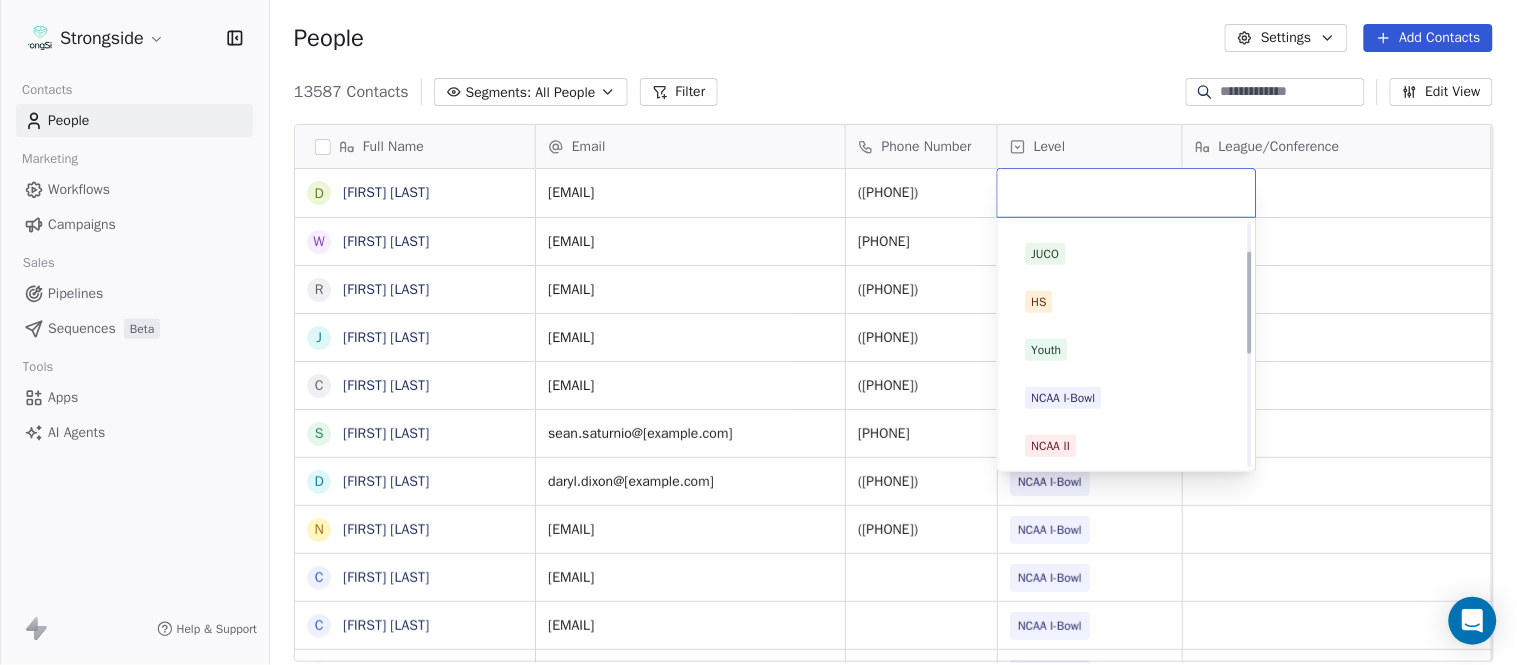 scroll, scrollTop: 330, scrollLeft: 0, axis: vertical 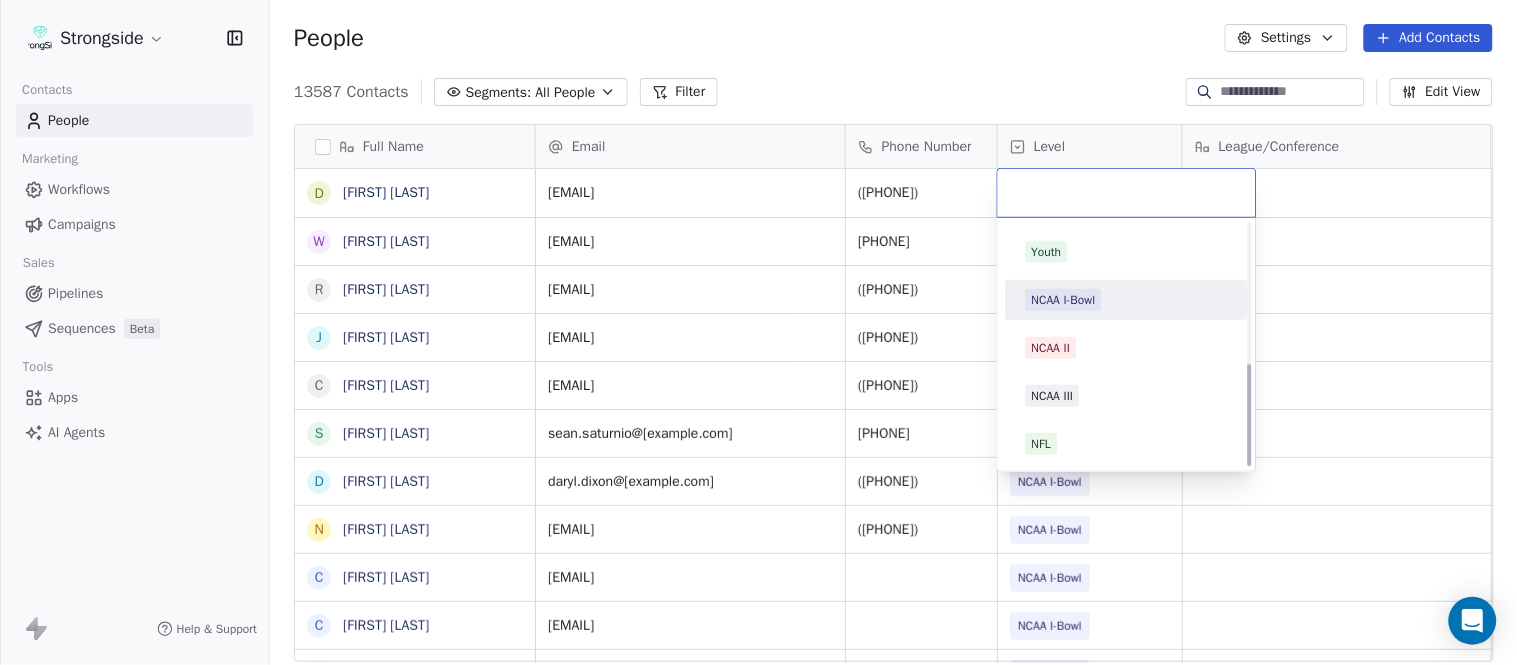 click on "NCAA I-Bowl" at bounding box center (1127, 300) 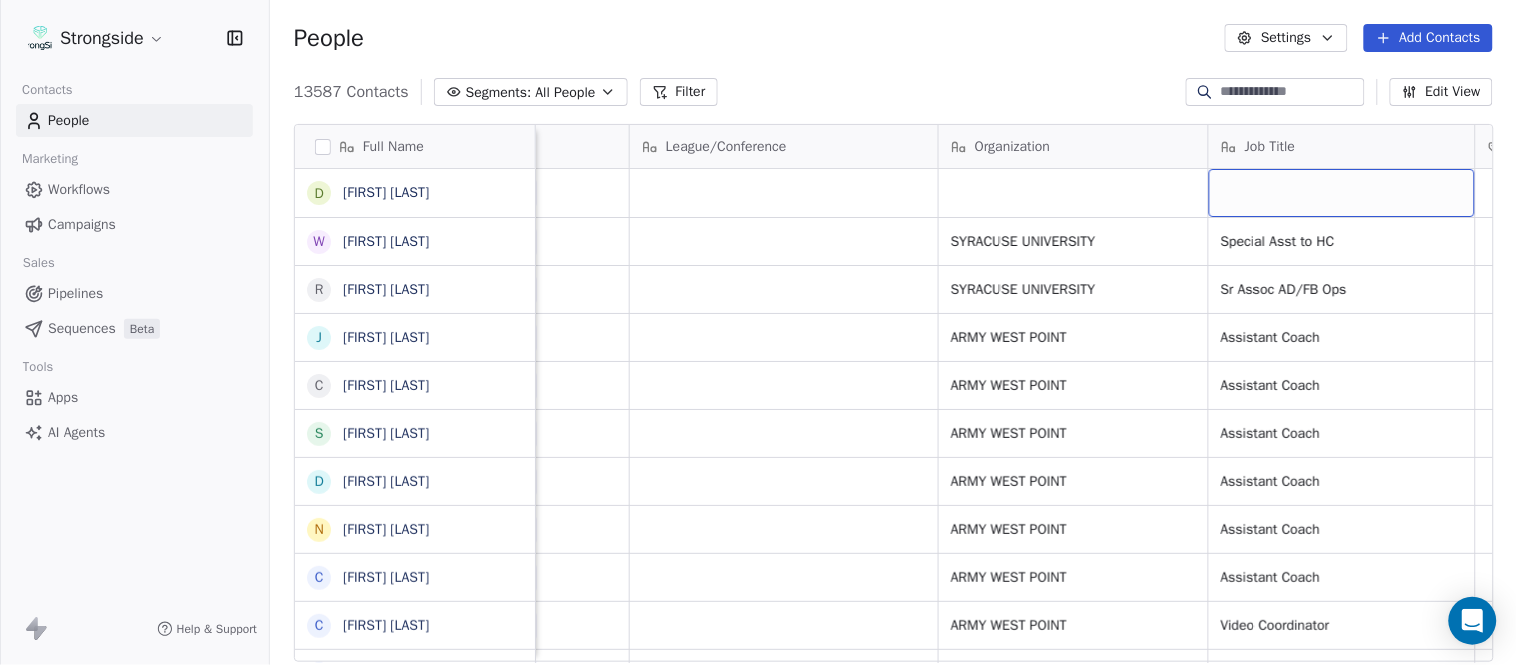 scroll, scrollTop: 0, scrollLeft: 653, axis: horizontal 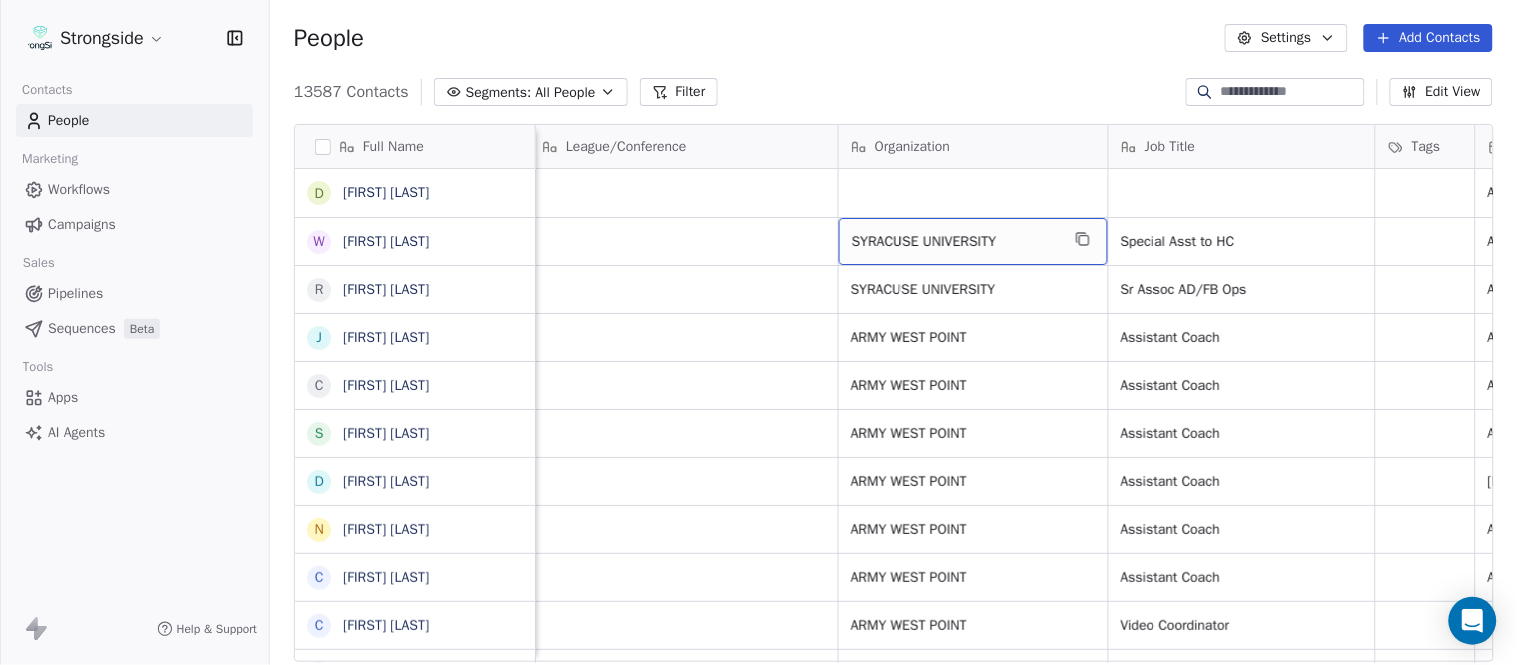 click on "SYRACUSE UNIVERSITY" at bounding box center (973, 241) 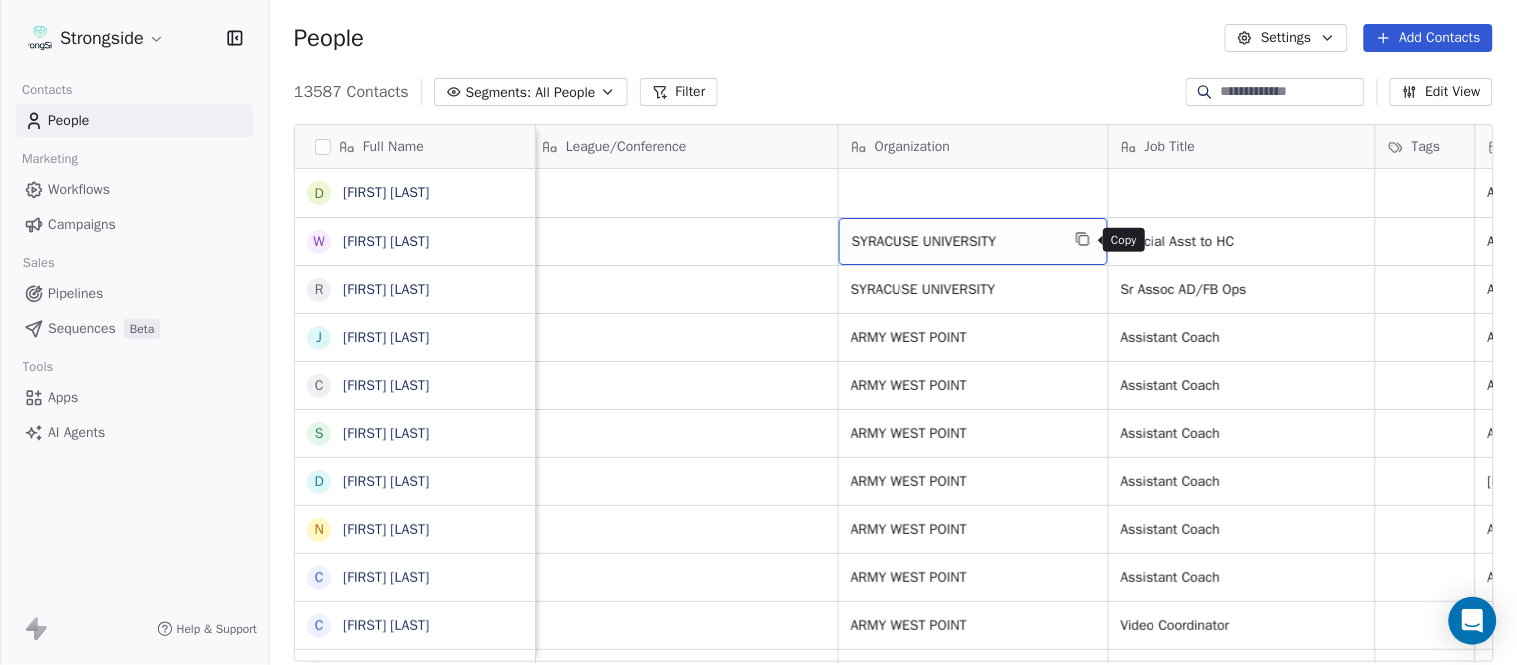 click at bounding box center [1083, 239] 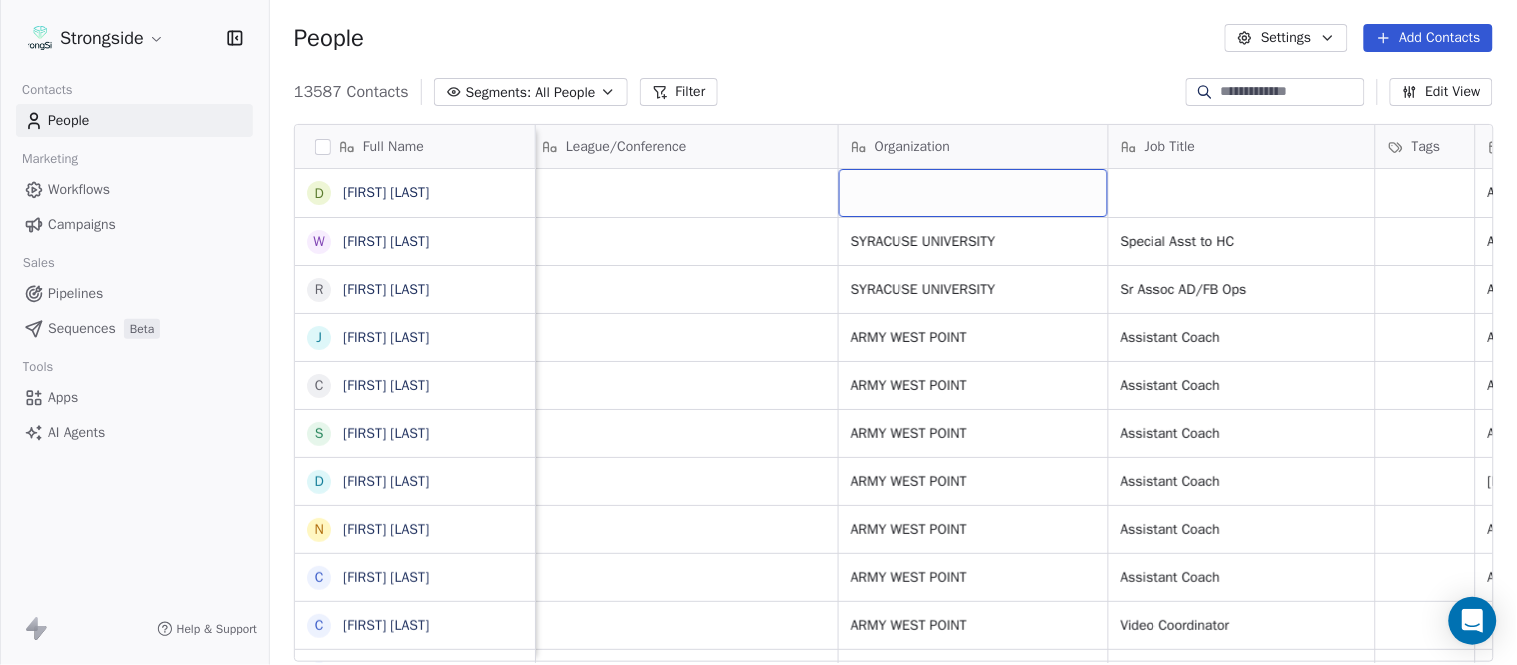 click at bounding box center (973, 193) 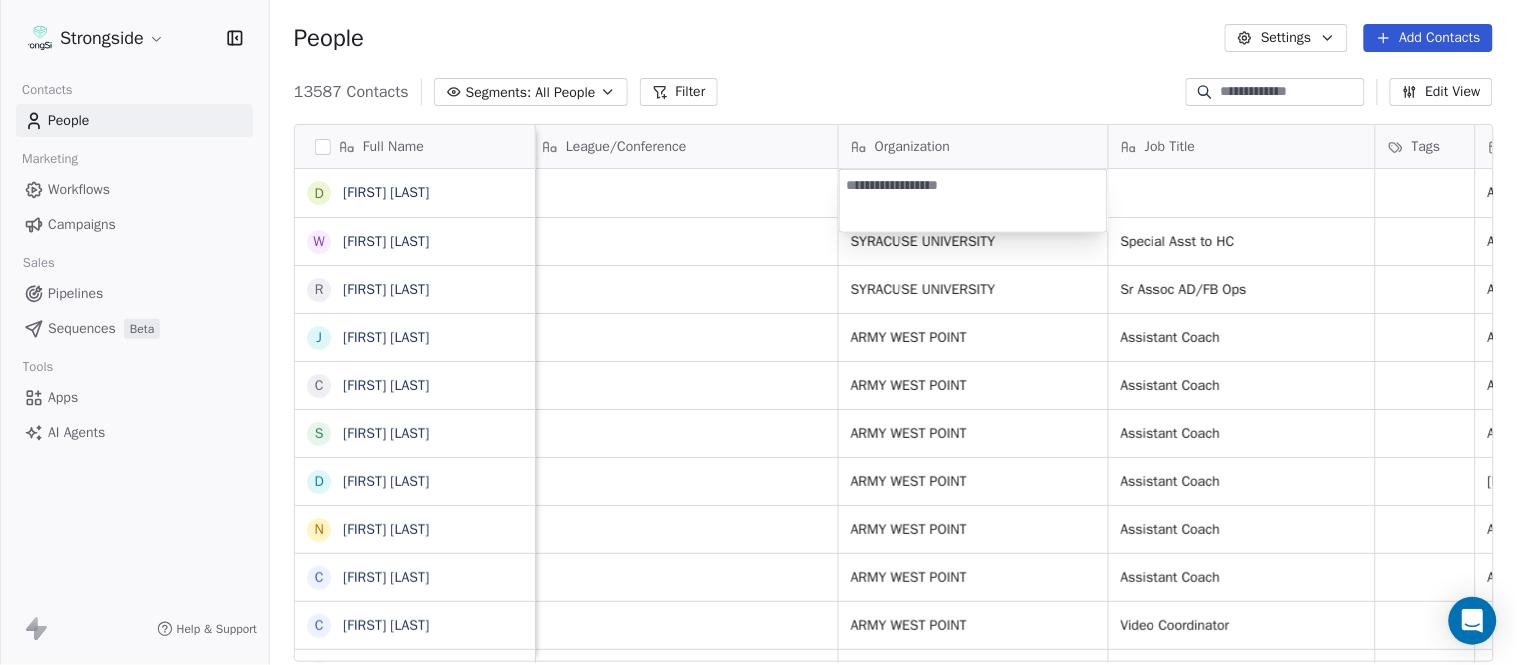type on "**********" 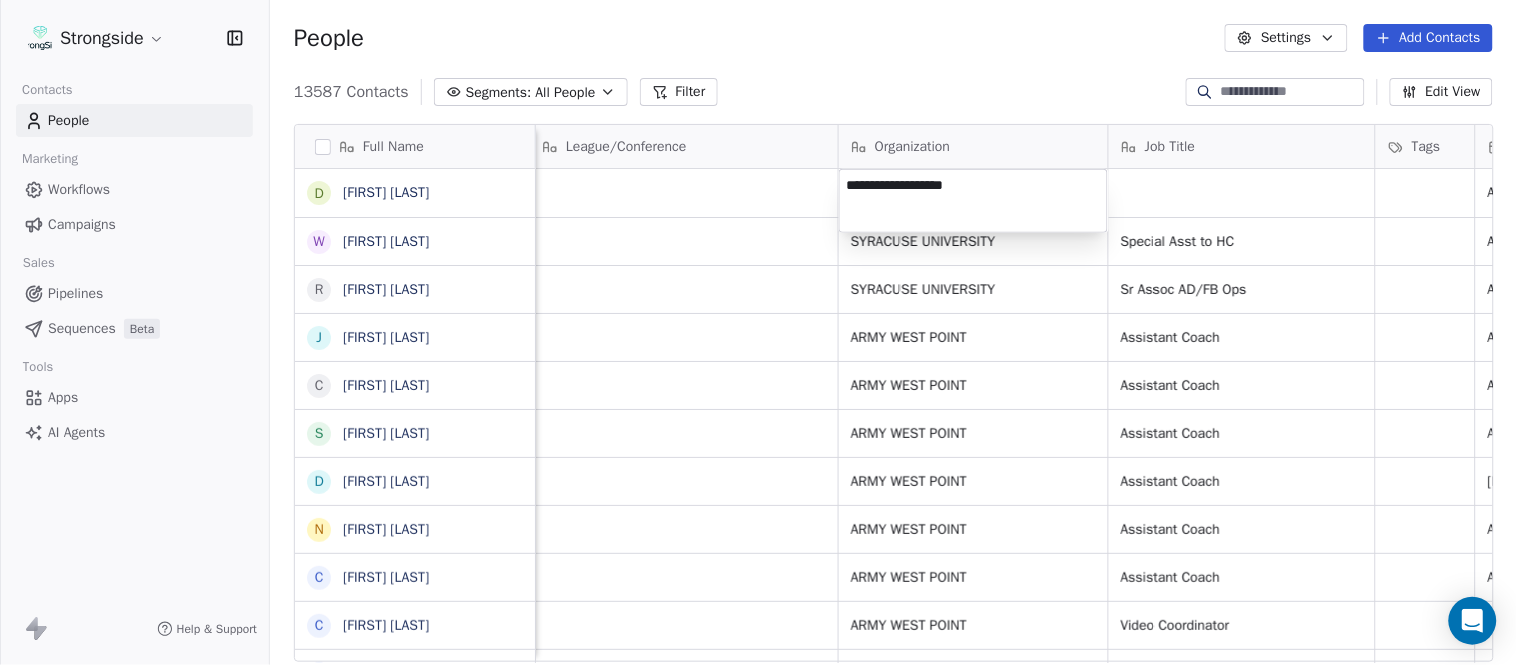 click on "Strongside Contacts People Marketing Workflows Campaigns Sales Pipelines Sequences Beta Tools Apps AI Agents Help & Support People Settings Add Contacts 13587 Contacts Segments: All People Filter Edit View Tag Add to Sequence Export Full Name D [FIRST] [LAST] W [FIRST] [LAST] R [FIRST] [LAST] J [FIRST] [LAST] C [FIRST] [LAST] S [FIRST] [LAST] D [FIRST] [LAST] N [FIRST] [LAST] C [FIRST] [LAST] C [FIRST] [LAST] C [FIRST] [LAST] J [FIRST] [LAST] J [FIRST] [LAST] Z [FIRST] [LAST] E [FIRST] [LAST] T [FIRST] [LAST] J [FIRST] [LAST] T [FIRST] [LAST] L [FIRST] [LAST] T [FIRST] [LAST] B [FIRST] [LAST] J [FIRST] [LAST] Email Phone Number Level League/Conference Organization Job Title Tags Created Date BST Status Priority Emails Auto Clicked [EMAIL] [PHONE] NCAA I-Bowl Aug 04, 2025 08:53 PM [EMAIL] [PHONE] NCAA I-Bowl SYRACUSE UNIVERSITY Special Asst to HC [EMAIL]" at bounding box center [758, 332] 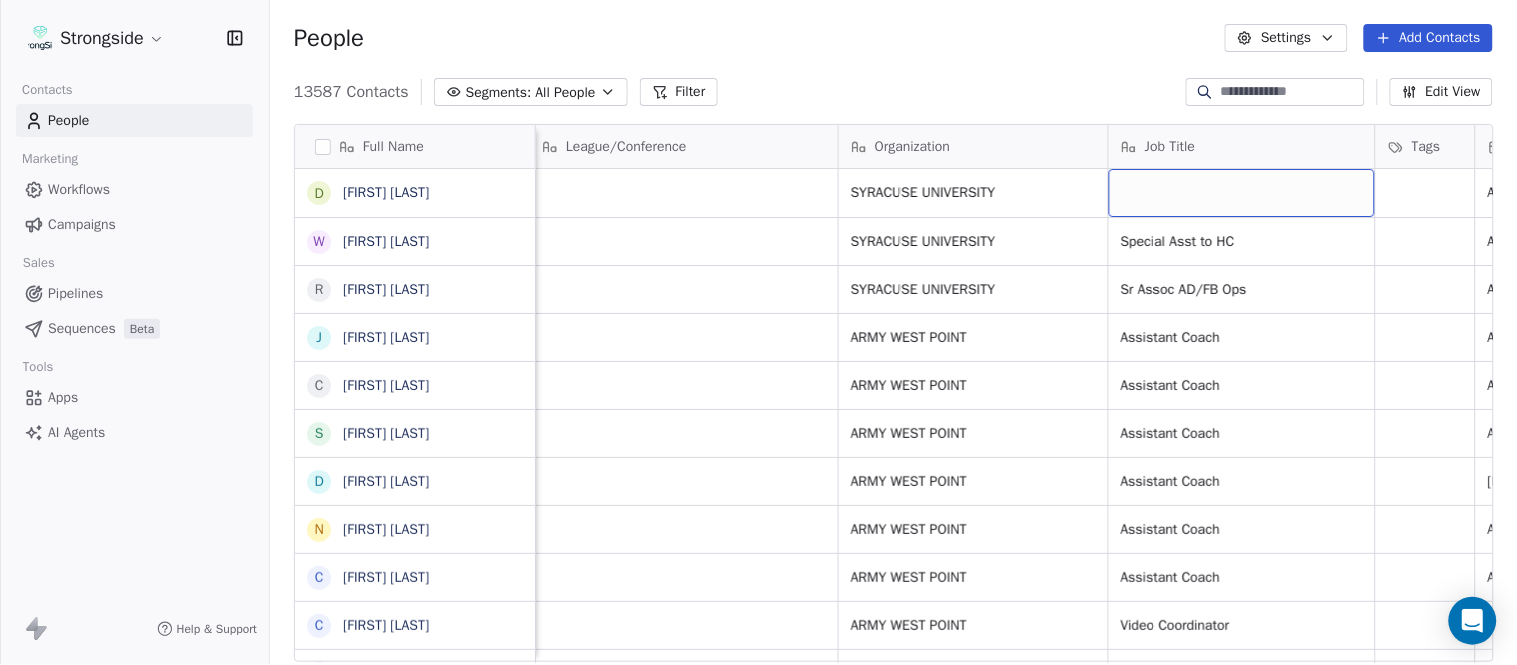 click at bounding box center (1242, 193) 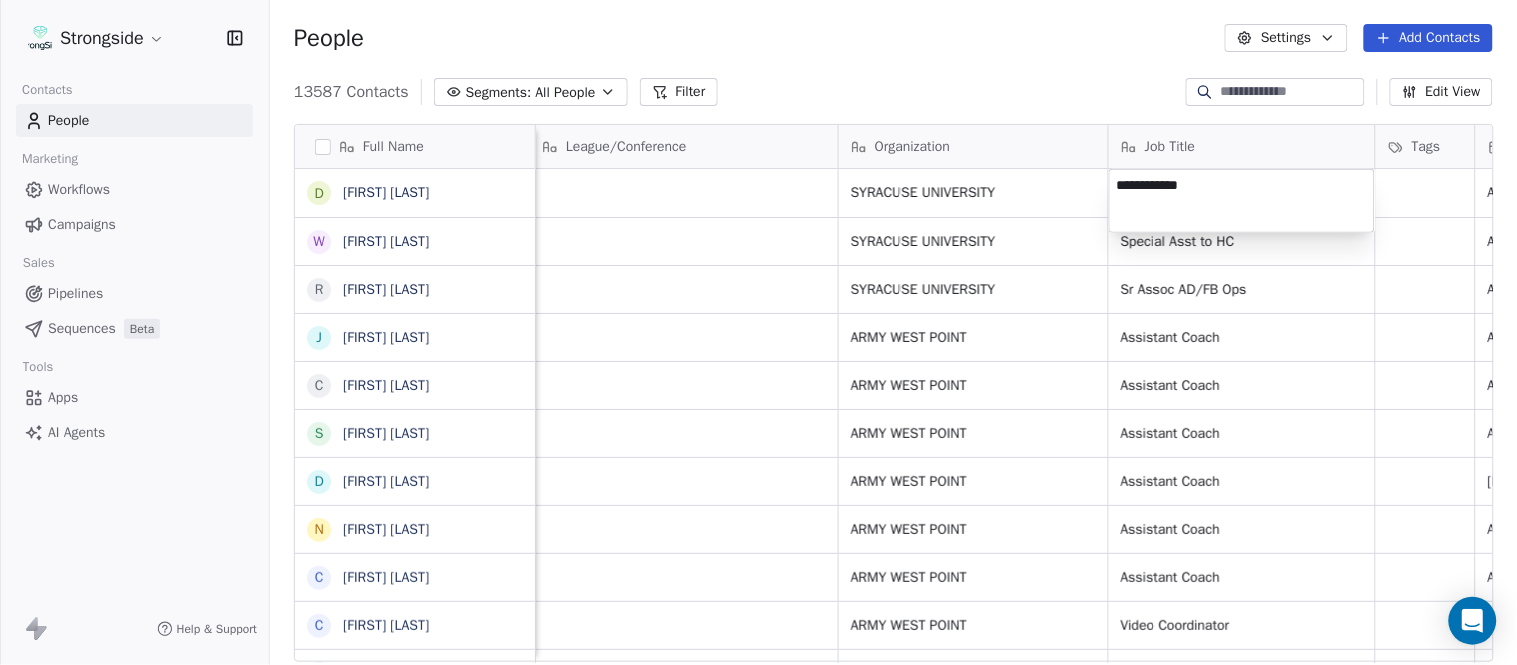 click on "Full Name D [FIRST] [LAST] W [FIRST] [LAST] R [FIRST] [LAST] J [FIRST] [LAST] C [FIRST] [LAST] S [FIRST] [LAST] D [FIRST] [LAST] N [FIRST] [LAST] C [FIRST] [LAST] C [FIRST] [LAST] C [FIRST] [LAST] J [FIRST] [LAST] J [FIRST] [LAST] Z [FIRST] [LAST] E [FIRST] [LAST] T [FIRST] [LAST] J [FIRST] [LAST] T [FIRST] [LAST] L [FIRST] [LAST] T [FIRST] [LAST] C [FIRST] [LAST] C [FIRST] [LAST] B [FIRST] [LAST] J [FIRST] [LAST] A [FIRST] [LAST] T [FIRST] [LAST] N [FIRST] [LAST] S [FIRST] [LAST] T [FIRST] [LAST] B [FIRST] [LAST] J [FIRST] [LAST] Email Phone Number Level League/Conference Organization Job Title Tags Created Date BST Status Priority Emails Auto Clicked [EMAIL] ([PHONE]) NCAA I-Bowl SYRACUSE UNIVERSITY Aug 04, 2025 08:53 PM [EMAIL] ([PHONE]) NCAA I-Bowl SYRACUSE UNIVERSITY Special Asst to HC" at bounding box center [758, 332] 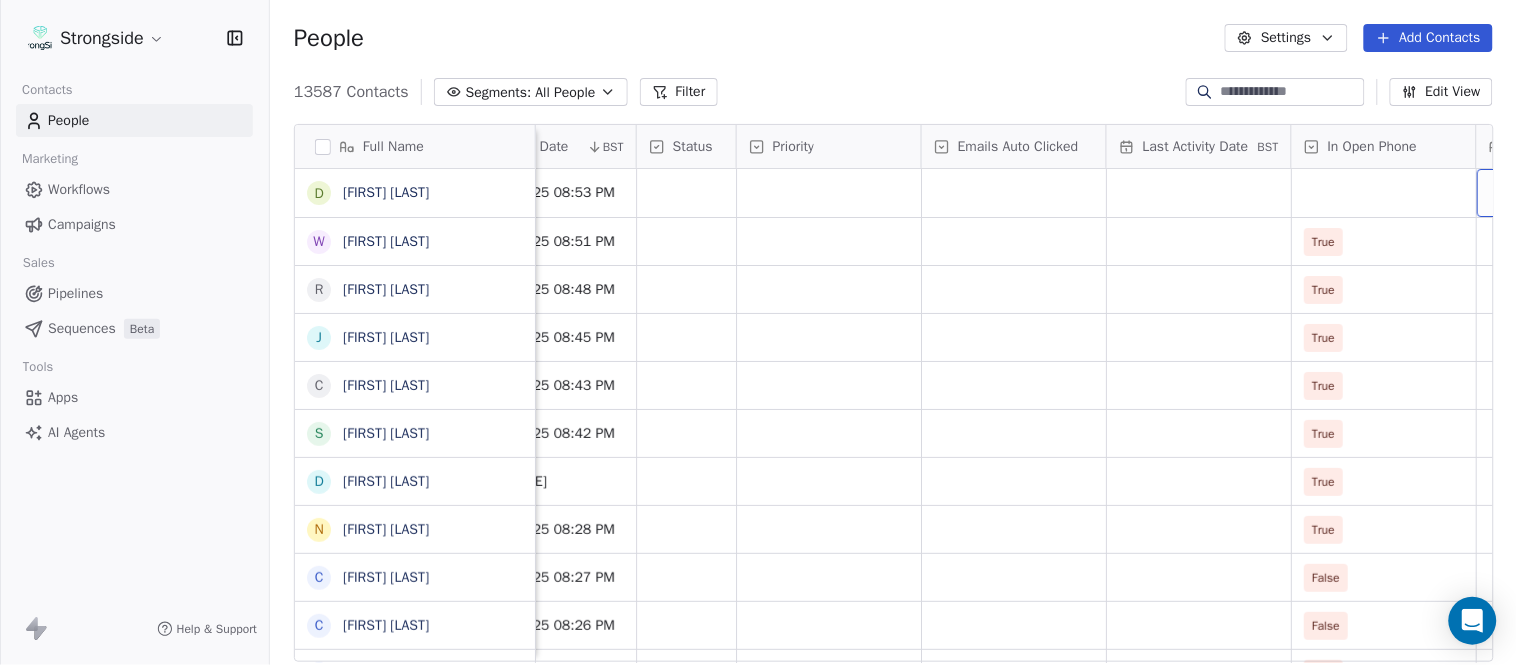 scroll, scrollTop: 0, scrollLeft: 1863, axis: horizontal 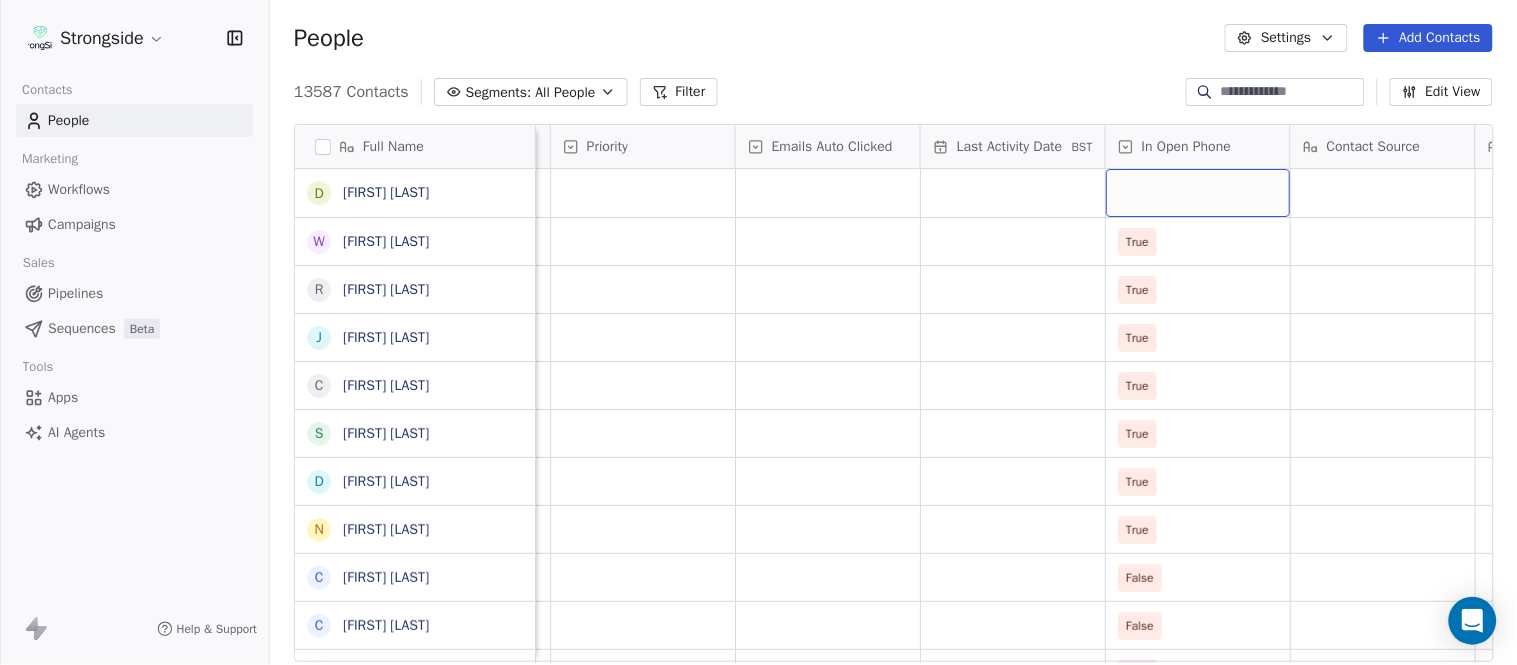 click at bounding box center [1198, 193] 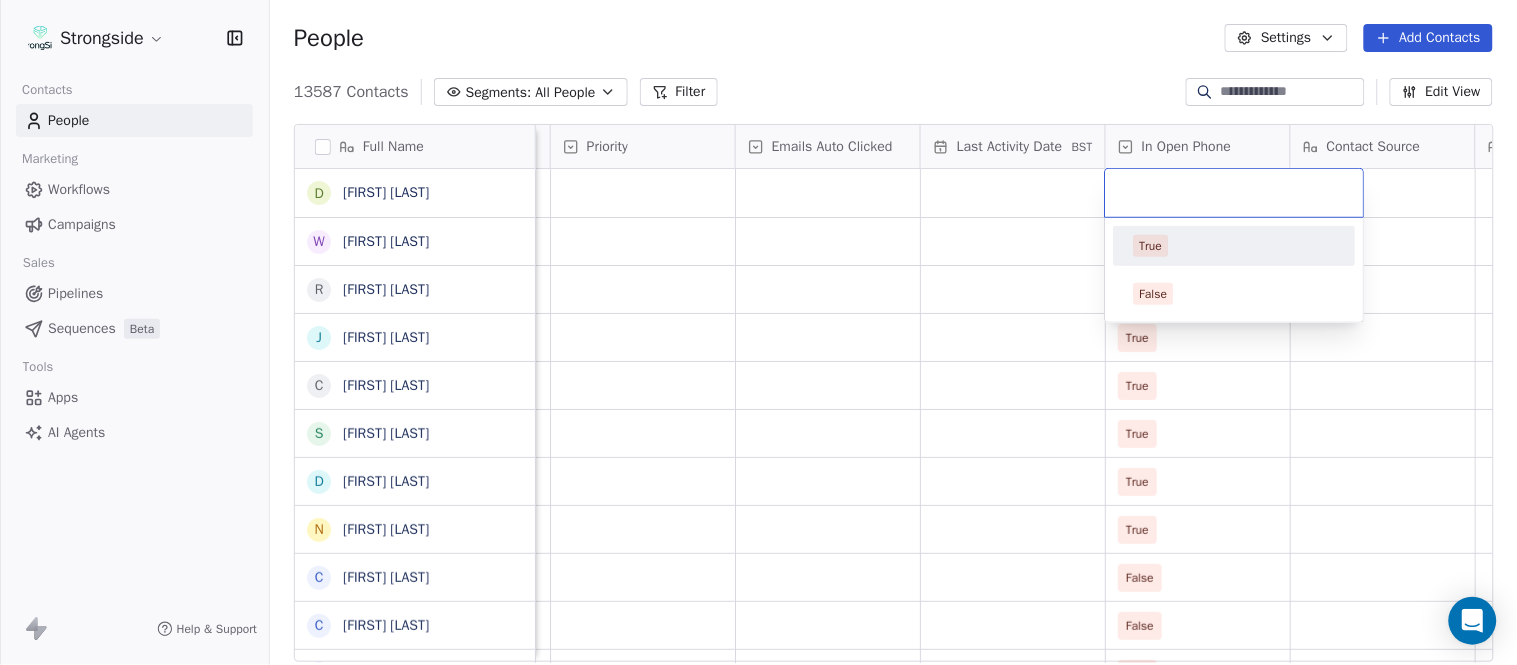 click on "True" at bounding box center (1235, 246) 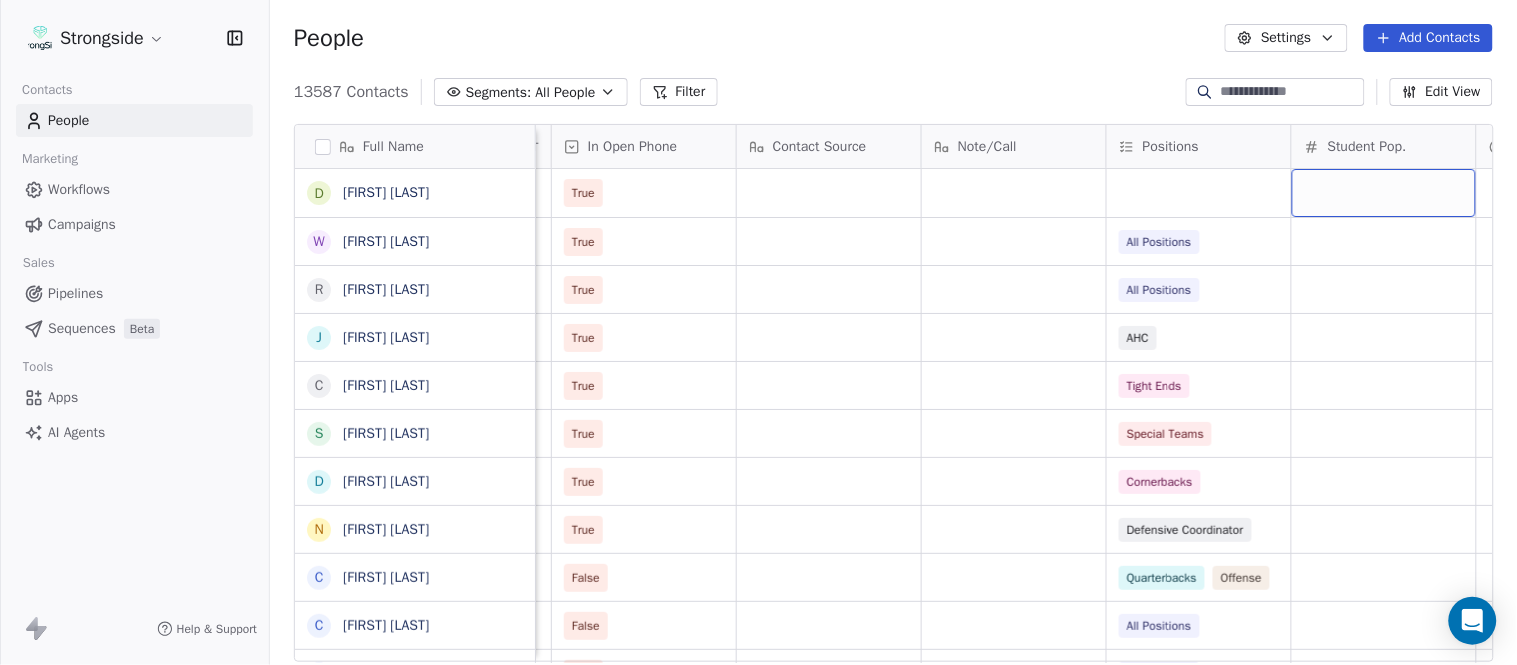 scroll, scrollTop: 0, scrollLeft: 2603, axis: horizontal 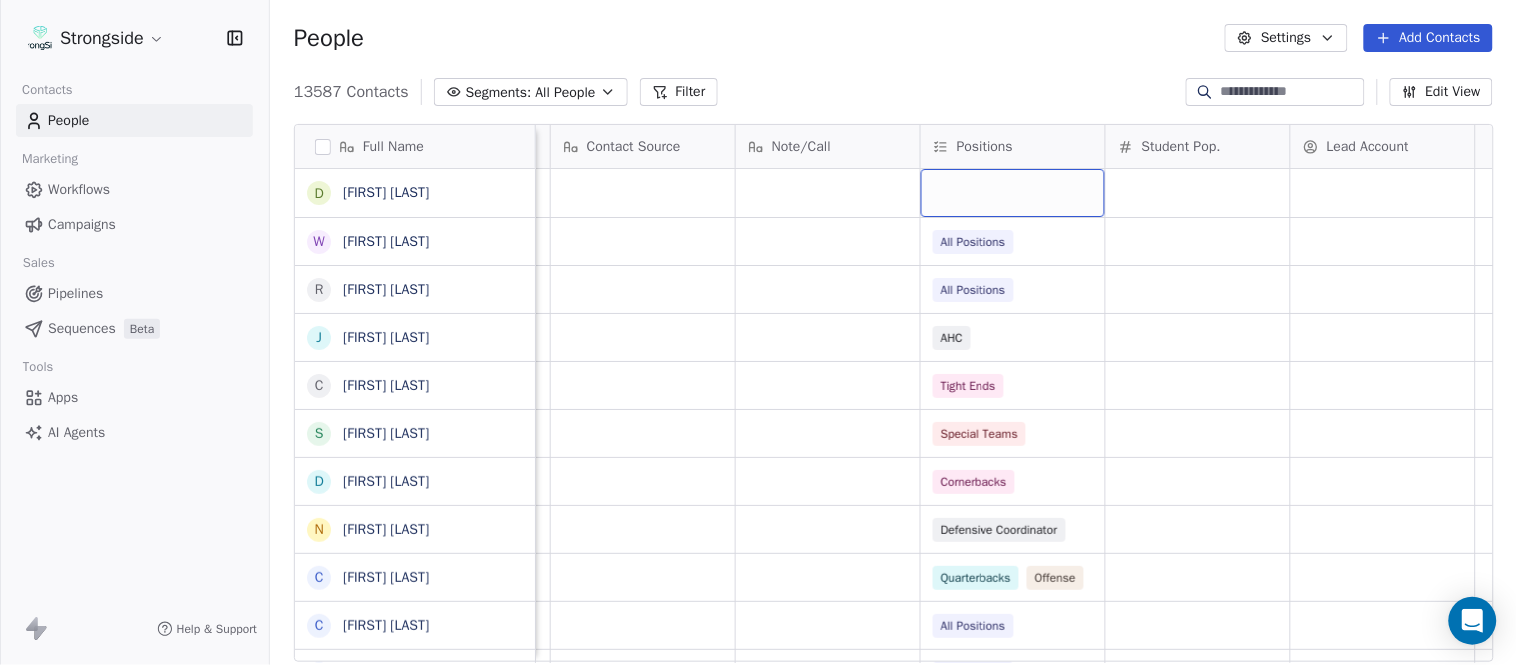 click at bounding box center (1013, 193) 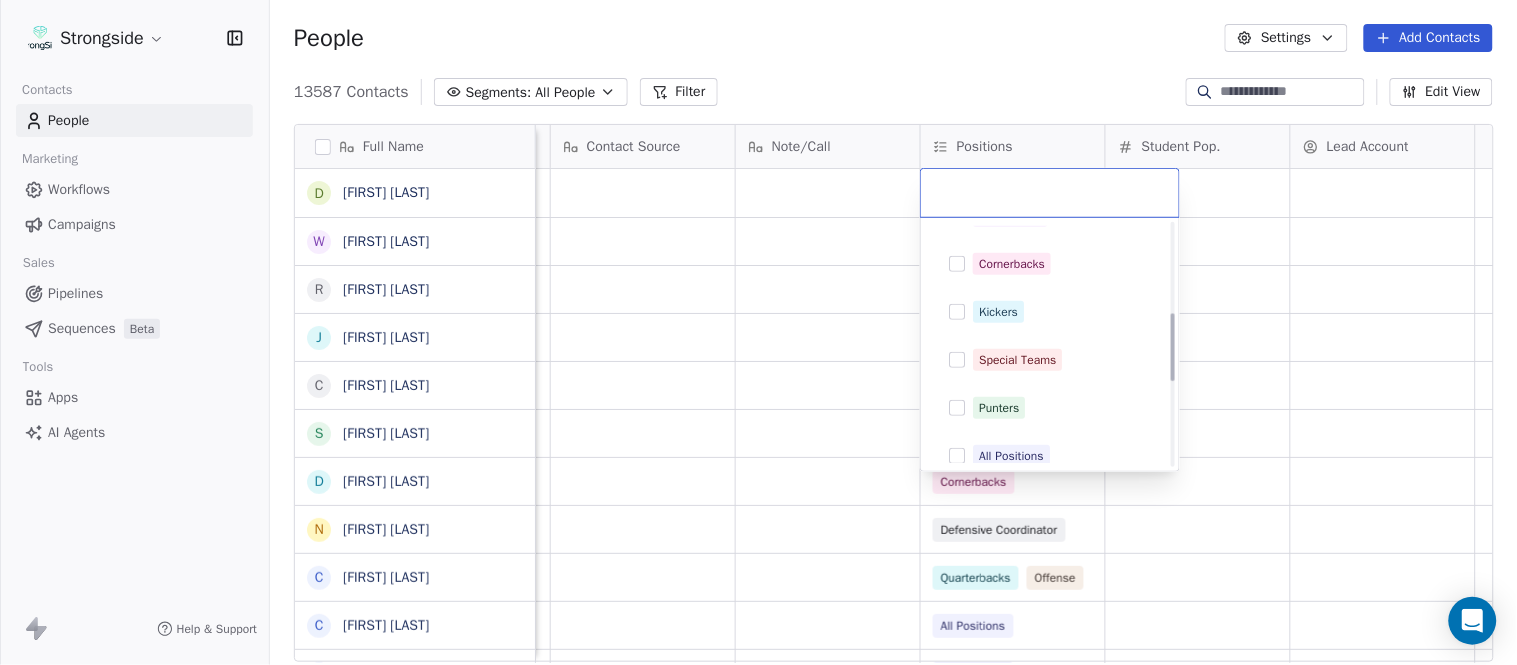 scroll, scrollTop: 333, scrollLeft: 0, axis: vertical 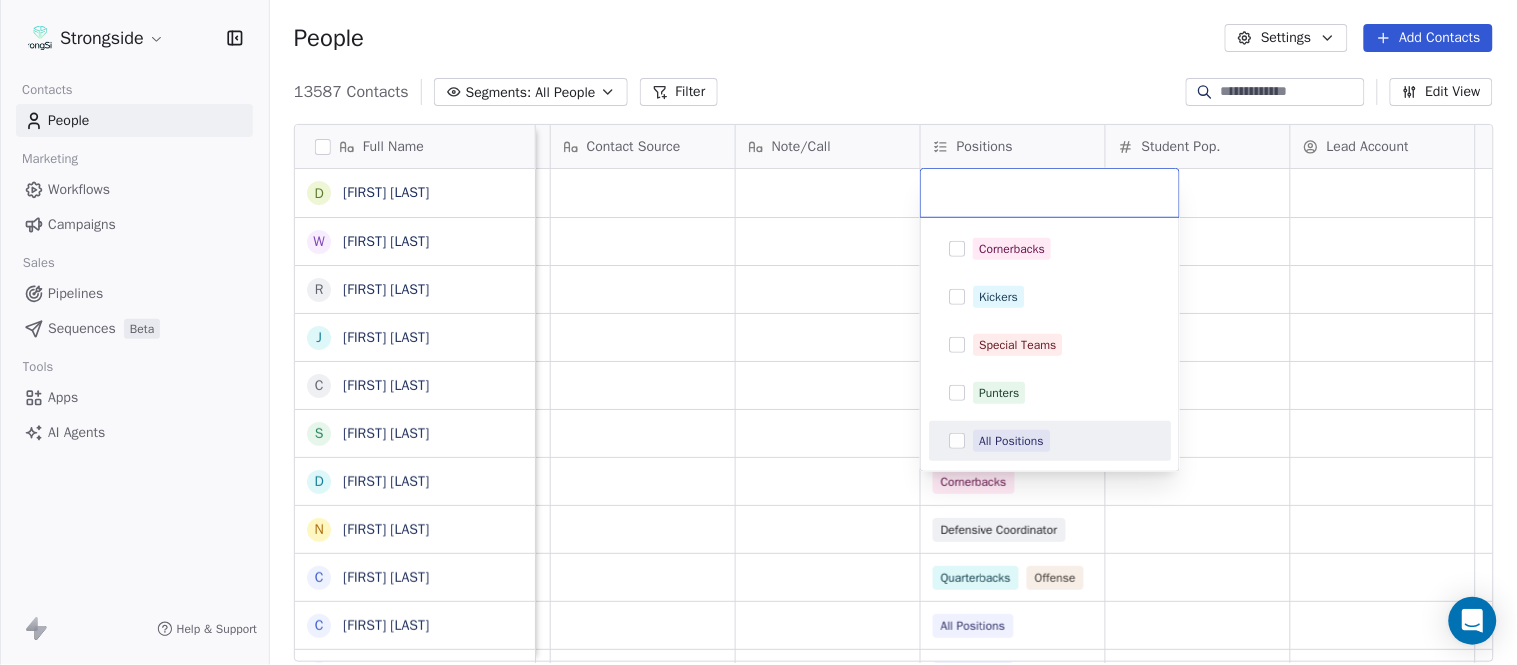 click on "All Positions" at bounding box center (1050, 441) 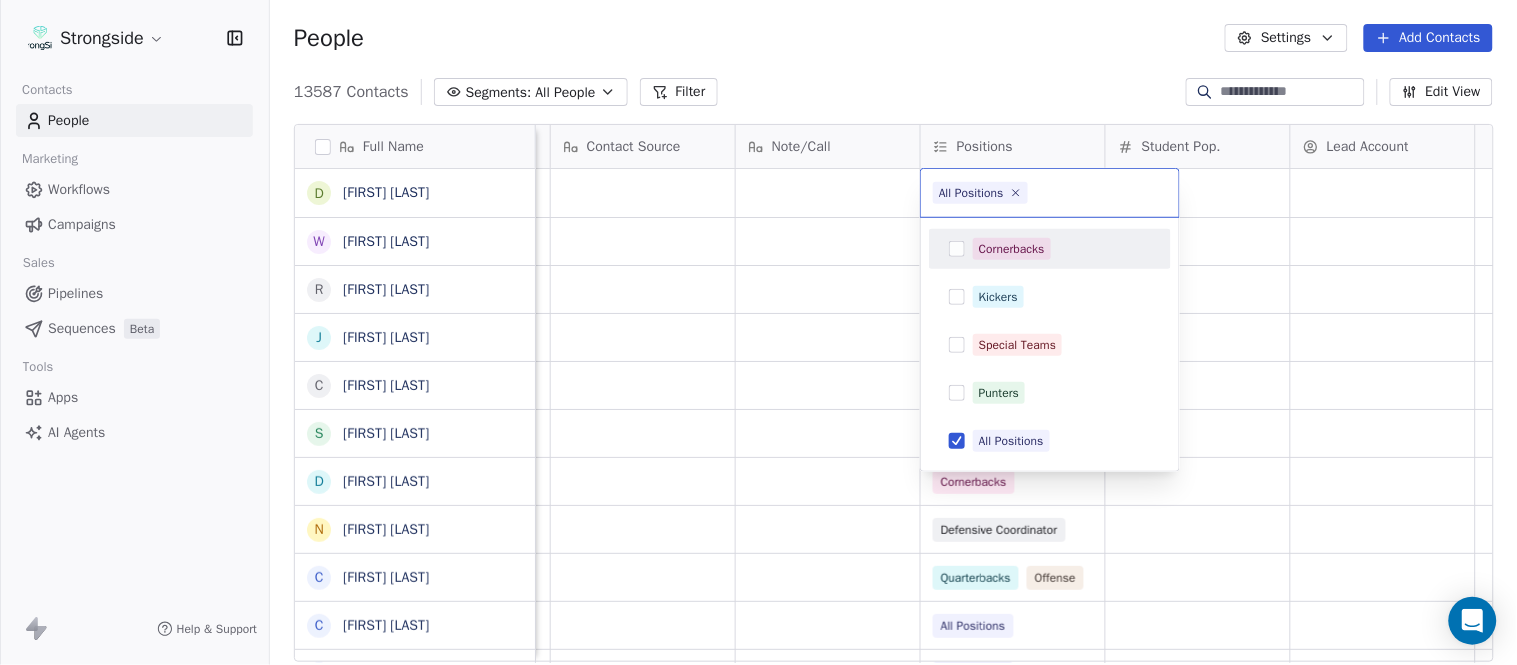 click on "Strongside Contacts People Marketing Workflows Campaigns Sales Pipelines Sequences Beta Tools Apps AI Agents Help & Support People Settings Add Contacts 13587 Contacts Segments: All People Filter Edit View Tag Add to Sequence Export Full Name D [FIRST] [LAST] W [FIRST] [LAST] R [FIRST] [LAST] J [FIRST] [LAST] C [FIRST] [LAST] S [FIRST] [LAST] D [FIRST] [LAST] N [FIRST] [LAST] C [FIRST] [LAST] C [FIRST] [LAST] J [FIRST] [LAST] J [FIRST] [LAST] Z [FIRST] [LAST] E [FIRST] [LAST] T [FIRST] [LAST] J [FIRST] [LAST] T [FIRST] [LAST] L [FIRST] [LAST] T [FIRST] [LAST] C [FIRST] [LAST] C [FIRST] [LAST] B [FIRST] [LAST] J [FIRST] [LAST] A [FIRST] [LAST] T [FIRST] [LAST] N [FIRST] [LAST] S [FIRST] [LAST] T [FIRST] [LAST] B [FIRST] [LAST] J [FIRST] [LAST] Priority Emails Auto Clicked Last Activity Date BST In Open Phone Contact Source Note/Call Positions Student Pop. Lead Account True True All Positions True All Positions True AHC True Tight Ends True Special Teams True Cornerbacks True Defensive Coordinator False Offense" at bounding box center [758, 332] 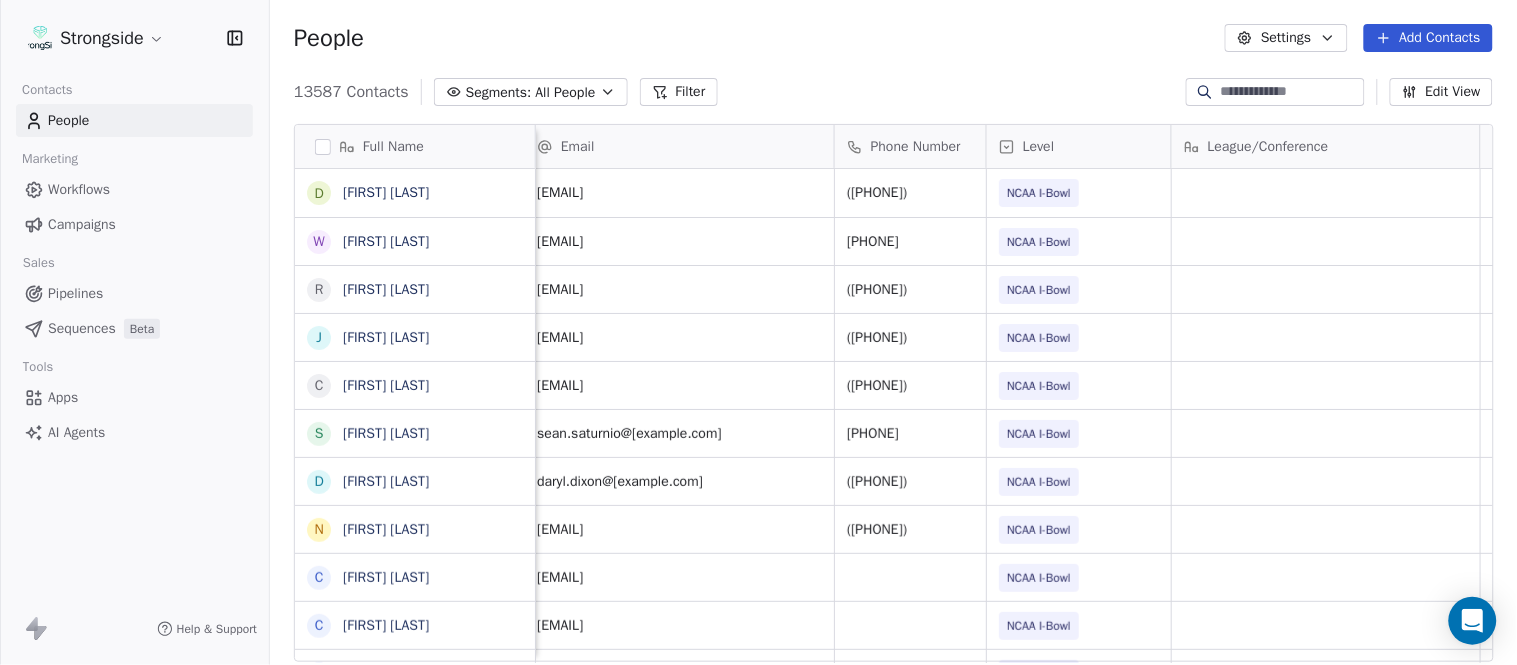 scroll, scrollTop: 0, scrollLeft: 0, axis: both 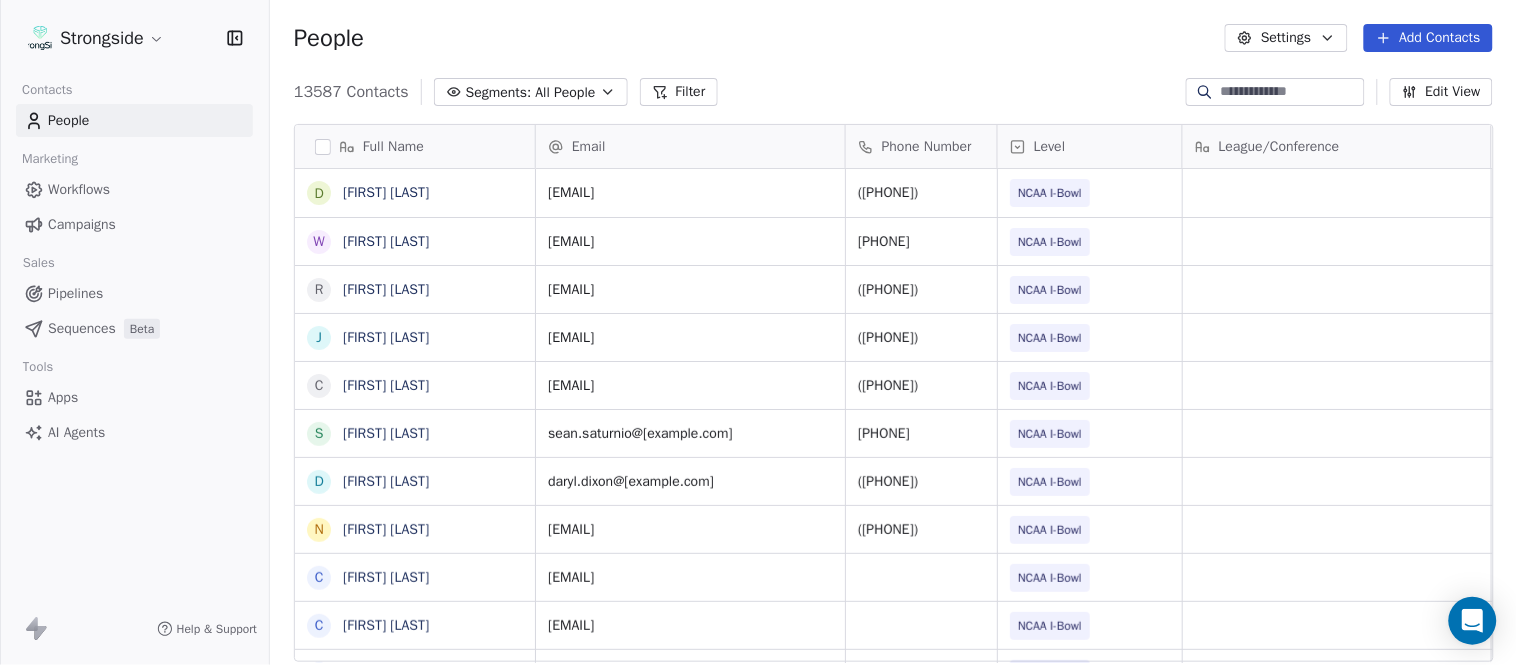 click on "Add Contacts" at bounding box center [1428, 38] 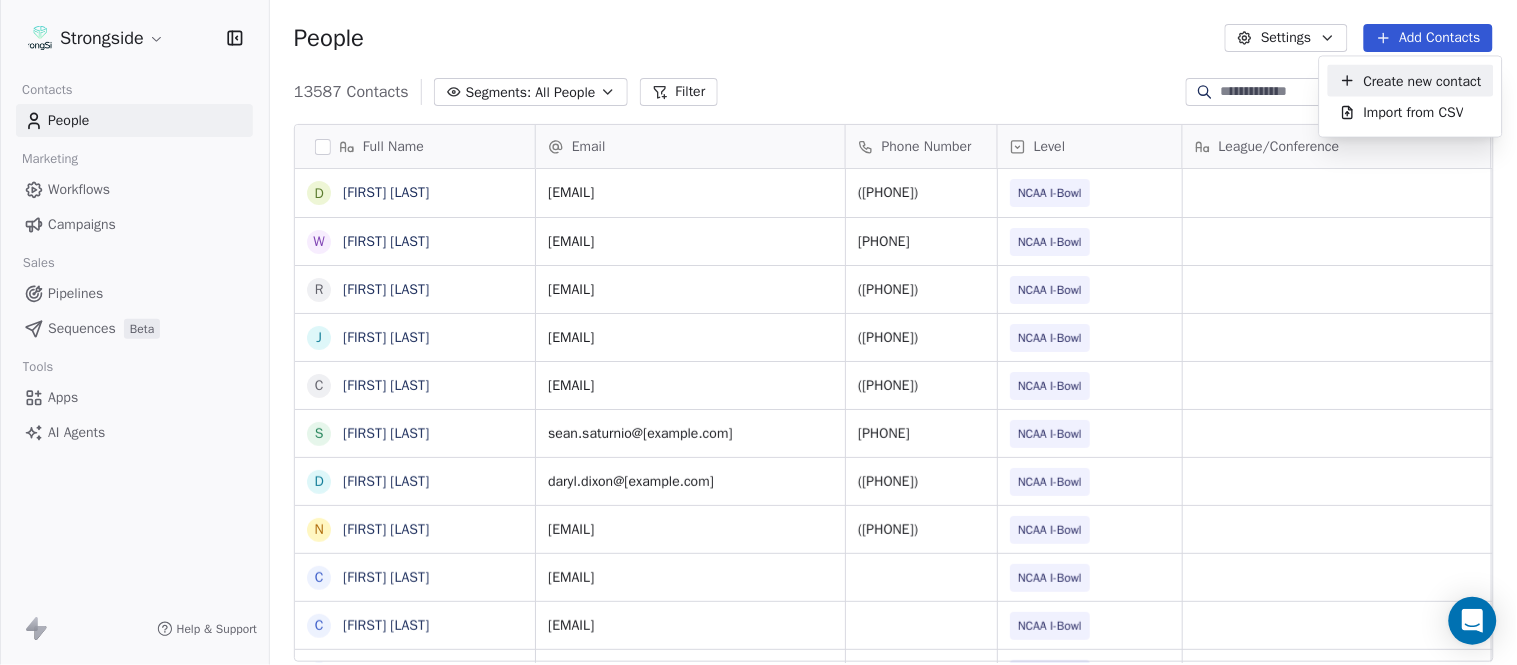 click on "Create new contact" at bounding box center [1423, 80] 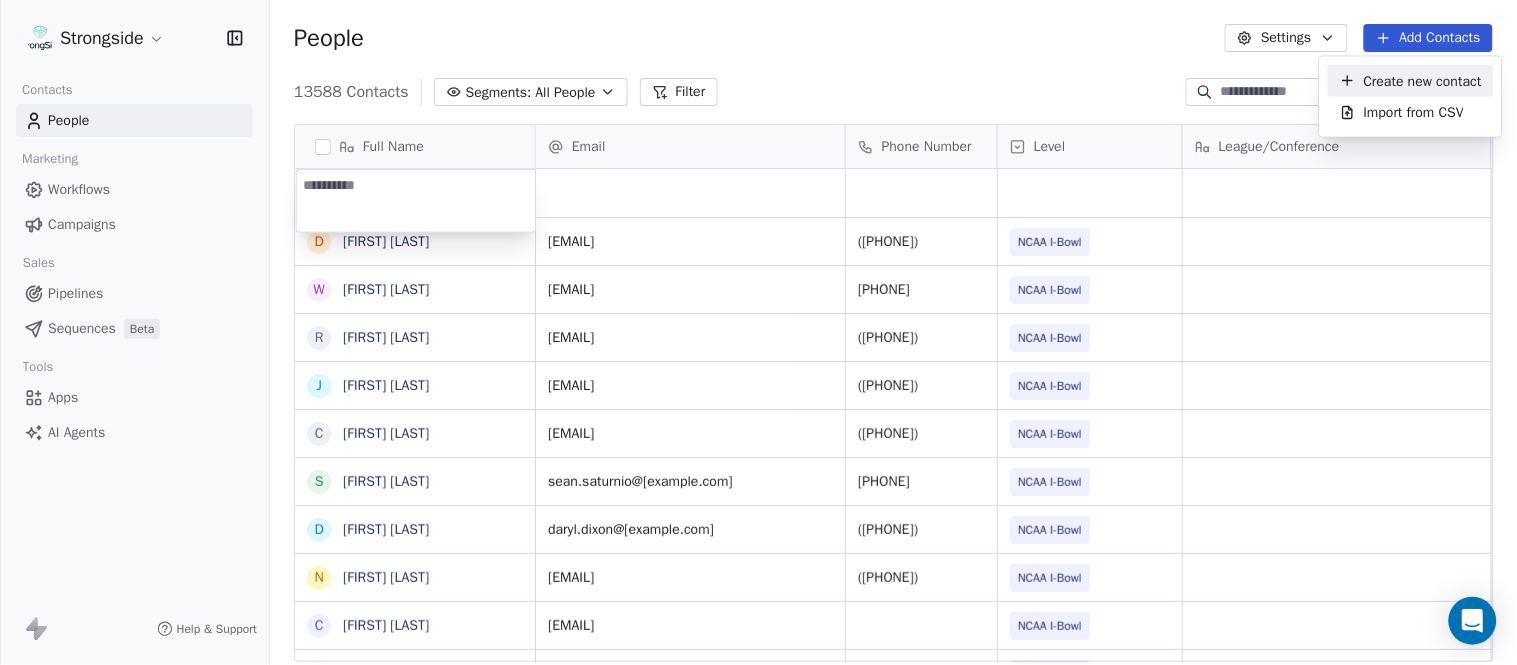 type on "**********" 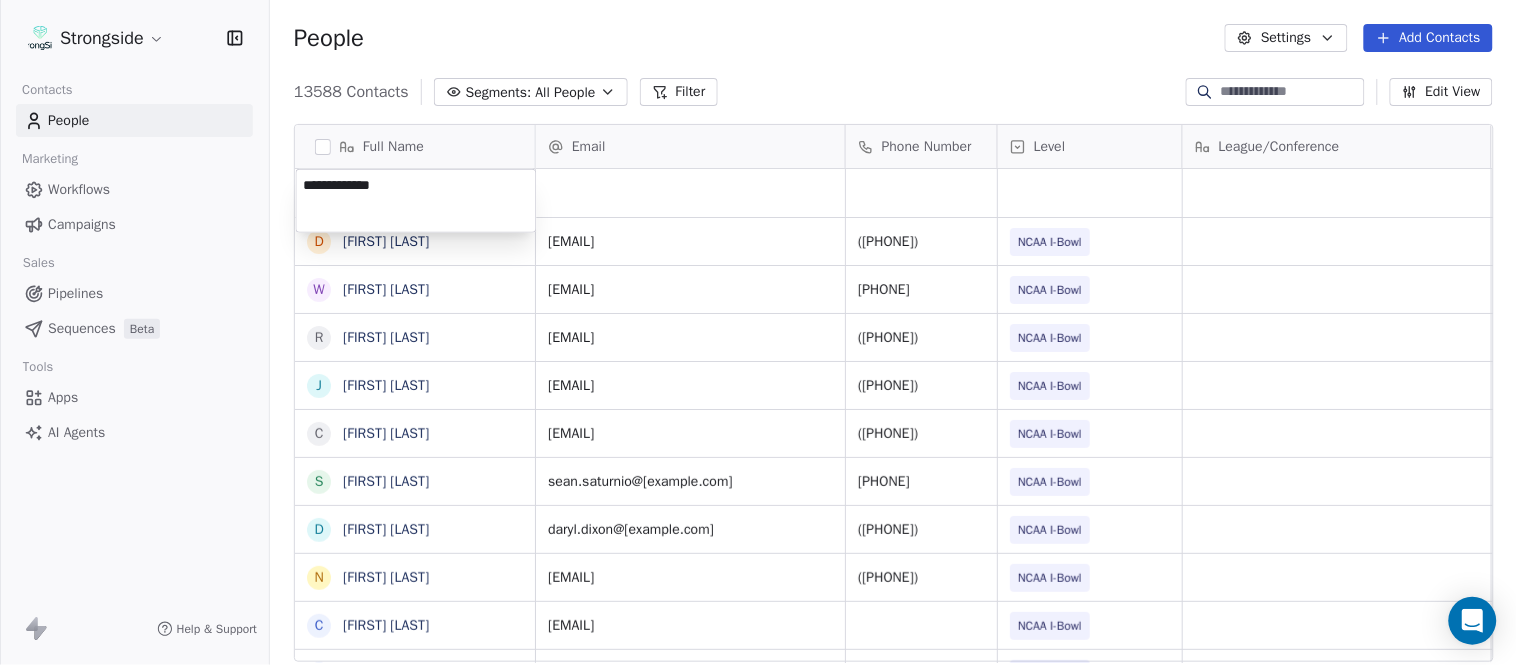 click on "Strongside Contacts People Marketing Workflows Campaigns Sales Pipelines Sequences Beta Tools Apps AI Agents Help & Support People Settings Add Contacts 13588 Contacts Segments: All People Filter Edit View Tag Add to Sequence Export Full Name D [FIRST] [LAST] W [FIRST] [LAST] R [FIRST] [LAST] J [FIRST] [LAST] C [FIRST] [LAST] S [FIRST] [LAST] D [FIRST] [LAST] N [FIRST] [LAST] C [FIRST] [LAST] C [FIRST] [LAST] C [FIRST] [LAST] J [FIRST] [LAST] J [FIRST] [LAST] Z [FIRST] [LAST] E [FIRST] [LAST] T [FIRST] [LAST] J [FIRST] [LAST] T [FIRST] [LAST] L [FIRST] [LAST] T [FIRST] [LAST] C [FIRST] [LAST] C [FIRST] [LAST] B [FIRST] [LAST] J [FIRST] [LAST] A [FIRST] [LAST] T [FIRST] [LAST] N [FIRST] [LAST] S [FIRST] [LAST] T [FIRST] [LAST] B [FIRST] [LAST] Email Phone Number Level League/Conference Organization Job Title Tags Created Date BST Aug [DATE] [TIME] [EMAIL] ([PHONE]) NCAA I-Bowl SYRACUSE UNIVERSITY Office Coord Aug [DATE] [TIME] [EMAIL] ([PHONE]) NCAA I-Bowl SYRACUSE UNIVERSITY Special Asst to HC [EMAIL]" at bounding box center (758, 332) 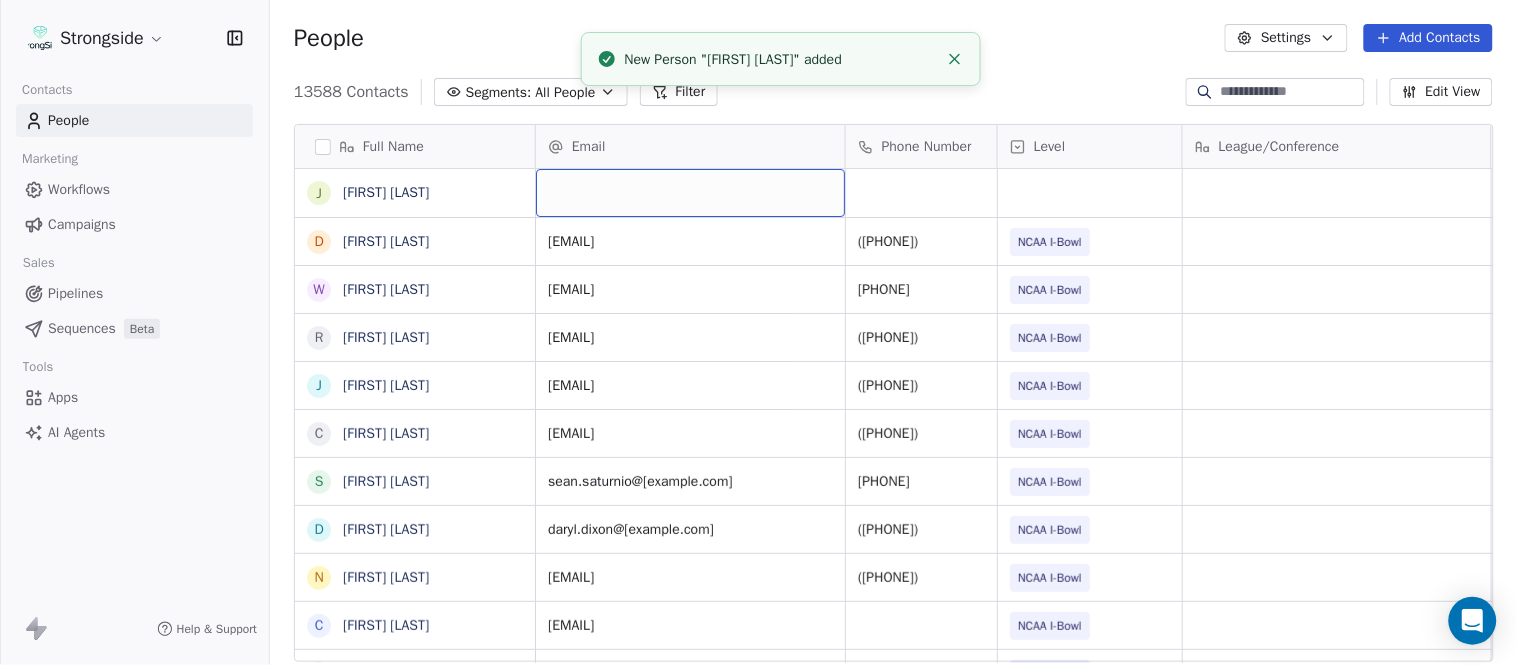 click at bounding box center (690, 193) 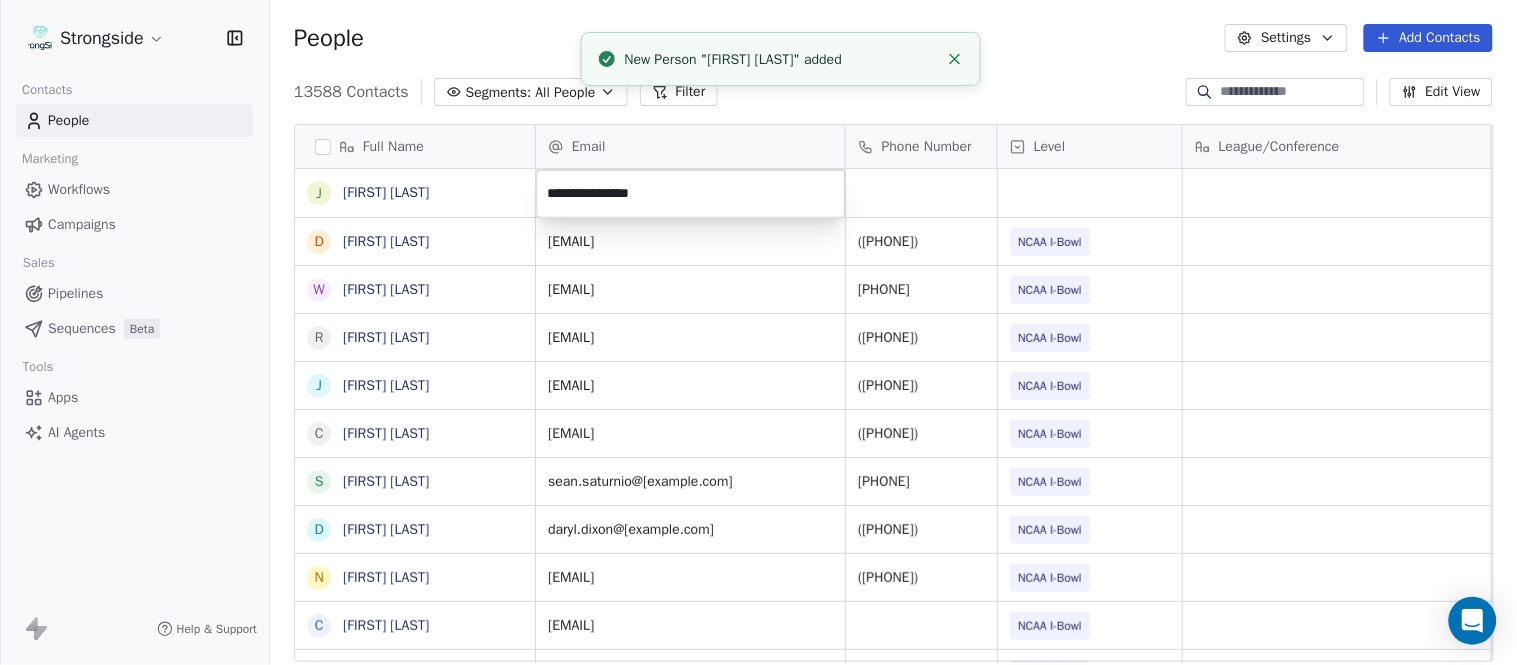 click on "Strongside Contacts People Marketing Workflows Campaigns Sales Pipelines Sequences Beta Tools Apps AI Agents Help & Support People Settings  Add Contacts 13588 Contacts Segments: All People Filter  Edit View Tag Add to Sequence Export Full Name J [FIRST] [LAST] D [FIRST] [LAST] W [FIRST] [LAST] R [FIRST] [LAST] J [FIRST] [LAST] C [FIRST] [LAST] S [FIRST] [LAST] D [FIRST] [LAST] N [FIRST] [LAST] C [FIRST] [LAST] C [FIRST] [LAST] J [FIRST] [LAST] J [FIRST] [LAST] Z [FIRST] [LAST] E [FIRST] [LAST] T [FIRST] [LAST] J [FIRST] [LAST] T [FIRST] [LAST] L [FIRST] [LAST] T [FIRST] [LAST] C [FIRST] [LAST] C [FIRST] [LAST] B [FIRST] [LAST] J [FIRST] [LAST] A [FIRST] [LAST] T [FIRST] [LAST] N [FIRST] [LAST] S [FIRST] [LAST] T [FIRST] [LAST] B [FIRST] [LAST] Email Phone Number Level League/Conference Organization Job Title Tags Created Date BST Aug 04, 2025 08:54 PM deebert@syr.edu [PHONE] NCAA I-Bowl SYRACUSE UNIVERSITY Office Coord Aug 04, 2025 08:53 PM wohicks@syr.edu [PHONE] NCAA I-Bowl SYRACUSE UNIVERSITY Special Asst to HC" at bounding box center (758, 332) 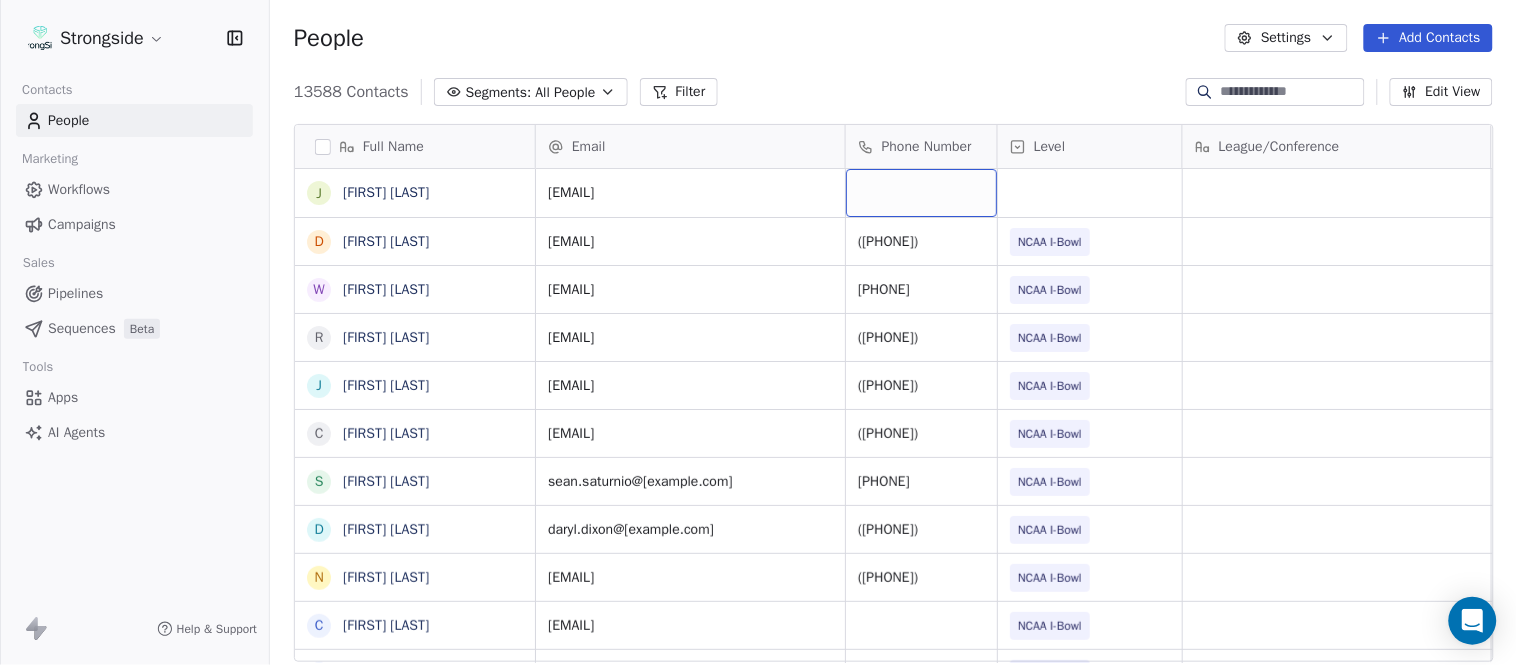 click at bounding box center (921, 193) 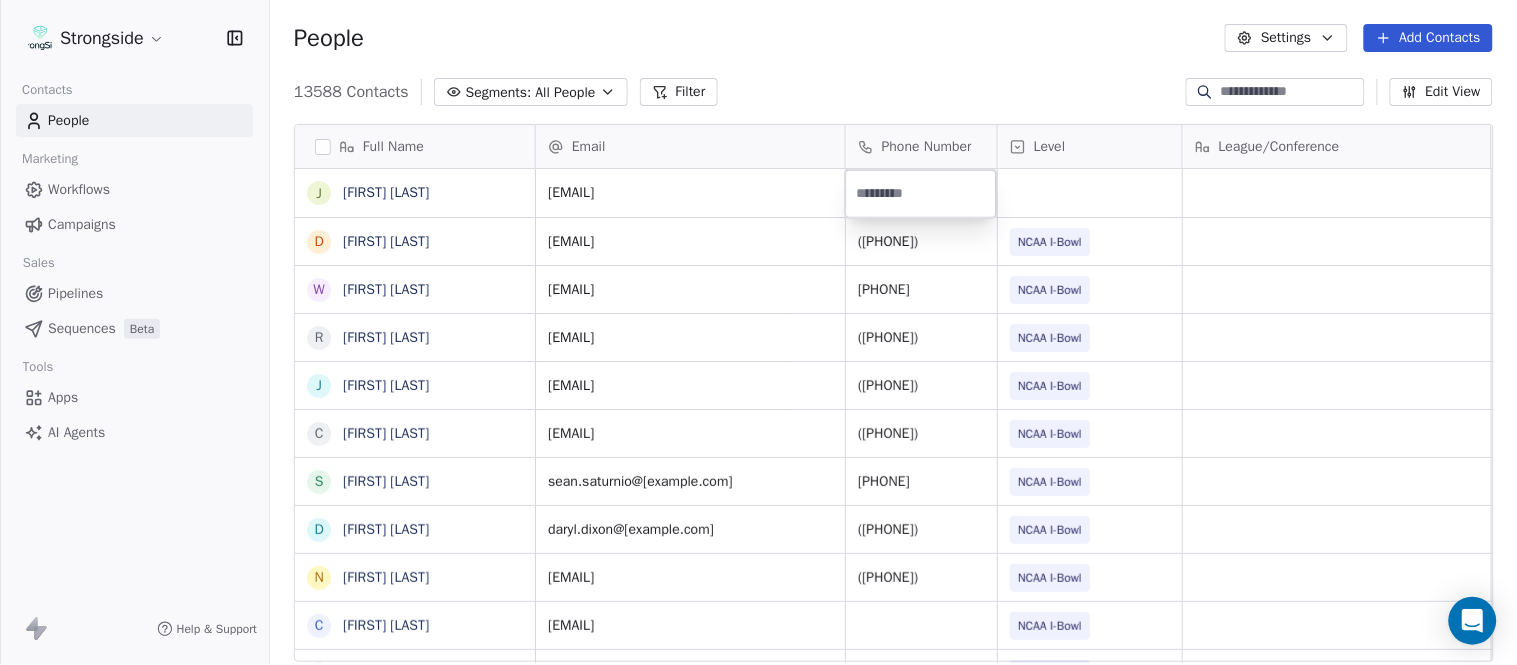 type on "**********" 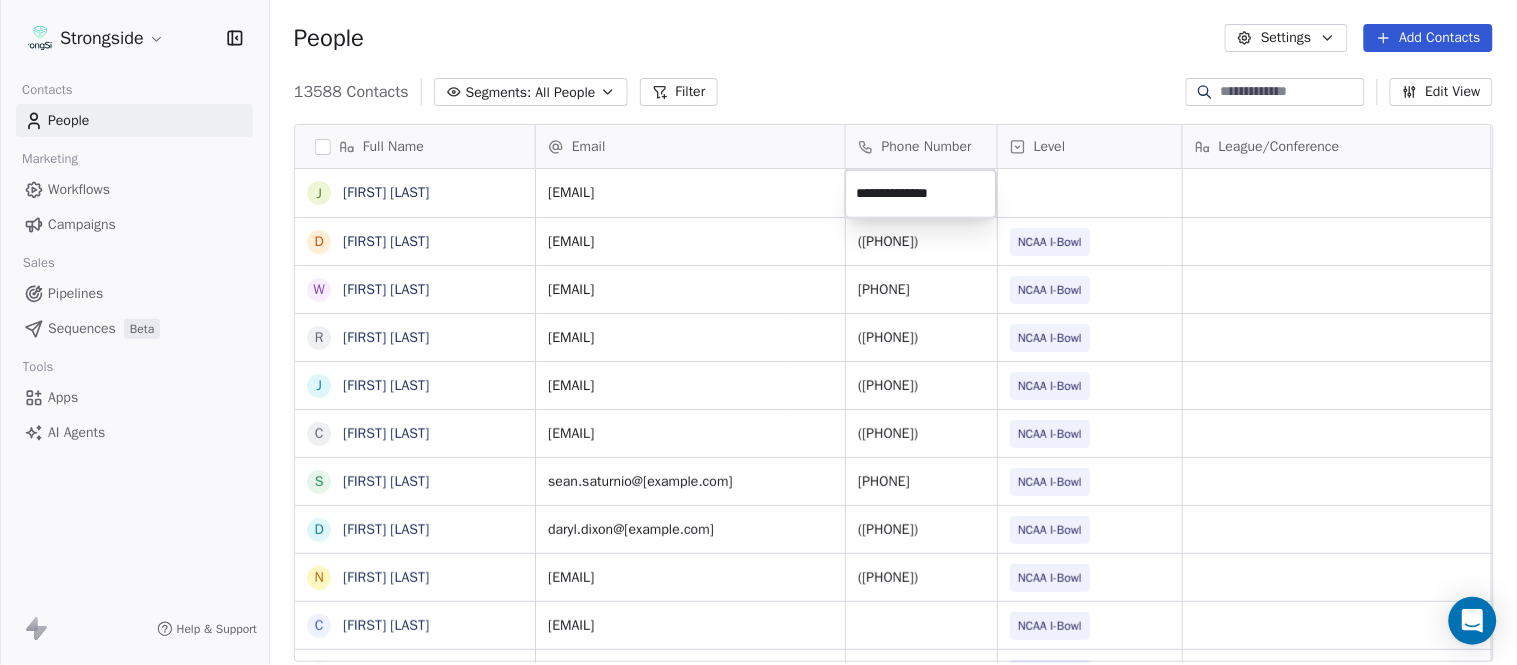 click on "Strongside Contacts People Marketing Workflows Campaigns Sales Pipelines Sequences Beta Tools Apps AI Agents Help & Support People Settings  Add Contacts 13588 Contacts Segments: All People Filter  Edit View Tag Add to Sequence Export Full Name J [LAST] D [LAST] W [LAST] R [LAST] J [LAST] C [LAST] S [LAST] D [LAST] N [LAST] C [LAST] C [LAST] C [LAST] J [LAST] Z [LAST] E [LAST] T [LAST] J [LAST] T [LAST] L [LAST] T [LAST] C [LAST] C [LAST] B [LAST] J [LAST] A [LAST] T [LAST] N [LAST] S [LAST] T [LAST] B [LAST] Email Phone Number Level League/Conference Organization Job Title Tags Created Date BST [EMAIL] Aug 04, 2025 08:54 PM [EMAIL] [PHONE] NCAA I-Bowl SYRACUSE UNIVERSITY Office Coord Aug 04, 2025 08:53 PM [EMAIL] [PHONE] NCAA I-Bowl SYRACUSE UNIVERSITY" at bounding box center (758, 332) 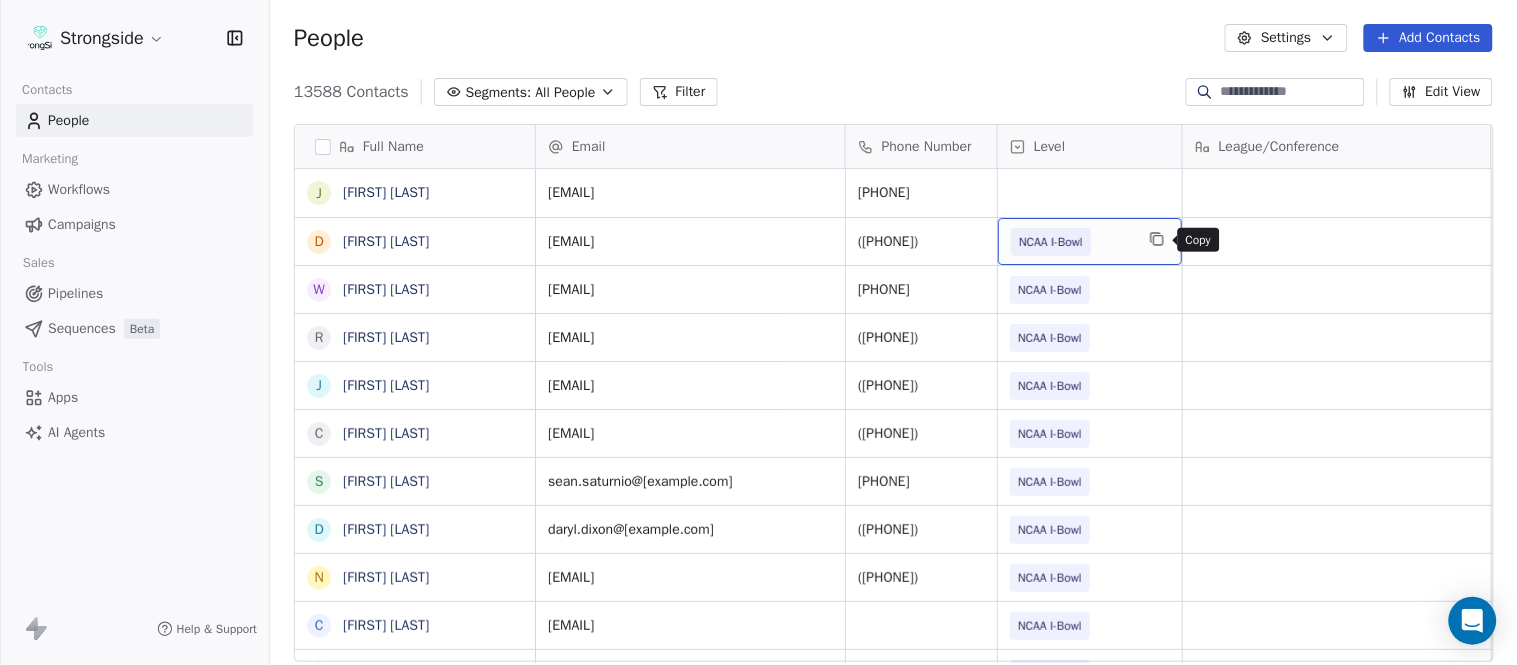click 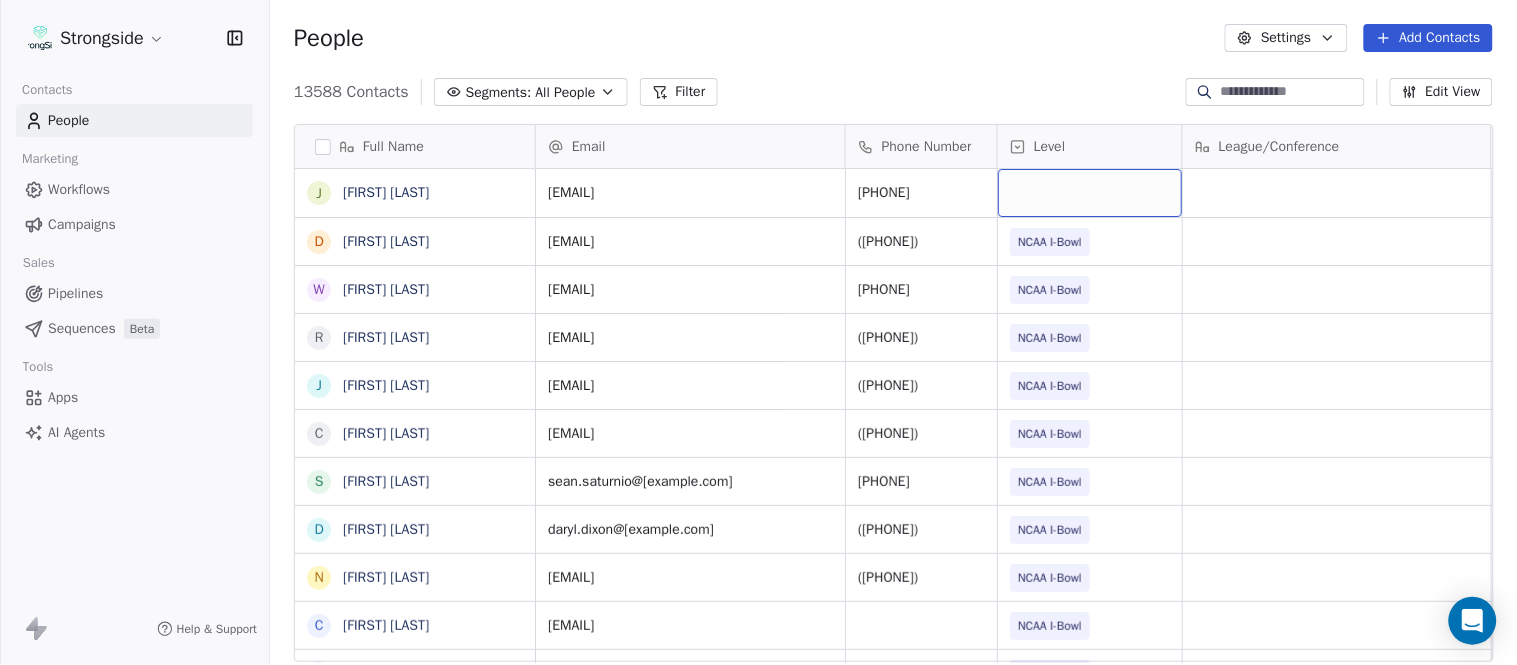 click at bounding box center (1090, 193) 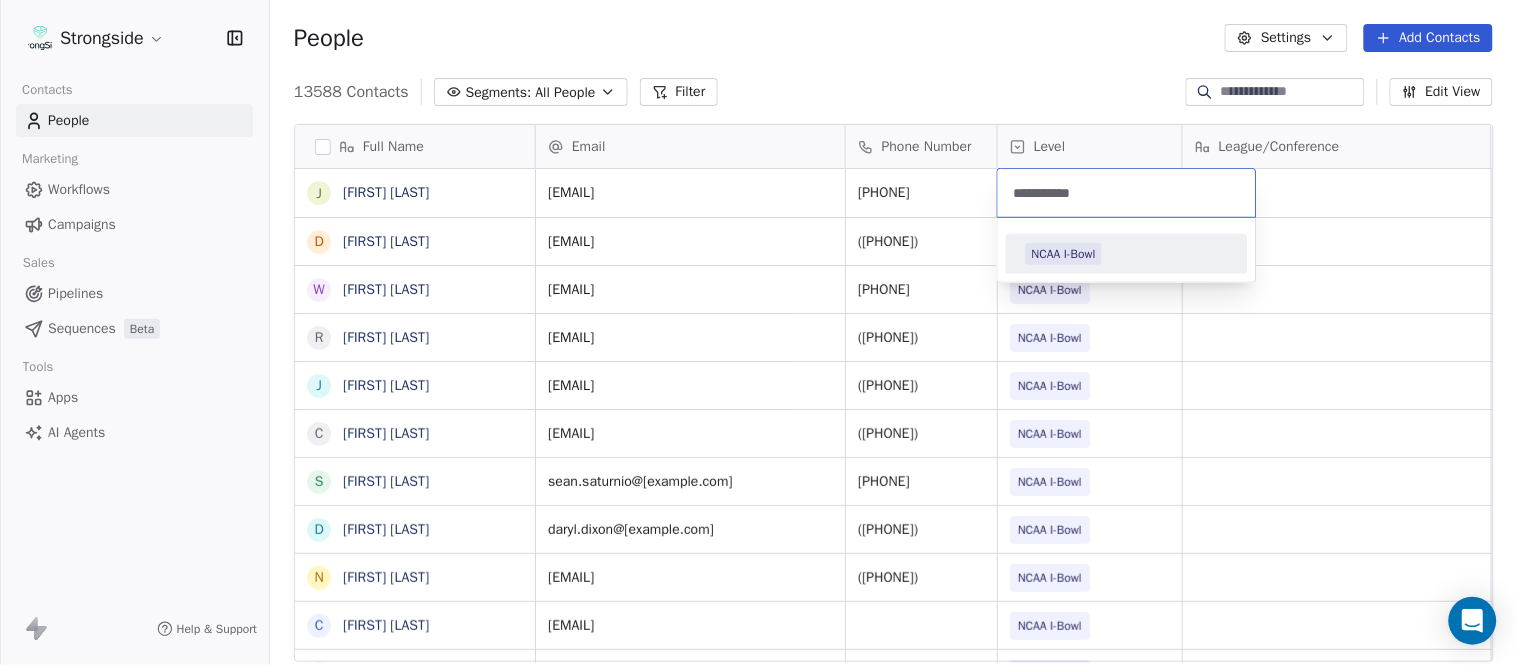 type on "**********" 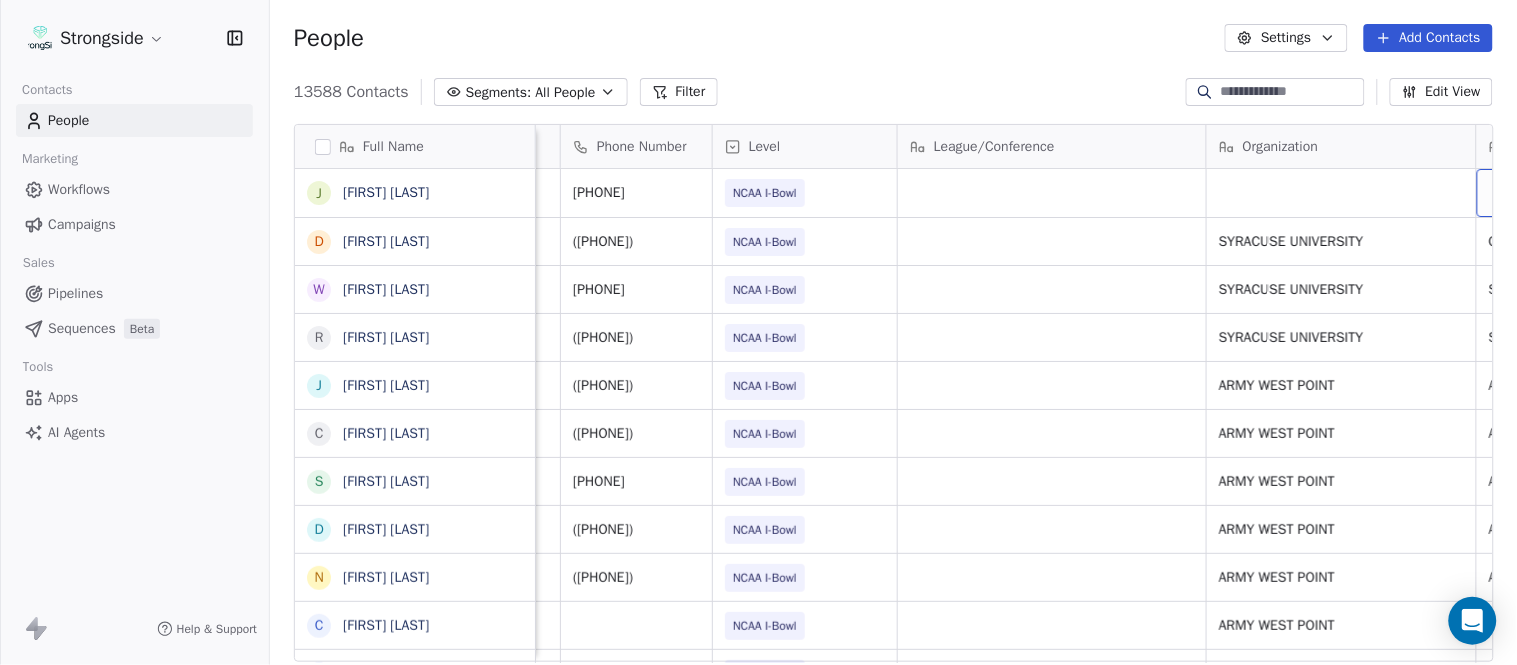 scroll, scrollTop: 0, scrollLeft: 553, axis: horizontal 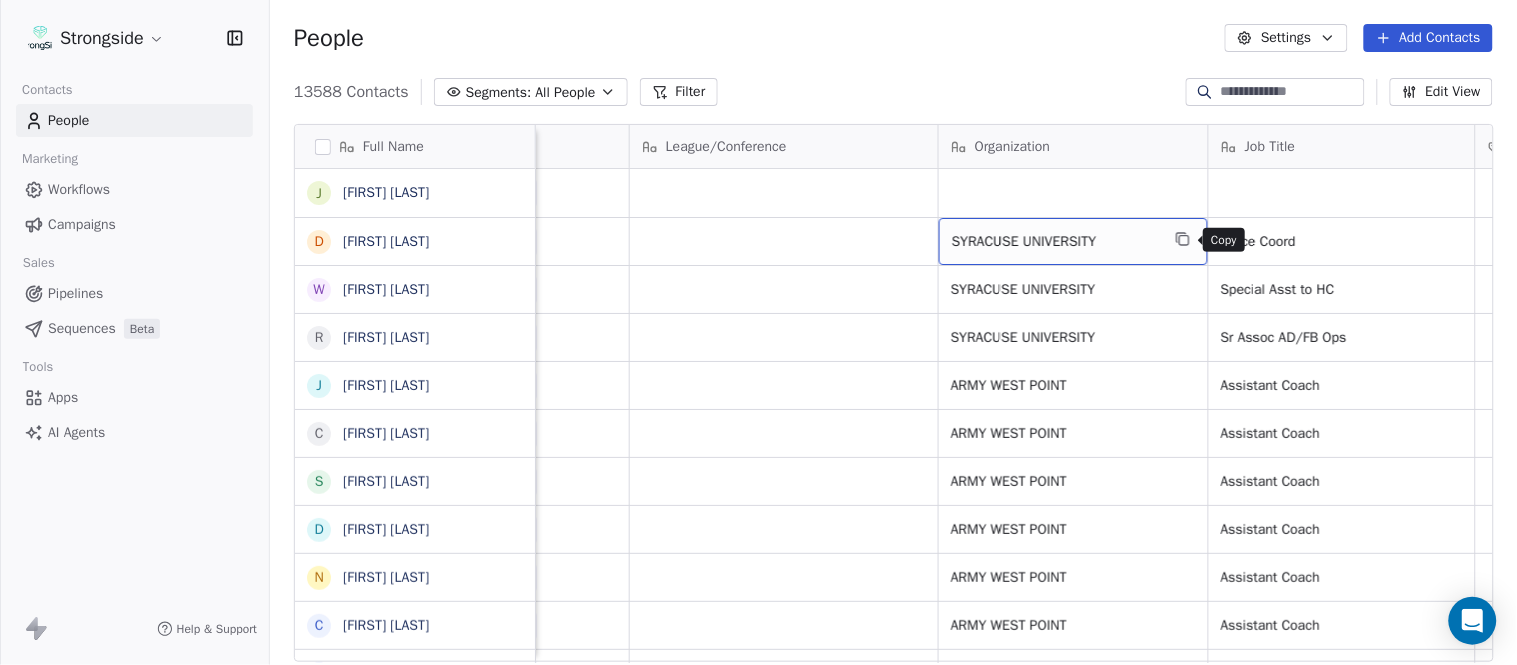 click 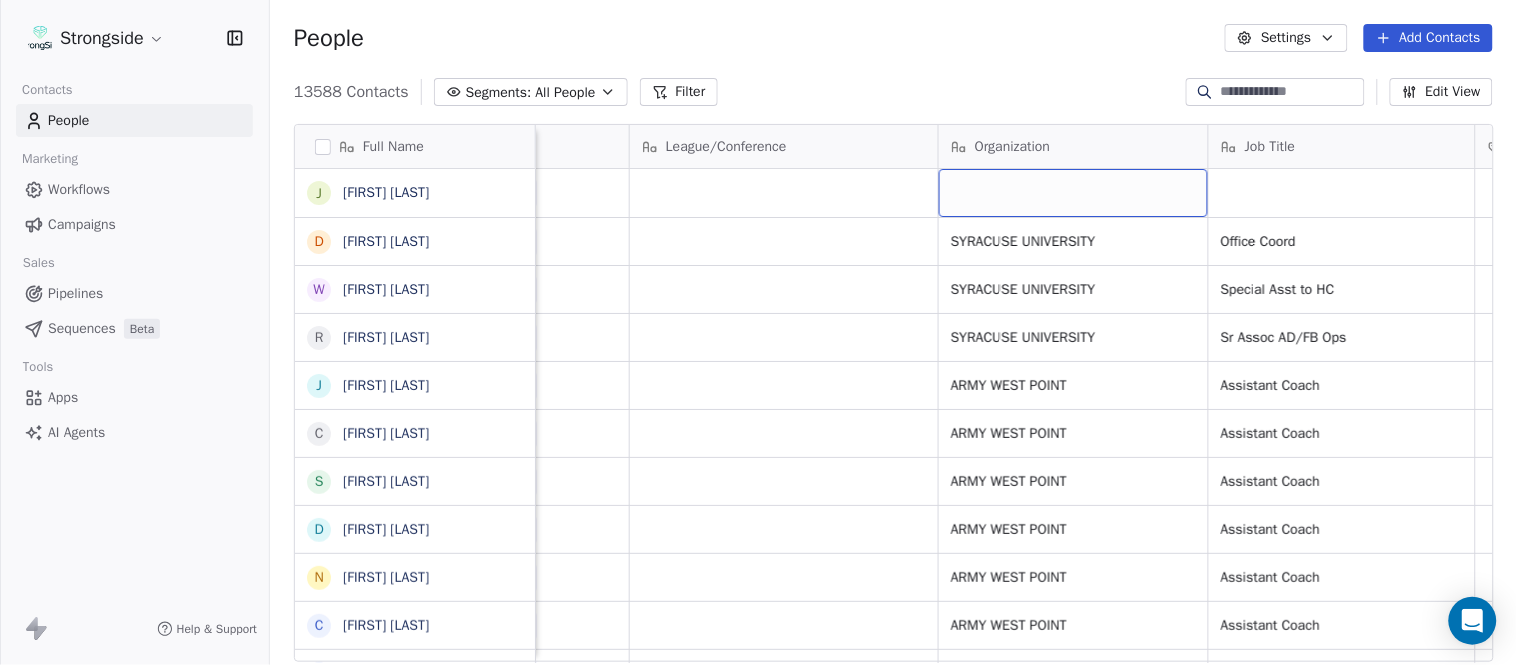 click at bounding box center (1073, 193) 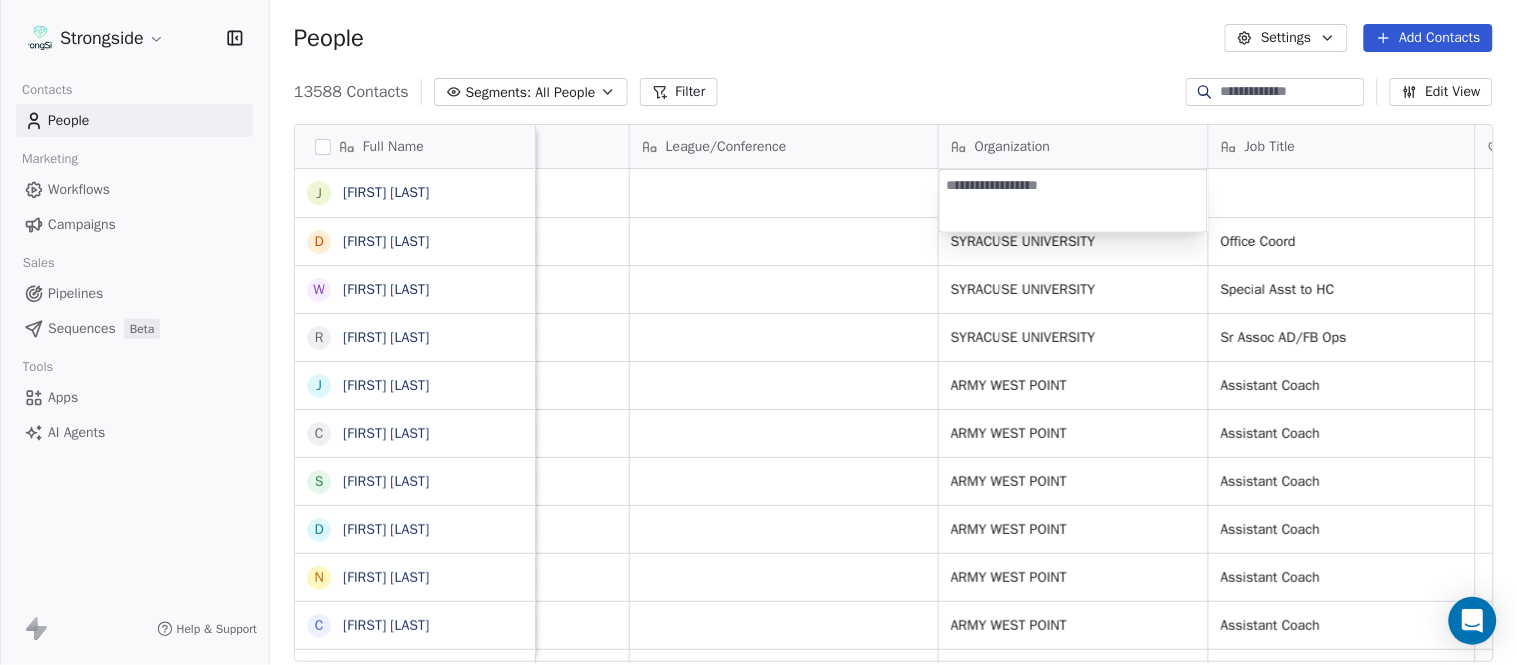 type on "**********" 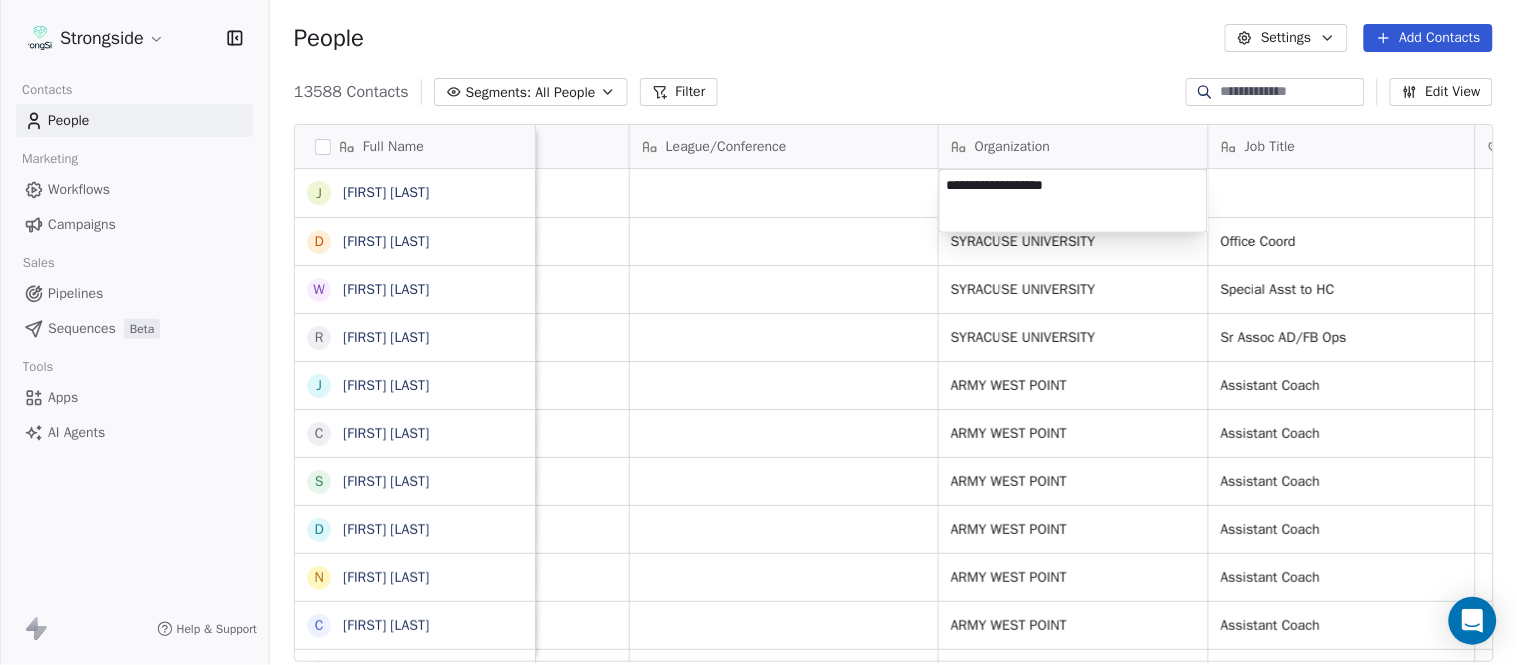 click on "Strongside Contacts People Marketing Workflows Campaigns Sales Pipelines Sequences Beta Tools Apps AI Agents Help & Support People Settings  Add Contacts 13588 Contacts Segments: All People Filter  Edit View Tag Add to Sequence Export Full Name J [FIRST] [LAST] D [FIRST] [LAST] W [FIRST] [LAST] R [FIRST] [LAST] J [FIRST] [LAST] C [FIRST] [LAST] S [FIRST] [LAST] D [FIRST] [LAST] N [FIRST] [LAST] C [FIRST] [LAST] C [FIRST] [LAST] J [FIRST] [LAST] J [FIRST] [LAST] Z [FIRST] [LAST] E [FIRST] [LAST] T [FIRST] [LAST] J [FIRST] [LAST] T [FIRST] [LAST] L [FIRST] [LAST] T [FIRST] [LAST] C [FIRST] [LAST] C [FIRST] [LAST] B [FIRST] [LAST] J [FIRST] [LAST] A [FIRST] [LAST] T [FIRST] [LAST] N [FIRST] [LAST] S [FIRST] [LAST] T [FIRST] [LAST] B [FIRST] [LAST] Email Phone Number Level League/Conference Organization Job Title Tags Created Date BST Status Priority jwildhac@syr.edu [PHONE] NCAA I-Bowl Aug 04, 2025 08:54 PM deebert@syr.edu [PHONE] NCAA I-Bowl SYRACUSE UNIVERSITY Office Coord Aug 04, 2025 08:53 PM wohicks@syr.edu SID" at bounding box center (758, 332) 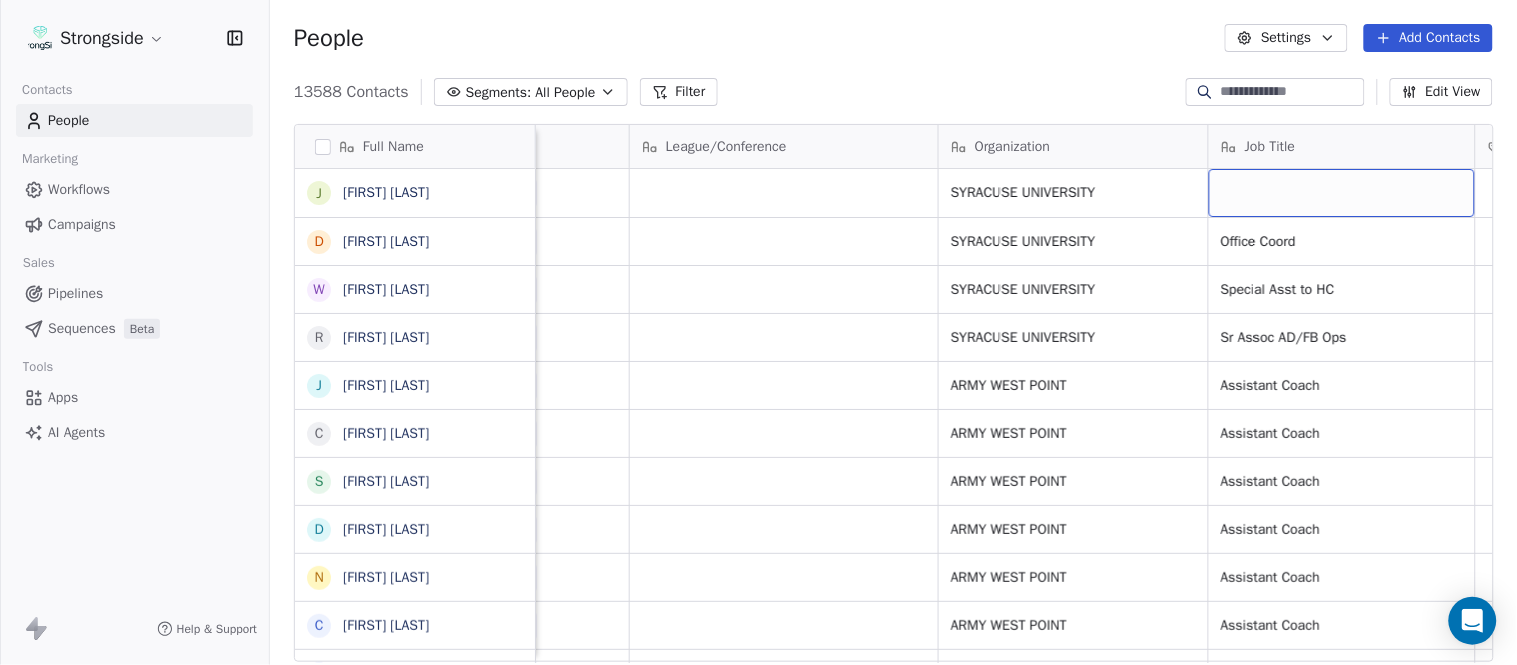 click at bounding box center (1342, 193) 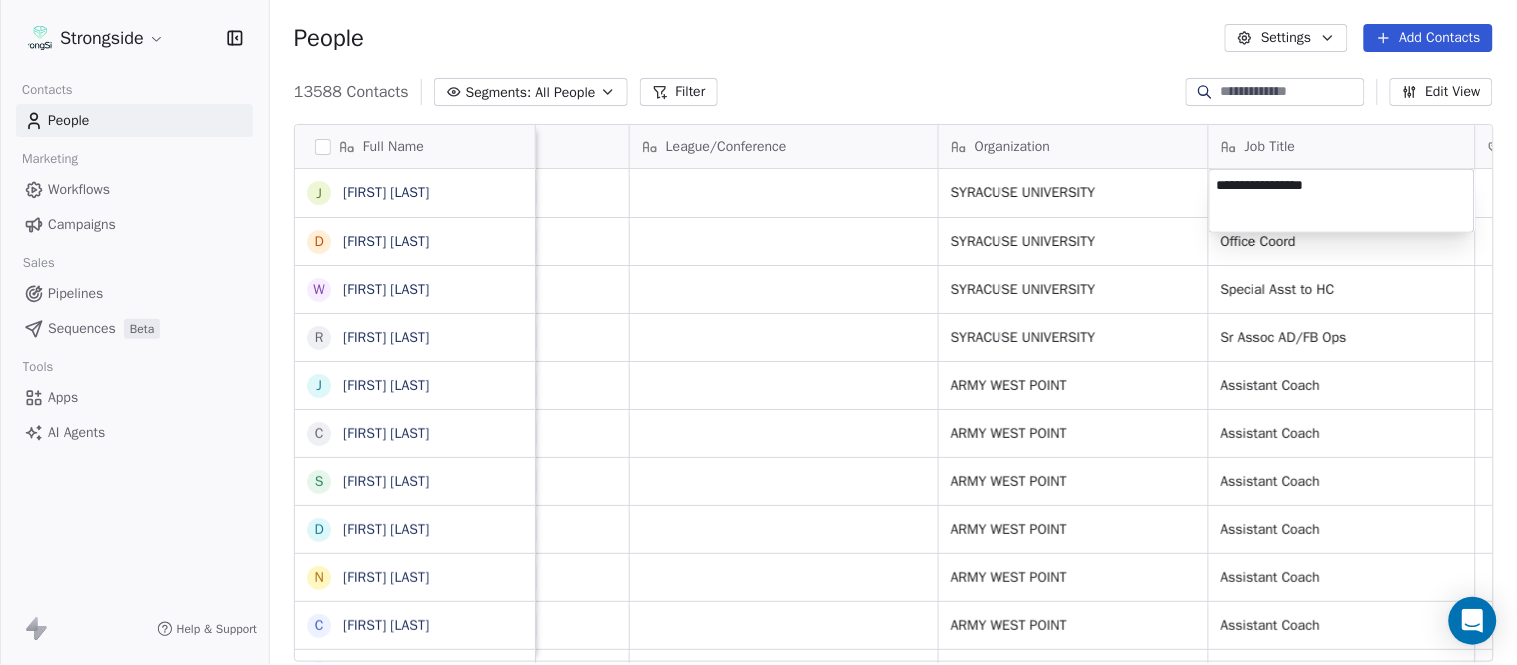 click on "Strongside Contacts People Marketing Workflows Campaigns Sales Pipelines Sequences Beta Tools Apps AI Agents Help & Support People Settings  Add Contacts 13588 Contacts Segments: All People Filter  Edit View Tag Add to Sequence Export Full Name J [FIRST] [LAST] D [FIRST] [LAST] W [FIRST] [LAST] R [FIRST] [LAST] J [FIRST] [LAST] C [FIRST] [LAST] S [FIRST] [LAST] D [FIRST] [LAST] N [FIRST] [LAST] C [FIRST] [LAST] C [FIRST] [LAST] C [FIRST] [LAST] J [FIRST] [LAST] J [FIRST] [LAST] Z [FIRST] [LAST] E [FIRST] [LAST] T [FIRST] [LAST] J [FIRST] [LAST] T [FIRST] [LAST] L [FIRST] [LAST] T [FIRST] [LAST] C [FIRST] [LAST] C [FIRST] [LAST] B [FIRST] [LAST] J [FIRST] [LAST] A [FIRST] [LAST] T [FIRST] [LAST] N [FIRST] [LAST] S [FIRST] [LAST] T [FIRST] [LAST] B [FIRST] [LAST] Email Phone Number Level League/Conference Organization Job Title Tags Created Date BST Status Priority jwildhac@[example.com] ([PHONE]) NCAA I-Bowl SYRACUSE UNIVERSITY Aug 04, 2025 08:54 PM deebert@[example.com] ([PHONE]) NCAA I-Bowl SYRACUSE UNIVERSITY Office Coord Aug 04, 2025 08:53 PM" at bounding box center (758, 332) 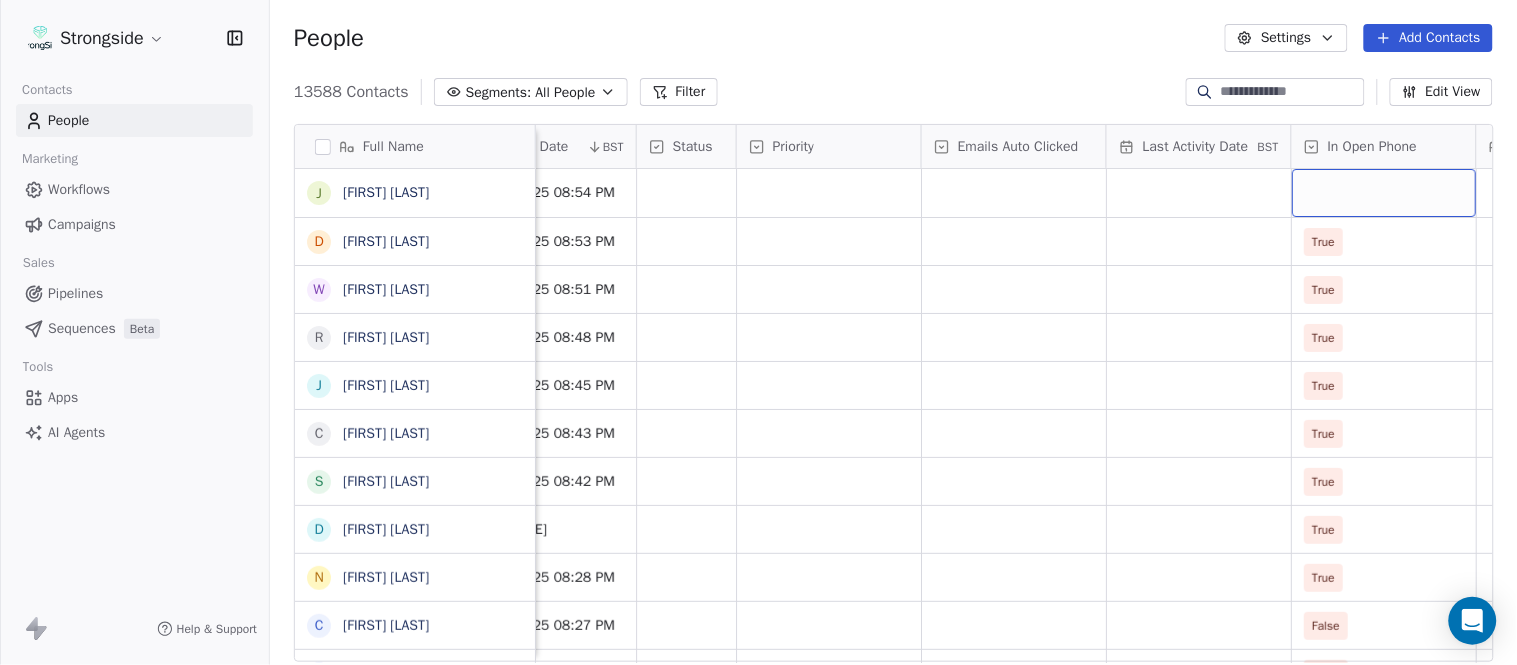 scroll, scrollTop: 0, scrollLeft: 1863, axis: horizontal 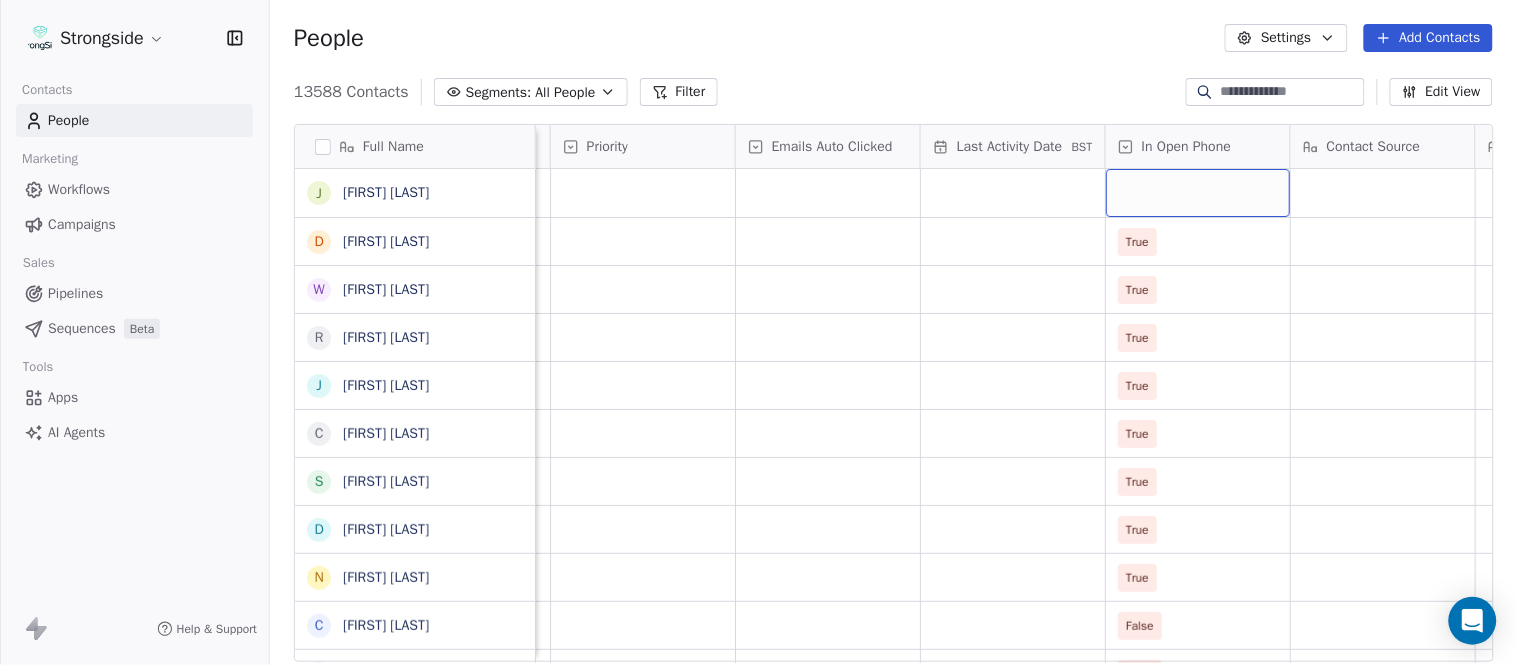 click at bounding box center (1198, 193) 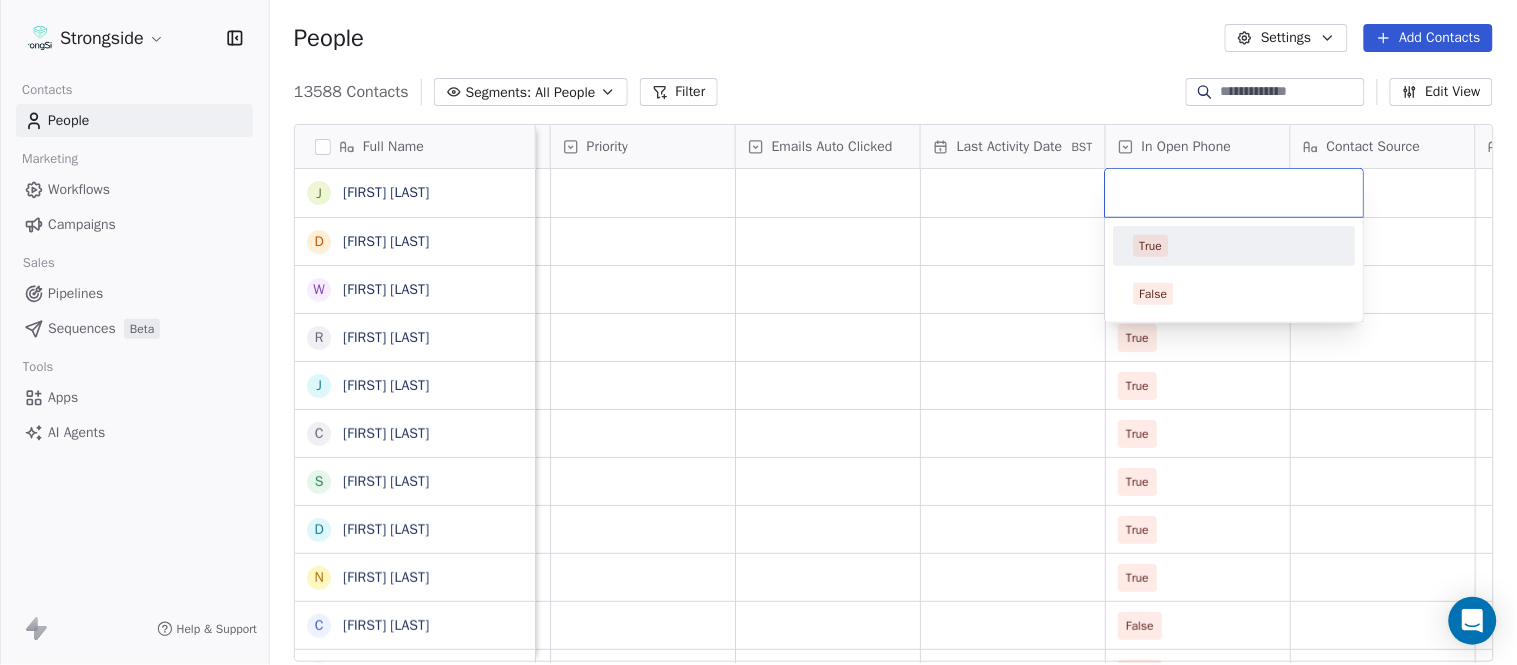click on "True" at bounding box center [1235, 246] 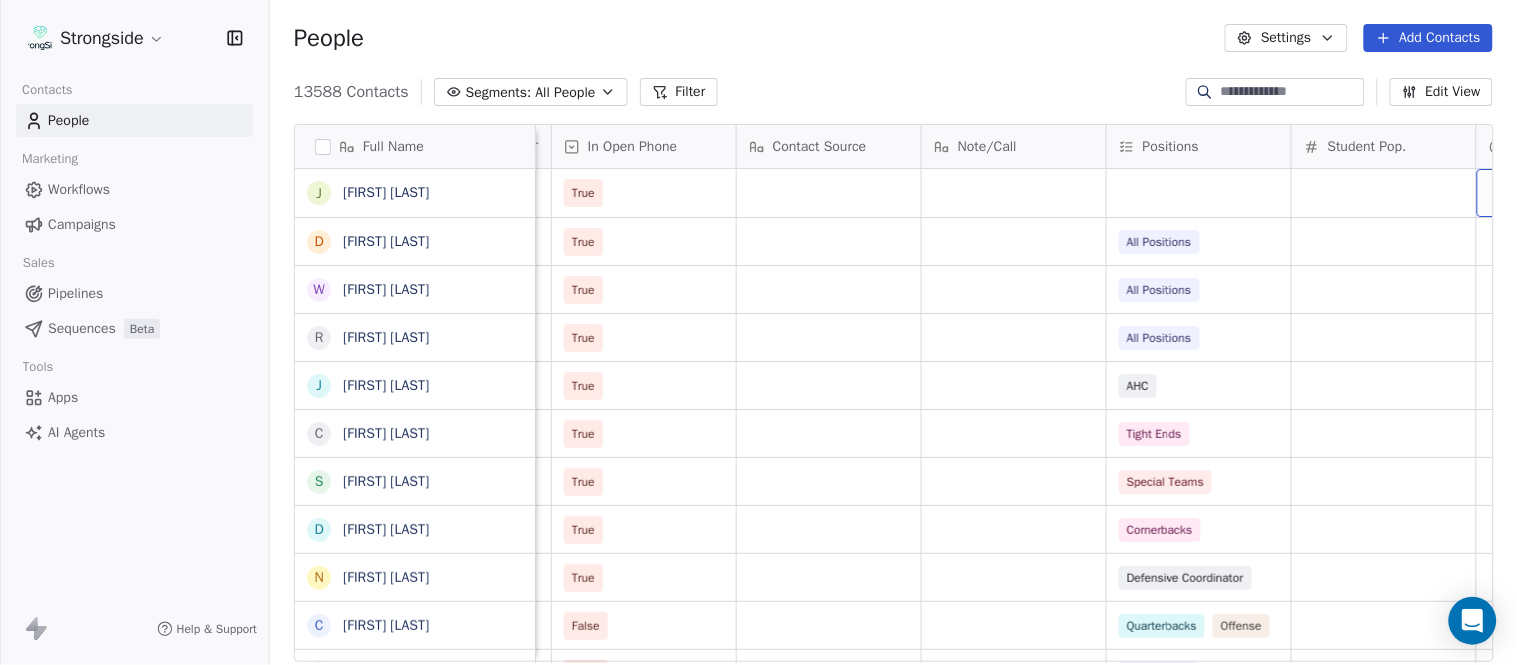 scroll, scrollTop: 0, scrollLeft: 2603, axis: horizontal 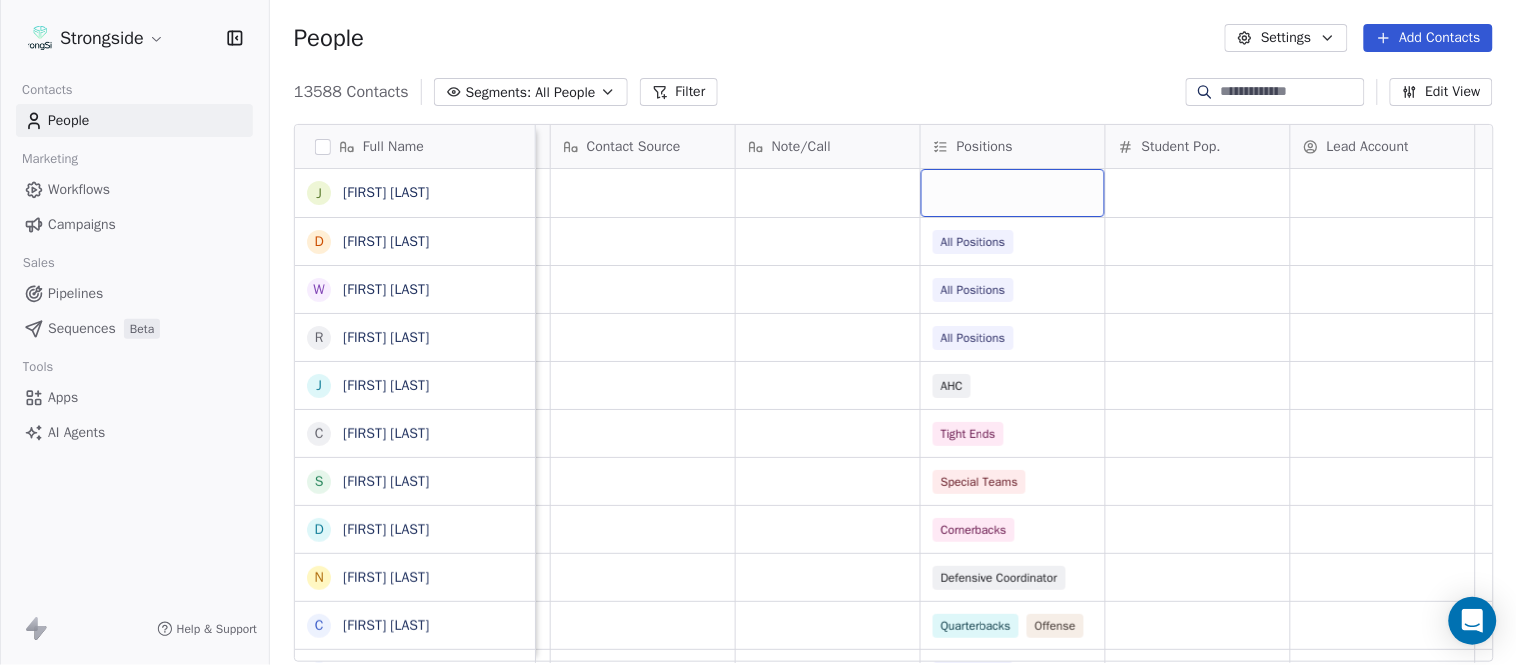 click at bounding box center (1013, 193) 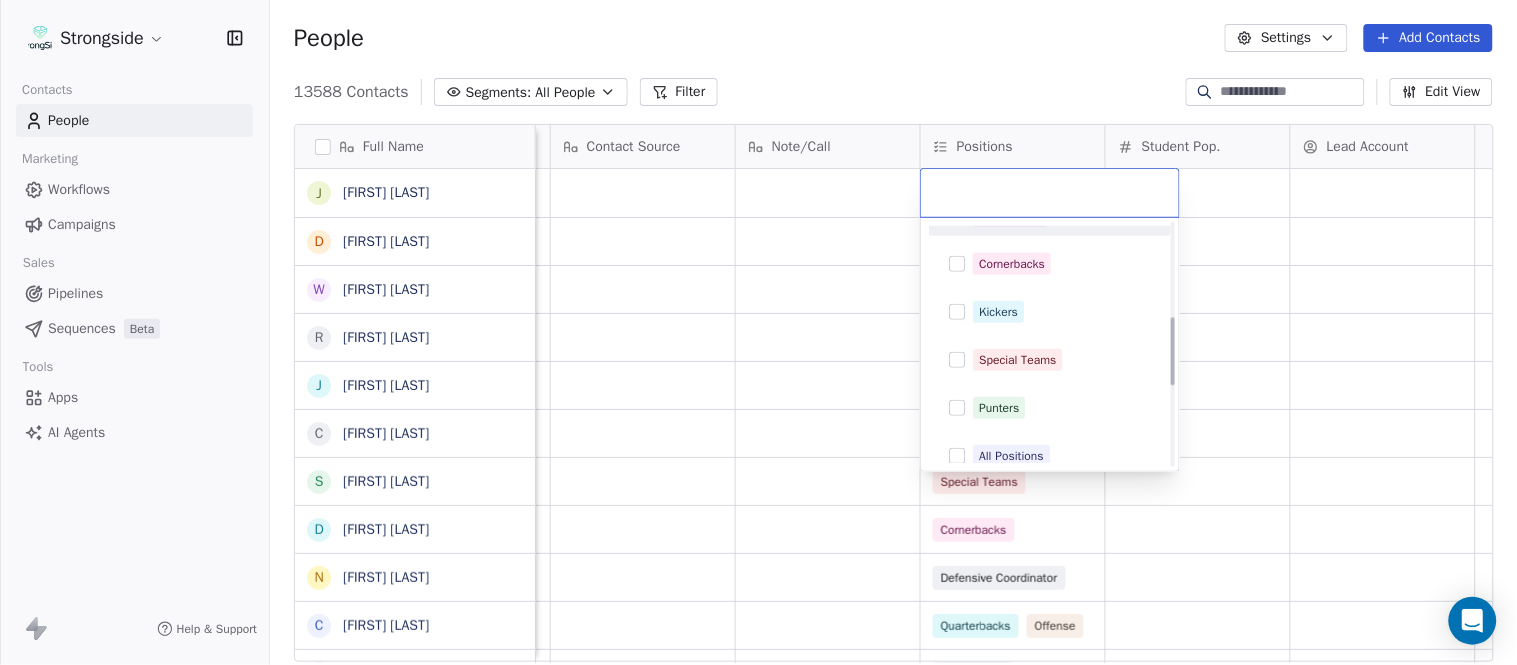 scroll, scrollTop: 333, scrollLeft: 0, axis: vertical 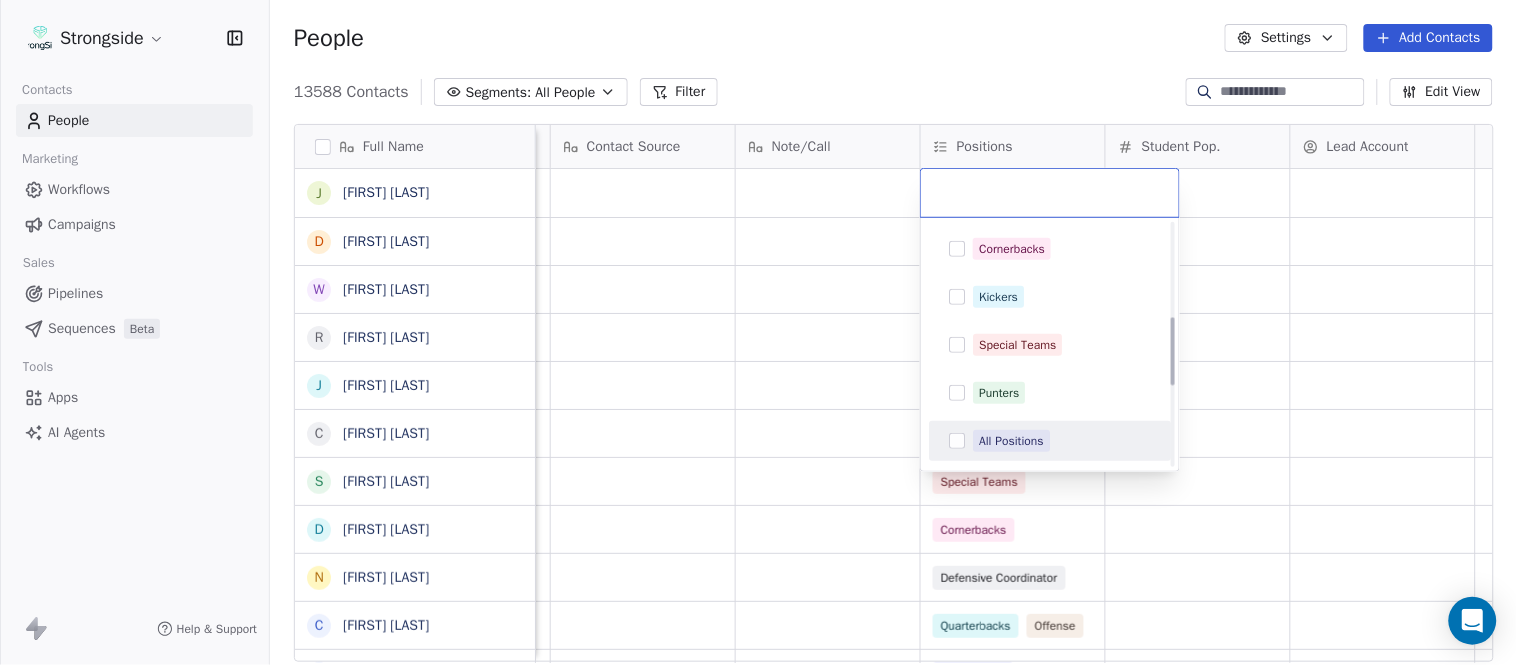 click on "All Positions" at bounding box center (1011, 441) 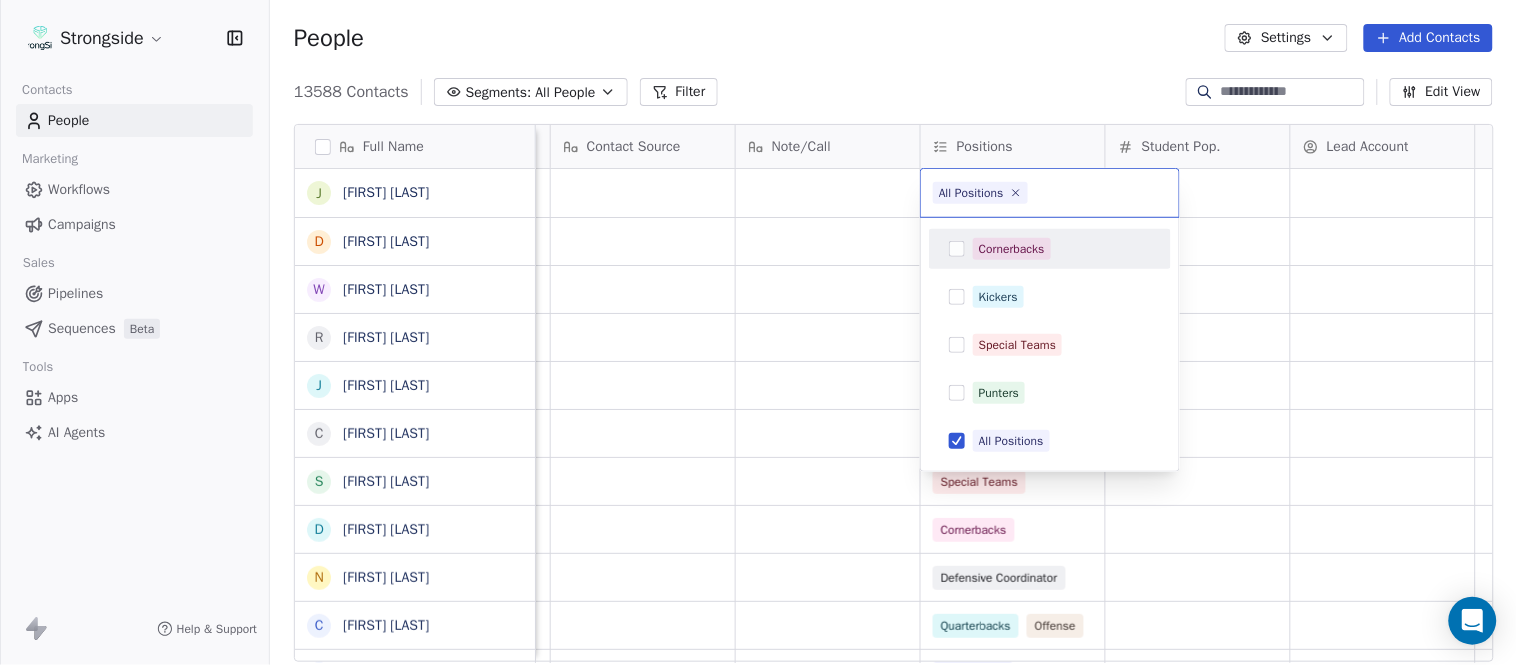 click on "Full Name J [FIRST] [LAST] D [FIRST] [LAST] W [FIRST] [LAST] R [FIRST] [LAST] J [FIRST] [LAST] C [FIRST] [LAST] S [FIRST] [LAST] D [FIRST] [LAST] N [FIRST] [LAST] C [FIRST] [LAST] C [FIRST] [LAST] C [FIRST] [LAST] J [FIRST] [LAST] J [FIRST] [LAST] Z [FIRST] [LAST] E [FIRST] [LAST] T [FIRST] [LAST] J [FIRST] [LAST] T [FIRST] [LAST] L [FIRST] [LAST] T [FIRST] [LAST] C [FIRST] [LAST] C [FIRST] [LAST] B [FIRST] [LAST] J [FIRST] [LAST] A [FIRST] [LAST] T [FIRST] [LAST] N [FIRST] [LAST] S [FIRST] [LAST] T [FIRST] [LAST] B [FIRST] [LAST] Priority Emails Auto Clicked Last Activity Date BST In Open Phone Contact Source Note/Call Positions Student Pop. Lead Account   True   True All Positions   True All Positions   True All Positions   True AHC   True Tight Ends   True Special Teams   True Cornerbacks   True   False Offense" at bounding box center [758, 332] 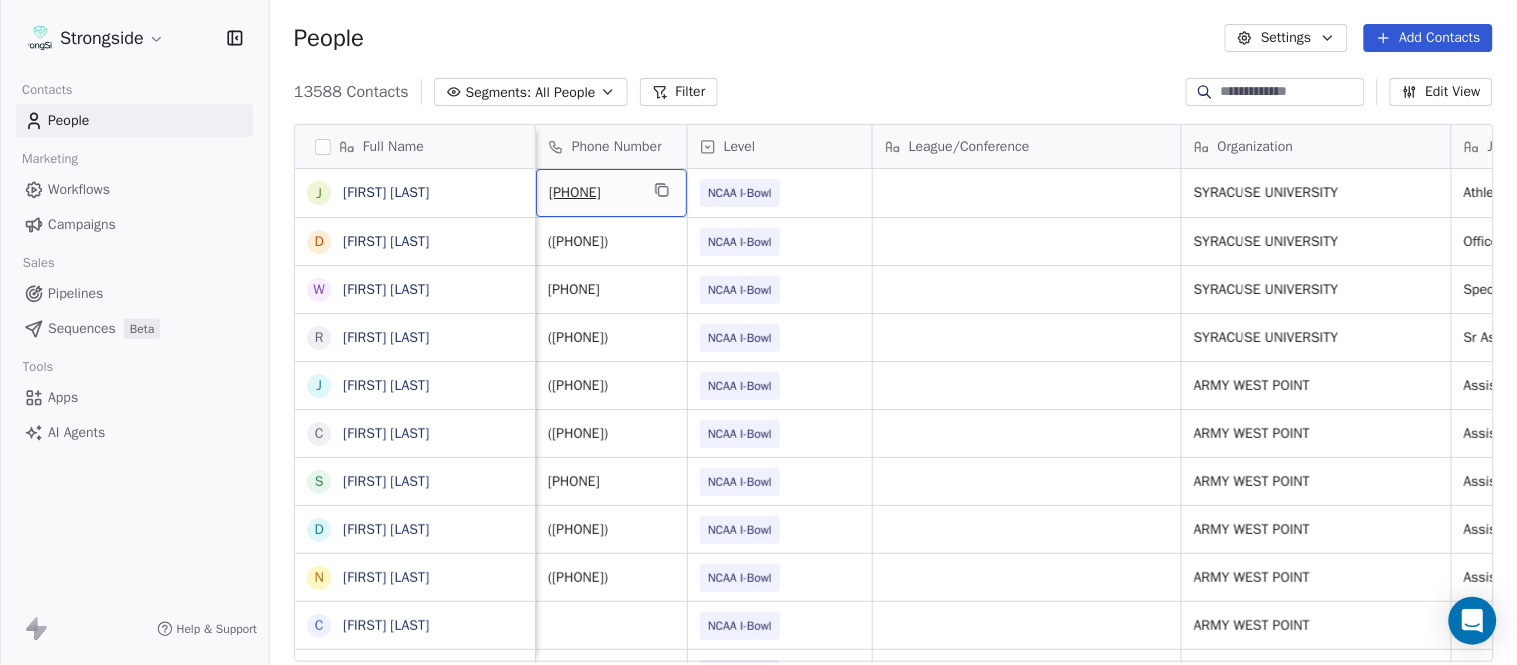scroll, scrollTop: 0, scrollLeft: 0, axis: both 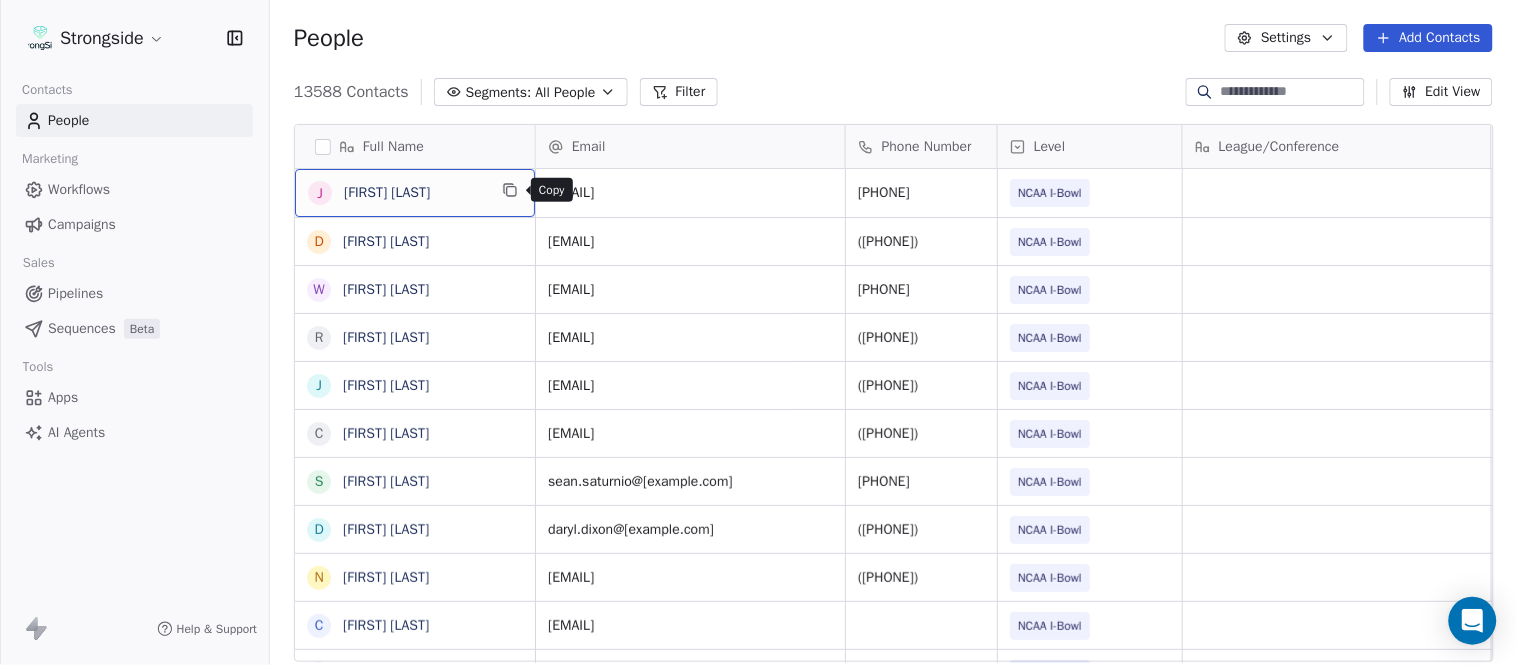 click 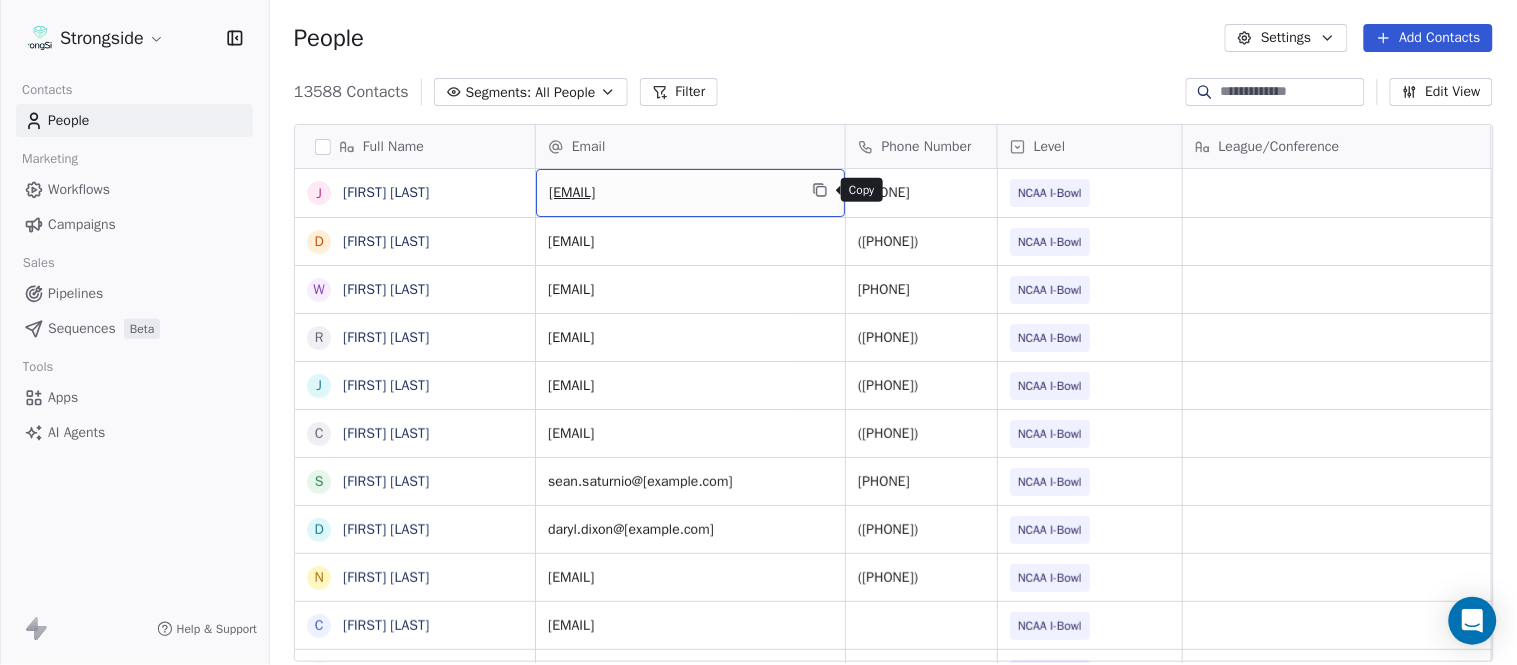 click 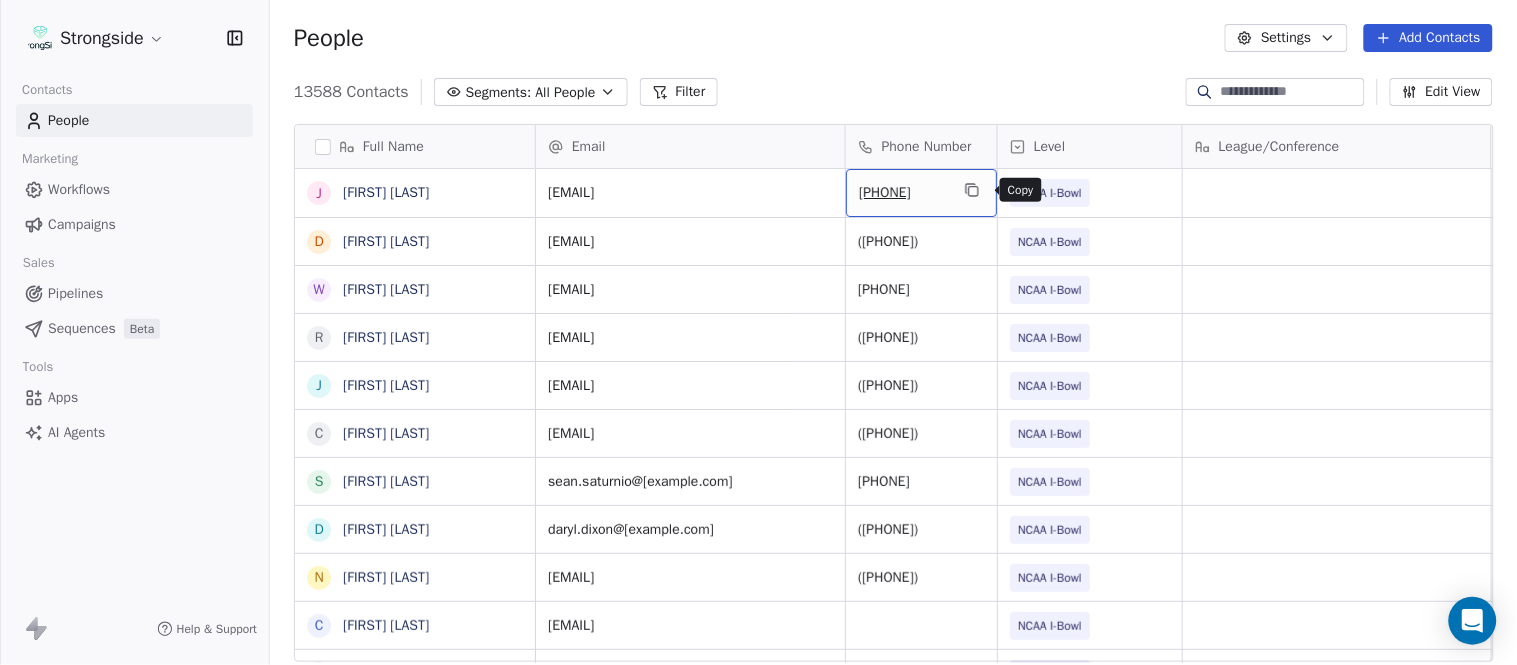 click 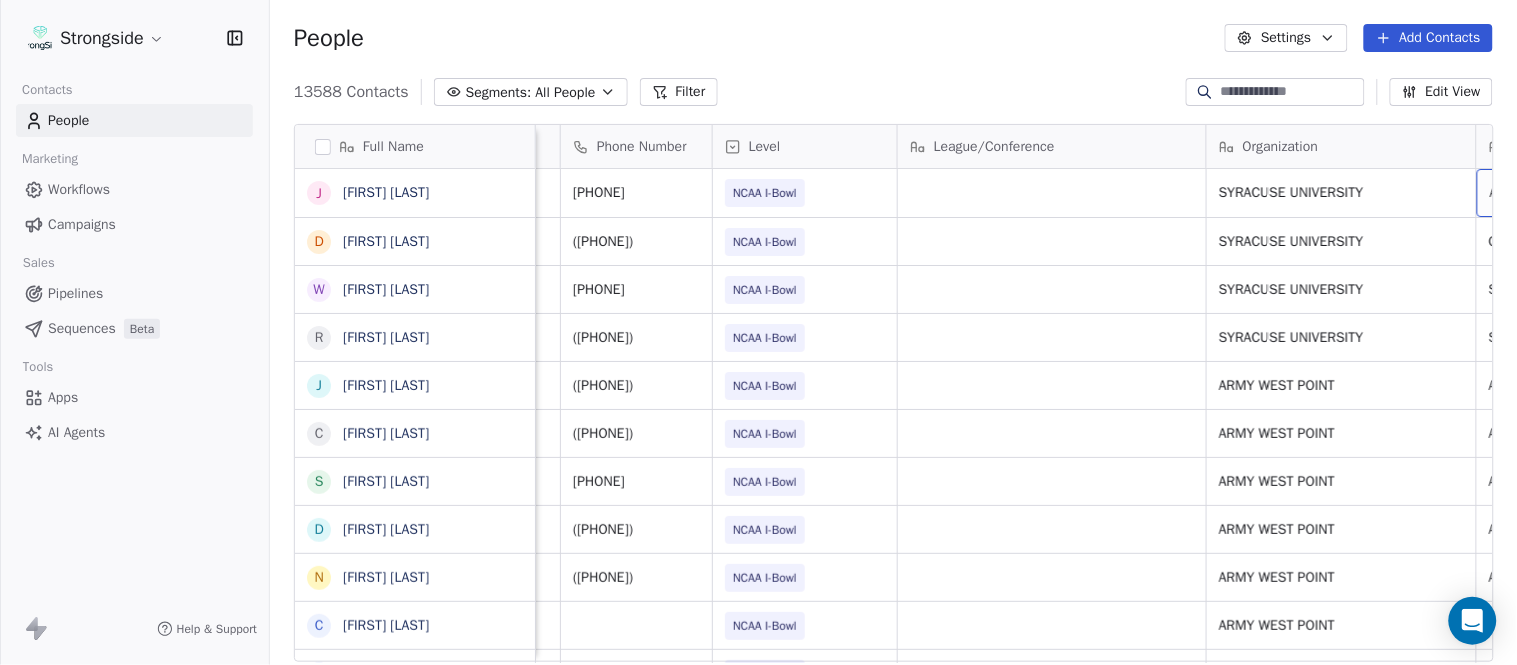 scroll, scrollTop: 0, scrollLeft: 553, axis: horizontal 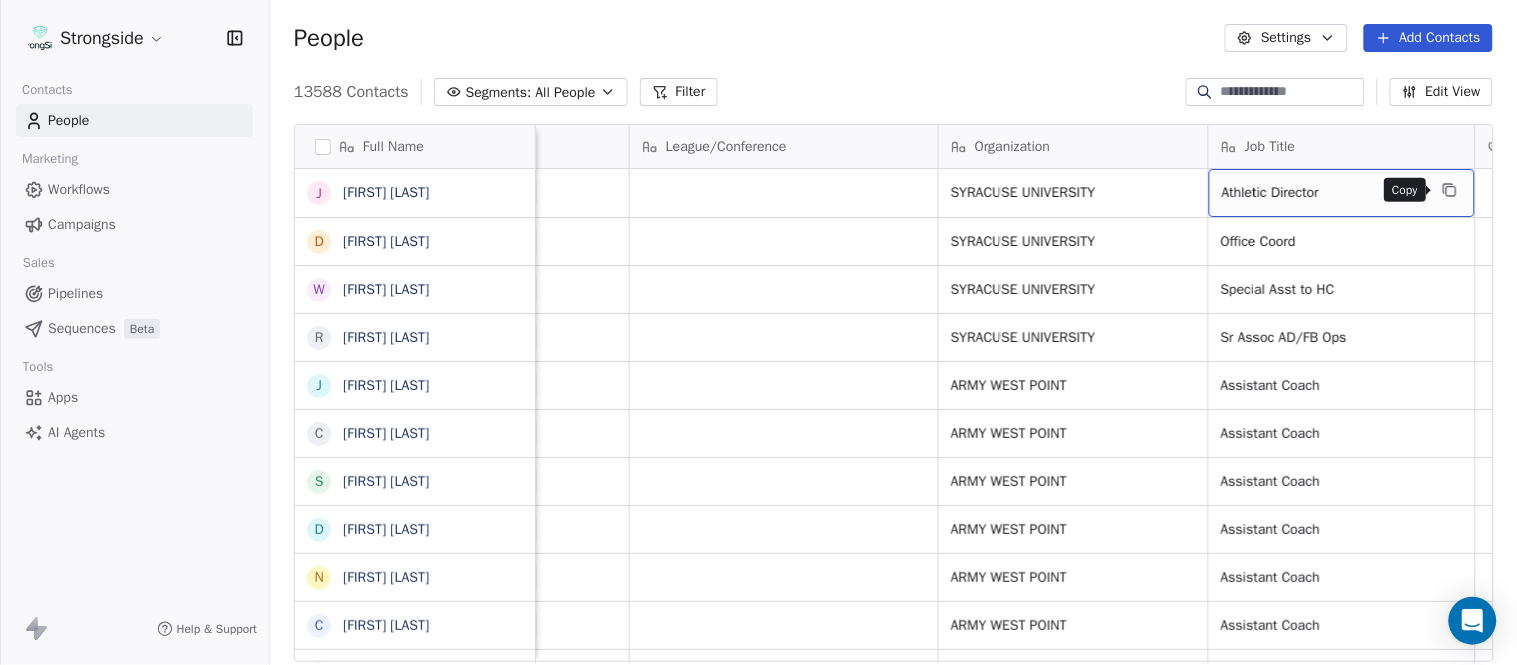 click 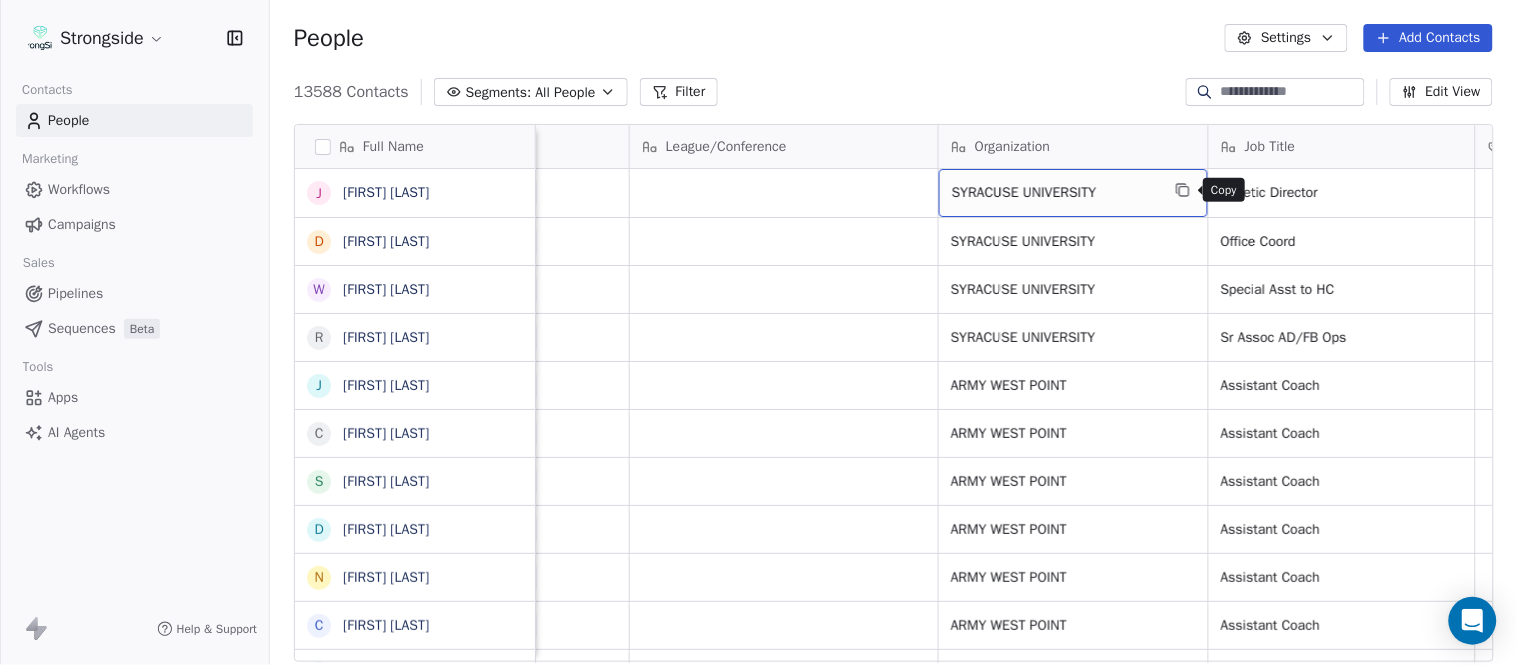 click 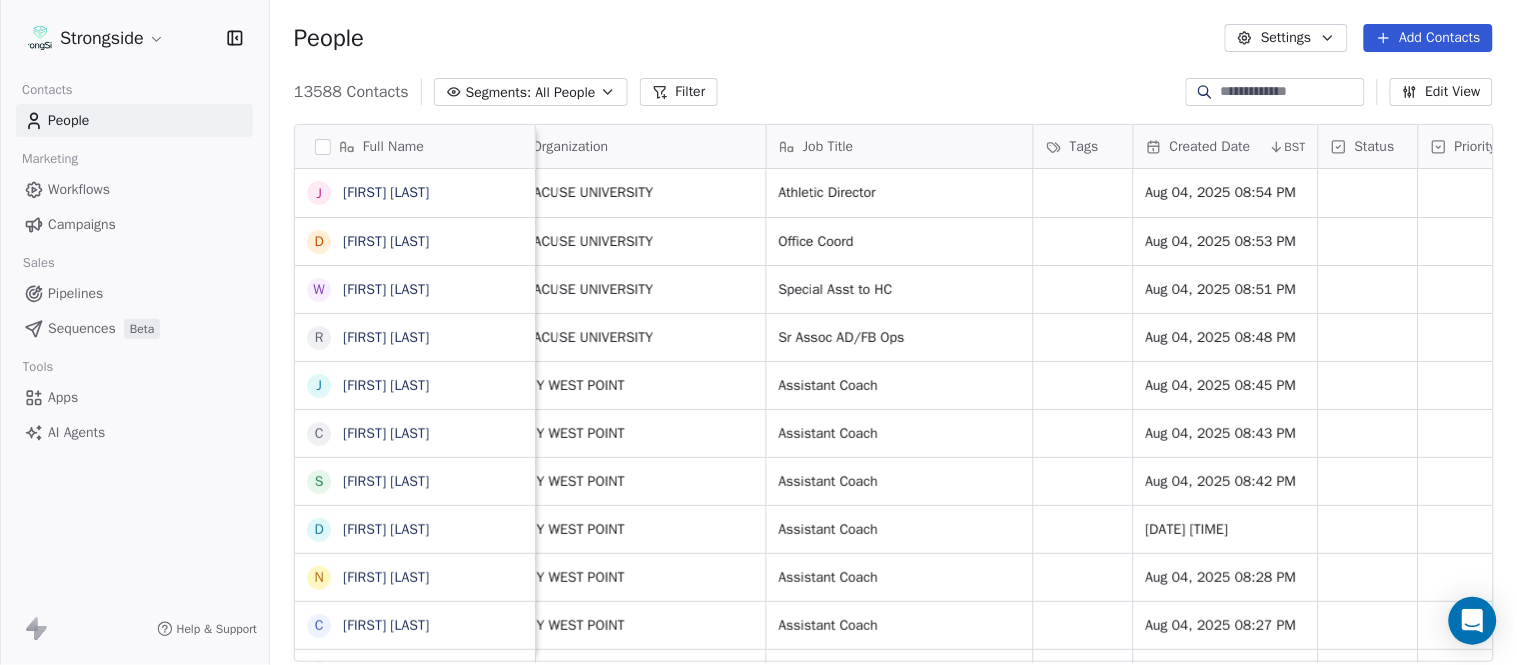 scroll, scrollTop: 0, scrollLeft: 0, axis: both 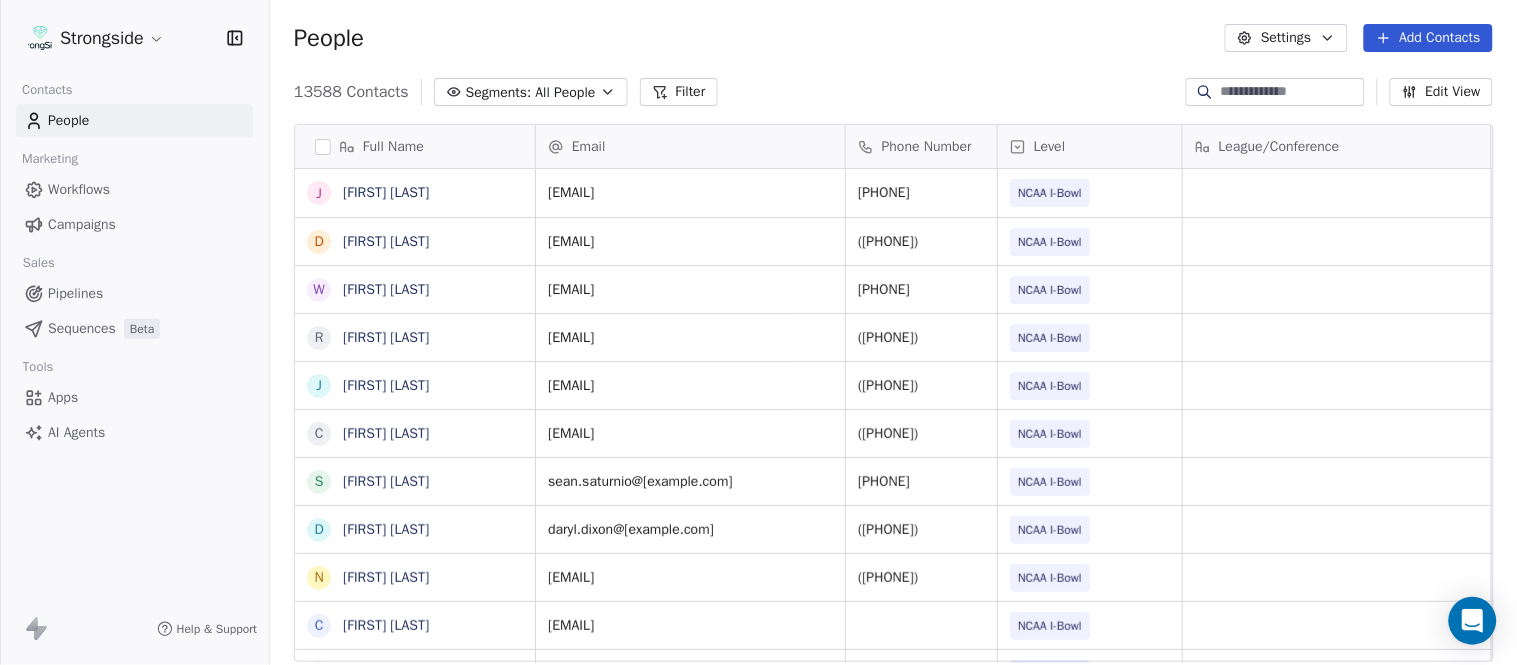 click on "Add Contacts" at bounding box center [1428, 38] 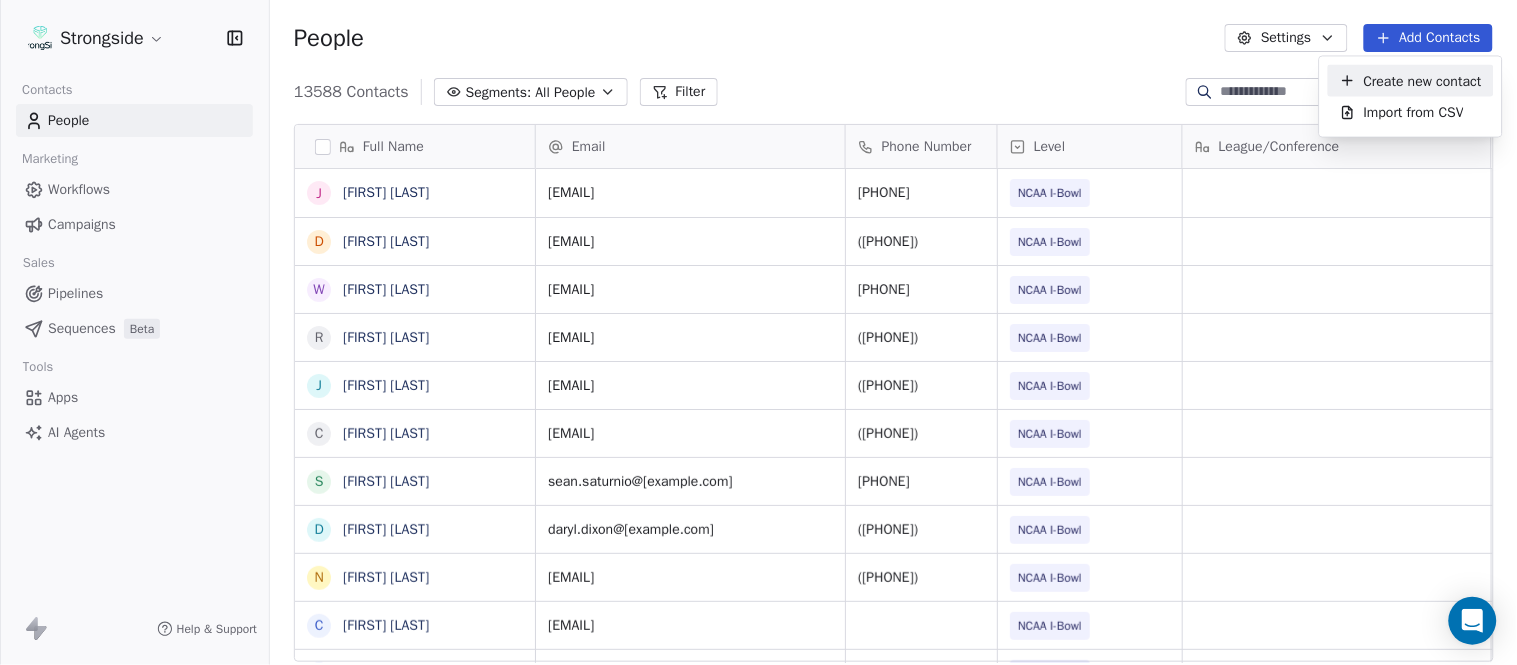 click on "Create new contact" at bounding box center (1423, 80) 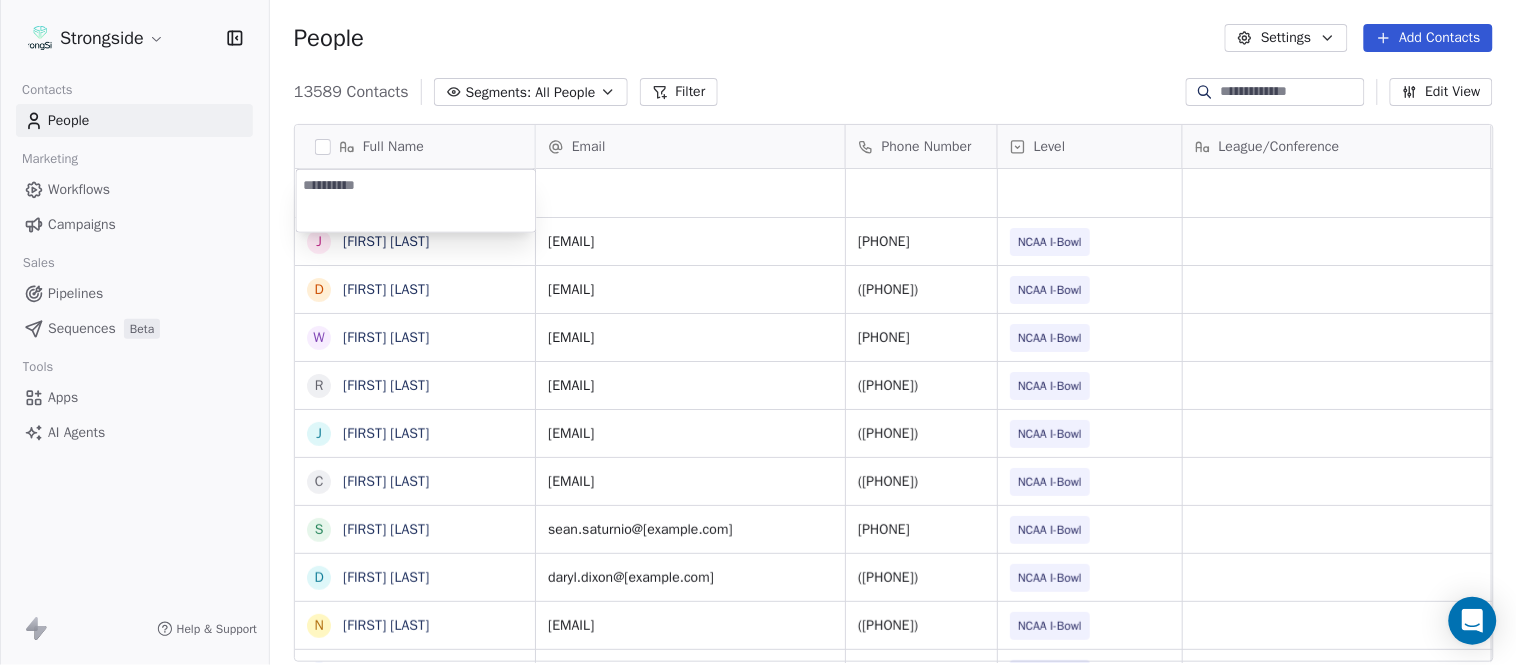 type on "**********" 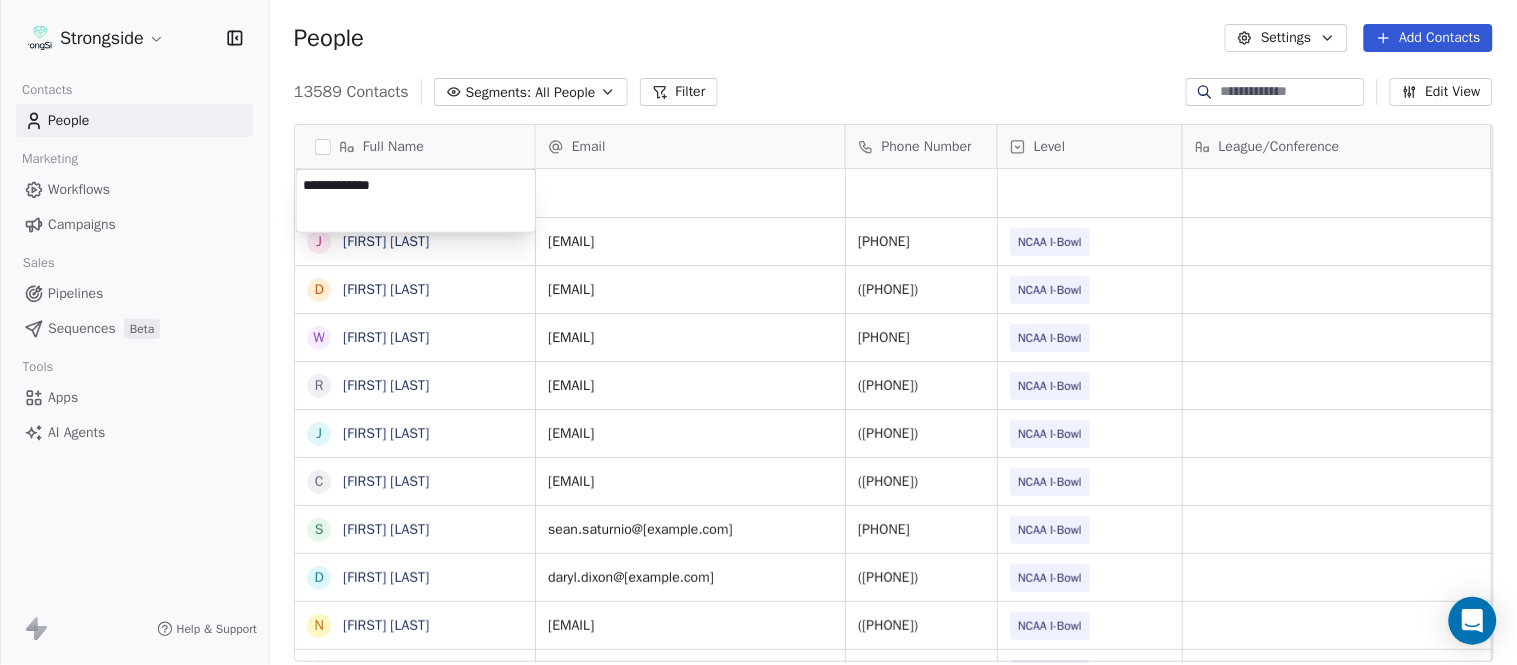 click on "Strongside Contacts People Marketing Workflows Campaigns Sales Pipelines Sequences Beta Tools Apps AI Agents Help & Support People Settings Add Contacts 13589 Contacts Segments: All People Filter Edit View Tag Add to Sequence Export Full Name J [FIRST] [LAST] D [FIRST] [LAST] W [FIRST] [LAST] R [FIRST] [LAST] J [FIRST] [LAST] C [FIRST] [LAST] S [FIRST] [LAST] D [FIRST] [LAST] N [FIRST] [LAST] C [FIRST] [LAST] C [FIRST] [LAST] J [FIRST] [LAST] J [FIRST] [LAST] J [FIRST] [LAST] Z [FIRST] [LAST] E [FIRST] [LAST] T [FIRST] [LAST] J [FIRST] [LAST] T [FIRST] [LAST] L [FIRST] [LAST] T [FIRST] [LAST] C [FIRST] [LAST] C [FIRST] [LAST] B [FIRST] [LAST] J [FIRST] [LAST] A [FIRST] [LAST] T [FIRST] [LAST] N [FIRST] [LAST] S [FIRST] [LAST] T [FIRST] [LAST] Email Phone Number Level League/Conference Organization Job Title Tags Created Date BST Aug 04, 2025 08:56 PM [EMAIL] ([PHONE]) NCAA I-Bowl SYRACUSE UNIVERSITY Athletic Director Aug 04, 2025 08:54 PM [EMAIL] ([PHONE]) NCAA I-Bowl SYRACUSE UNIVERSITY Office Coord [EMAIL]" at bounding box center [758, 332] 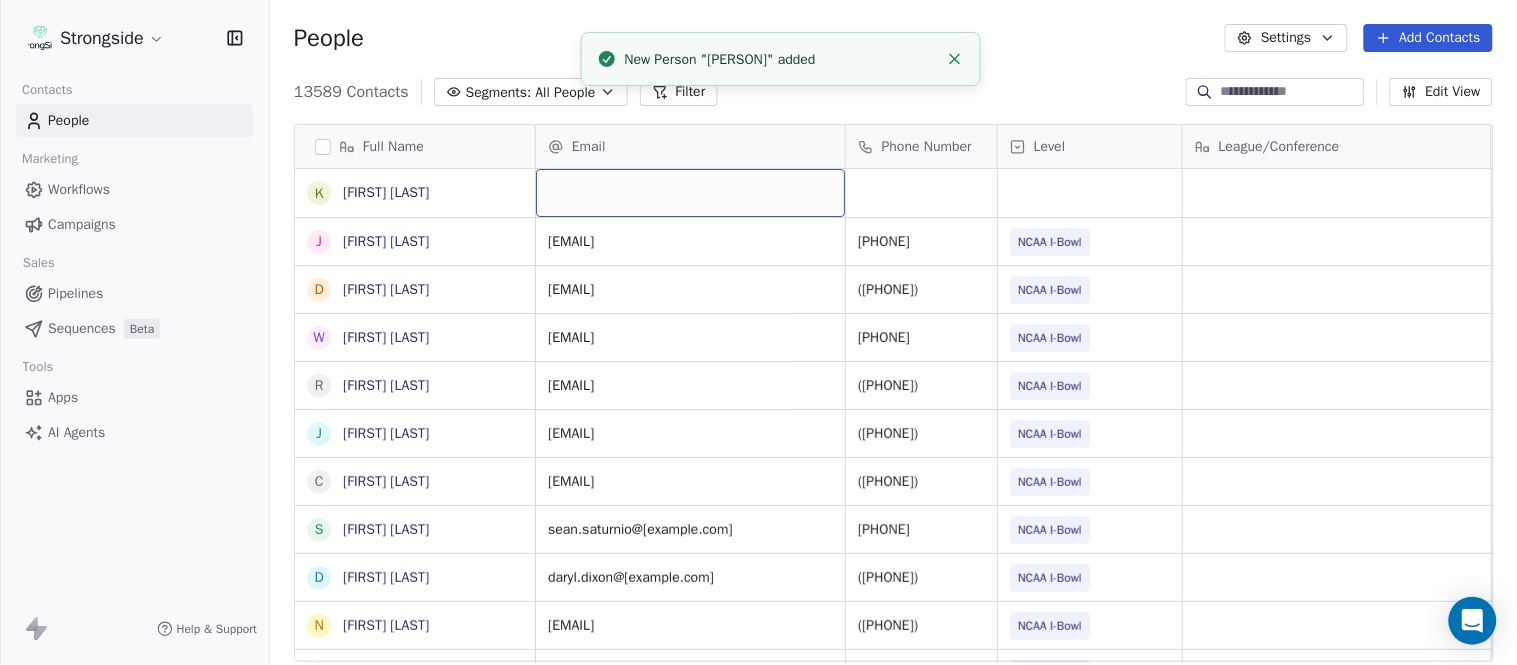 click at bounding box center (690, 193) 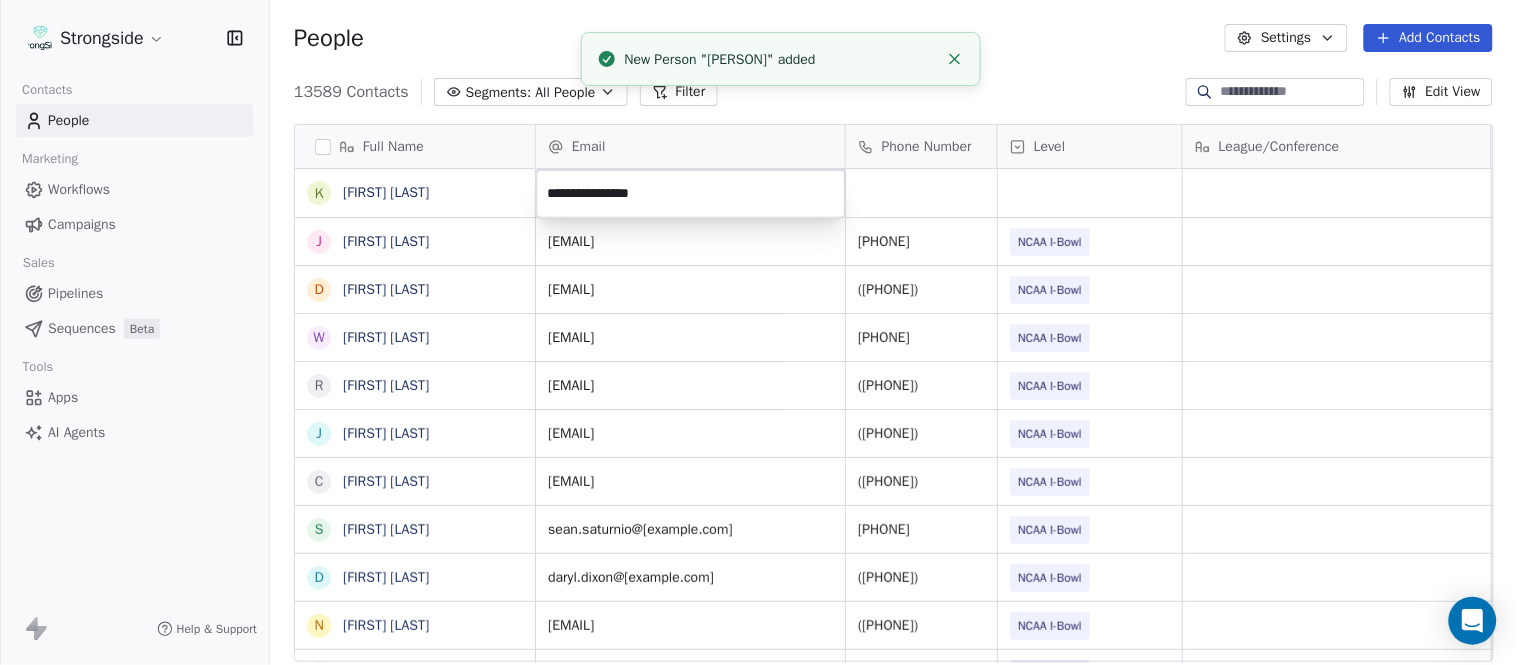 click on "Strongside Contacts People Marketing Workflows Campaigns Sales Pipelines Sequences Beta Tools Apps AI Agents Help & Support People Settings Add Contacts 13589 Contacts Segments: All People Filter Edit View Tag Add to Sequence Export Full Name K [FIRST] [LAST] J [FIRST] [LAST] D [FIRST] [LAST] W [FIRST] [LAST] R [FIRST] [LAST] J [FIRST] [LAST] C [FIRST] [LAST] S [FIRST] [LAST] D [FIRST] [LAST] N [FIRST] [LAST] C [FIRST] [LAST] C [FIRST] [LAST] C [FIRST] [LAST] J [FIRST] [LAST] J [FIRST] [LAST] Z [FIRST] [LAST] E [FIRST] [LAST] T [FIRST] [LAST] J [FIRST] [LAST] T [FIRST] [LAST] L [FIRST] [LAST] T [FIRST] [LAST] C [FIRST] [LAST] C [FIRST] [LAST] B [FIRST] [LAST] J [FIRST] [LAST] A [FIRST] [LAST] T [FIRST] [LAST] N [FIRST] [LAST] S [FIRST] [LAST] T [FIRST] [LAST] B [FIRST] [LAST] Email Phone Number Level League/Conference Organization Job Title Tags Created Date BST Aug [DATE] [TIME] [EMAIL] ([PHONE]) NCAA I-Bowl SYRACUSE UNIVERSITY Athletic Director Aug [DATE] [TIME] [EMAIL] ([PHONE]) NCAA I-Bowl SYRACUSE UNIVERSITY Office Coord" at bounding box center (758, 332) 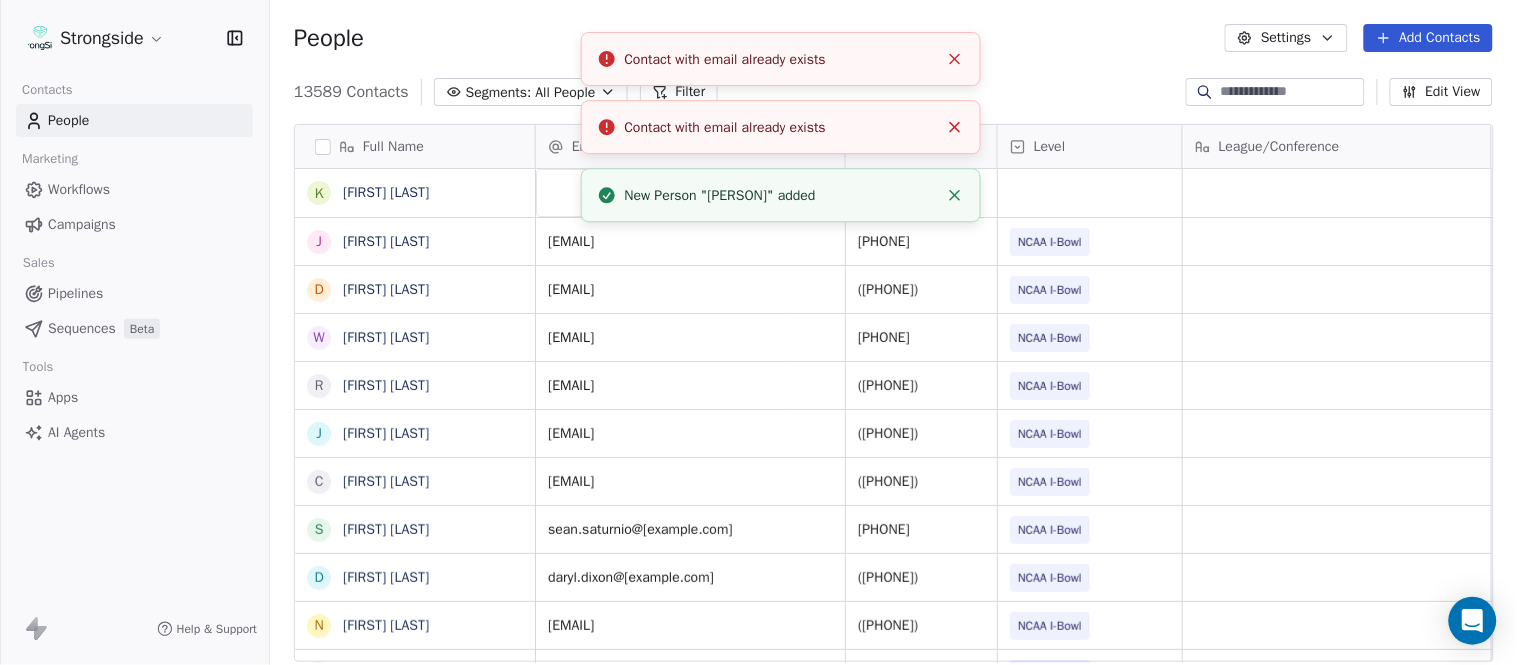 click 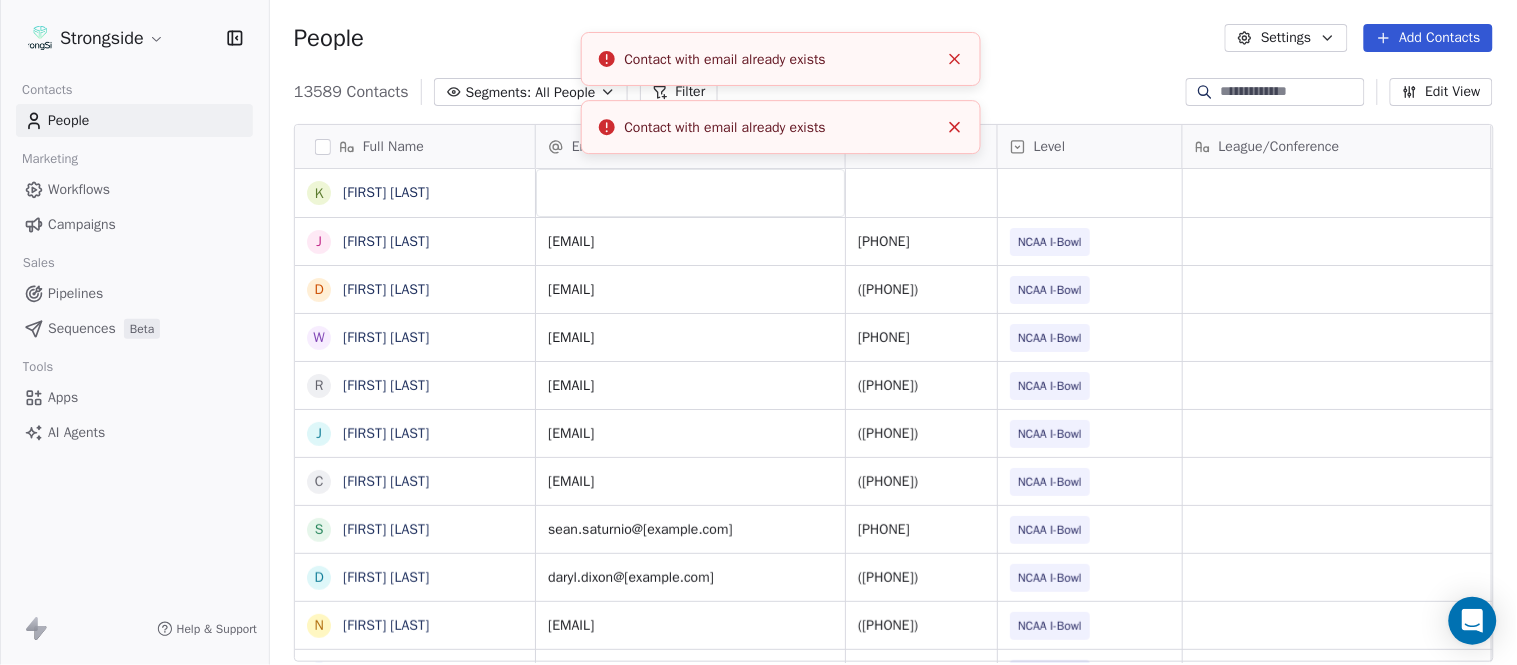 click 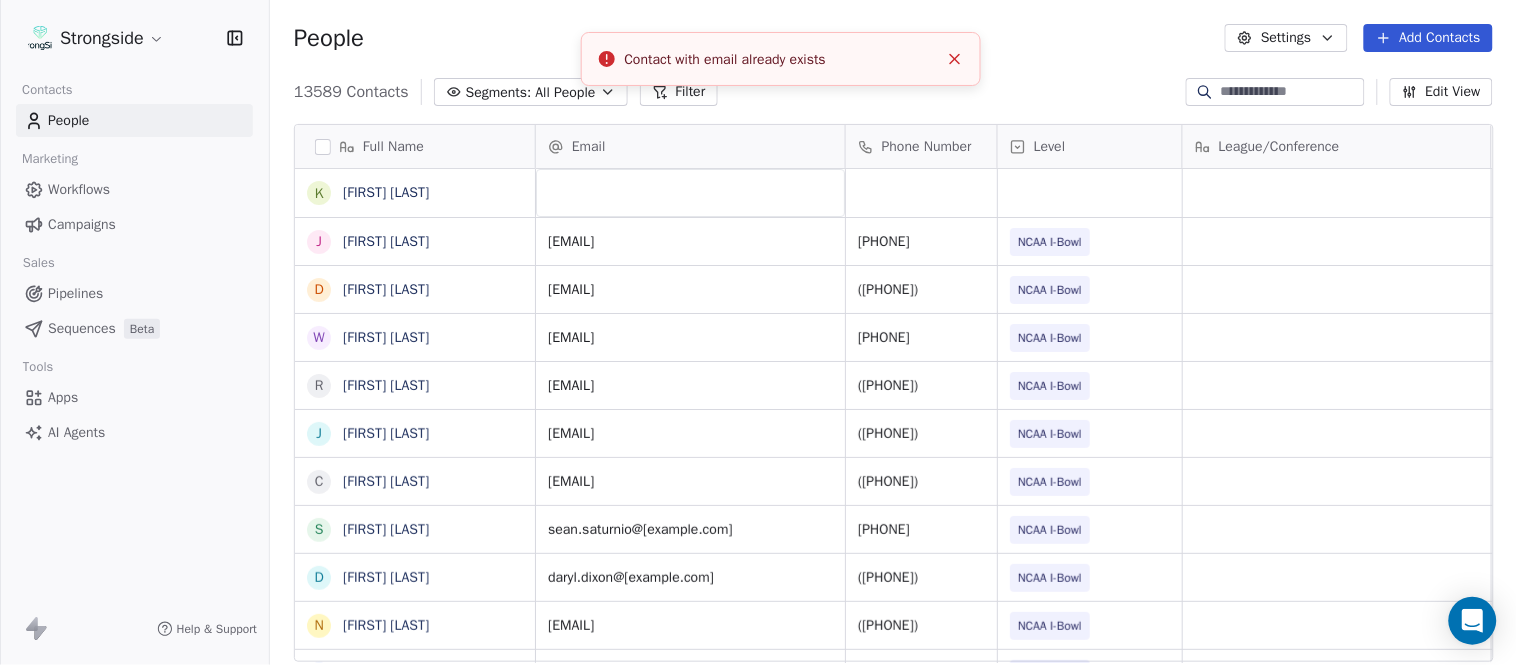 click 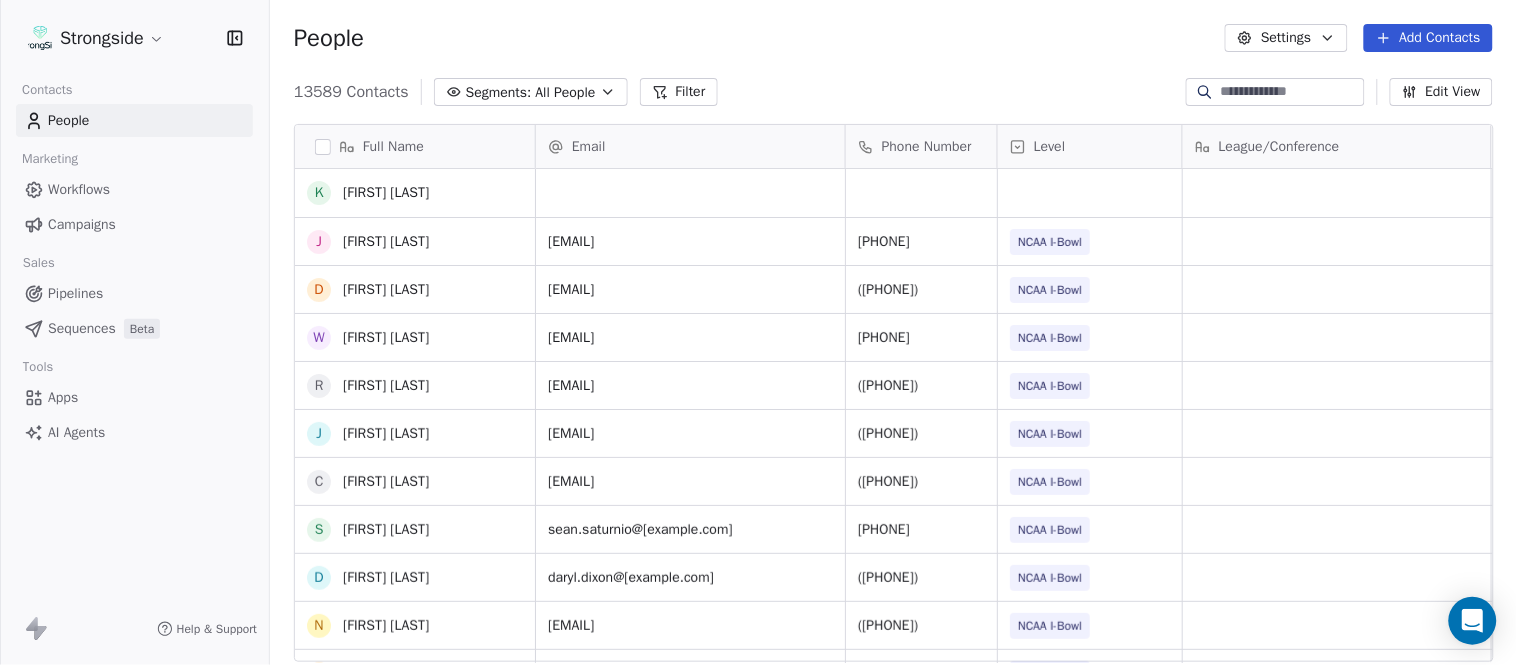 scroll, scrollTop: 111, scrollLeft: 0, axis: vertical 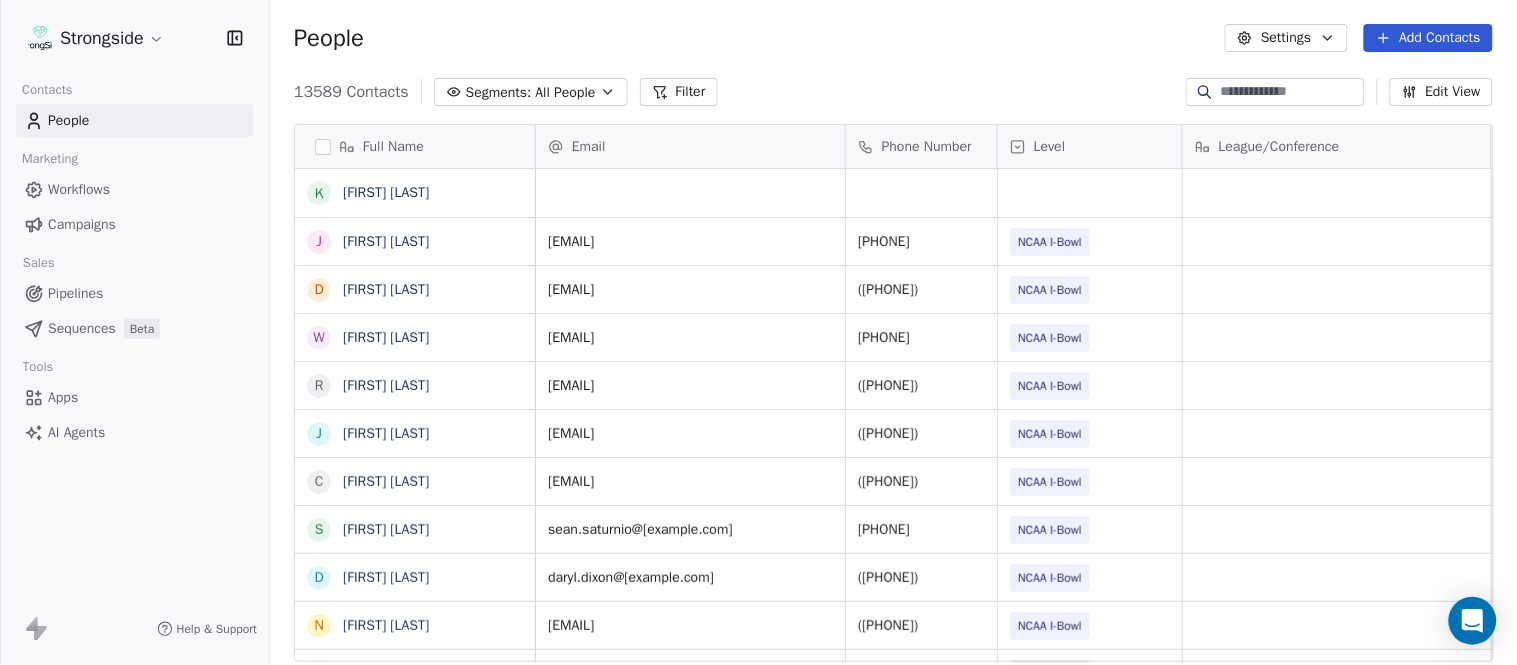 paste on "**********" 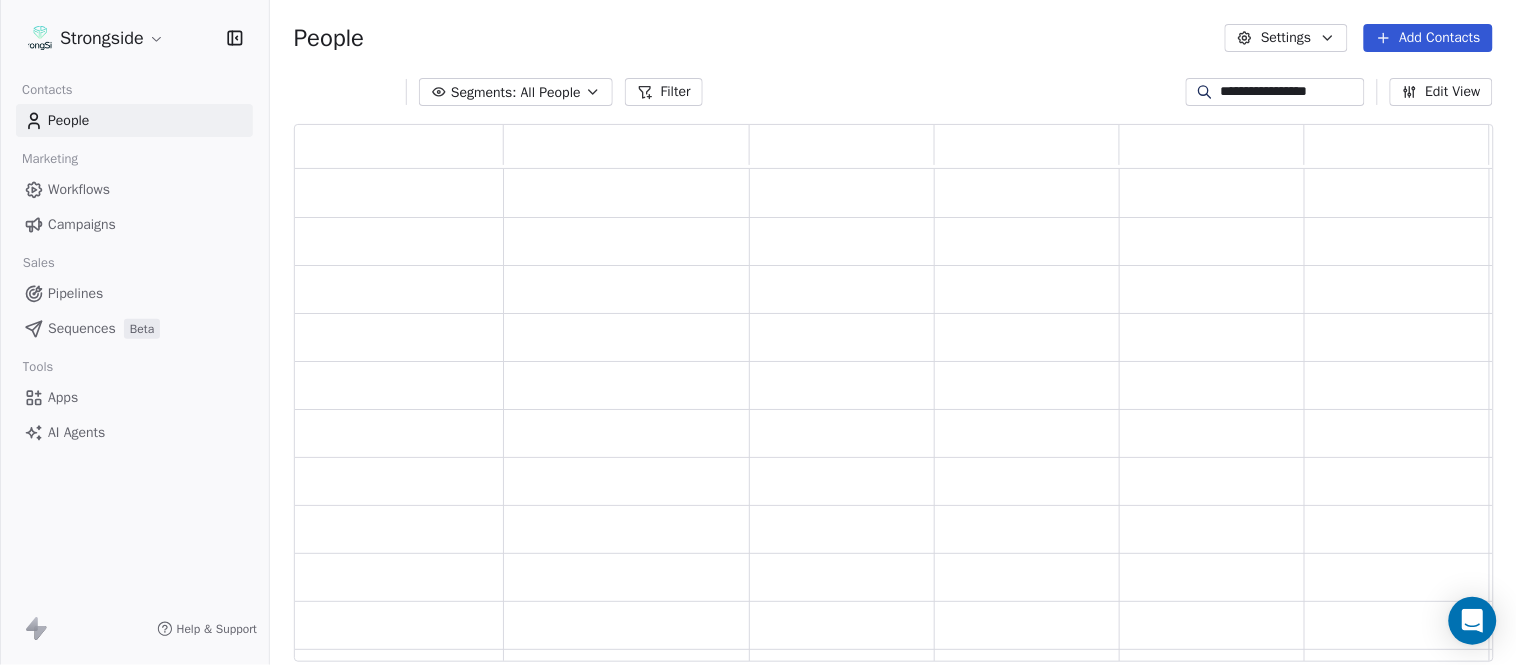 scroll, scrollTop: 17, scrollLeft: 17, axis: both 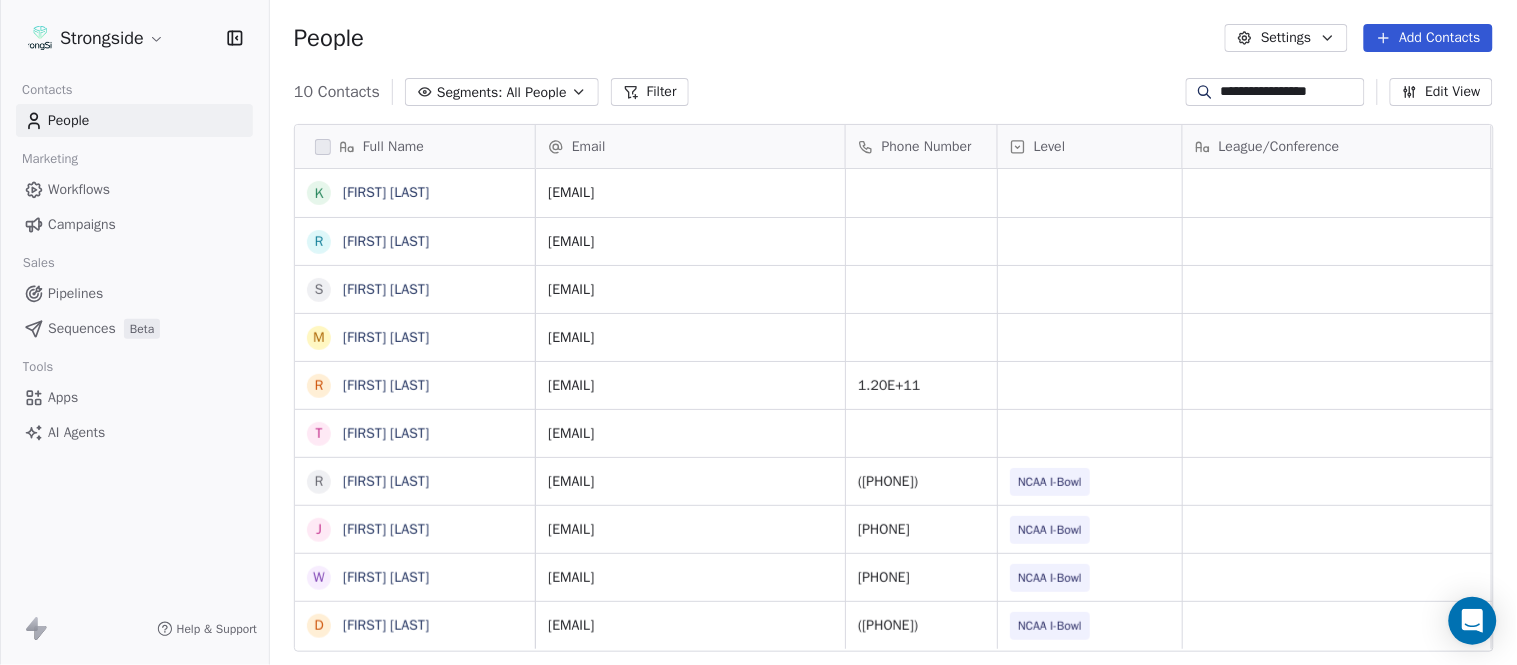 type on "**********" 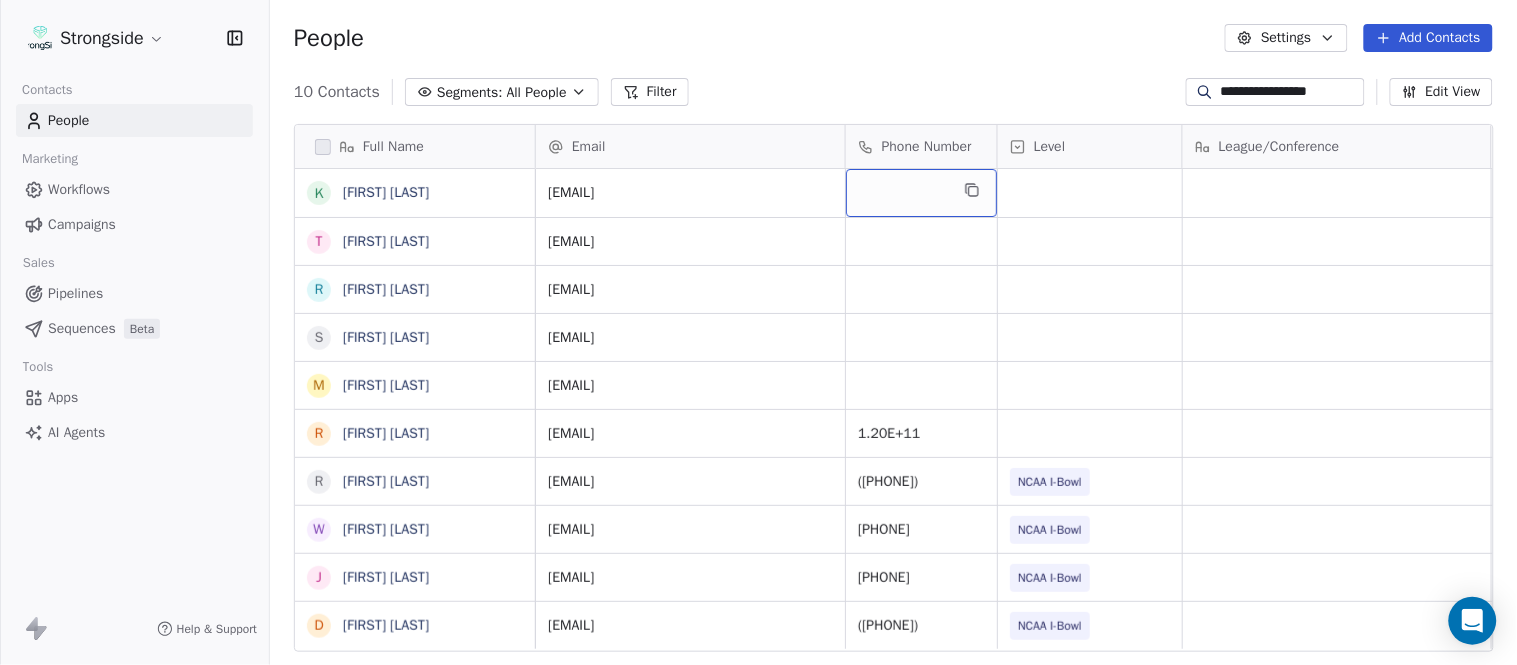 click at bounding box center [921, 193] 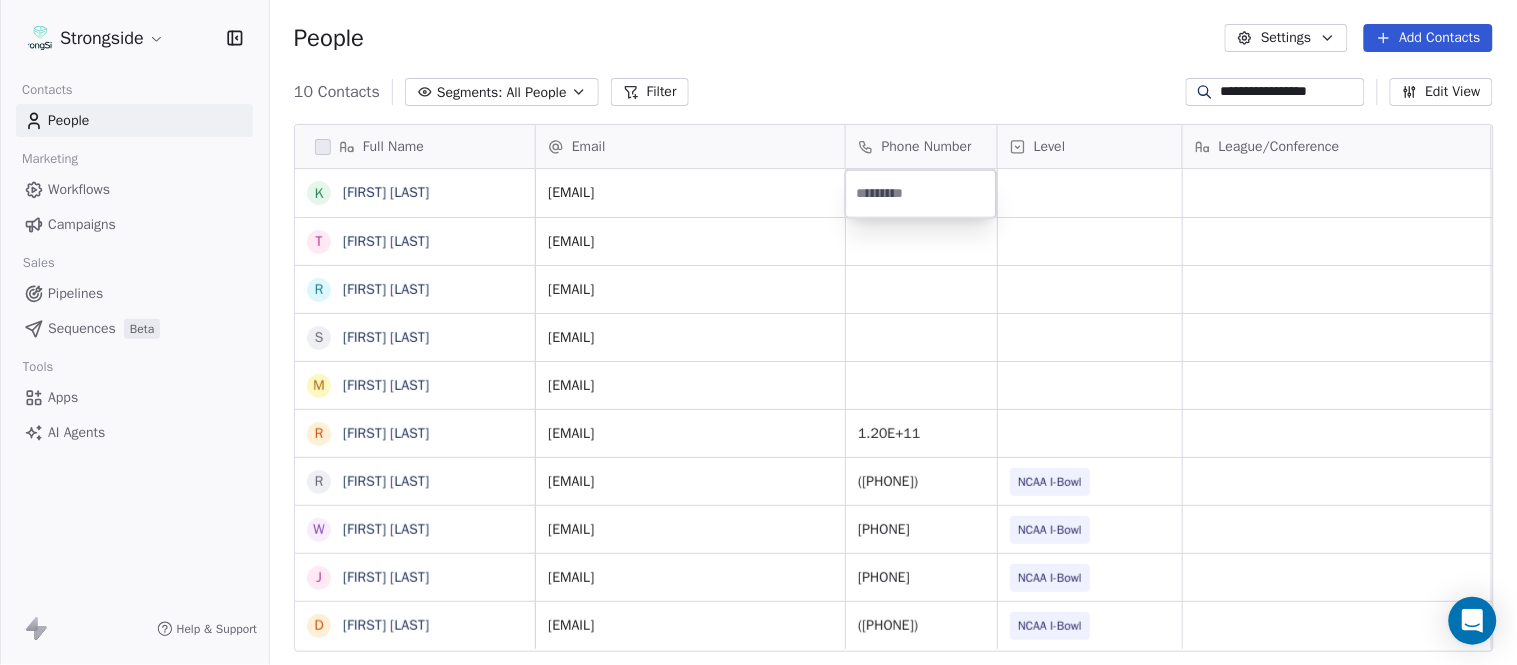 click at bounding box center [921, 194] 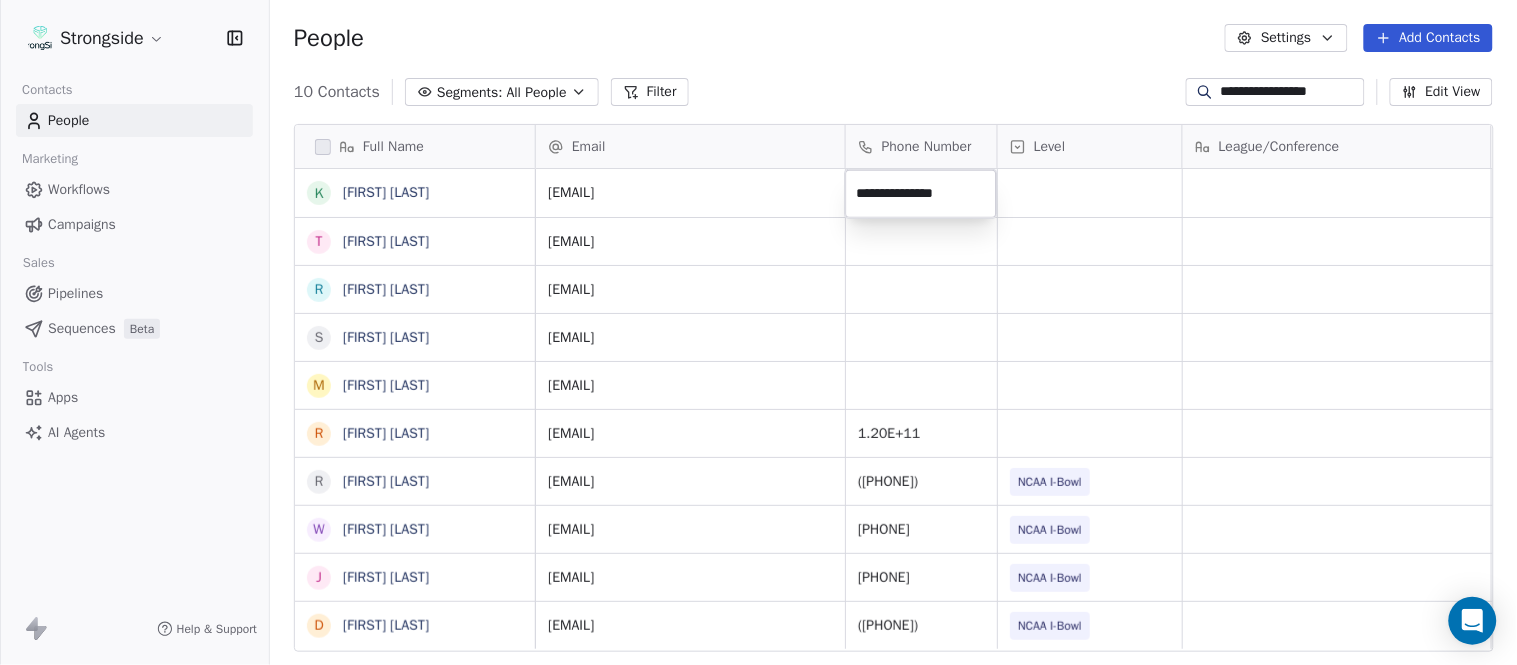 click on "**********" at bounding box center (758, 332) 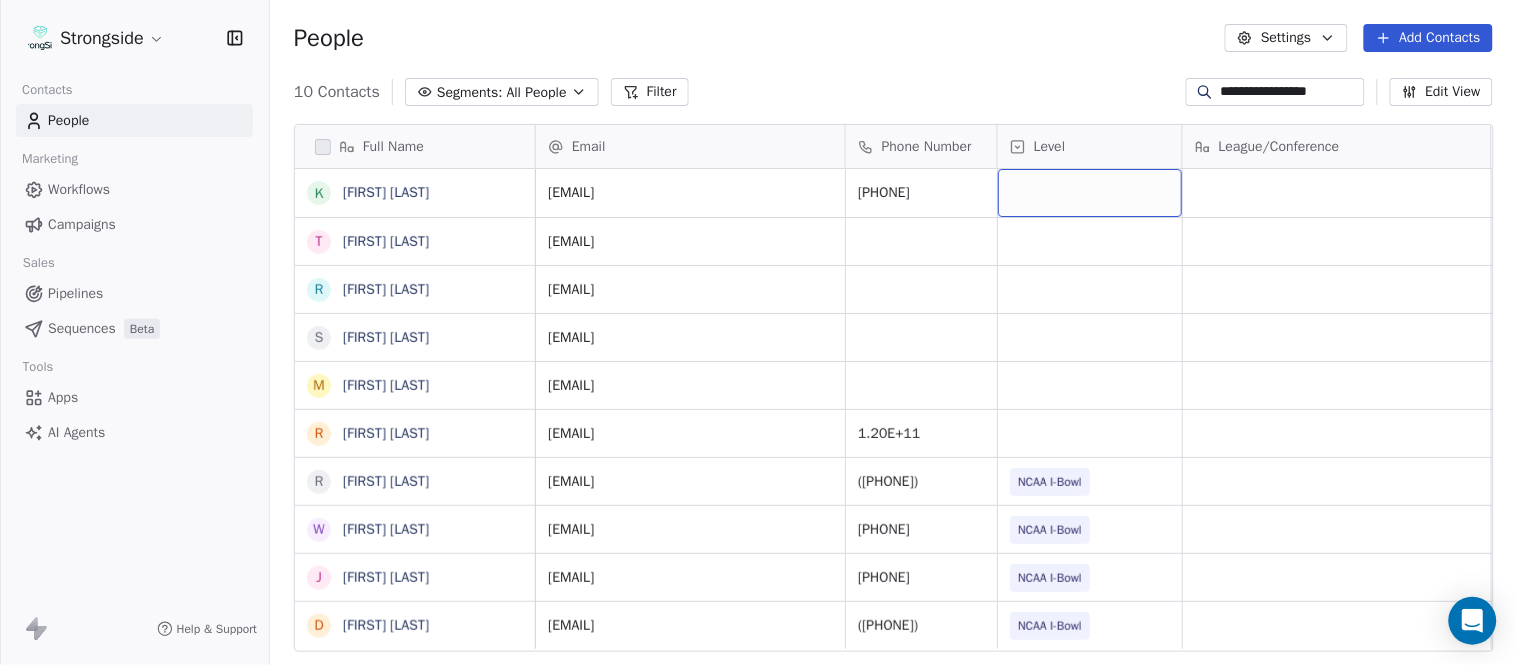 click at bounding box center (1090, 193) 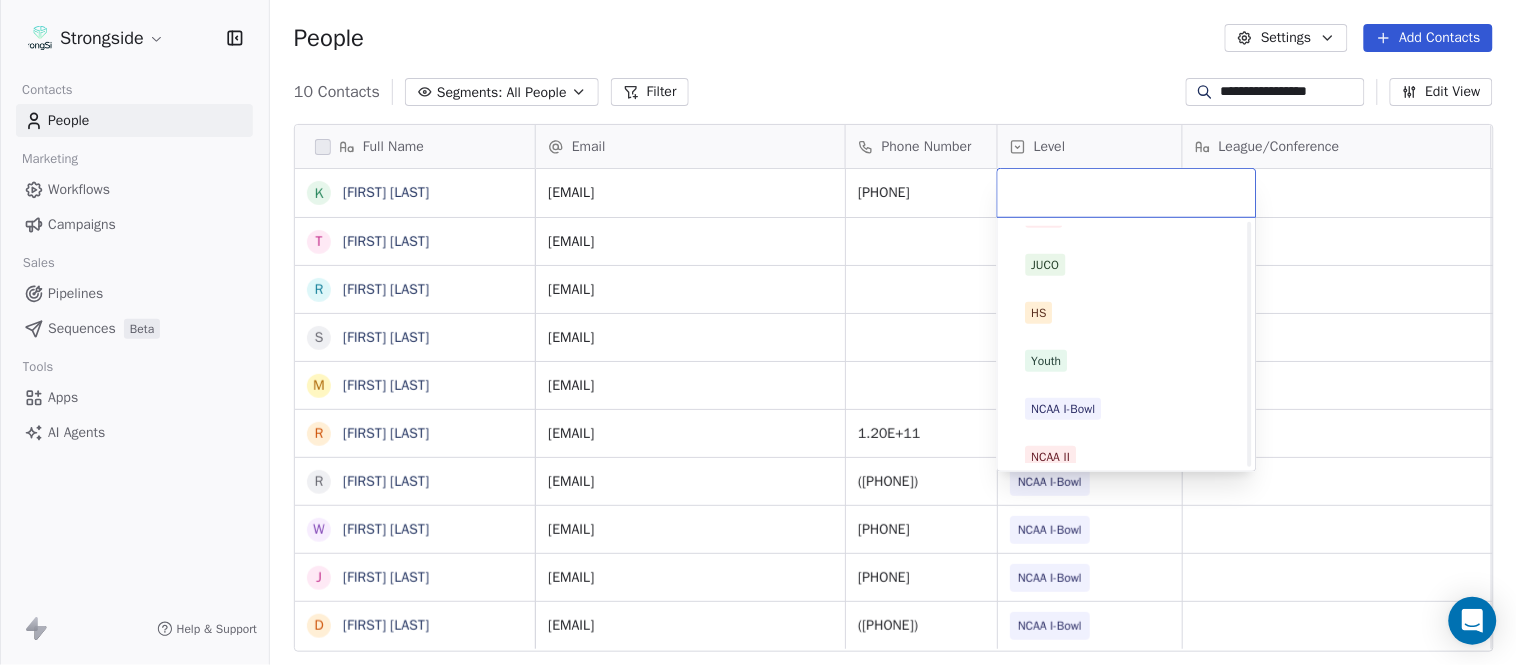 scroll, scrollTop: 330, scrollLeft: 0, axis: vertical 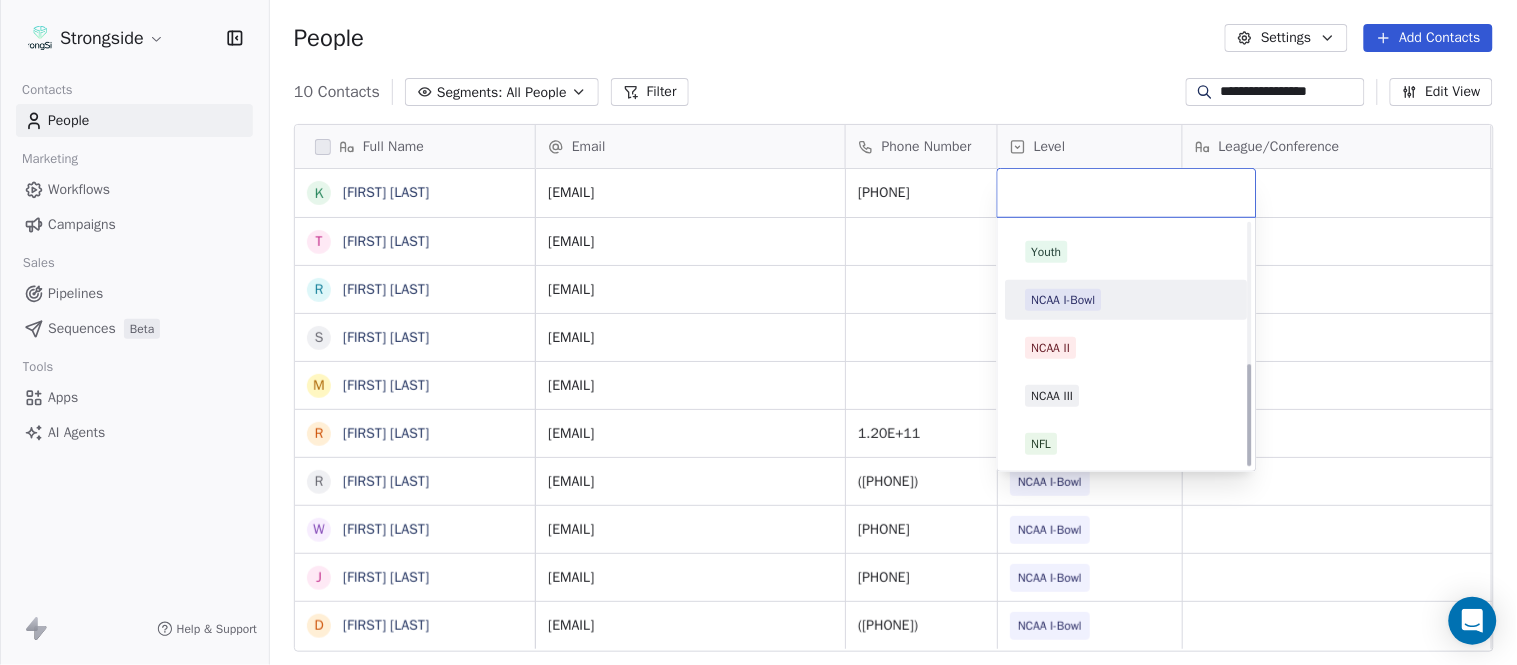 click on "NCAA I-Bowl" at bounding box center (1064, 300) 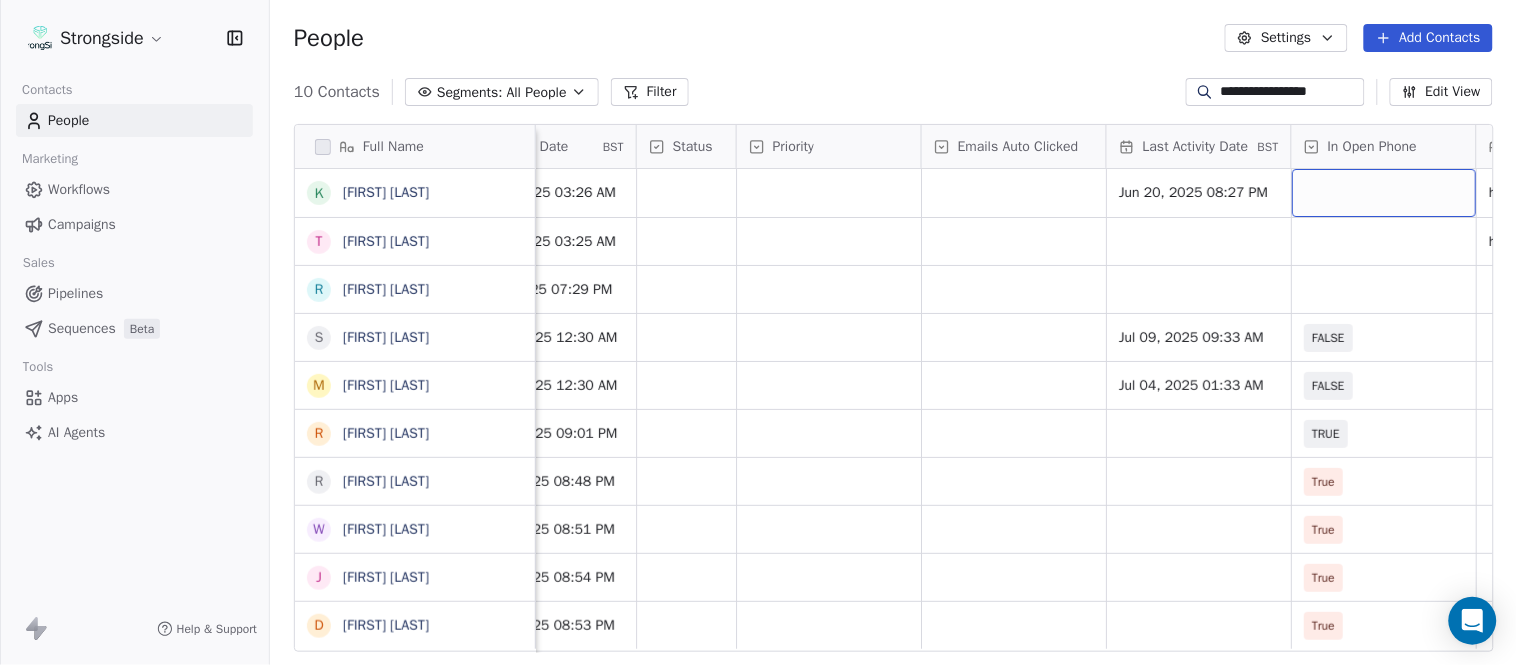scroll, scrollTop: 0, scrollLeft: 1863, axis: horizontal 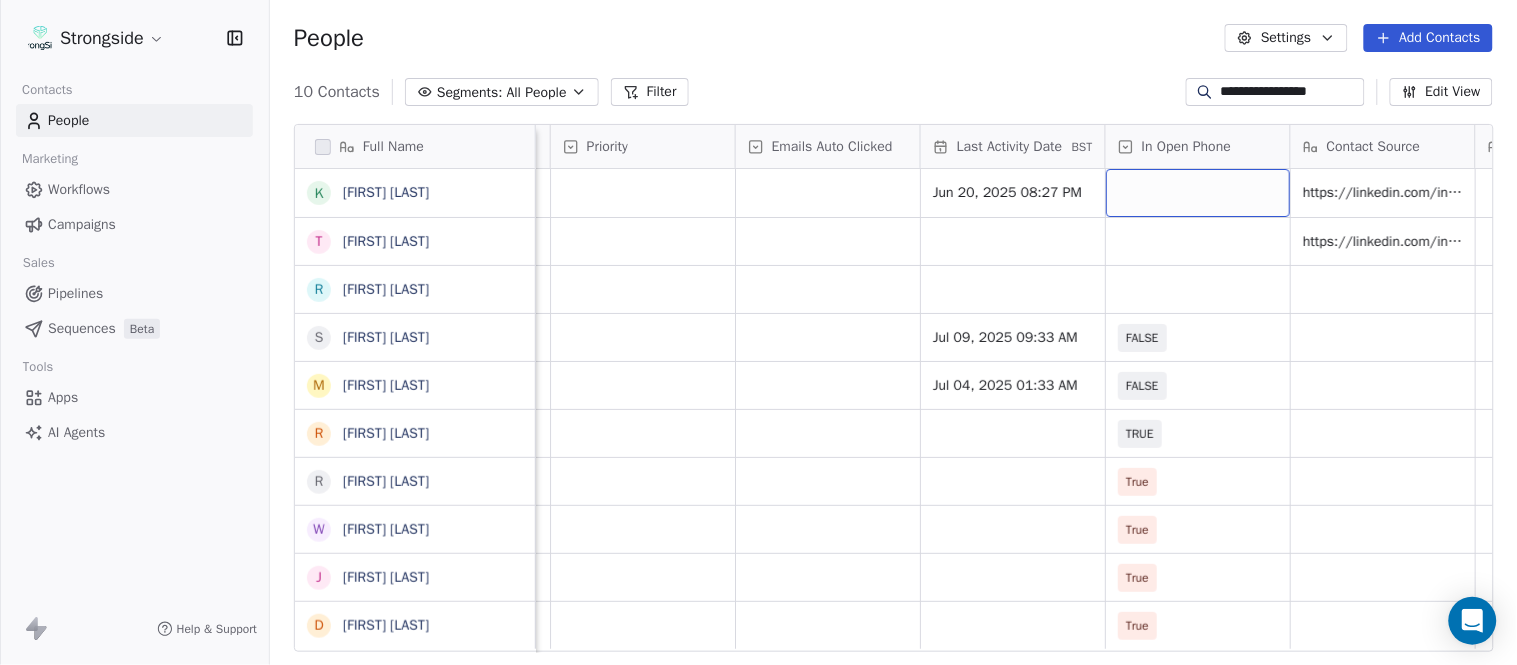 click at bounding box center (1198, 193) 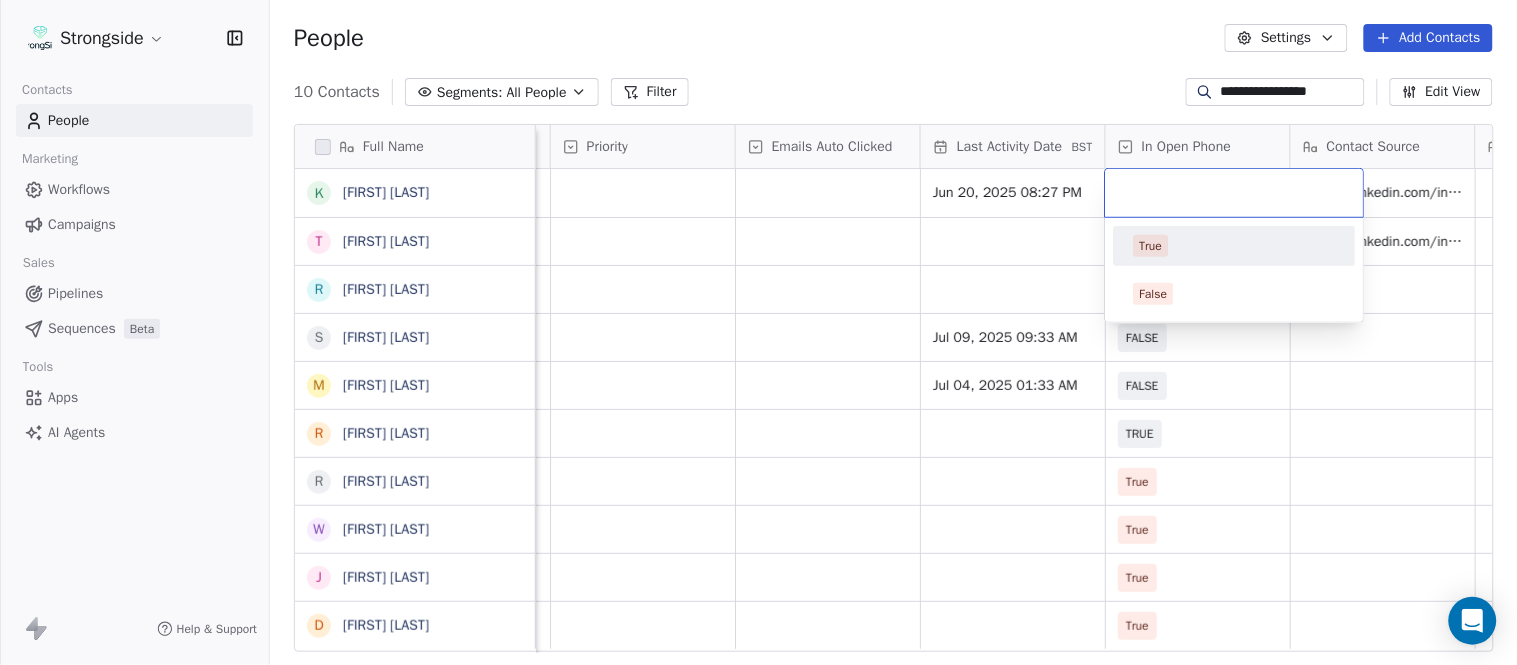 click on "True" at bounding box center [1235, 246] 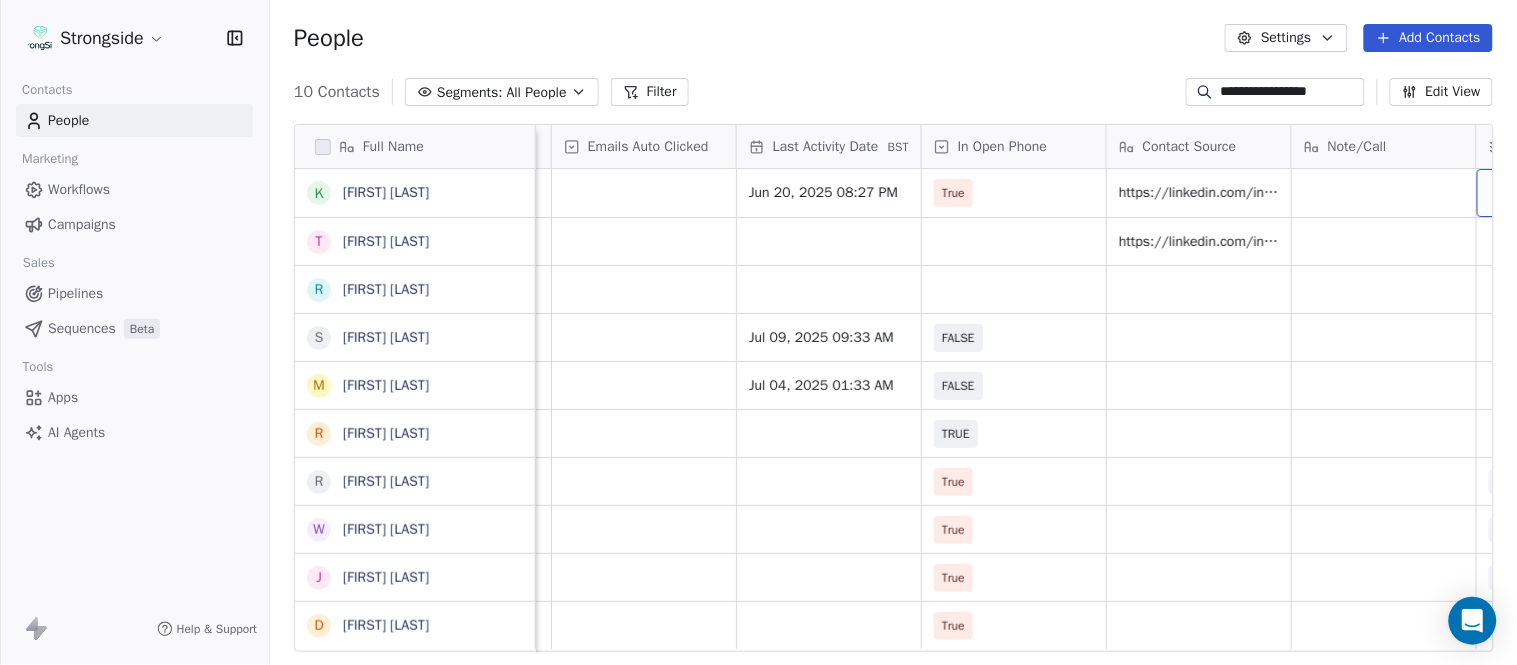 scroll, scrollTop: 0, scrollLeft: 2233, axis: horizontal 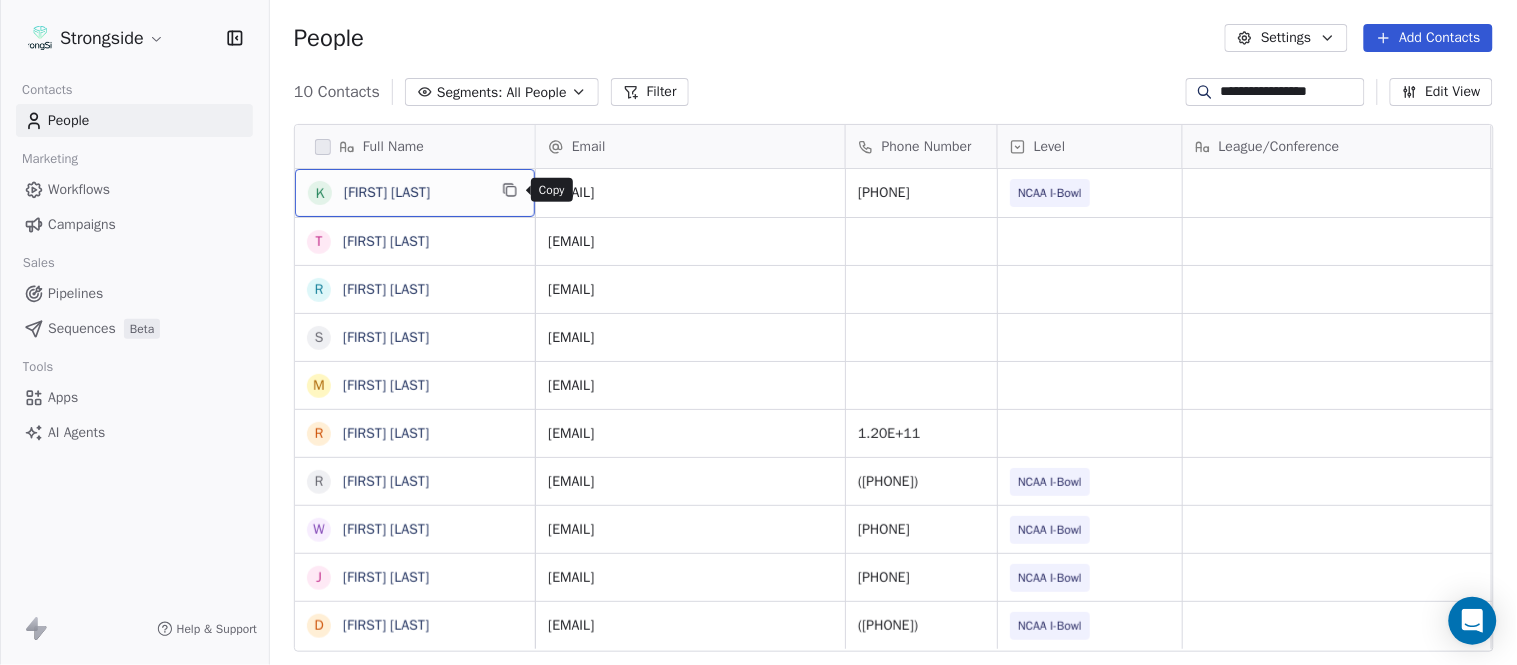 click 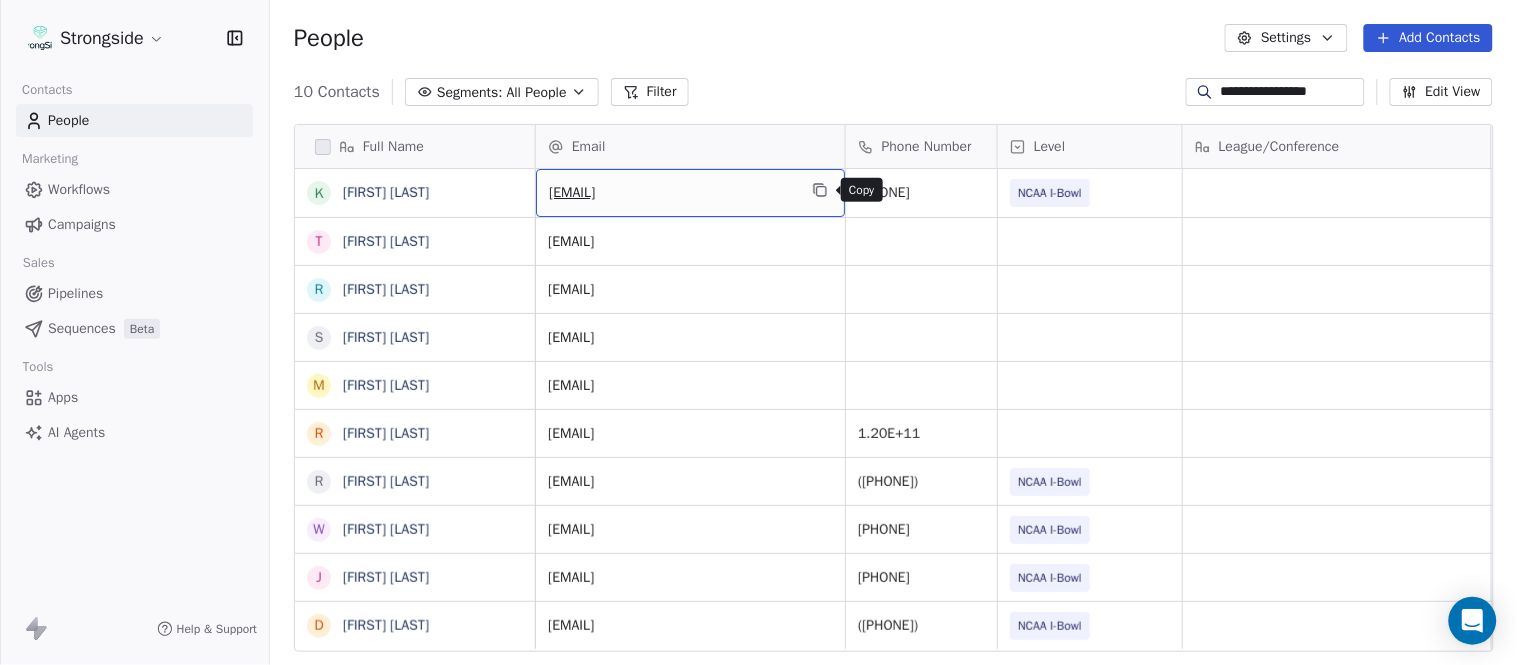 click 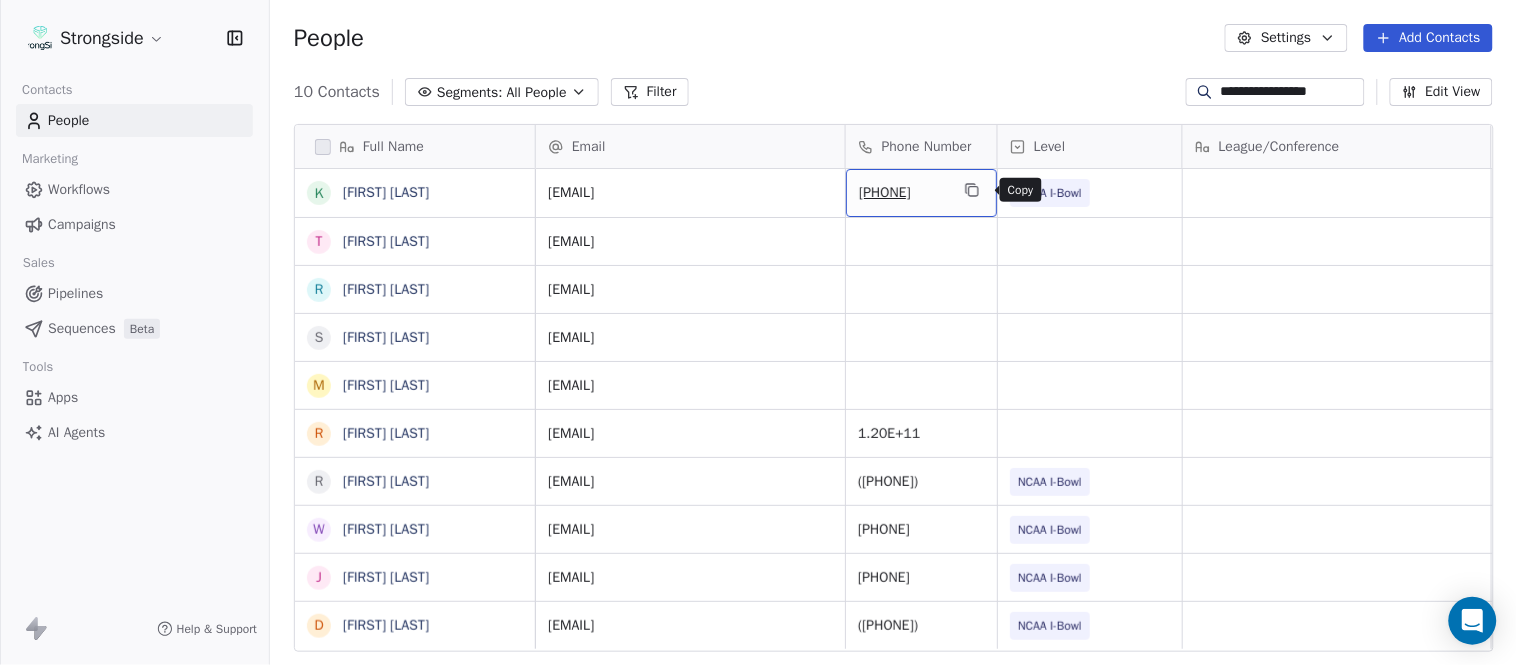 click 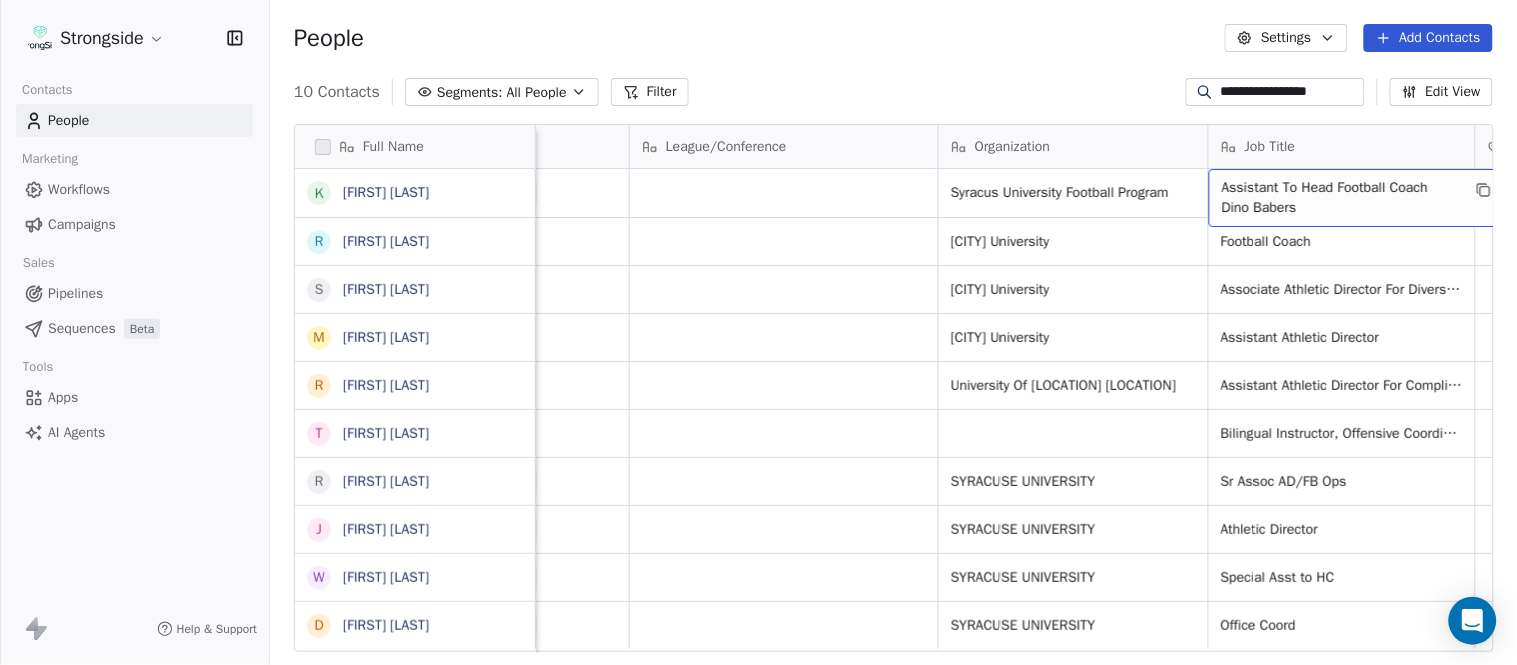 scroll, scrollTop: 0, scrollLeft: 653, axis: horizontal 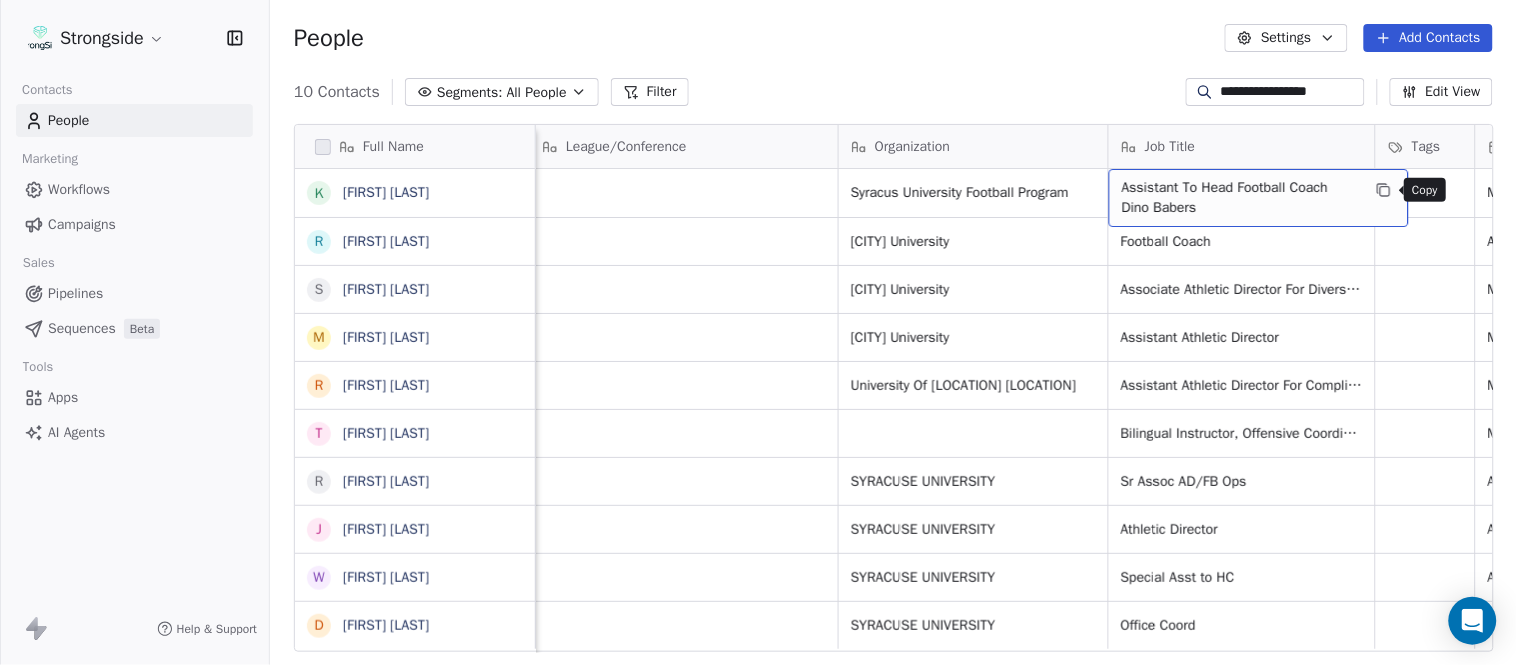 click 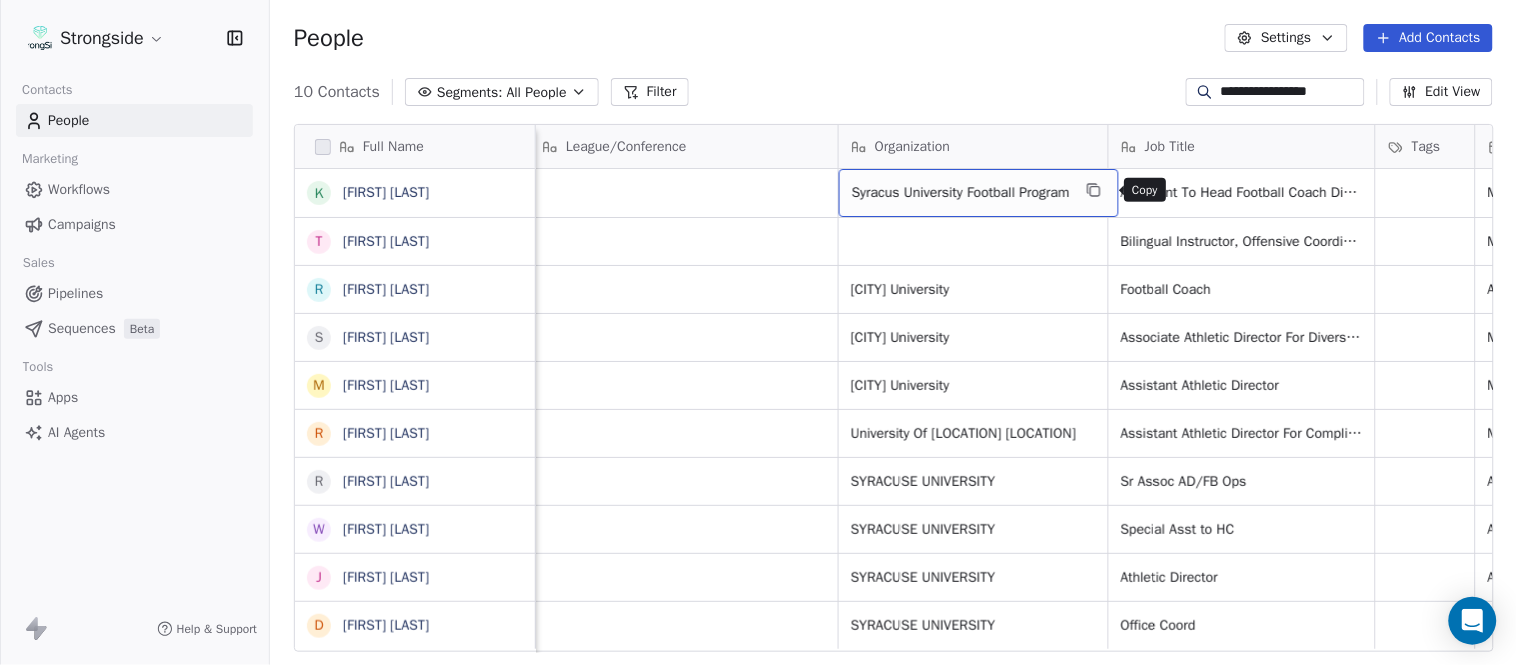 click at bounding box center (1094, 190) 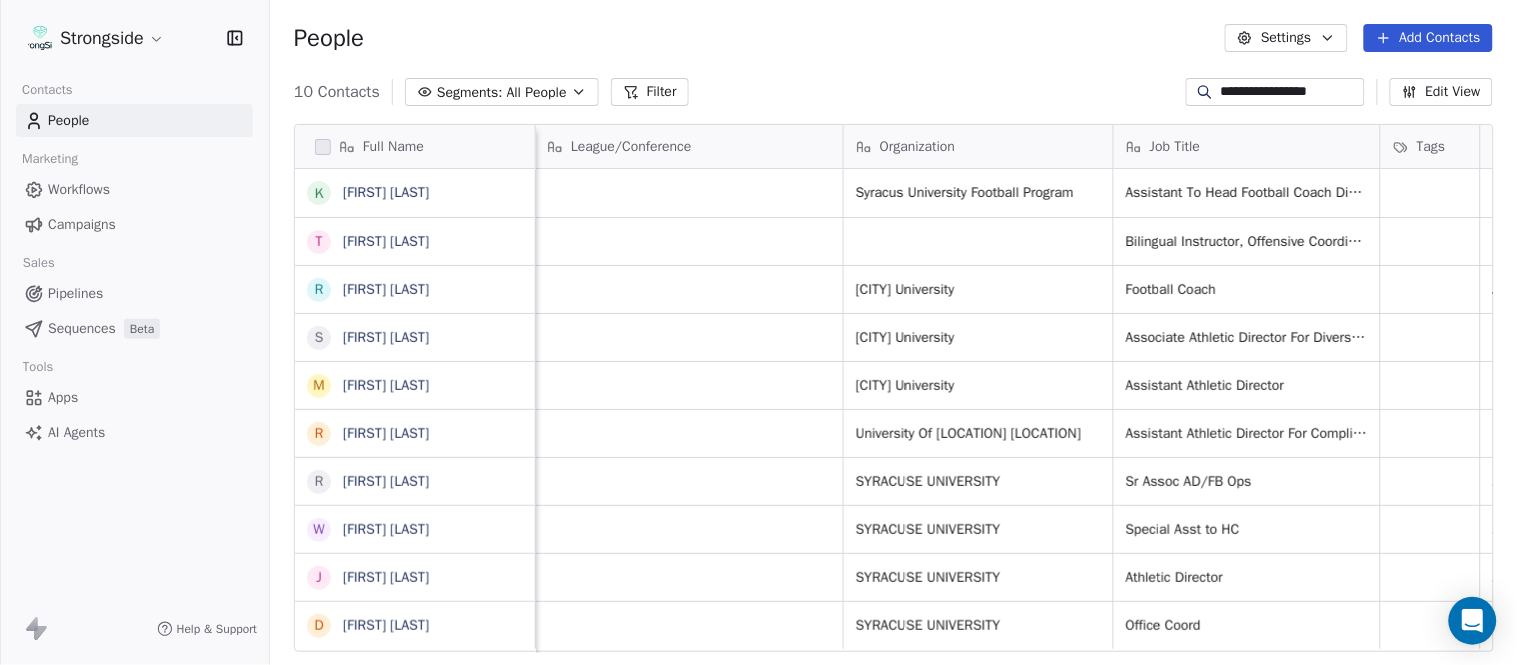 scroll, scrollTop: 0, scrollLeft: 0, axis: both 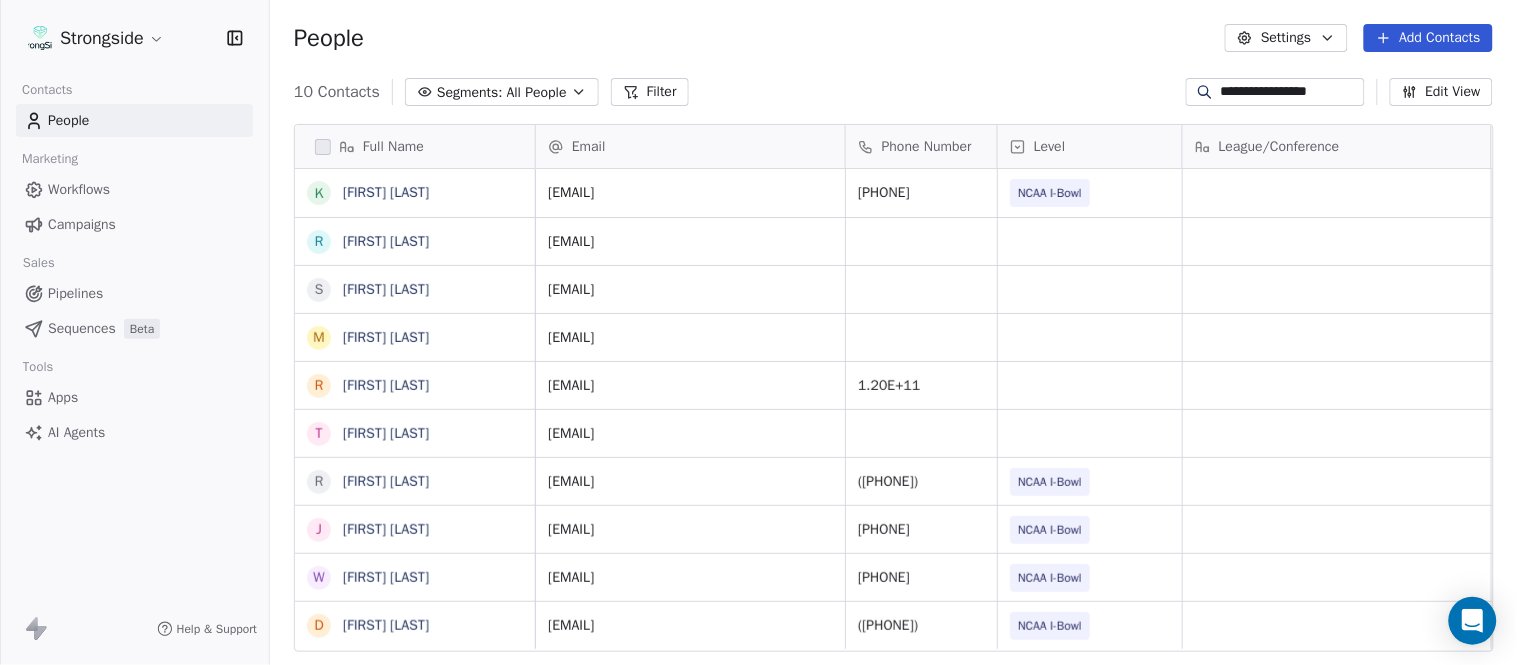 click on "**********" at bounding box center (1291, 92) 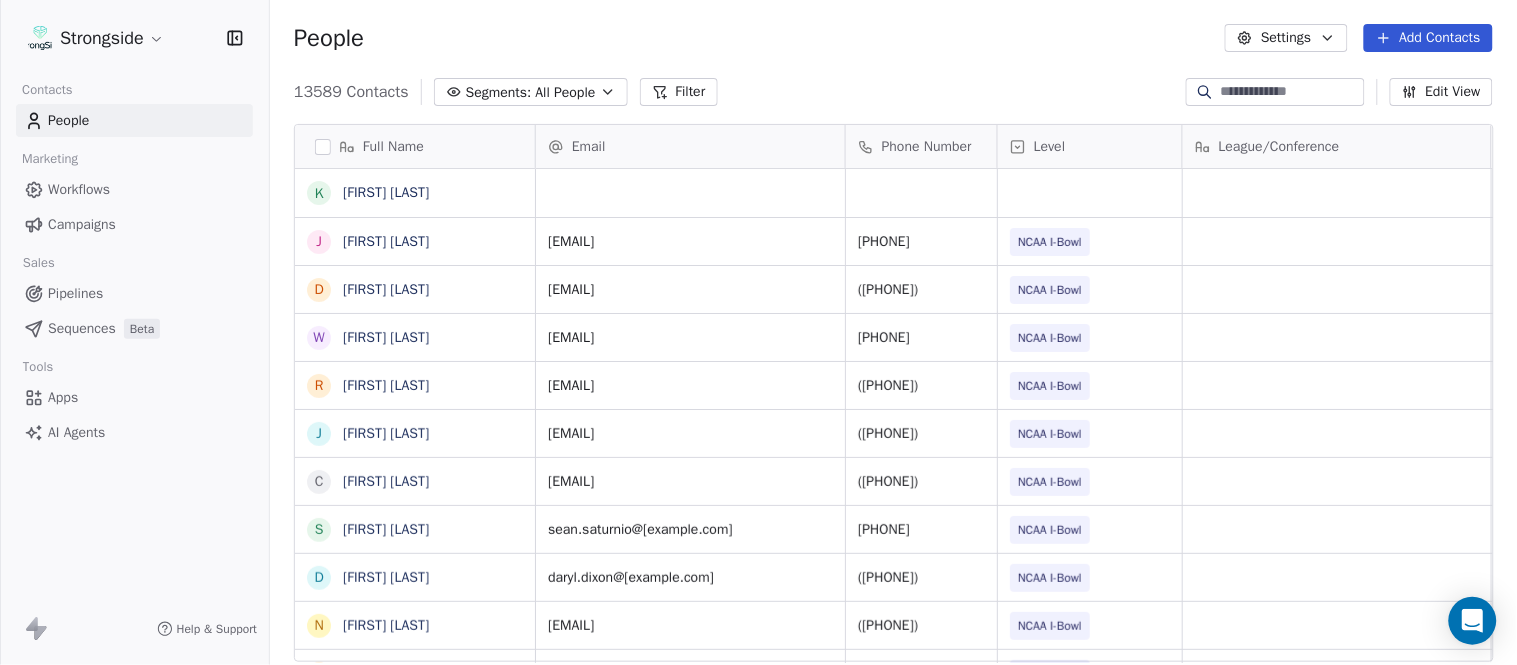 type 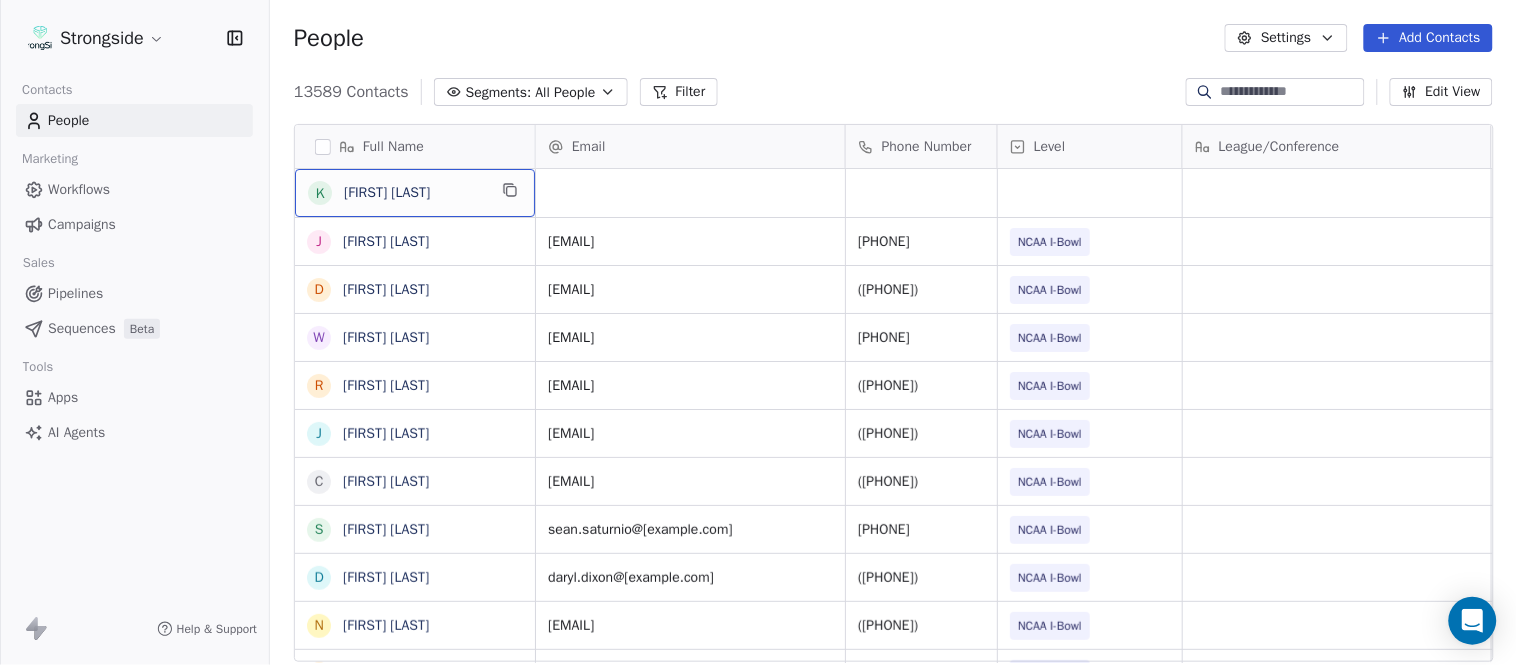 click on "[FIRST] [LAST]" at bounding box center [415, 193] 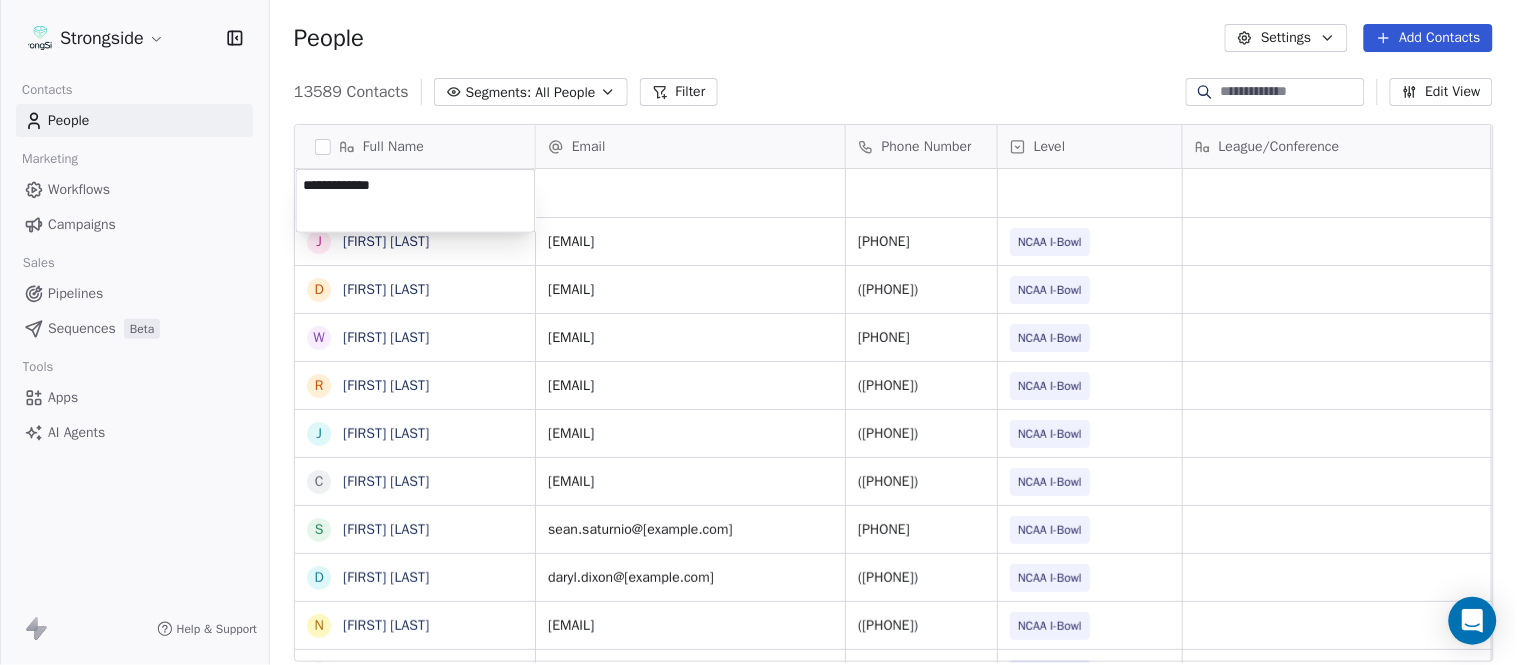 click on "**********" at bounding box center [416, 201] 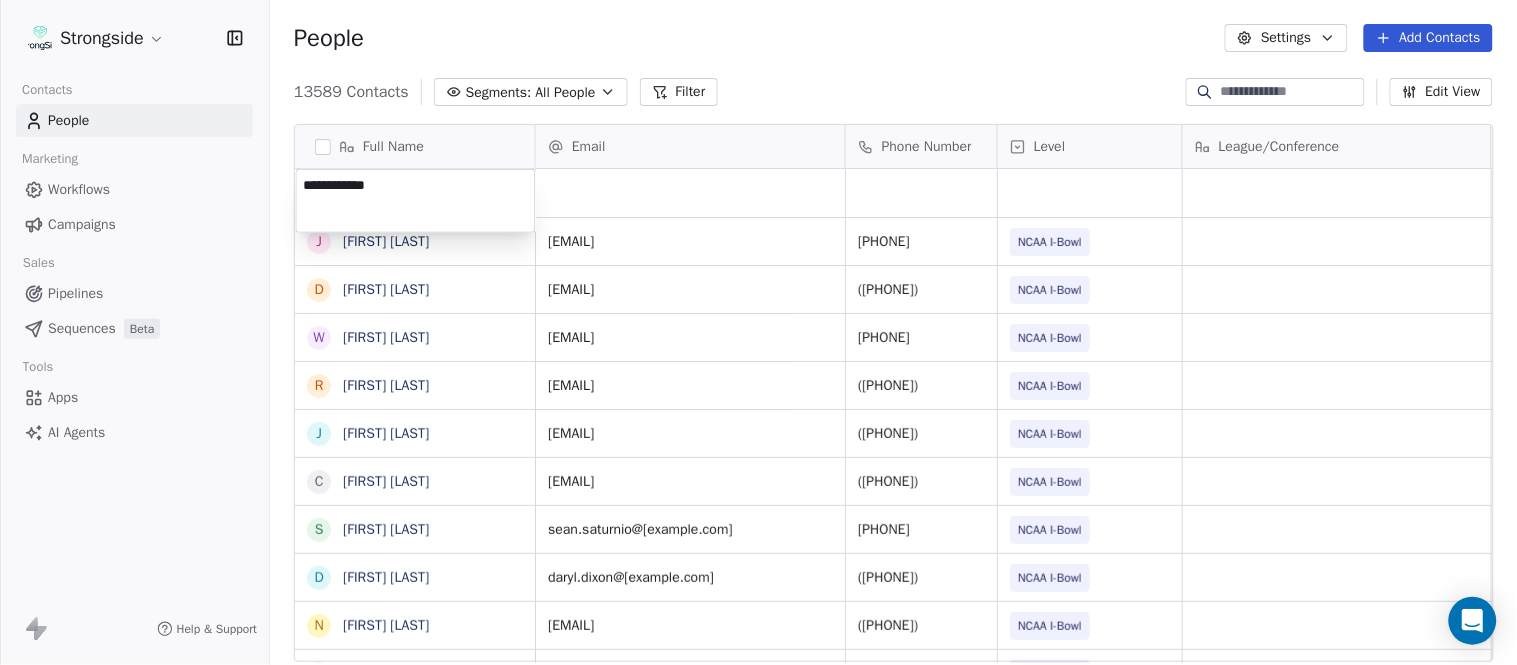 click on "Strongside Contacts People Marketing Workflows Campaigns Sales Pipelines Sequences Beta Tools Apps AI Agents Help & Support People Settings Add Contacts 13589 Contacts Segments: All People Filter Edit View Tag Add to Sequence Export Full Name K [FIRST] [LAST] J [FIRST] [LAST] D [FIRST] [LAST] W [FIRST] [LAST] R [FIRST] [LAST] J [FIRST] [LAST] C [FIRST] [LAST] S [FIRST] [LAST] D [FIRST] [LAST] N [FIRST] [LAST] C [FIRST] [LAST] C [FIRST] [LAST] C [FIRST] [LAST] J [FIRST] [LAST] J [FIRST] [LAST] Z [FIRST] [LAST] E [FIRST] [LAST] T [FIRST] [LAST] J [FIRST] [LAST] T [FIRST] [LAST] L [FIRST] [LAST] T [FIRST] [LAST] C [FIRST] [LAST] C [FIRST] [LAST] B [FIRST] [LAST] J [FIRST] [LAST] A [FIRST] [LAST] T [FIRST] [LAST] N [FIRST] [LAST] S [FIRST] [LAST] T [FIRST] [LAST] B [FIRST] [LAST] Email Phone Number Level League/Conference Organization Job Title Tags Created Date BST Aug [DATE] [TIME] [EMAIL] ([PHONE]) NCAA I-Bowl SYRACUSE UNIVERSITY Athletic Director Aug [DATE] [TIME] [EMAIL] ([PHONE]) NCAA I-Bowl SYRACUSE UNIVERSITY Office Coord" at bounding box center (758, 332) 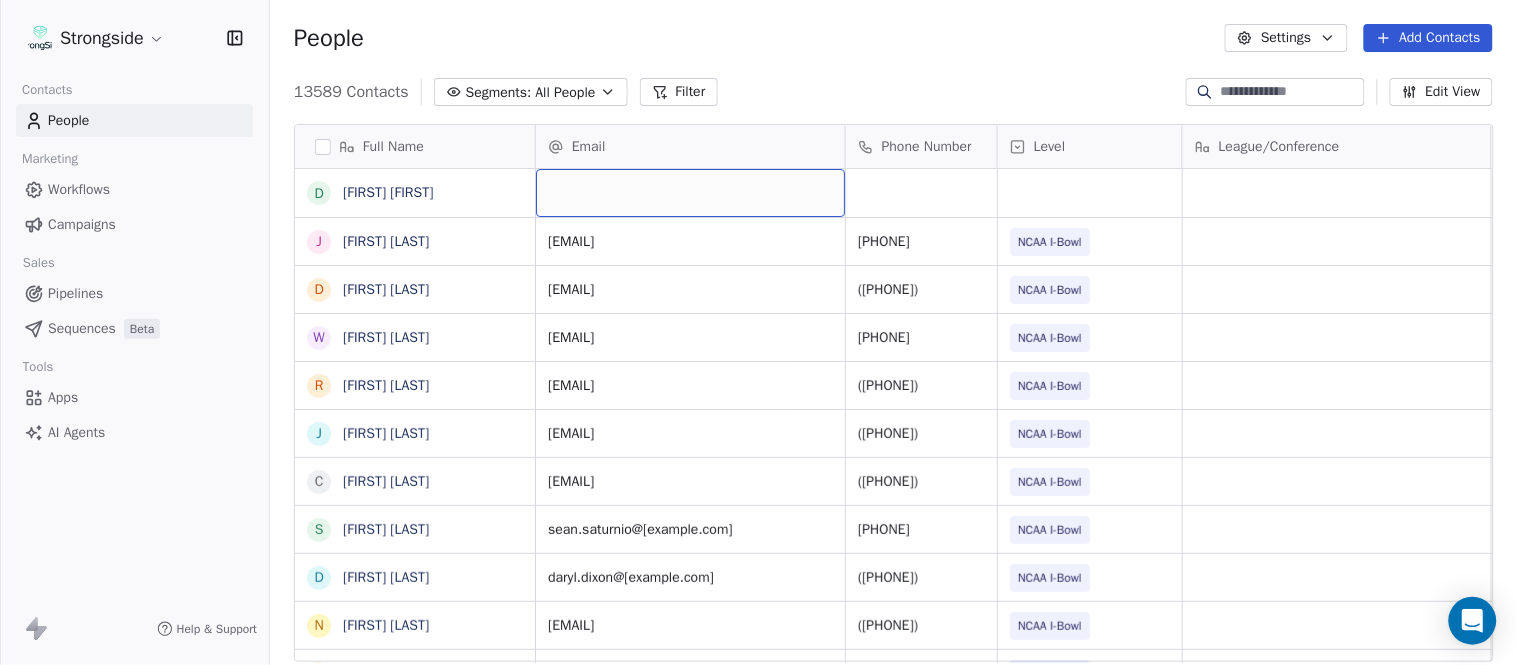 click at bounding box center [690, 193] 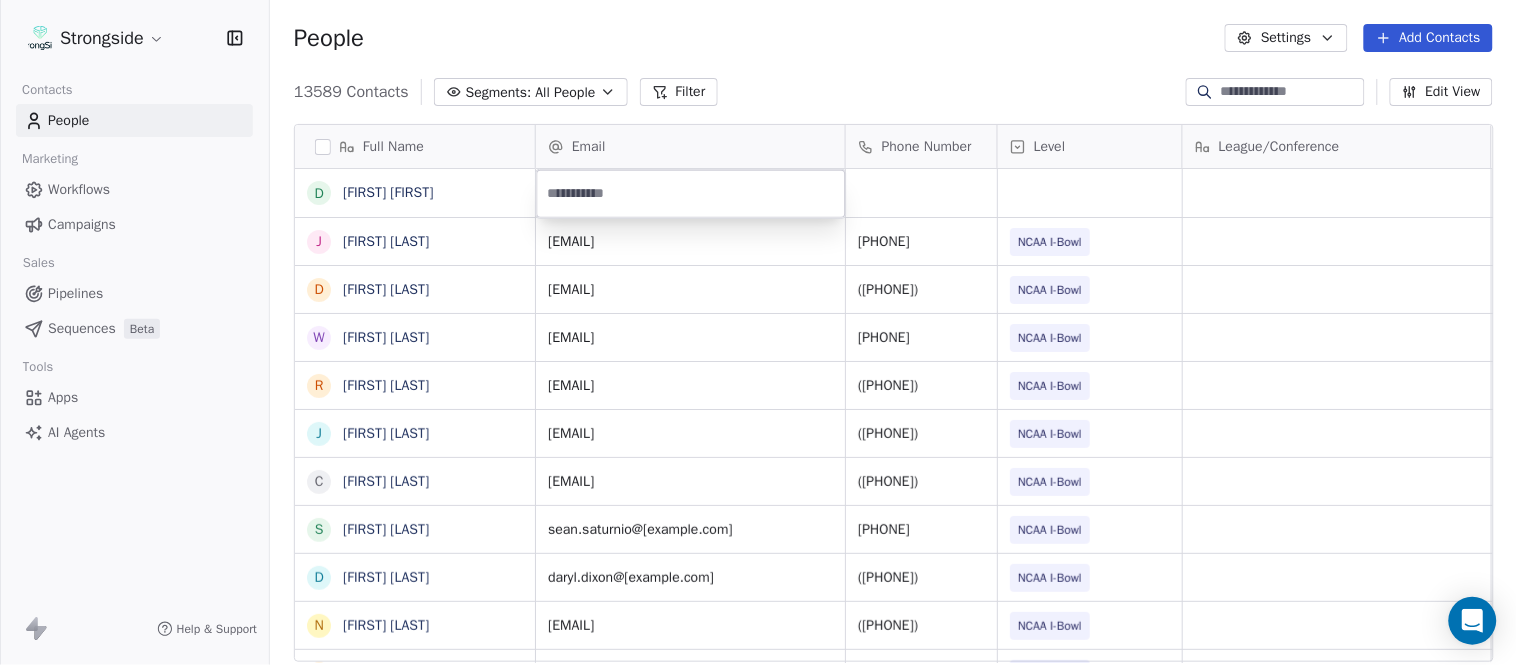 type on "**********" 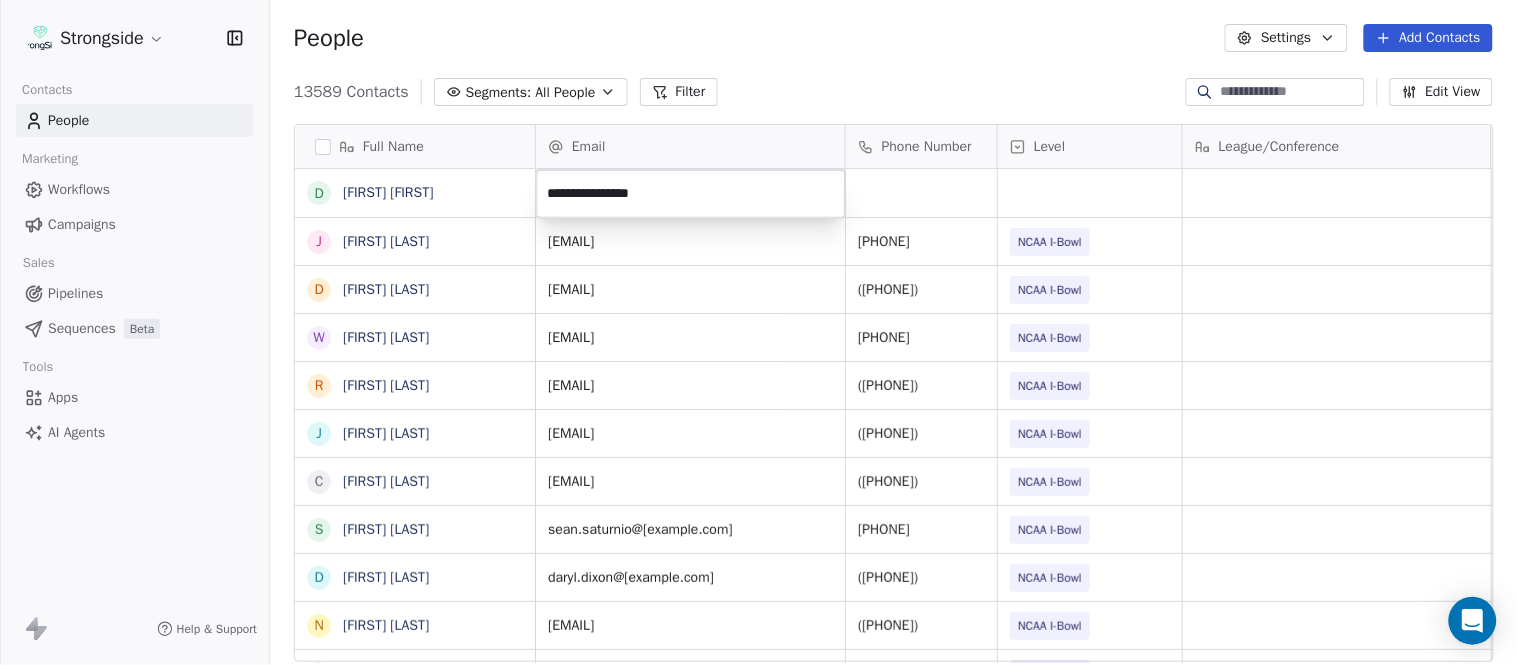 click on "Full Name D [FIRST] [LAST] J [FIRST] [LAST] D [FIRST] [LAST] W [FIRST] [LAST] R [FIRST] [LAST] J [FIRST] [LAST] C [FIRST] [LAST] S [FIRST] [LAST] D [FIRST] [LAST] N [FIRST] [LAST] C [FIRST] [LAST] C [FIRST] [LAST] C [FIRST] [LAST] J [FIRST] [LAST] J [FIRST] [LAST] Z [FIRST] [LAST] E [FIRST] [LAST] T [FIRST] [LAST] J [FIRST] [LAST] T [FIRST] [LAST] L [FIRST] [LAST] T [FIRST] [LAST] C [FIRST] [LAST] C [FIRST] [LAST] B [FIRST] [LAST] J [FIRST] [LAST] A [FIRST] [LAST] T [FIRST] [LAST] N [FIRST] [LAST] S [FIRST] [LAST] Email Phone Number Level League/Conference Organization Job Title Tags Created Date BST Aug 04, 2025 08:56 PM [EMAIL] ([PHONE]) NCAA I-Bowl SYRACUSE UNIVERSITY Athletic Director Aug 04, 2025 08:54 PM [EMAIL] ([PHONE]) NCAA I-Bowl SYRACUSE UNIVERSITY Office Coord" at bounding box center (758, 332) 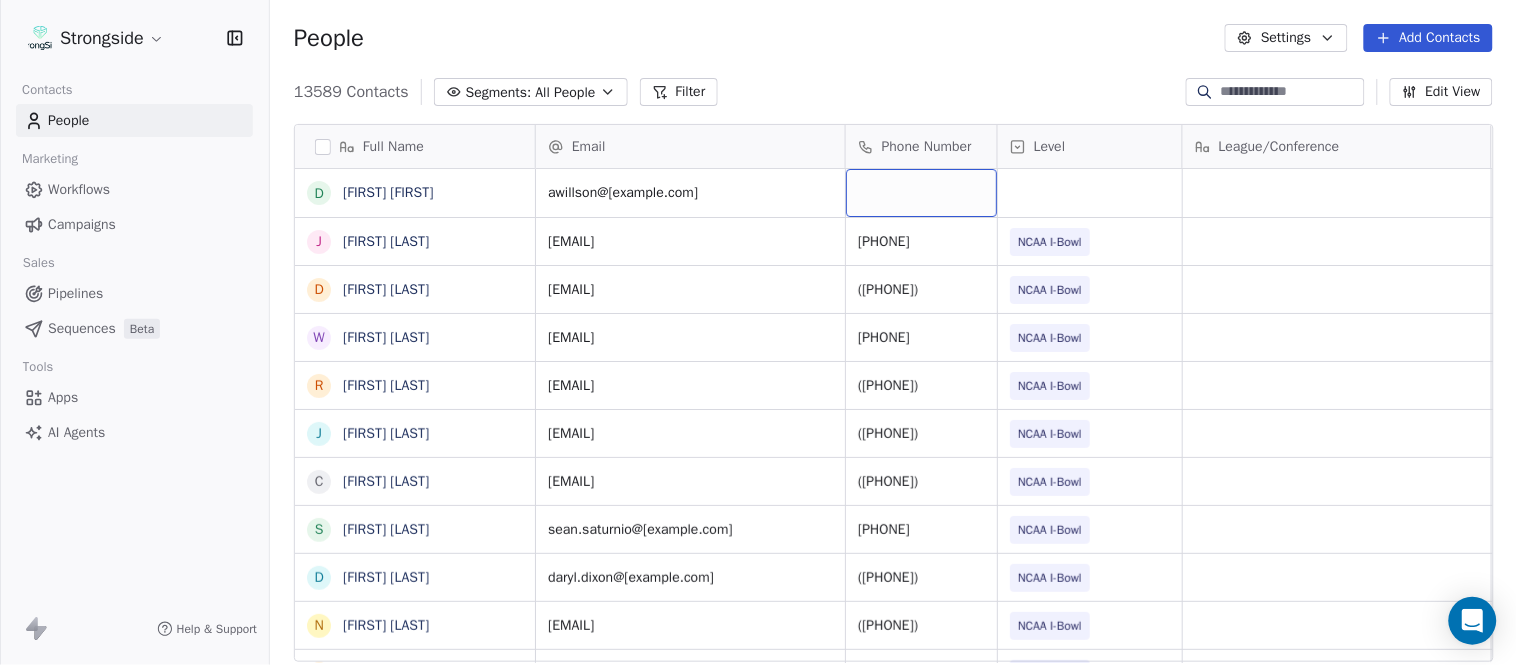 click at bounding box center [921, 193] 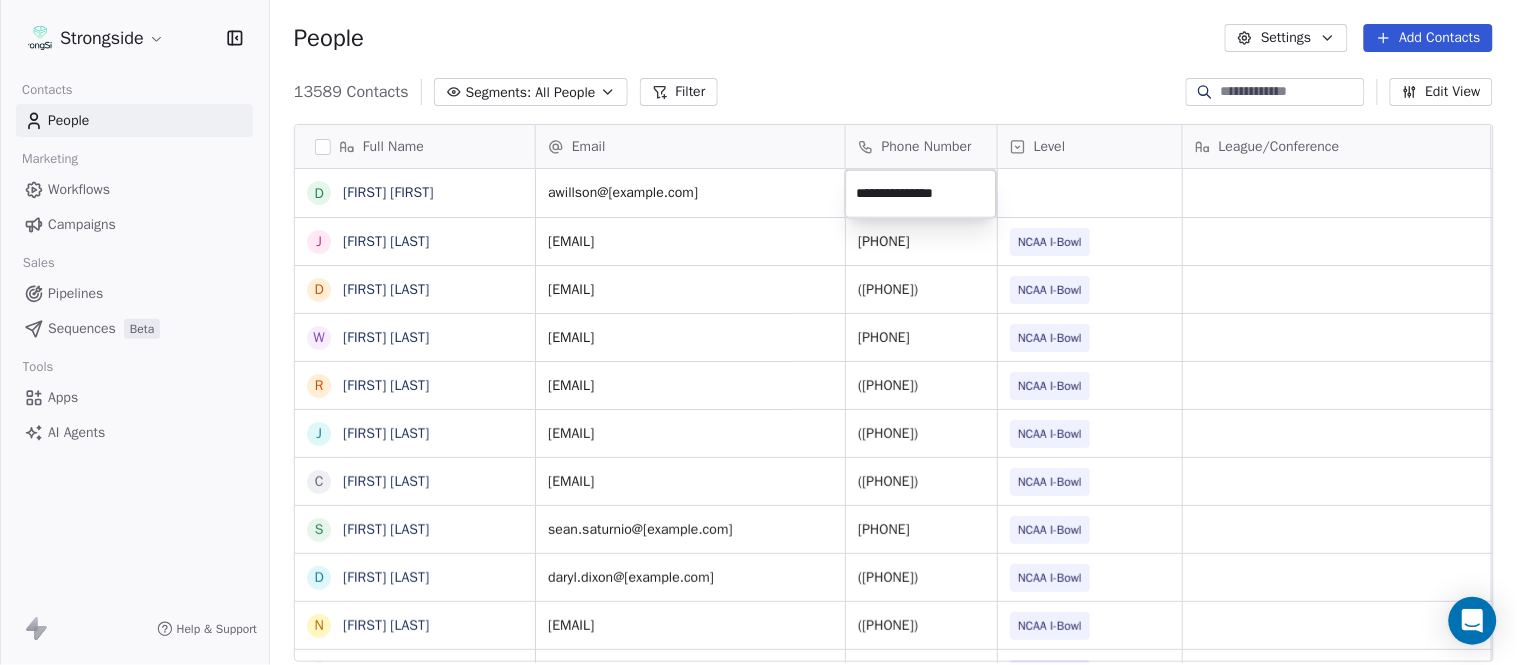 click on "Strongside Contacts People Marketing Workflows Campaigns Sales Pipelines Sequences Beta Tools Apps AI Agents Help & Support People Settings Add Contacts 13589 Contacts Segments: All People Filter Edit View Tag Add to Sequence Export Full Name D [FIRST] [LAST] J [FIRST] [LAST] D [FIRST] [LAST] W [FIRST] [LAST] R [FIRST] [LAST] J [FIRST] [LAST] C [FIRST] [LAST] S [FIRST] [LAST] D [FIRST] [LAST] N [FIRST] [LAST] C [FIRST] [LAST] C [FIRST] [LAST] C [FIRST] [LAST] J [FIRST] [LAST] J [FIRST] [LAST] Z [FIRST] [LAST] E [FIRST] [LAST] T [FIRST] [LAST] J [FIRST] [LAST] T [FIRST] [LAST] L [FIRST] [LAST] T [FIRST] [LAST] C [FIRST] [LAST] C [FIRST] [LAST] B [FIRST] [LAST] J [FIRST] [LAST] A [FIRST] [LAST] T [FIRST] [LAST] N [FIRST] [LAST] S [FIRST] [LAST] T [FIRST] [LAST] B [FIRST] [LAST] Email Phone Number Level League/Conference Organization Job Title Tags Created Date BST [EMAIL] Aug [DATE] [TIME] [EMAIL] ([PHONE]) NCAA I-Bowl SYRACUSE UNIVERSITY Athletic Director Aug [DATE] [TIME] [EMAIL] ([PHONE]) NCAA I-Bowl Office Coord SID" at bounding box center (758, 332) 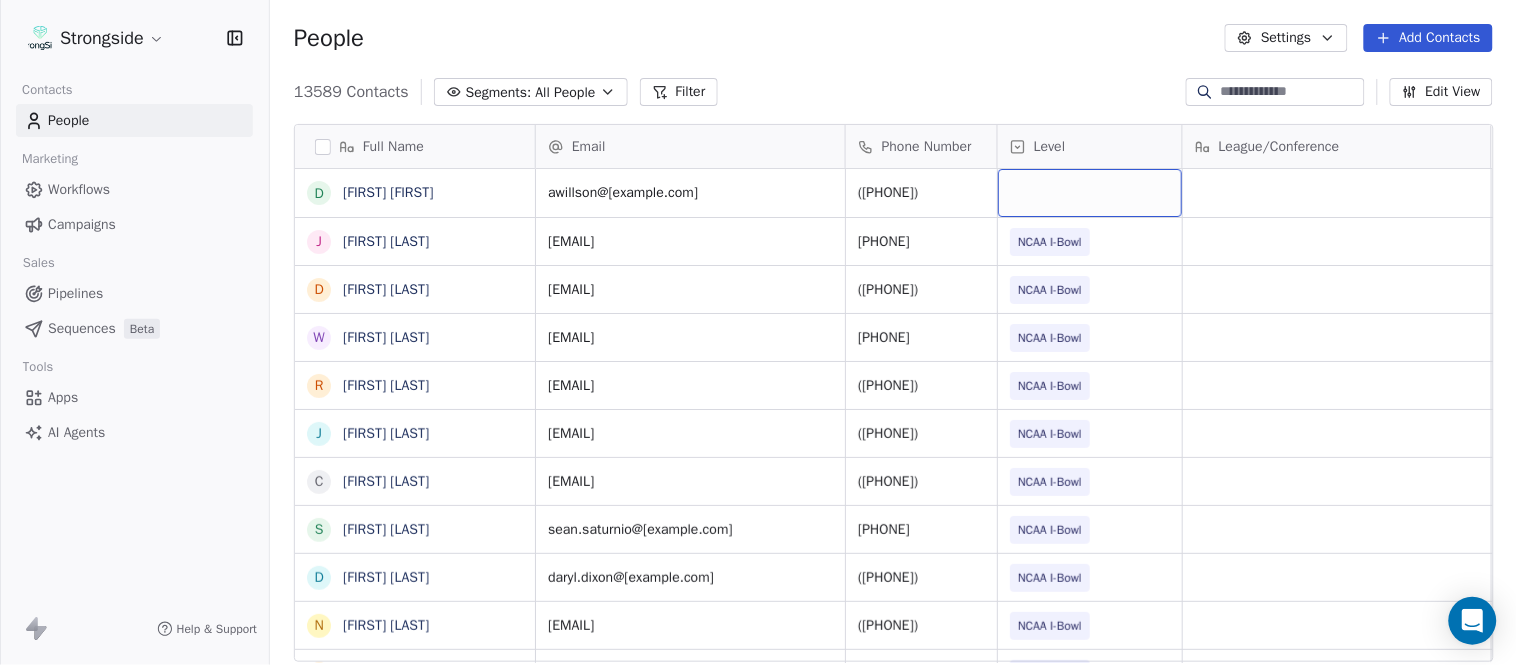 click at bounding box center (1090, 193) 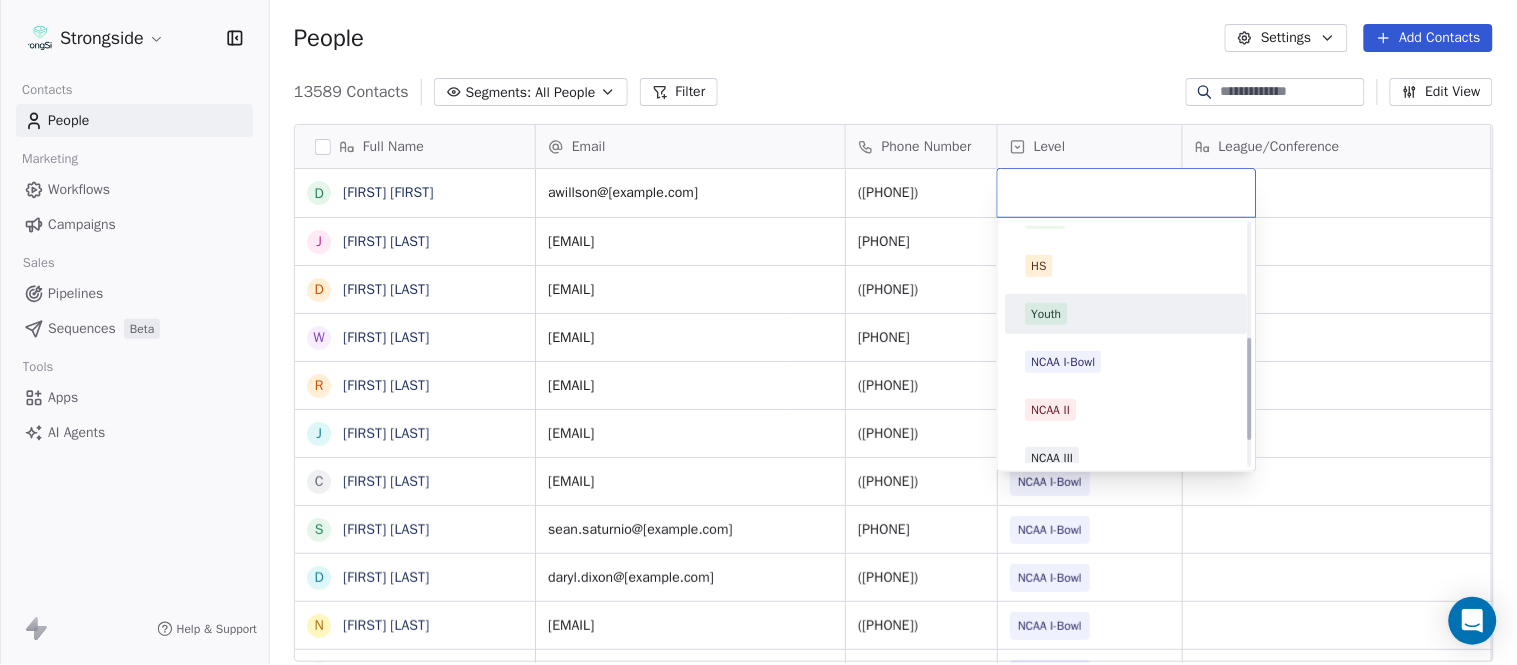 scroll, scrollTop: 330, scrollLeft: 0, axis: vertical 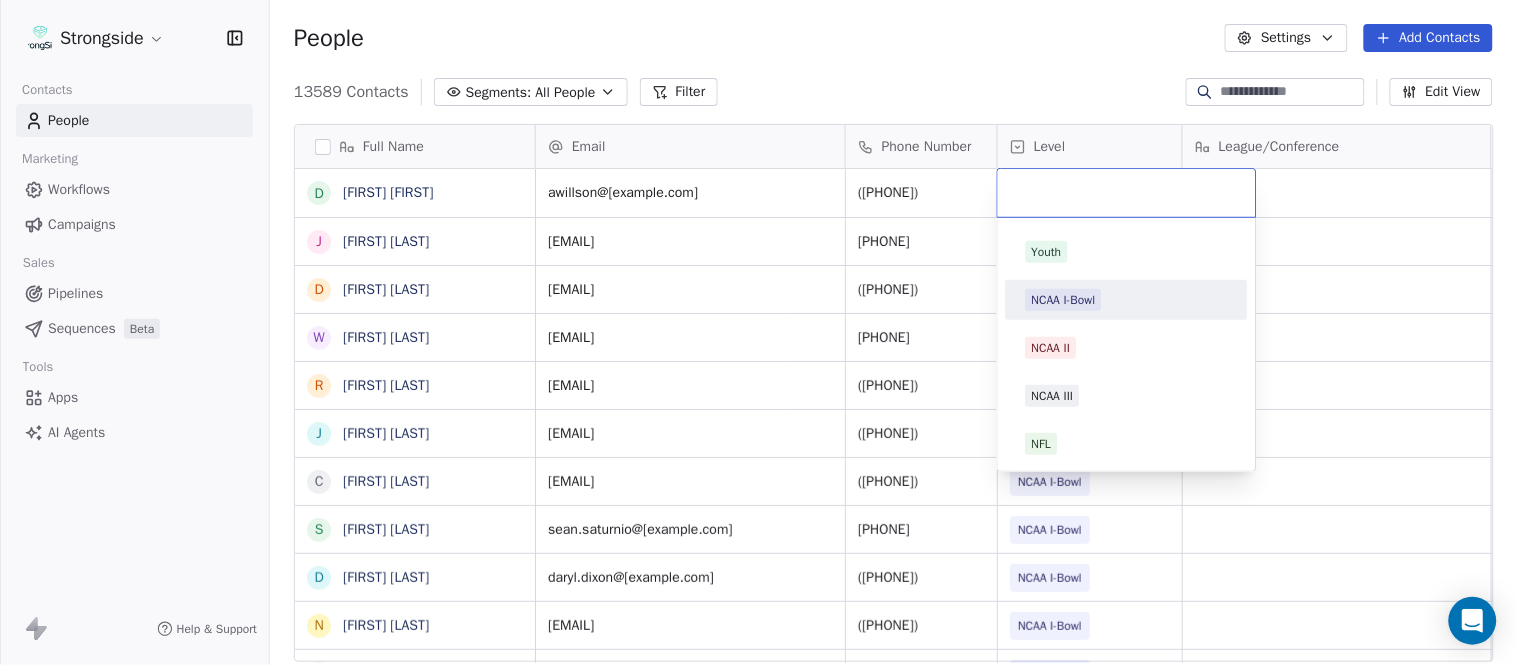 click on "NCAA I-Bowl" at bounding box center (1064, 300) 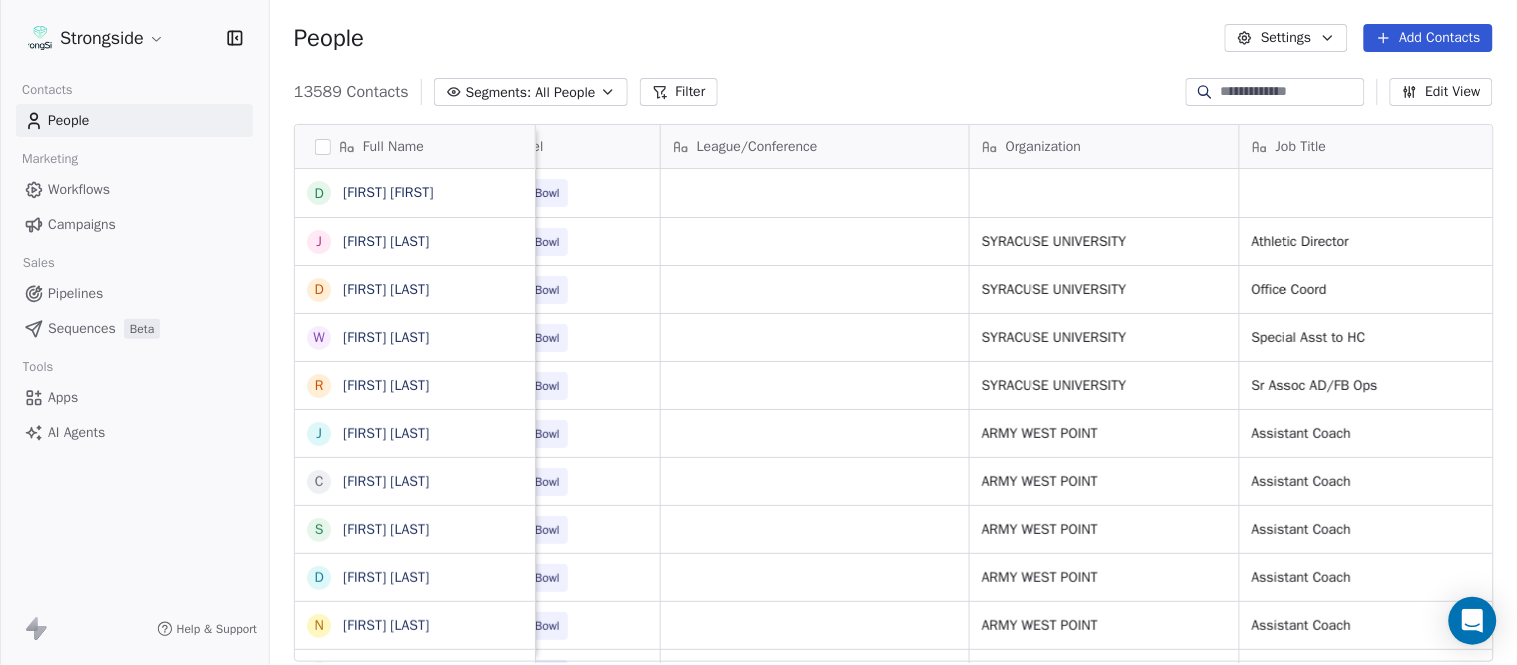 scroll, scrollTop: 0, scrollLeft: 393, axis: horizontal 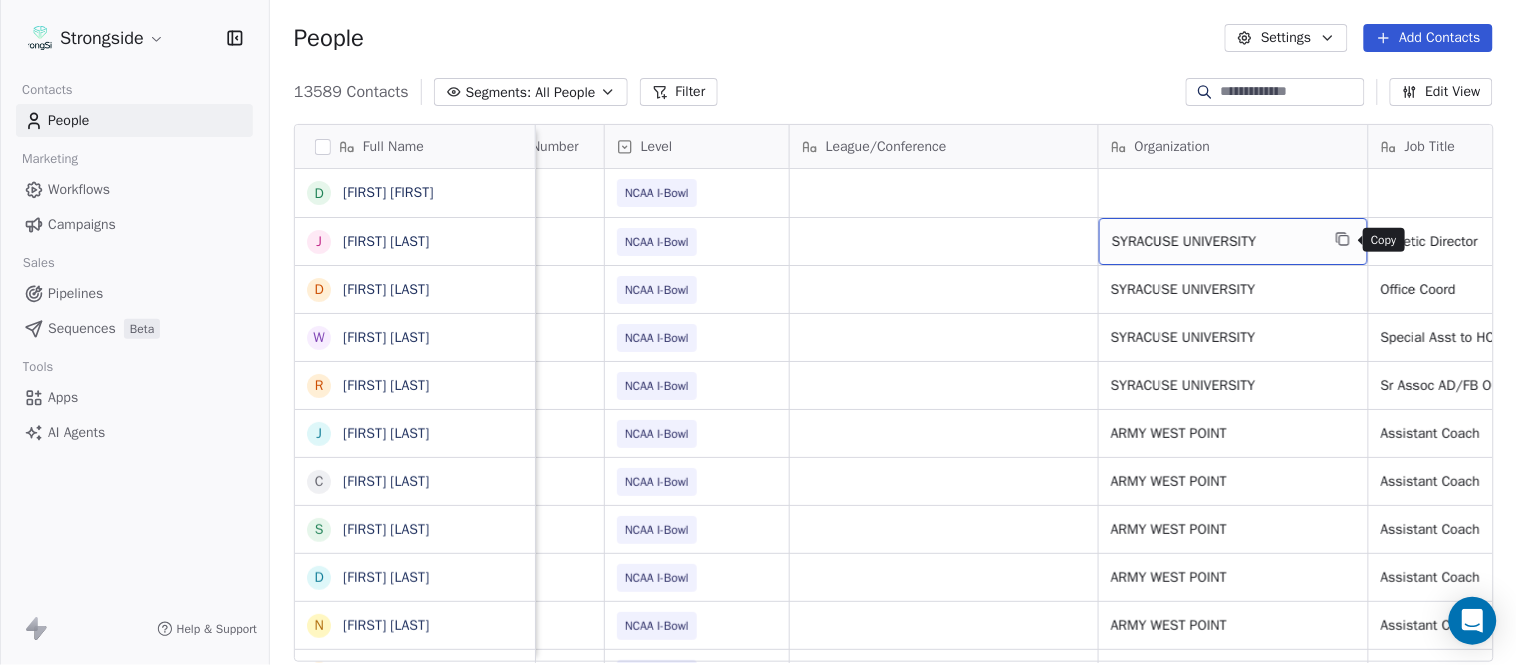 click 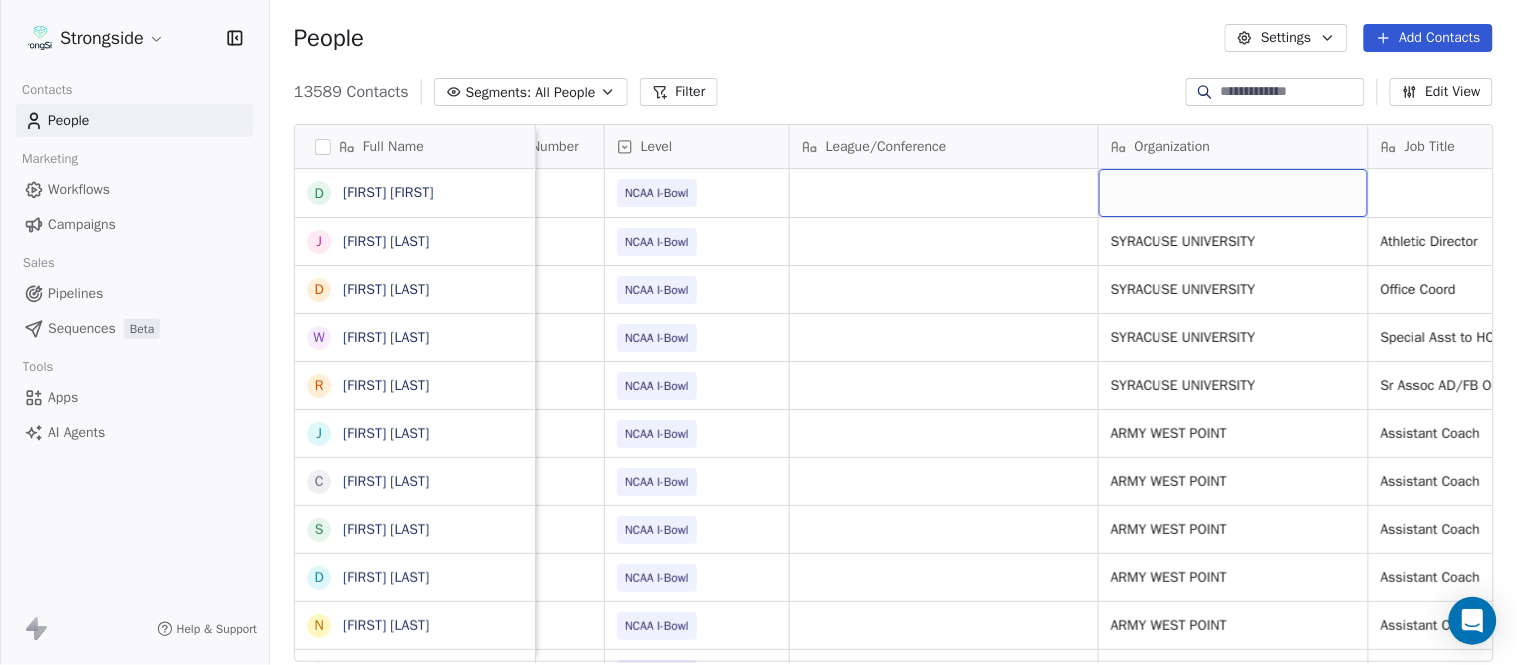 click at bounding box center [1233, 193] 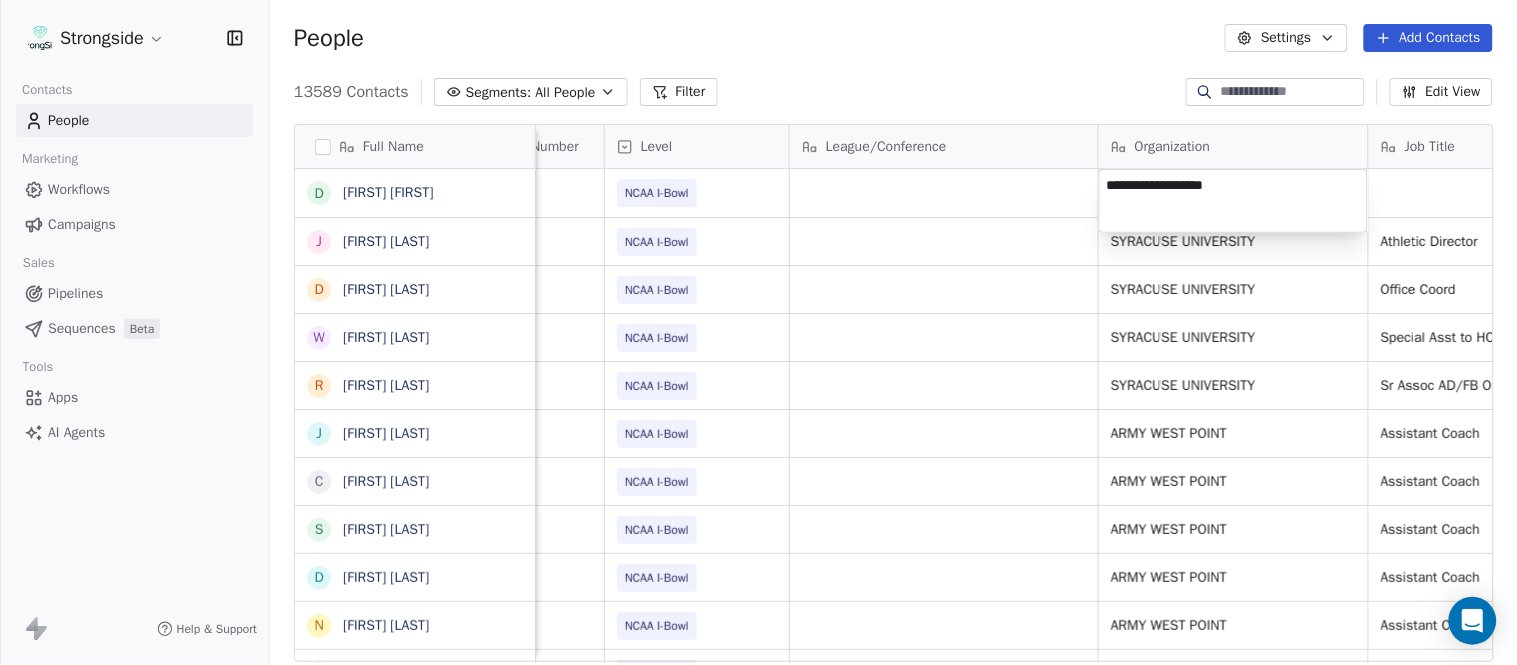 click on "Strongside Contacts People Marketing Workflows Campaigns Sales Pipelines Sequences Beta Tools Apps AI Agents Help & Support People Settings  Add Contacts 13589 Contacts Segments: All People Filter  Edit View Tag Add to Sequence Export Full Name D [FIRST] [LAST] J [FIRST] [LAST] D [FIRST] [LAST] W [FIRST] [LAST] R [FIRST] [LAST] J [FIRST] [LAST] C [FIRST] [LAST] S [FIRST] [LAST] D [FIRST] [LAST] N [FIRST] [LAST] C [FIRST] [LAST] C [FIRST] [LAST] C [FIRST] [LAST] J [FIRST] [LAST] J [FIRST] [LAST] Z [FIRST] [LAST] E [FIRST] [LAST] T [FIRST] [LAST] J [FIRST] [LAST] T [FIRST] [LAST] L [FIRST] [LAST] T [FIRST] [LAST] C [FIRST] [LAST] C [FIRST] [LAST] B [FIRST] [LAST] J [FIRST] [LAST] A [FIRST] [LAST] T [FIRST] [LAST] N [FIRST] [LAST] S [FIRST] [LAST] T [FIRST] [LAST] Email Phone Number Level League/Conference Organization Job Title Tags Created Date BST awillson@[example.com] ([PHONE])	 NCAA I-Bowl Aug 04, 2025 08:56 PM jwildhac@[example.com] ([PHONE]) NCAA I-Bowl SYRACUSE UNIVERSITY Athletic Director Aug 04, 2025 08:54 PM deebert@[example.com] SID" at bounding box center (758, 332) 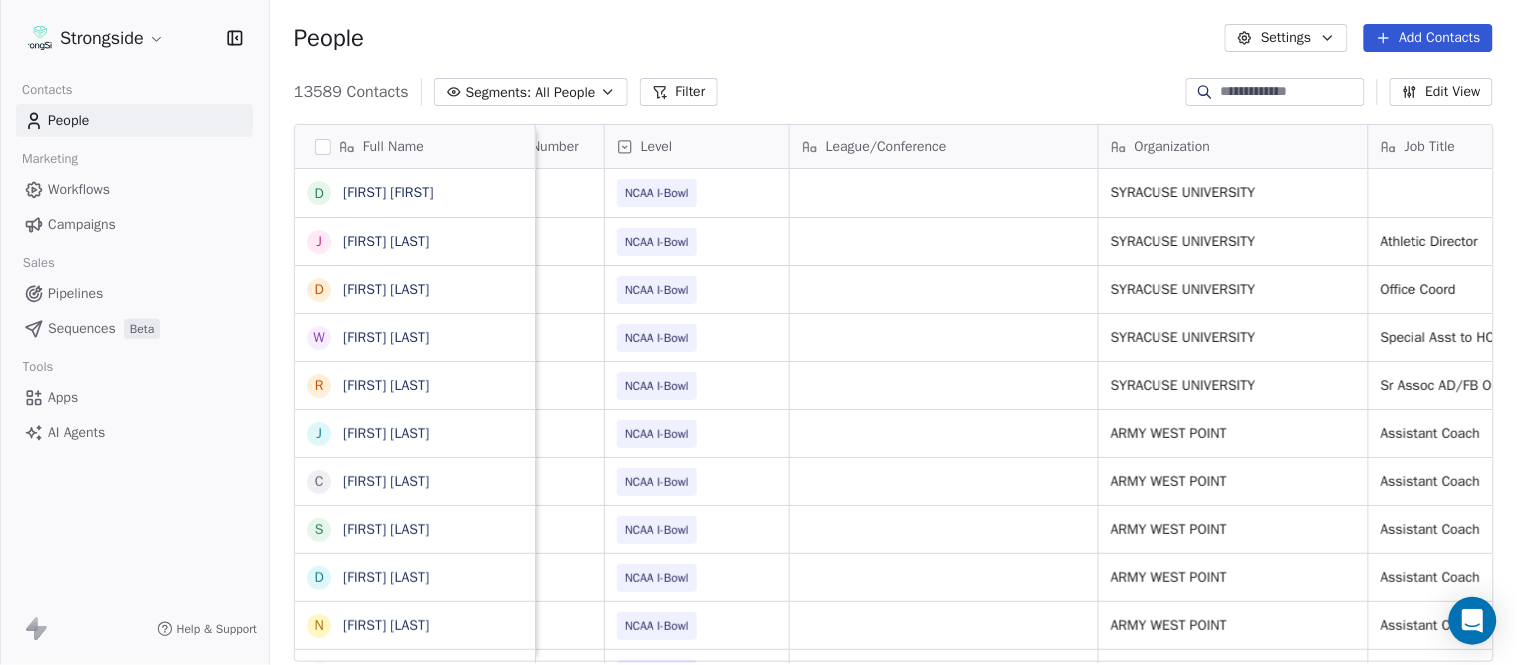 scroll, scrollTop: 0, scrollLeft: 553, axis: horizontal 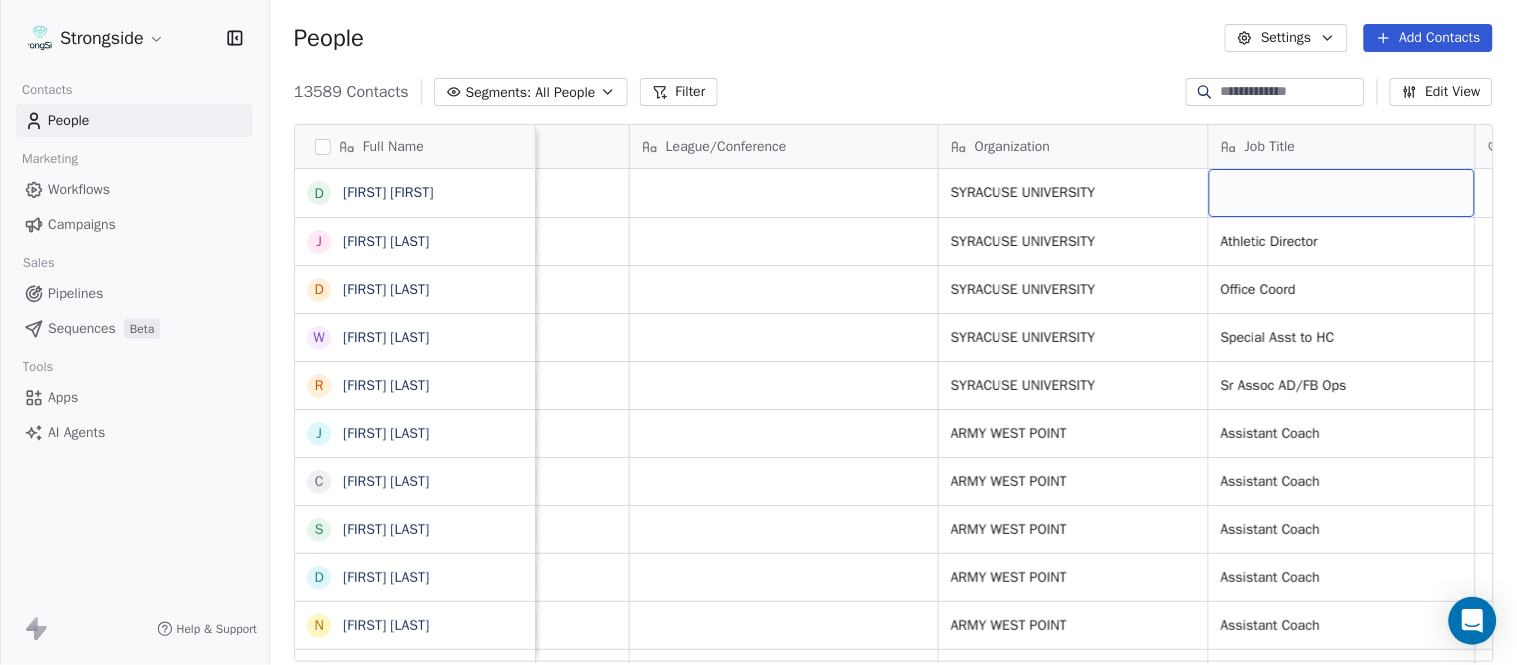 click at bounding box center (1342, 193) 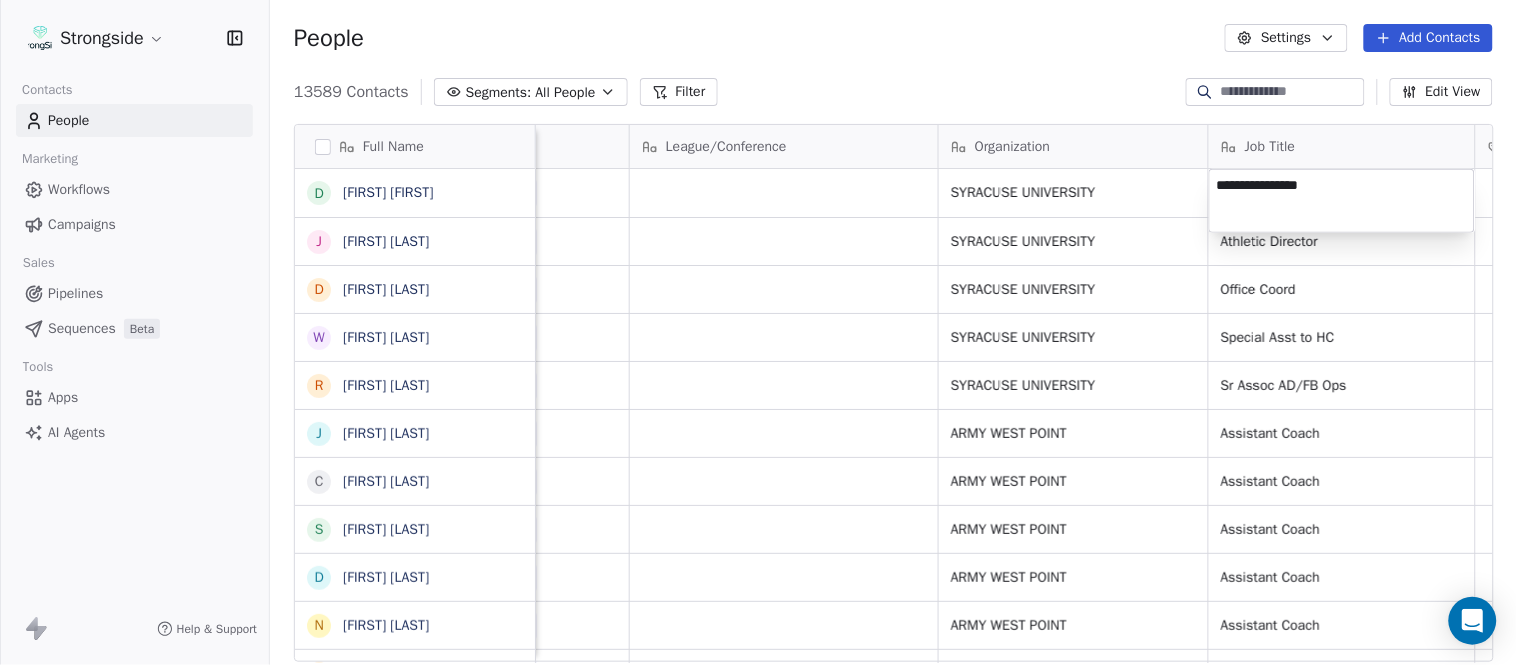 click on "Full Name D [NAME] J [NAME] D [NAME] W [NAME] R [NAME] J [NAME] C [NAME] S [NAME] D [NAME] N [NAME] C [NAME] C [NAME] C [NAME] J [NAME] J [NAME] Z [NAME] E [NAME] T [NAME] J [NAME] T [NAME] L [NAME] T [NAME] C [NAME] C [NAME] B [NAME] J [NAME] A [NAME] T [NAME] N [NAME] S [NAME] T [NAME] Email Phone Number Level League/Conference Organization Job Title Tags Created Date BST [EMAIL] ([PHONE])	 NCAA I-Bowl SYRACUSE UNIVERSITY [DATE] [TIME] [EMAIL] ([PHONE]) NCAA I-Bowl SYRACUSE UNIVERSITY Athletic Director [EMAIL]" at bounding box center [758, 332] 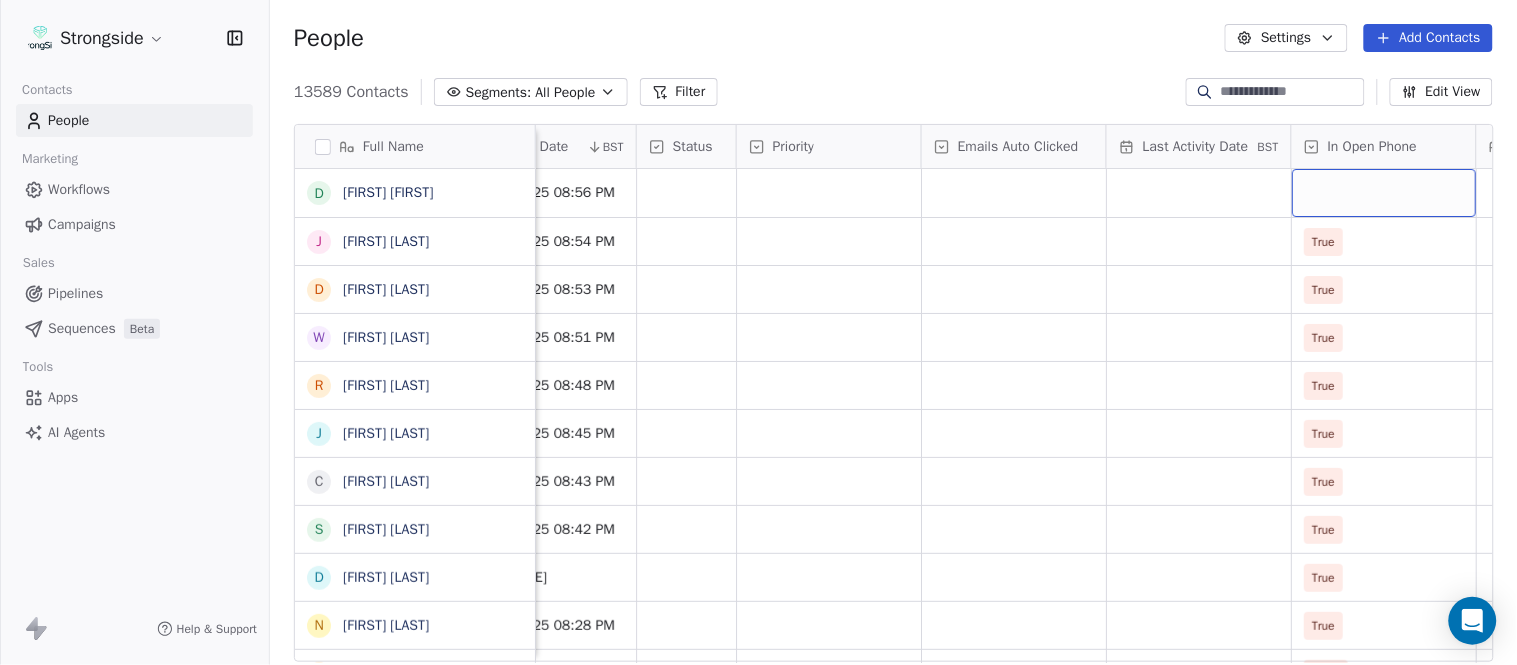 scroll, scrollTop: 0, scrollLeft: 1863, axis: horizontal 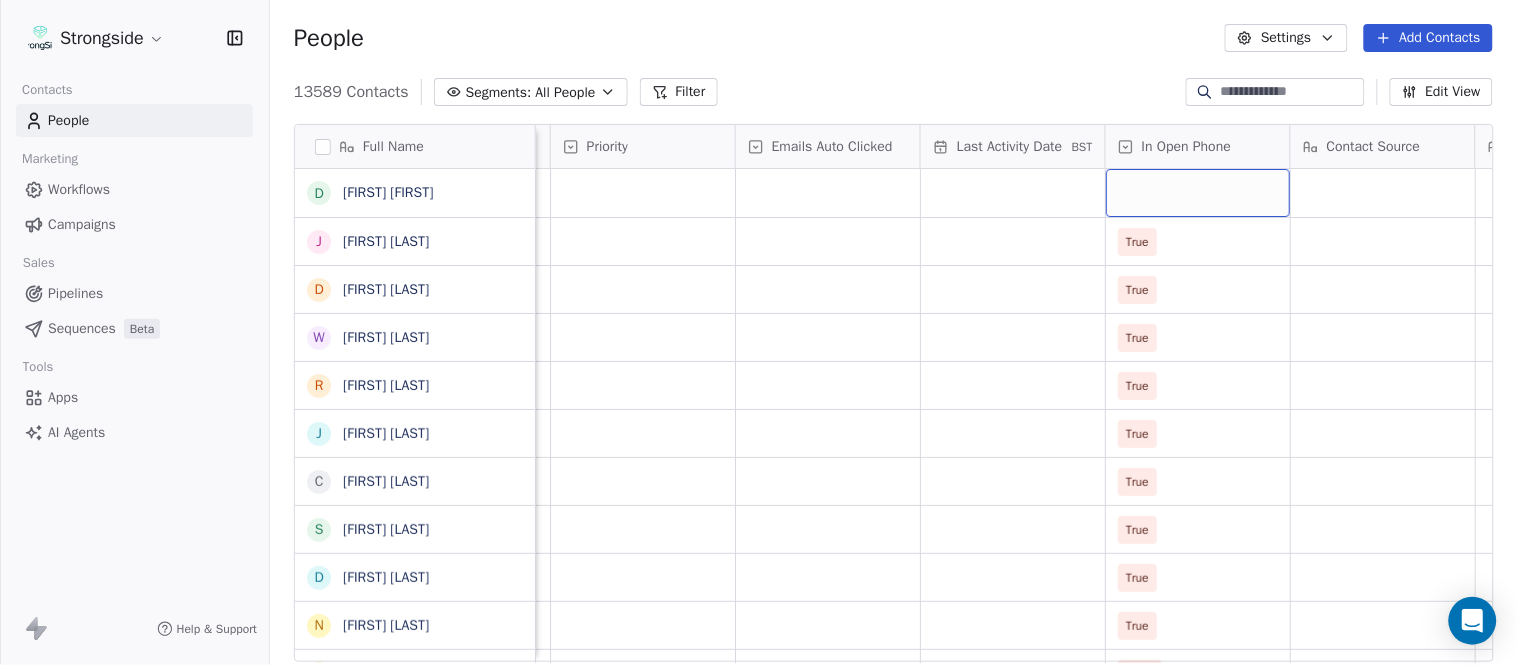click at bounding box center [1198, 193] 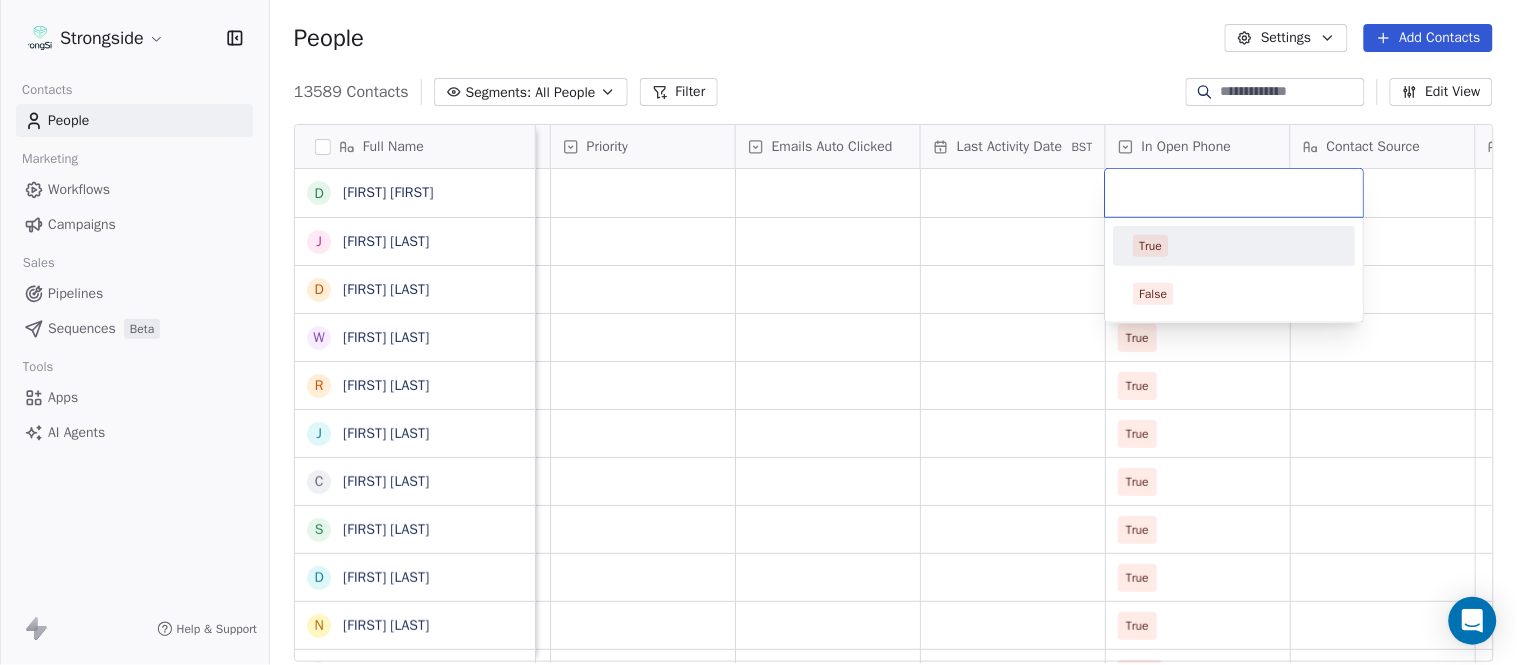 click on "True" at bounding box center (1235, 246) 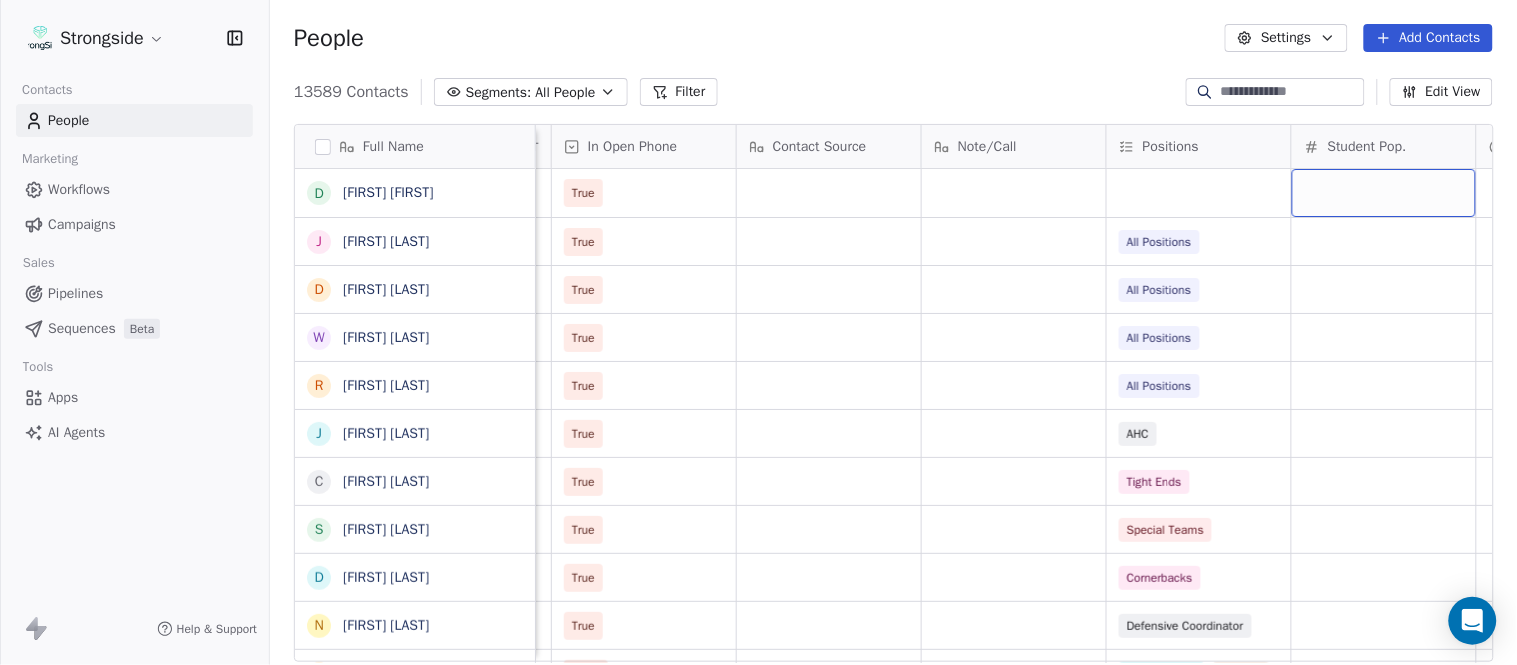scroll, scrollTop: 0, scrollLeft: 2603, axis: horizontal 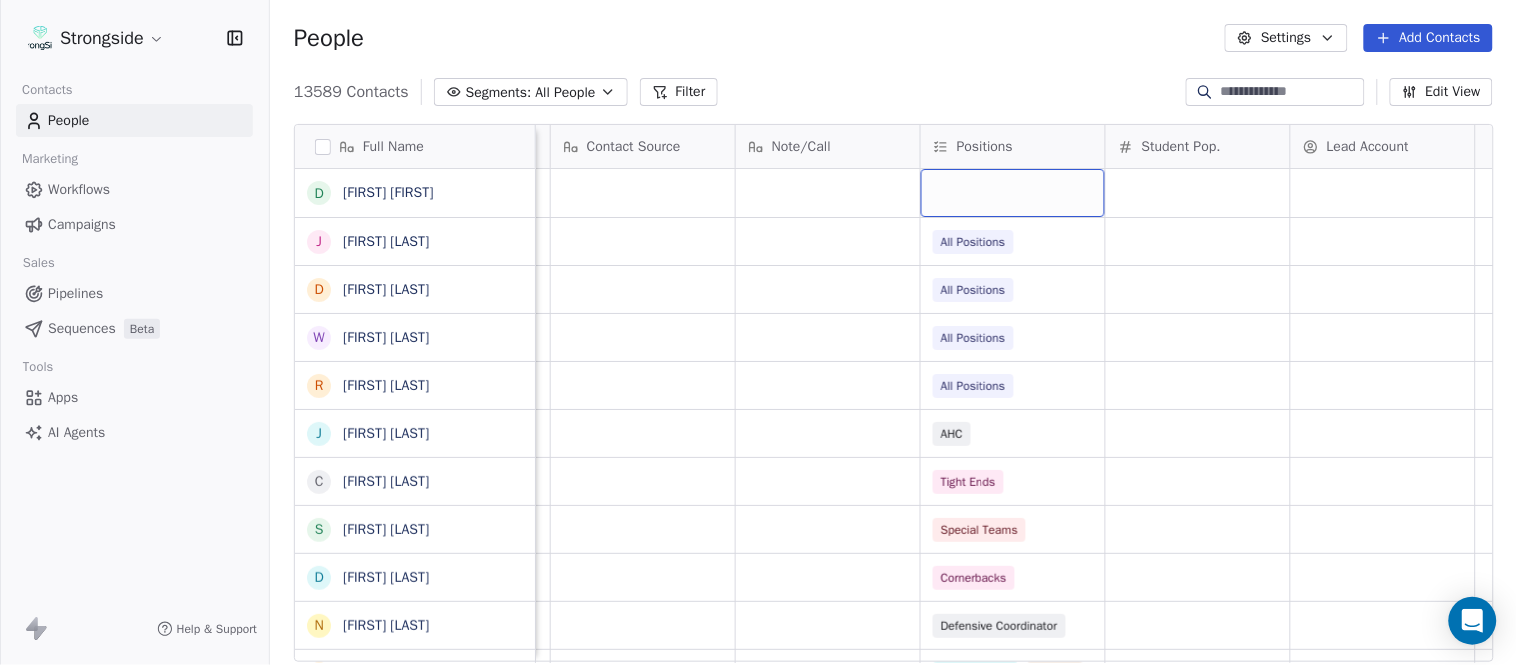 click at bounding box center (1013, 193) 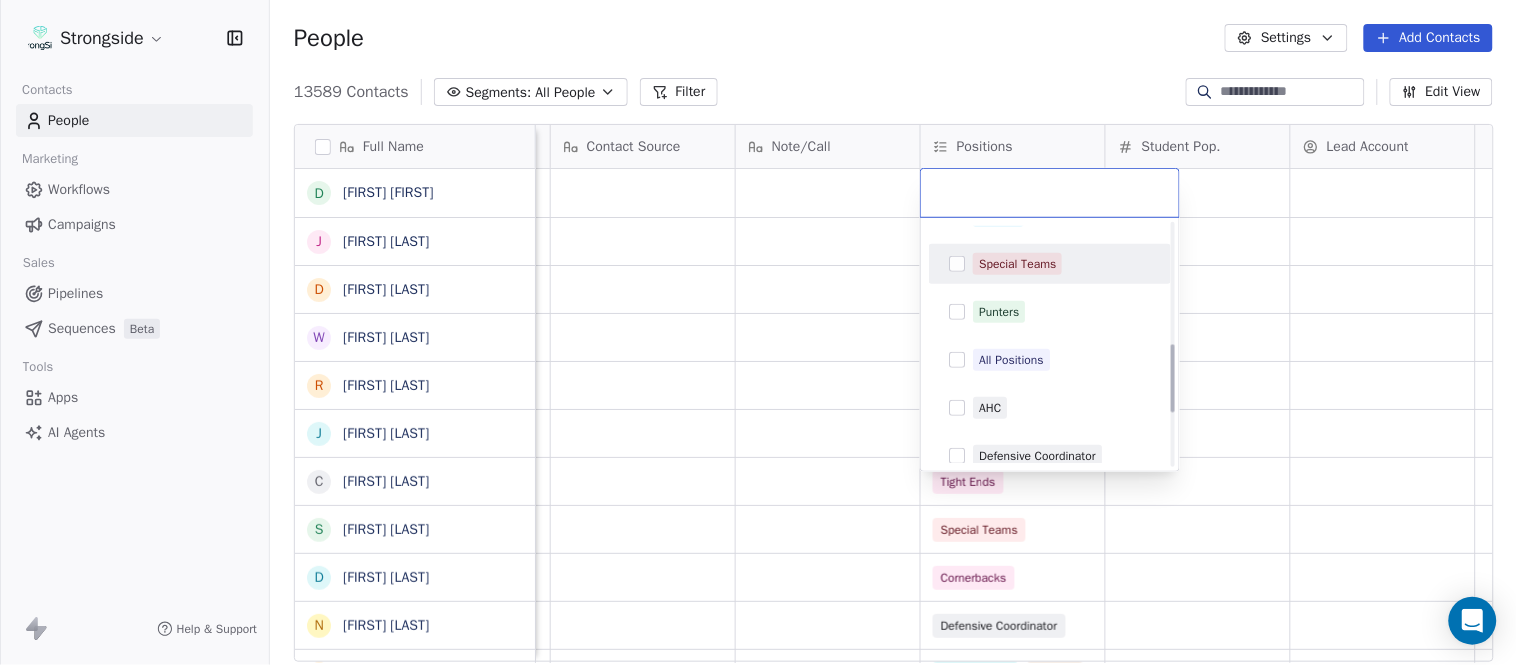 scroll, scrollTop: 444, scrollLeft: 0, axis: vertical 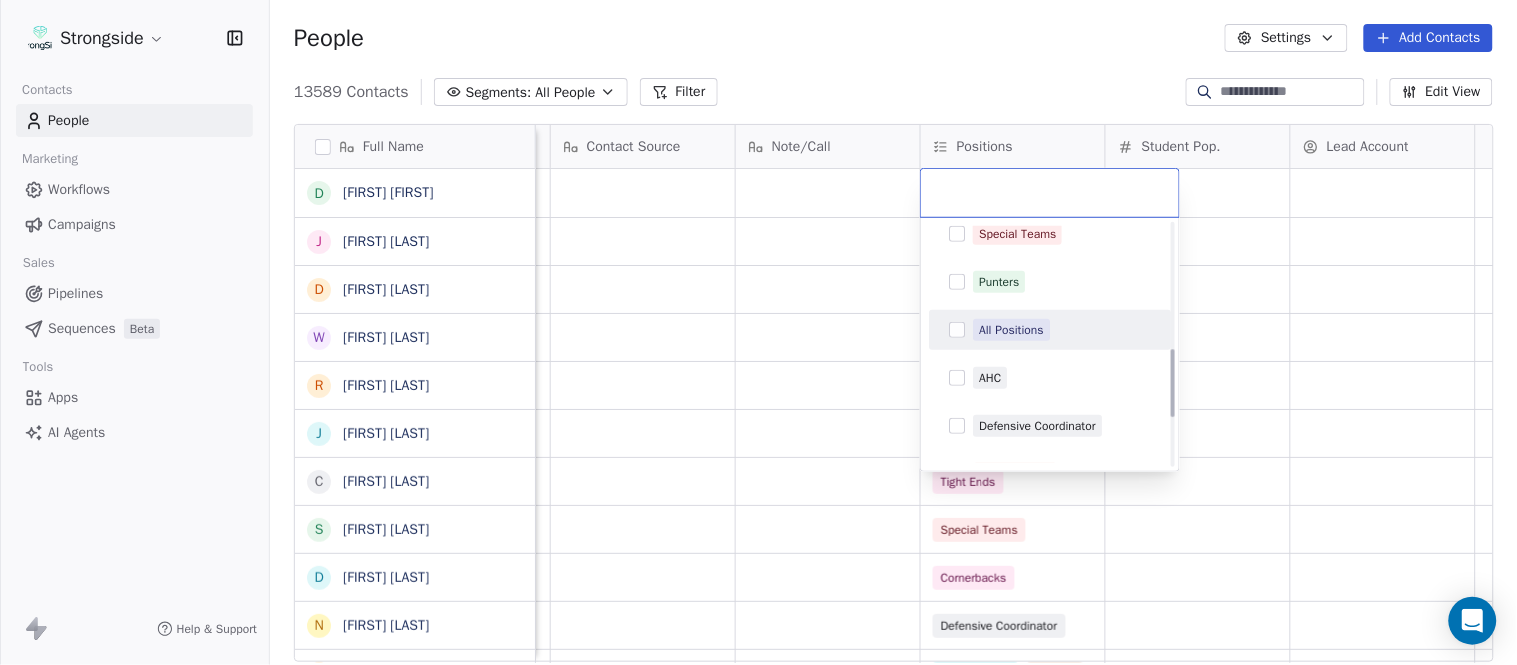 click on "All Positions" at bounding box center [1011, 330] 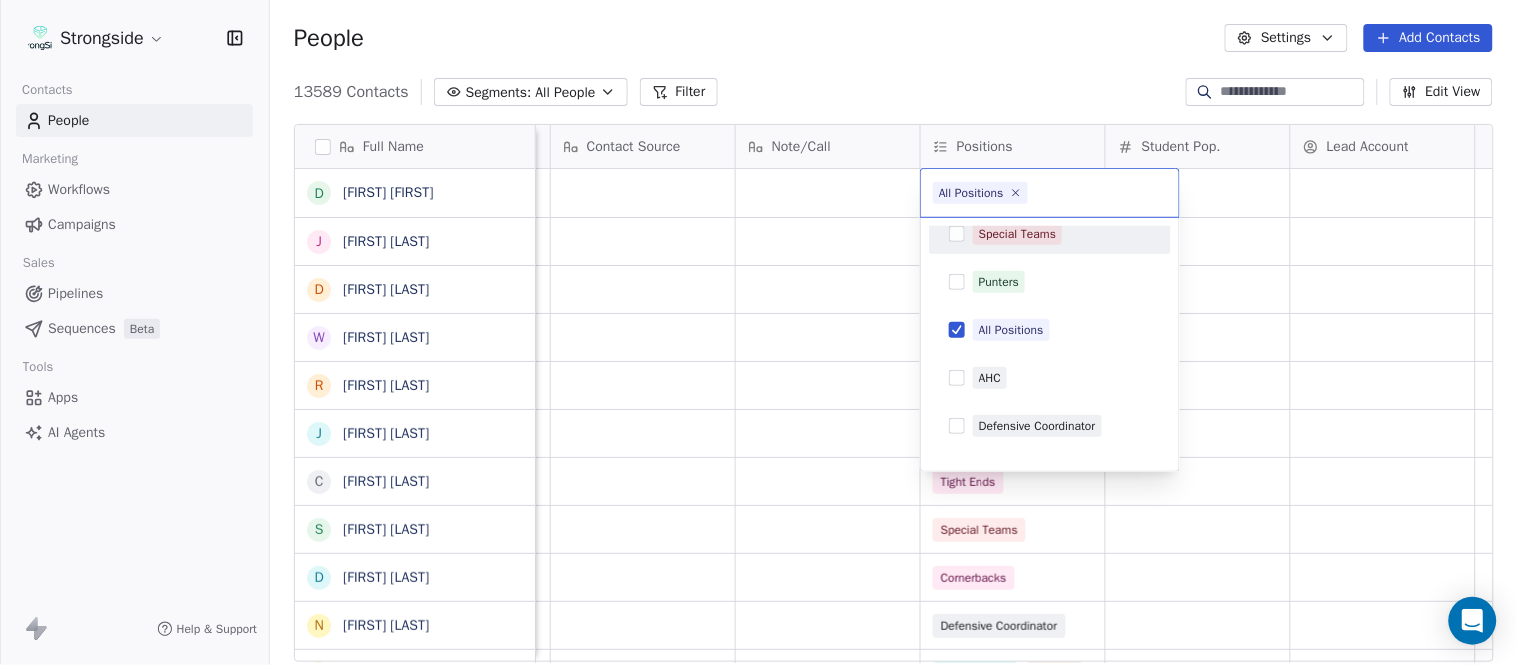 click on "Strongside Contacts People Marketing Workflows Campaigns Sales Pipelines Sequences Beta Tools Apps AI Agents Help & Support People Settings Add Contacts 13589 Contacts Segments: All People Filter Edit View Tag Add to Sequence Export Full Name D [FIRST] [LAST] J [FIRST] [LAST] D [FIRST] [LAST] W [FIRST] [LAST] R [FIRST] [LAST] J [FIRST] [LAST] C [FIRST] [LAST] S [FIRST] [LAST] D [FIRST] [LAST] N [FIRST] [LAST] C [FIRST] [LAST] C [FIRST] [LAST] C [FIRST] [LAST] J [FIRST] [LAST] J [FIRST] [LAST] Z [FIRST] [LAST] E [FIRST] [LAST] T [FIRST] [LAST] J [FIRST] [LAST] T [FIRST] [LAST] L [FIRST] [LAST] T [FIRST] [LAST] C [FIRST] [LAST] C [FIRST] [LAST] B [FIRST] [LAST] J [FIRST] [LAST] A [FIRST] [LAST] T [FIRST] [LAST] N [FIRST] [LAST] S [FIRST] [LAST] T [FIRST] [LAST] B [FIRST] [LAST] B [FIRST] [LAST] Priority Emails Auto Clicked Last Activity Date BST In Open Phone Contact Source Note/Call Positions Student Pop. Lead Account True True All Positions True All Positions True All Positions True All Positions True AHC True Tight Ends True Special Teams True Cornerbacks" at bounding box center (758, 332) 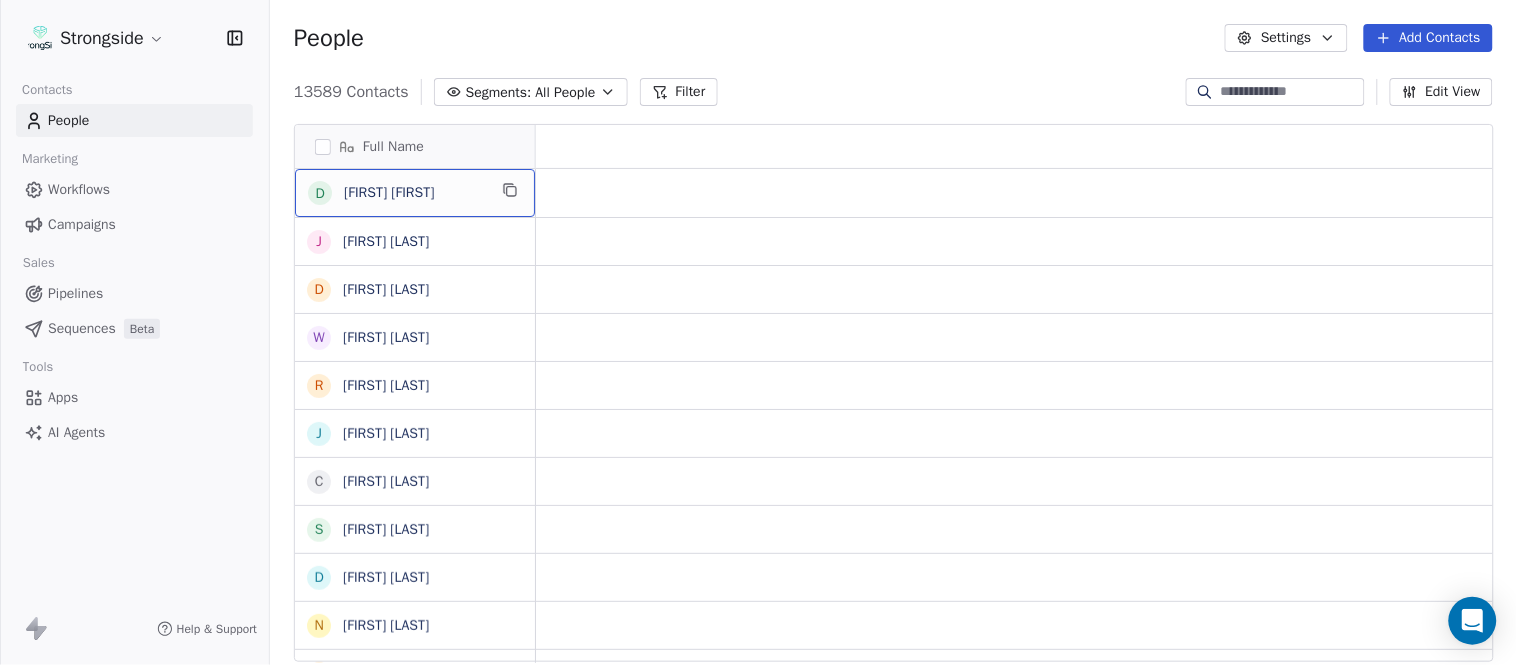 scroll, scrollTop: 0, scrollLeft: 0, axis: both 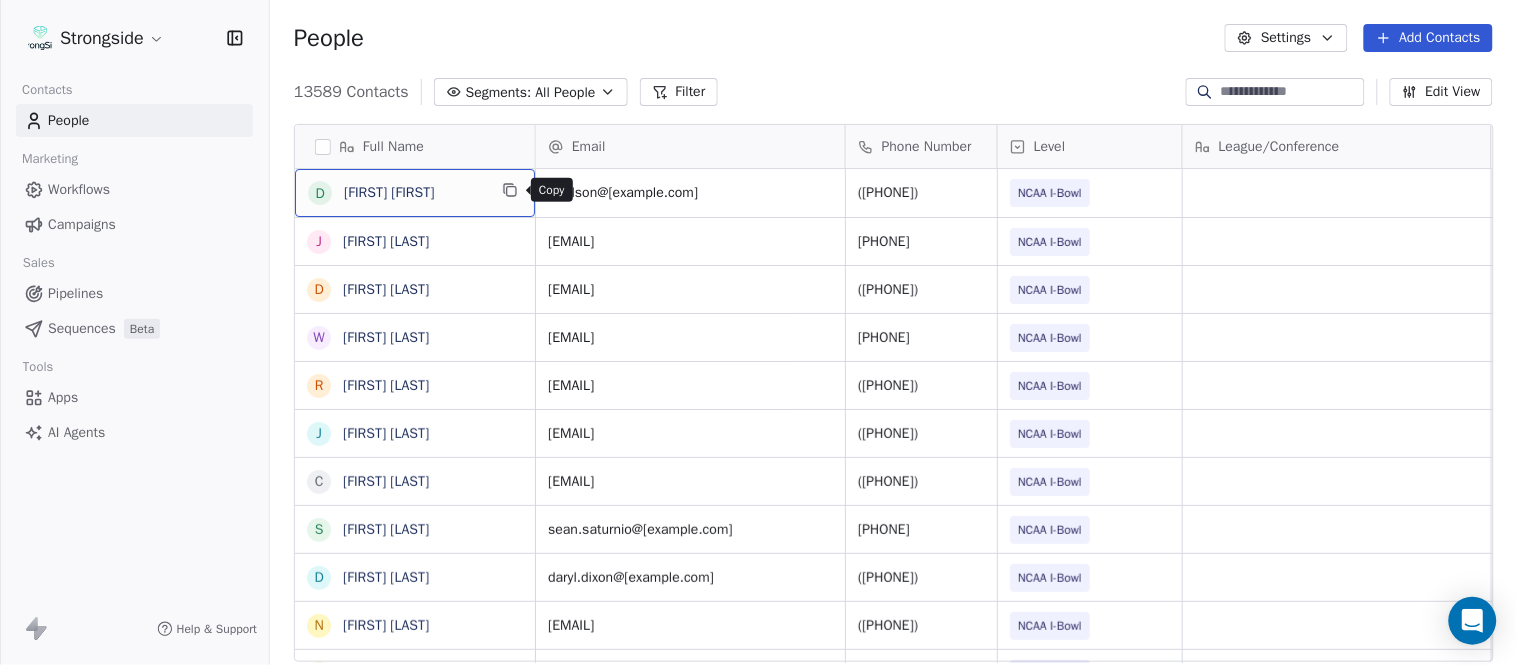 click 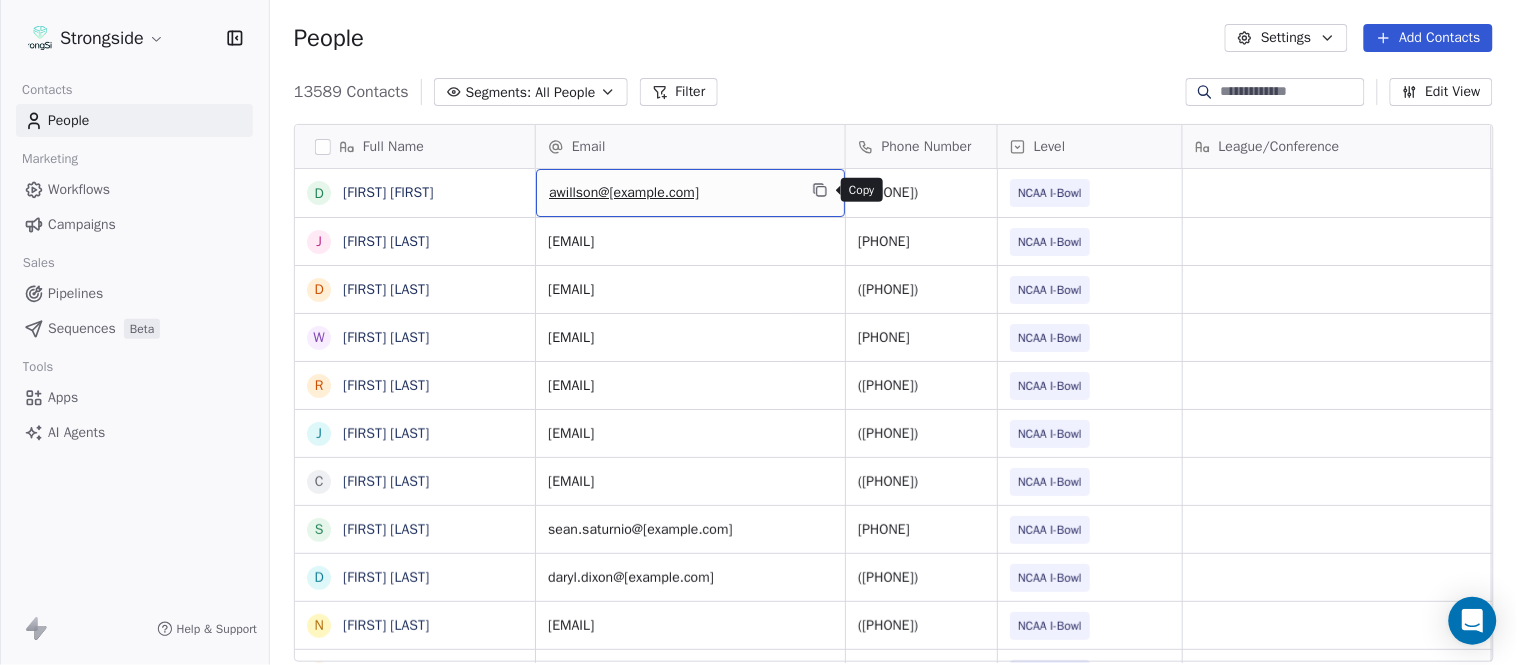 click at bounding box center (820, 190) 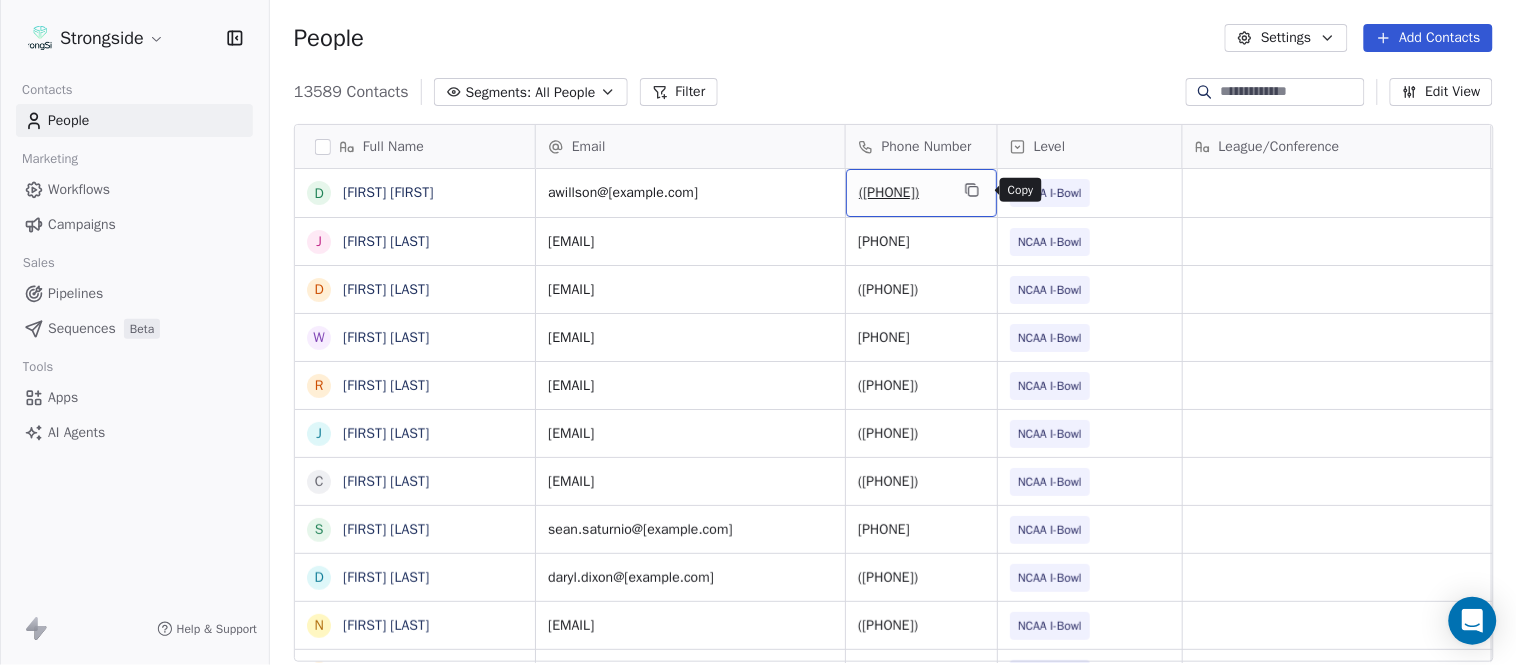click 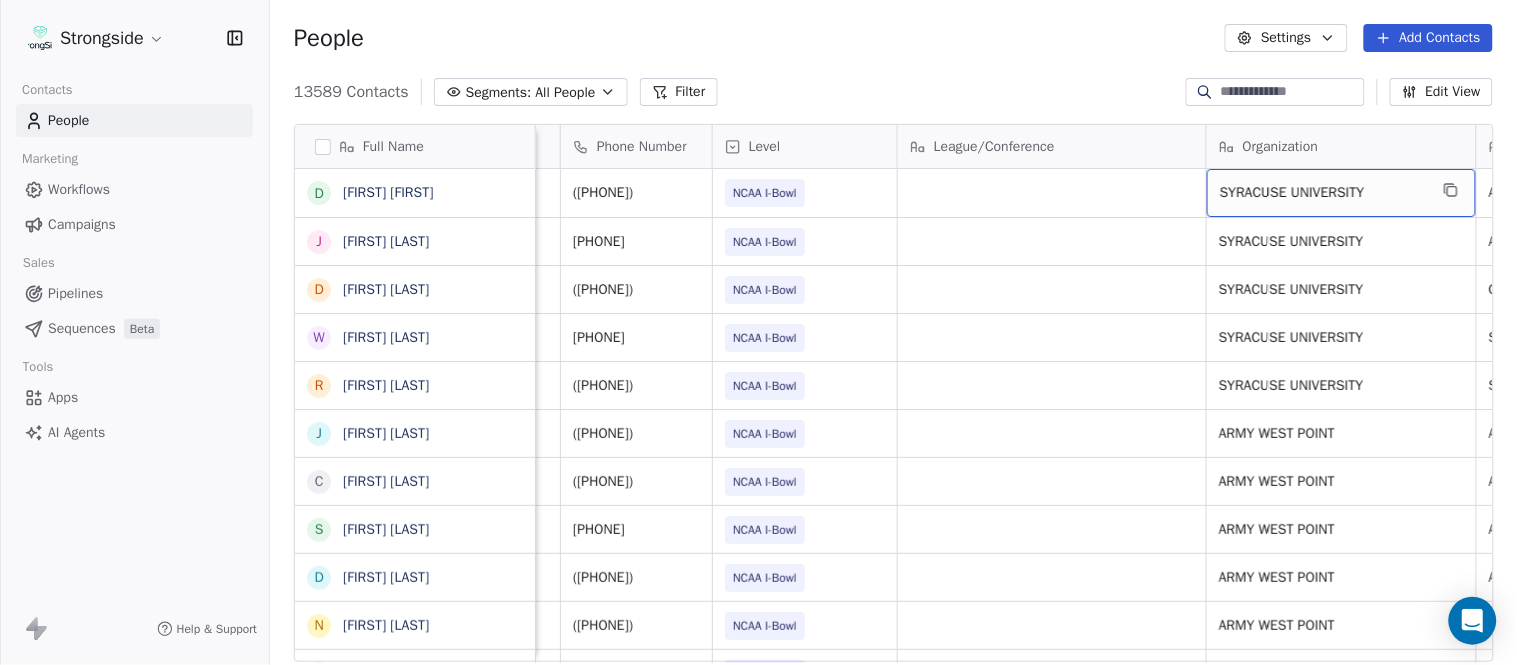 scroll, scrollTop: 0, scrollLeft: 553, axis: horizontal 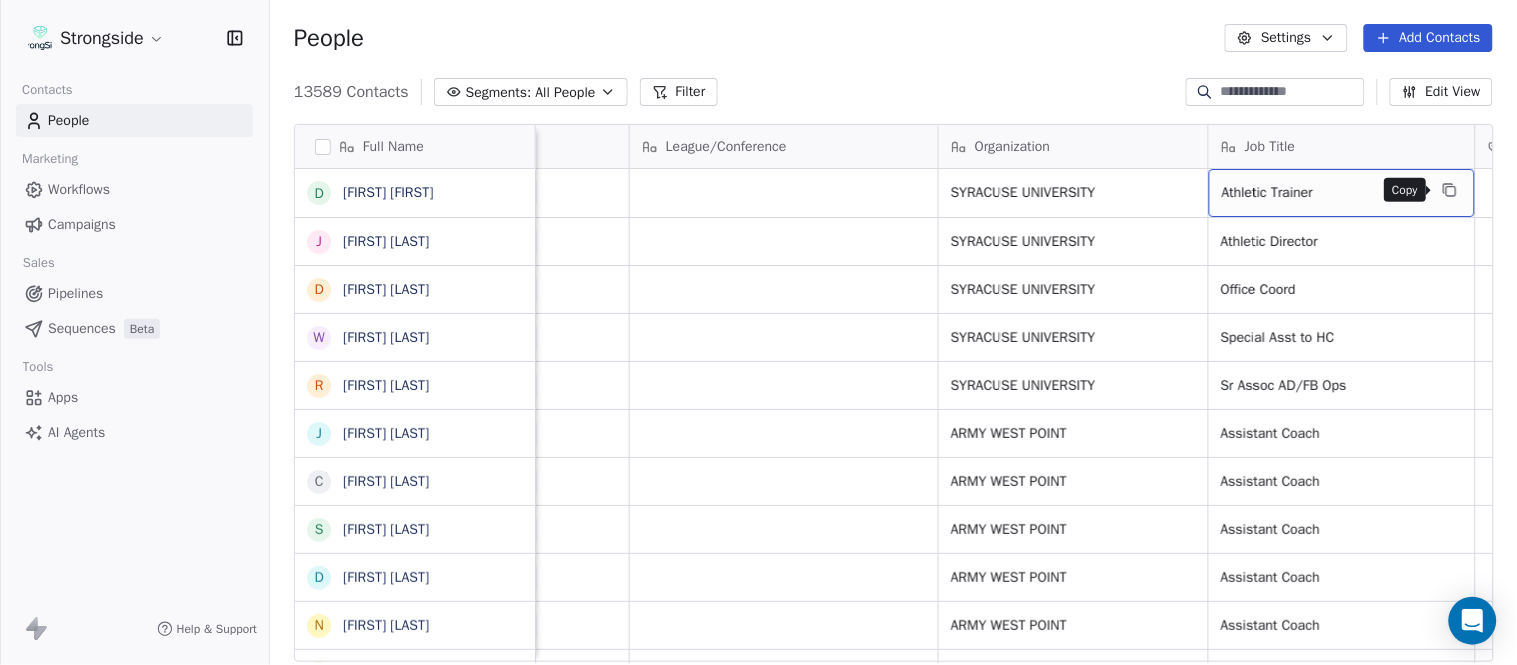 click 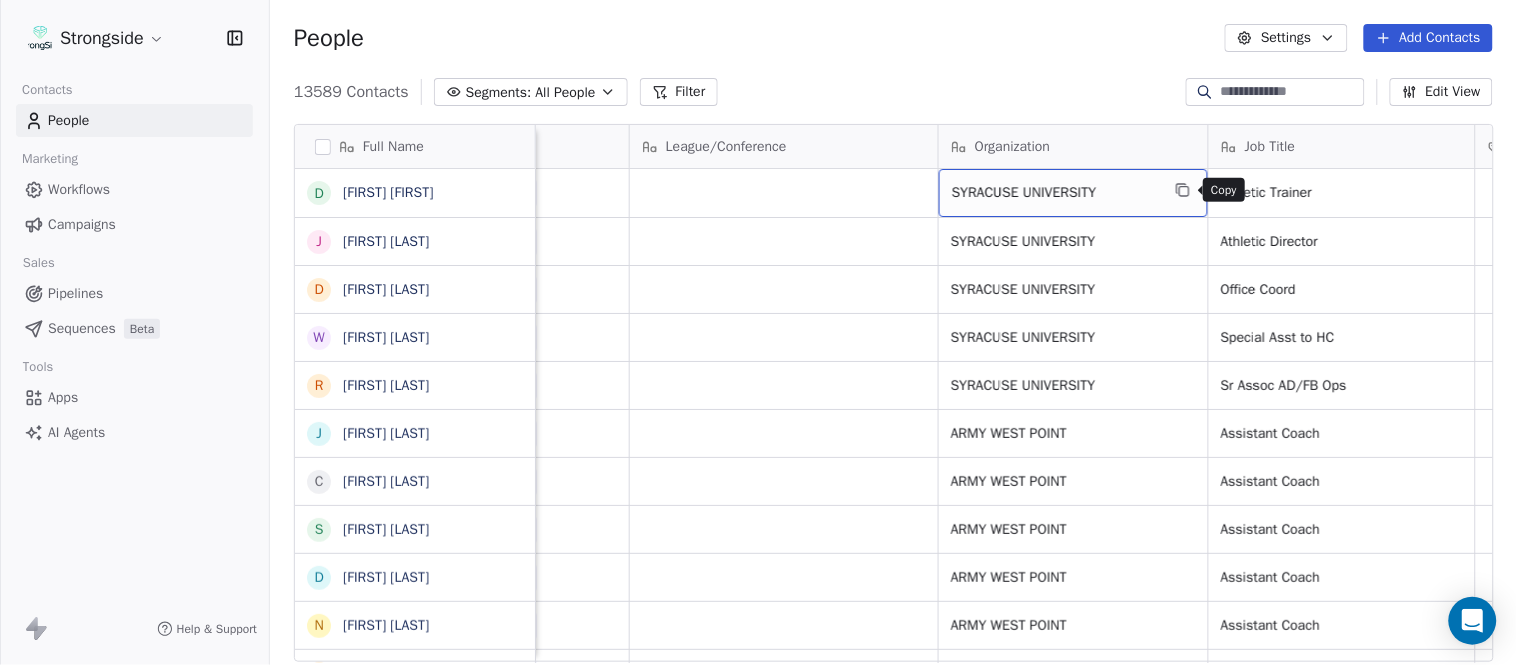 click 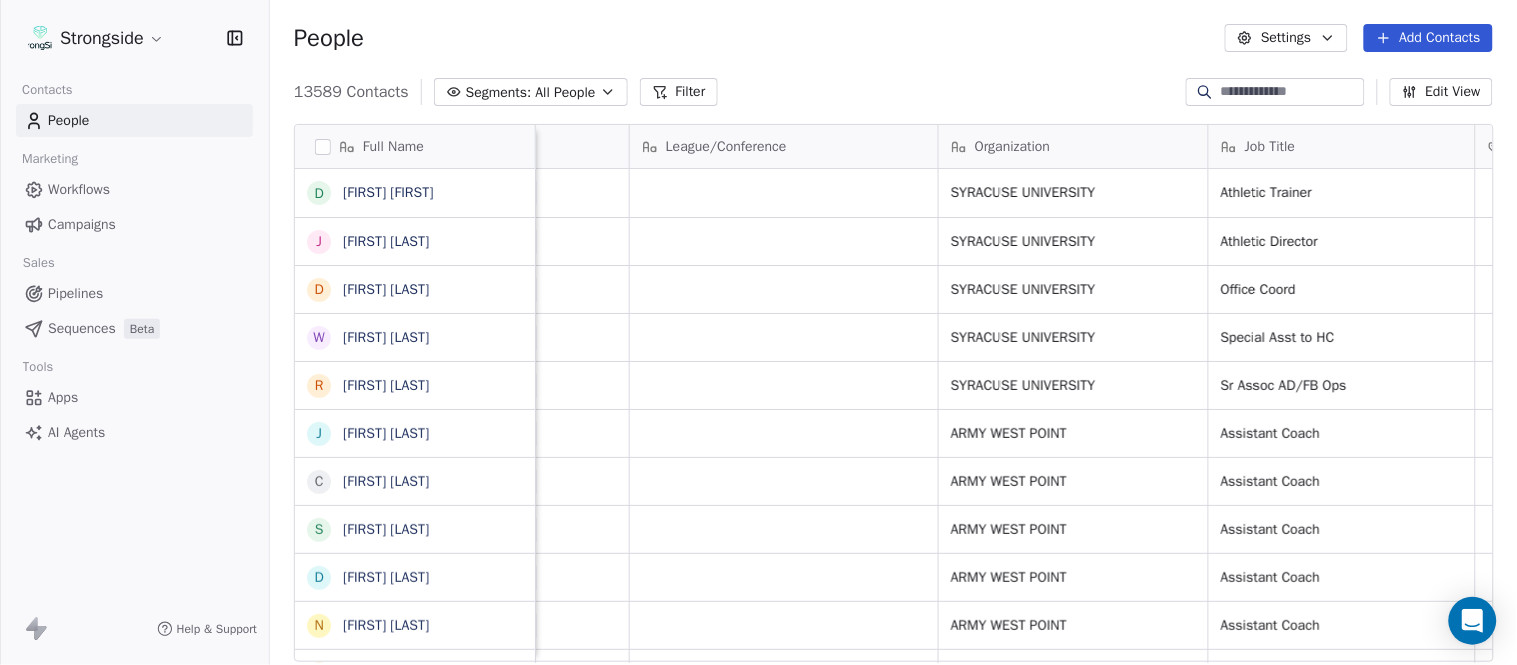 scroll, scrollTop: 0, scrollLeft: 0, axis: both 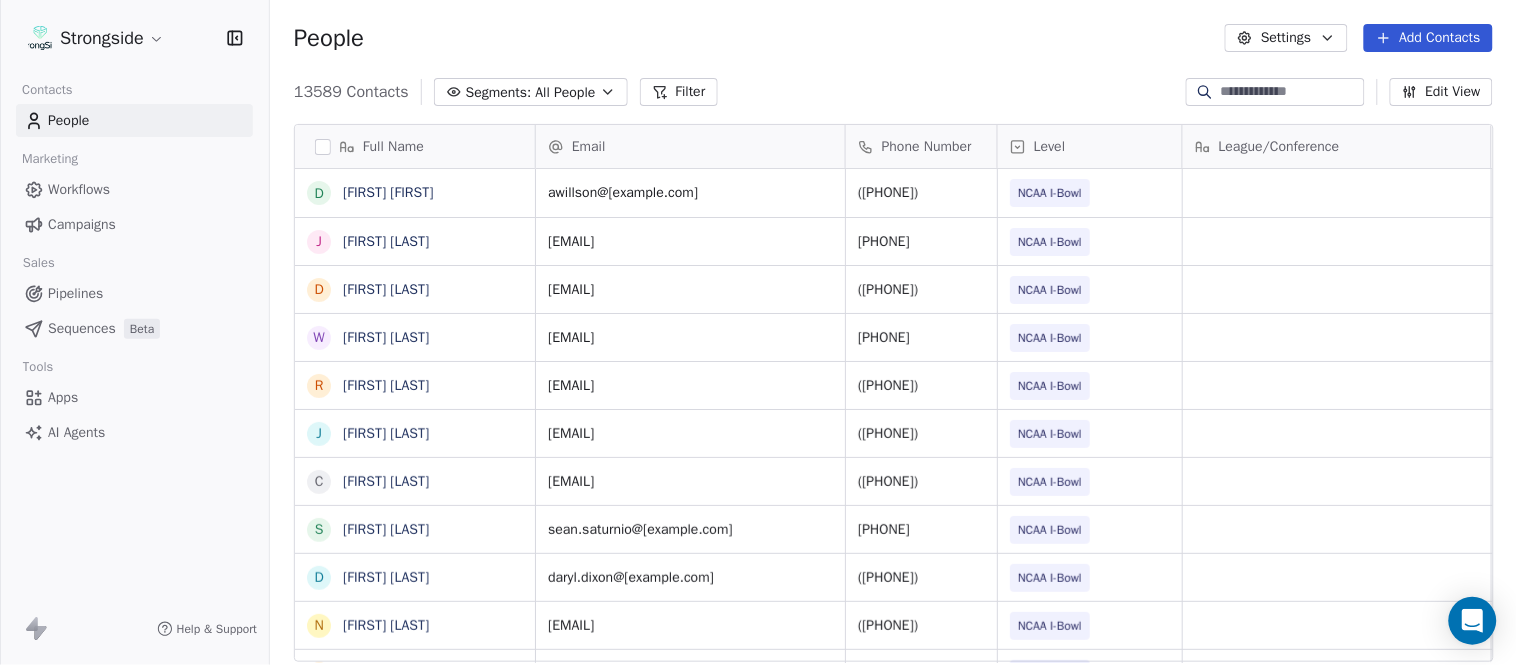 click on "Add Contacts" at bounding box center [1428, 38] 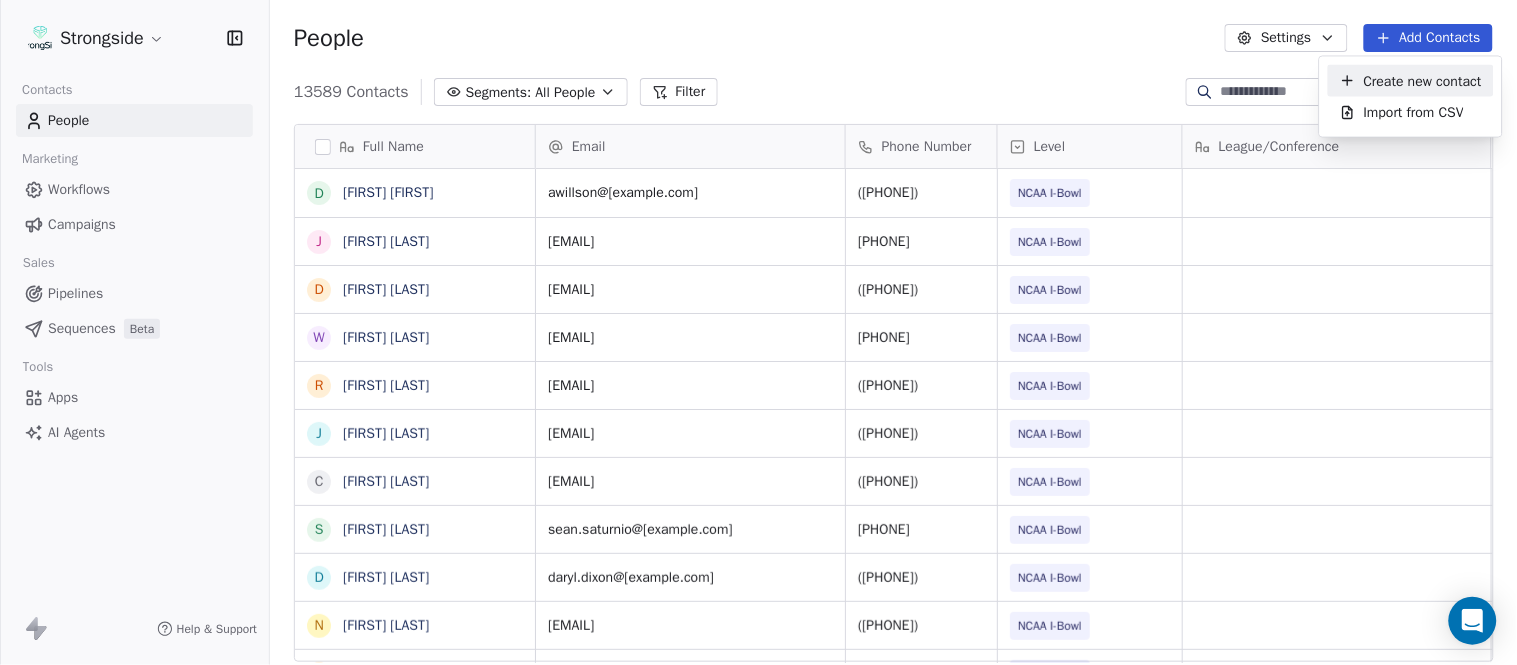 click on "Create new contact" at bounding box center (1423, 80) 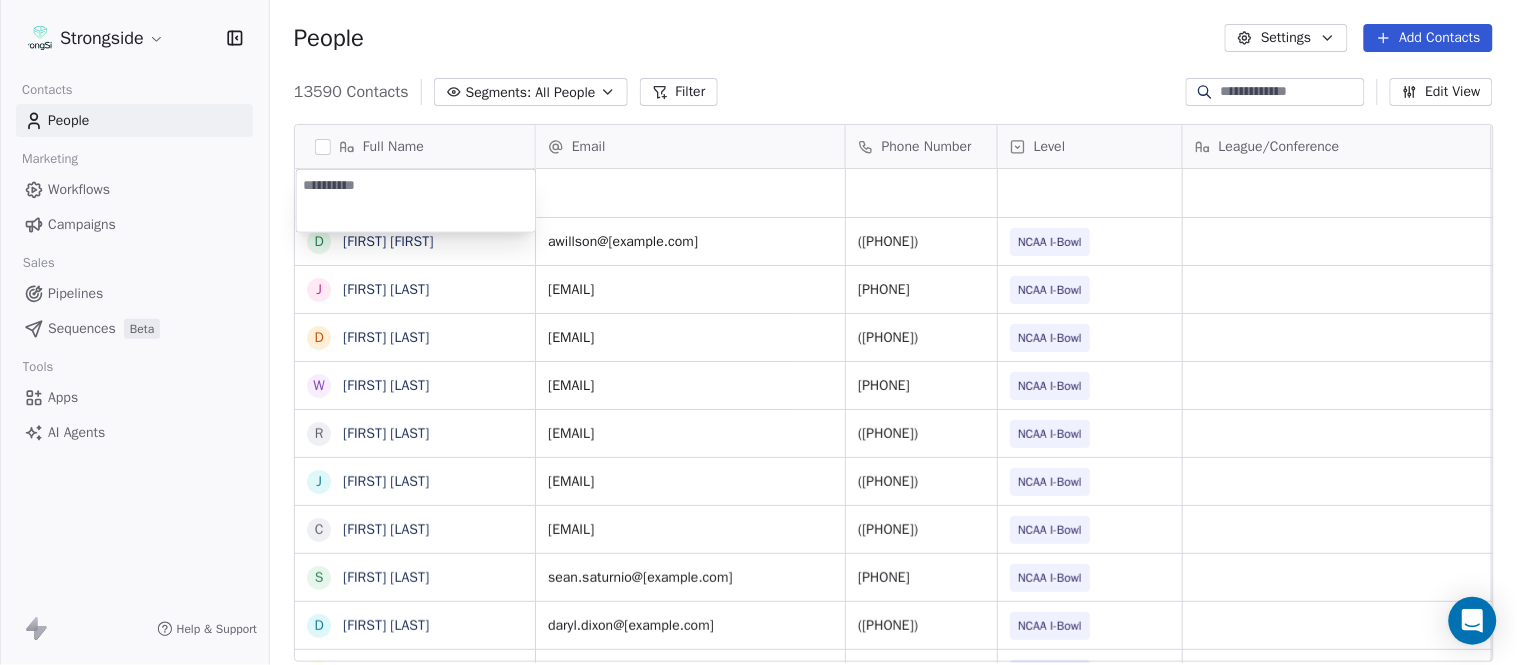 type on "**********" 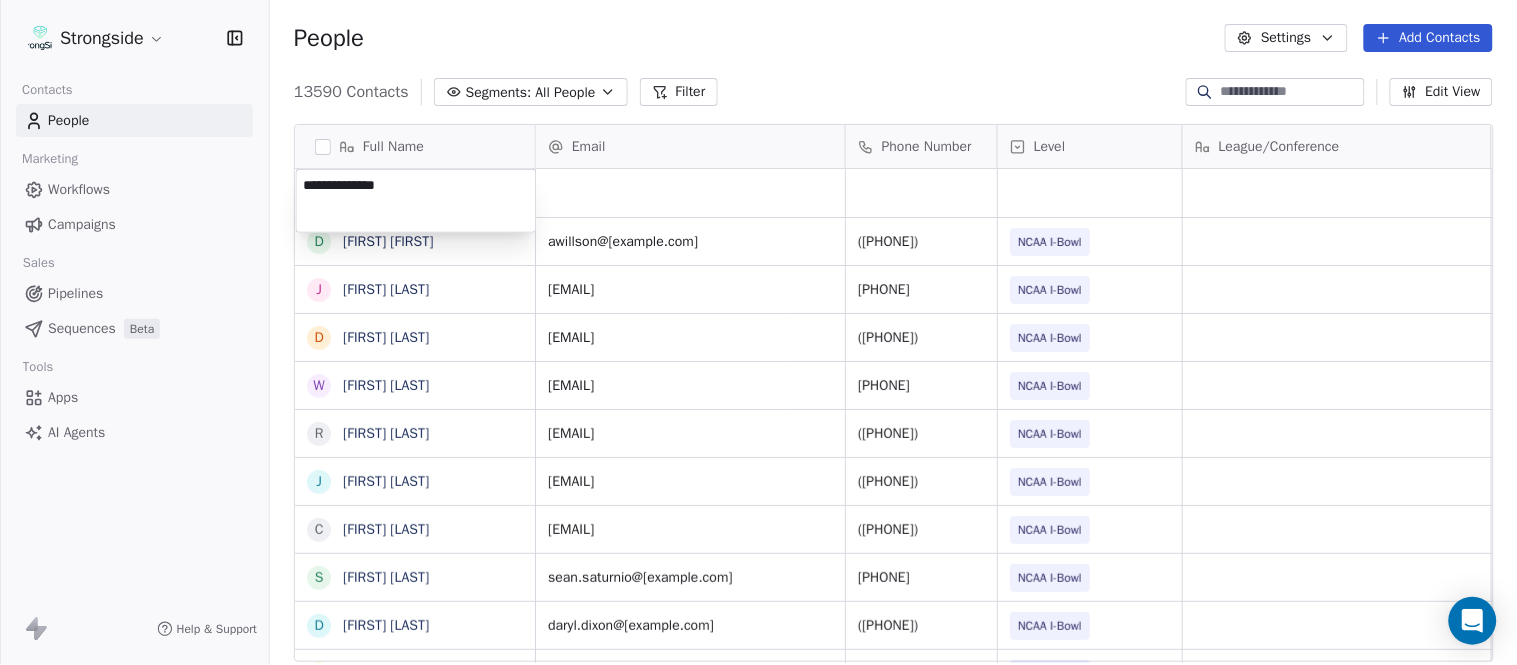 click on "Strongside Contacts People Marketing Workflows Campaigns Sales Pipelines Sequences Beta Tools Apps AI Agents Help & Support People Settings  Add Contacts 13590 Contacts Segments: All People Filter  Edit View Tag Add to Sequence Export Full Name D [FIRST] [LAST] J [FIRST] [LAST] D [FIRST] [LAST] W [FIRST] [LAST] R [FIRST] [LAST] J [FIRST] [LAST] C [FIRST] [LAST] S [FIRST] [LAST] D [FIRST] [LAST] N [FIRST] [LAST] C [FIRST] [LAST] C [FIRST] [LAST] C [FIRST] [LAST] J [FIRST] [LAST] J [FIRST] [LAST] Z [FIRST] [LAST] E [FIRST] [LAST] T [FIRST] [LAST] J [FIRST] [LAST] T [FIRST] [LAST] L [FIRST] [LAST] T [FIRST] [LAST] C [FIRST] [LAST] C [FIRST] [LAST] B [FIRST] [LAST] J [FIRST] [LAST] A [FIRST] [LAST] T [FIRST] [LAST] N [FIRST] [LAST] S [FIRST] [LAST] Email Phone Number Level League/Conference Organization Job Title Tags Created Date BST Aug 04, 2025 09:01 PM [EMAIL] ([PHONE])	 NCAA I-Bowl SYRACUSE UNIVERSITY Athletic Trainer Aug 04, 2025 08:56 PM [EMAIL] ([PHONE]) NCAA I-Bowl SYRACUSE UNIVERSITY Athletic Director NCAA I-Bowl" at bounding box center [758, 332] 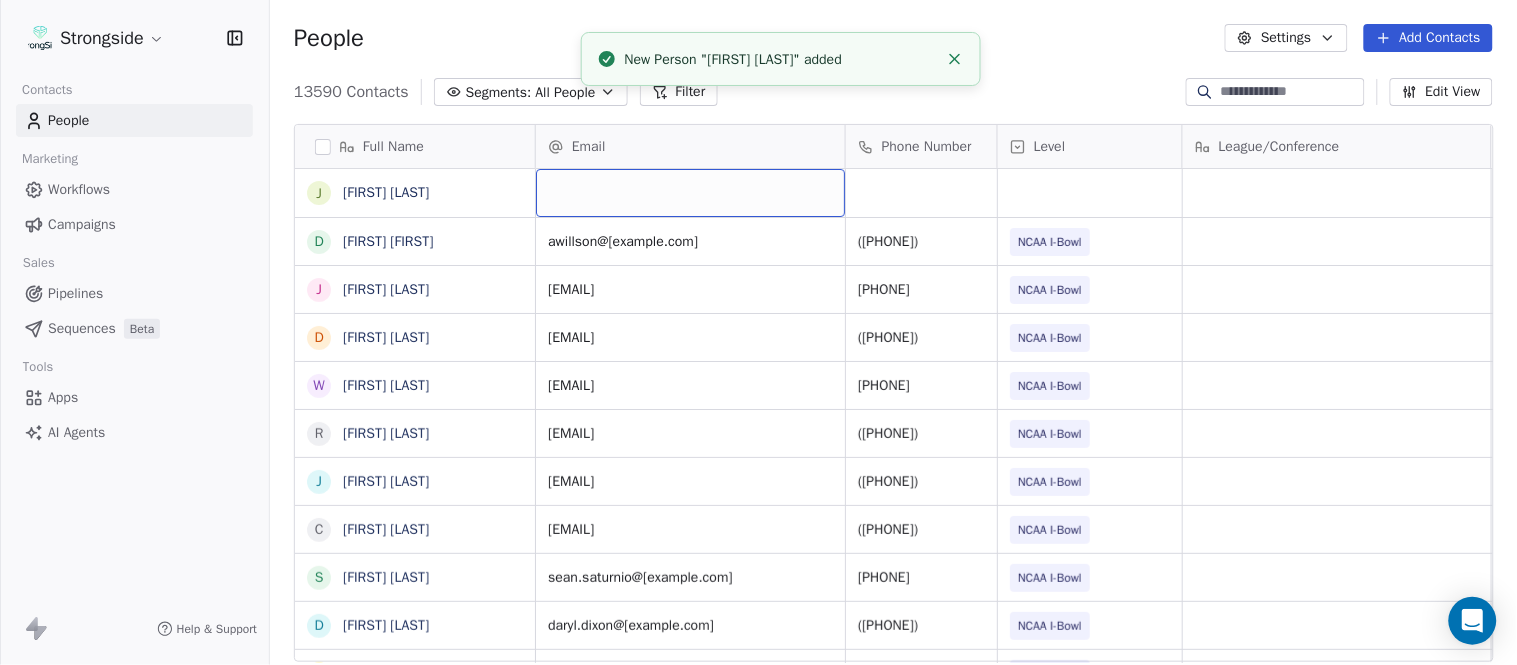 click at bounding box center [690, 193] 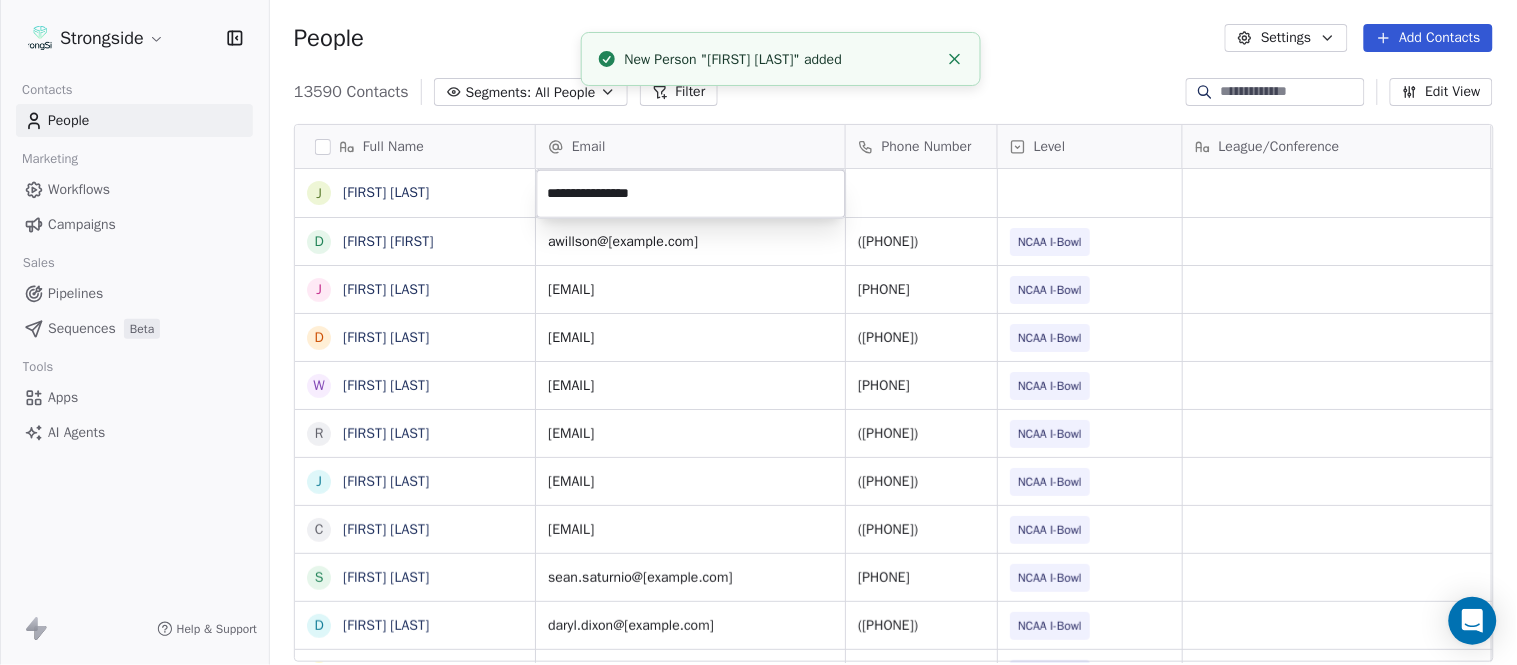 click on "Strongside Contacts People Marketing Workflows Campaigns Sales Pipelines Sequences Beta Tools Apps AI Agents Help & Support People Settings  Add Contacts 13590 Contacts Segments: All People Filter  Edit View Tag Add to Sequence Export Full Name J [FIRST] [LAST] D [FIRST] [LAST] J [FIRST] [LAST] D [FIRST] [LAST] W [FIRST] [LAST] R [FIRST] [LAST] J [FIRST] [LAST] C [FIRST] [LAST] S [FIRST] [LAST] D [FIRST] [LAST] N [FIRST] [LAST] C [FIRST] [LAST] C [FIRST] [LAST] C [FIRST] [LAST] J [FIRST] [LAST] J [FIRST] [LAST] Z [FIRST] [LAST] E [FIRST] [LAST] T [FIRST] [LAST] J [FIRST] [LAST] T [FIRST] [LAST] L [FIRST] [LAST] T [FIRST] [LAST] C [FIRST] [LAST] C [FIRST] [LAST] B [FIRST] [LAST] J [FIRST] [LAST] A [FIRST] [LAST] T [FIRST] [LAST] N [FIRST] [LAST] S [FIRST] [LAST] Email Phone Number Level League/Conference Organization Job Title Tags Created Date BST awillson@[example.com] ([PHONE])	 NCAA I-Bowl SYRACUSE UNIVERSITY Athletic Trainer Aug 04, 2025 08:56 PM jwildhac@[example.com] ([PHONE]) NCAA I-Bowl SYRACUSE UNIVERSITY NCAA I-Bowl" at bounding box center [758, 332] 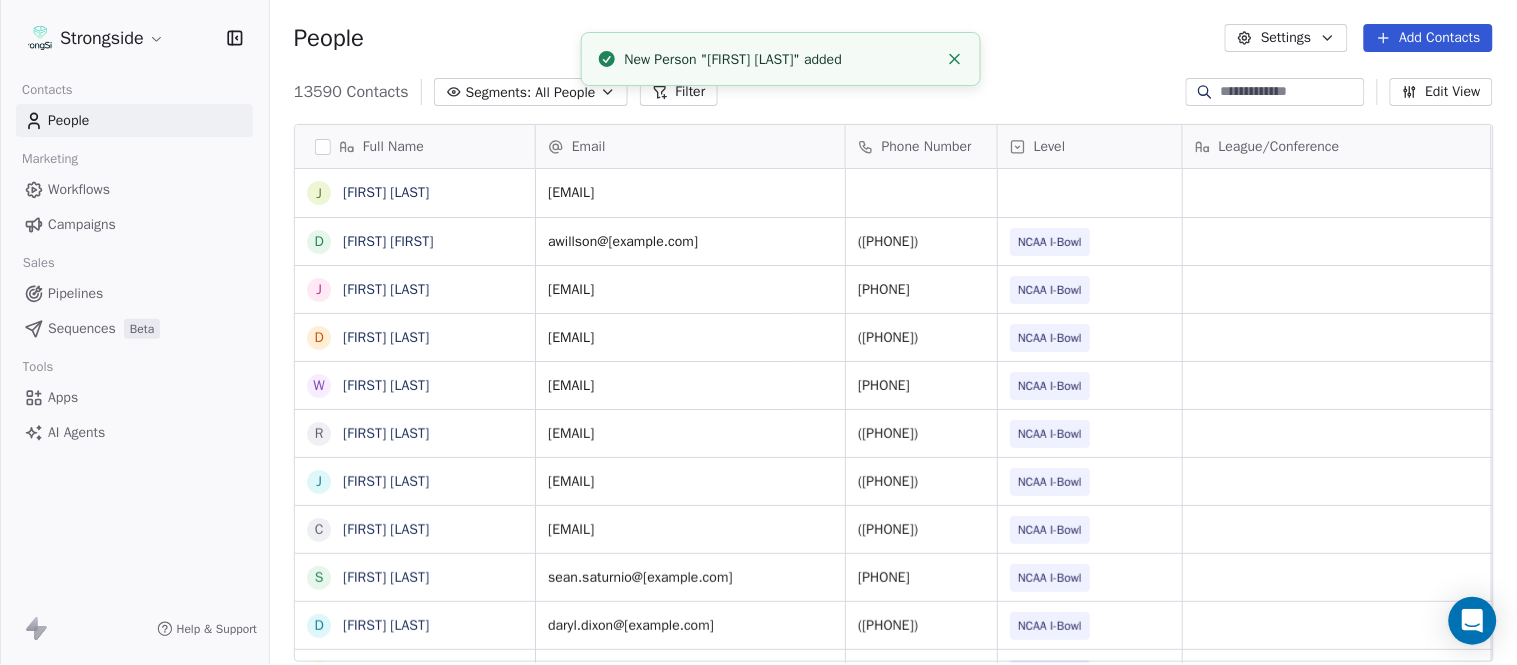 click 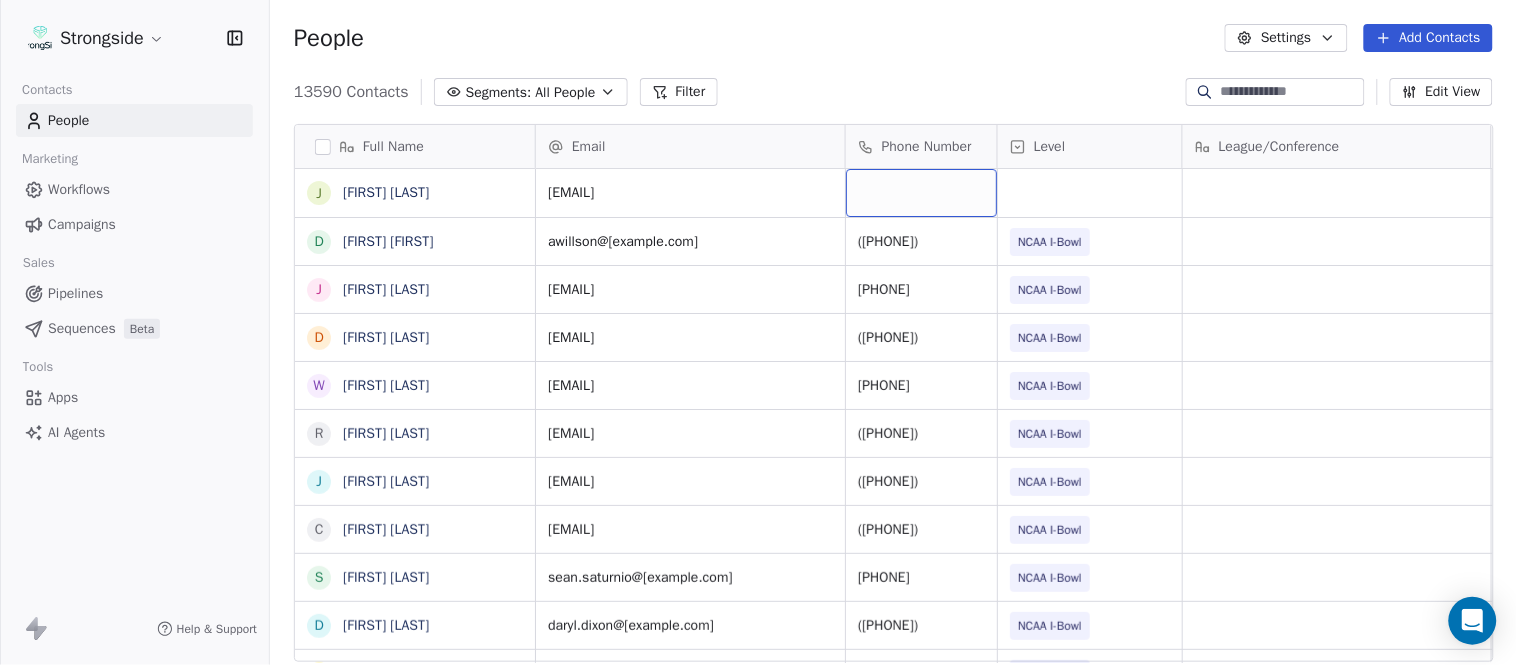 click at bounding box center (921, 193) 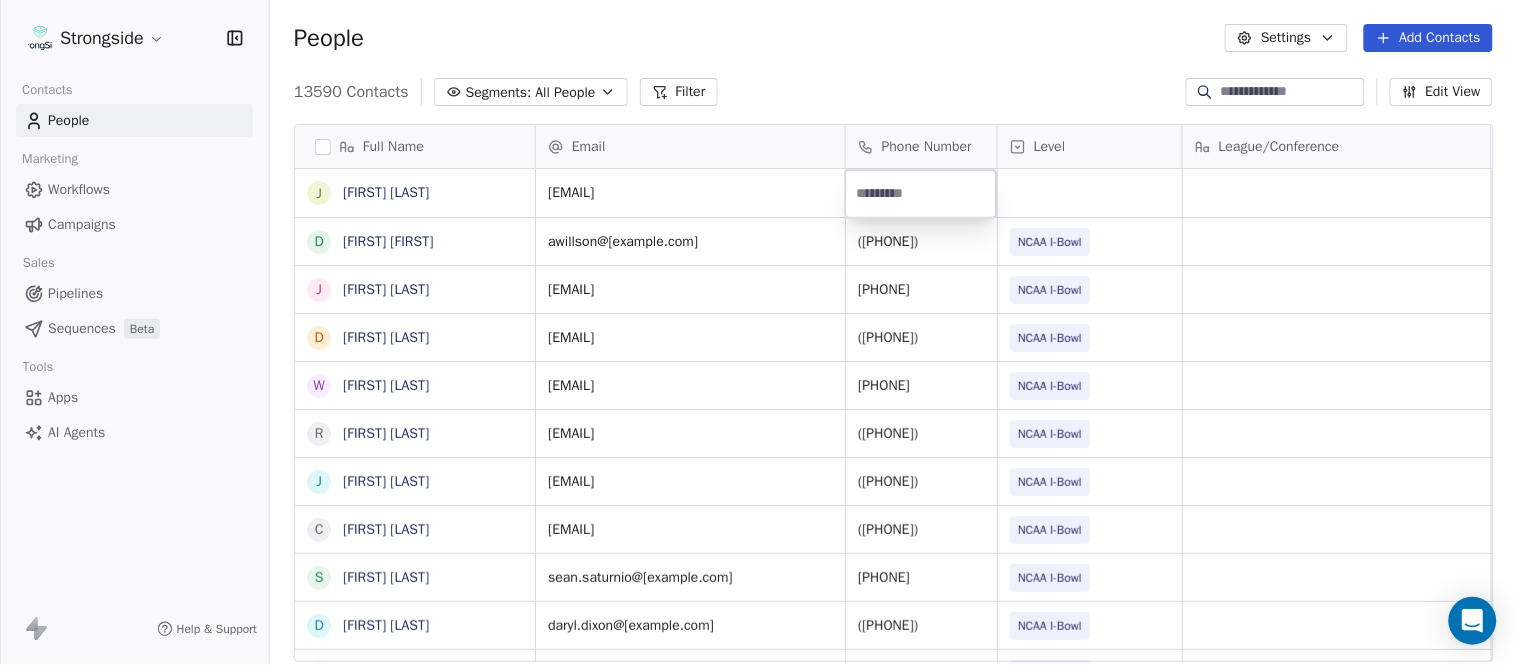 type on "**********" 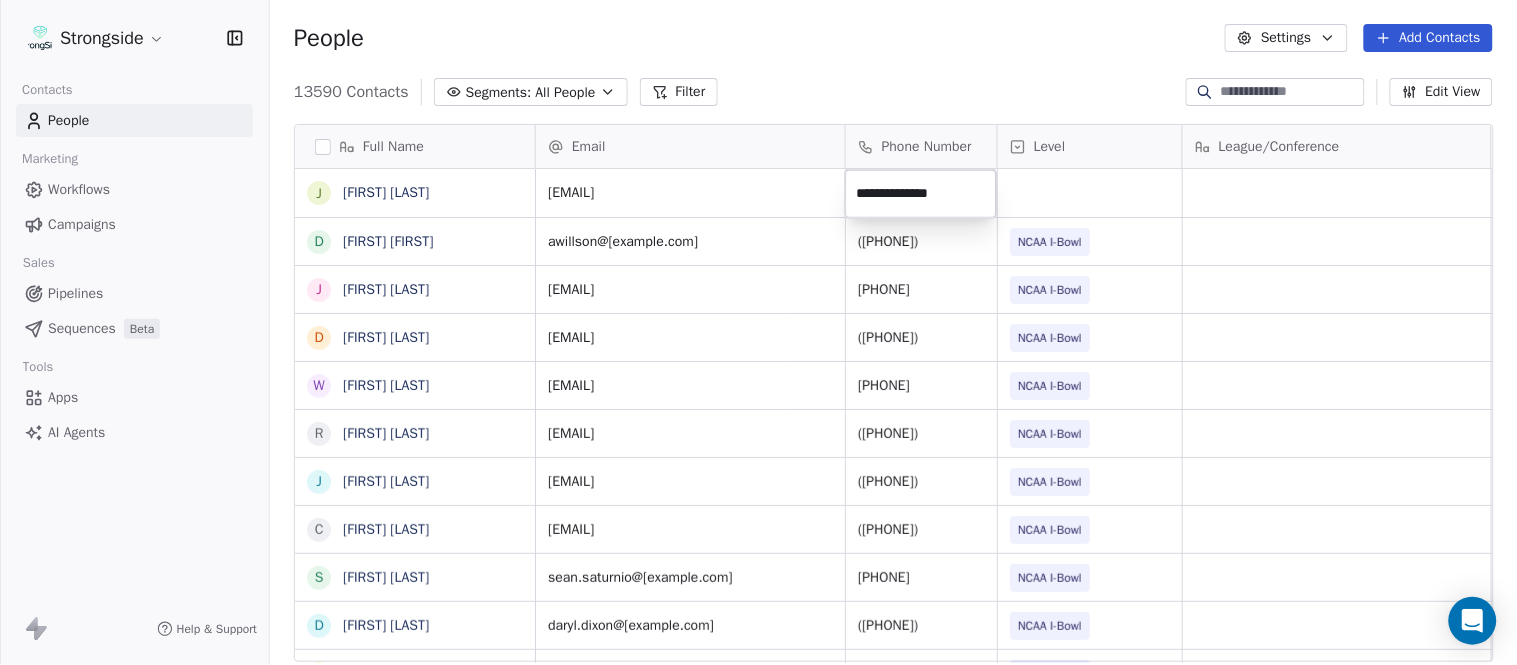 click on "Strongside Contacts People Marketing Workflows Campaigns Sales Pipelines Sequences Beta Tools Apps AI Agents Help & Support People Settings Add Contacts 13590 Contacts Segments: All People Filter Edit View Tag Add to Sequence Export Full Name J [FIRST] [LAST] D [FIRST] [LAST] J [FIRST] [LAST] D [FIRST] [LAST] W [FIRST] [LAST] R [FIRST] [LAST] J [FIRST] [LAST] C [FIRST] [LAST] S [FIRST] [LAST] D [FIRST] [LAST] N [FIRST] [LAST] C [FIRST] [LAST] C [FIRST] [LAST] J [FIRST] [LAST] J [FIRST] [LAST] J [FIRST] [LAST] Z [FIRST] [LAST] E [FIRST] [LAST] T [FIRST] [LAST] J [FIRST] [LAST] T [FIRST] [LAST] L [FIRST] [LAST] T [FIRST] [LAST] C [FIRST] [LAST] C [FIRST] [LAST] B [FIRST] [LAST] J [FIRST] [LAST] A [FIRST] [LAST] T [FIRST] [LAST] N [FIRST] [LAST] S [FIRST] [LAST] Email Phone Number Level League/Conference Organization Job Title Tags Created Date BST [EMAIL] Aug 04, 2025 09:01 PM [EMAIL] ([PHONE]) NCAA I-Bowl SYRACUSE UNIVERSITY Athletic Trainer Aug 04, 2025 08:56 PM [EMAIL] ([PHONE]) NCAA I-Bowl [JOB TITLE] [JOB TITLE] Aug 04, 2025 08:54 PM [EMAIL]" at bounding box center [758, 332] 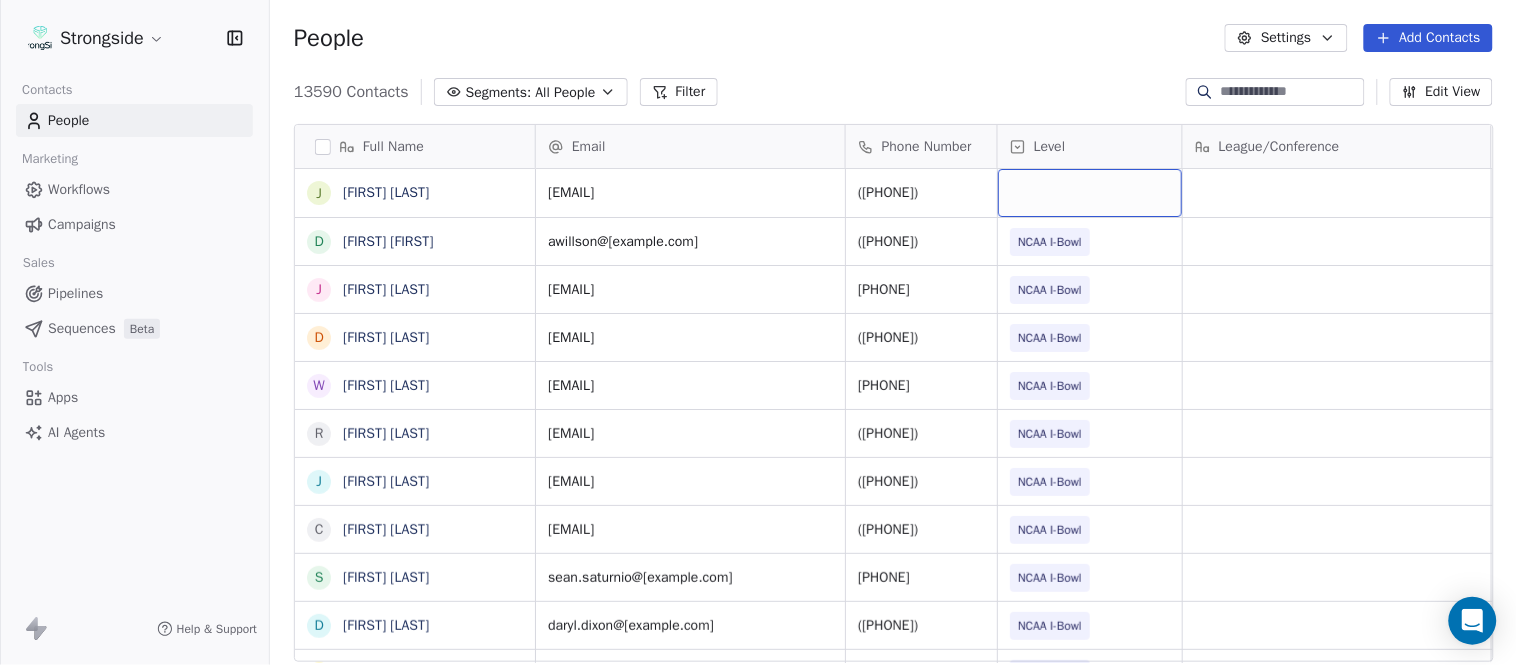 click at bounding box center [1090, 193] 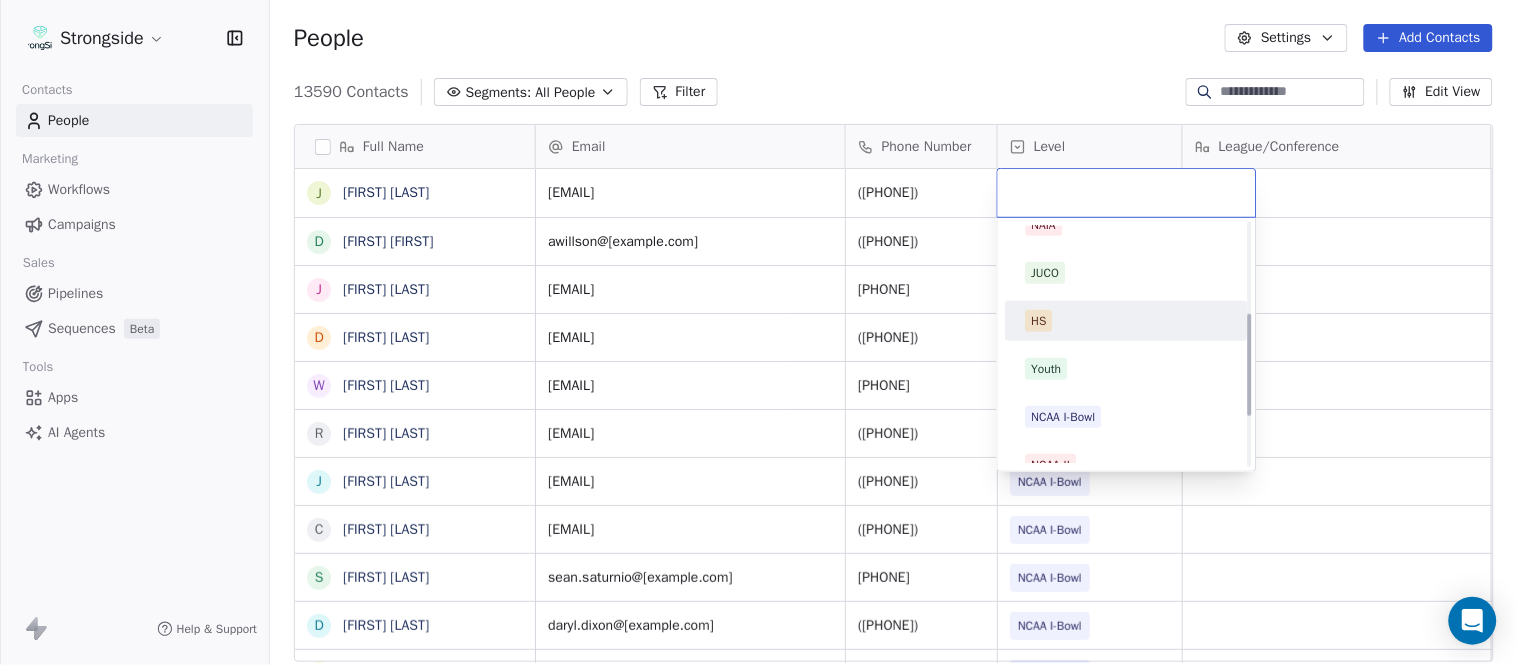 scroll, scrollTop: 330, scrollLeft: 0, axis: vertical 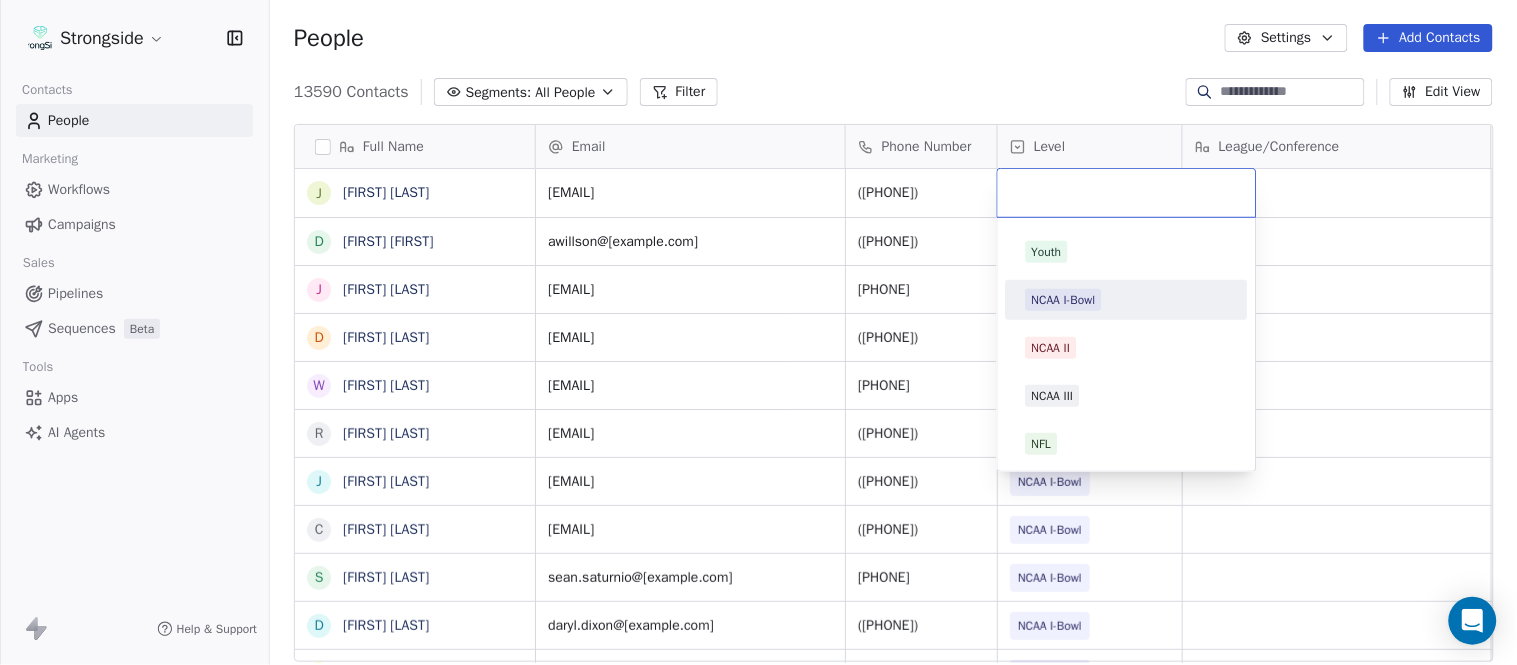 click on "NCAA I-Bowl" at bounding box center [1064, 300] 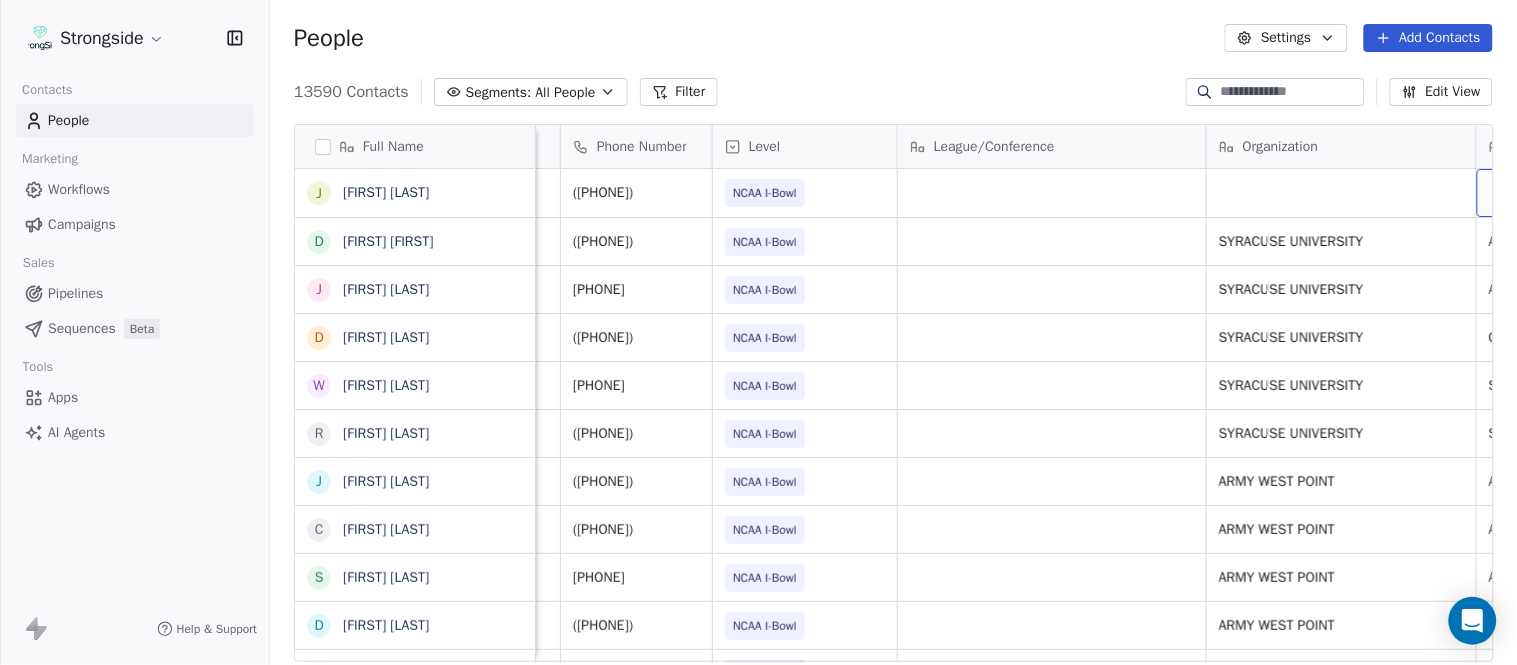 scroll, scrollTop: 0, scrollLeft: 553, axis: horizontal 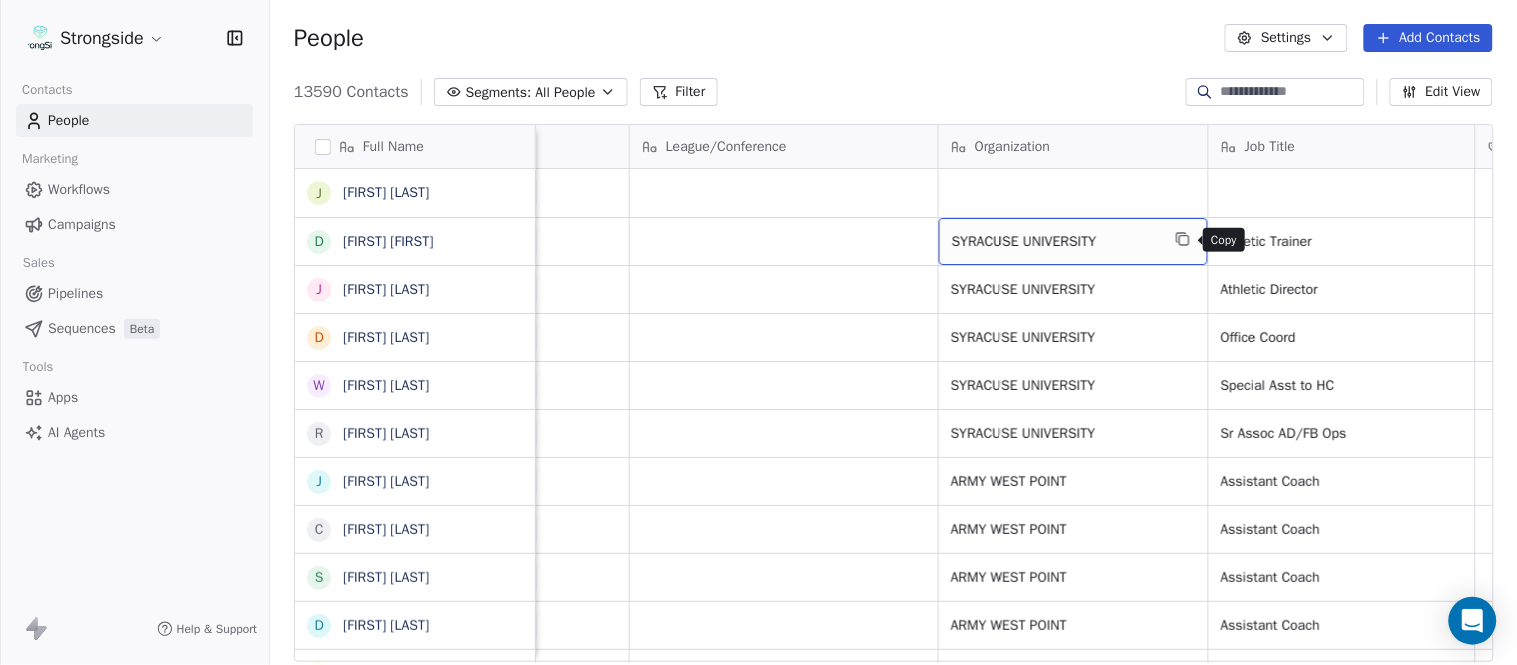 click at bounding box center [1183, 239] 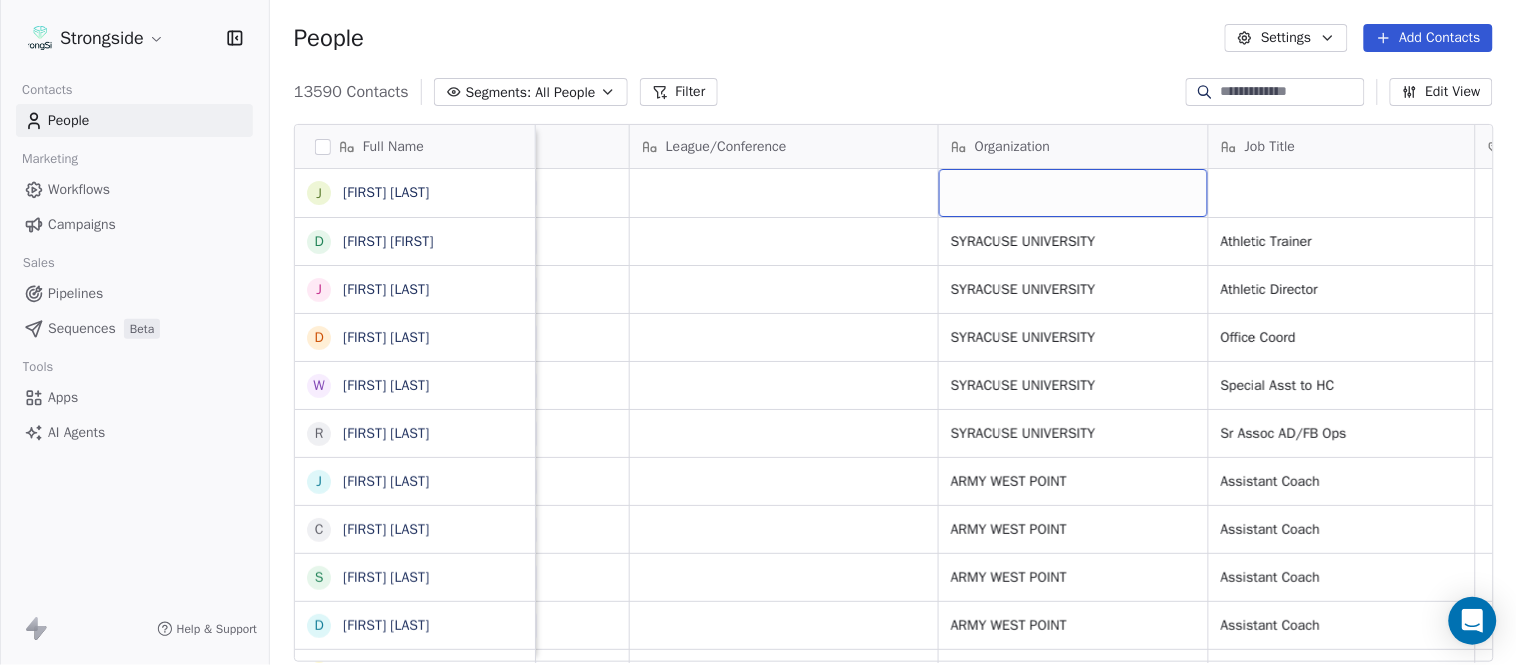 click at bounding box center [1073, 193] 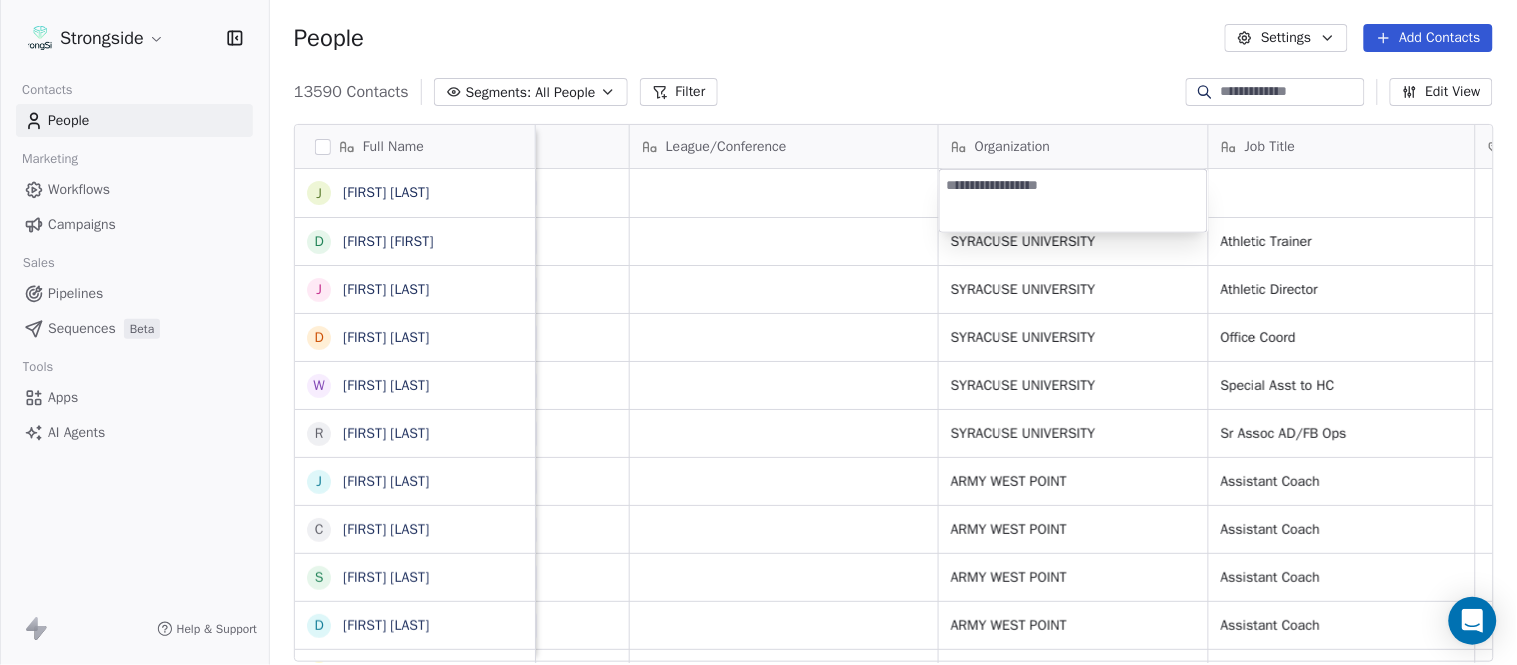 type on "**********" 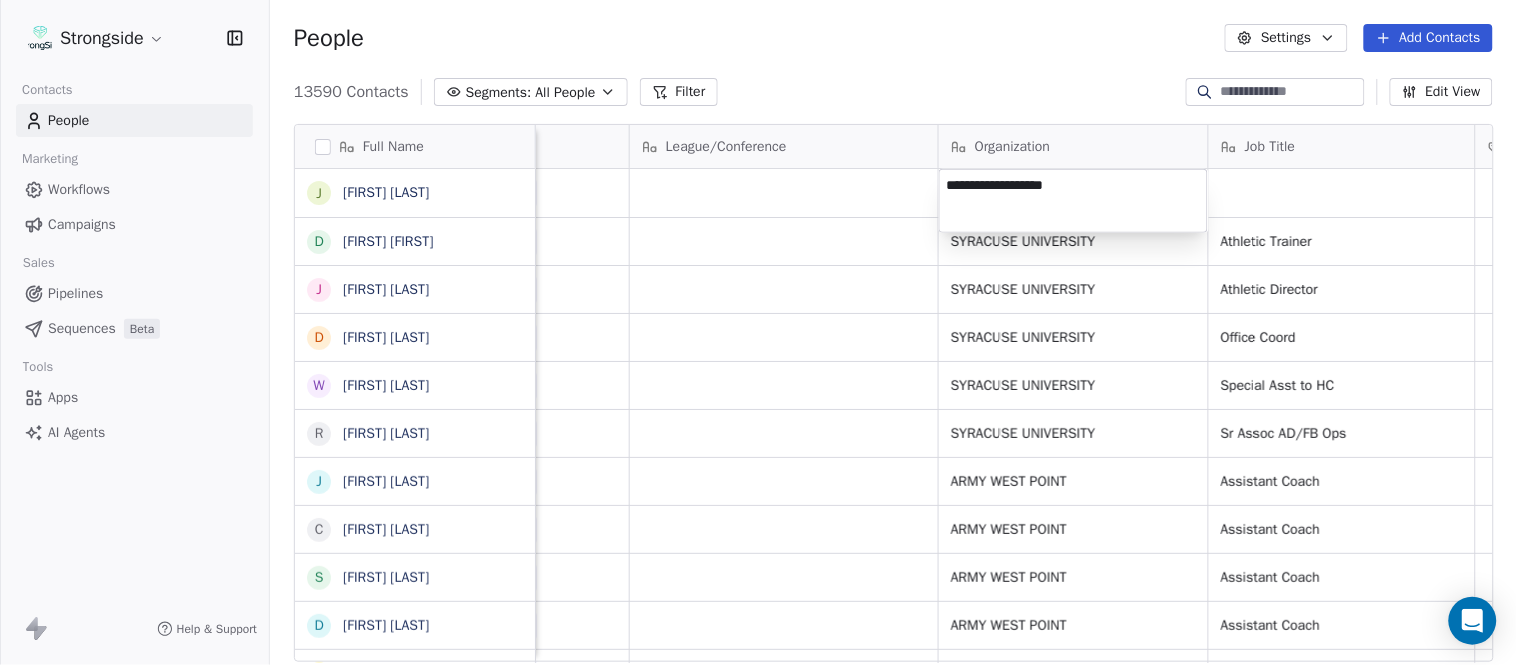 click on "Strongside Contacts People Marketing Workflows Campaigns Sales Pipelines Sequences Beta Tools Apps AI Agents Help & Support People Settings Add Contacts 13590 Contacts Segments: All People Filter Edit View Tag Add to Sequence Export Full Name J [FIRST] [LAST] D [FIRST] [LAST] J [FIRST] [LAST] D [FIRST] [LAST] W [FIRST] [LAST] R [FIRST] [LAST] J [FIRST] [LAST] C [FIRST] [LAST] S [FIRST] [LAST] D [FIRST] [LAST] N [FIRST] [LAST] C [FIRST] [LAST] C [FIRST] [LAST] C [FIRST] [LAST] J [FIRST] [LAST] J [FIRST] [LAST] Z [FIRST] [LAST] E [FIRST] [LAST] T [FIRST] [LAST] J [FIRST] [LAST] T [FIRST] [LAST] L [FIRST] [LAST] Email Phone Number Level League/Conference Organization Job Title Tags Created Date BST Status Priority [EMAIL] [PHONE] NCAA I-Bowl Aug 04, 2025 09:01 PM [EMAIL] [PHONE] NCAA I-Bowl SYRACUSE UNIVERSITY Athletic Trainer Aug 04, 2025 08:56 PM [EMAIL]" at bounding box center (758, 332) 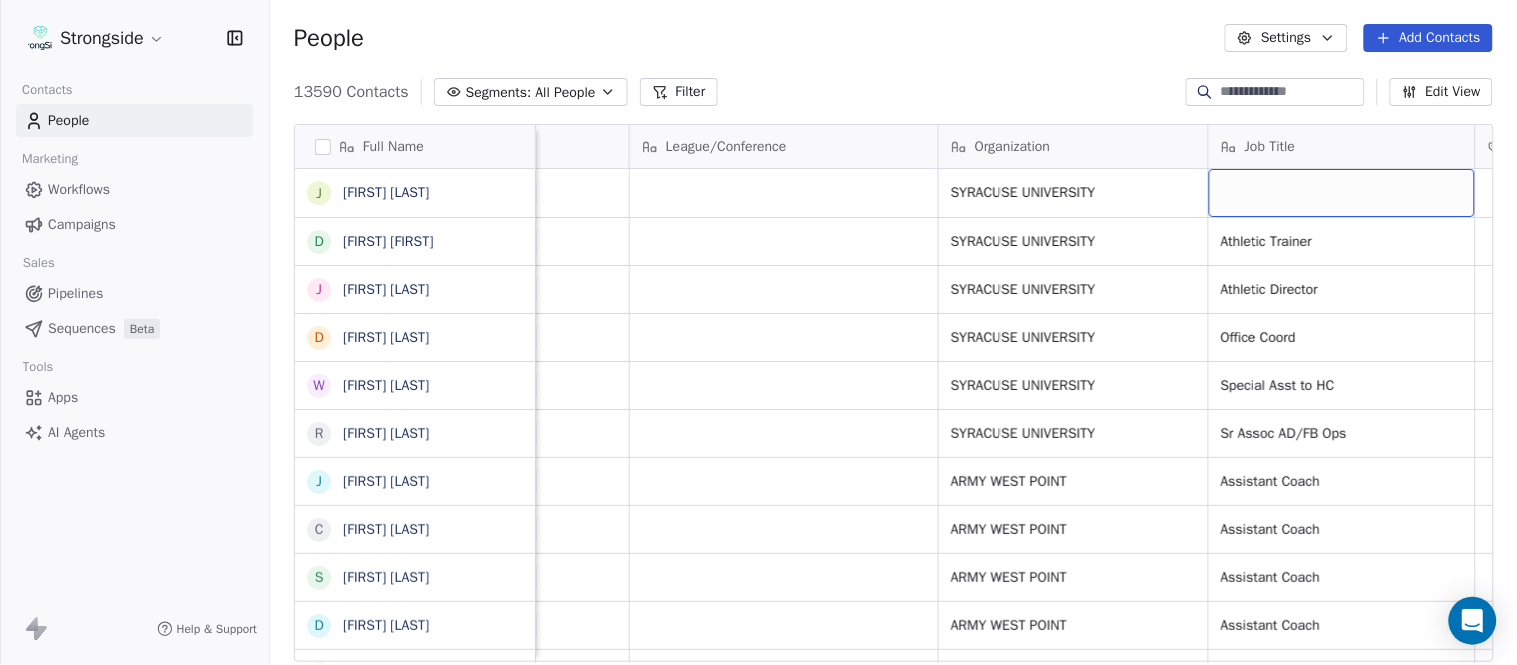 click at bounding box center (1342, 193) 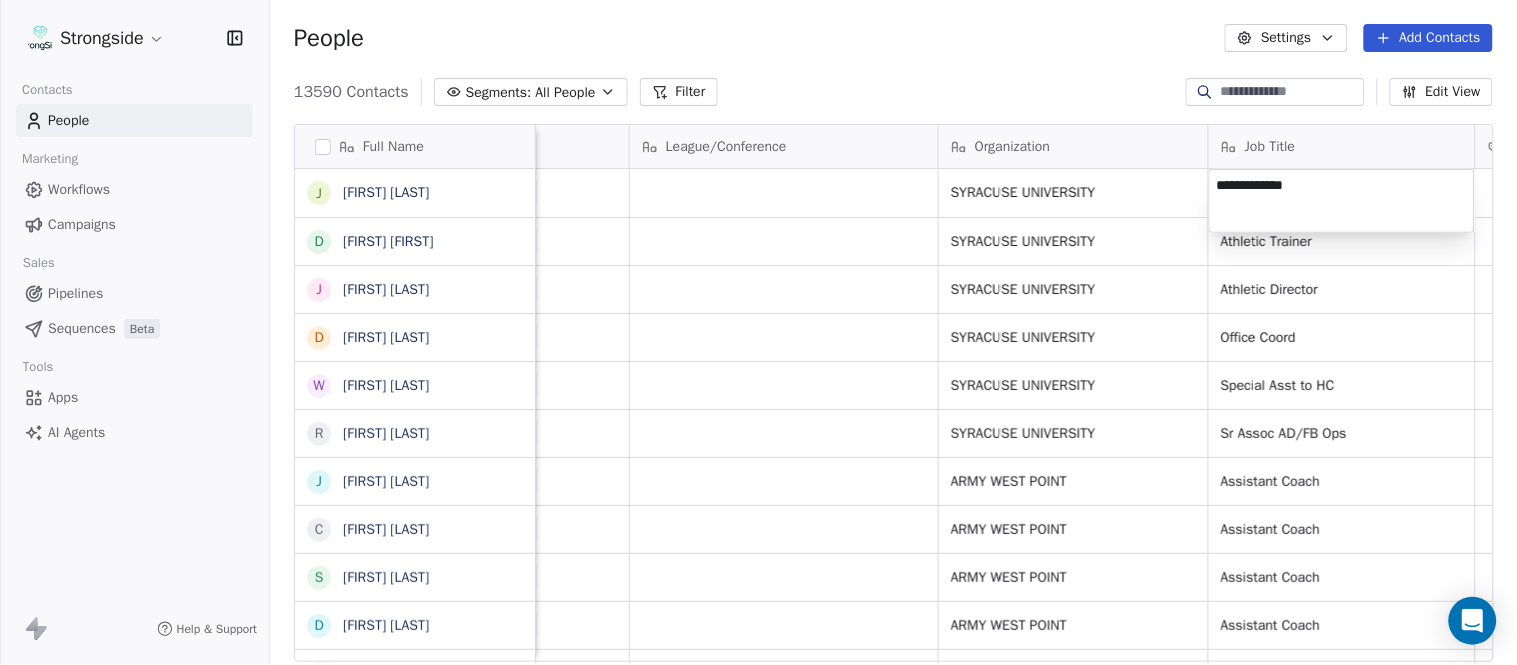 click on "Strongside Contacts People Marketing Workflows Campaigns Sales Pipelines Sequences Beta Tools Apps AI Agents Help & Support People Settings  Add Contacts 13590 Contacts Segments: All People Filter  Edit View Tag Add to Sequence Export Full Name J [FIRST] [LAST] D [FIRST] [LAST] W [FIRST] [LAST] R [FIRST] [LAST] J [FIRST] [LAST] C [FIRST] [LAST] S [FIRST] [LAST] D [FIRST] [LAST] N [FIRST] [LAST] C [FIRST] [LAST] C [FIRST] [LAST] J [FIRST] [LAST] J [FIRST] [LAST] Z [FIRST] [LAST] E [FIRST] [LAST] T [FIRST] [LAST] J [FIRST] [LAST] T [FIRST] [LAST] L [FIRST] [LAST] T [FIRST] [LAST] C [FIRST] [LAST] C [FIRST] [LAST] B [FIRST] [LAST] J [FIRST] [LAST] A [FIRST] [LAST] T [FIRST] [LAST] N [FIRST] [LAST] S [FIRST] [LAST] Email Phone Number Level League/Conference Organization Job Title Tags Created Date BST Status Priority jpschlen@syr.edu [PHONE] NCAA I-Bowl SYRACUSE UNIVERSITY Aug 04, 2025 09:01 PM awillson@syr.edu [PHONE]	 NCAA I-Bowl SYRACUSE UNIVERSITY Athletic Trainer jwildhac@syr.edu" at bounding box center (758, 332) 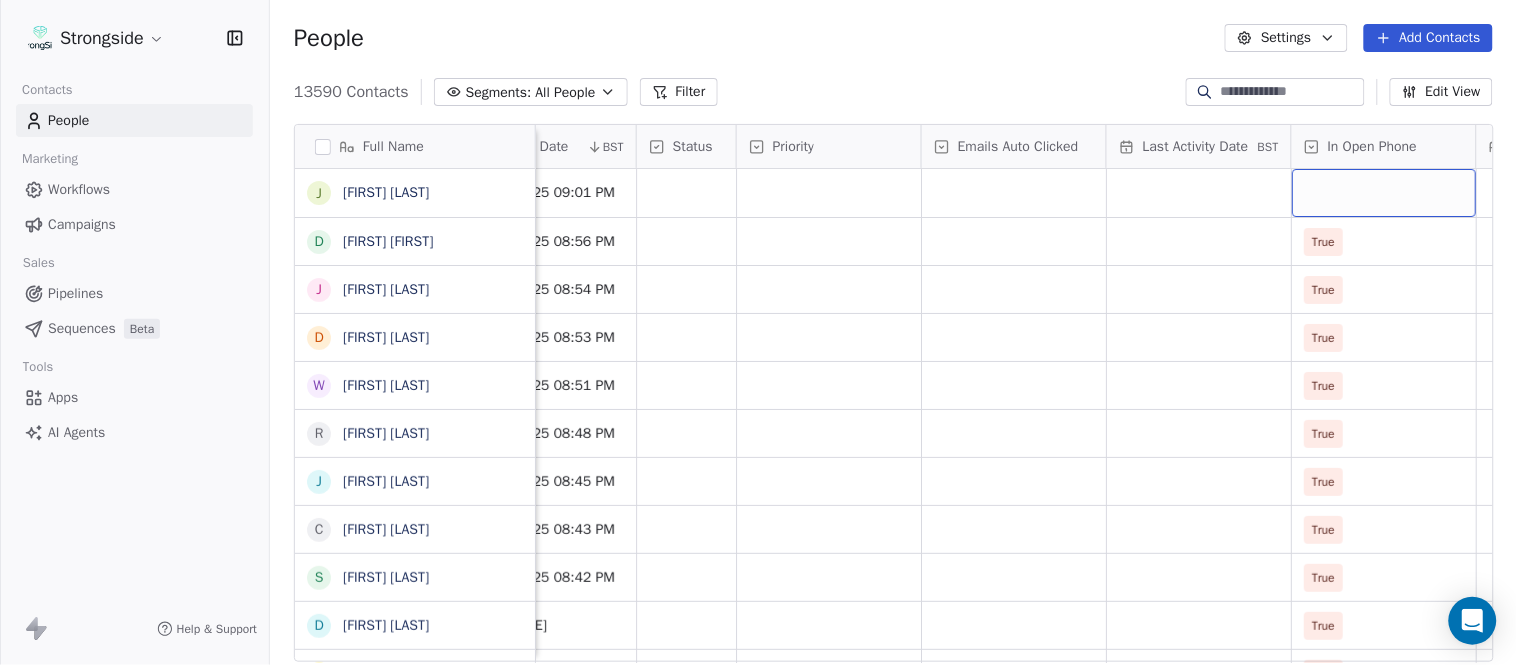 scroll, scrollTop: 0, scrollLeft: 1863, axis: horizontal 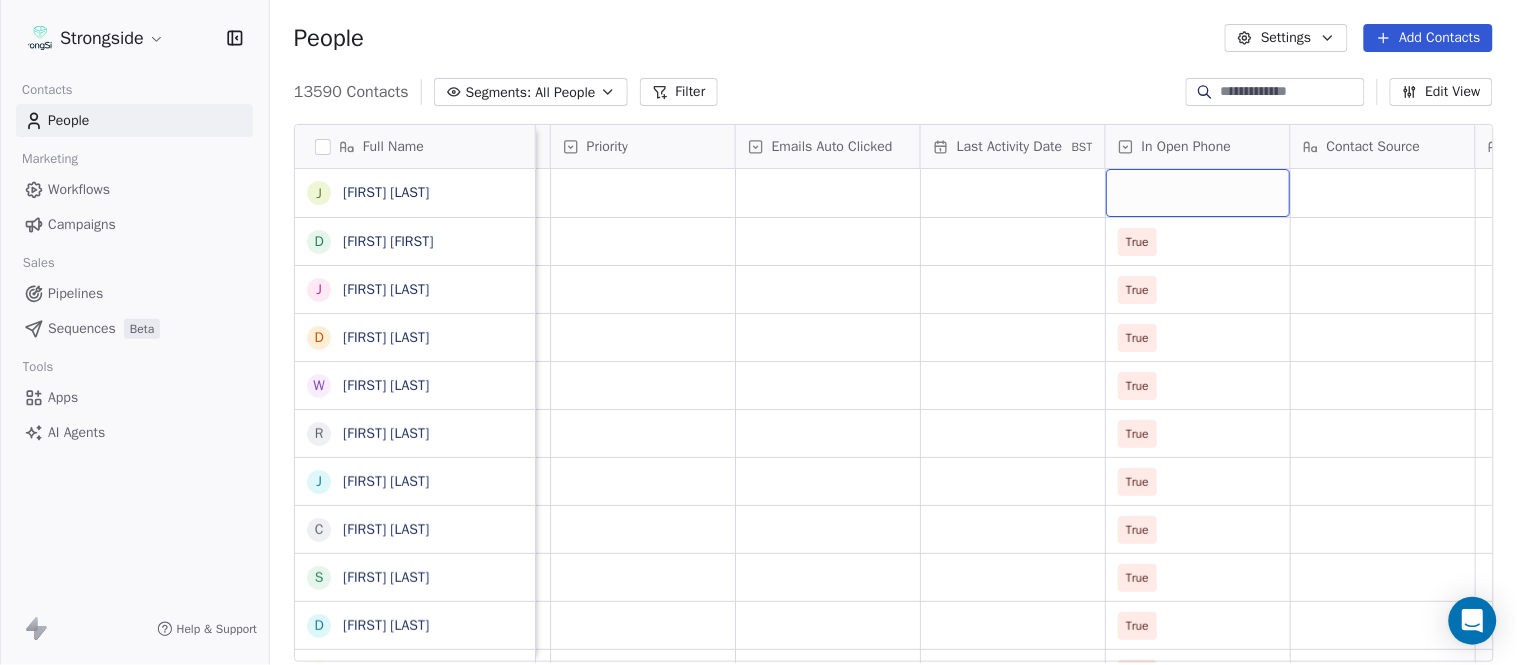 click at bounding box center (1198, 193) 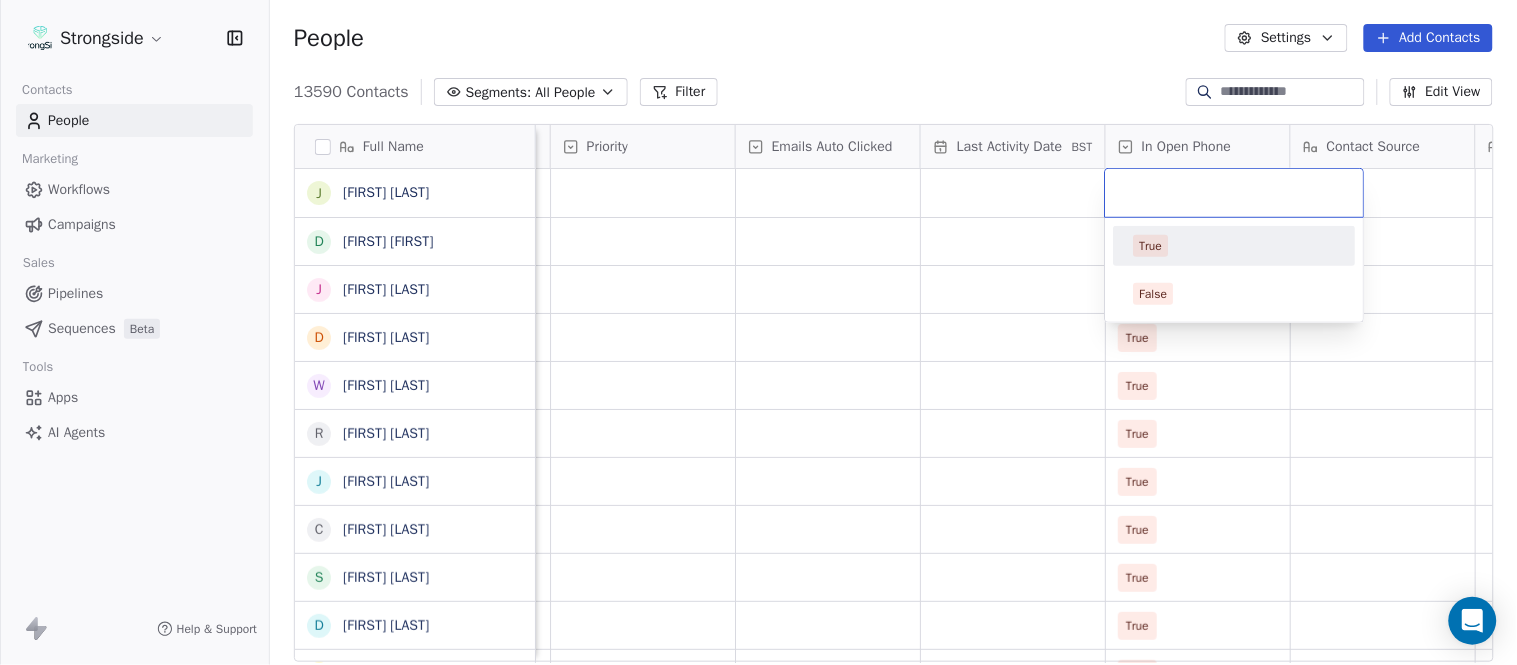click on "True" at bounding box center [1235, 246] 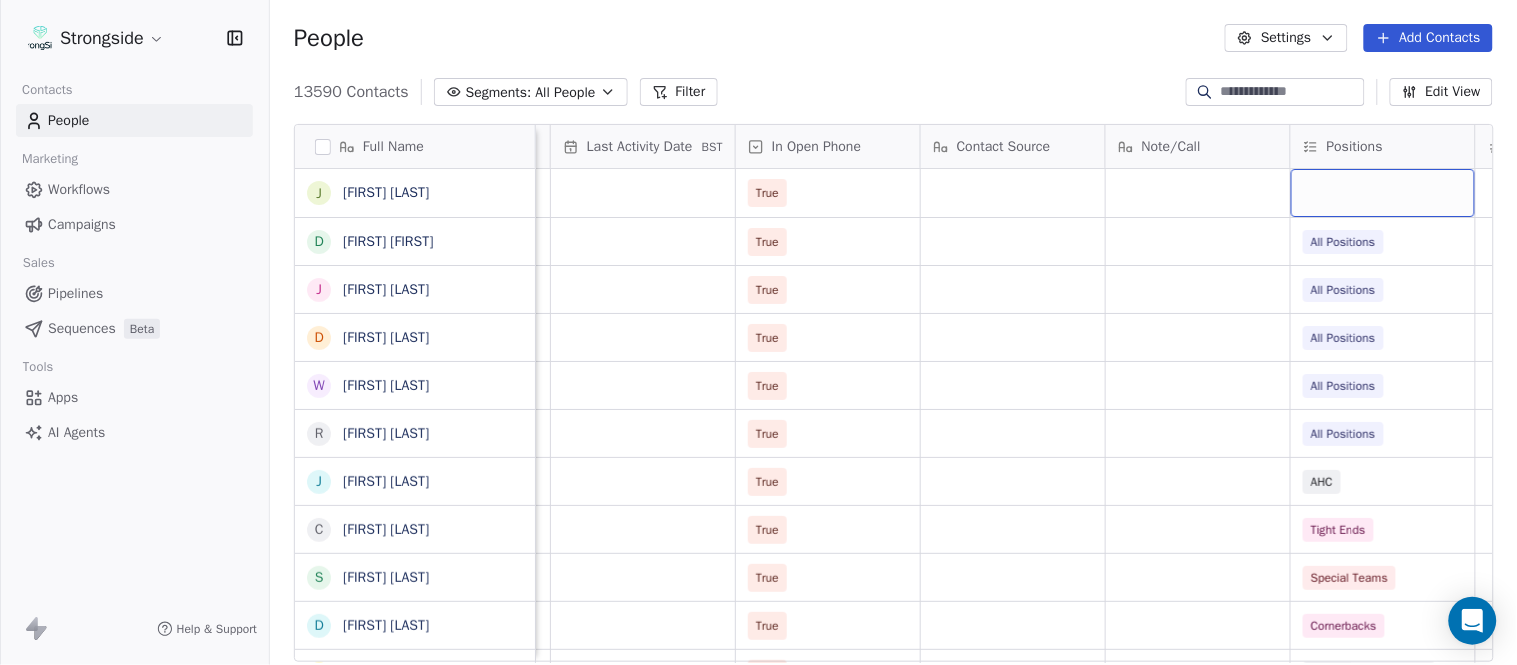 scroll, scrollTop: 0, scrollLeft: 2417, axis: horizontal 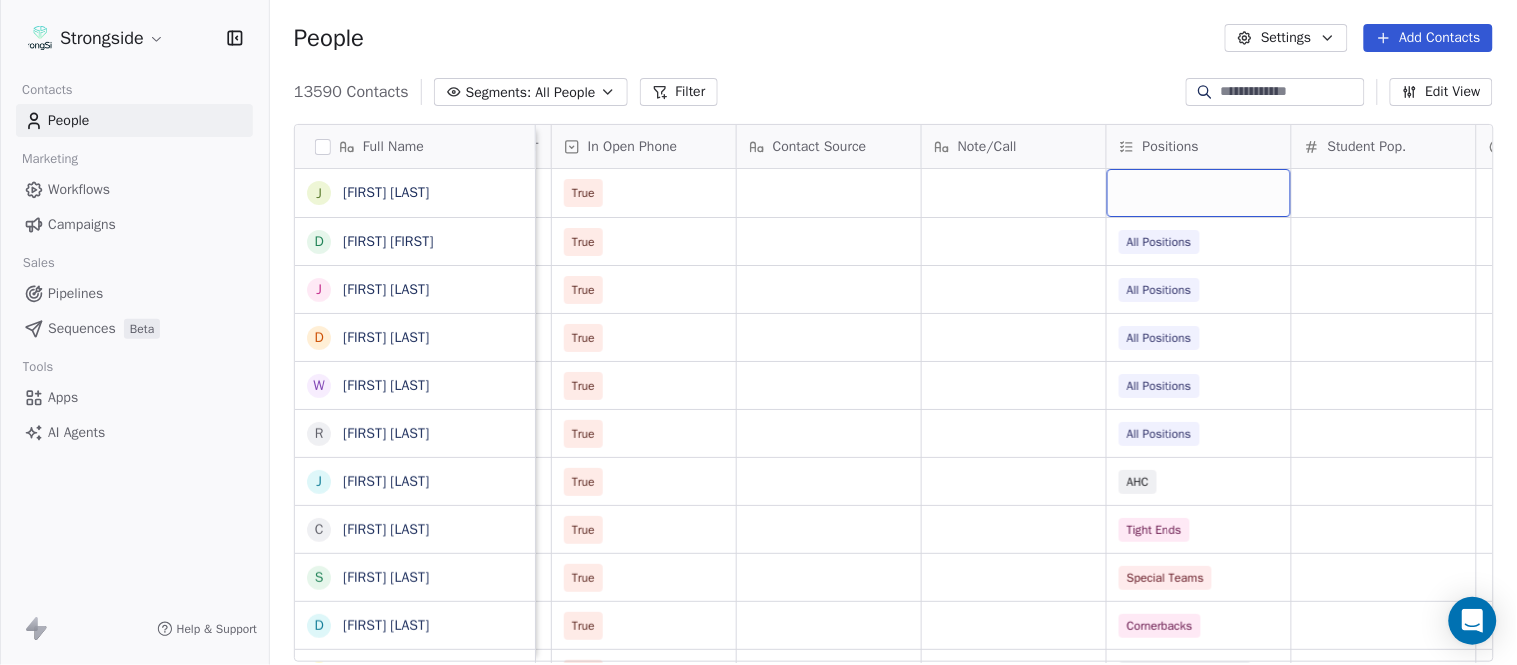 click at bounding box center [1199, 193] 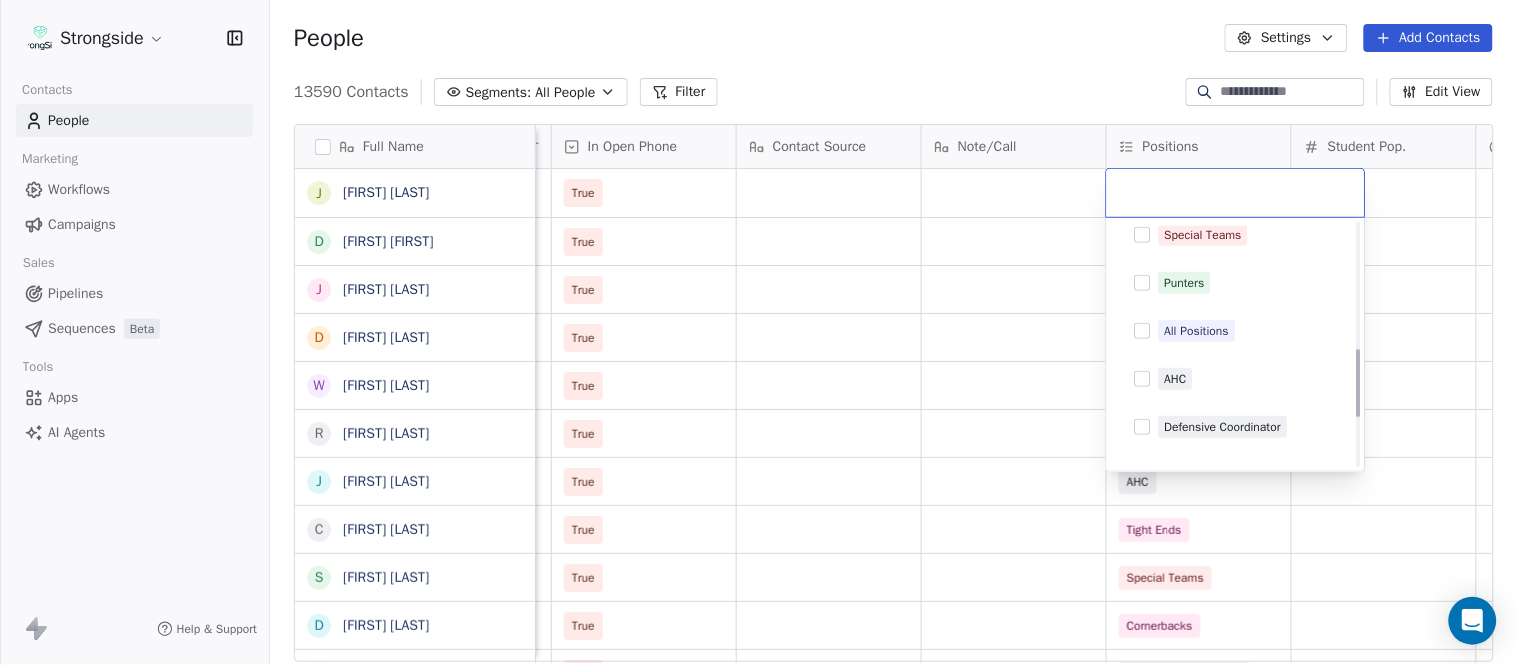 scroll, scrollTop: 444, scrollLeft: 0, axis: vertical 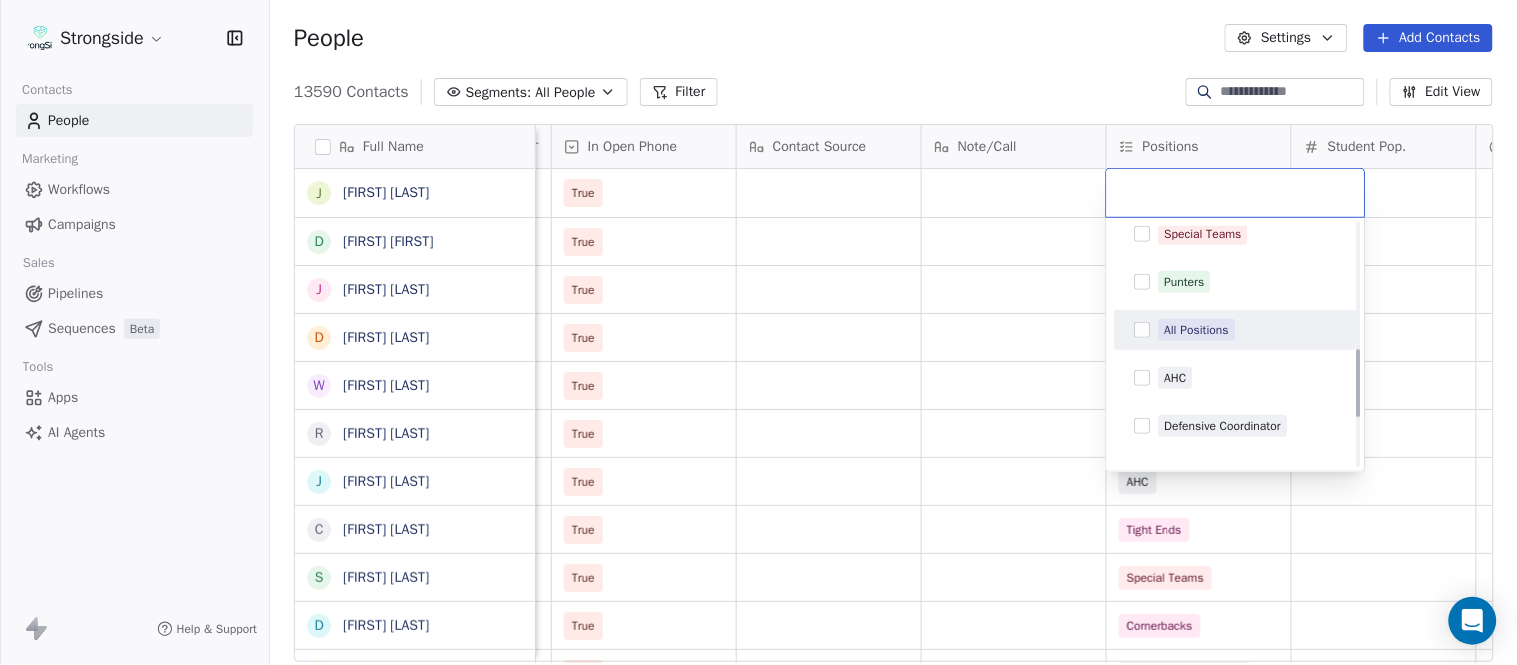 click on "All Positions" at bounding box center (1197, 330) 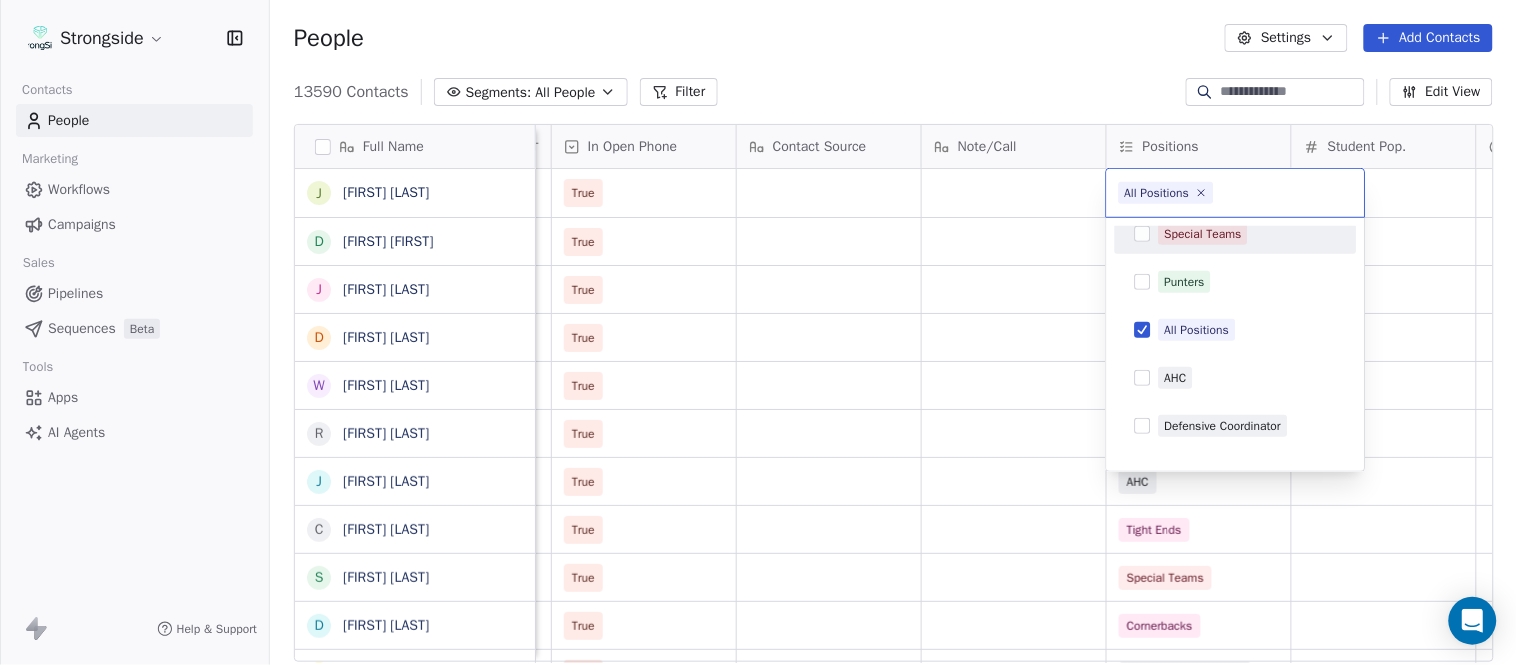 click on "Strongside Contacts People Marketing Workflows Campaigns Sales Pipelines Sequences Beta Tools Apps AI Agents Help & Support People Settings Add Contacts 13590 Contacts Segments: All People Filter Edit View Tag Add to Sequence Export Full Name J [FIRST] [LAST] D [FIRST] [LAST] J [FIRST] [LAST] D [FIRST] [LAST] W [FIRST] [LAST] R [FIRST] [LAST] J [FIRST] [LAST] C [FIRST] [LAST] S [FIRST] [LAST] D [FIRST] [LAST] N [FIRST] [LAST] C [FIRST] [LAST] C [FIRST] [LAST] C [FIRST] [LAST] J [FIRST] [LAST] J [FIRST] [LAST] Z [FIRST] [LAST] E [FIRST] [LAST] T [FIRST] [LAST] J [FIRST] [LAST] T [FIRST] [LAST] L [FIRST] [LAST] T [FIRST] [LAST] C [FIRST] [LAST] C [FIRST] [LAST] B [FIRST] [LAST] J [FIRST] [LAST] A [FIRST] [LAST] T [FIRST] [LAST] N [FIRST] [LAST] S [FIRST] [LAST] T [FIRST] [LAST] B [FIRST] [LAST] J [FIRST] [LAST] C [FIRST] [LAST] T [FIRST] [LAST] B [FIRST] [LAST] K [FIRST] [LAST] Status Priority Emails Auto Clicked Last Activity Date BST In Open Phone Contact Source Note/Call Positions Student Pop. Lead Account True True All Positions True All Positions True All Positions True All Positions True All Positions True All Positions True All Positions True AHC True Tight Ends True True" at bounding box center [758, 332] 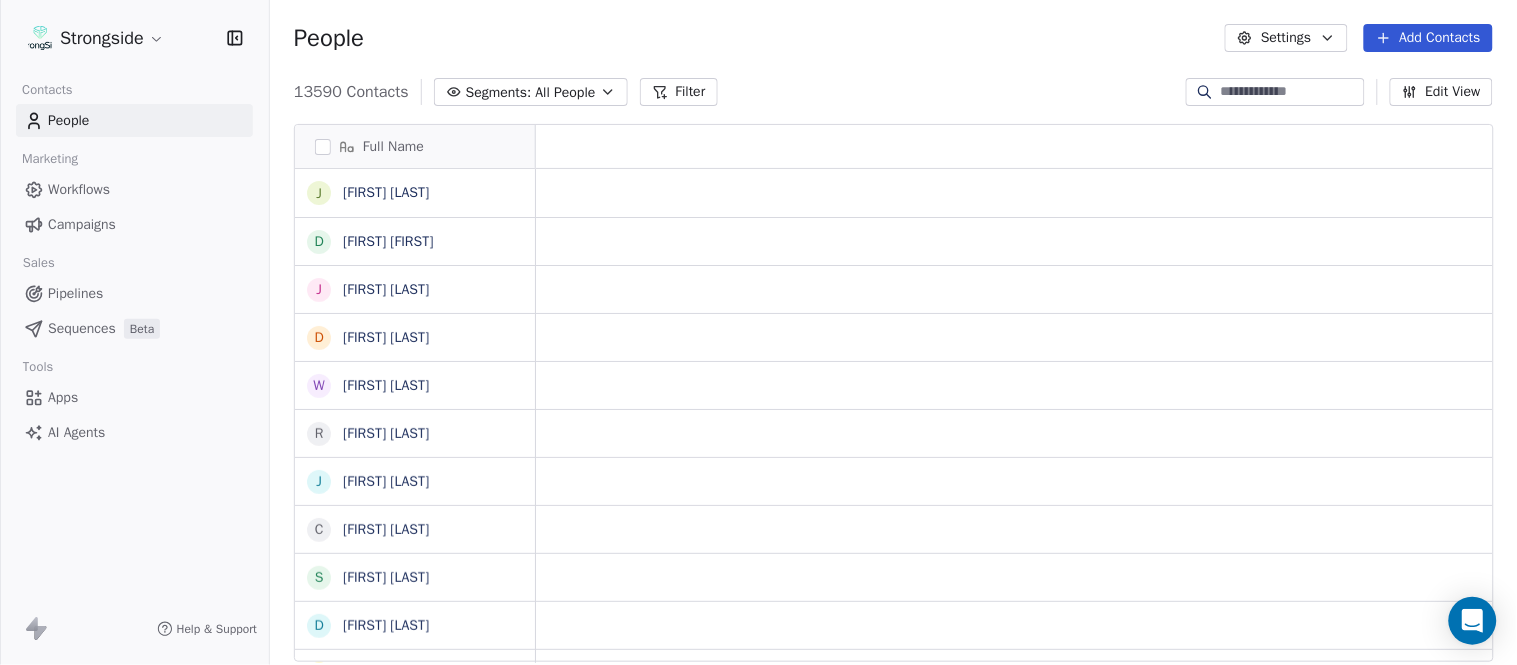 scroll, scrollTop: 0, scrollLeft: 0, axis: both 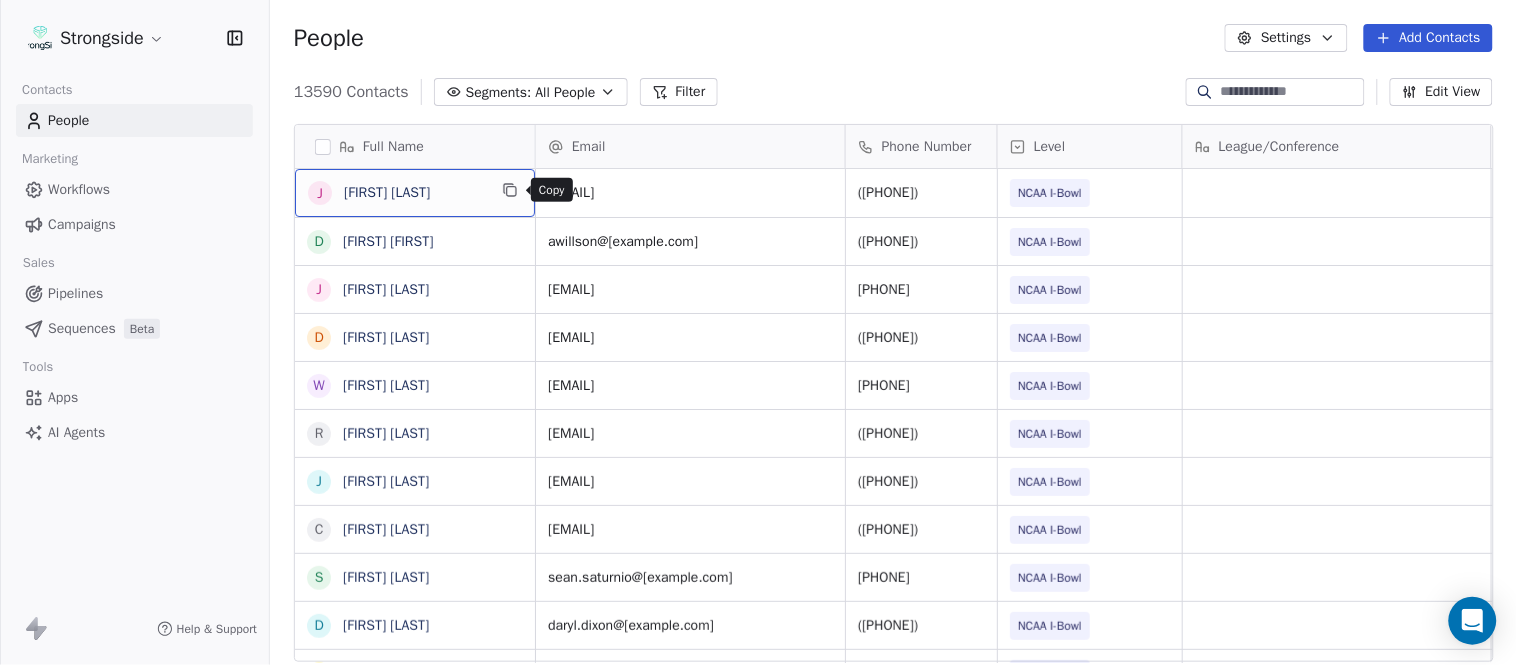 click 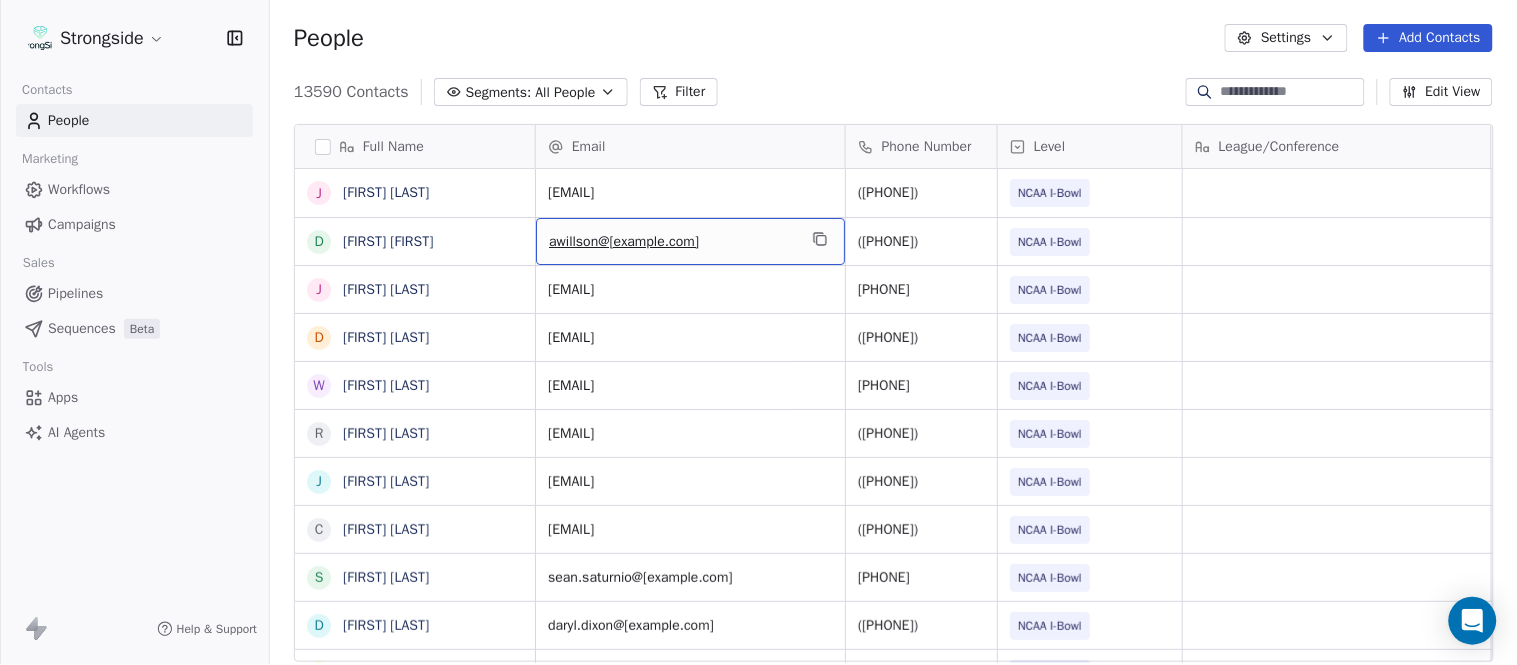 drag, startPoint x: 731, startPoint y: 223, endPoint x: 738, endPoint y: 213, distance: 12.206555 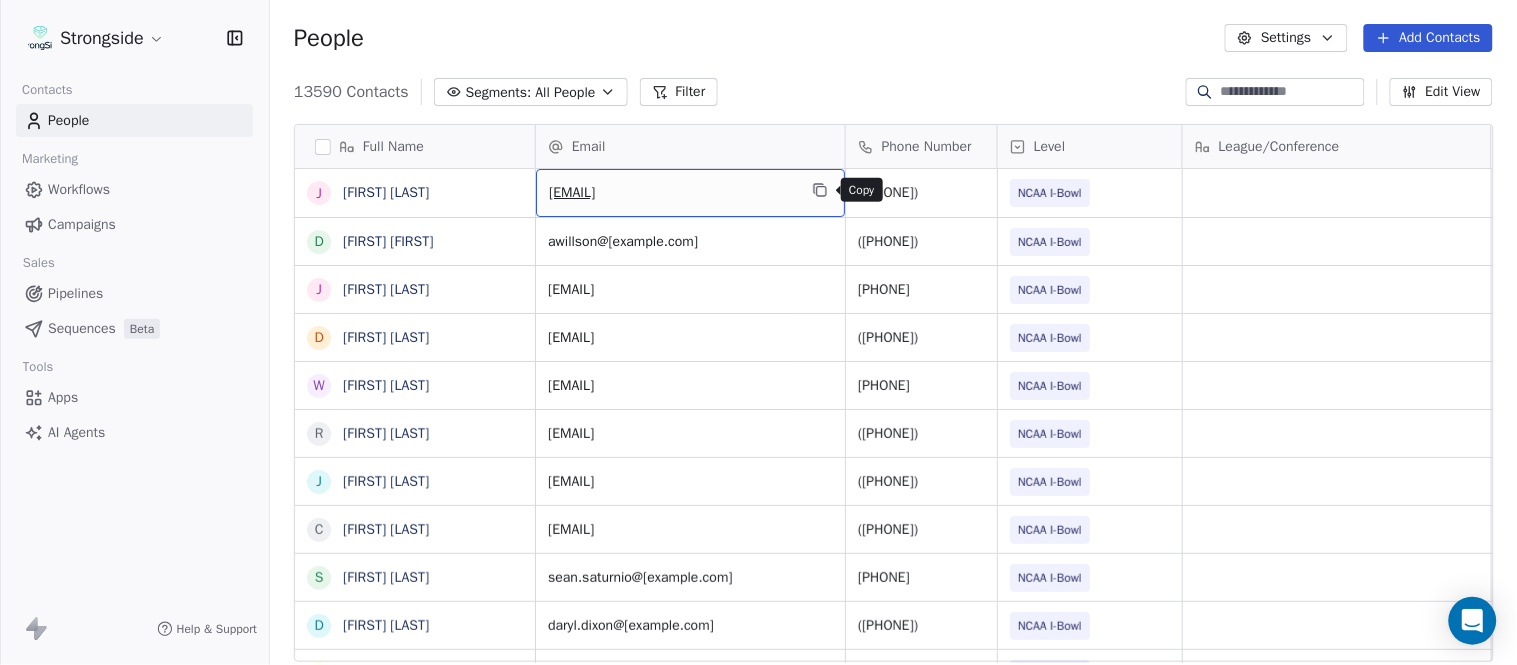 click 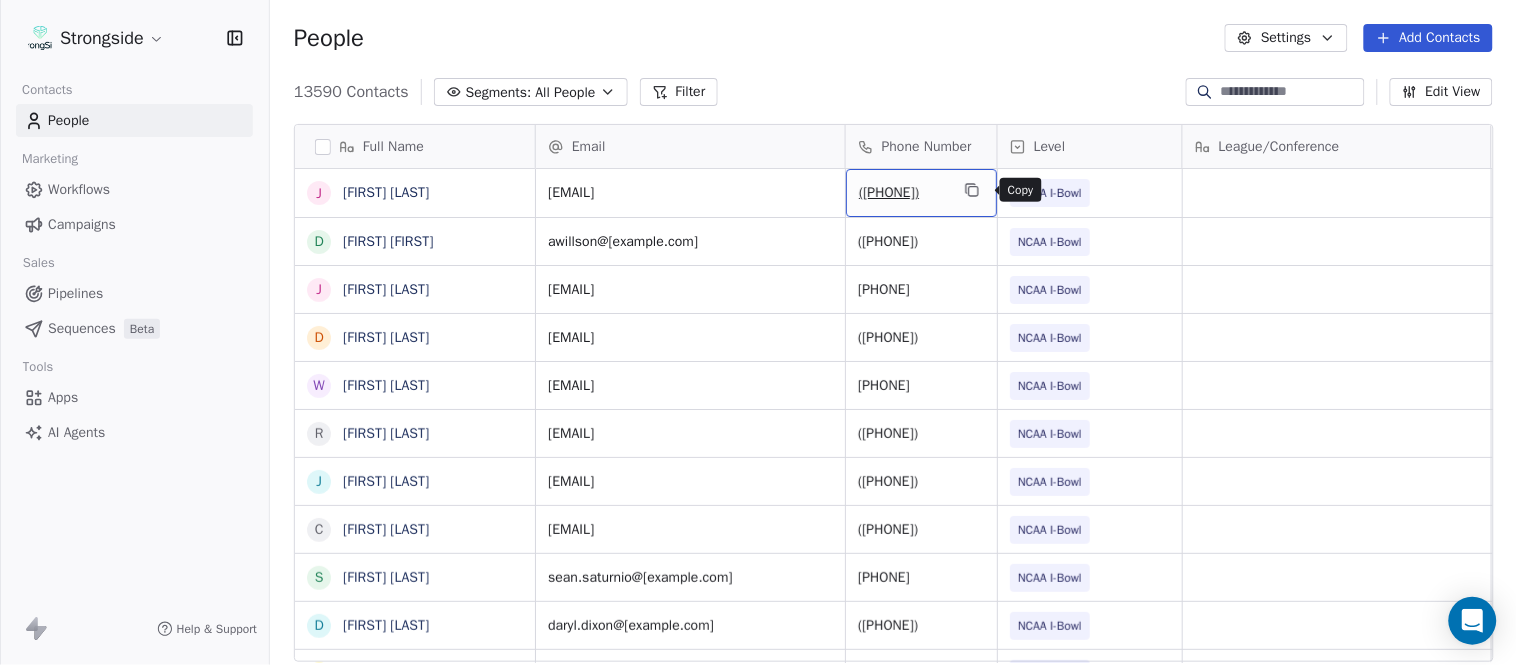 click 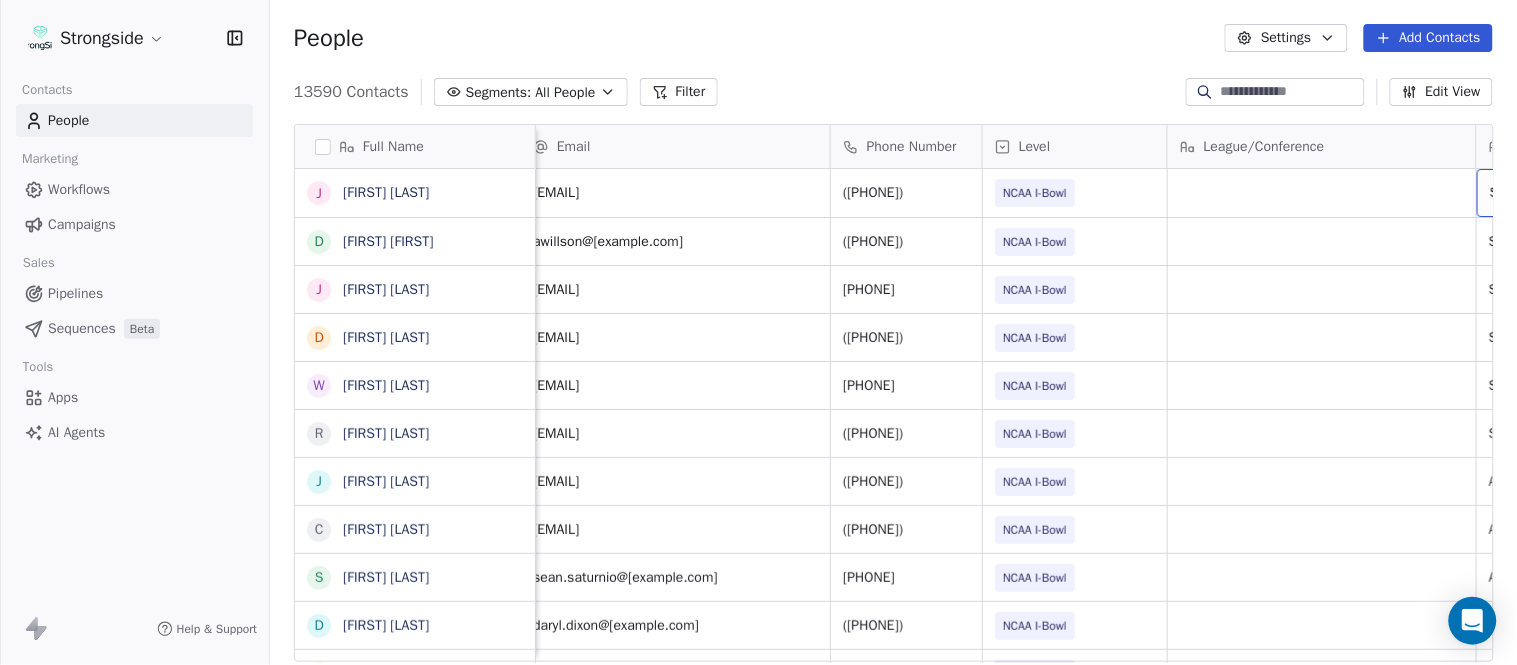 scroll, scrollTop: 0, scrollLeft: 553, axis: horizontal 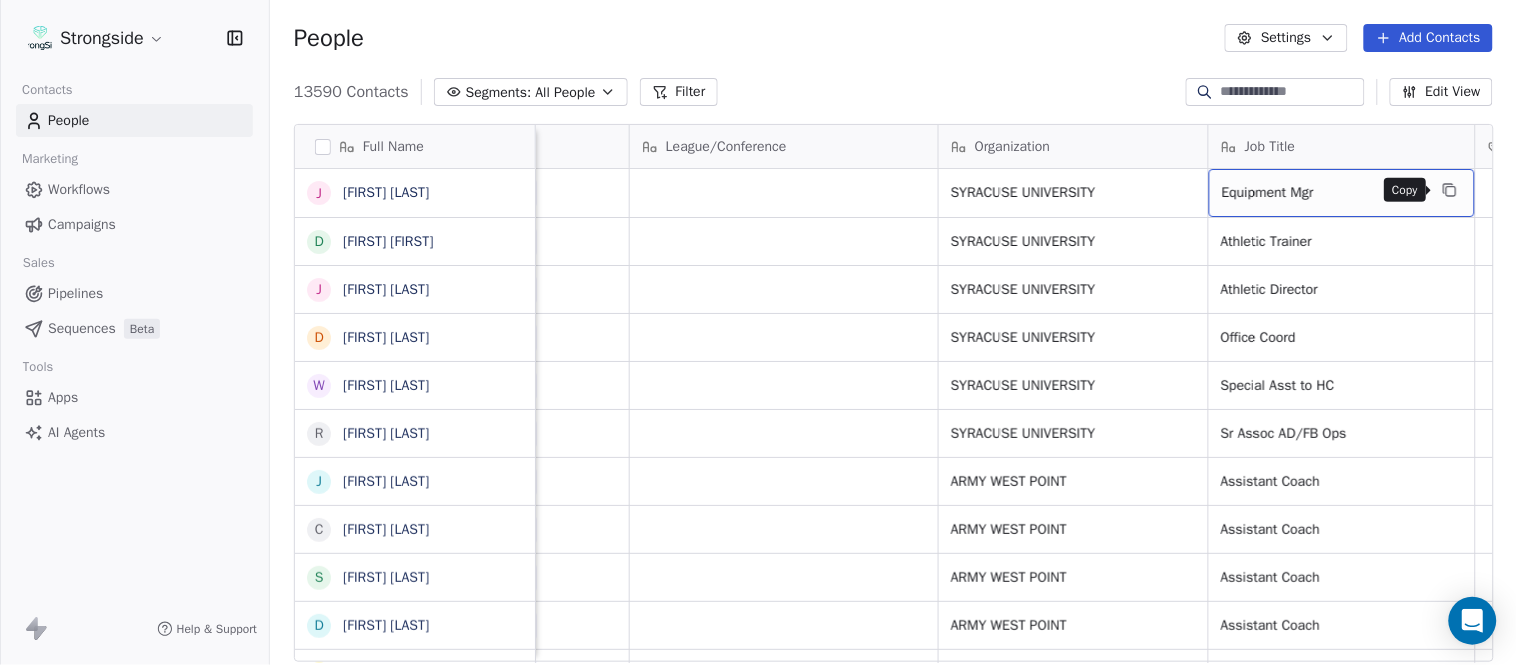 click 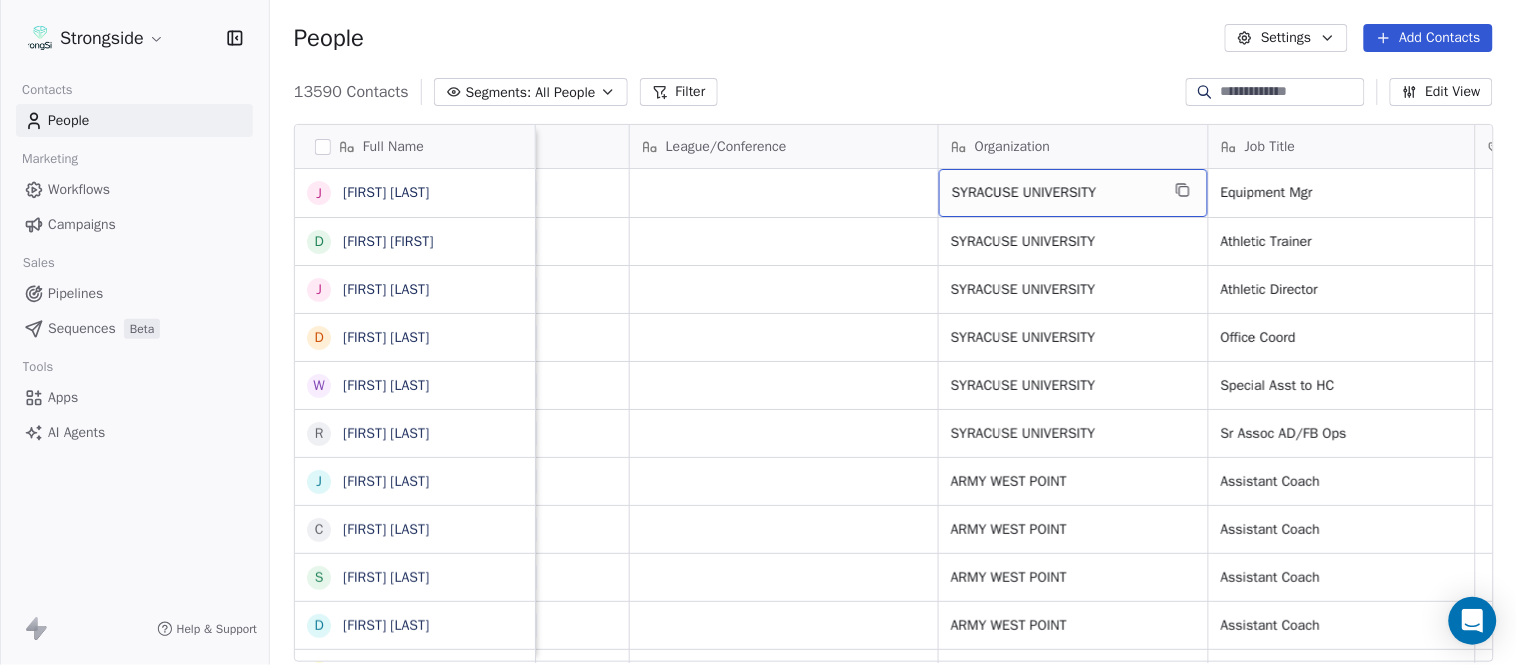 drag, startPoint x: 1111, startPoint y: 206, endPoint x: 1188, endPoint y: 184, distance: 80.08121 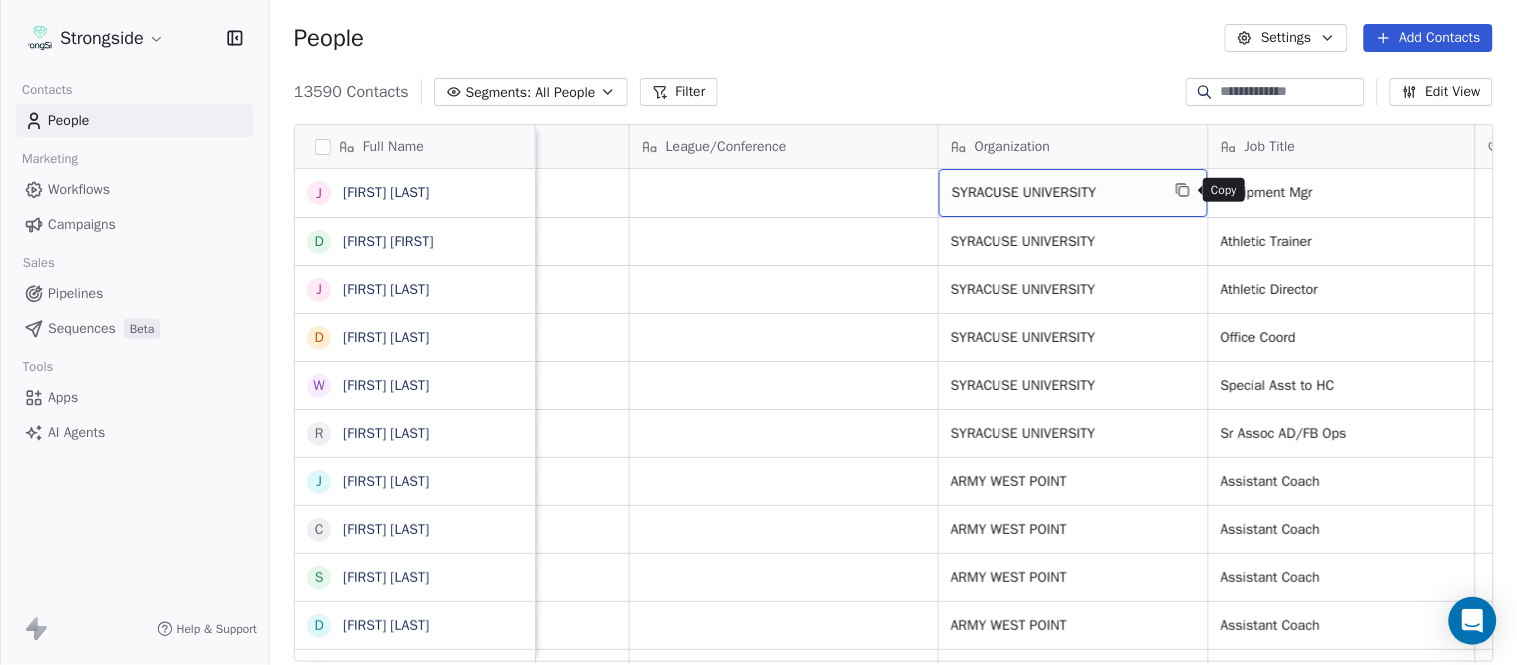 click 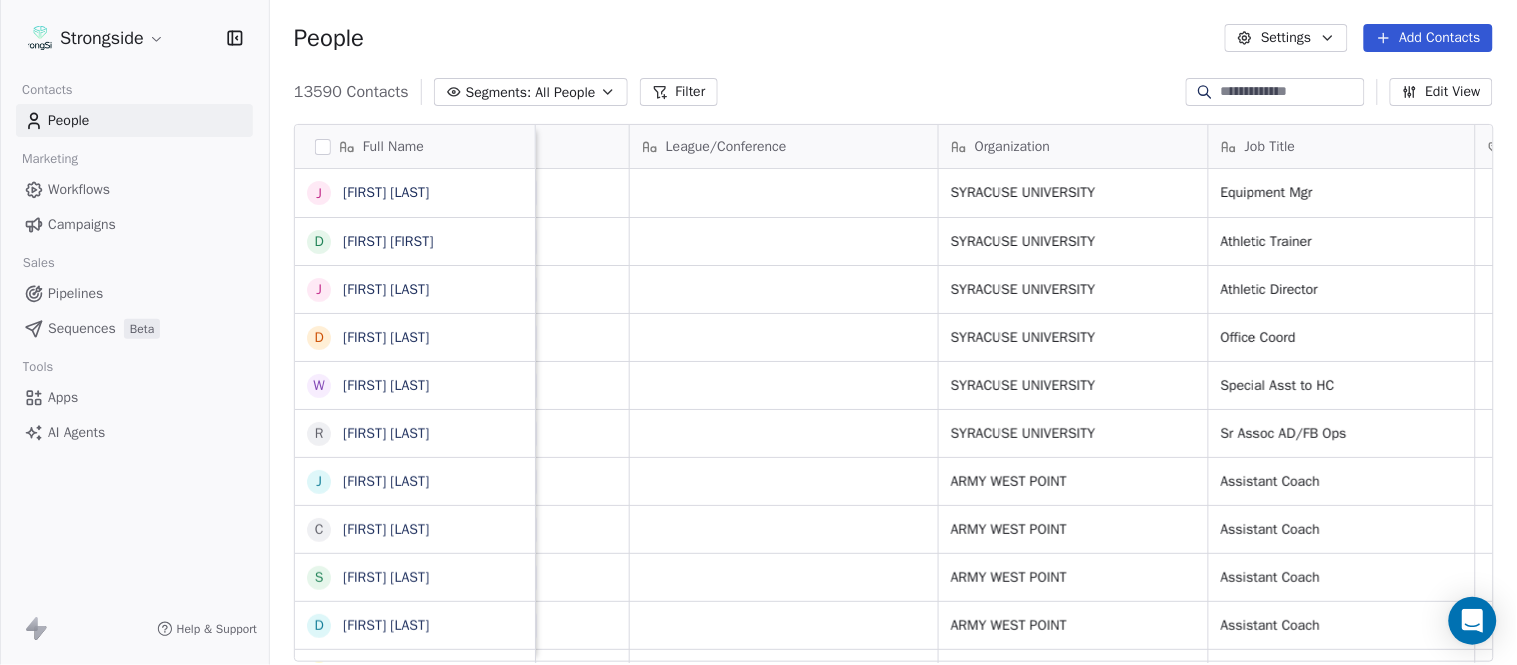 scroll, scrollTop: 0, scrollLeft: 0, axis: both 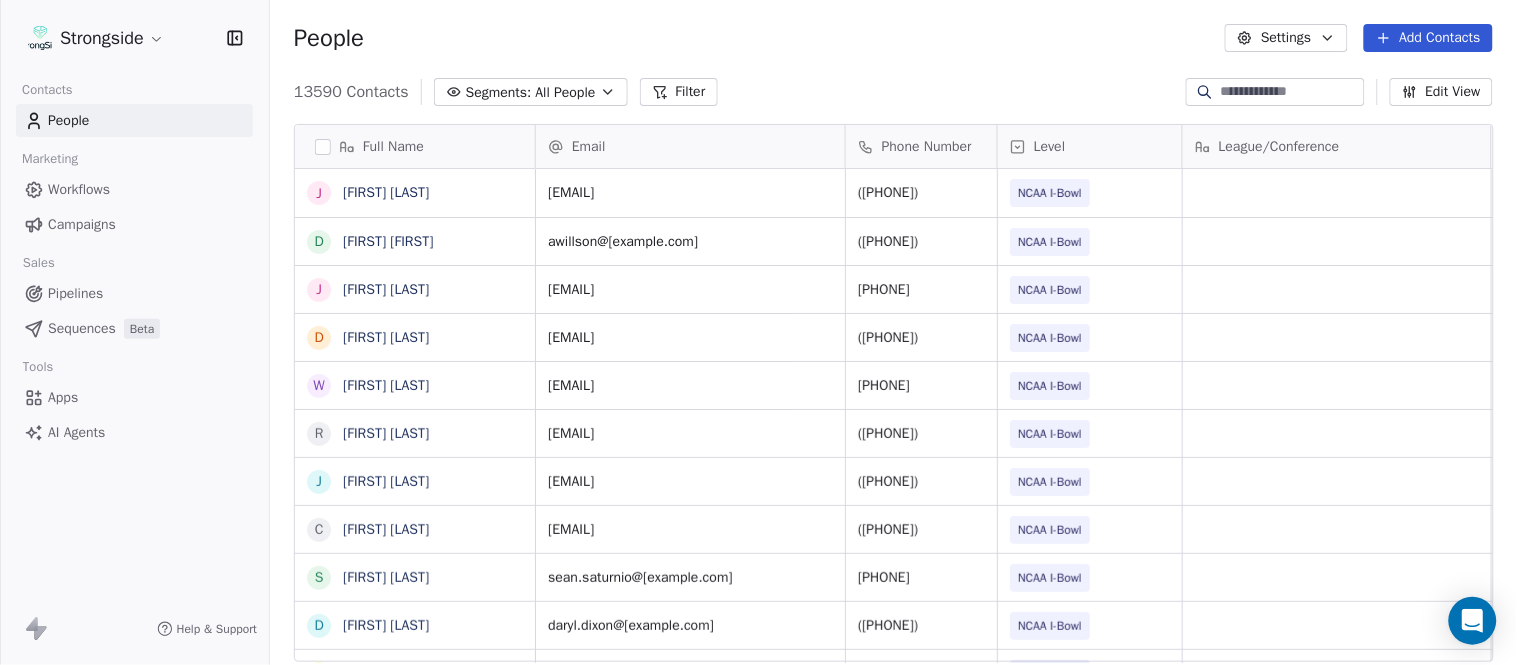 click on "Add Contacts" at bounding box center (1428, 38) 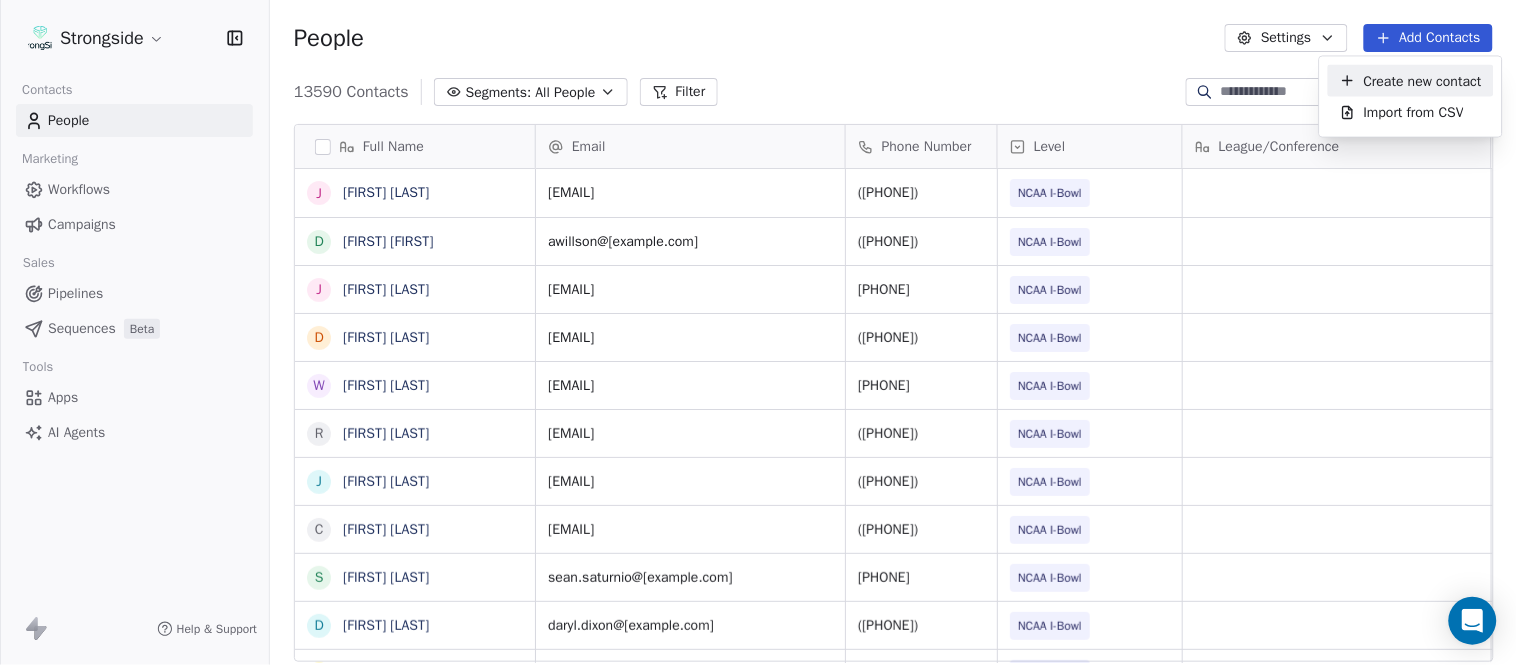 click on "Create new contact" at bounding box center (1423, 80) 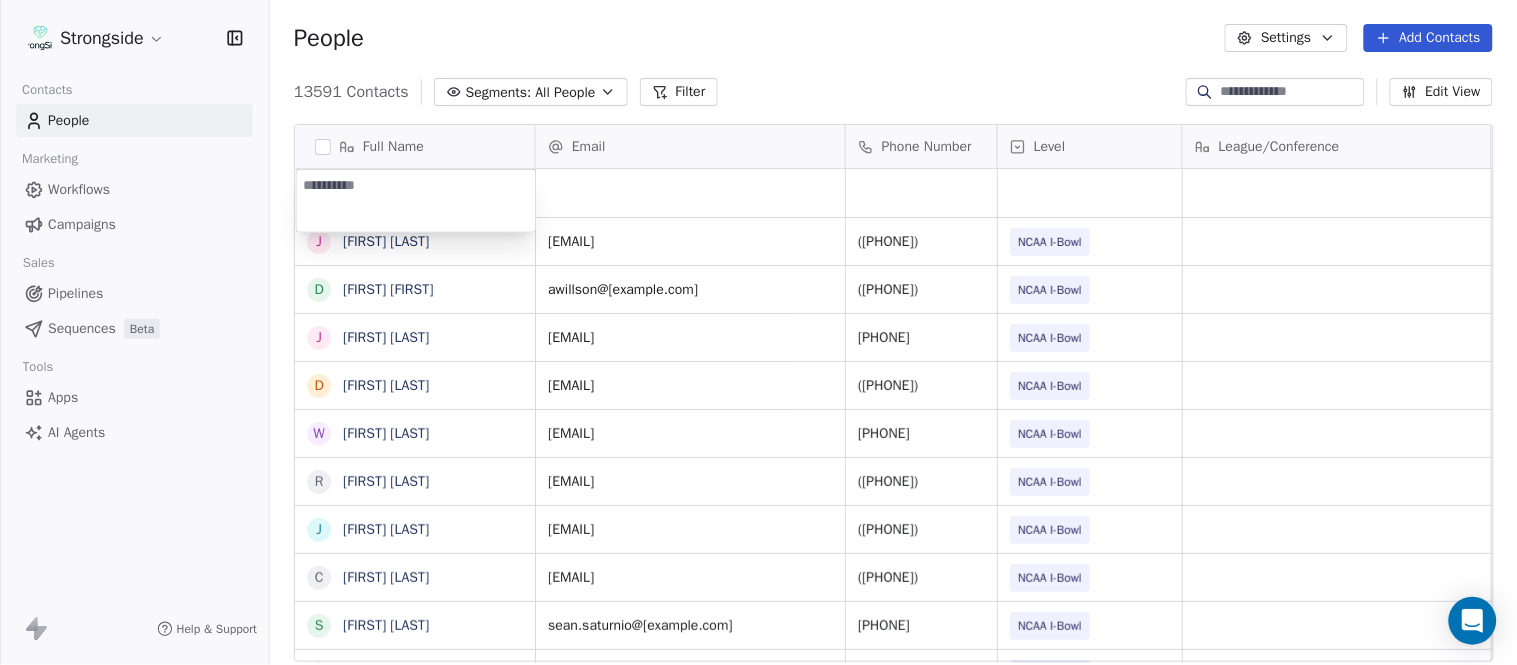 type on "**********" 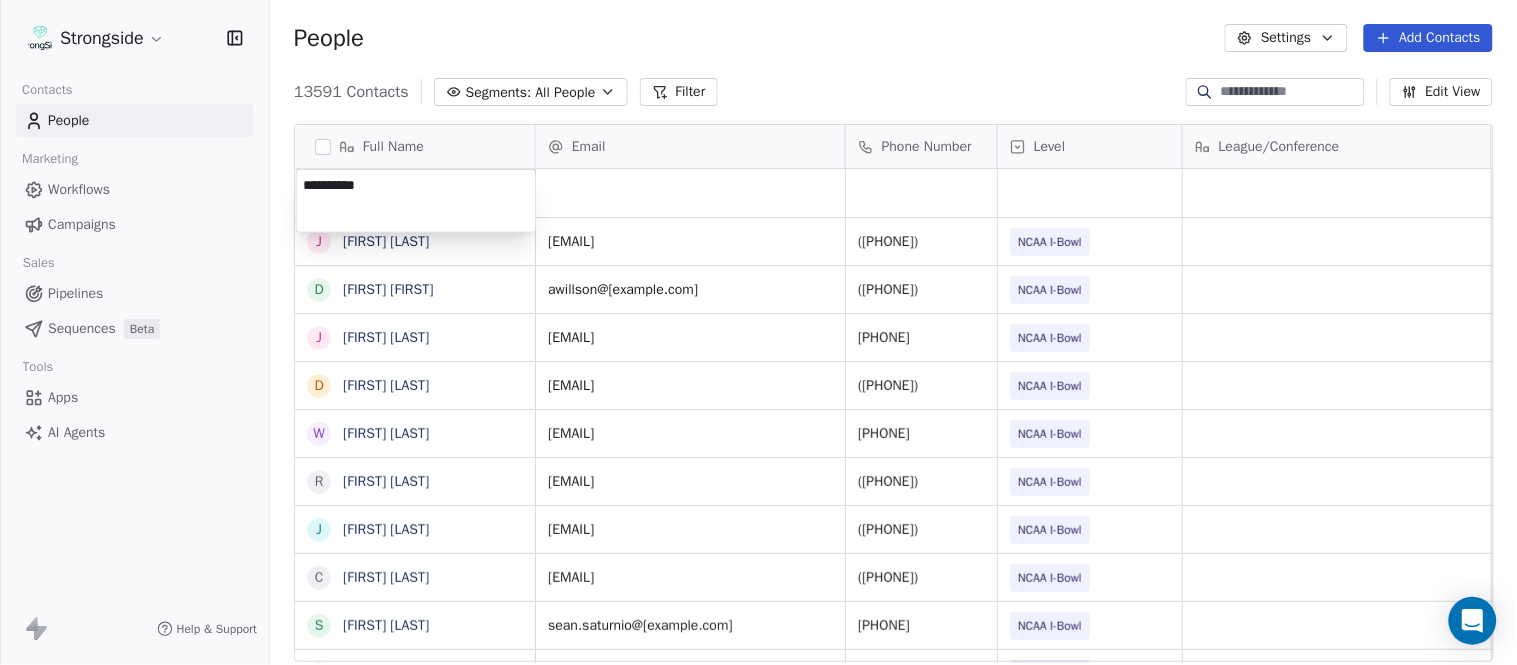 click on "Full Name S [LAST] D [LAST] N [LAST] C [LAST] C [LAST] C [LAST] J [LAST] J [LAST] Z [LAST] E [LAST] T [LAST] J [LAST] T [LAST] L [LAST] T [LAST] C [LAST] C [LAST] B [LAST] J [LAST] A [LAST] T [LAST] N [LAST] S [LAST] T [LAST] B [LAST] B [LAST] J [LAST] C [LAST] T [LAST] B [LAST] B [LAST] K [LAST] K [LAST] Email Phone Number Level League/Conference Organization Job Title Tags Created Date BST Aug 04, 2025 09:04 PM [EMAIL] [PHONE] NCAA I-Bowl SYRACUSE UNIVERSITY Equipment Mgr Aug 04, 2025 09:01 PM [EMAIL] [PHONE]	 NCAA I-Bowl SYRACUSE UNIVERSITY Athletic Trainer NCAA I-Bowl" at bounding box center [758, 332] 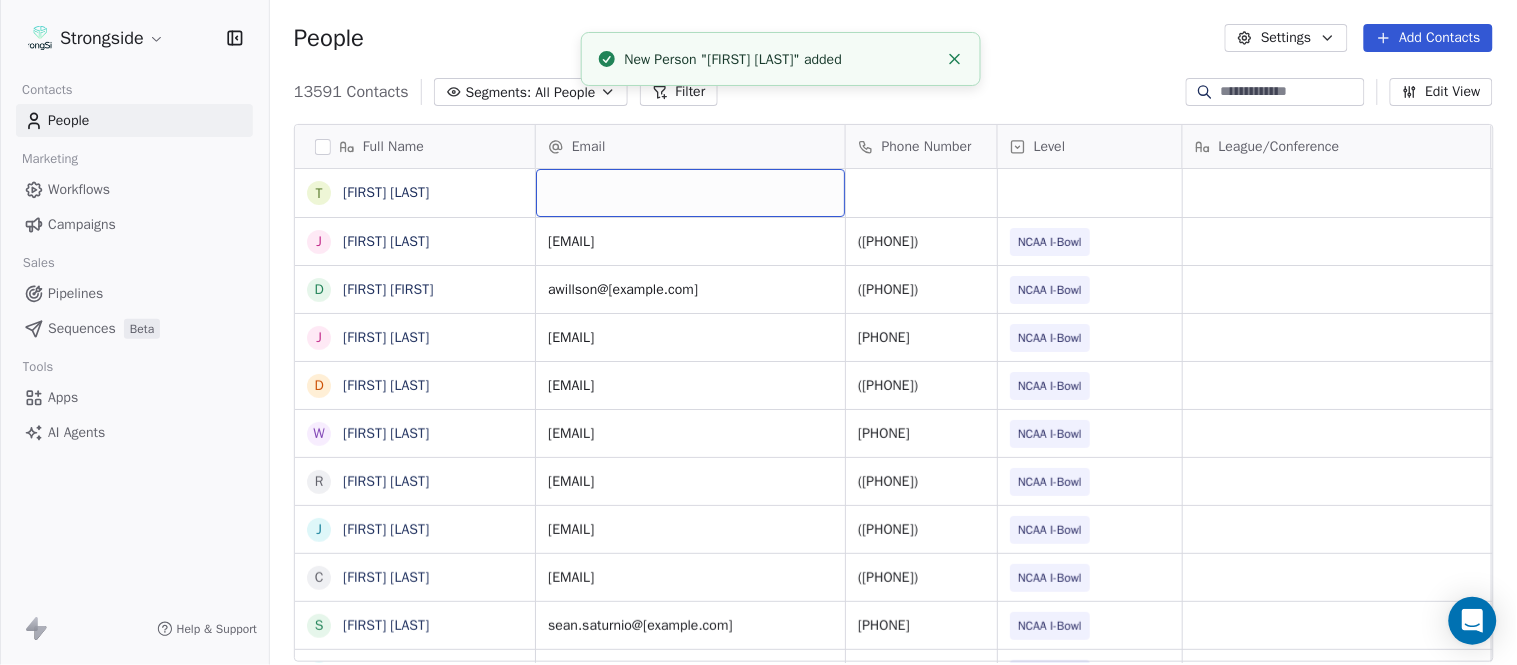 click at bounding box center [690, 193] 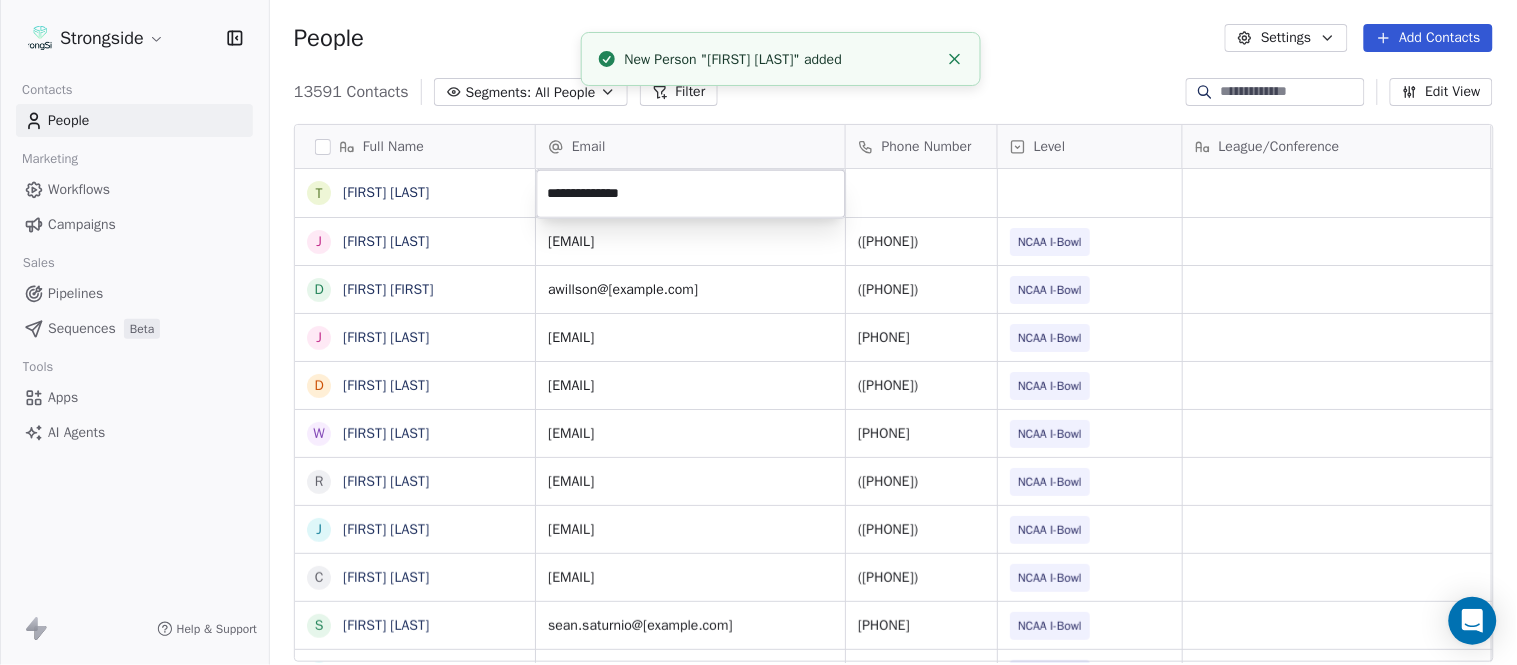 click on "Strongside Contacts People Marketing Workflows Campaigns Sales Pipelines Sequences Beta Tools Apps AI Agents Help & Support People Settings Add Contacts 13591 Contacts Segments: All People Filter Edit View Tag Add to Sequence Export Full Name T [FIRST] J [FIRST] D [FIRST] J [FIRST] D [FIRST] W [FIRST] R [FIRST] J [FIRST] C [FIRST] S [FIRST] D [FIRST] N [FIRST] C [FIRST] C [FIRST] C [FIRST] J [FIRST] Z [FIRST] E [FIRST] T [FIRST] J [FIRST] T [FIRST] L [FIRST] T [FIRST] C [FIRST] C [FIRST] B [FIRST] J [FIRST] A [FIRST] T [FIRST] N [FIRST] Email Phone Number Level League/Conference Organization Job Title Tags Created Date BST Aug 04, 2025 09:04 PM [EMAIL] ([PHONE]) NCAA I-Bowl SYRACUSE UNIVERSITY Equipment Mgr Aug 04, 2025 09:01 PM [EMAIL] ([PHONE]) NCAA I-Bowl SYRACUSE UNIVERSITY Athletic Trainer" at bounding box center (758, 332) 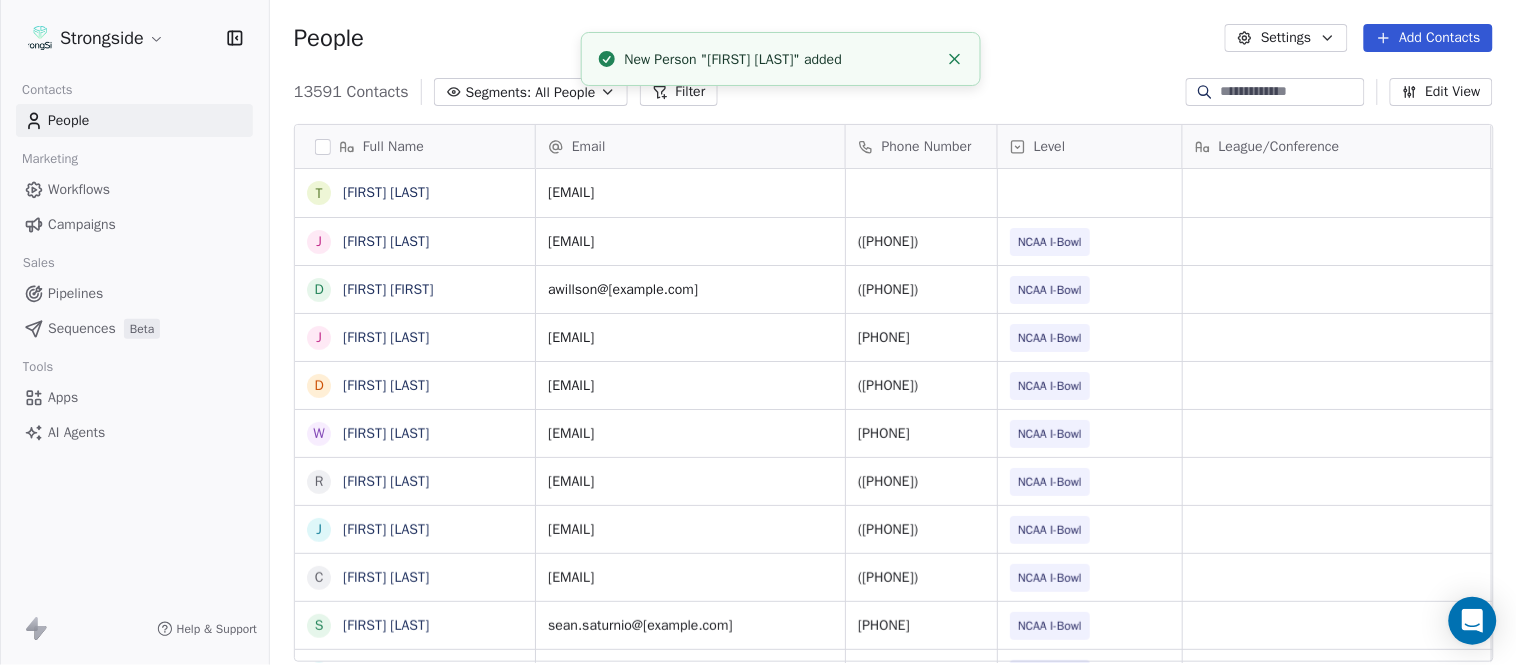 click 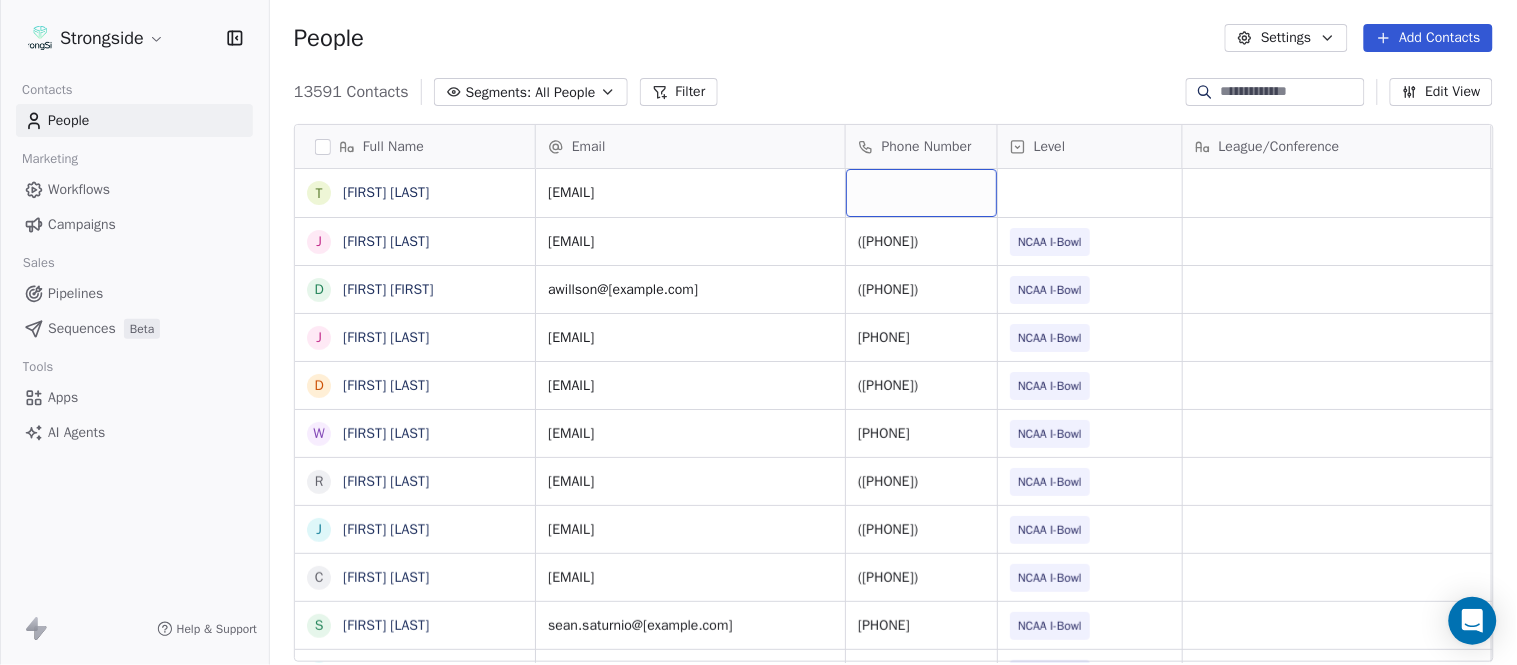 click at bounding box center (921, 193) 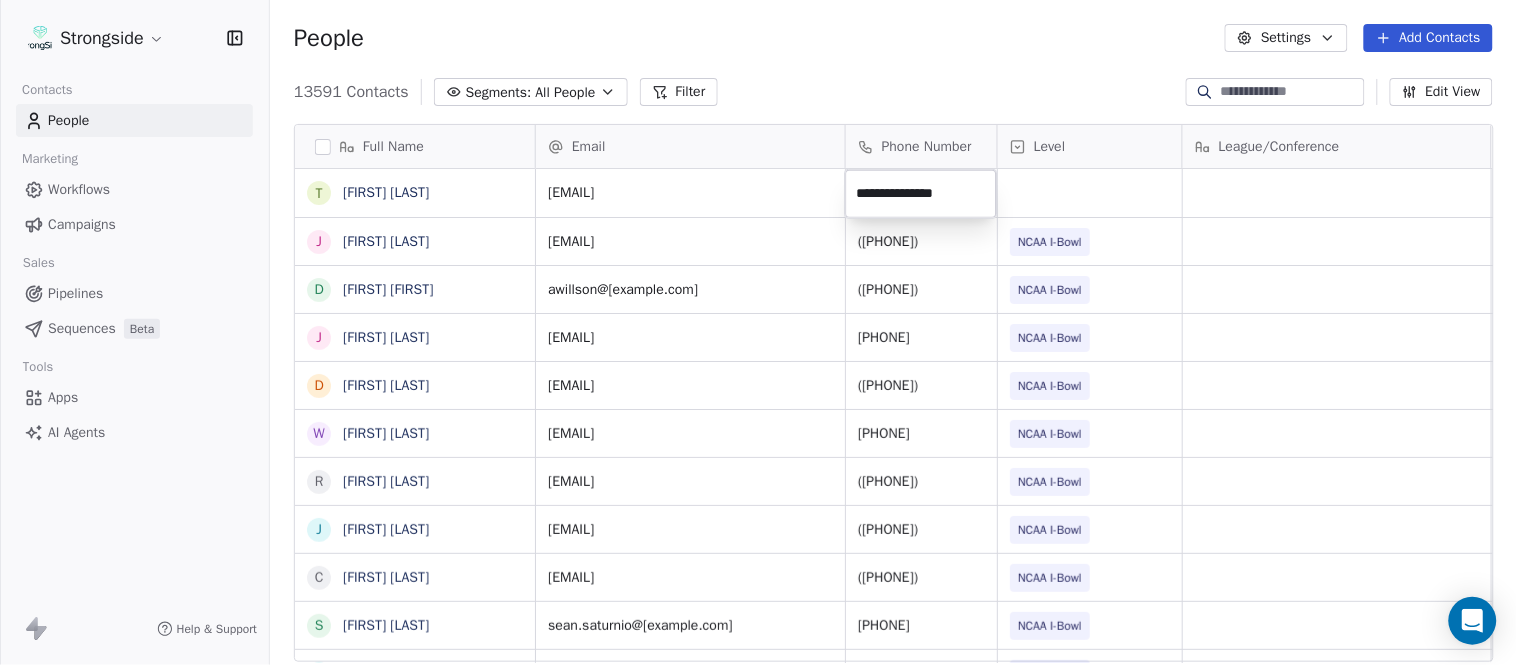 click on "Strongside Contacts People Marketing Workflows Campaigns Sales Pipelines Sequences Beta Tools Apps AI Agents Help & Support People Settings Add Contacts 13591 Contacts Segments: All People Filter Edit View Tag Add to Sequence Export Full Name T [FIRST] [LAST] J [FIRST] [LAST] D [FIRST] [LAST] J [FIRST] [LAST] D [FIRST] [LAST] W [FIRST] [LAST] R [FIRST] [LAST] J [FIRST] [LAST] C [FIRST] [LAST] S [FIRST] [LAST] D [FIRST] [LAST] N [FIRST] [LAST] C [FIRST] [LAST] C [FIRST] [LAST] C [FIRST] [LAST] J [FIRST] [LAST] J [FIRST] [LAST] Z [FIRST] [LAST] E [FIRST] [LAST] T [FIRST] [LAST] J [FIRST] [LAST] T [FIRST] [LAST] L [FIRST] [LAST] T [FIRST] [LAST] C [FIRST] [LAST] C [FIRST] [LAST] B [FIRST] [LAST] J [FIRST] [LAST] A [FIRST] [LAST] T [FIRST] [LAST] N [FIRST] [LAST] Email Phone Number Level League/Conference Organization Job Title Tags Created Date BST [EMAIL] Aug [DATE] [TIME] [EMAIL] ([PHONE]) NCAA I-Bowl SYRACUSE UNIVERSITY Equipment Mgr Aug [DATE] [TIME] [EMAIL] ([PHONE])	 NCAA I-Bowl SYRACUSE UNIVERSITY" at bounding box center (758, 332) 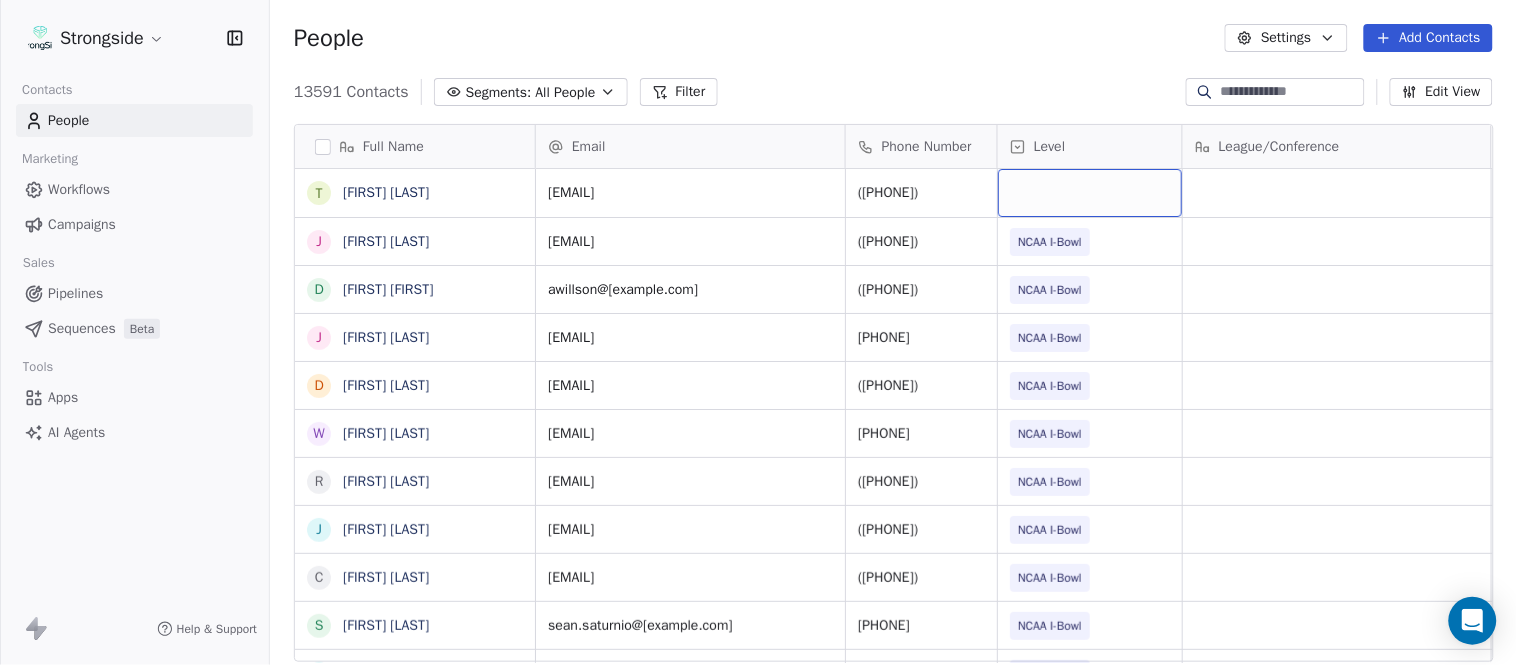 click at bounding box center [1090, 193] 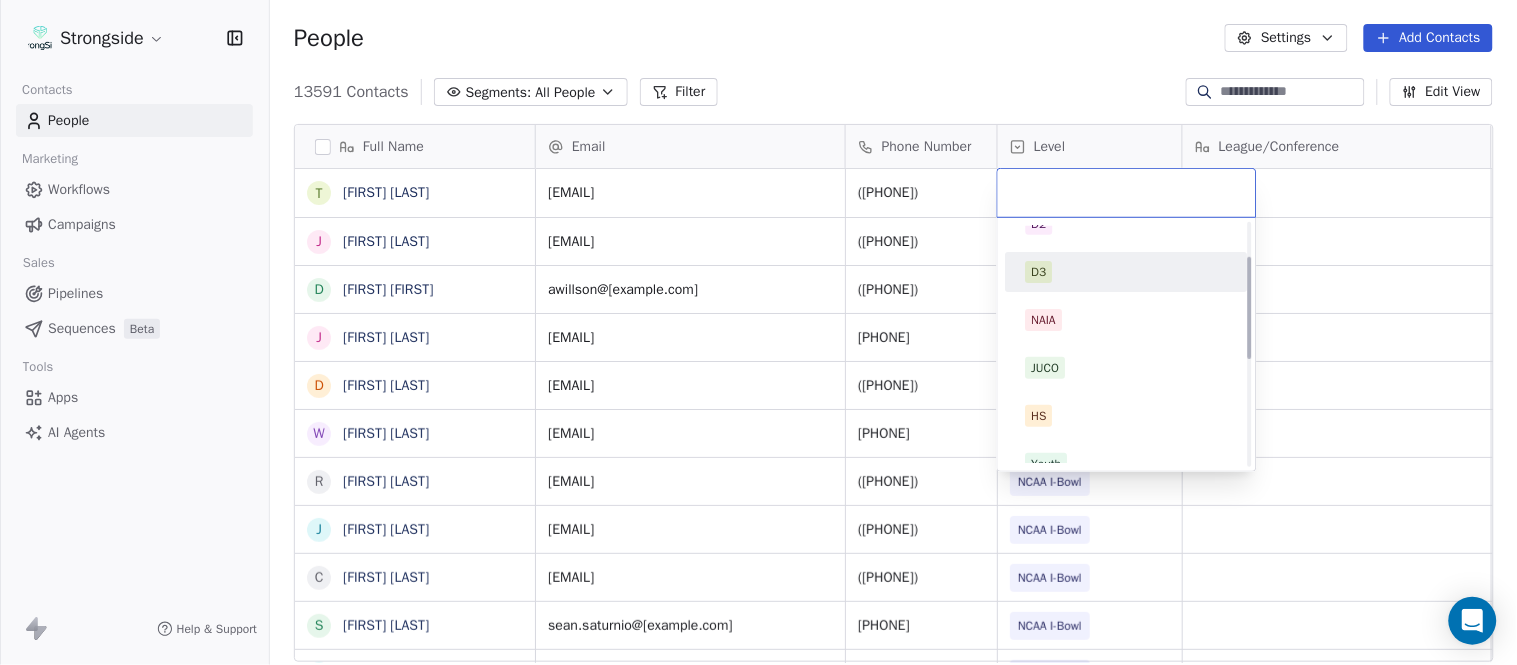 scroll, scrollTop: 330, scrollLeft: 0, axis: vertical 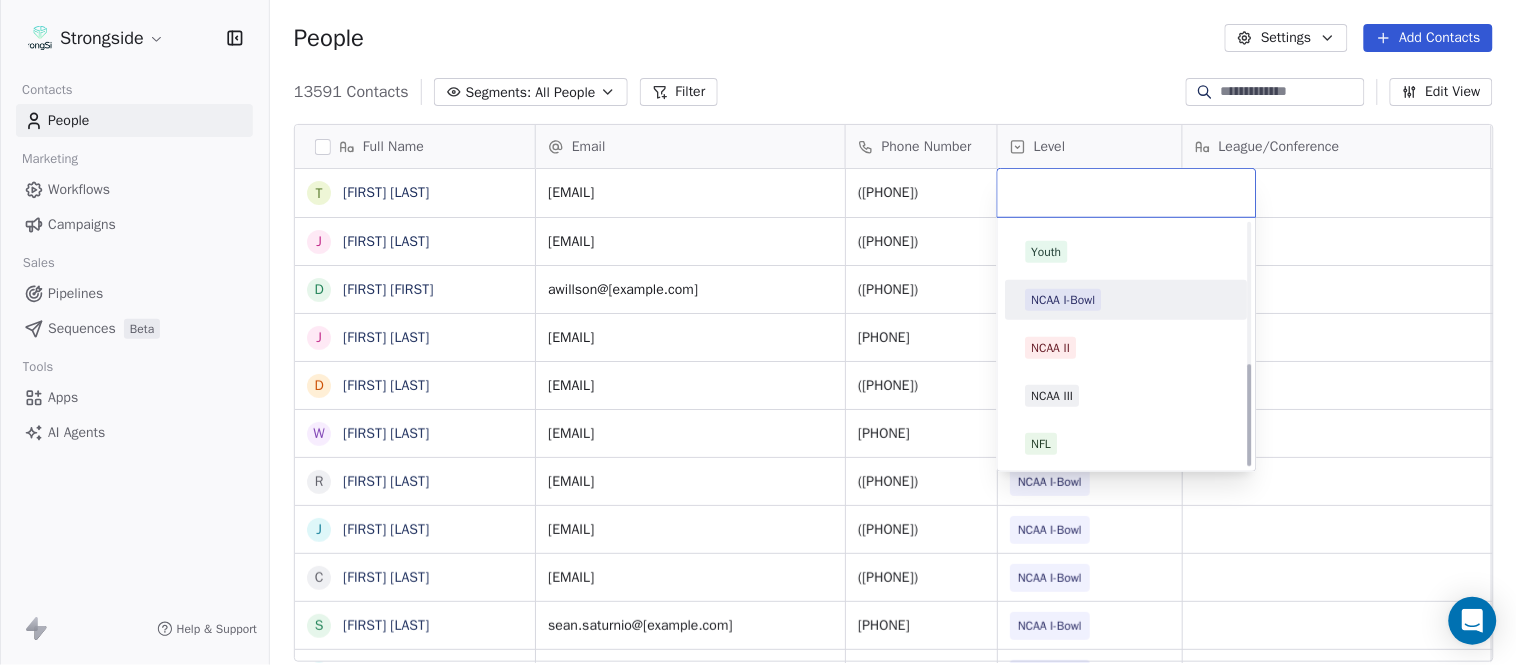 click on "NCAA I-Bowl" at bounding box center (1064, 300) 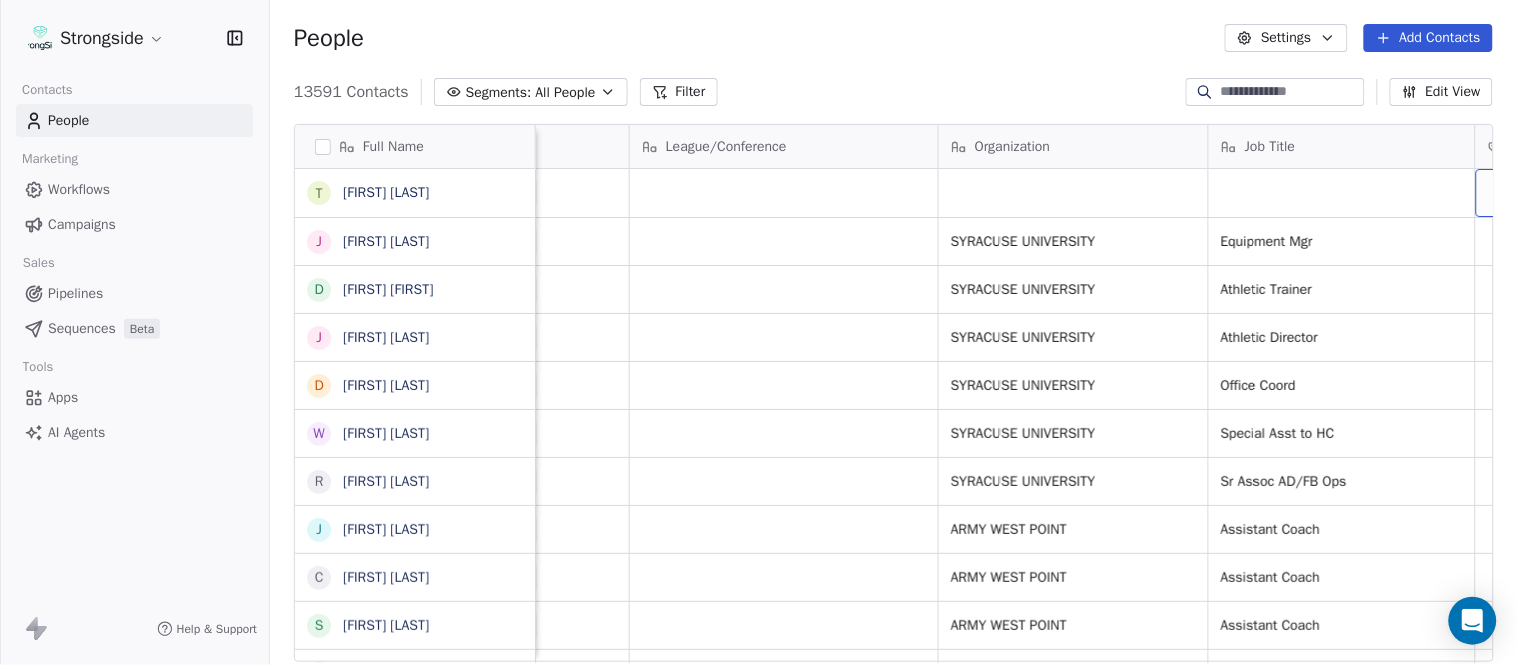 scroll, scrollTop: 0, scrollLeft: 653, axis: horizontal 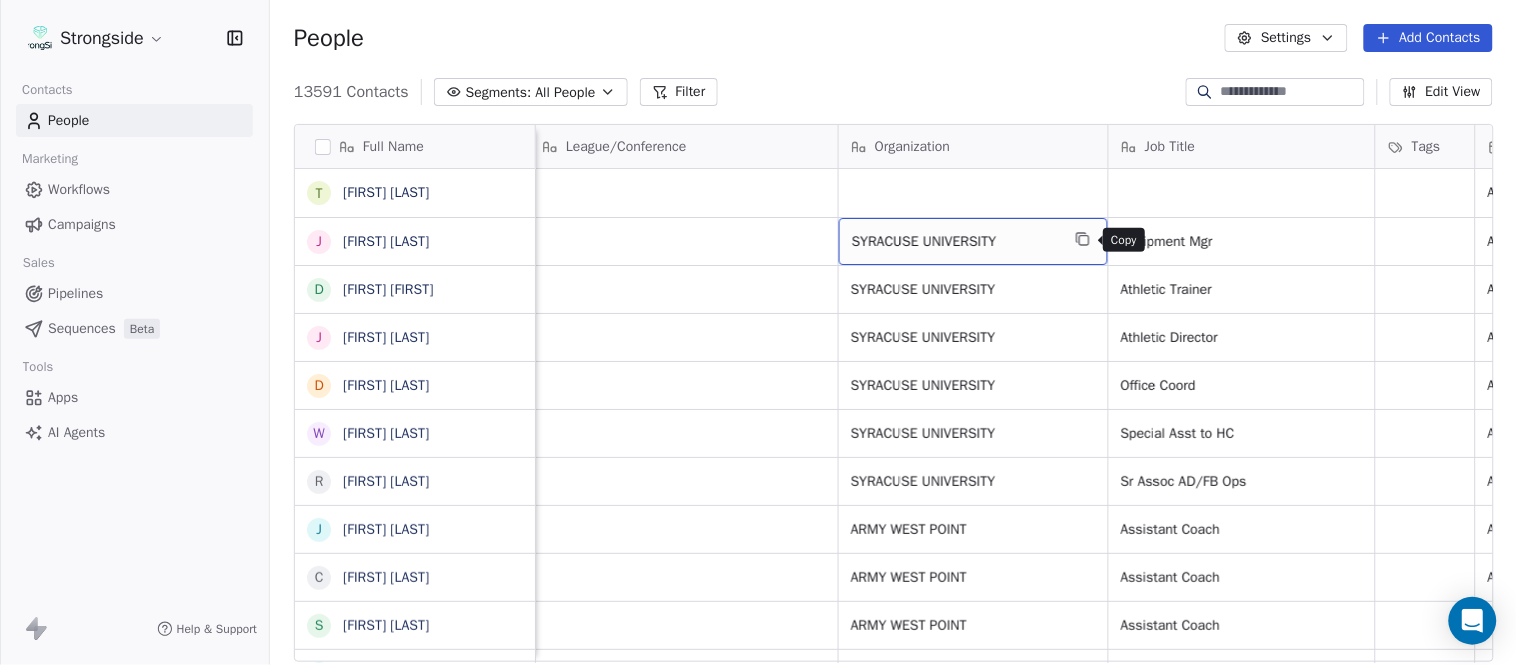 click 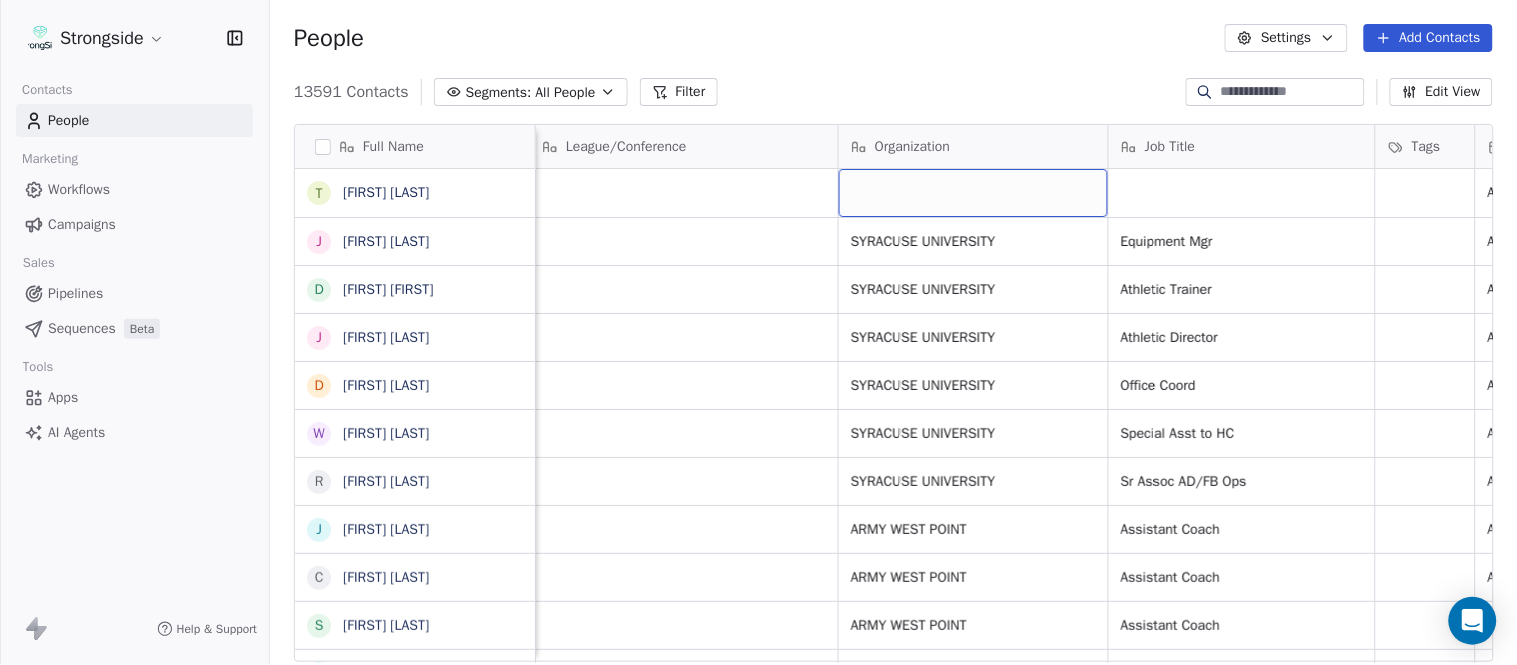 click at bounding box center [973, 193] 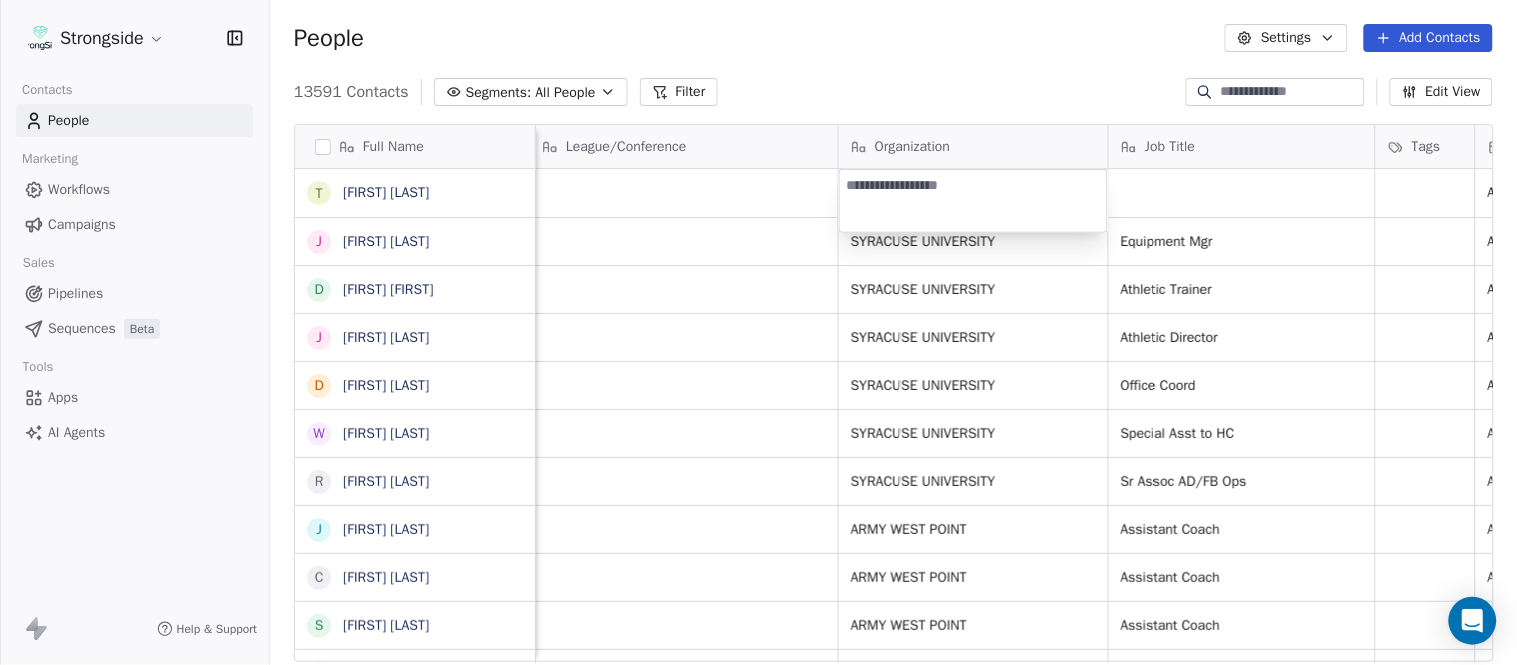 type on "**********" 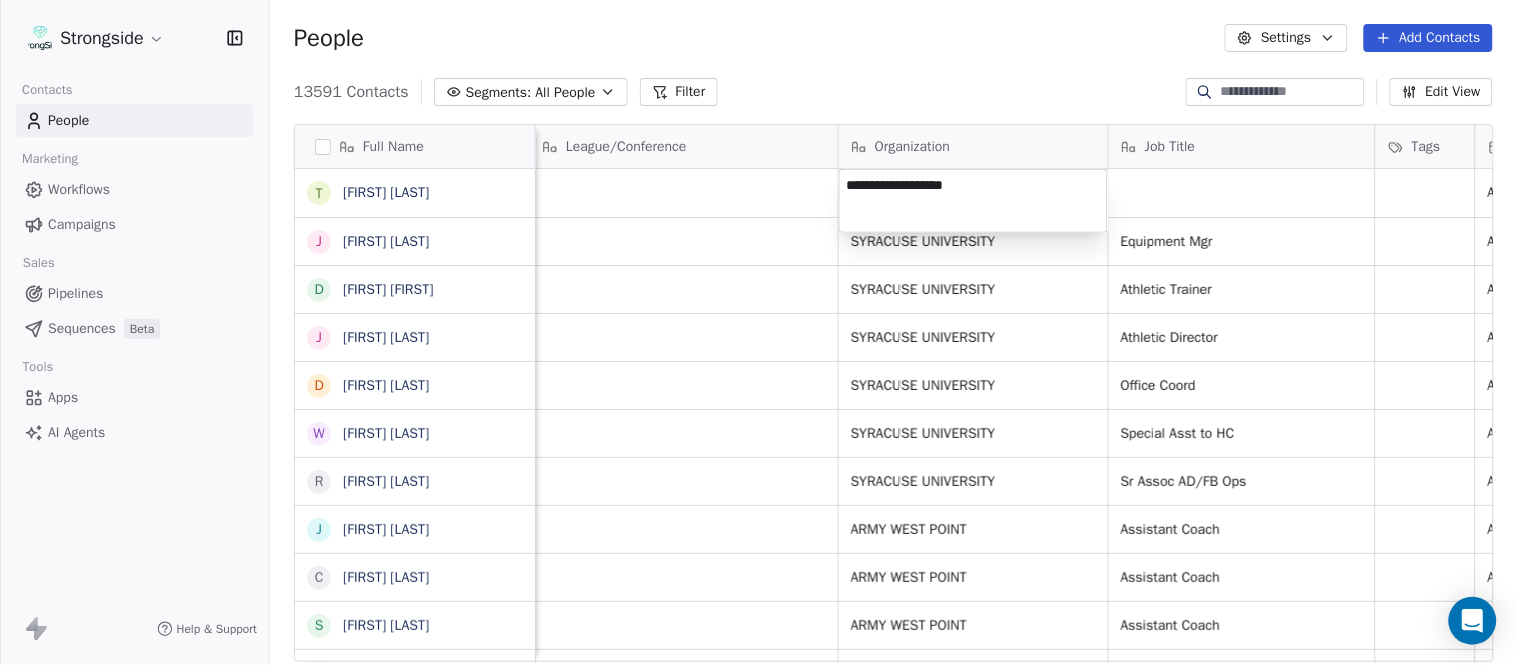 click on "Strongside Contacts People Marketing Workflows Campaigns Sales Pipelines Sequences Beta Tools Apps AI Agents Help & Support People Settings Add Contacts 13591 Contacts Segments: All People Filter Edit View Tag Add to Sequence Export Full Name T [FIRST] [LAST] J [FIRST] [LAST] D [FIRST] [LAST] J [FIRST] [LAST] D [FIRST] [LAST] W [FIRST] [LAST] R [FIRST] [LAST] J [FIRST] [LAST] C [FIRST] [LAST] S [FIRST] [LAST] D [FIRST] [LAST] N [FIRST] [LAST] C [FIRST] [LAST] C [FIRST] [LAST] J [FIRST] [LAST] Z [FIRST] [LAST] E [FIRST] [LAST] T [FIRST] [LAST] J [FIRST] [LAST] T [FIRST] [LAST] L [FIRST] [LAST] T [FIRST] [LAST] C [FIRST] [LAST] C [FIRST] [LAST] B [FIRST] [LAST] J [FIRST] [LAST] A [FIRST] [LAST] T [FIRST] [LAST] N [FIRST] [LAST] Email Phone Number Level League/Conference Organization Job Title Tags Created Date BST Status Priority Emails Auto Clicked tpcady@[example.com] ([PHONE]) NCAA I-Bowl Aug 04, 2025 09:04 PM jpschlen@[example.com] ([PHONE]) NCAA I-Bowl SYRACUSE UNIVERSITY Equipment Mgr Aug 04, 2025 09:01 PM" at bounding box center [758, 332] 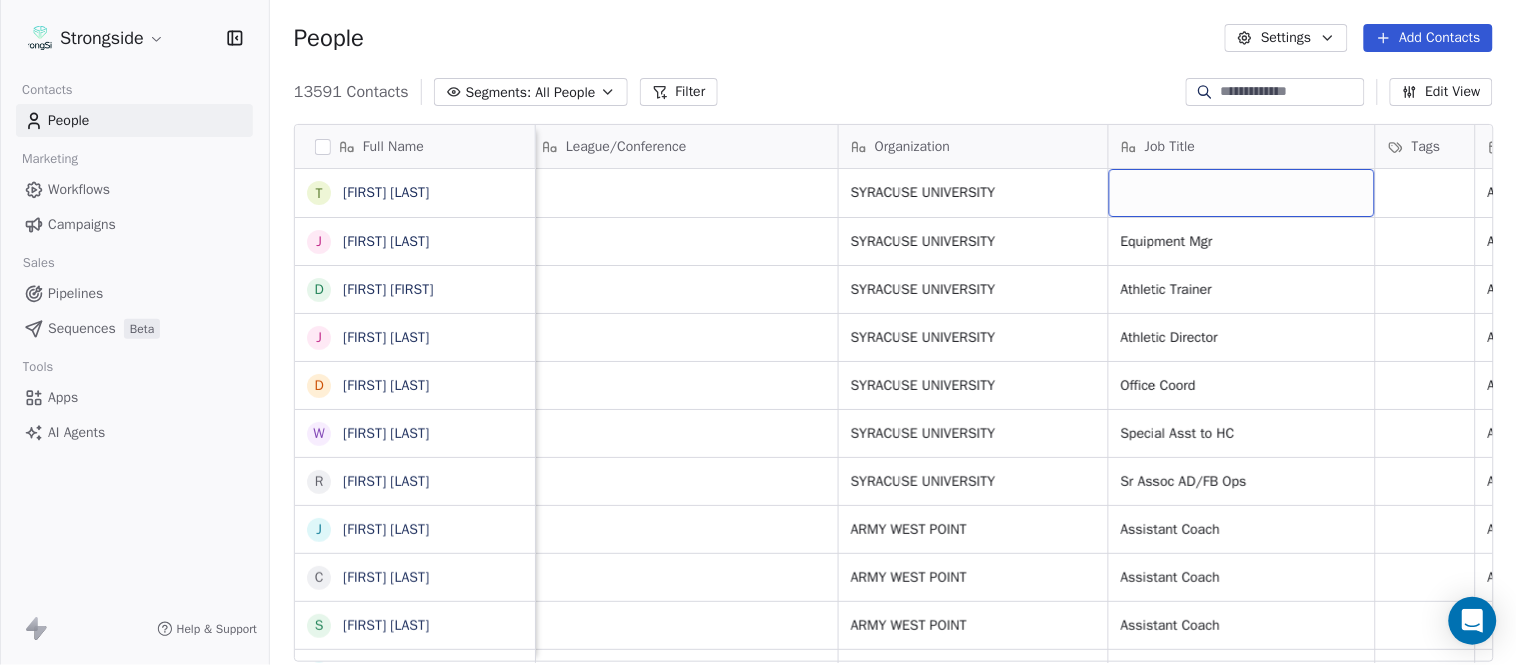 click at bounding box center (1242, 193) 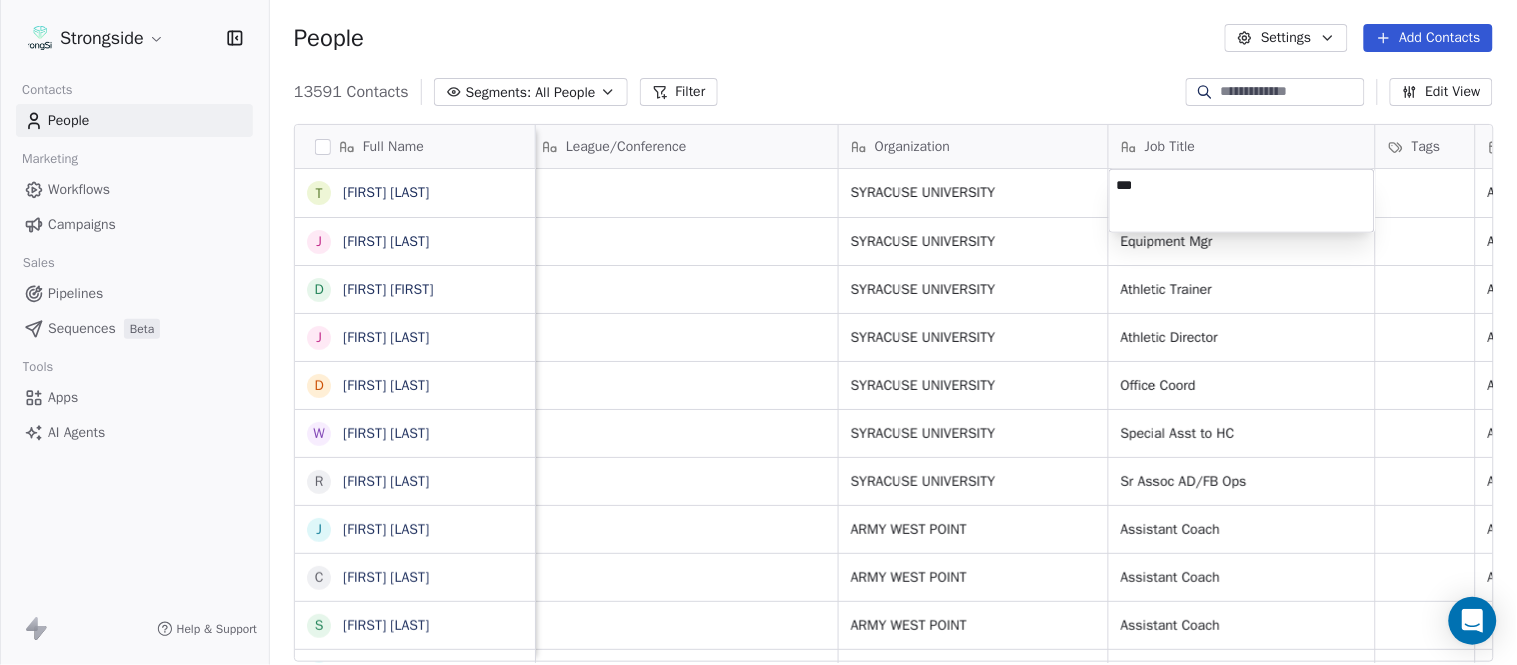 click on "Strongside Contacts People Marketing Workflows Campaigns Sales Pipelines Sequences Beta Tools Apps AI Agents Help & Support People Settings Add Contacts 13591 Contacts Segments: All People Filter Edit View Tag Add to Sequence Export Full Name T [FIRST] [LAST] J [FIRST] [LAST] D [FIRST] [LAST] J [FIRST] [LAST] D [FIRST] [LAST] W [FIRST] [LAST] R [FIRST] [LAST] J [FIRST] [LAST] C [FIRST] [LAST] S [FIRST] [LAST] D [FIRST] [LAST] N [FIRST] [LAST] C [FIRST] [LAST] C [FIRST] [LAST] C [FIRST] [LAST] J [FIRST] [LAST] J [FIRST] [LAST] Z [FIRST] [LAST] E [FIRST] [LAST] T [FIRST] [LAST] J [FIRST] [LAST] T [FIRST] [LAST] L [FIRST] [LAST] T [FIRST] [LAST] C [FIRST] [LAST] C [FIRST] [LAST] B [FIRST] [LAST] J [FIRST] [LAST] A [FIRST] [LAST] T [FIRST] [LAST] N [FIRST] [LAST] Email Phone Number Level League/Conference Organization Job Title Tags Created Date BST Status Priority Emails Auto Clicked [EMAIL] ([PHONE])	 NCAA I-Bowl SYRACUSE UNIVERSITY Aug 04, 2025 09:04 PM [EMAIL] ([PHONE]) NCAA I-Bowl SYRACUSE UNIVERSITY Equipment Mgr SID" at bounding box center (758, 332) 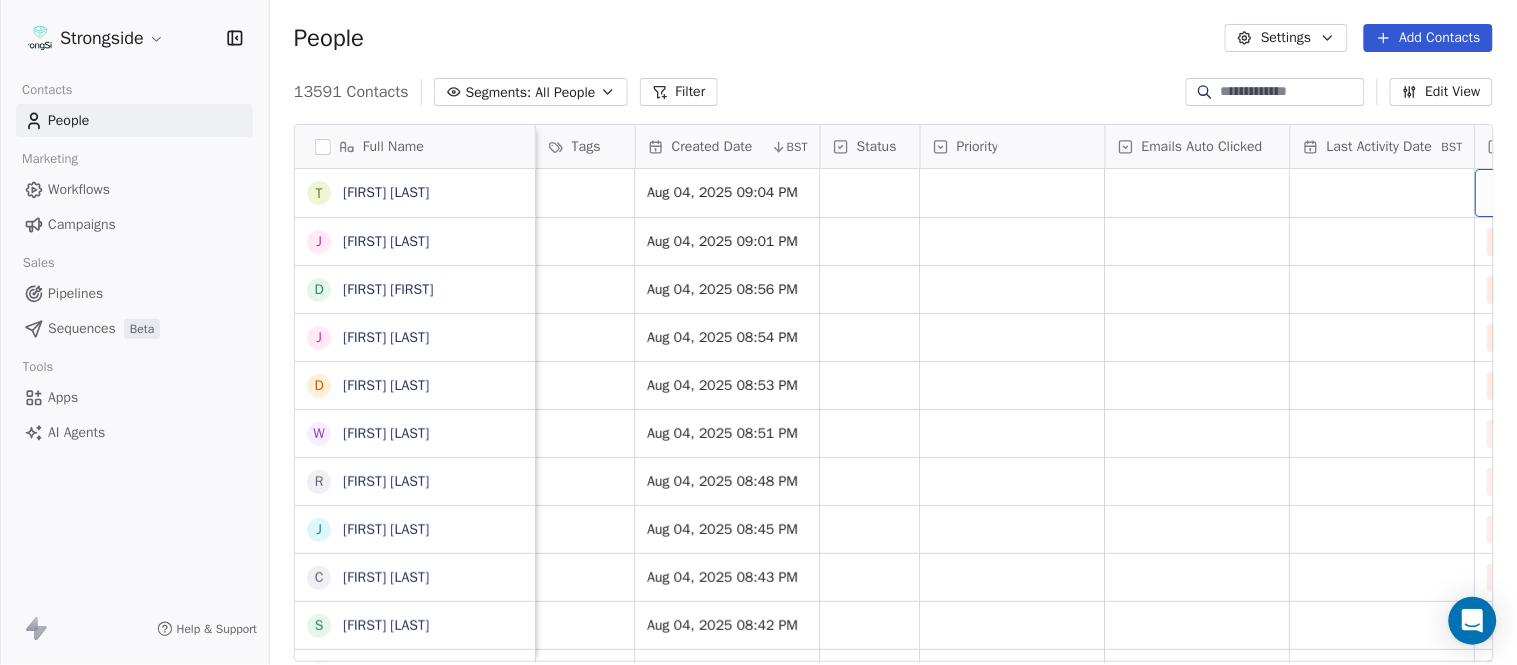 scroll, scrollTop: 0, scrollLeft: 1677, axis: horizontal 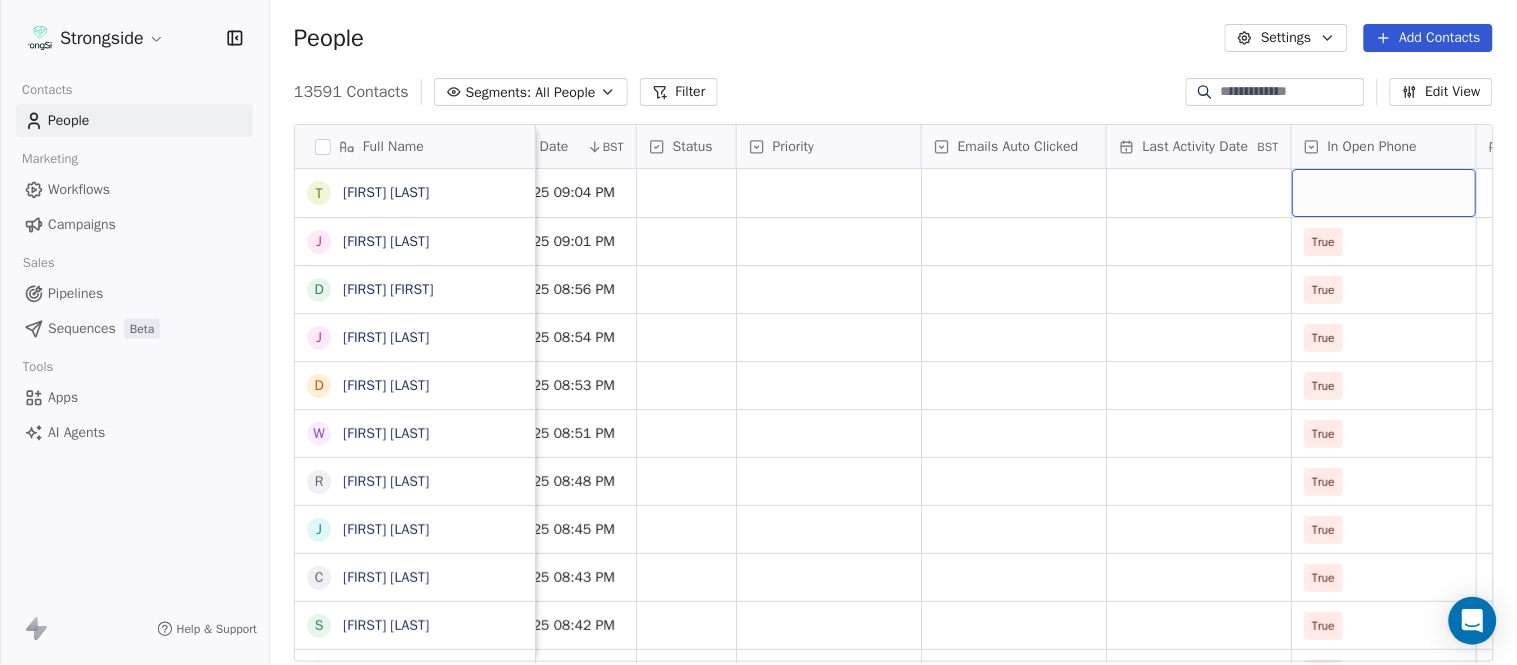 click at bounding box center (1384, 193) 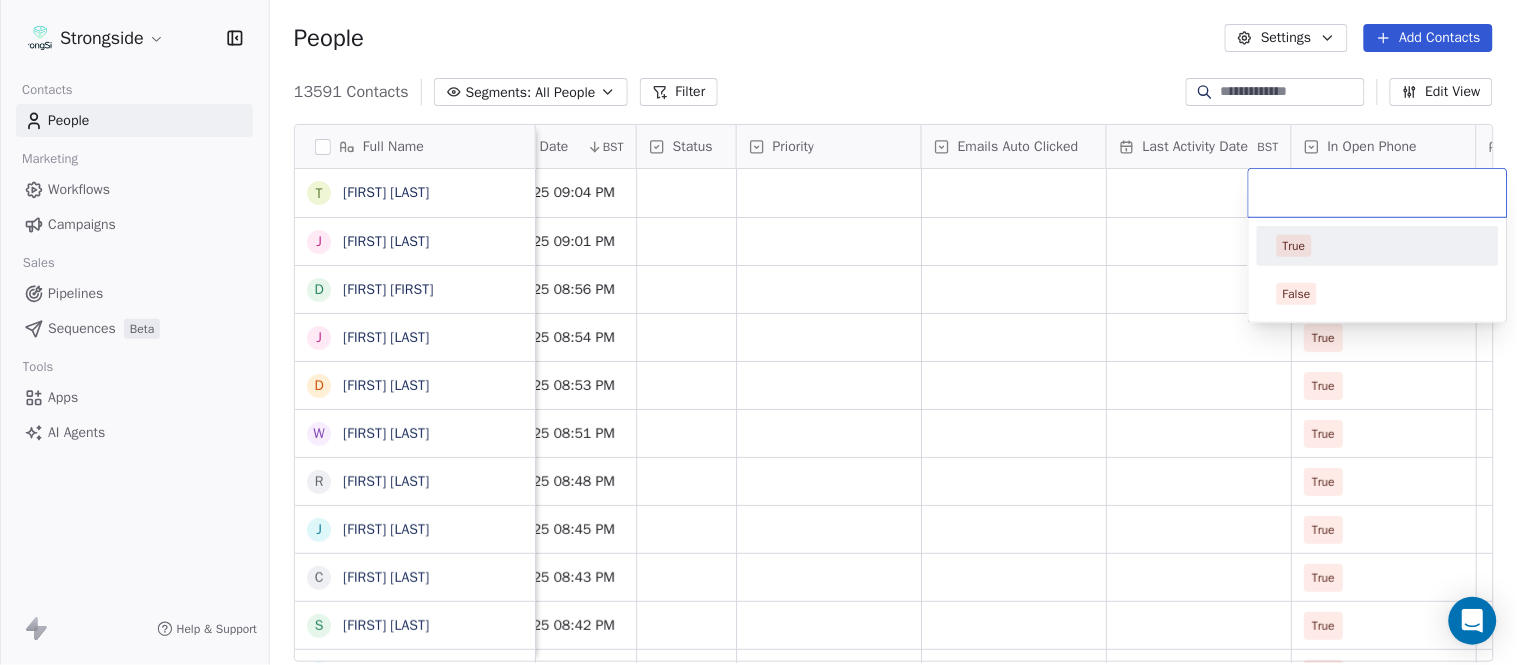 click on "True" at bounding box center [1378, 246] 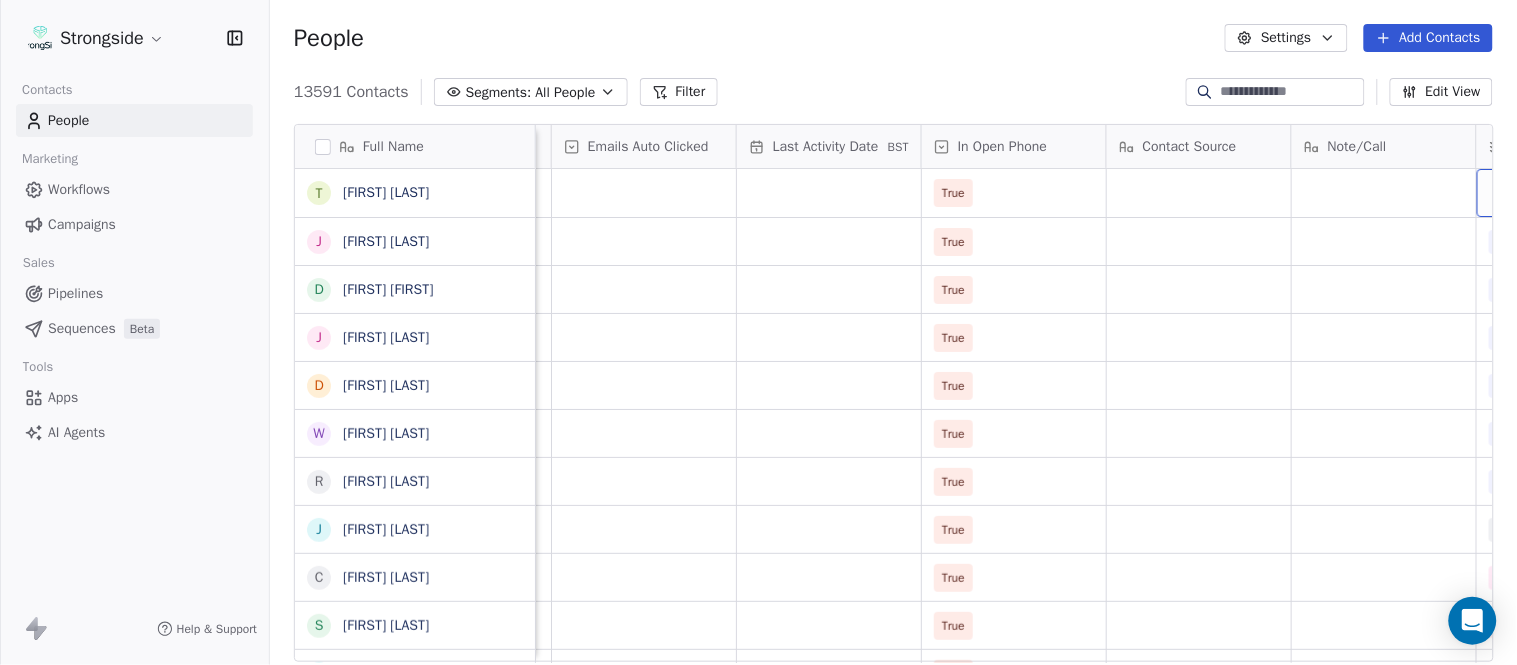 scroll, scrollTop: 0, scrollLeft: 2417, axis: horizontal 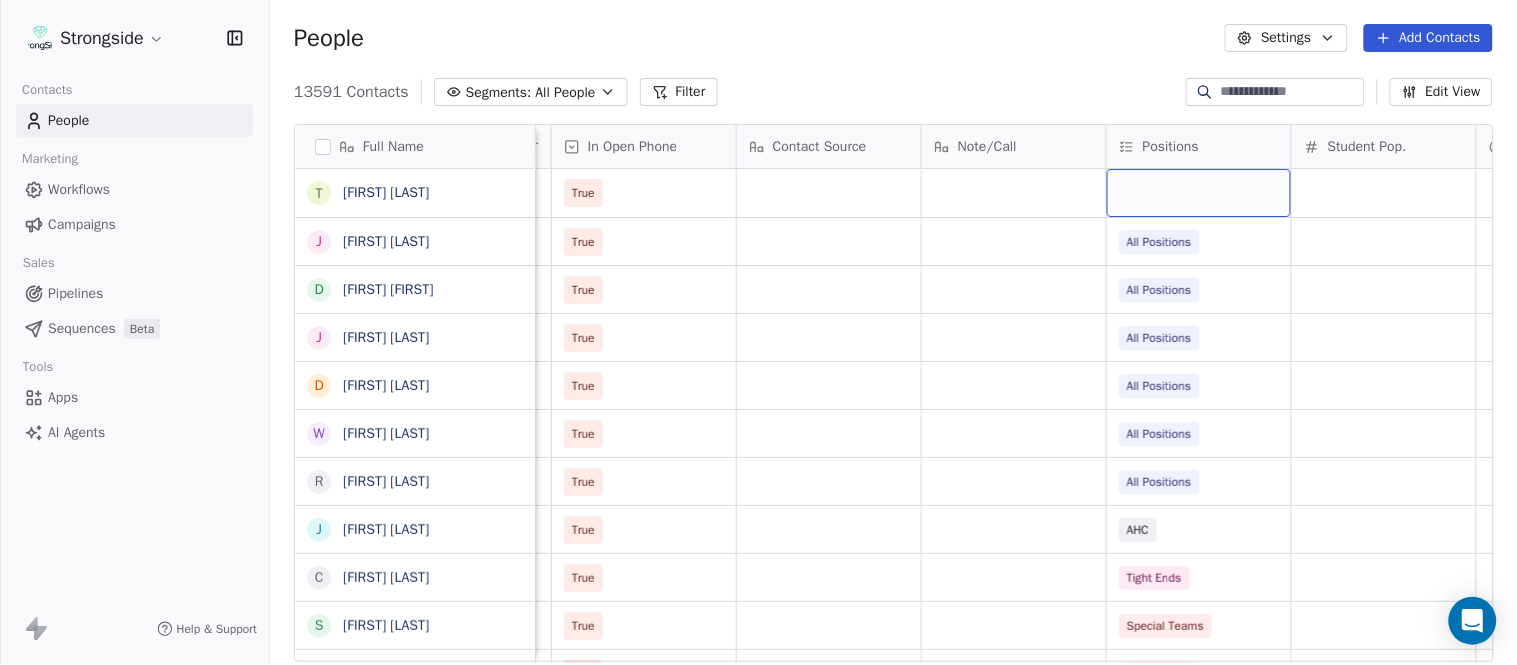 click at bounding box center (1199, 193) 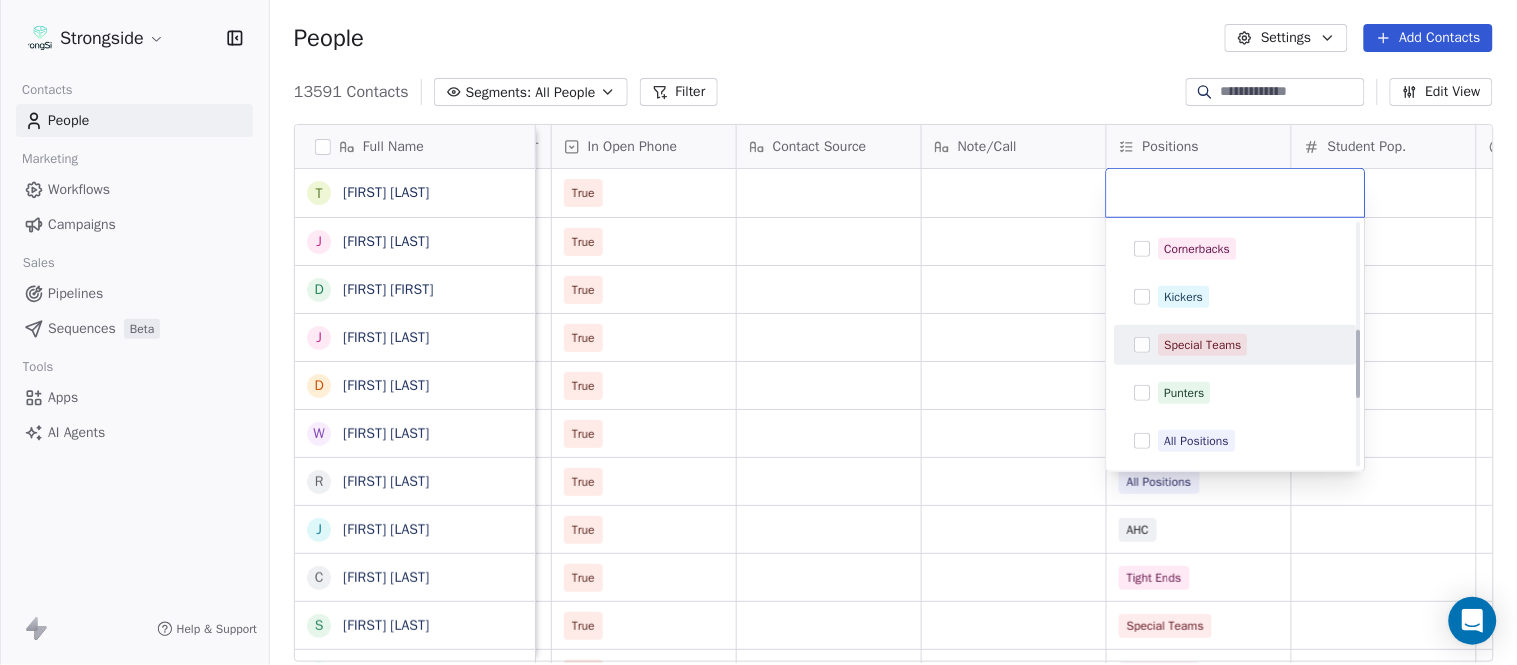 scroll, scrollTop: 444, scrollLeft: 0, axis: vertical 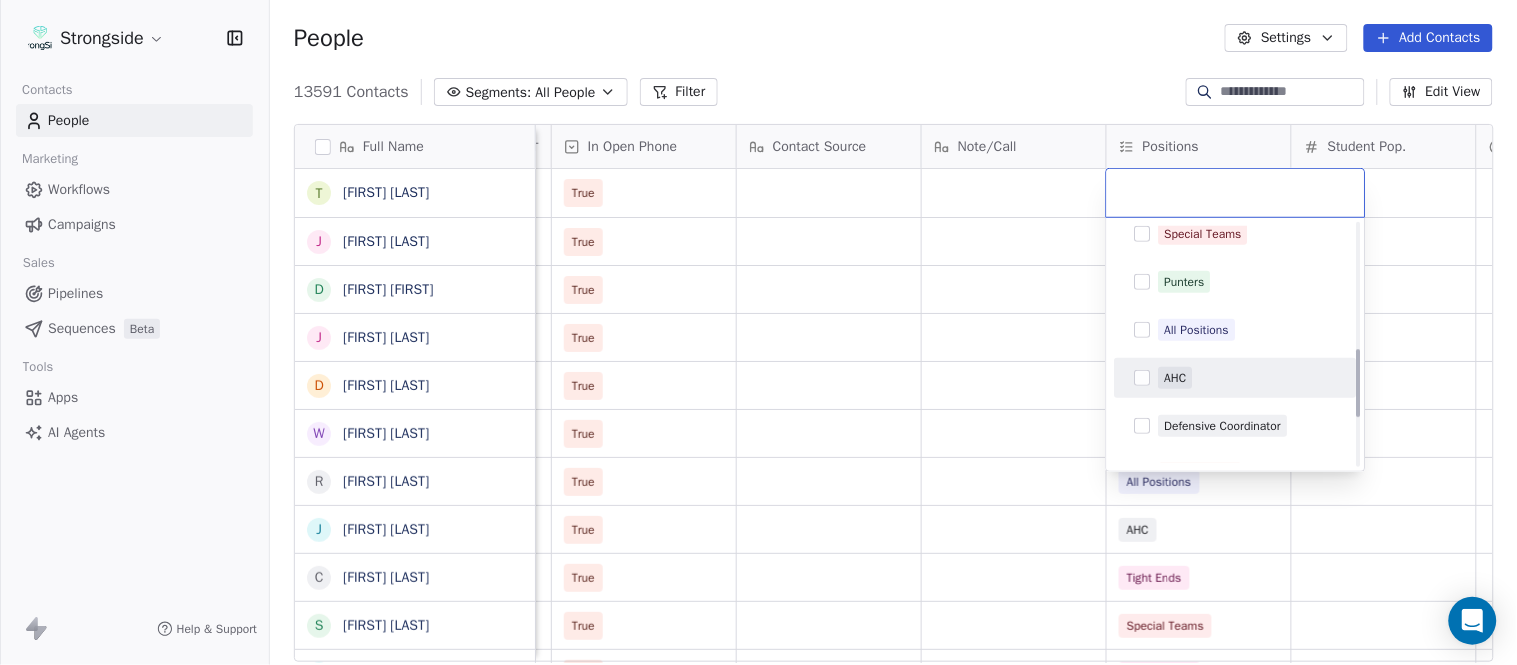 click on "All Positions" at bounding box center [1197, 330] 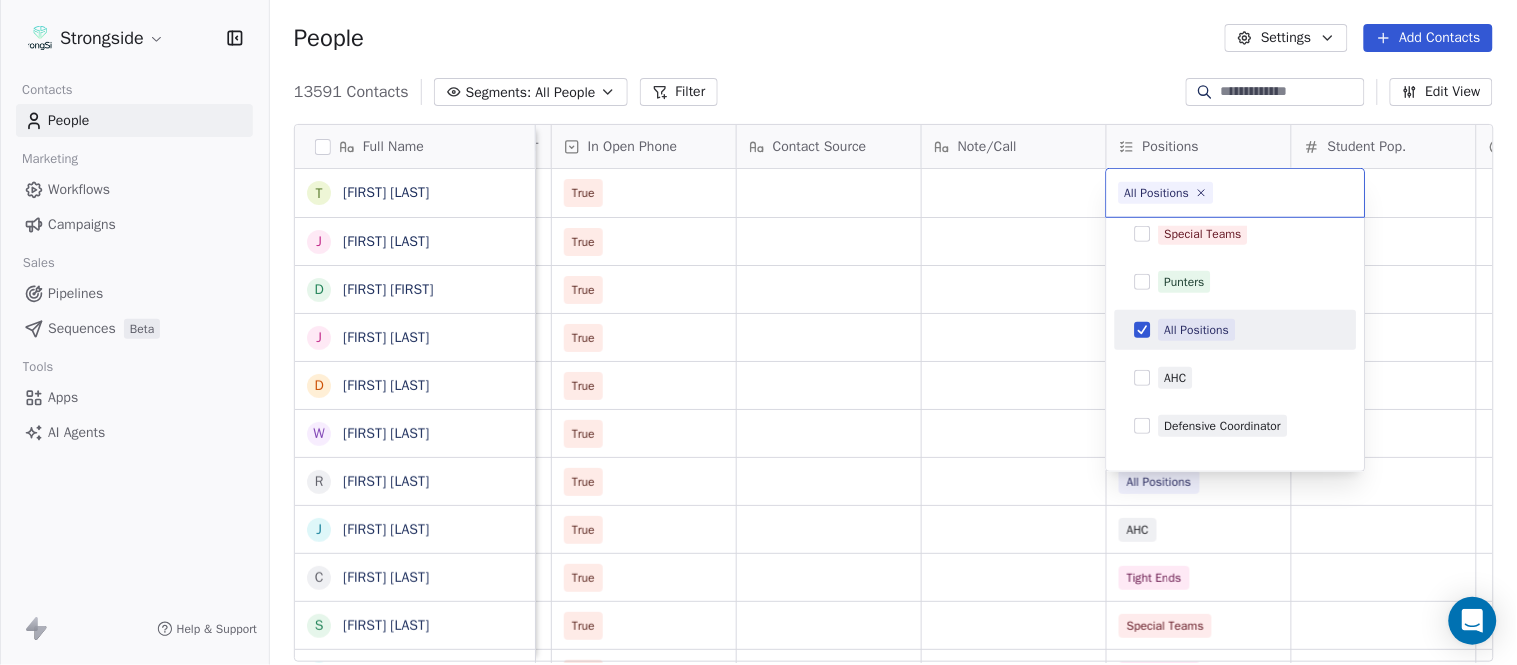 click on "Strongside Contacts People Marketing Workflows Campaigns Sales Pipelines Sequences Beta Tools Apps AI Agents Help & Support People Settings  Add Contacts 13591 Contacts Segments: All People Filter  Edit View Tag Add to Sequence Export Full Name T [LAST] J [LAST] D [LAST] J [LAST] D [LAST] W [LAST] R [LAST] J [LAST] C [LAST] S [LAST] D [LAST] N [LAST] C [LAST] C [LAST] C [LAST] J [LAST] Z [LAST] E [LAST] T [LAST] J [LAST] T [LAST] L [LAST] T [LAST] C [LAST] C [LAST] B [LAST] J [LAST] A [LAST] T [LAST] N [LAST] N [LAST] Status Priority Emails Auto Clicked Last Activity Date BST In Open Phone Contact Source Note/Call Positions Student Pop. Lead Account   True   True All Positions   True All Positions   True All Positions   True All Positions   True All Positions   True All Positions   True AHC   True   True" at bounding box center [758, 332] 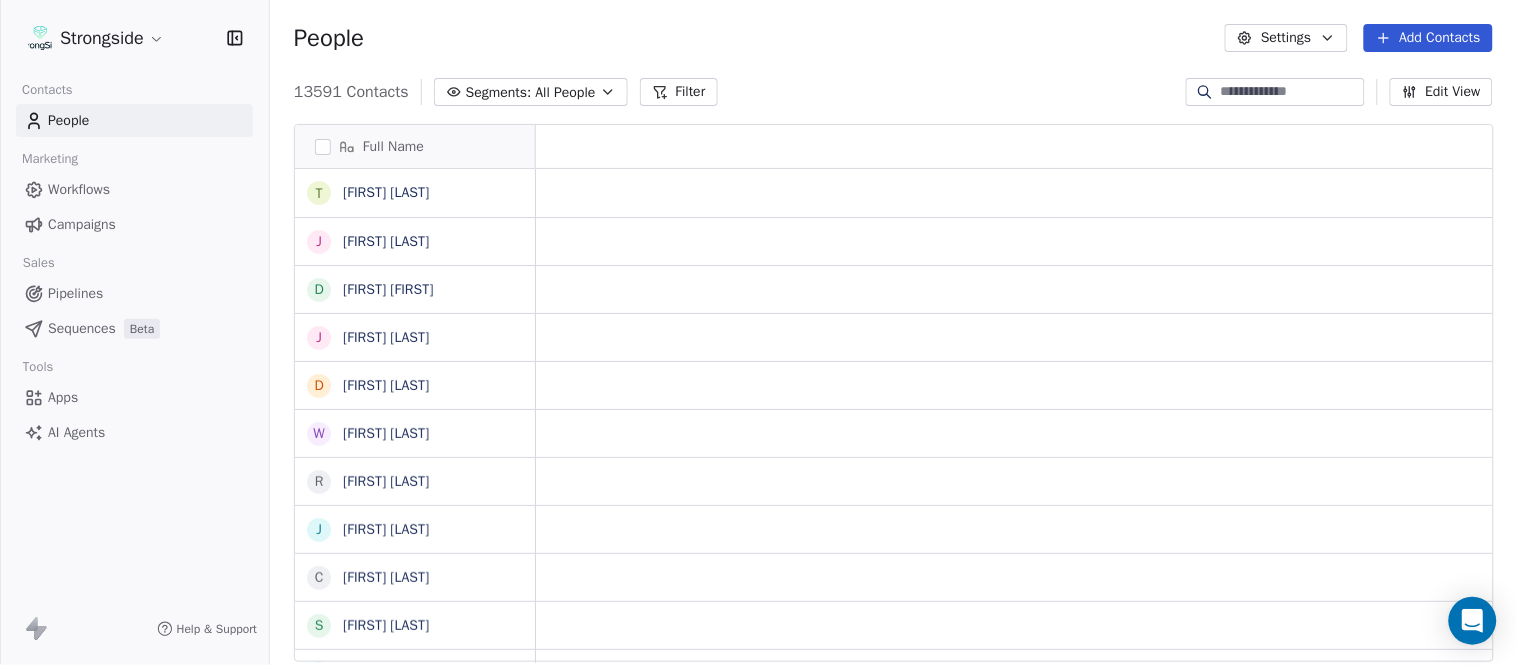 scroll, scrollTop: 0, scrollLeft: 0, axis: both 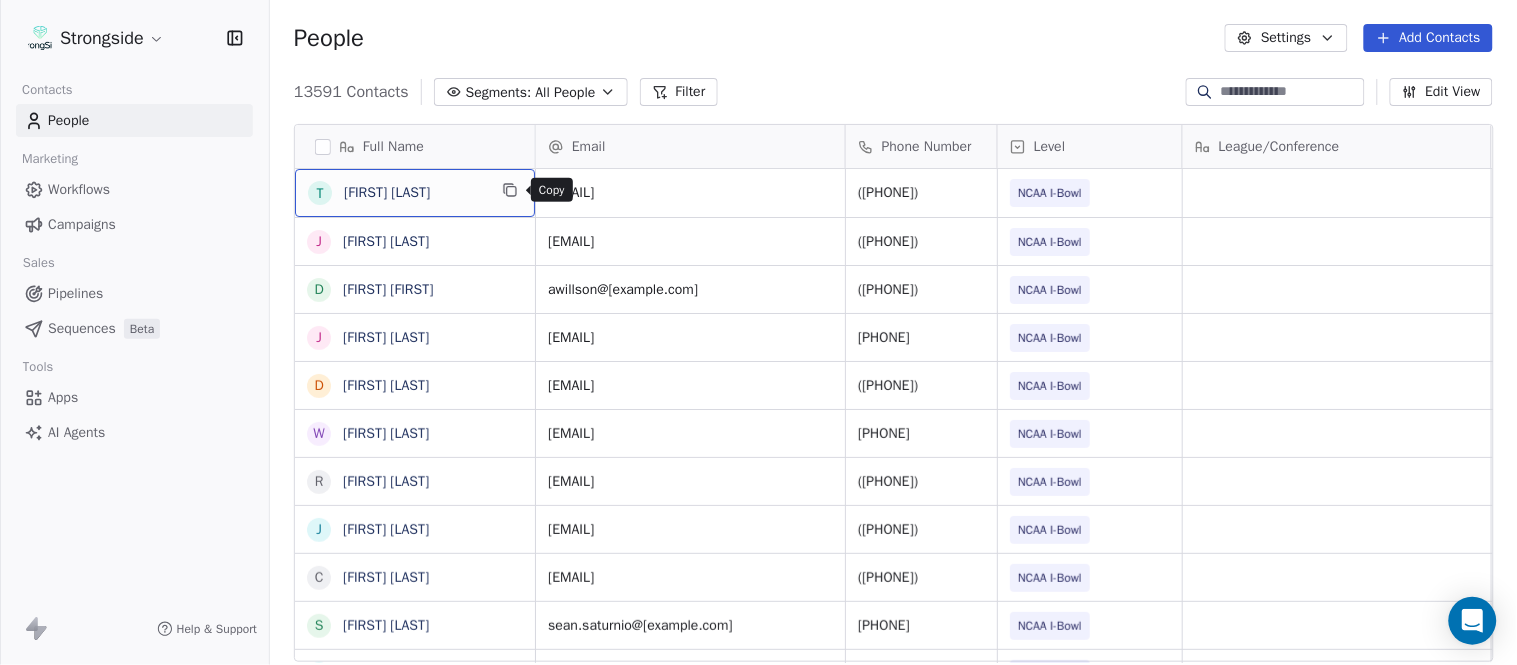 click 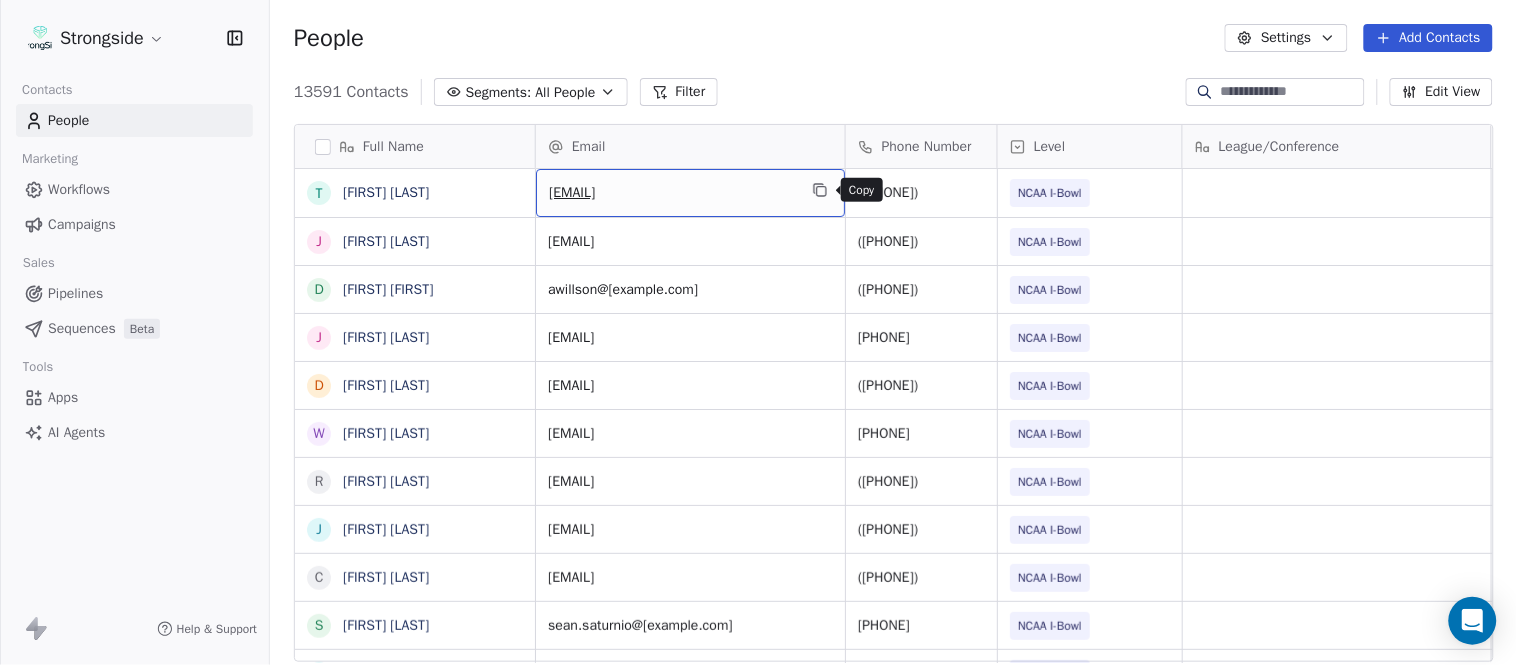 click at bounding box center (820, 190) 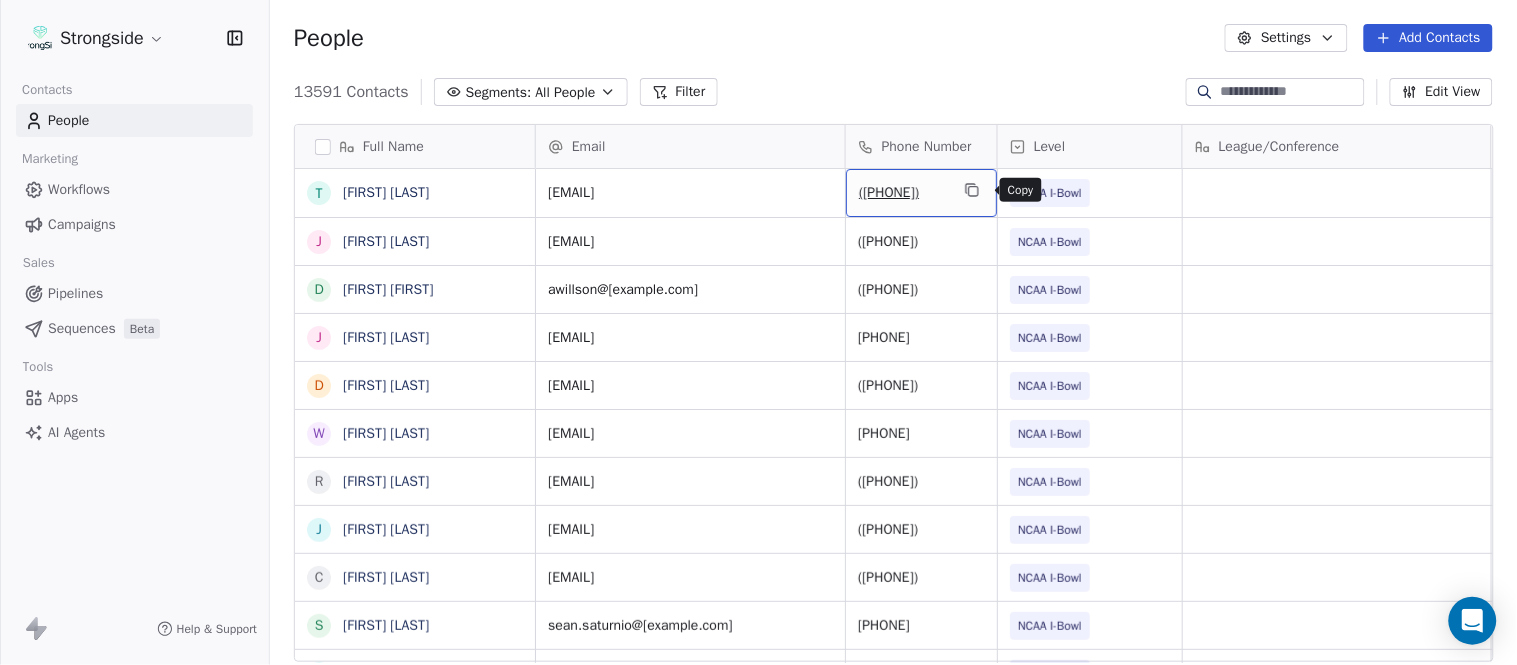 click 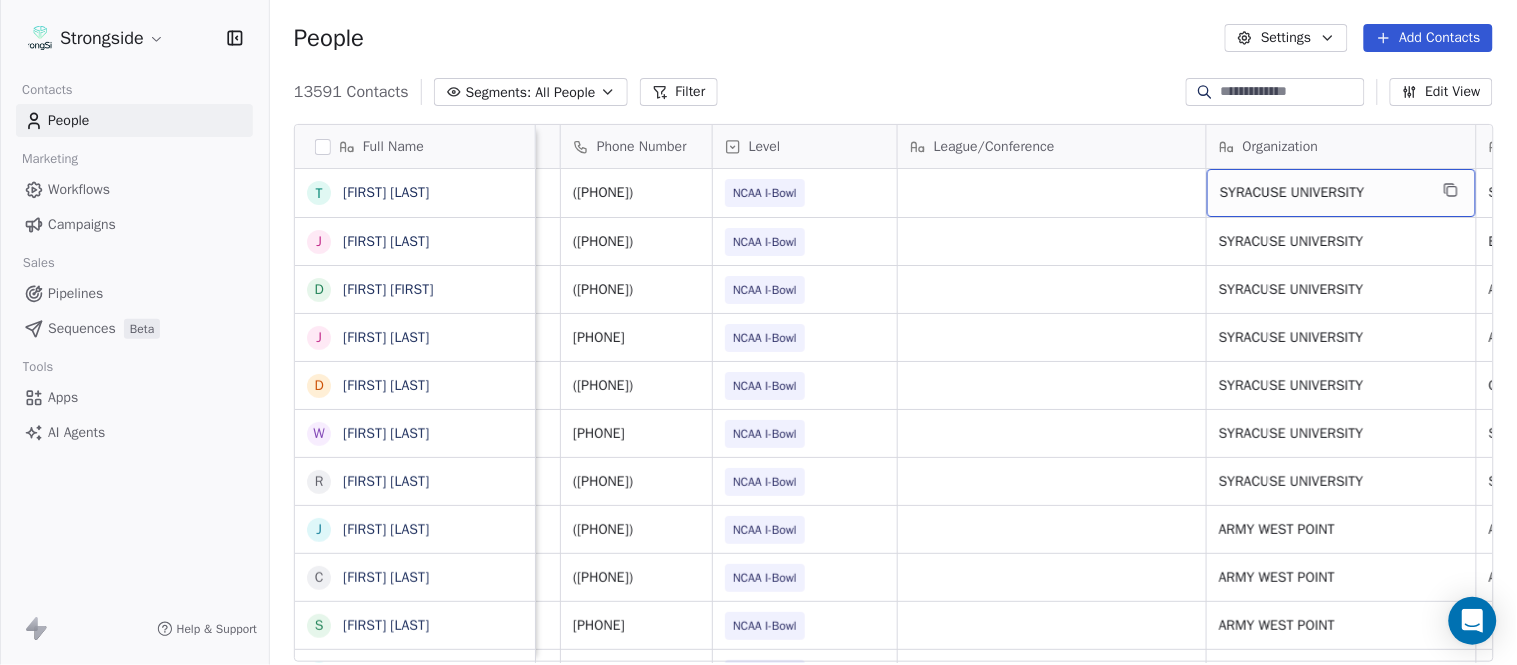 scroll, scrollTop: 0, scrollLeft: 553, axis: horizontal 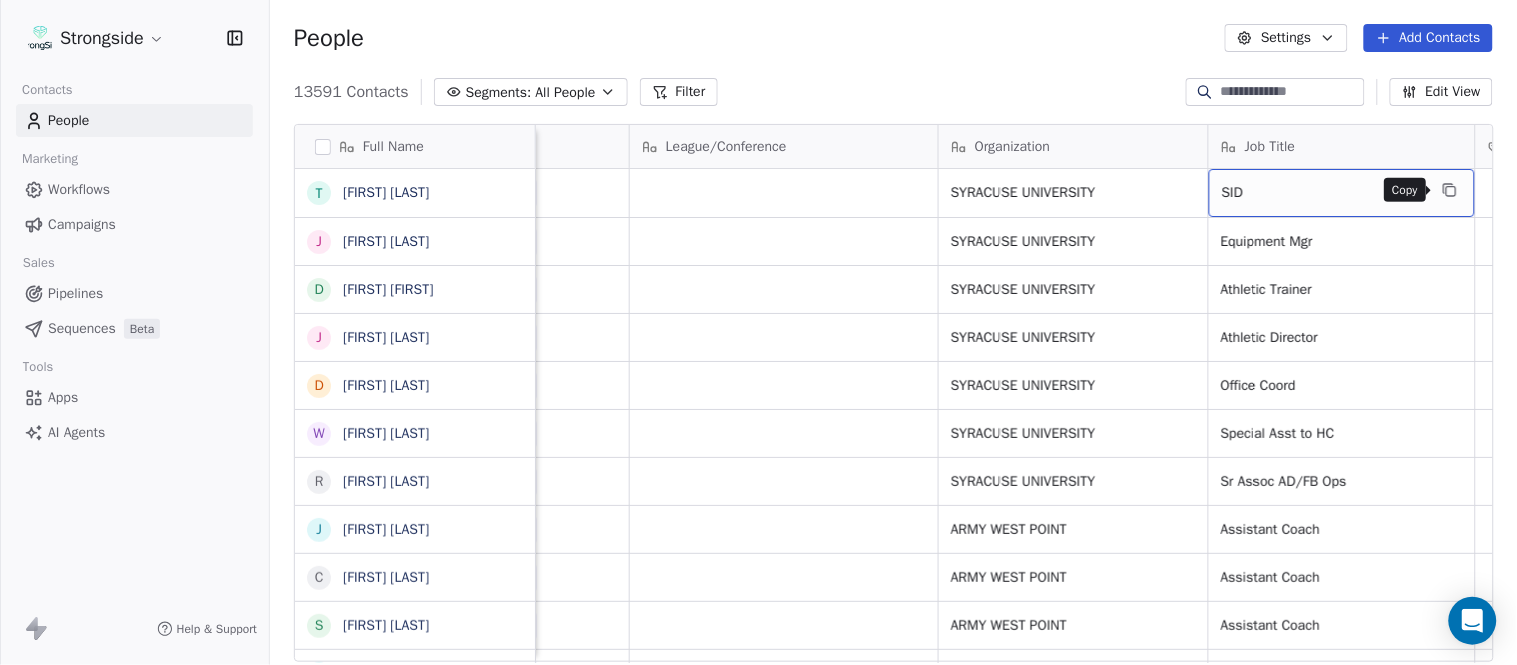 click 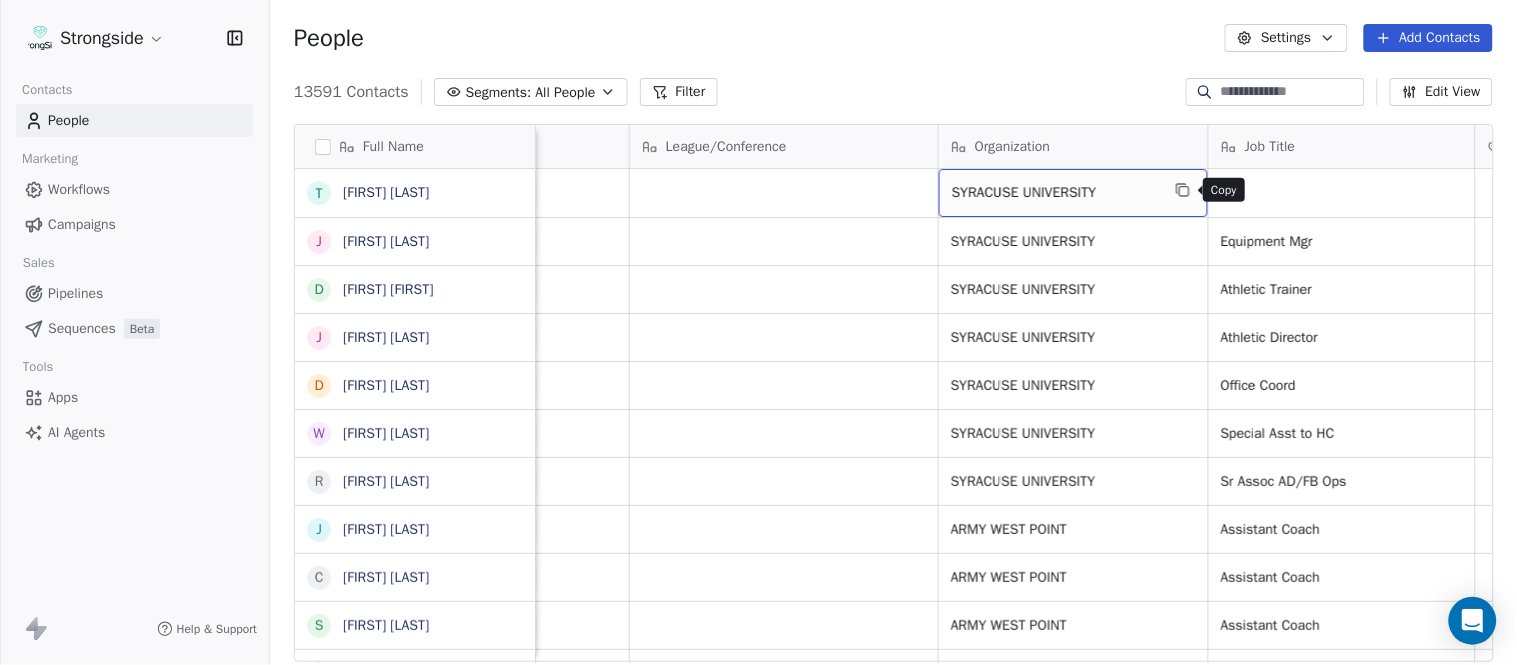 click 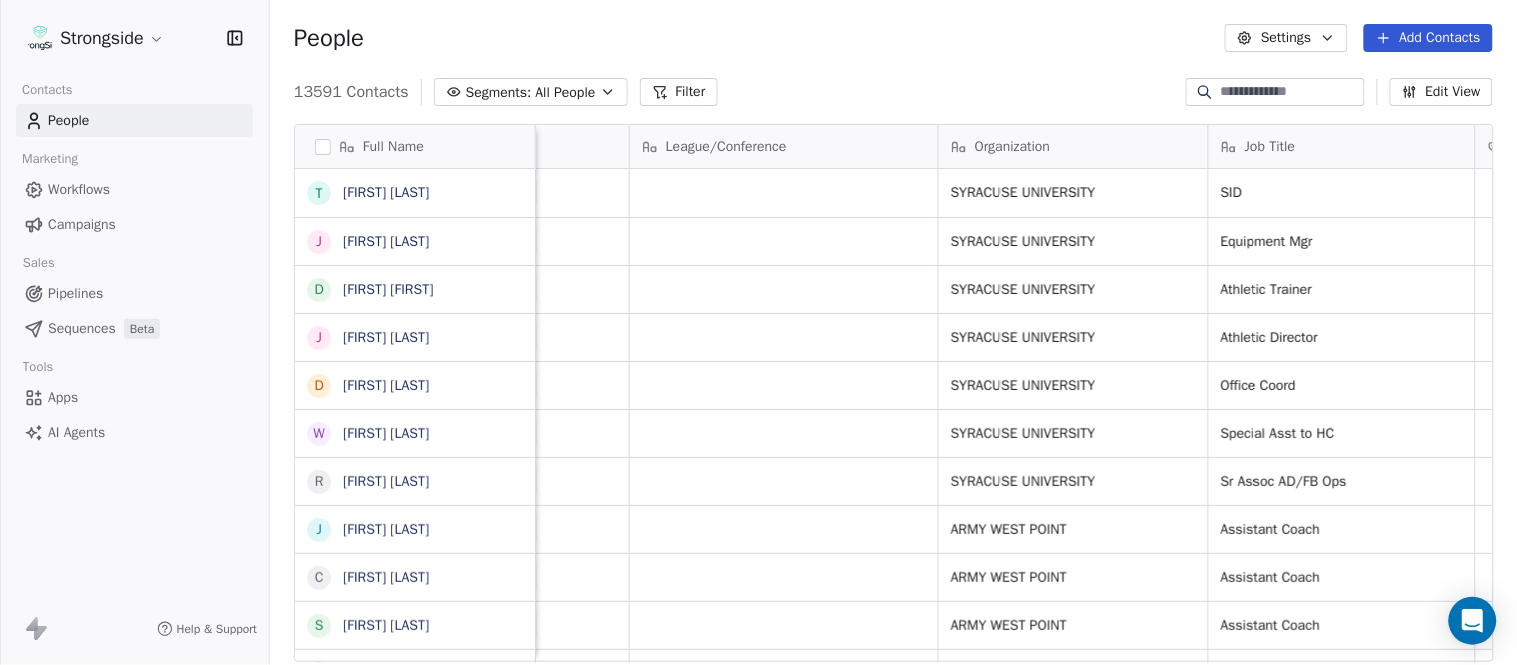 scroll, scrollTop: 0, scrollLeft: 0, axis: both 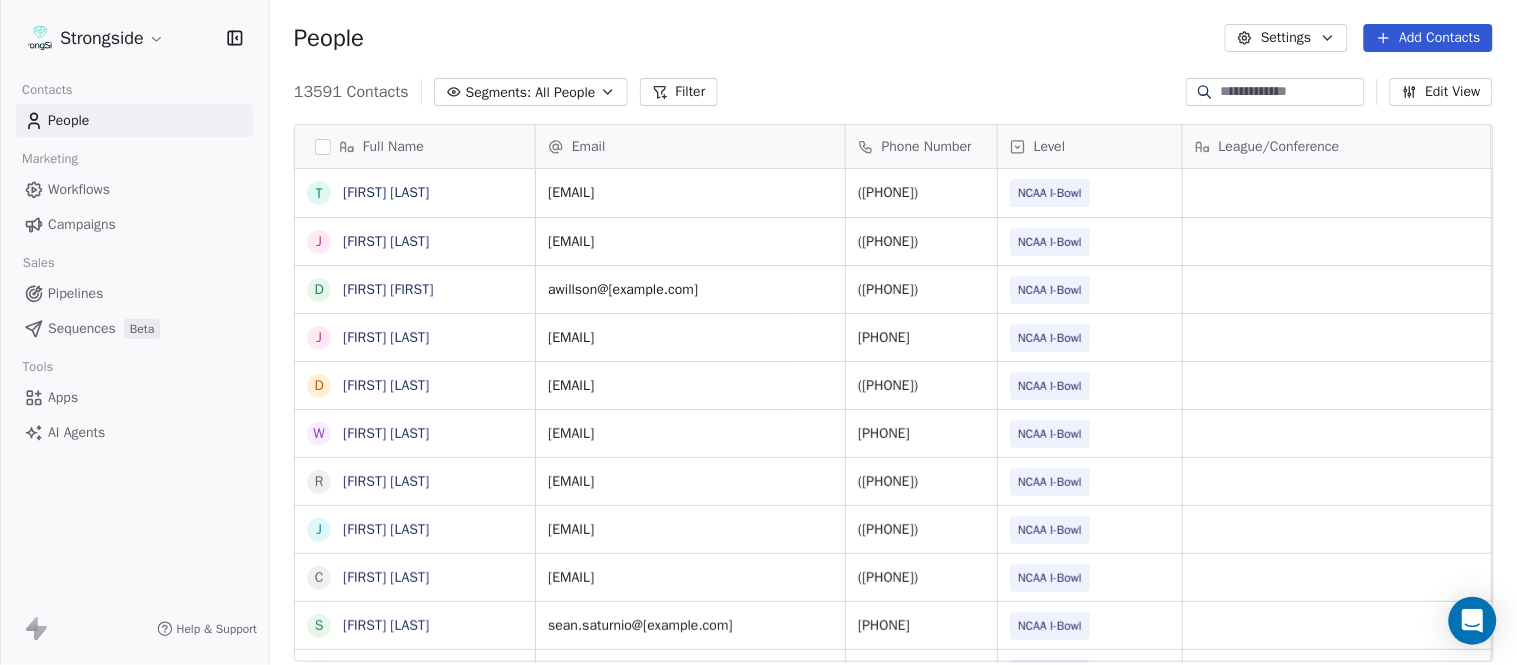 click on "Add Contacts" at bounding box center (1428, 38) 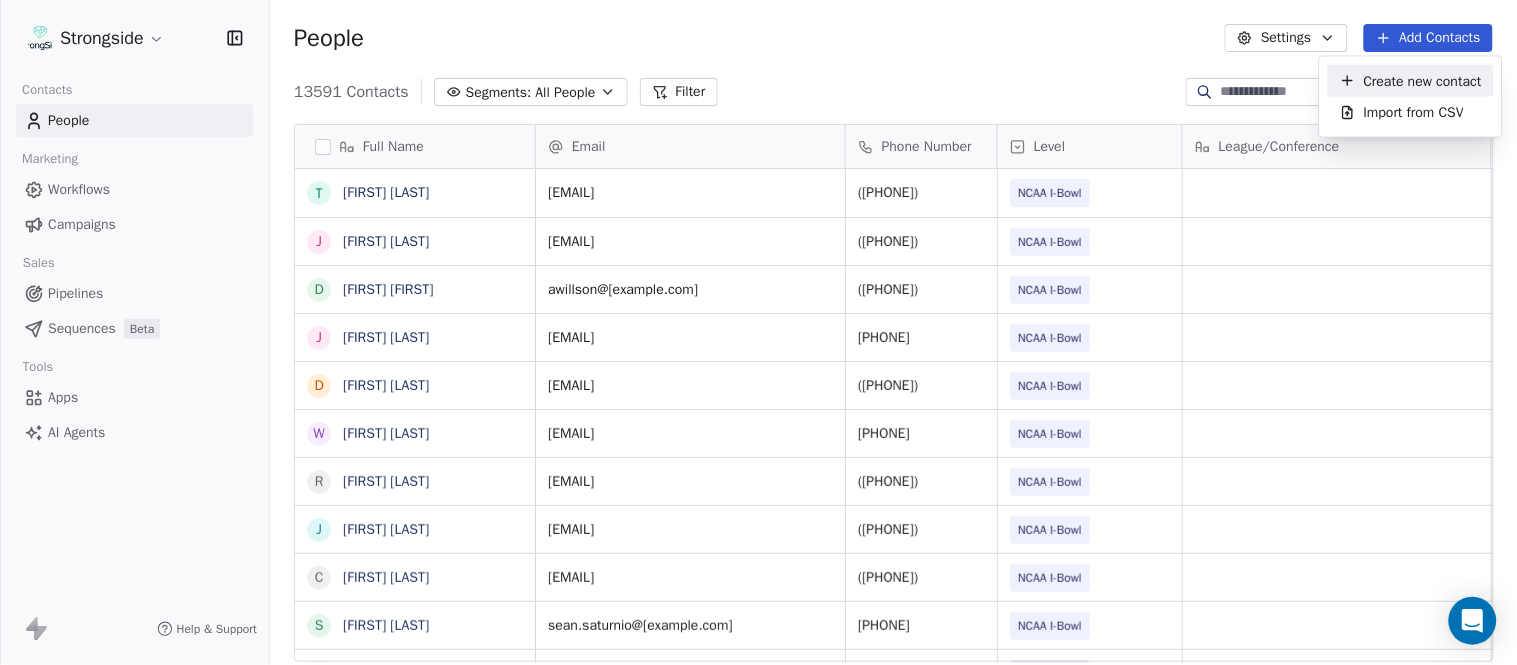 click on "Create new contact" at bounding box center (1423, 80) 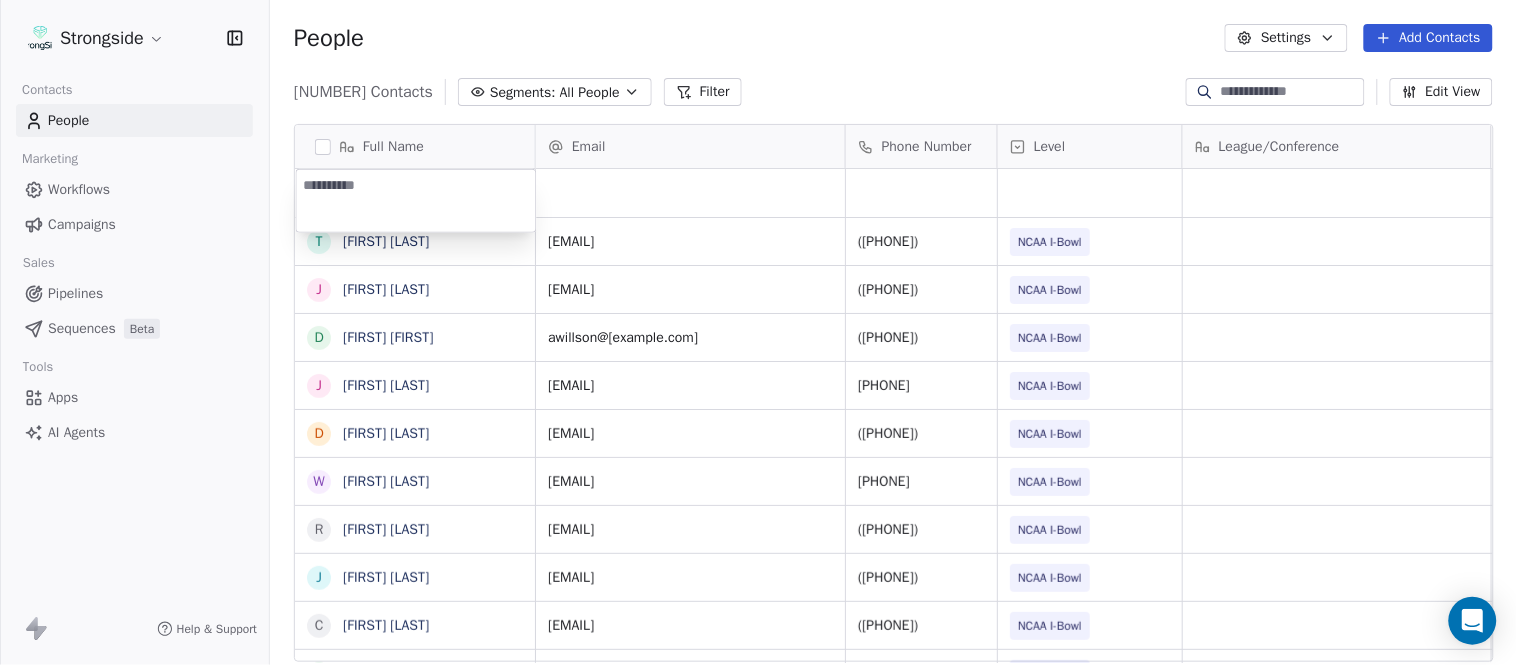 type on "**********" 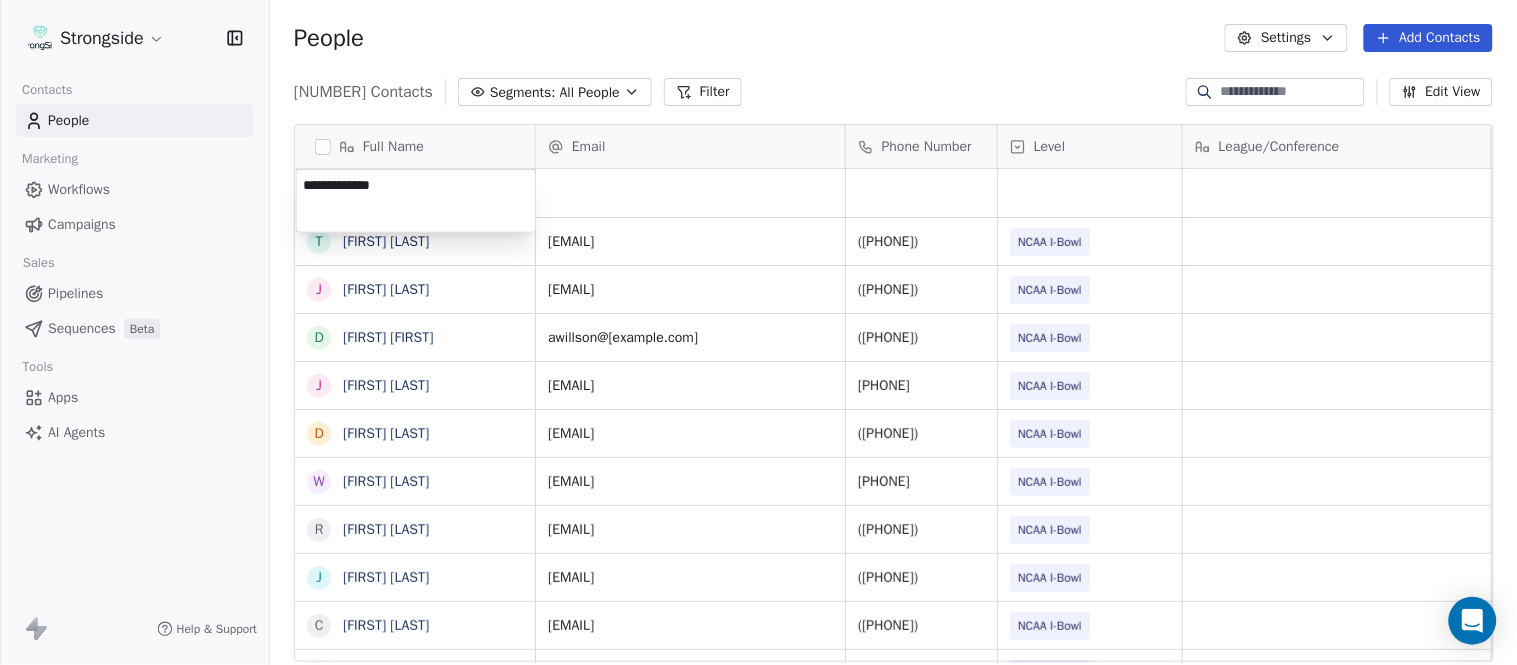 click on "Strongside Contacts People Marketing Workflows Campaigns Sales Pipelines Sequences Beta Tools Apps AI Agents Help & Support People Settings Add Contacts 13592 Contacts Segments: All People Filter Edit View Tag Add to Sequence Export Full Name T [LAST] J [LAST] D [LAST] J [LAST] D [LAST] W [LAST] J [LAST] D [LAST] H [LAST] W [LAST] H [LAST] R [LAST] K [LAST] J [LAST] J [LAST] L [LAST] C [LAST] C [LAST] S [LAST] S [LAST] D [LAST] D [LAST] N [LAST] N [LAST] C [LAST] C [LAST] C [LAST] C [LAST] J [LAST] J [LAST] J [LAST] J [LAST] Z [LAST] Z [LAST] E [LAST] E [LAST] T [LAST] T [LAST] J [LAST] J [LAST] T [LAST] T [LAST] L [LAST] L [LAST] T [LAST] T [LAST] C [LAST] C [LAST] C [LAST] C [LAST] B [LAST] B [LAST] J [LAST] J [LAST] A [LAST] A [LAST] T [LAST] T [LAST] N [LAST] N [LAST] S [LAST] S [LAST] T [LAST] T [LAST] B [LAST] B [LAST] K [LAST] K [LAST] Email Phone Number Level League/Conference Organization Job Title Tags Created Date BST Aug 04, 2025 09:06 PM [EMAIL] ([PHONE]) NCAA I-Bowl SYRACUSE UNIVERSITY SID Aug 04, 2025 09:04 PM [EMAIL] ([PHONE]) NCAA I-Bowl SYRACUSE UNIVERSITY Equipment Mgr Aug 04, 2025 09:01 PM SID" at bounding box center (758, 332) 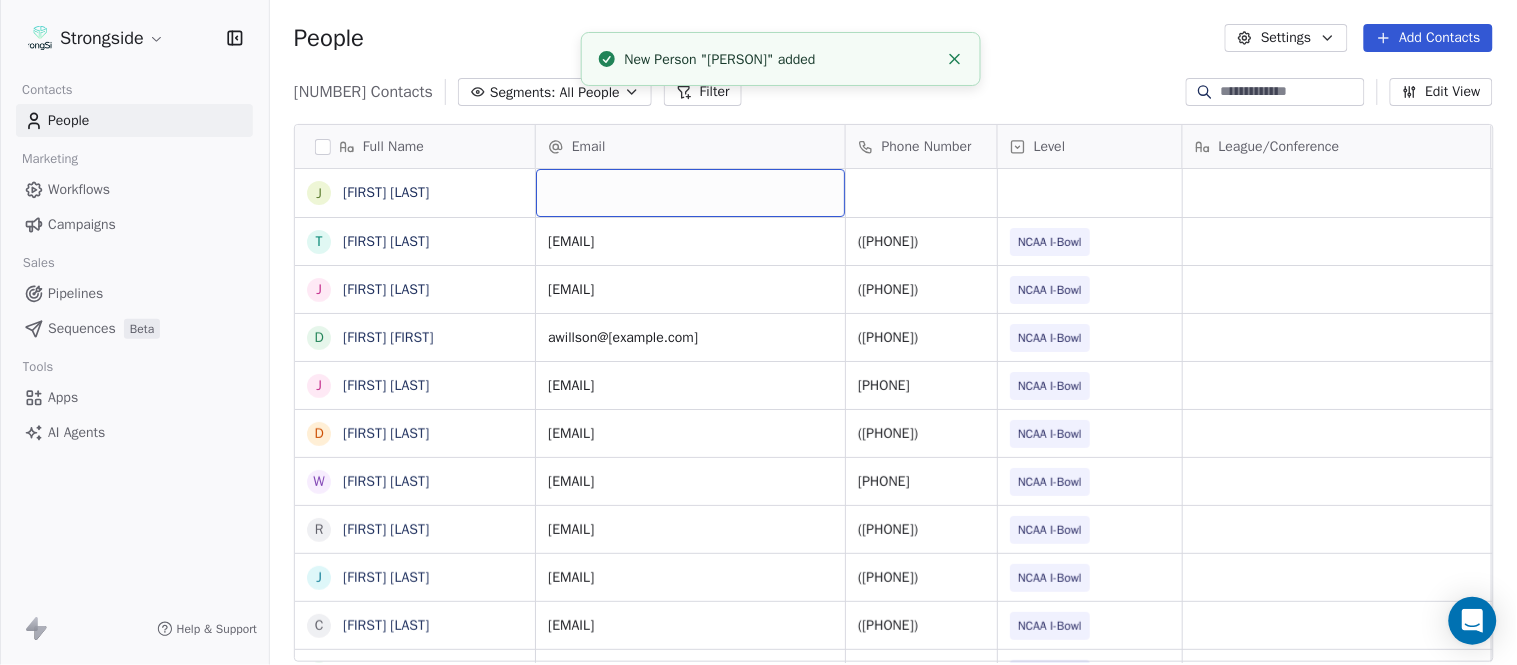 click at bounding box center (690, 193) 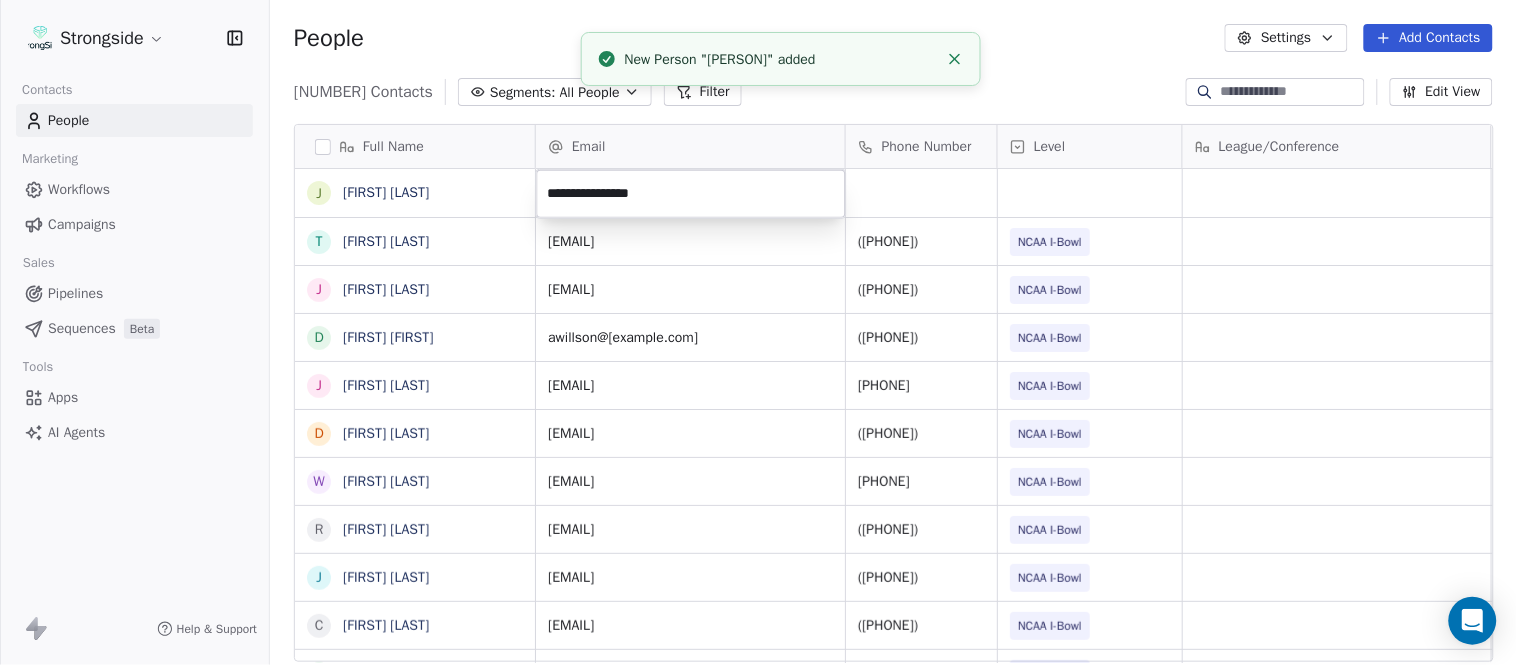 click on "Strongside Contacts People Marketing Workflows Campaigns Sales Pipelines Sequences Beta Tools Apps AI Agents Help & Support People Settings  Add Contacts 13592 Contacts Segments: All People Filter  Edit View Tag Add to Sequence Export Full Name J [FIRST] [LAST] T [FIRST] [LAST] J [FIRST] [LAST] D [FIRST] [LAST] J [FIRST] [LAST] D [LAST] W [LAST] R [LAST] J [LAST] C [LAST] S [LAST] D [LAST] N [LAST] C [LAST] C [LAST] C [LAST] J [LAST] J [LAST] Z [LAST] E [LAST] T [LAST] J [LAST] T [LAST] L [LAST] T [LAST] C [LAST] C [LAST] B [LAST] J [LAST] A [LAST] T [LAST] Email Phone Number Level League/Conference Organization Job Title Tags Created Date BST Aug 04, 2025 09:06 PM tpcady@[EMAIL] ([PHONE])	 NCAA I-Bowl SYRACUSE UNIVERSITY SID Aug 04, 2025 09:04 PM jpschlen@[EMAIL] ([PHONE]) NCAA I-Bowl SYRACUSE UNIVERSITY Equipment Mgr NCAA I-Bowl" at bounding box center (758, 332) 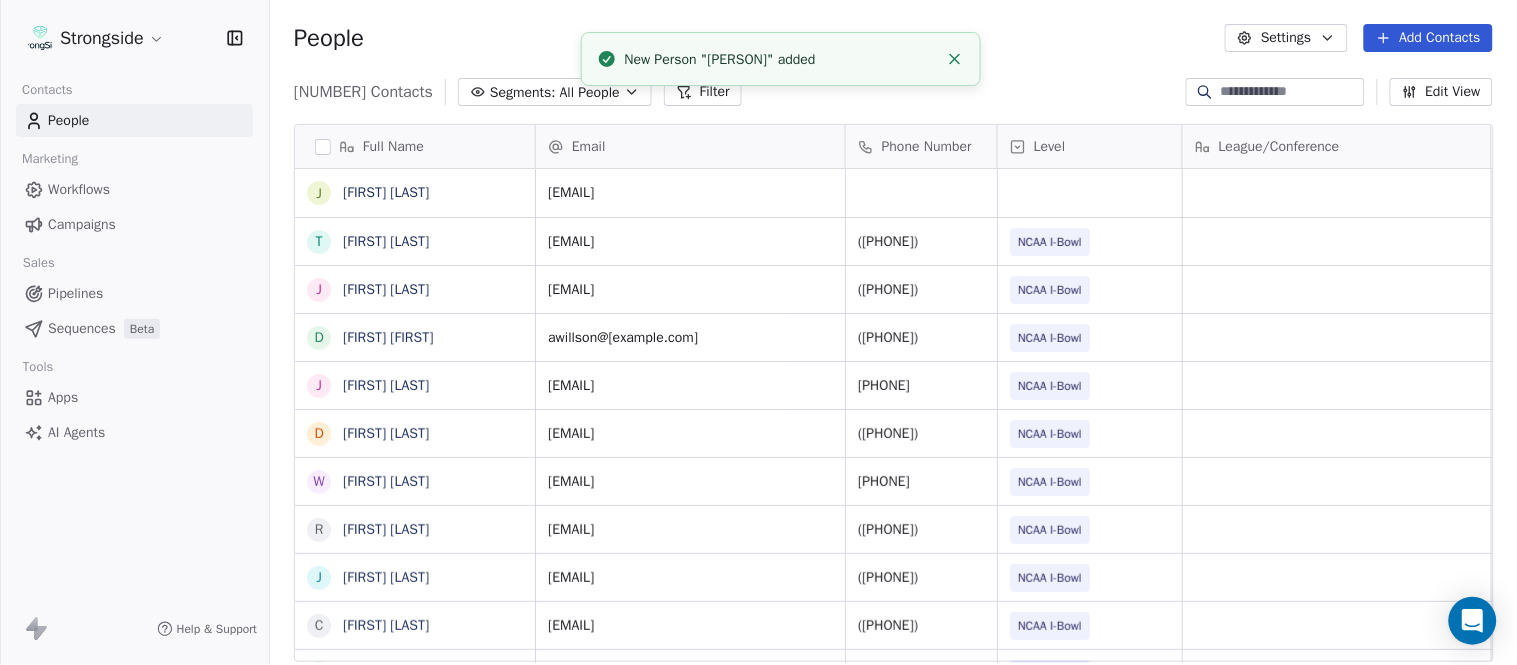 click 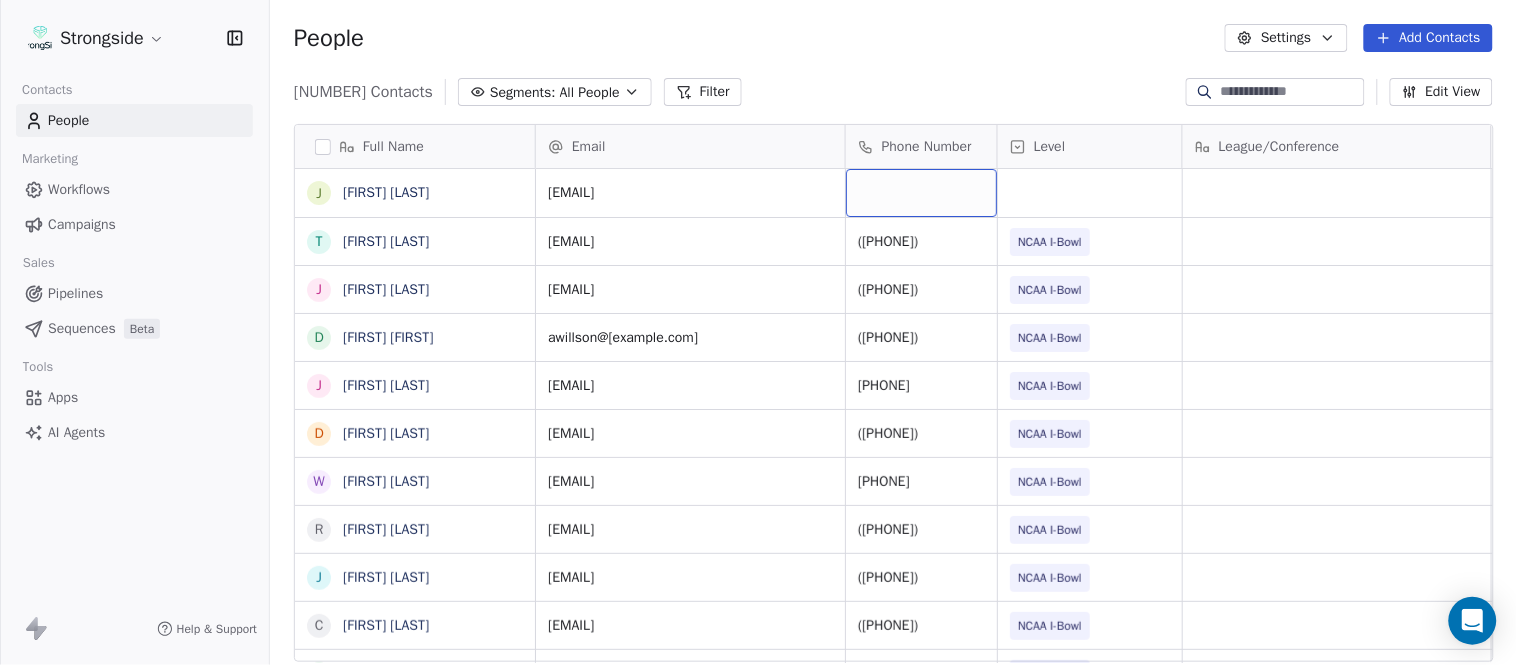 click at bounding box center (921, 193) 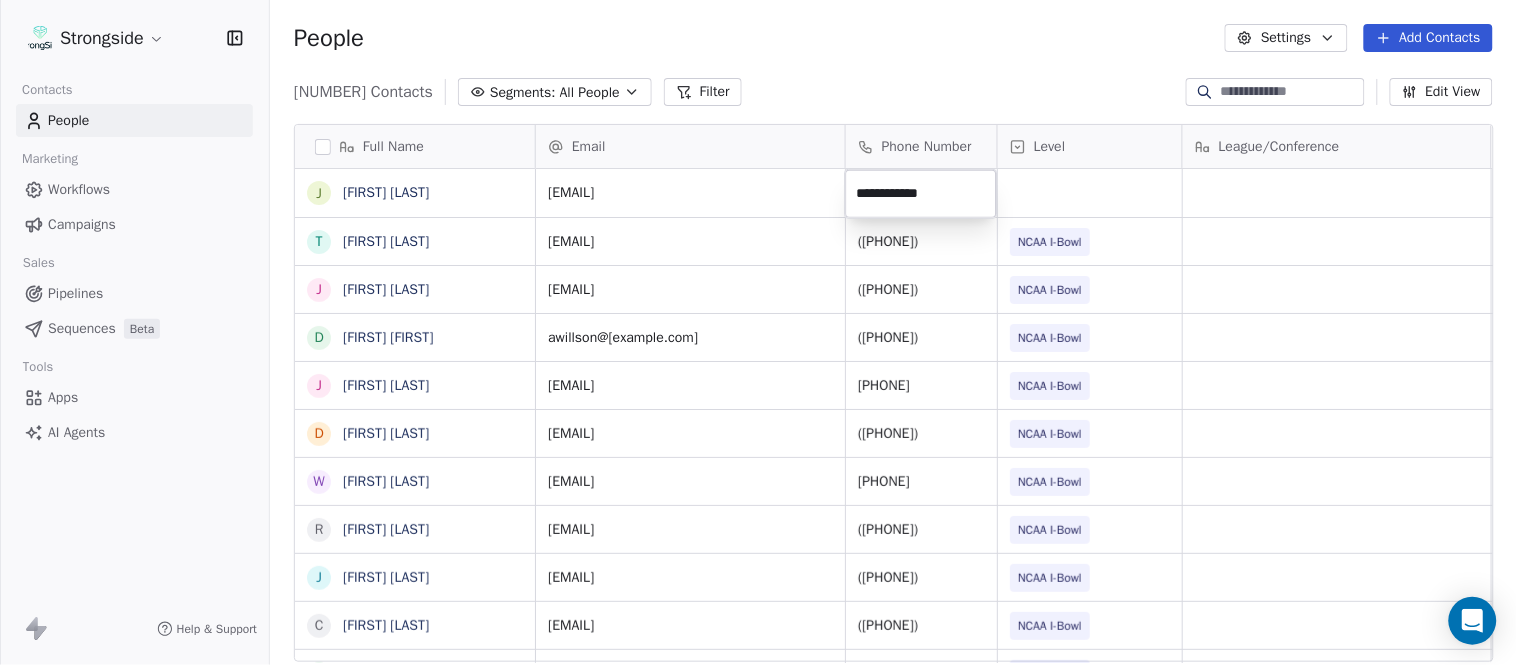 click on "Full Name J [FIRST] [LAST] T [FIRST] [LAST] J [FIRST] [LAST] D [FIRST] [LAST] J [FIRST] [LAST] D [FIRST] [LAST] W [FIRST] [LAST] R [FIRST] [LAST] J [FIRST] [LAST] C [FIRST] [LAST] S [FIRST] [LAST] D [FIRST] [LAST] N [FIRST] [LAST] C [FIRST] [LAST] C [FIRST] [LAST] C [FIRST] [LAST] J [FIRST] [LAST] J [FIRST] [LAST] Z [FIRST] [LAST] E [FIRST] [LAST] T [FIRST] [LAST] J [FIRST] [LAST] T [FIRST] [LAST] L [FIRST] [LAST] T [FIRST] [LAST] C [FIRST] [LAST] C [FIRST] [LAST] B [FIRST] [LAST] J [FIRST] [LAST] A [FIRST] [LAST] Email Phone Number Level League/Conference Organization Job Title Tags Created Date BST [EMAIL] Aug 04, 2025 09:06 PM [EMAIL] ([PHONE]) NCAA I-Bowl SYRACUSE UNIVERSITY SID Aug 04, 2025 09:04 PM [EMAIL] ([PHONE]) NCAA I-Bowl SYRACUSE UNIVERSITY SID NFL" at bounding box center (758, 332) 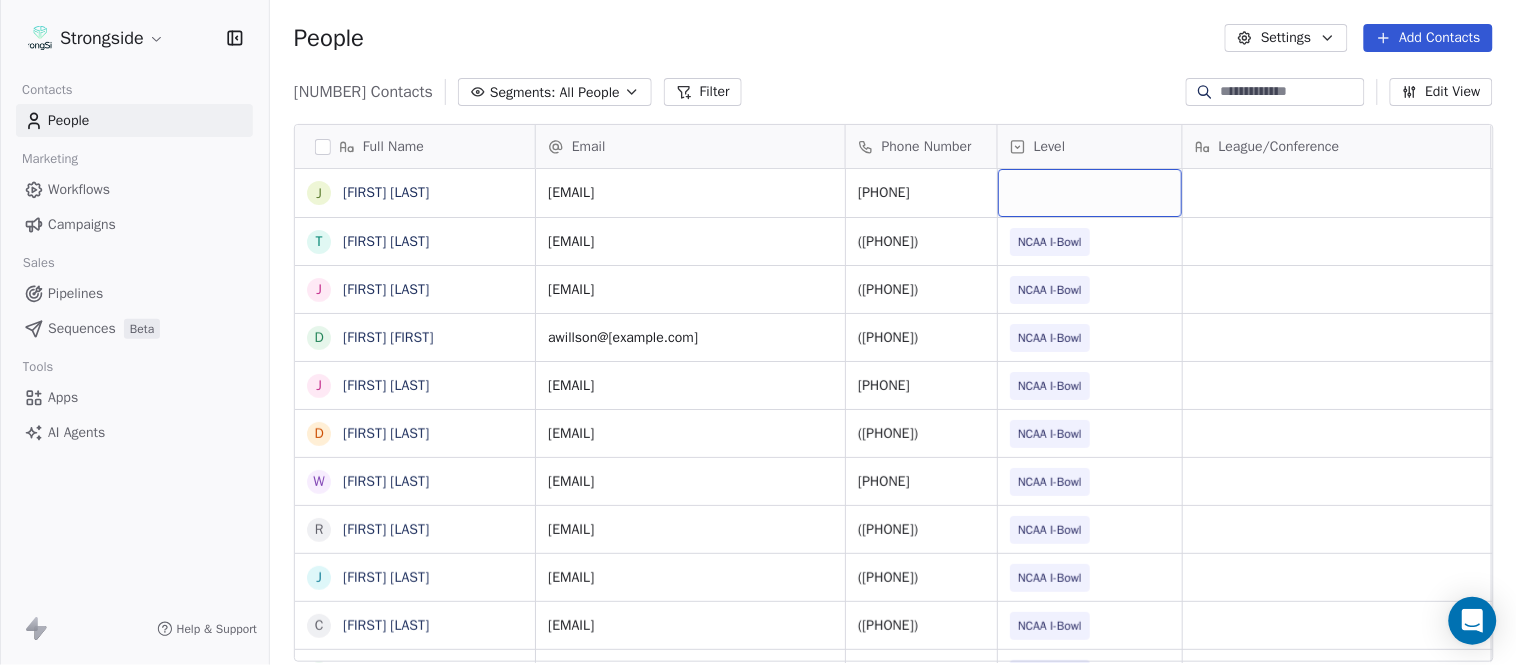 click at bounding box center (1090, 193) 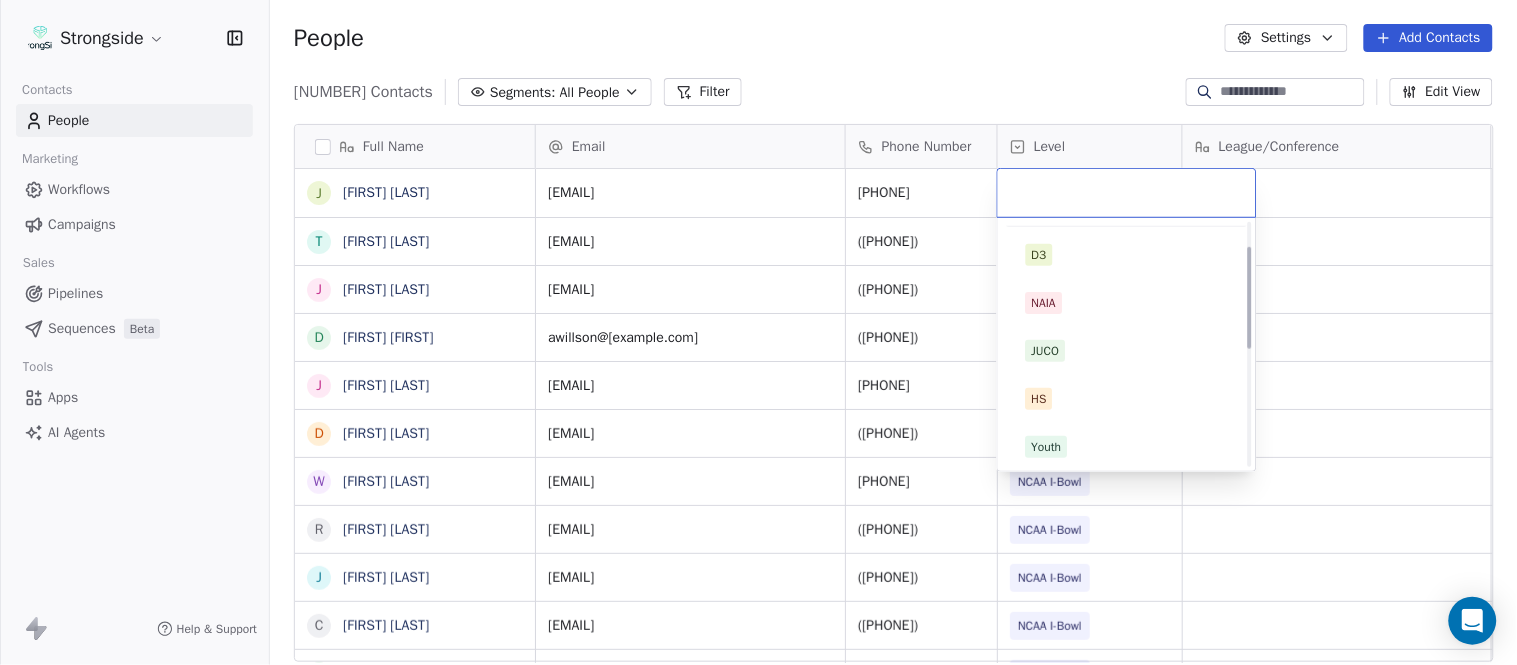 scroll, scrollTop: 330, scrollLeft: 0, axis: vertical 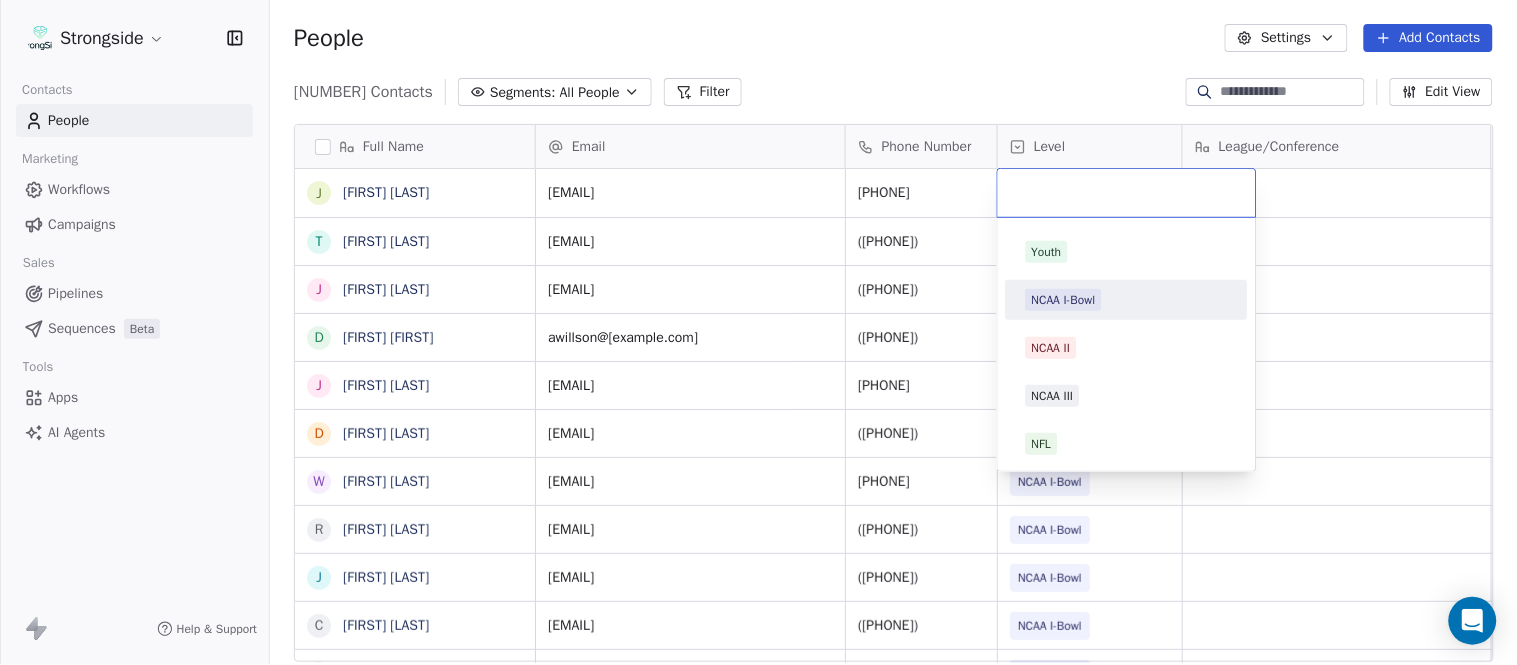 click on "NCAA I-Bowl" at bounding box center [1064, 300] 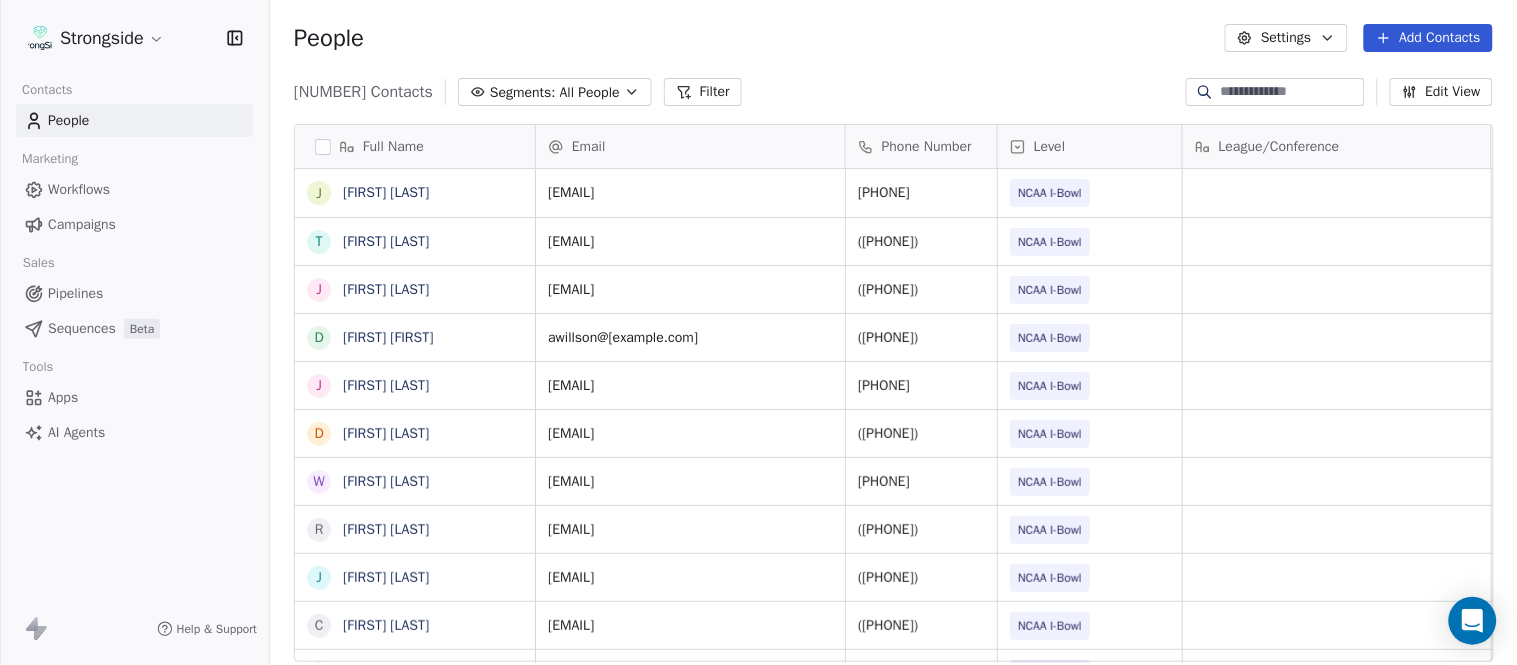 click on "Full Name J [FIRST] [LAST] T [FIRST] [LAST] J [FIRST] [LAST] D [FIRST] [LAST] J [FIRST] [LAST] D [FIRST] [LAST] W [FIRST] [LAST] R [FIRST] [LAST] J [FIRST] [LAST] C [FIRST] [LAST] S [FIRST] [LAST] D [FIRST] [LAST] N [FIRST] [LAST] C [FIRST] [LAST] C [FIRST] [LAST] C [FIRST] [LAST] J [FIRST] [LAST] J [FIRST] [LAST] Z [FIRST] [LAST] E [FIRST] [LAST] T [FIRST] [LAST] J [FIRST] [LAST] T [FIRST] [LAST] L [FIRST] [LAST] T [FIRST] [LAST] C [FIRST] [LAST] B [FIRST] [LAST] J [FIRST] [LAST] A [FIRST] [LAST] T [FIRST] [LAST] Email Phone Number Level League/Conference Organization Job Title Tags Created Date BST [EMAIL] [PHONE] NCAA I-Bowl [DATE] [TIME] [EMAIL] ([PHONE])	 NCAA I-Bowl SYRACUSE UNIVERSITY SID [DATE] [TIME] [EMAIL] ([PHONE]) NCAA I-Bowl SYRACUSE UNIVERSITY Equipment Mgr [DATE] [TIME] [EMAIL] ([PHONE])	 NCAA I-Bowl SYRACUSE UNIVERSITY Athletic Trainer [DATE] [TIME] [EMAIL] ([PHONE]) NCAA I-Bowl SYRACUSE UNIVERSITY Athletic Director" at bounding box center (893, 400) 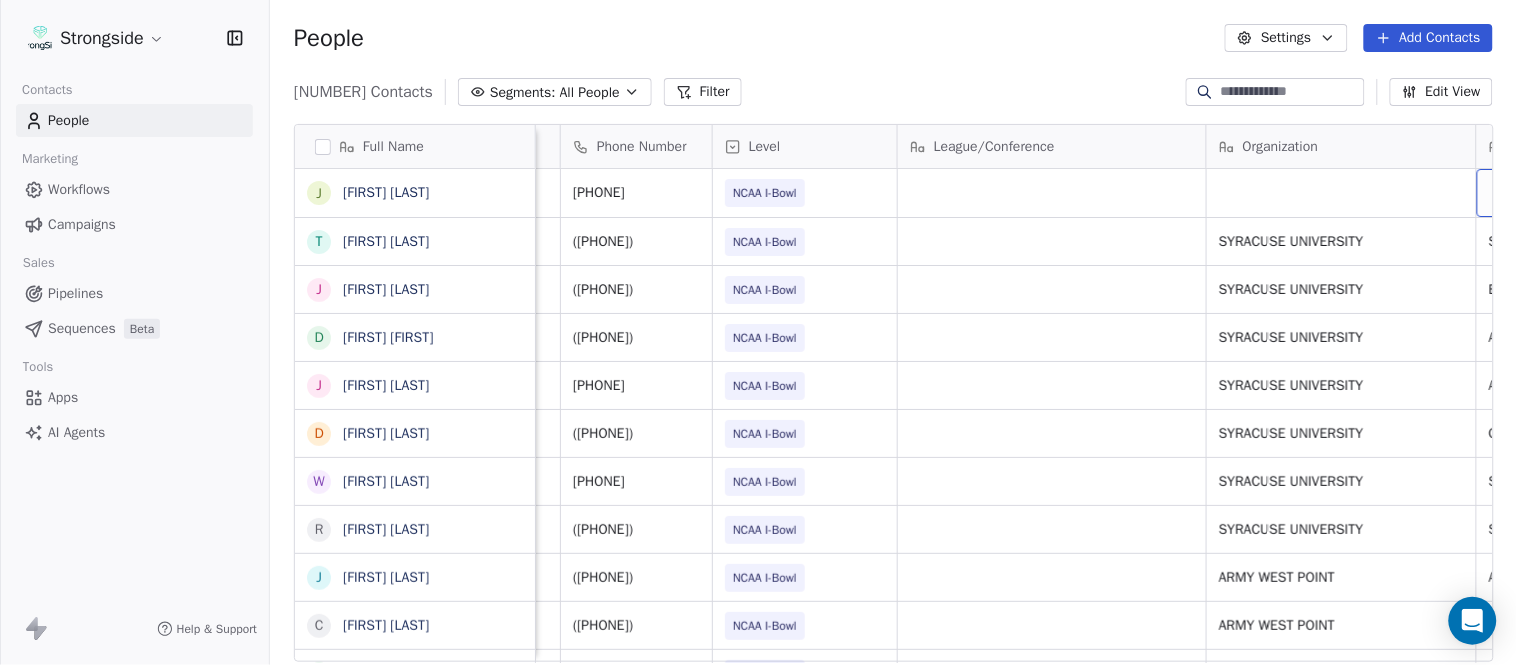 scroll, scrollTop: 0, scrollLeft: 553, axis: horizontal 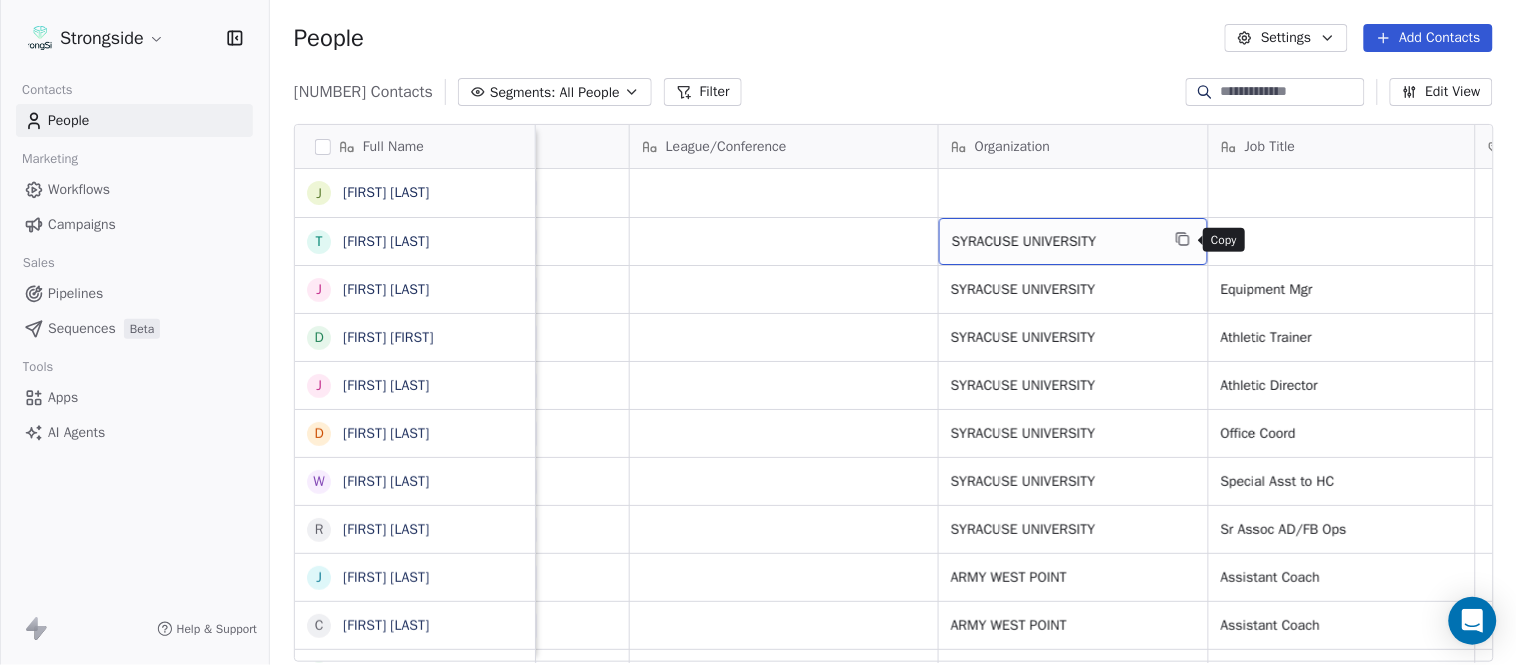 click 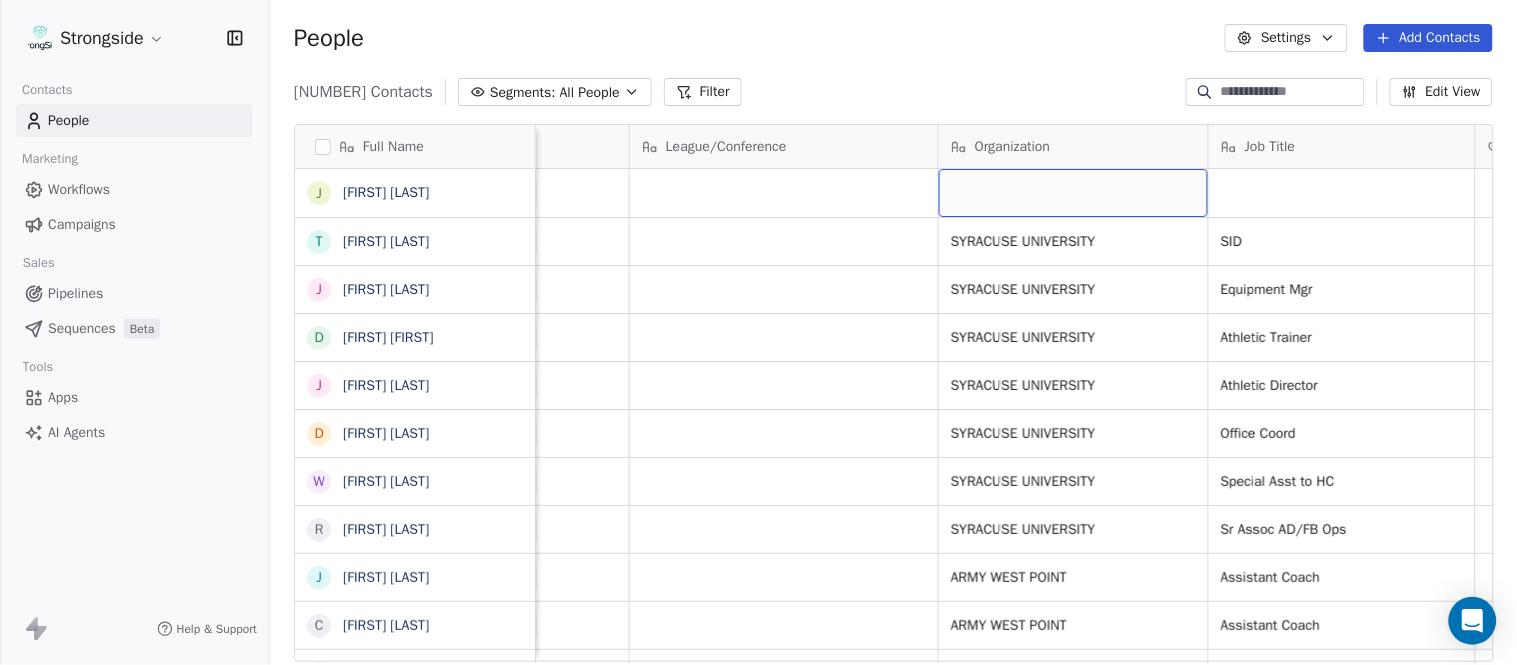click at bounding box center (1073, 193) 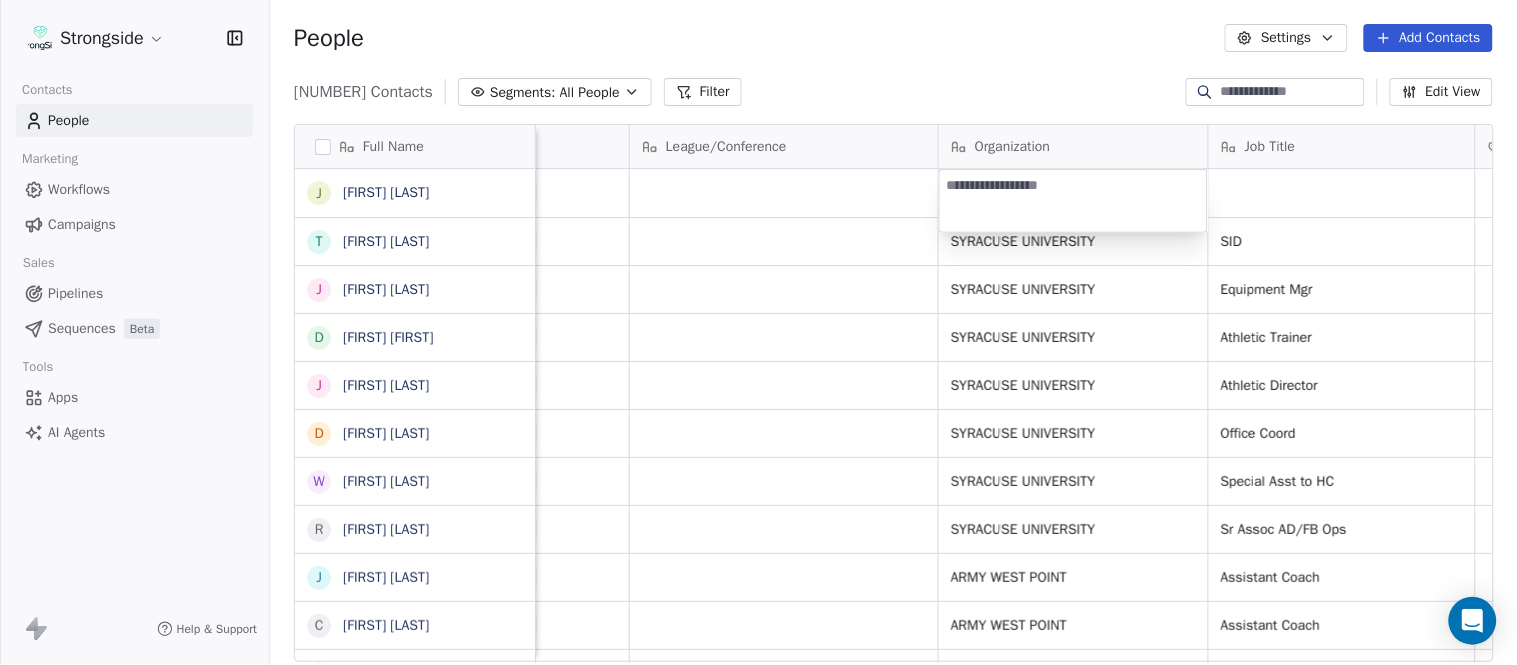 type on "**********" 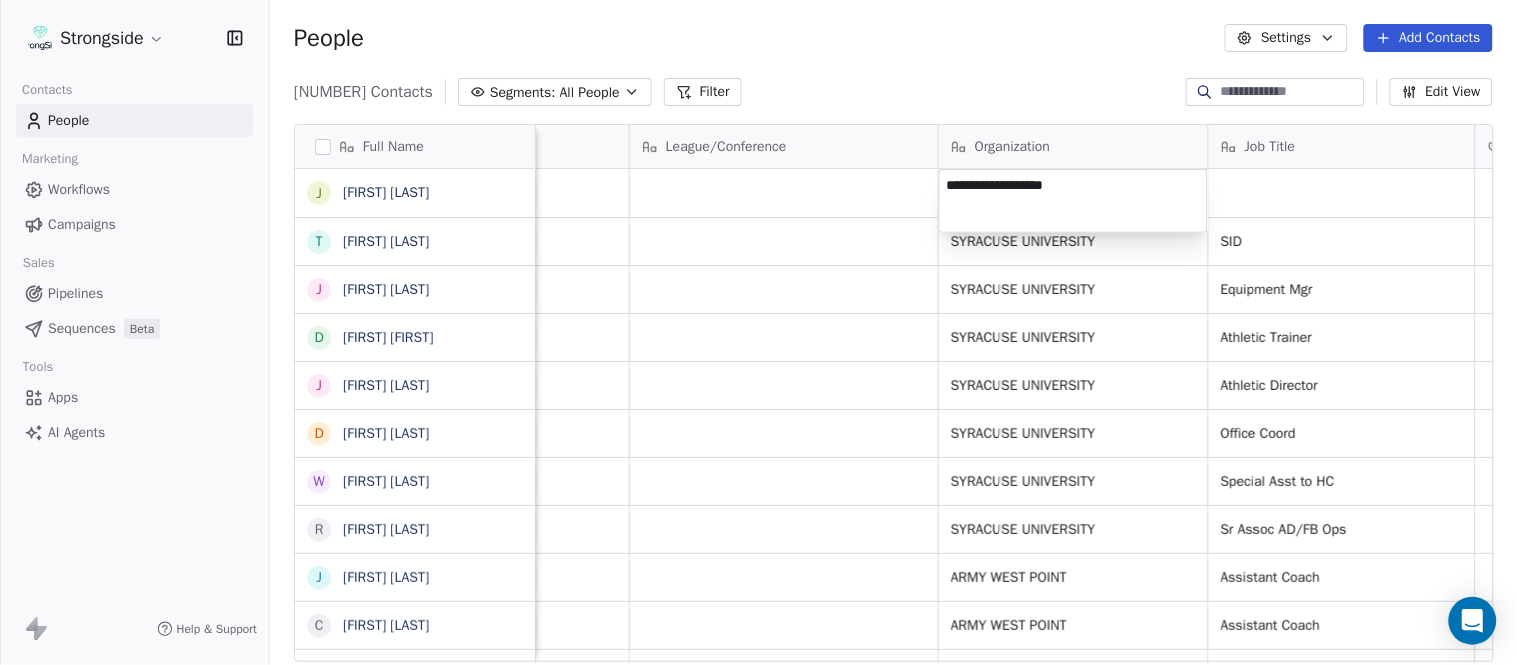 click on "Strongside Contacts People Marketing Workflows Campaigns Sales Pipelines Sequences Beta Tools Apps AI Agents Help & Support People Settings Add Contacts 13592 Contacts Segments: All People Filter Edit View Tag Add to Sequence Export Full Name J [FIRST] [LAST] T [FIRST] [LAST] J [FIRST] [LAST] D [FIRST] [LAST] J [FIRST] [LAST] D [FIRST] [LAST] W [FIRST] [LAST] R [FIRST] [LAST] J [FIRST] [LAST] C [FIRST] [LAST] S [FIRST] [LAST] D [FIRST] [LAST] N [FIRST] [LAST] C [FIRST] [LAST] C [FIRST] [LAST] C [FIRST] [LAST] J [FIRST] [LAST] J [FIRST] [LAST] Z [FIRST] [LAST] E [FIRST] [LAST] T [FIRST] [LAST] J [FIRST] [LAST] T [FIRST] [LAST] L [FIRST] [LAST] T [FIRST] [LAST] C [FIRST] [LAST] C [FIRST] [LAST] B [FIRST] [LAST] J [FIRST] [LAST] A [FIRST] [LAST] T [FIRST] [LAST] N [FIRST] [LAST] Email Phone Number Level League/Conference Organization Job Title Tags Created Date BST Status Priority [EMAIL] [PHONE] NCAA I-Bowl Aug [DATE] [TIME] [EMAIL] ([PHONE])	 NCAA I-Bowl SYRACUSE UNIVERSITY SID Aug [DATE] [TIME] [EMAIL]" at bounding box center [758, 332] 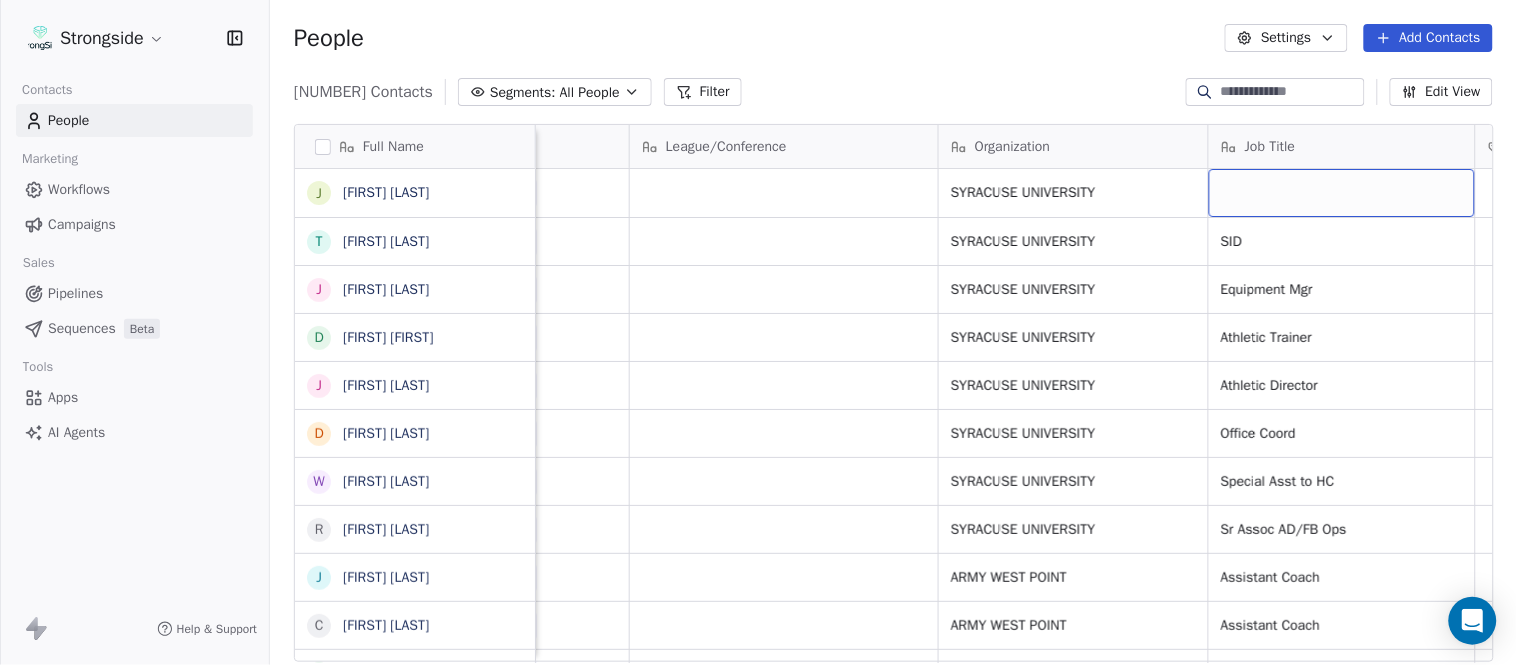 click at bounding box center [1342, 193] 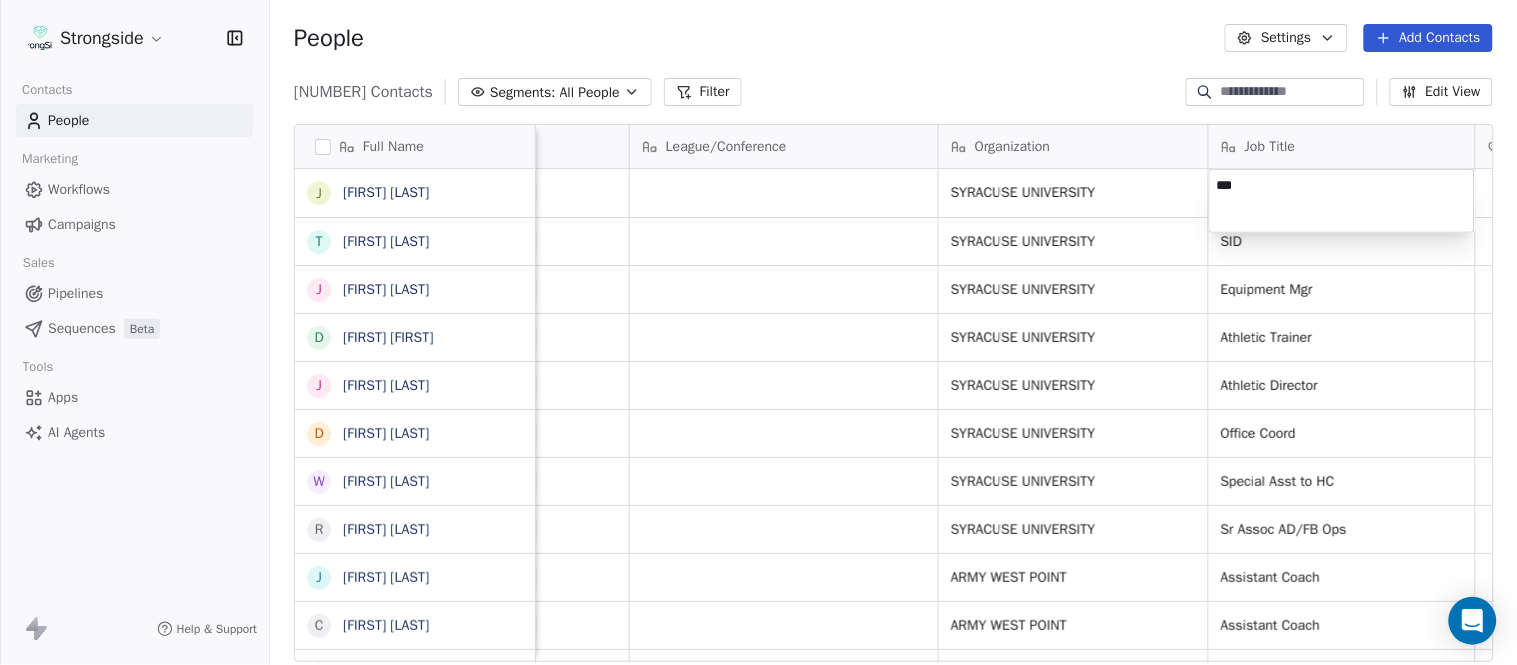 click on "Strongside Contacts People Marketing Workflows Campaigns Sales Pipelines Sequences Beta Tools Apps AI Agents Help & Support People Settings Add Contacts 13592 Contacts Segments: All People Filter Edit View Tag Add to Sequence Export Full Name J [FIRST] [LAST] T [FIRST] [LAST] J [FIRST] [LAST] D [FIRST] [LAST] J [FIRST] [LAST] D [FIRST] [LAST] W [FIRST] [LAST] R [FIRST] [LAST] J [FIRST] [LAST] C [FIRST] [LAST] S [FIRST] [LAST] D [FIRST] [LAST] N [FIRST] [LAST] C [FIRST] [LAST] C [FIRST] [LAST] C [FIRST] [LAST] J [FIRST] [LAST] J [FIRST] [LAST] Z [FIRST] [LAST] E [FIRST] [LAST] T [FIRST] [LAST] J [FIRST] [LAST] T [FIRST] [LAST] L [FIRST] [LAST] T [FIRST] [LAST] C [FIRST] [LAST] B [FIRST] [LAST] J [FIRST] [LAST] A [FIRST] [LAST] T [FIRST] [LAST] Email Phone Number Level League/Conference Organization Job Title Tags Created Date BST Status Priority [EMAIL] [PHONE] NCAA I-Bowl SYRACUSE UNIVERSITY [DATE] [TIME] [EMAIL] ([PHONE])	 NCAA I-Bowl SYRACUSE UNIVERSITY SID [DATE] [TIME] NCAA I-Bowl" at bounding box center (758, 332) 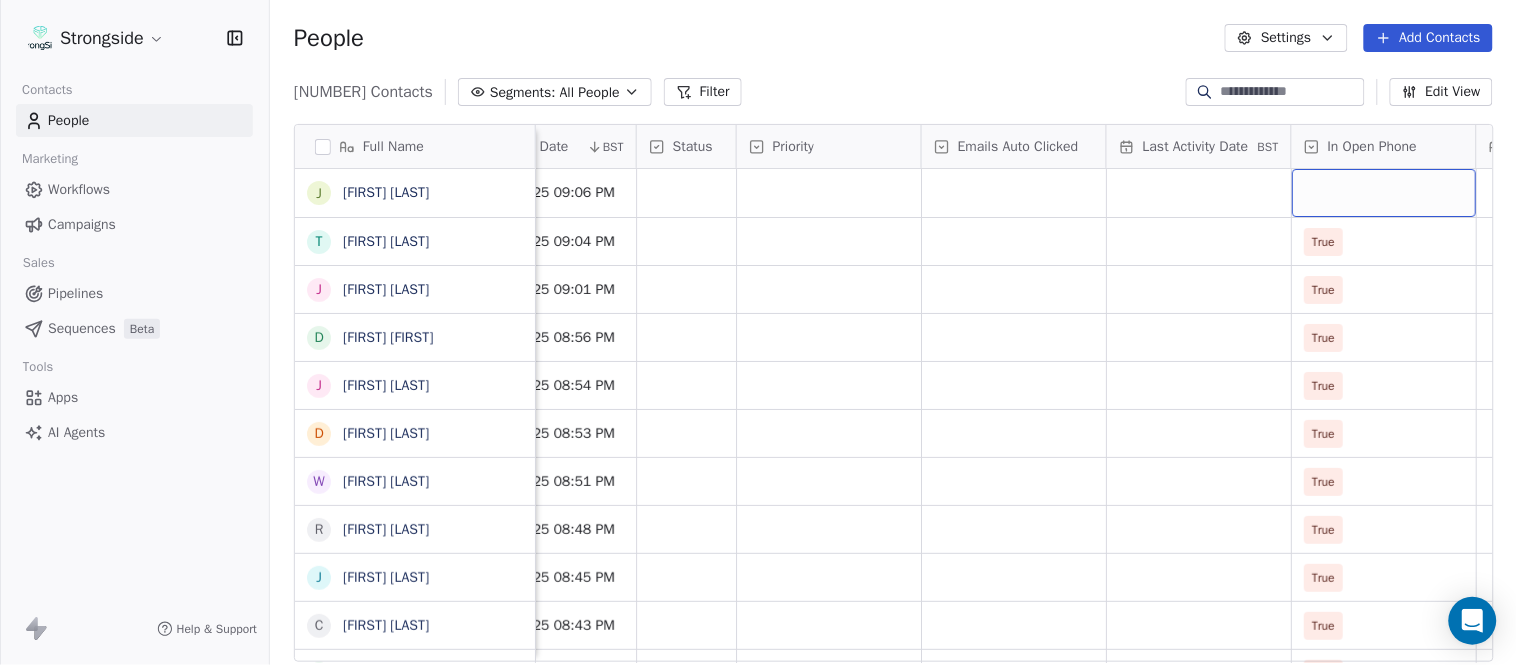 scroll, scrollTop: 0, scrollLeft: 1863, axis: horizontal 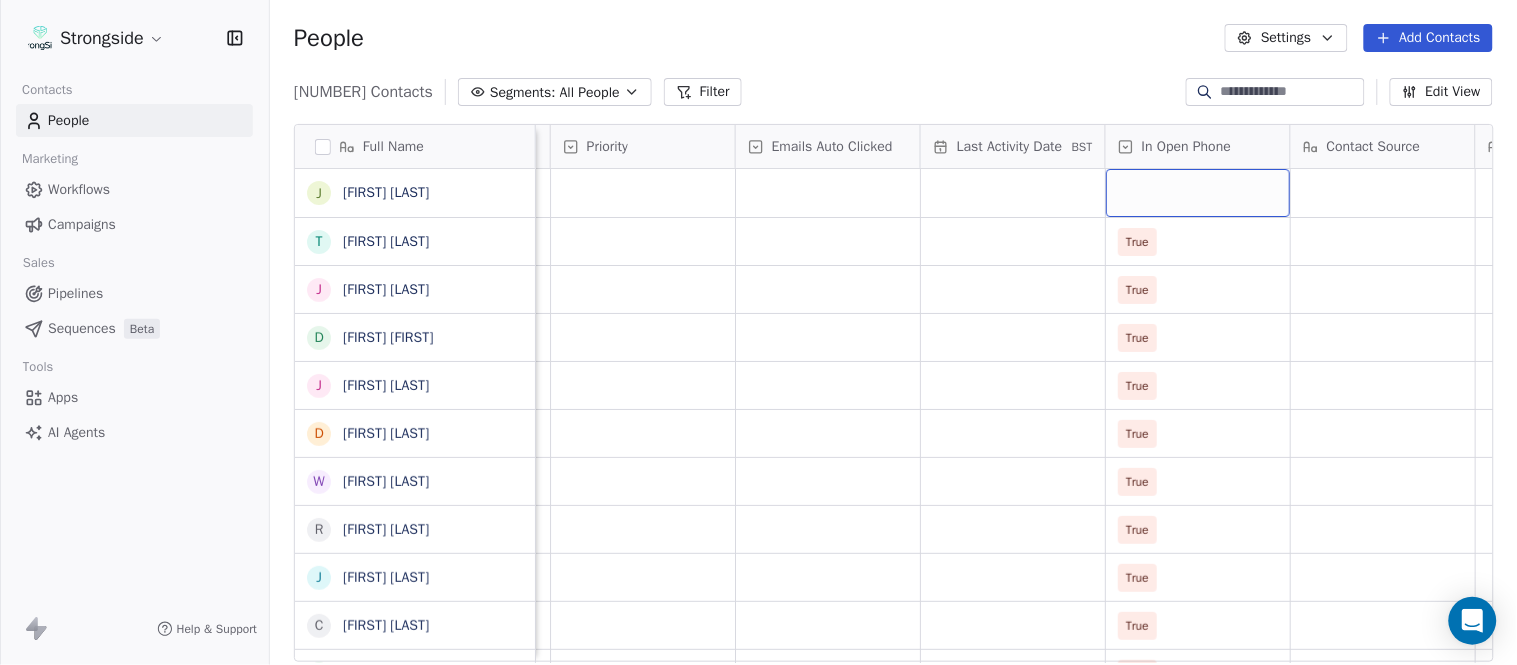 click at bounding box center (1198, 193) 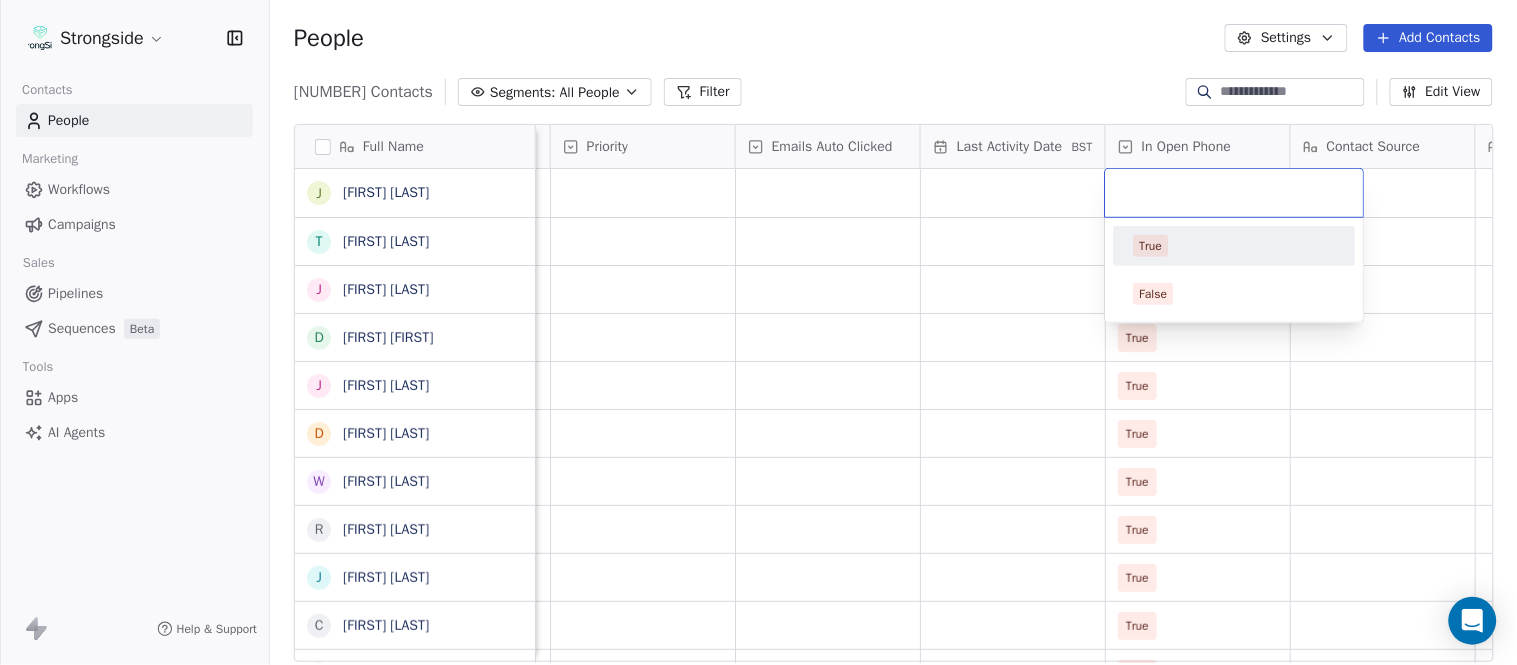 click on "True" at bounding box center (1235, 246) 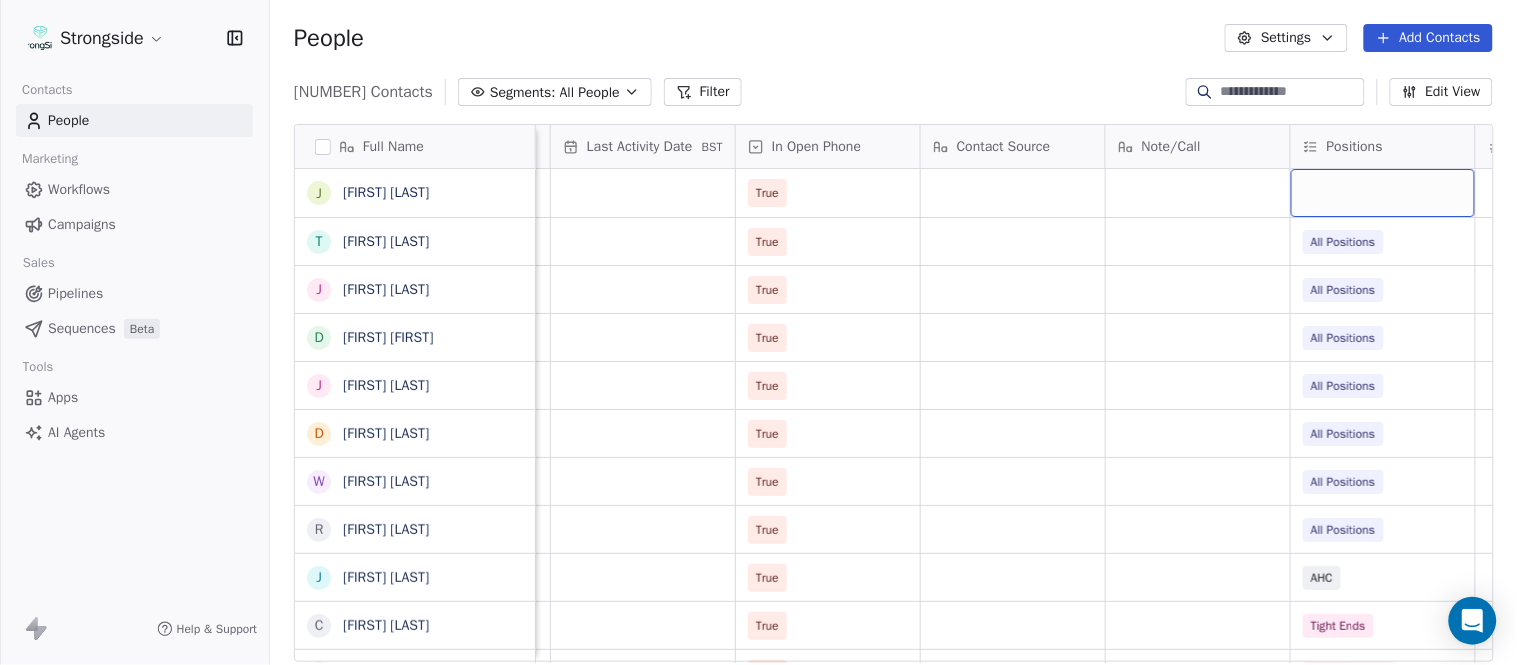 scroll, scrollTop: 0, scrollLeft: 2417, axis: horizontal 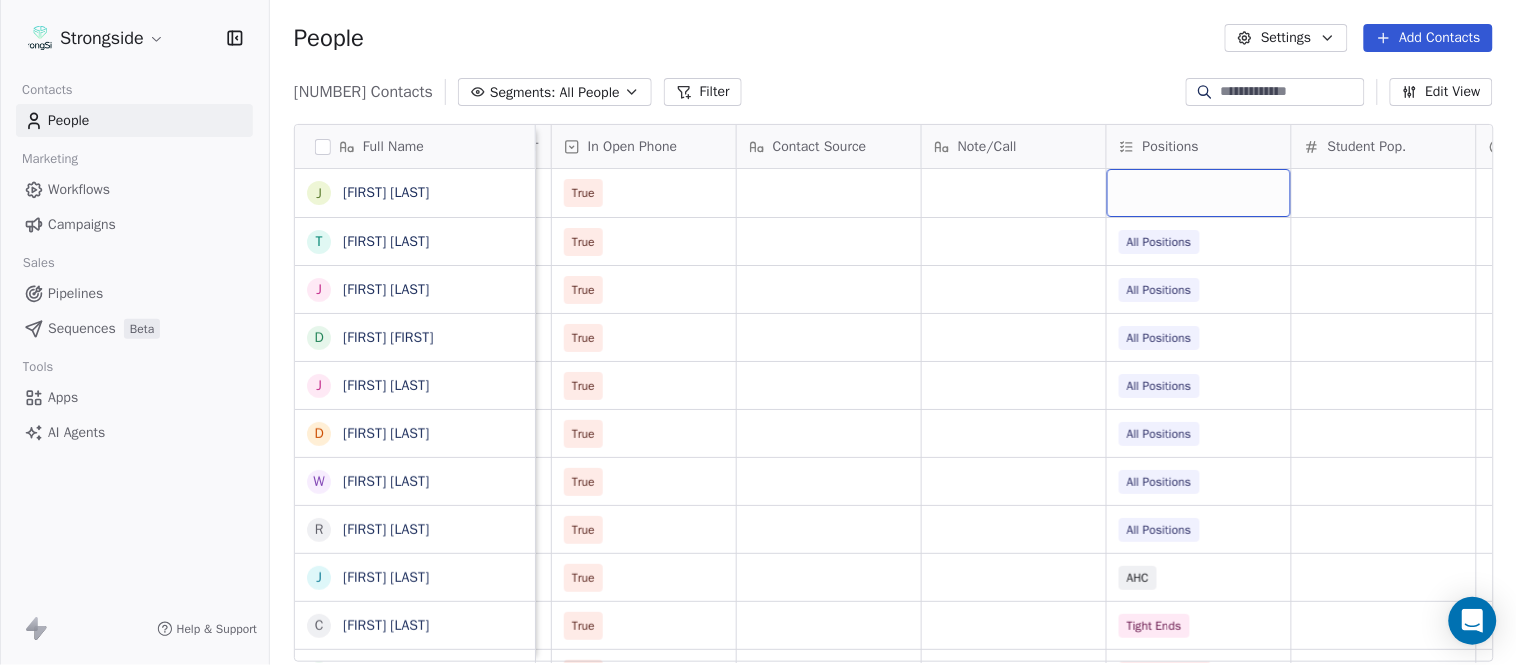 click at bounding box center (1199, 193) 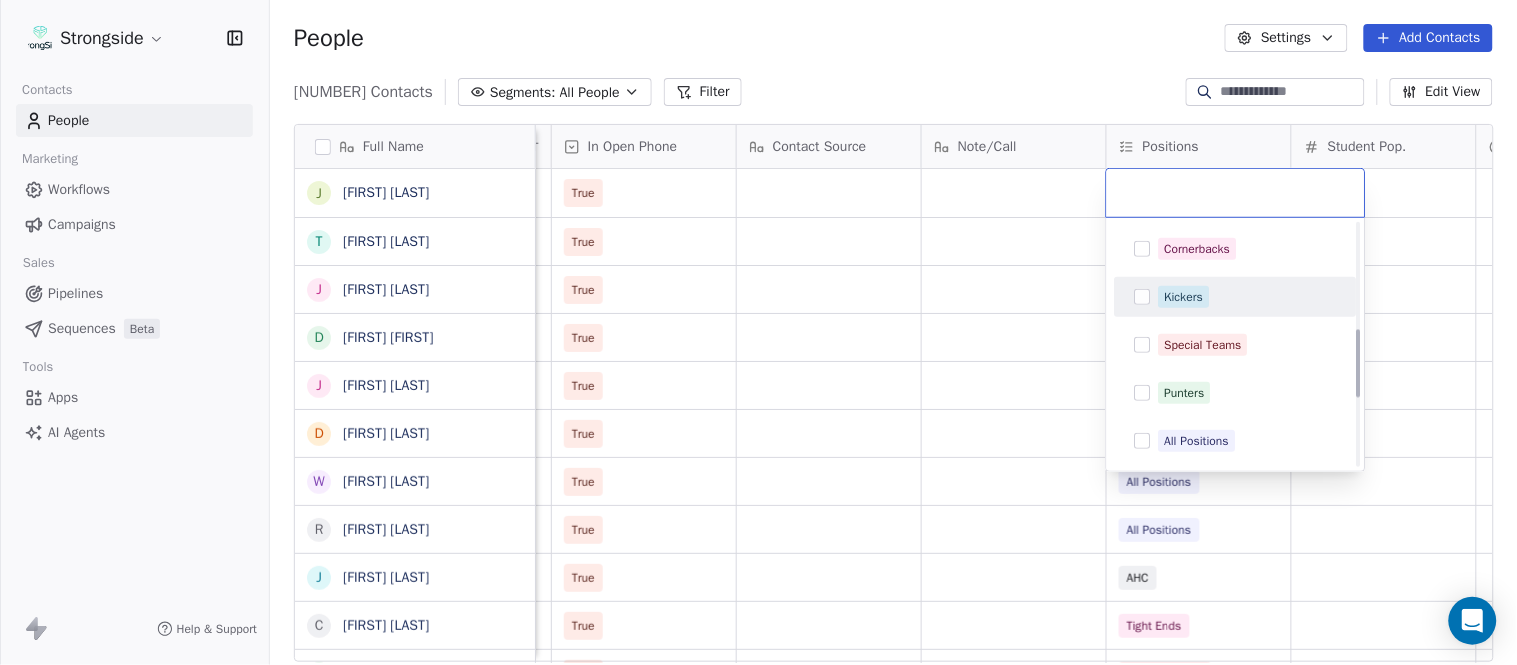 scroll, scrollTop: 444, scrollLeft: 0, axis: vertical 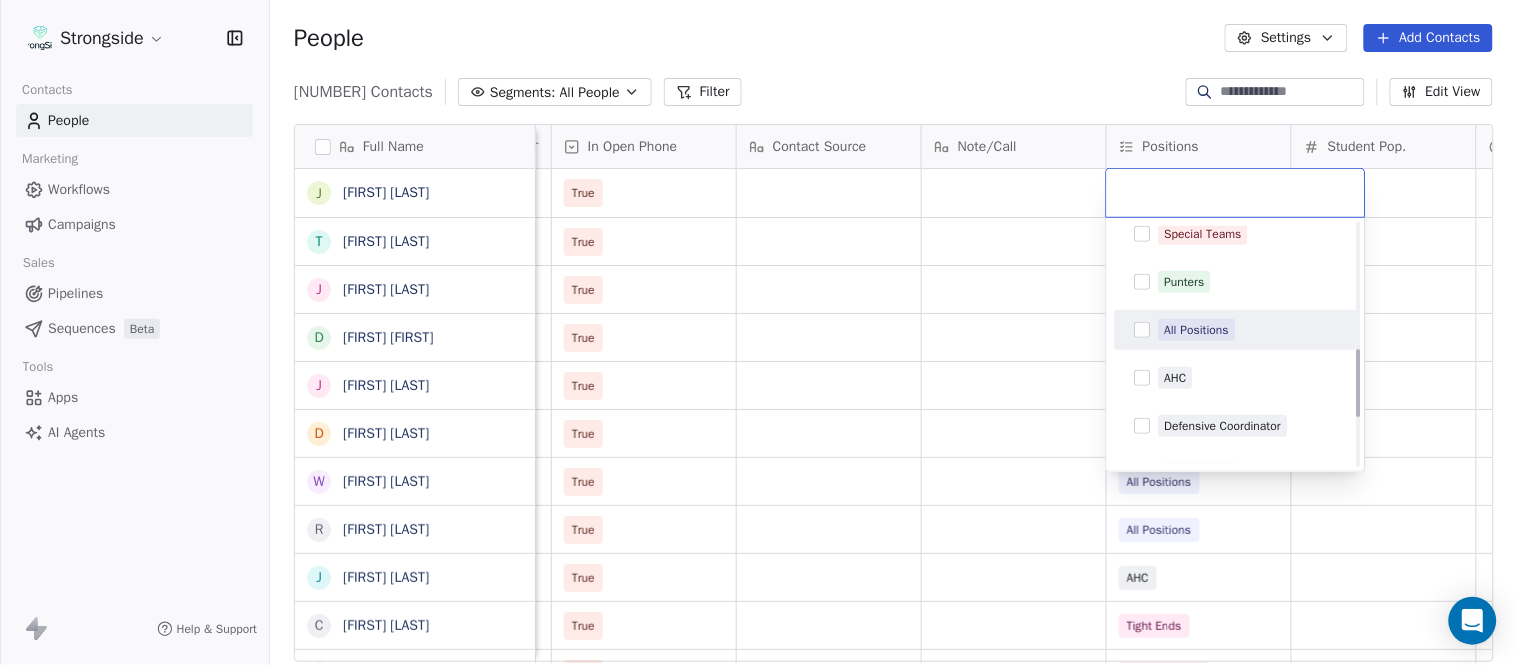click on "All Positions" at bounding box center [1197, 330] 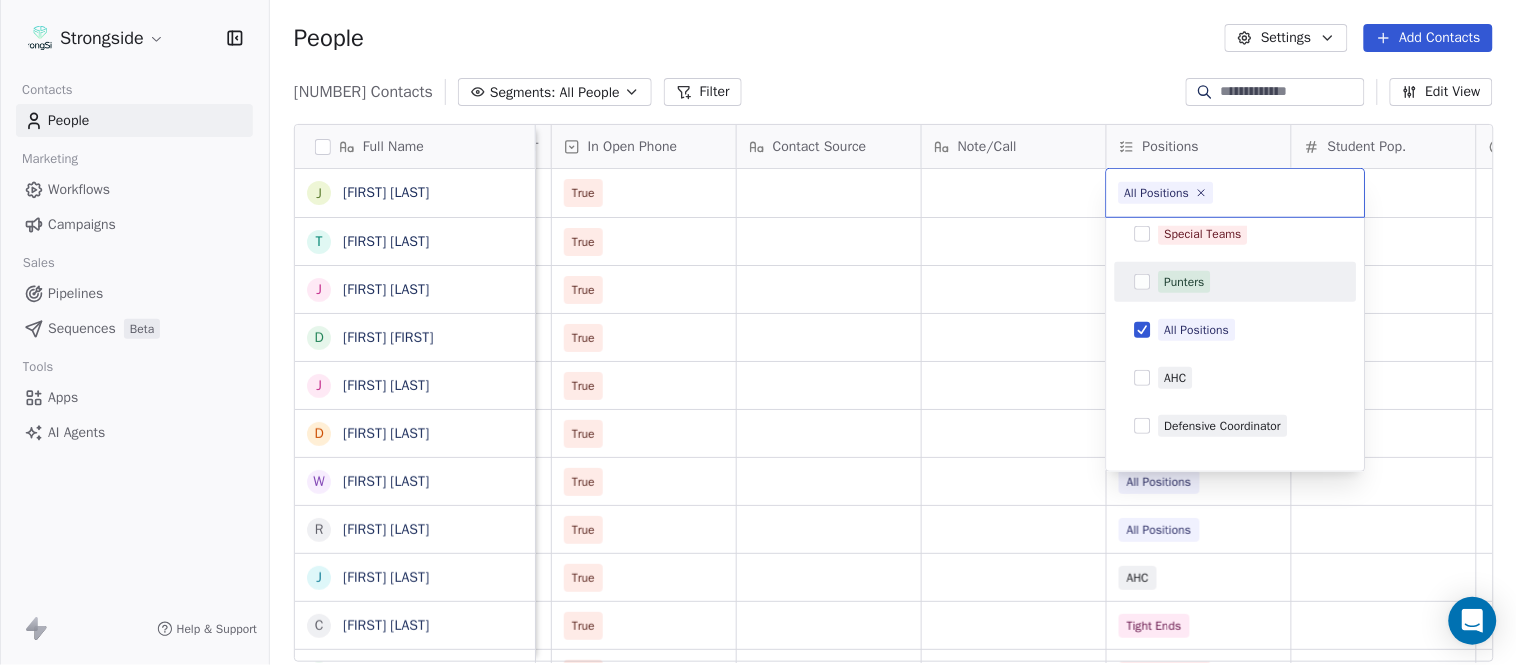 click on "Full Name J [NAME] T [NAME] J [NAME] D [NAME] J [NAME] J [NAME] D [NAME] W [NAME] R [NAME] J [NAME] C [NAME] S [NAME] D [NAME] N [NAME] C [NAME] C [NAME] C [NAME] J [NAME] J [NAME] Z [NAME] E [NAME] T [NAME] J [NAME] T [NAME] L [NAME] T [NAME] C [NAME] C [NAME] B [NAME] J [NAME] A [NAME] T [NAME] N [NAME] S [NAME] T [NAME] Status Priority Emails Auto Clicked Last Activity Date BST In Open Phone Contact Source Note/Call Positions Student Pop. Lead Account   True   True All Positions   True All Positions   True All Positions   True All Positions   True All Positions   True AHC   True Tight Ends   True Special Teams   True Cornerbacks   True Defensive Coordinator   False Quarterbacks Offense   False All Positions   True All Positions   True All Positions   False All Positions   False All Positions   False All Positions   True All Positions   True All Positions   True All Positions   False All Positions   True All Positions   False All Positions   True All Positions   False Wide Receivers   False Tight Ends   False   False Special Teams   False" at bounding box center (758, 332) 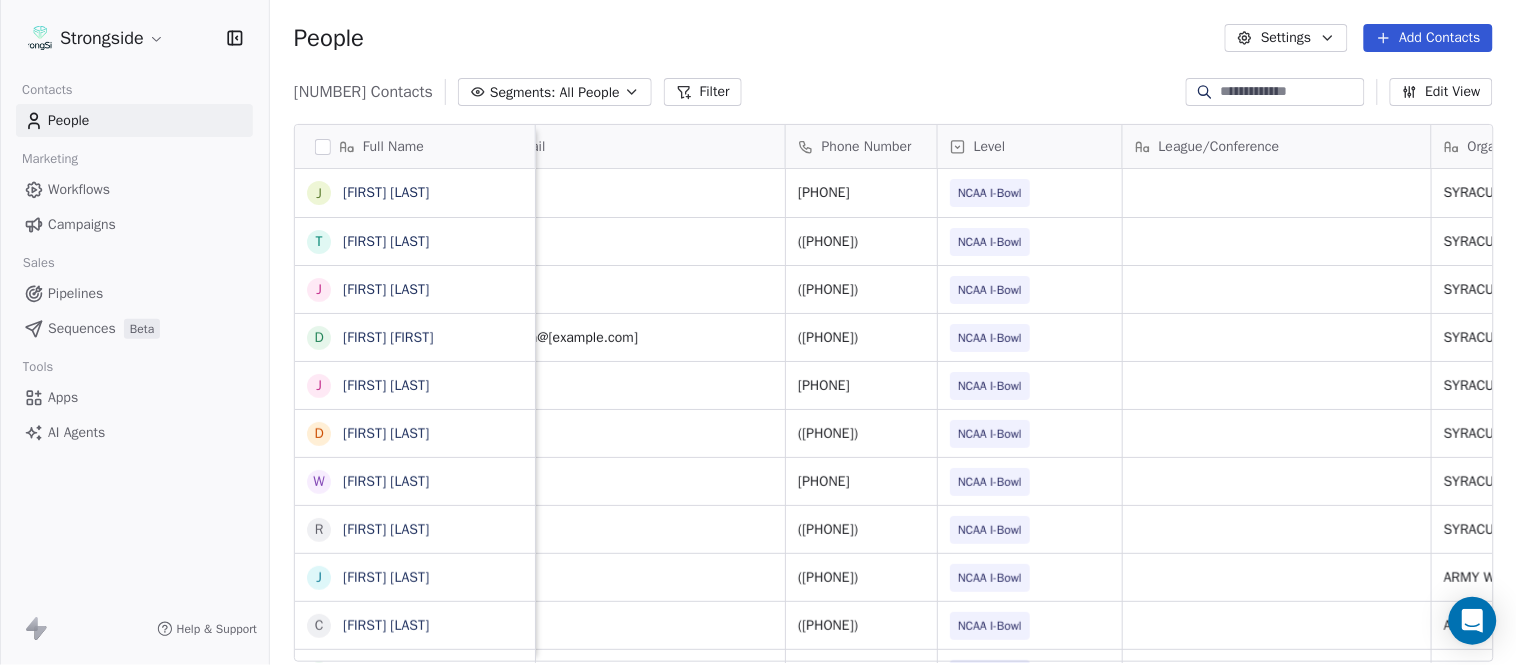 scroll, scrollTop: 0, scrollLeft: 0, axis: both 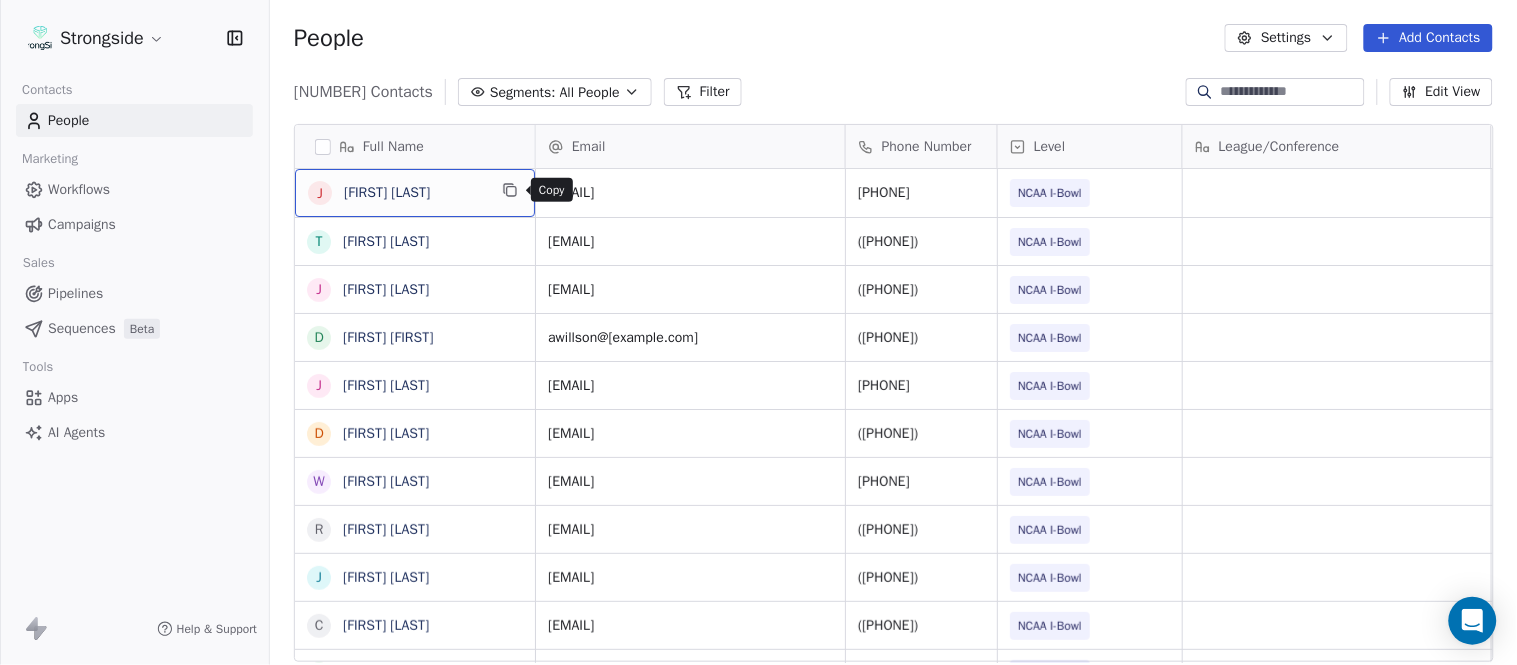 click 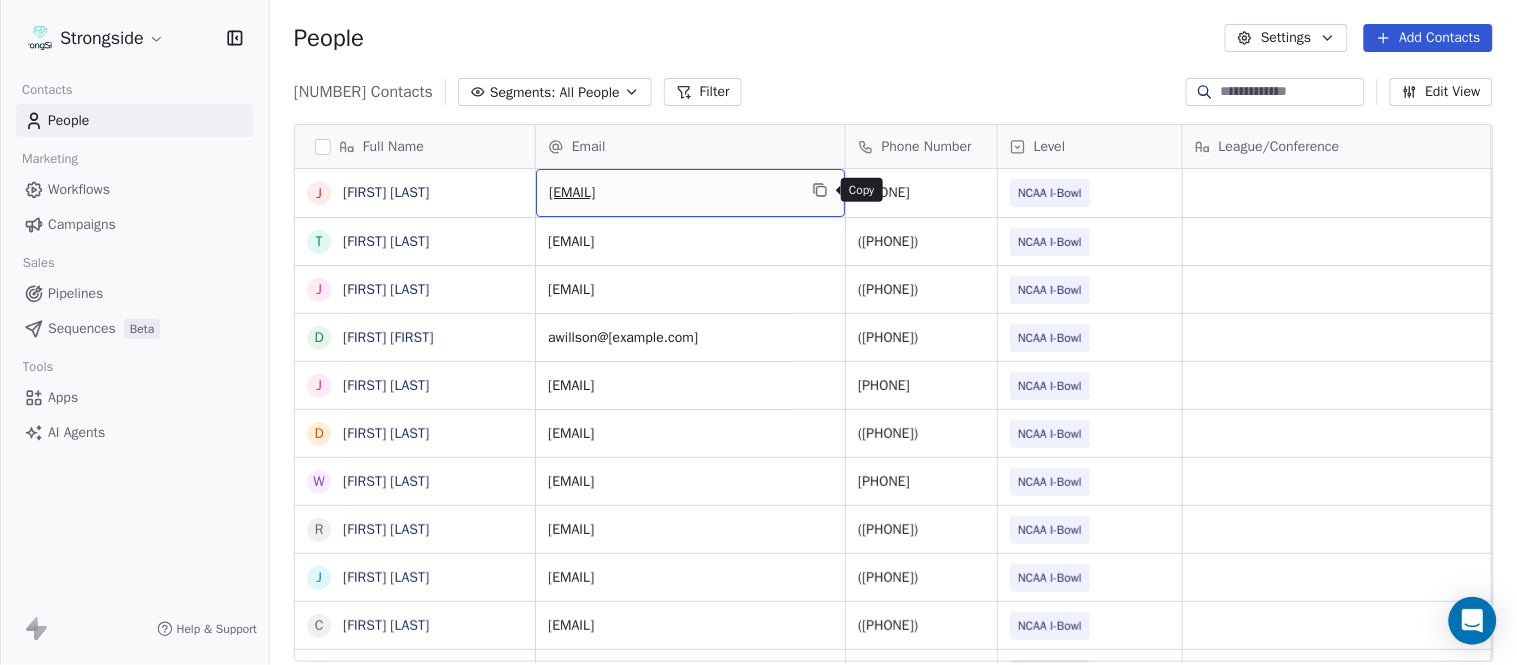 click at bounding box center [820, 190] 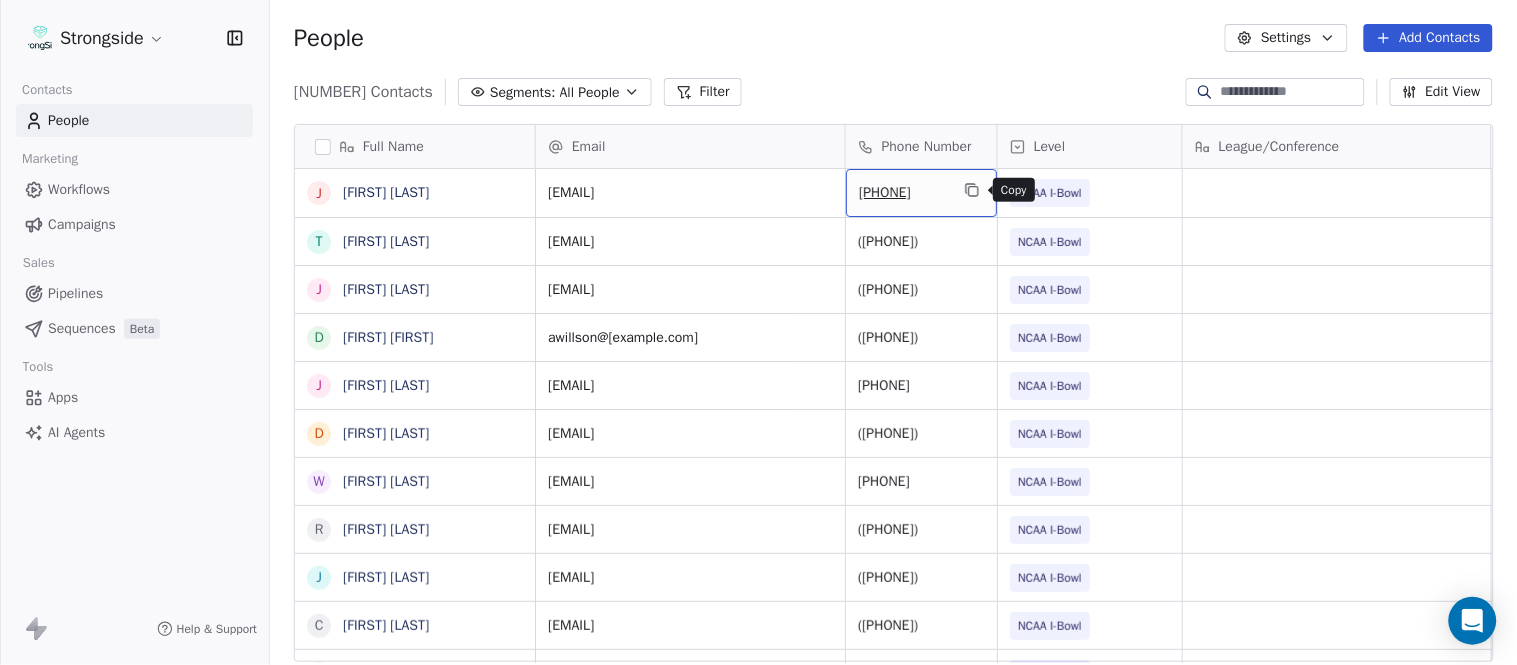 click 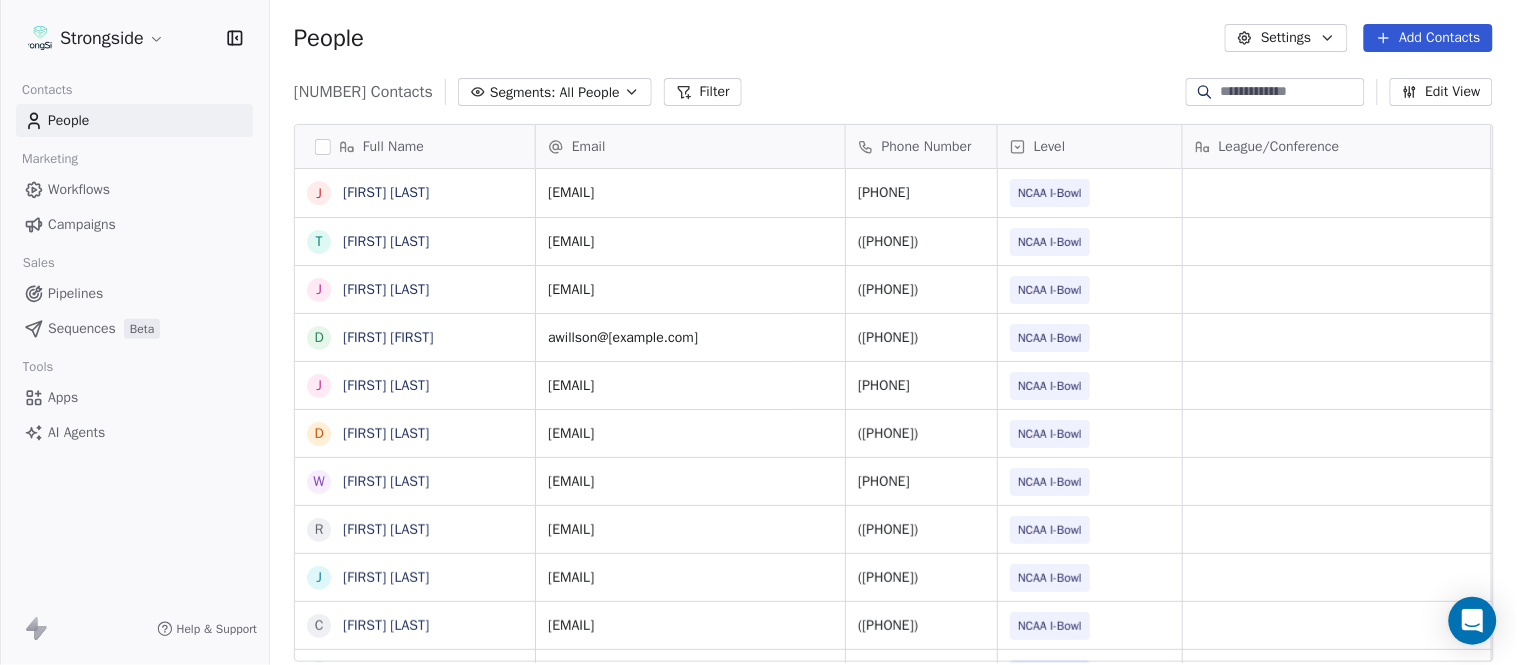 click on "Add Contacts" at bounding box center [1428, 38] 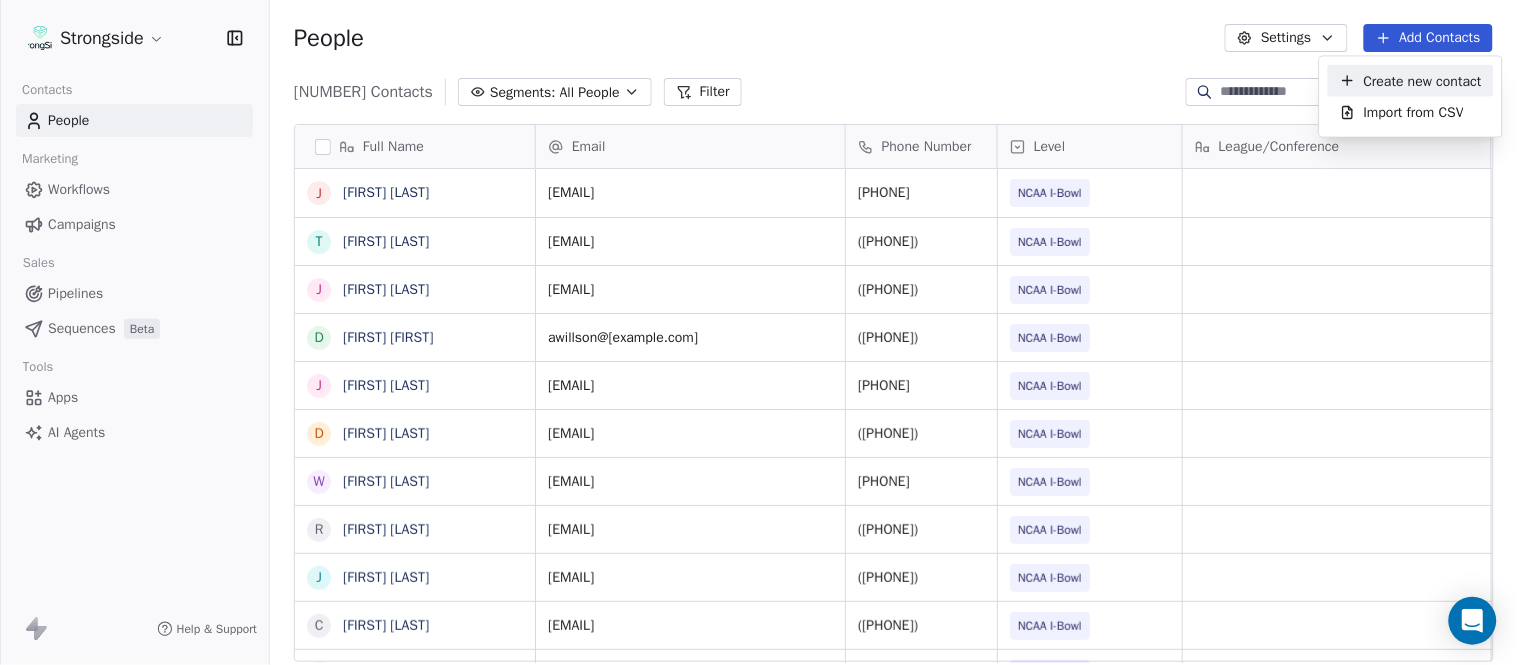 click on "Create new contact" at bounding box center (1411, 81) 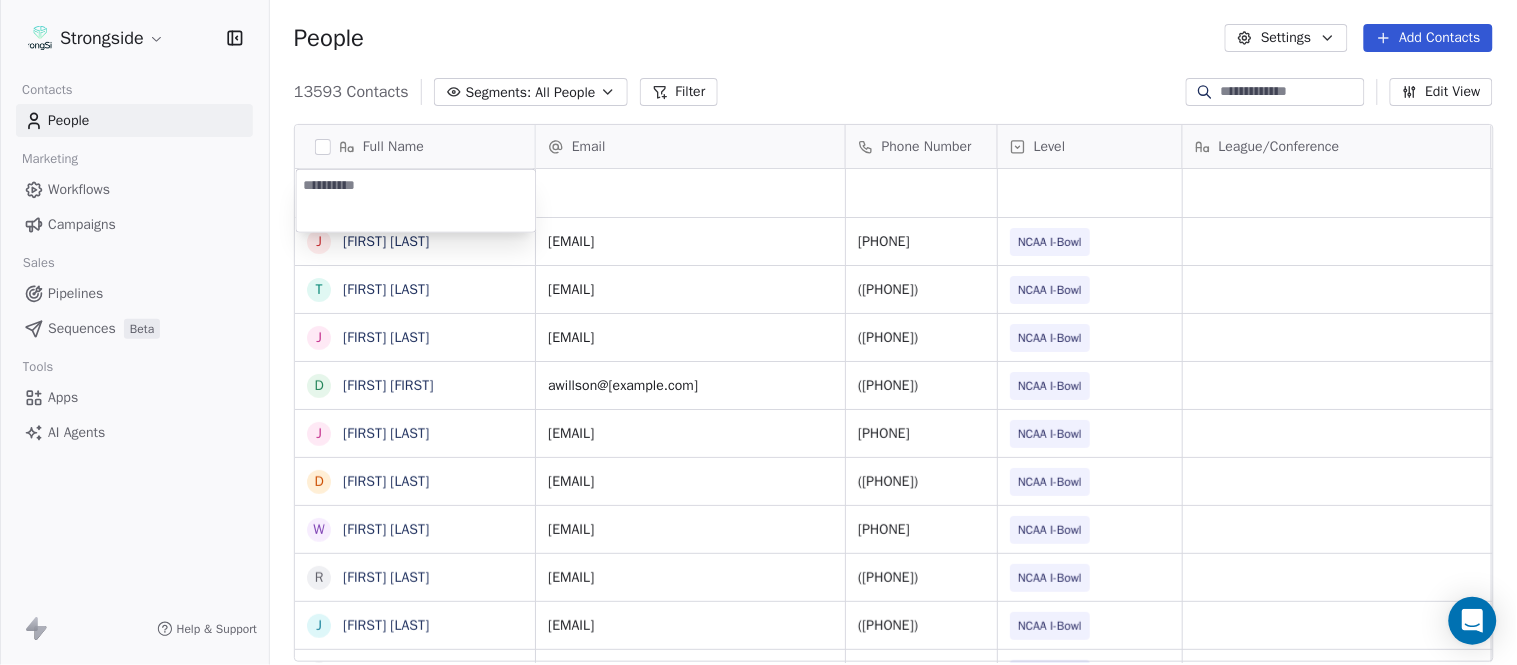 type on "**********" 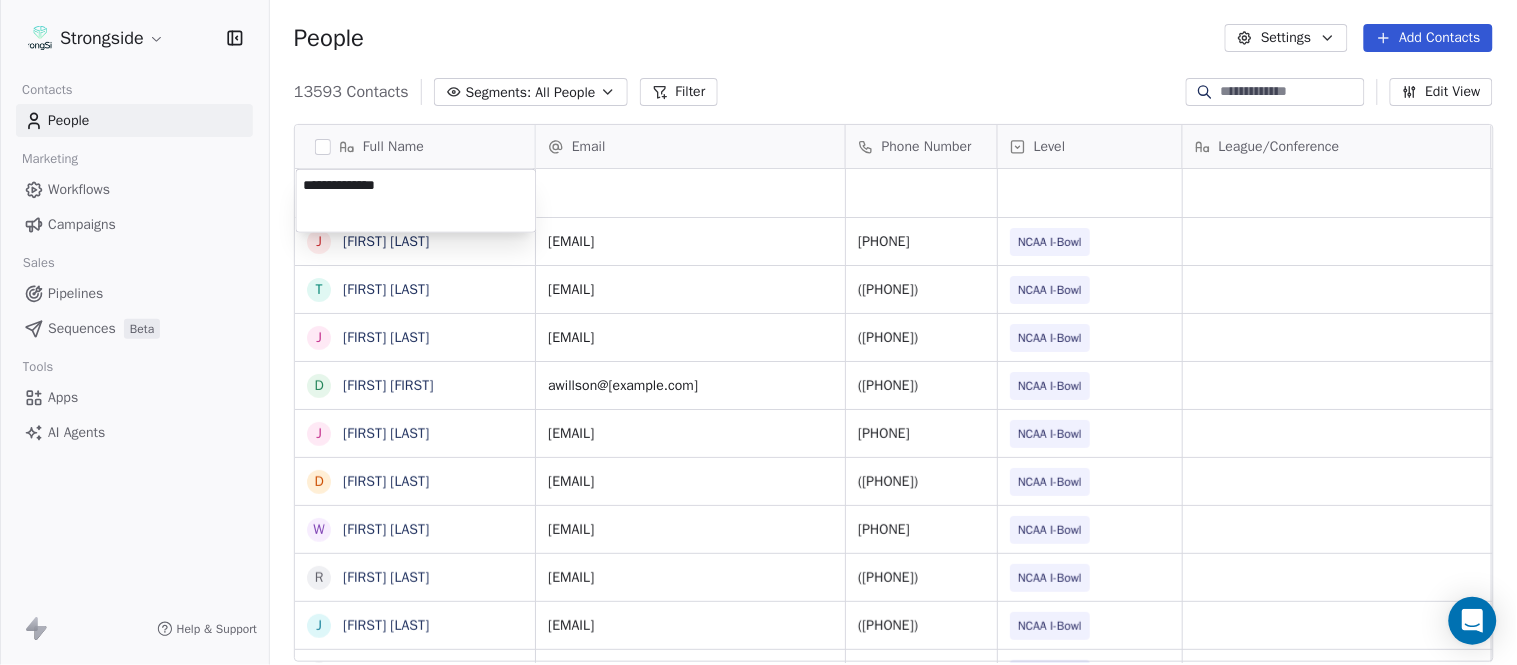 click on "Strongside Contacts People Marketing Workflows Campaigns Sales Pipelines Sequences Beta Tools Apps AI Agents Help & Support People Settings Add Contacts 13593 Contacts Segments: All People Filter Edit View Tag Add to Sequence Export Full Name J [FIRST] [LAST] T [FIRST] [LAST] J [FIRST] [LAST] D [FIRST] [LAST] J [FIRST] [LAST] D [FIRST] [LAST] W [FIRST] [LAST] R [FIRST] [LAST] J [FIRST] [LAST] C [FIRST] [LAST] S [FIRST] [LAST] D [FIRST] [LAST] N [FIRST] [LAST] C [FIRST] [LAST] C [FIRST] [LAST] C [FIRST] [LAST] J [FIRST] [LAST] J [FIRST] [LAST] Z [FIRST] [LAST] E [FIRST] [LAST] T [FIRST] [LAST] J [FIRST] [LAST] T [FIRST] [LAST] L [FIRST] [LAST] T [FIRST] [LAST] C [FIRST] [LAST] B [FIRST] [LAST] J [FIRST] [LAST] A [FIRST] [LAST] T [FIRST] [LAST] Email Phone Number Level League/Conference Organization Job Title Tags Created Date BST [DATE] [TIME] [EMAIL] [PHONE] NCAA I-Bowl SYRACUSE UNIVERSITY NIL [DATE] [TIME] [EMAIL] ([PHONE])	 NCAA I-Bowl SYRACUSE UNIVERSITY SID [DATE] [TIME] [EMAIL] SID" at bounding box center [758, 332] 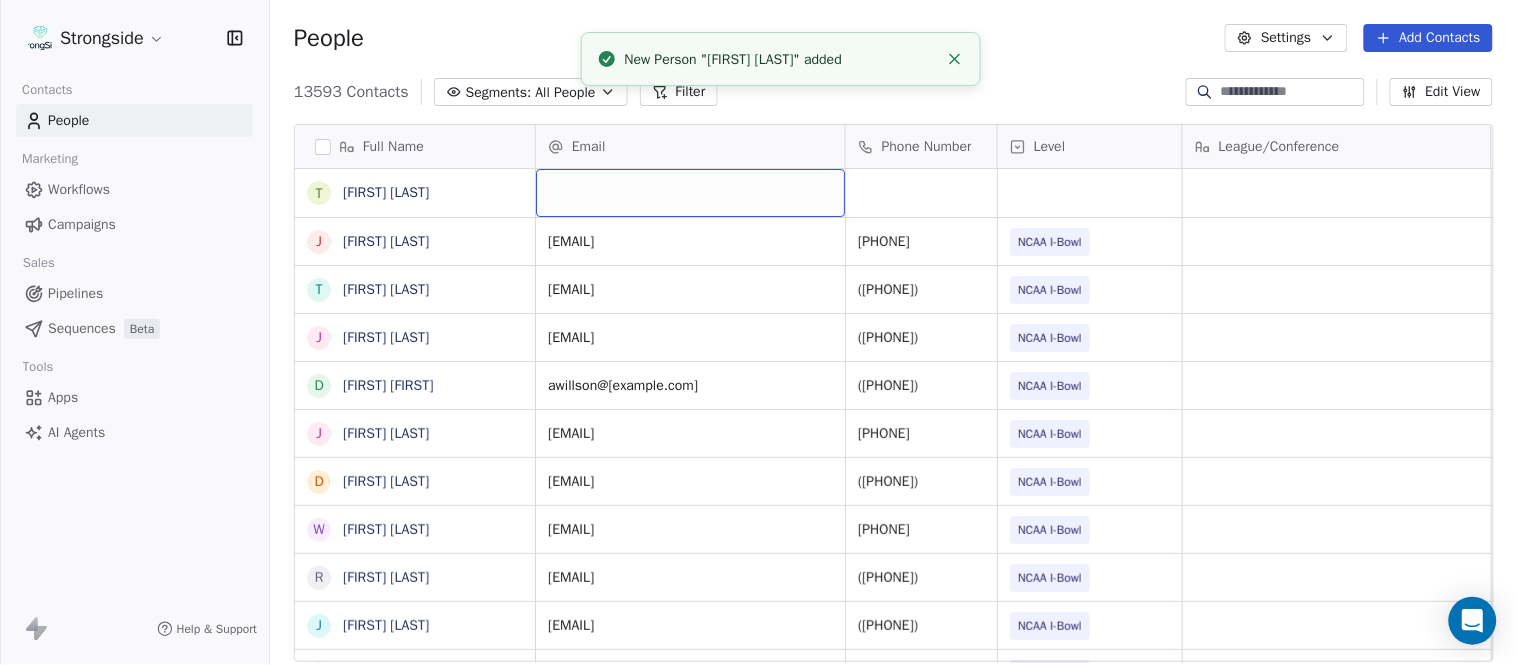 click at bounding box center (690, 193) 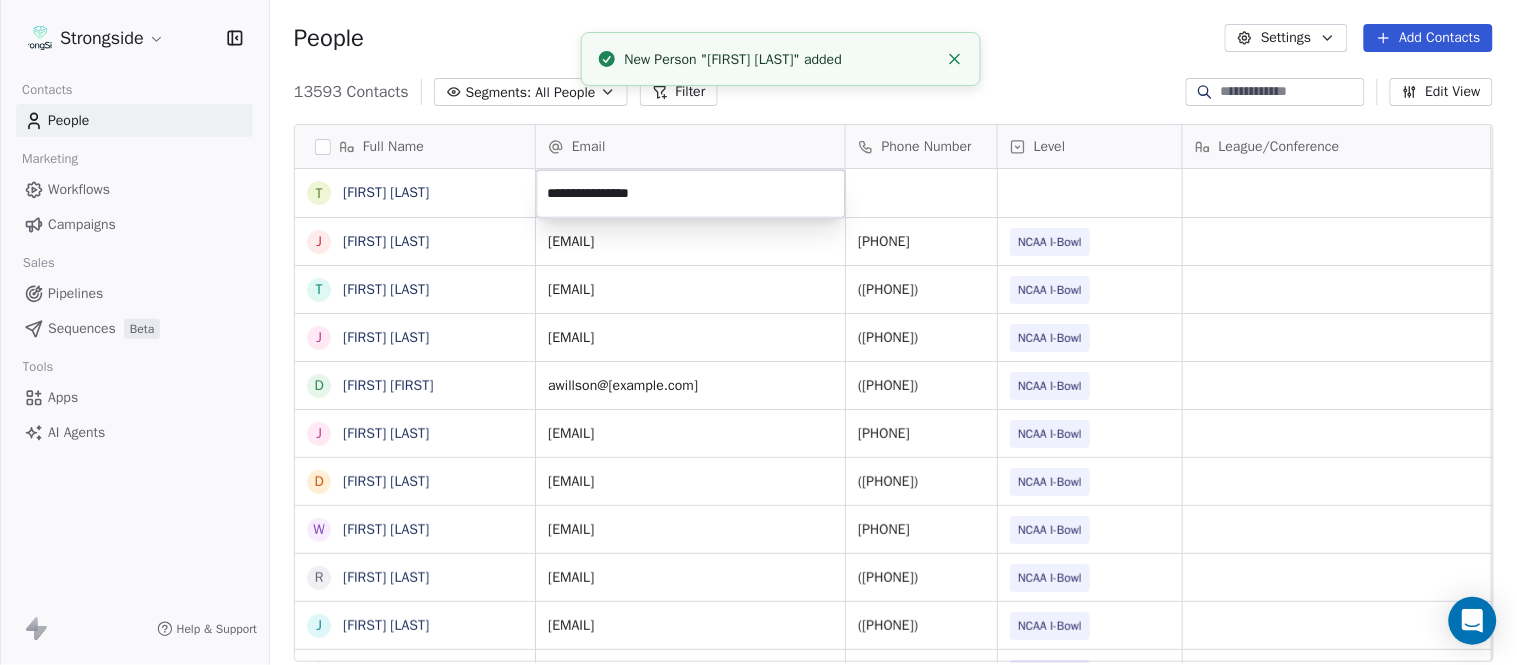 click on "Full Name T [FIRST] [LAST] J [FIRST] [LAST] T [FIRST] [LAST] J [FIRST] [LAST] D [FIRST] [LAST] J [FIRST] [LAST] D [FIRST] [LAST] W [FIRST] [LAST] R [FIRST] [LAST] J [FIRST] [LAST] C [FIRST] [LAST] S [FIRST] [LAST] D [FIRST] [LAST] N [FIRST] [LAST] C [FIRST] [LAST] C [FIRST] [LAST] C [FIRST] [LAST] J [FIRST] [LAST] J [FIRST] [LAST] Z [FIRST] [LAST] E [FIRST] [LAST] T [FIRST] [LAST] J [FIRST] [LAST] T [FIRST] [LAST] L [FIRST] [LAST] T [FIRST] [LAST] C [FIRST] [LAST] C [FIRST] [LAST] B [FIRST] [LAST] J [FIRST] [LAST] A [FIRST] [LAST] Email Phone Number Level League/Conference Organization Job Title Tags Created Date BST Aug 04, 2025 09:07 PM [EMAIL] 315-443-1419 NCAA I-Bowl SYRACUSE UNIVERSITY NIL Aug 04, 2025 09:06 PM [EMAIL] ([PHONE])	 NCAA I-Bowl SYRACUSE UNIVERSITY SID Aug 04, 2025 09:04 PM SID" at bounding box center (758, 332) 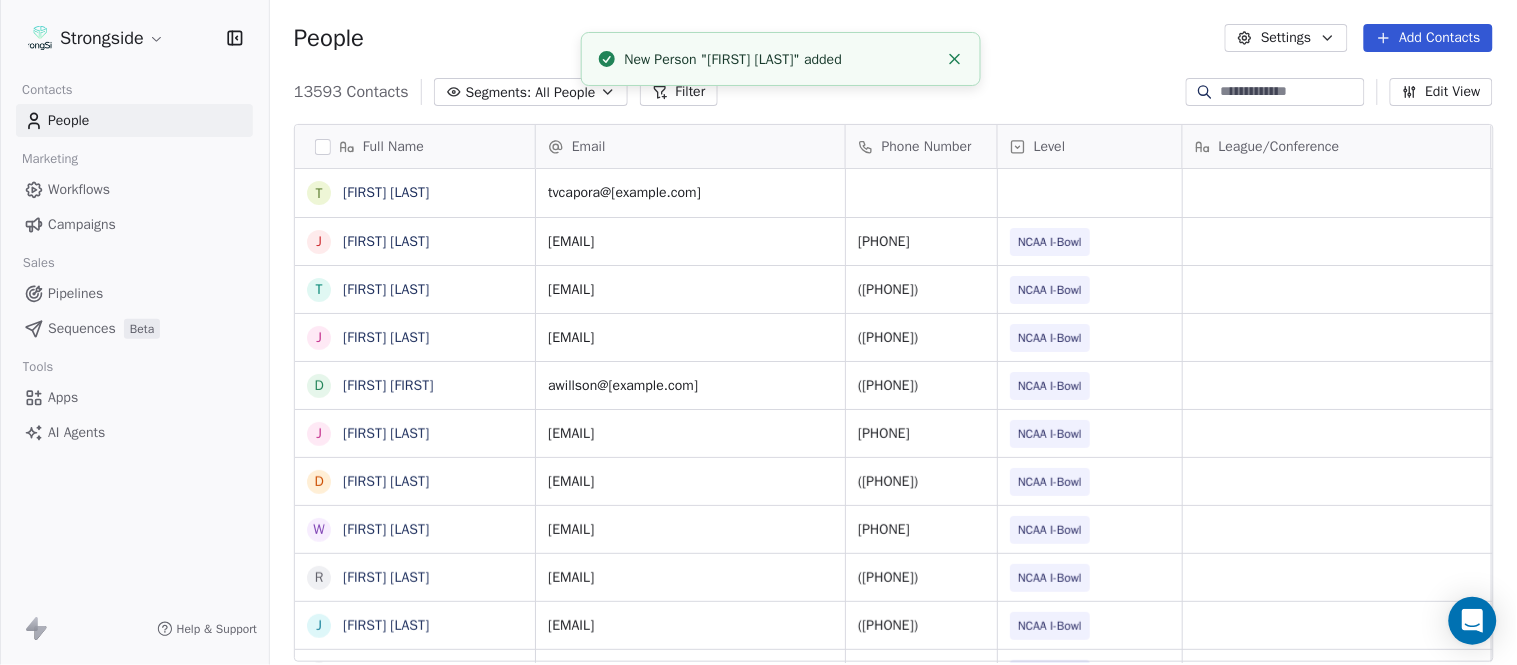 click 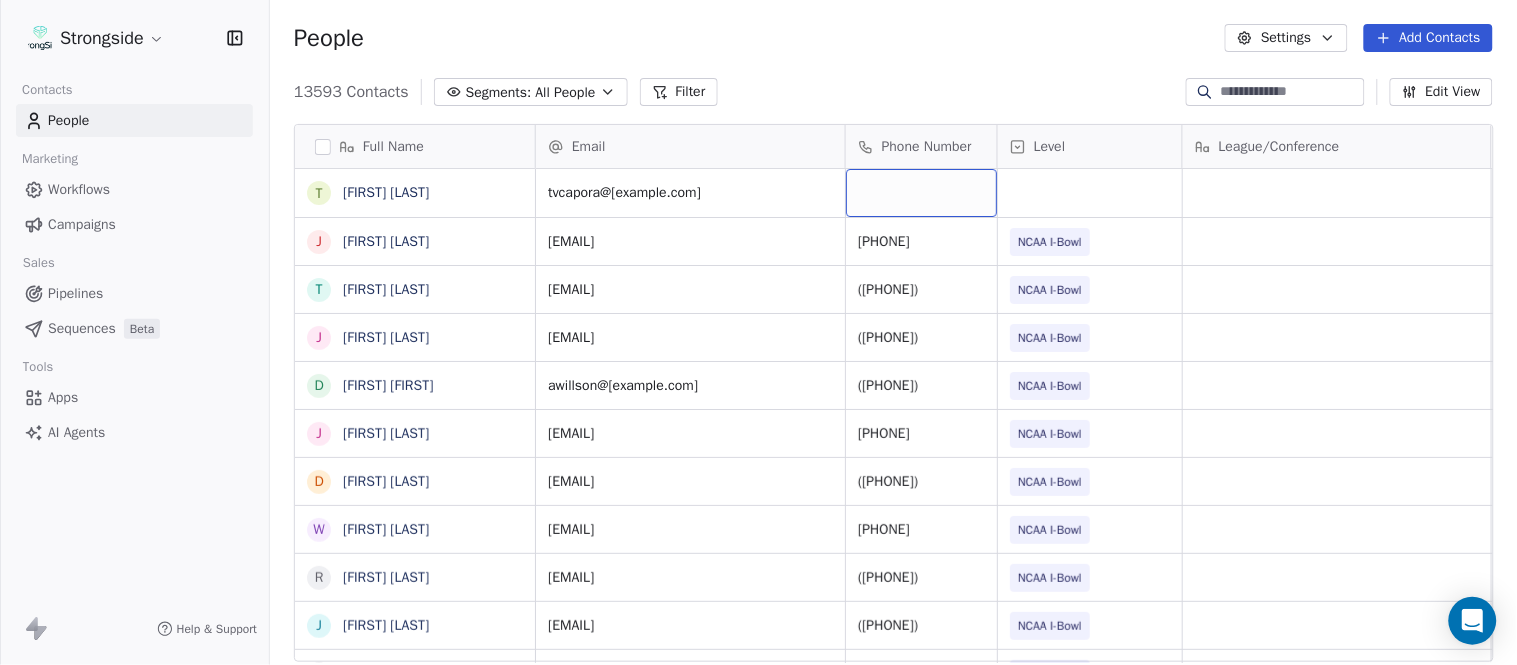 click at bounding box center [921, 193] 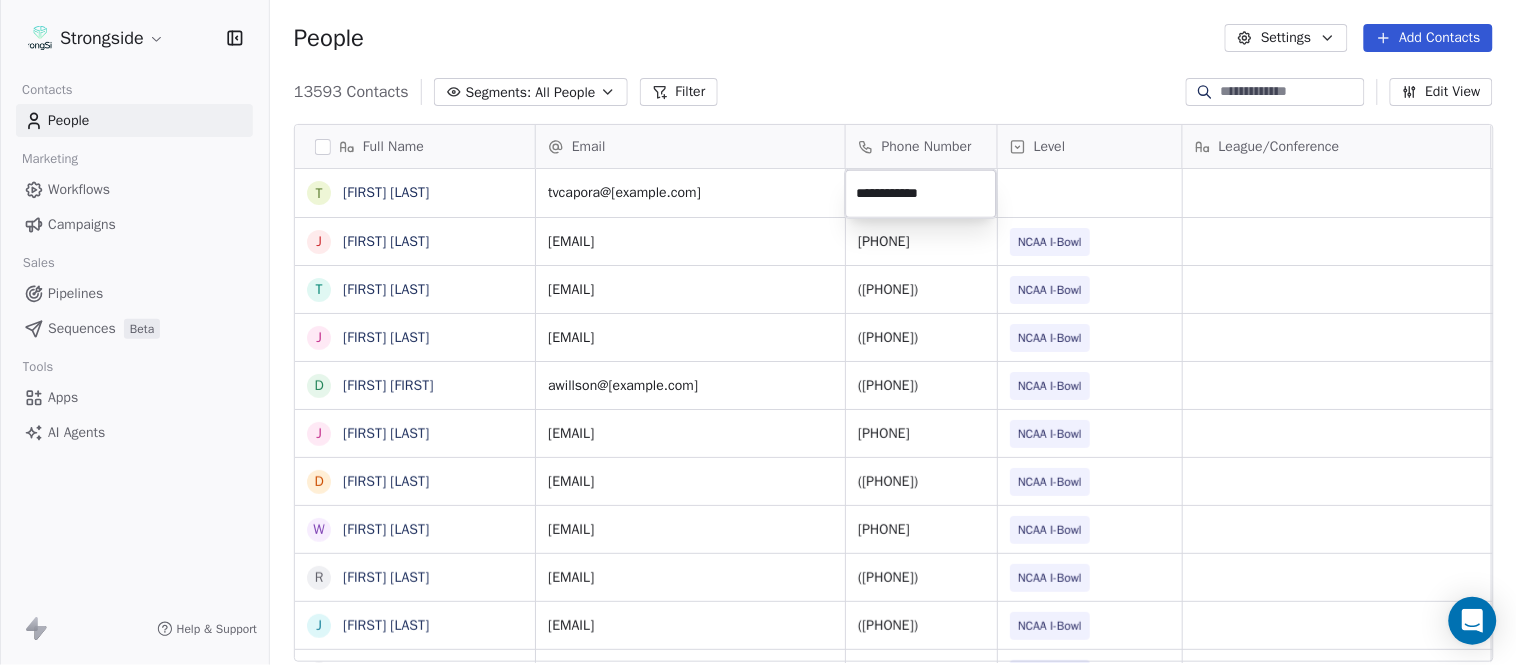 click on "Strongside Contacts People Marketing Workflows Campaigns Sales Pipelines Sequences Beta Tools Apps AI Agents Help & Support People Settings  Add Contacts 13593 Contacts Segments: All People Filter  Edit View Tag Add to Sequence Export Full Name T [FIRST] [LAST] J [FIRST] [LAST] T [FIRST] [LAST] J [FIRST] [LAST] D [FIRST] [LAST] J [FIRST] [LAST] D [LAST] W [LAST] R [LAST] J [LAST] C [LAST] S [LAST] D [LAST] N [LAST] C [LAST] C [LAST] C [LAST] J [LAST] J [LAST] Z [LAST] E [LAST] T [LAST] J [LAST] A [LAST] Email Phone Number Level League/Conference Organization Job Title Tags Created Date BST tvcapora@[EMAIL] Aug 04, 2025 09:07 PM jrrickan@[EMAIL] ([PHONE]) NCAA I-Bowl SYRACUSE UNIVERSITY NIL Aug 04, 2025 09:06 PM tpcady@[EMAIL] ([PHONE])	 NCAA I-Bowl SYRACUSE UNIVERSITY SID SID NFL" at bounding box center [758, 332] 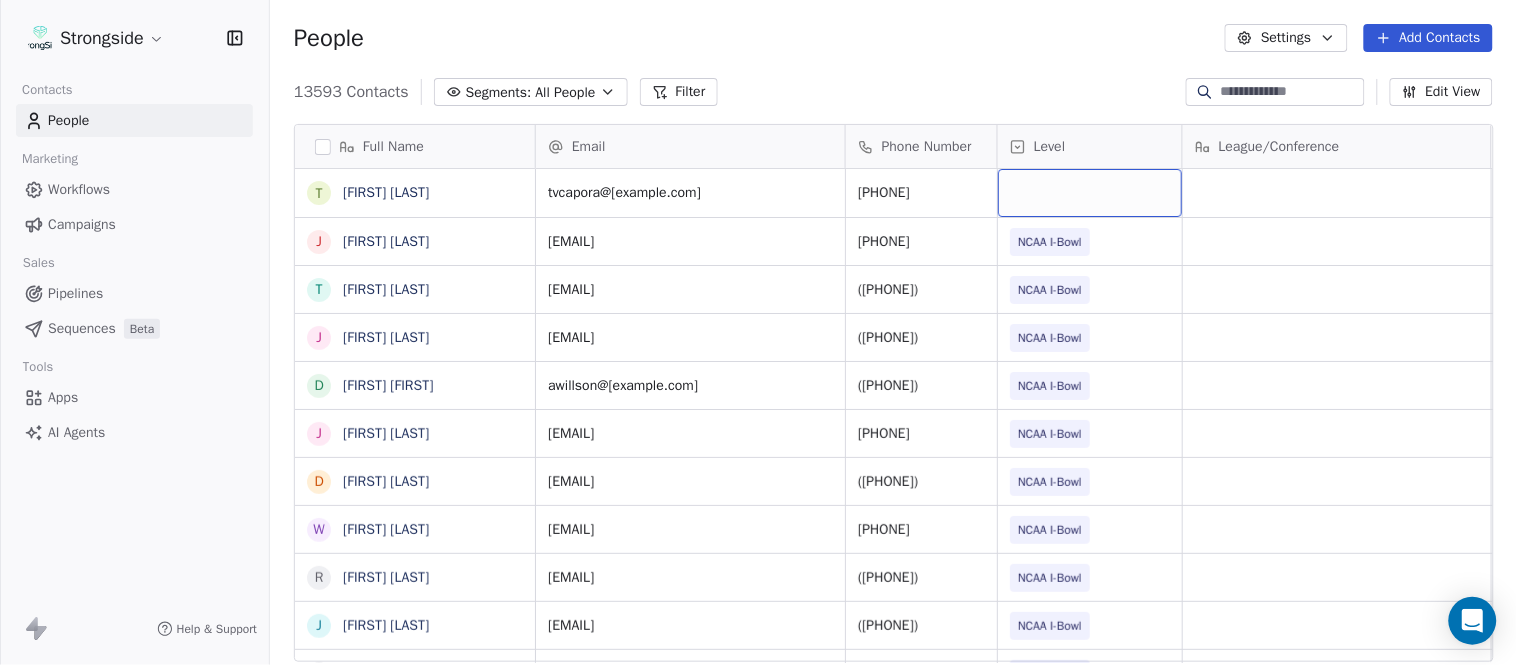 click at bounding box center [1090, 193] 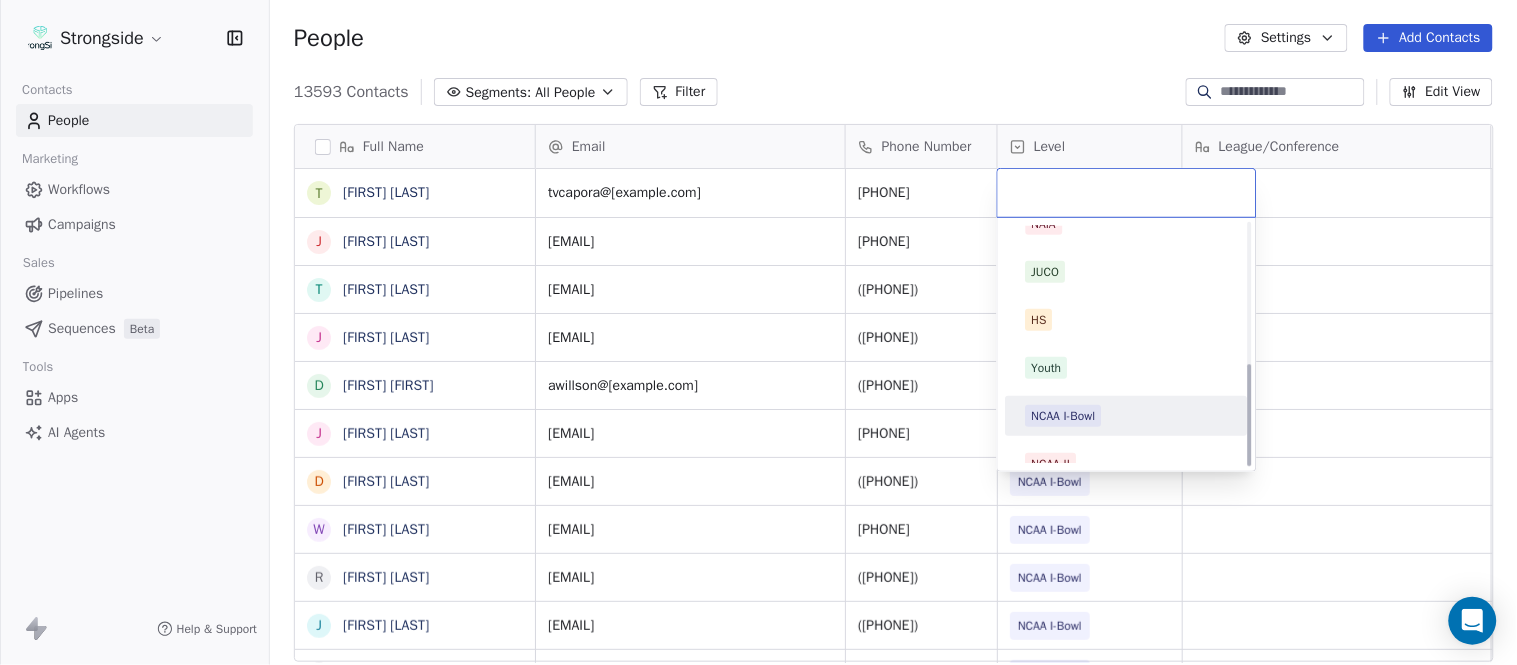 scroll, scrollTop: 330, scrollLeft: 0, axis: vertical 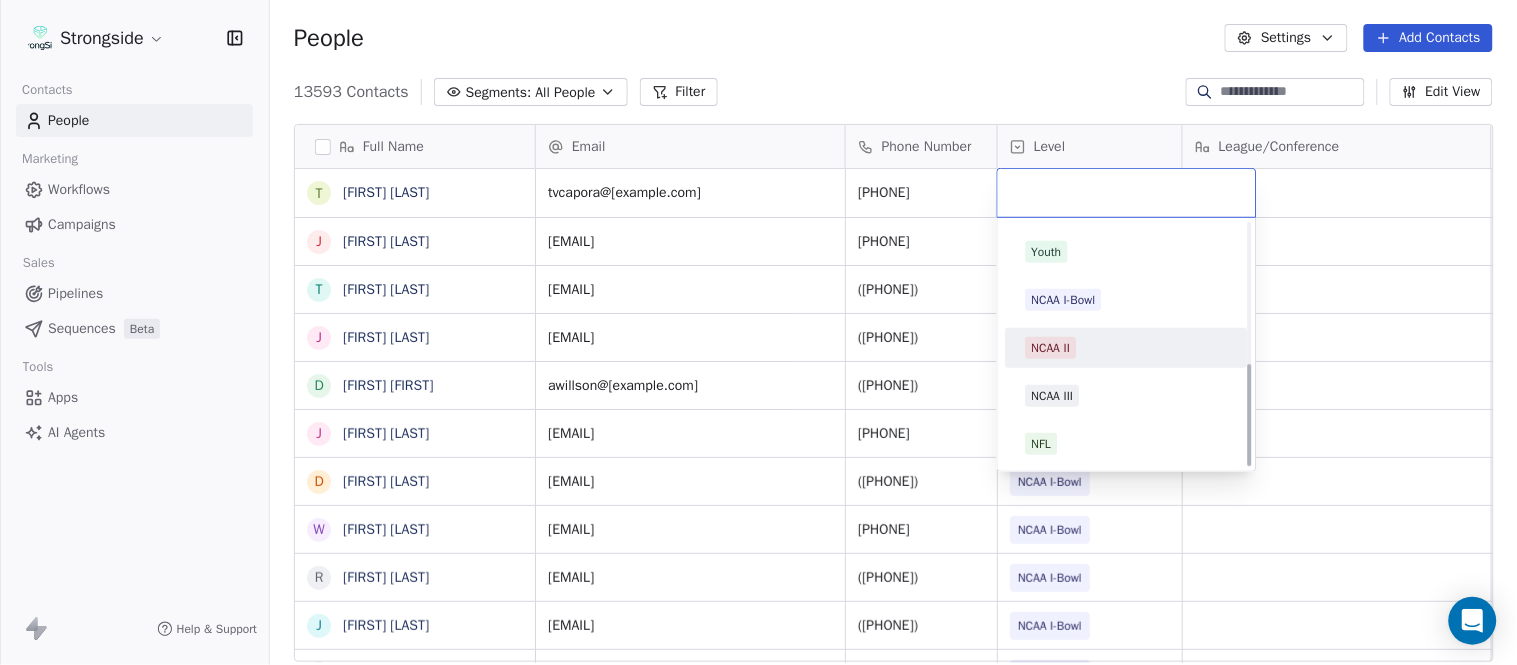 click on "D1 D1 FCS D2 D3 NAIA JUCO HS Youth NCAA I-Bowl NCAA II NCAA III NFL" at bounding box center [1127, 180] 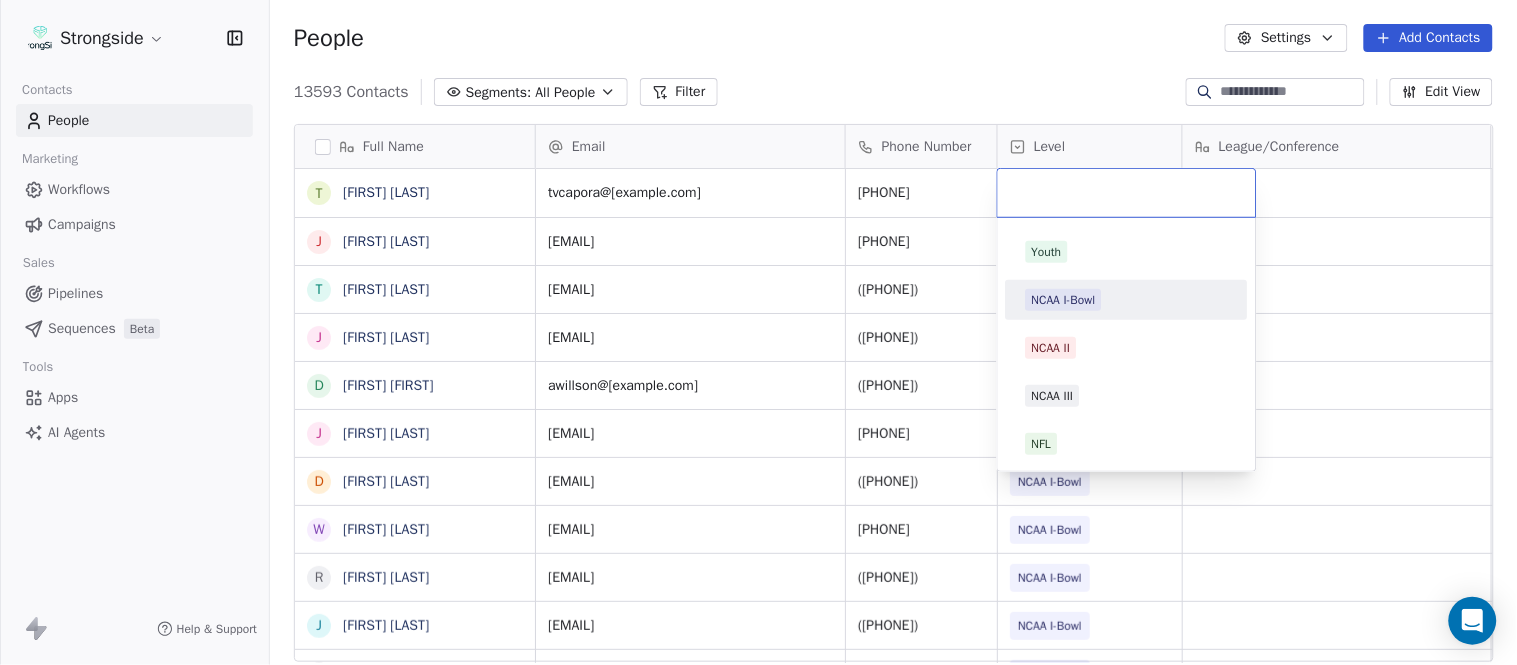 click on "NCAA I-Bowl" at bounding box center (1127, 300) 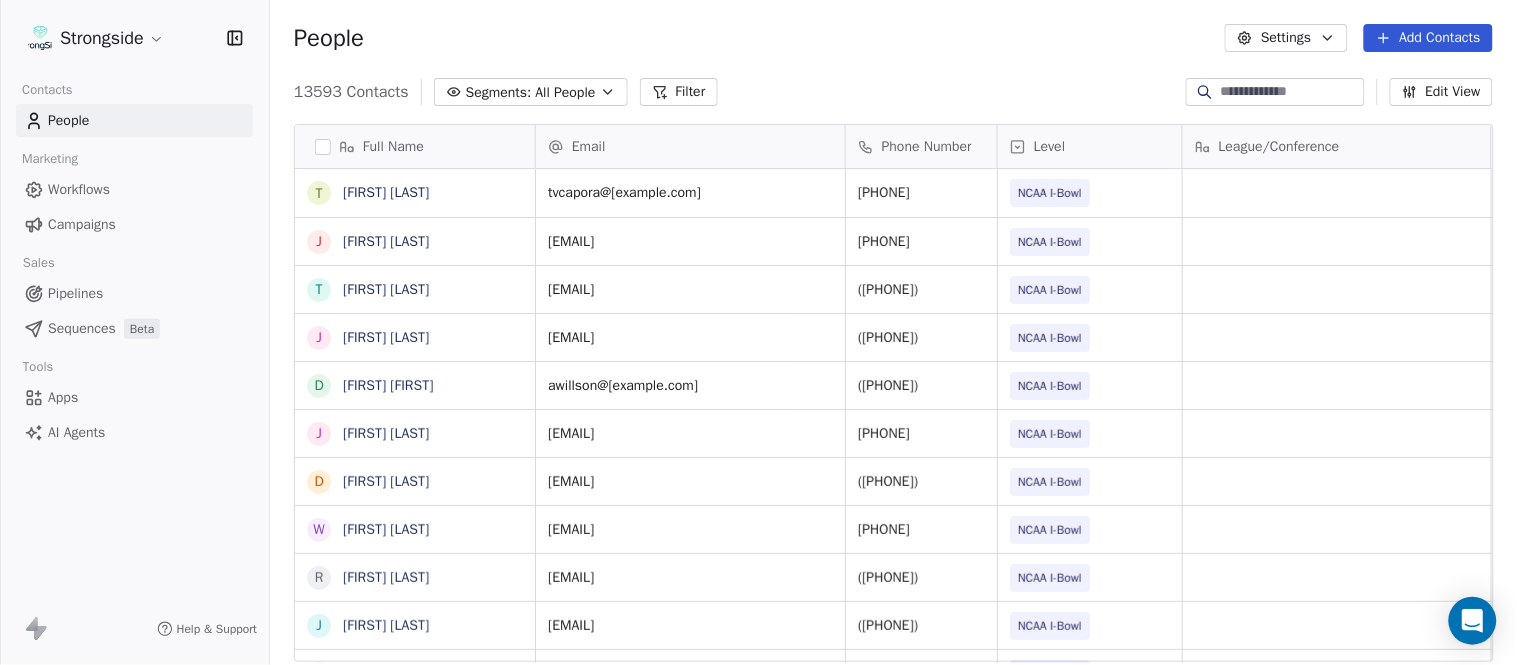 click on "People Settings  Add Contacts" at bounding box center (893, 38) 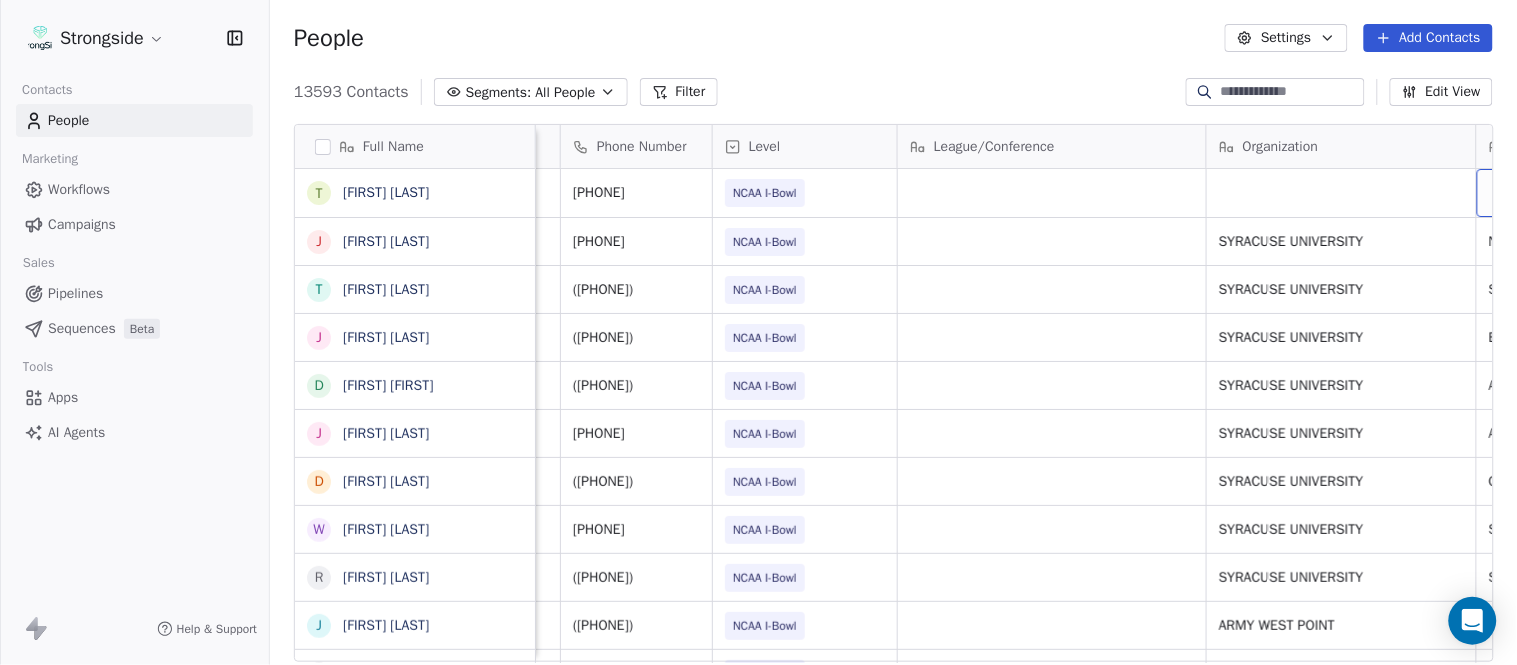 scroll, scrollTop: 0, scrollLeft: 553, axis: horizontal 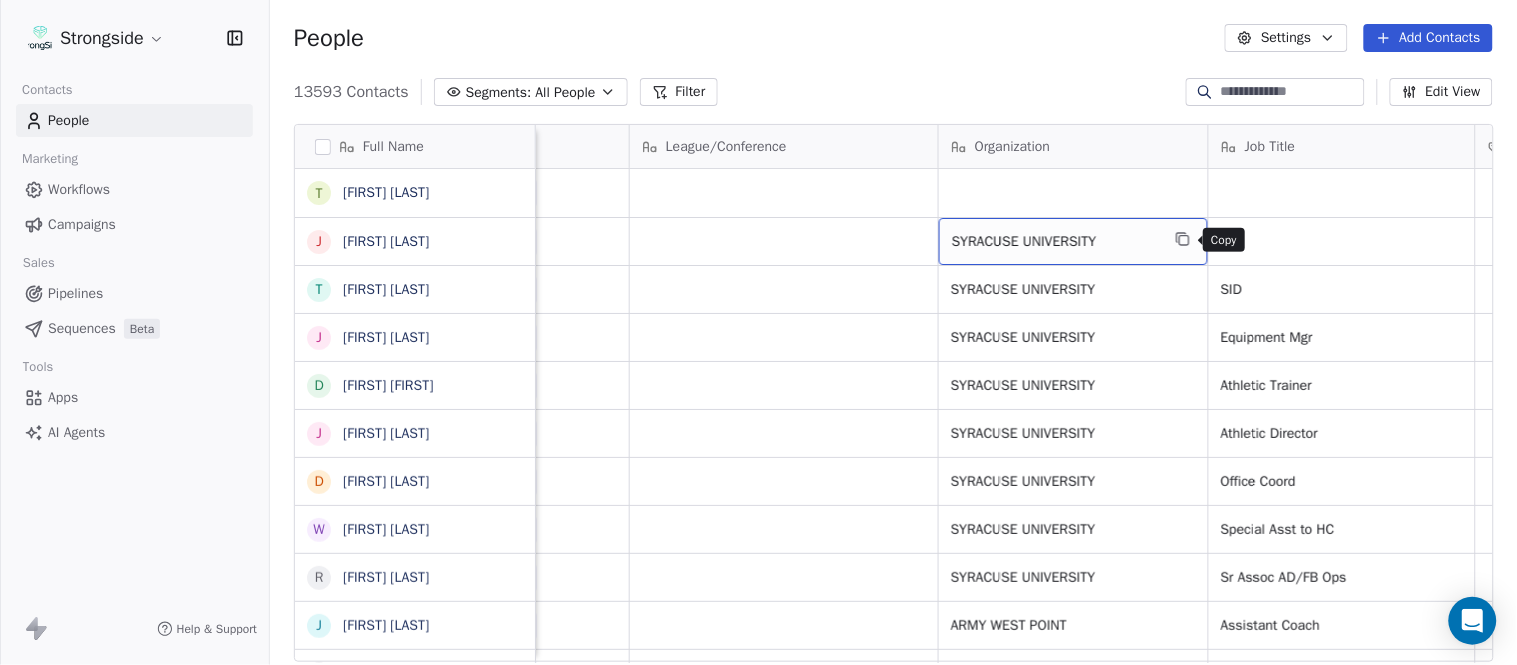 click 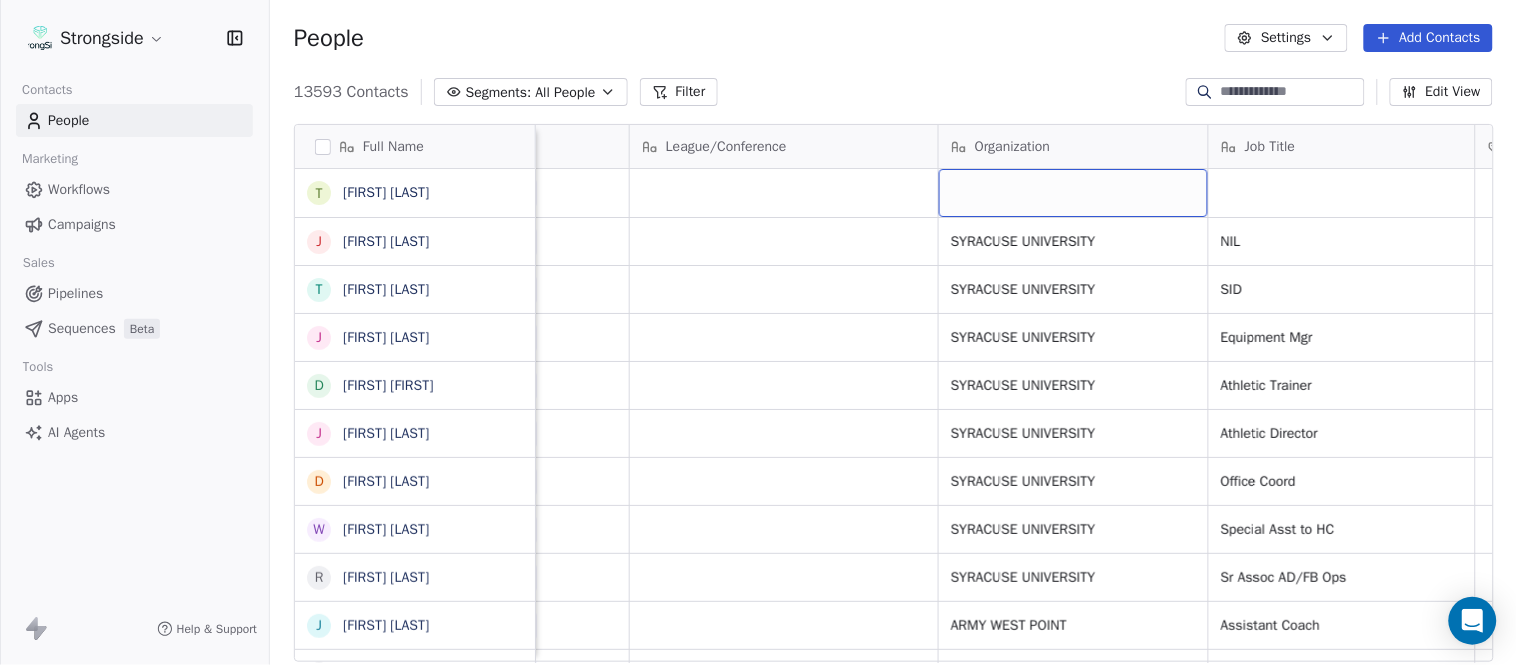 click at bounding box center (1073, 193) 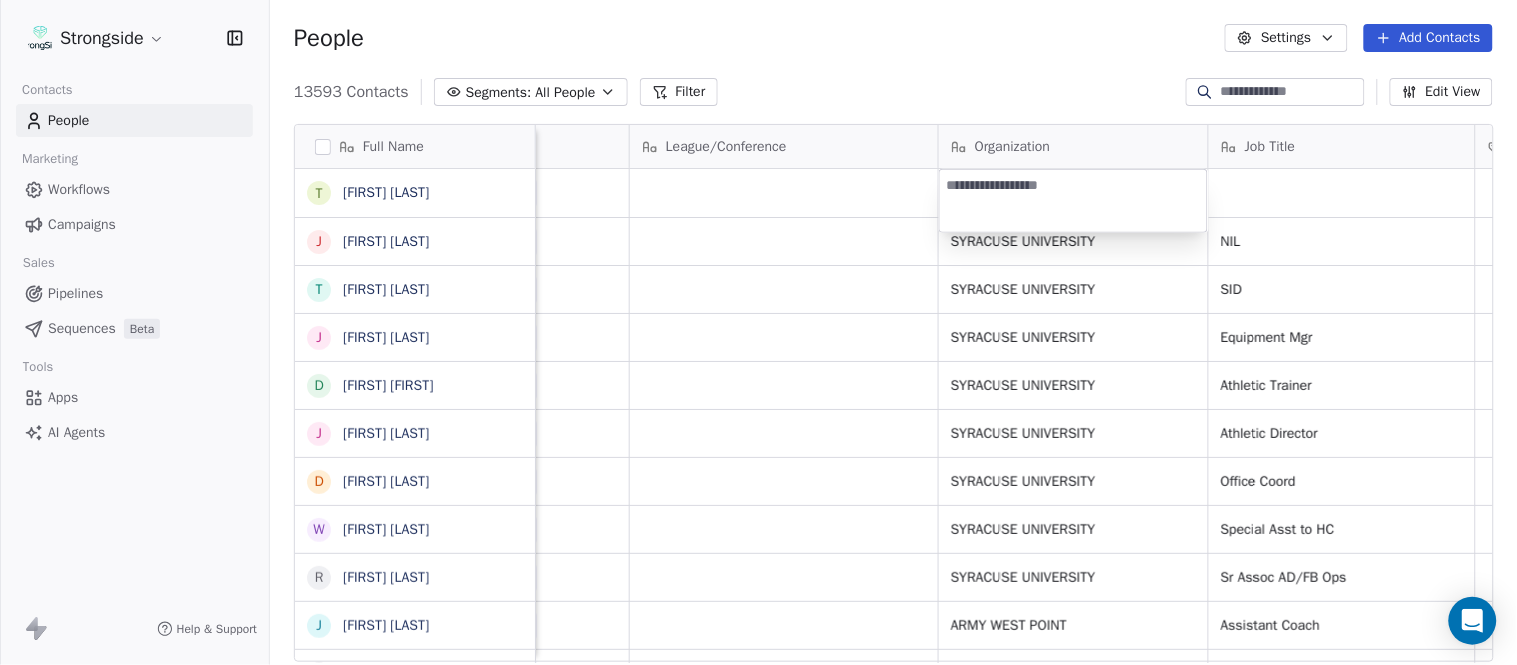 type on "**********" 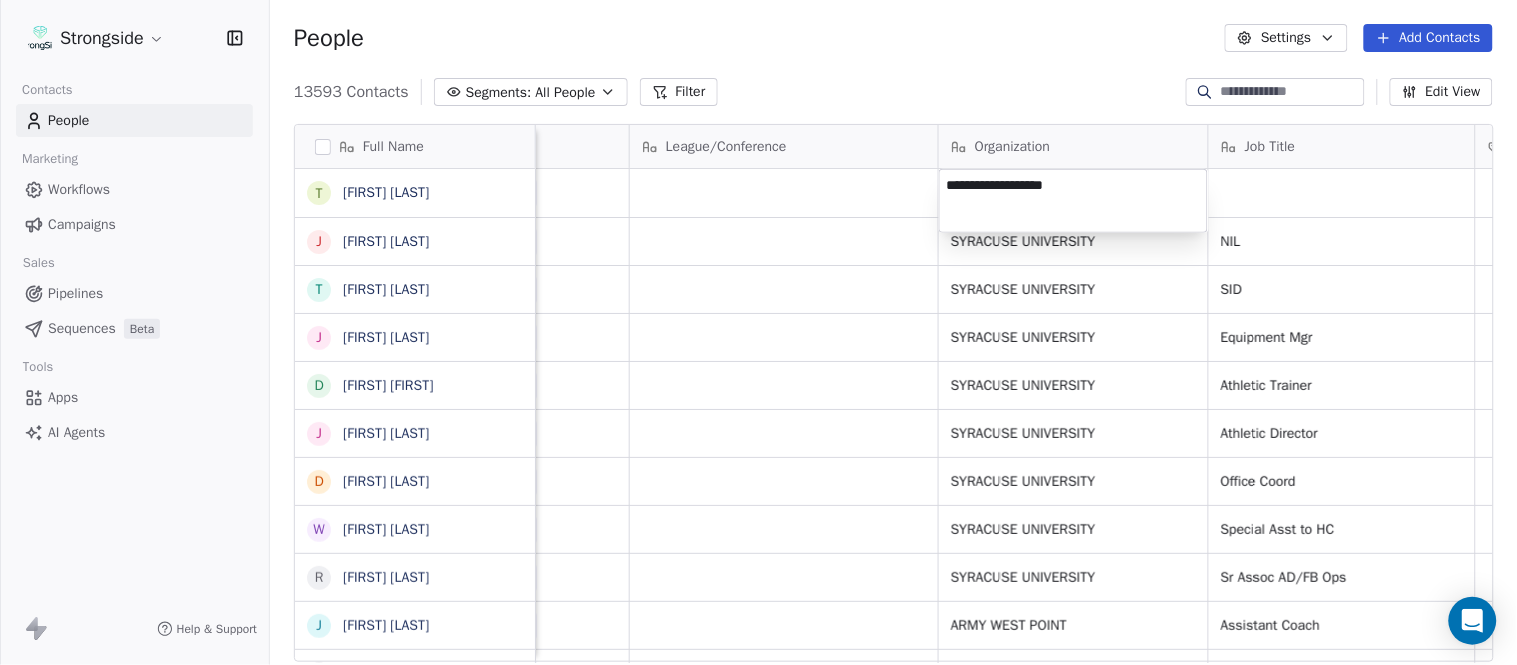 click on "Strongside Contacts People Marketing Workflows Campaigns Sales Pipelines Sequences Beta Tools Apps AI Agents Help & Support People Settings  Add Contacts 13593 Contacts Segments: All People Filter  Edit View Tag Add to Sequence Export Full Name T [LAST] J [LAST] T [LAST] J [LAST] D [LAST] J [LAST] D [LAST] W [LAST] R [LAST] J [LAST] C [LAST] S [LAST] D [LAST] N [LAST] C [LAST] C [LAST] C [LAST] J [LAST] Z [LAST] E [LAST] T [LAST] J [LAST] T [LAST] L [LAST] T [LAST] C [LAST] C [LAST] B [LAST] J [LAST] A [LAST] Email Phone Number Level League/Conference Organization Job Title Tags Created Date BST Status Priority [EMAIL] [PHONE] NCAA I-Bowl Aug 04, 2025 09:07 PM [EMAIL] [PHONE] NCAA I-Bowl SYRACUSE UNIVERSITY NIL Aug 04, 2025 09:06 PM [EMAIL] [PHONE]	 SID" at bounding box center (758, 332) 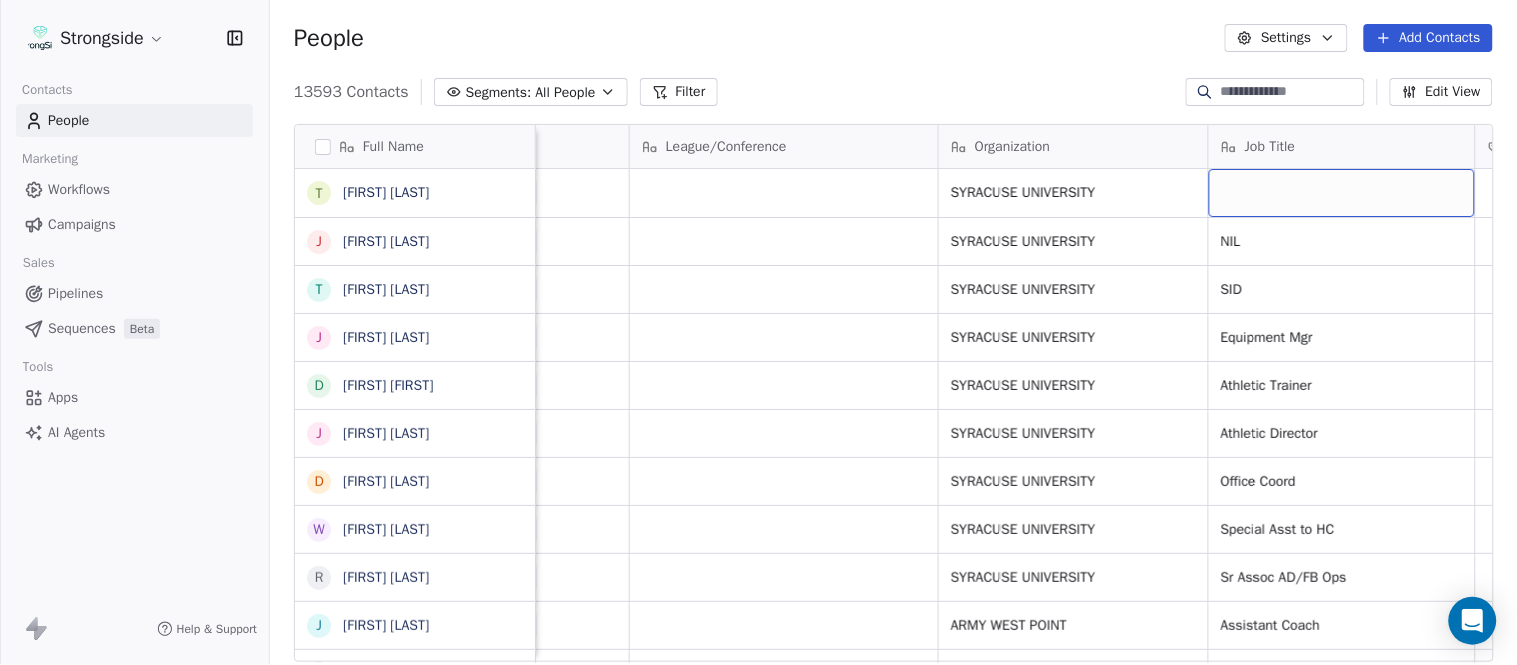 click at bounding box center [1342, 193] 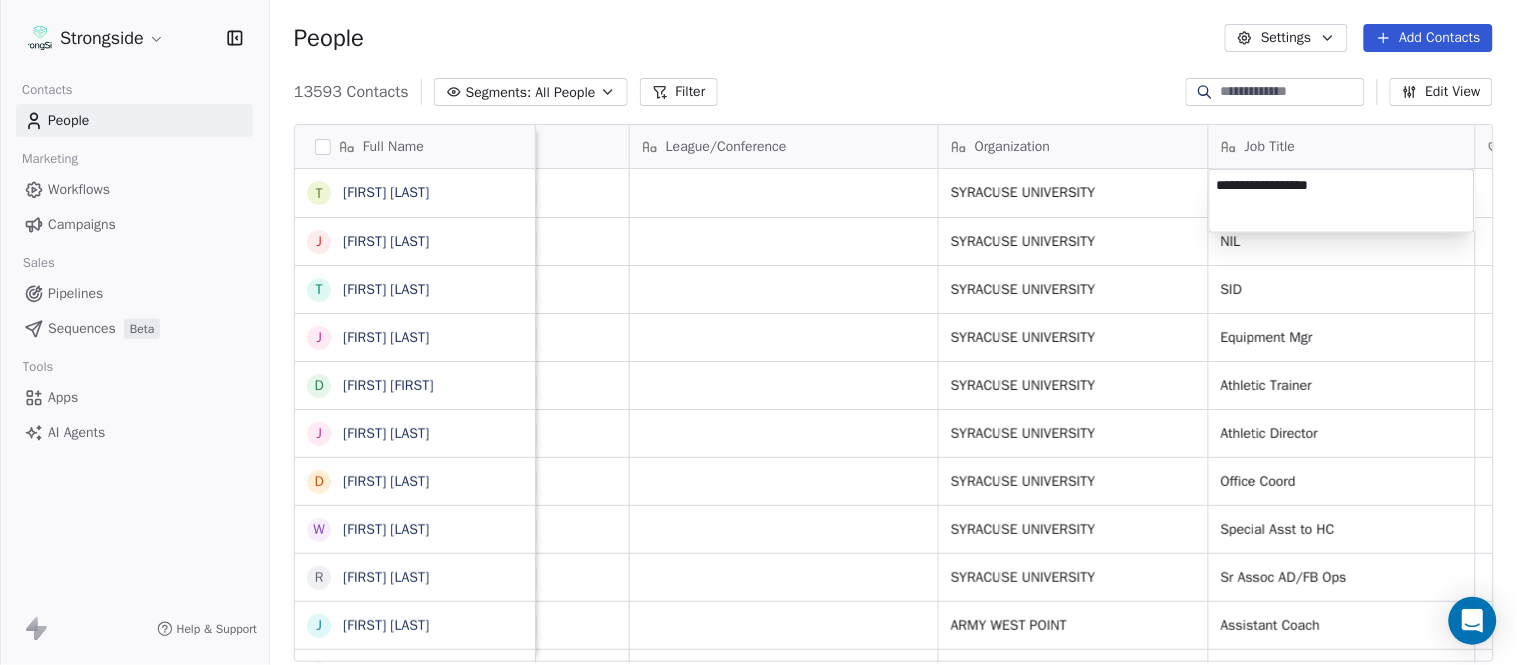click on "Full Name T [LAST] J [LAST] T [LAST] J [LAST] D [LAST] J [LAST] D [LAST] W [LAST] J [LAST] D [LAST] H [LAST] W [LAST] H [LAST] R [LAST] J [LAST] C [LAST] S [LAST] D [LAST] N [LAST] C [LAST] C [LAST] C [LAST] J [LAST] J [LAST] Z [LAST] E [LAST] T [LAST] J [LAST] T [LAST] L [LAST] T [LAST] C [LAST] C [LAST] B [LAST] J [LAST] A [LAST] Email Phone Number Level League/Conference Organization Job Title Tags Created Date BST Status Priority [EMAIL] [PHONE] NCAA I-Bowl SYRACUSE UNIVERSITY Aug 04, 2025 09:07 PM [EMAIL] [PHONE] NCAA I-Bowl SYRACUSE UNIVERSITY NIL Aug 04, 2025 09:06 PM [EMAIL]" at bounding box center (758, 332) 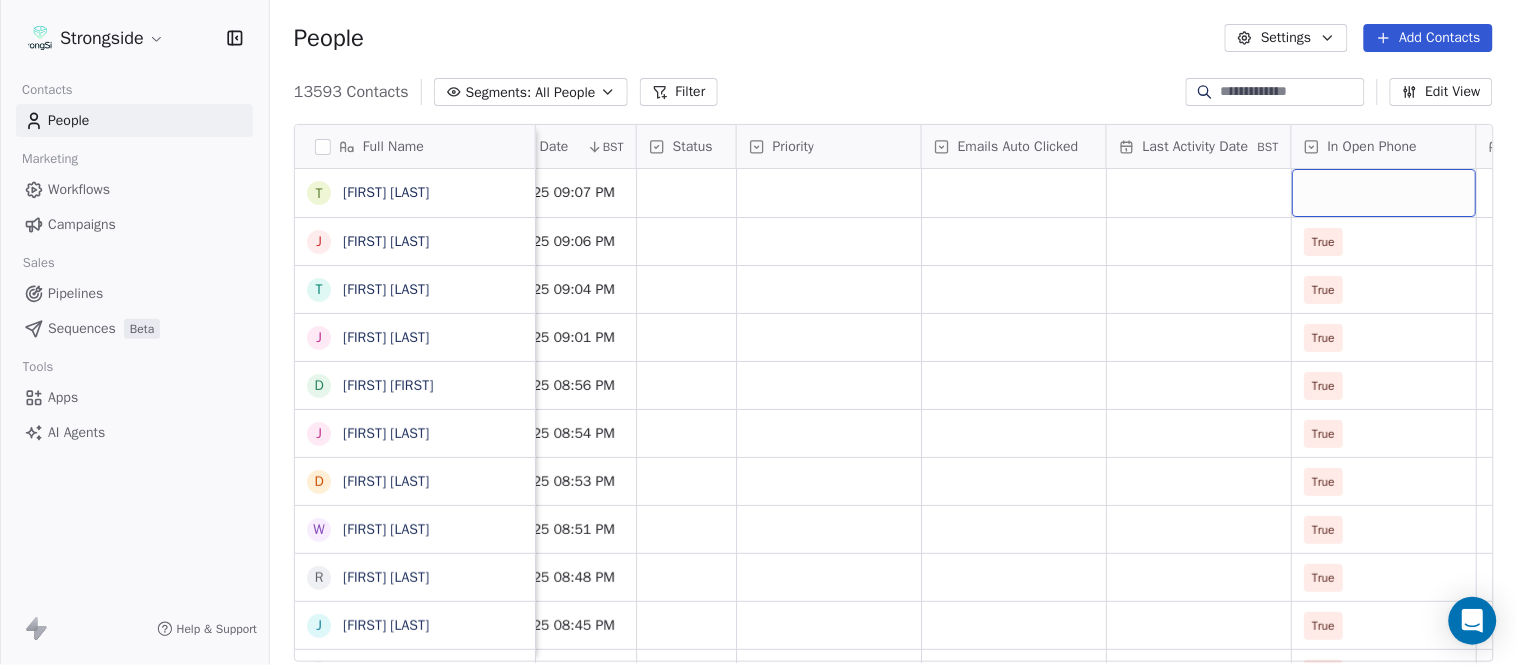 scroll, scrollTop: 0, scrollLeft: 1863, axis: horizontal 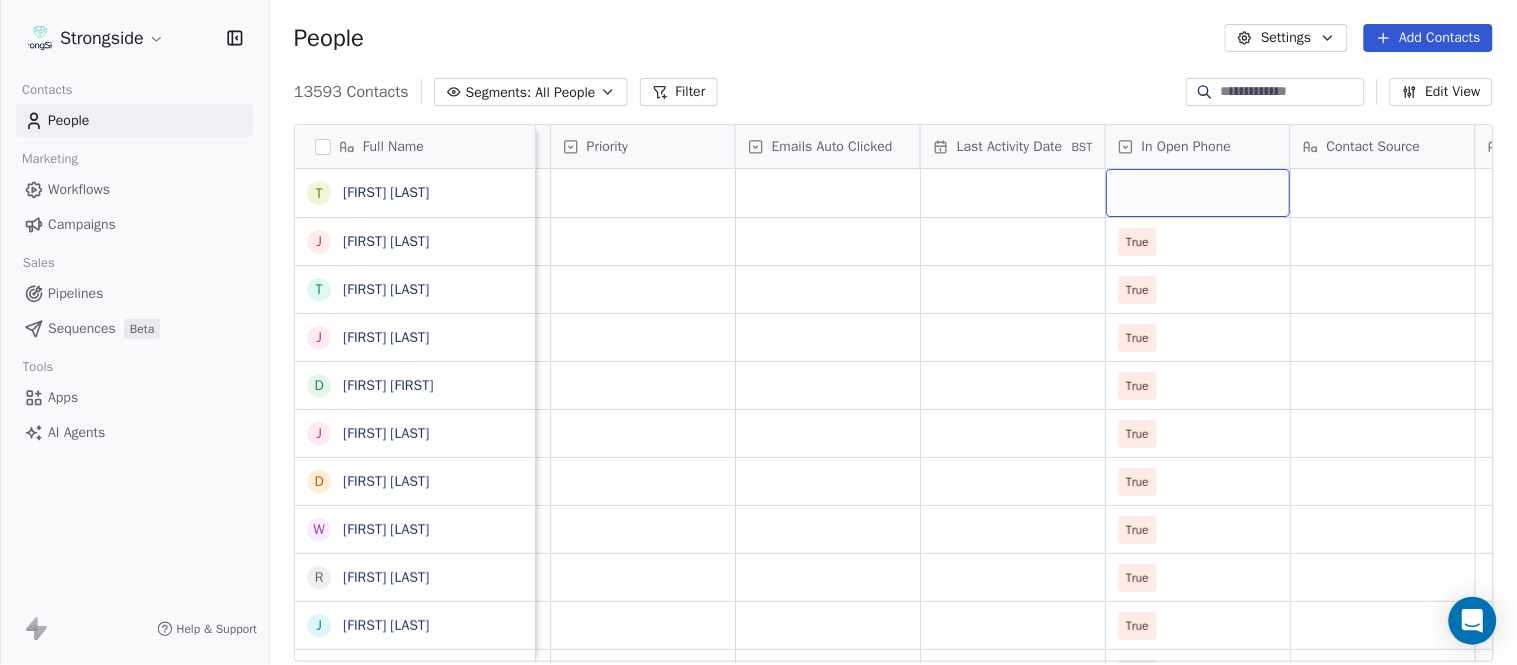 click at bounding box center (1198, 193) 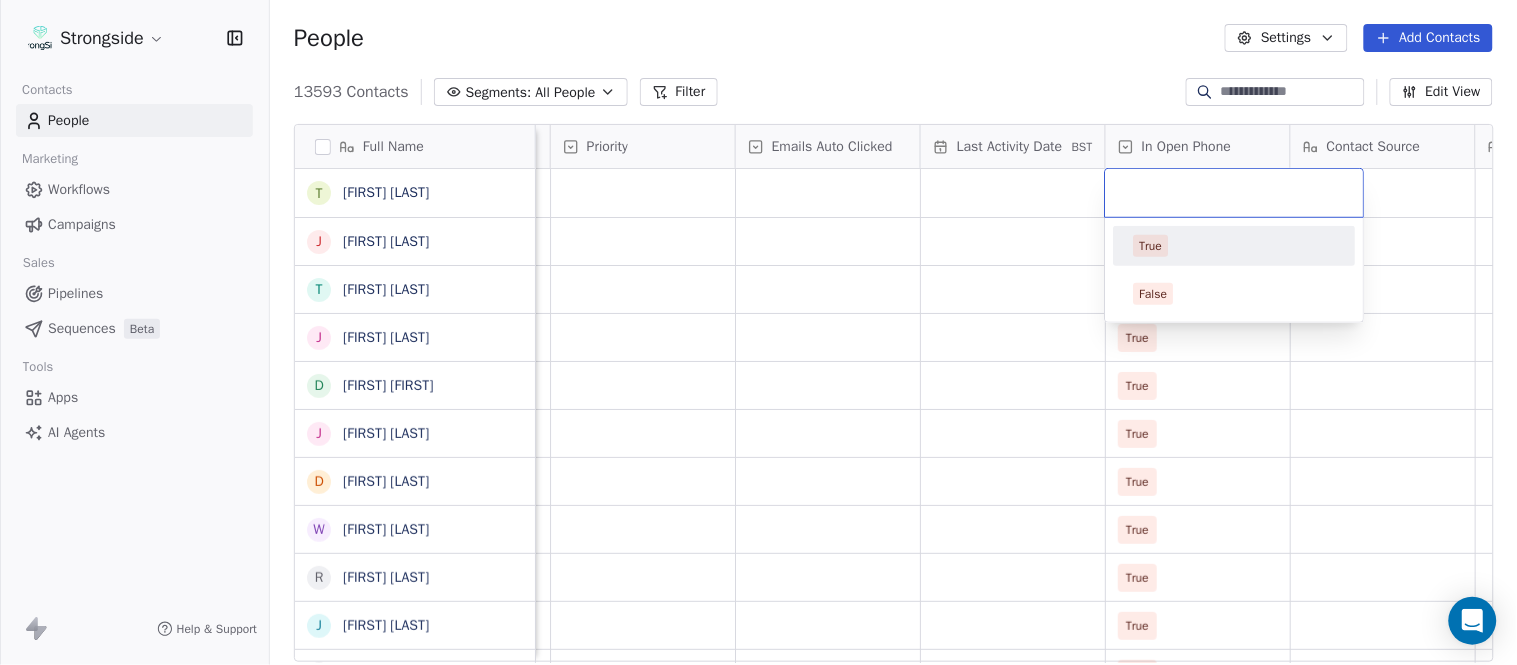 click on "True" at bounding box center [1235, 246] 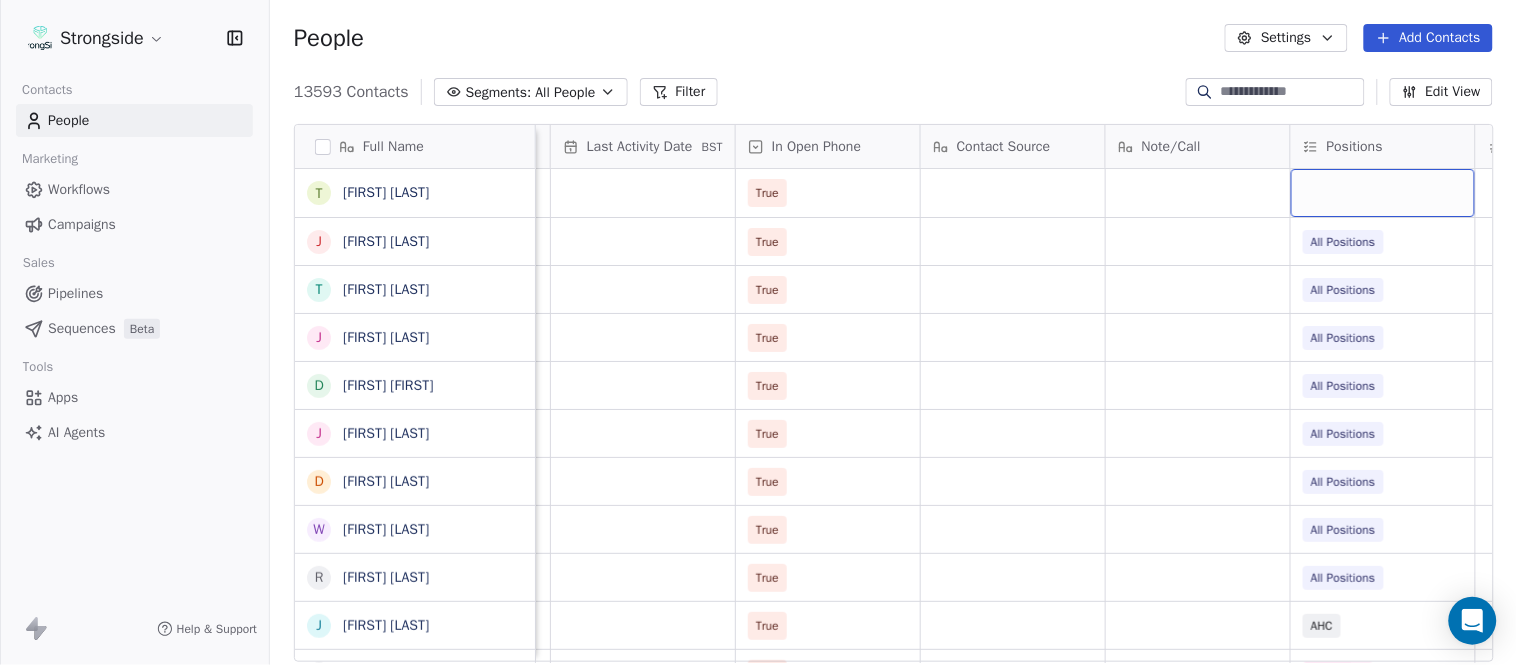 scroll, scrollTop: 0, scrollLeft: 2417, axis: horizontal 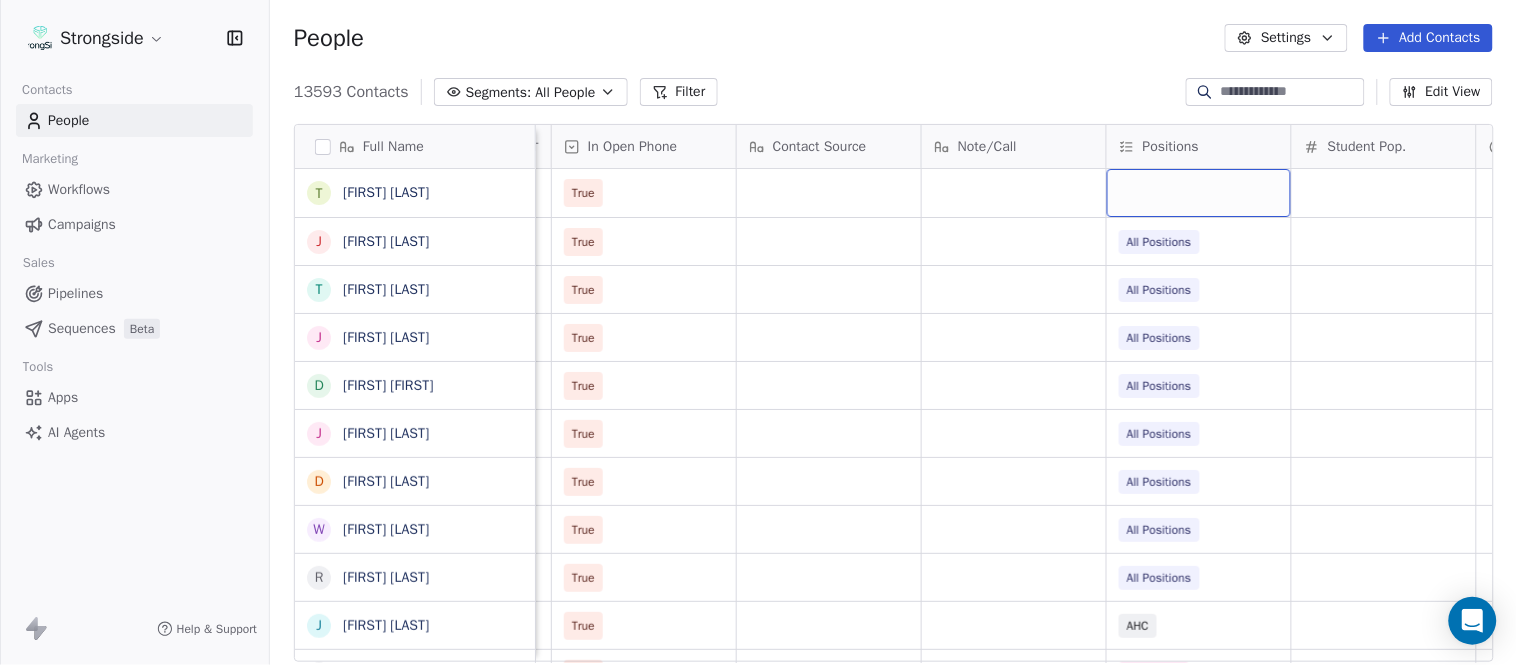 click at bounding box center [1199, 193] 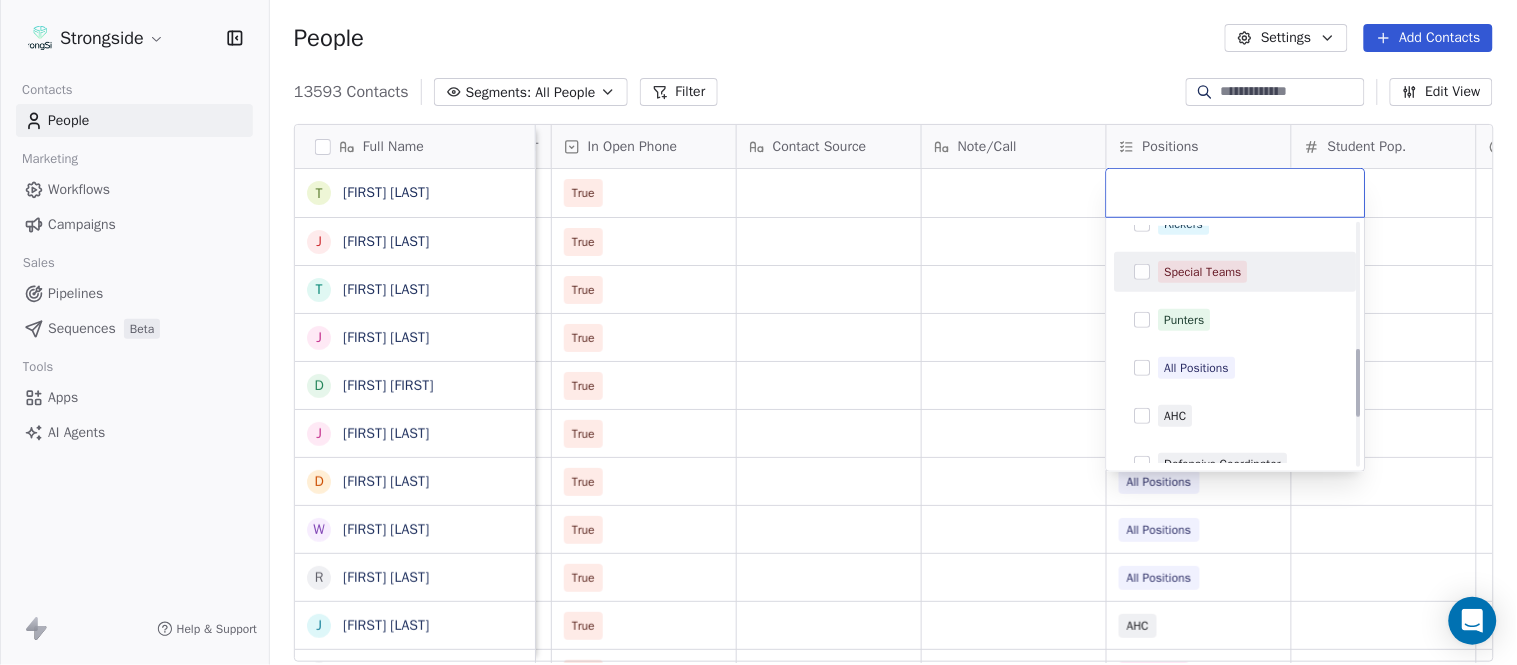 scroll, scrollTop: 444, scrollLeft: 0, axis: vertical 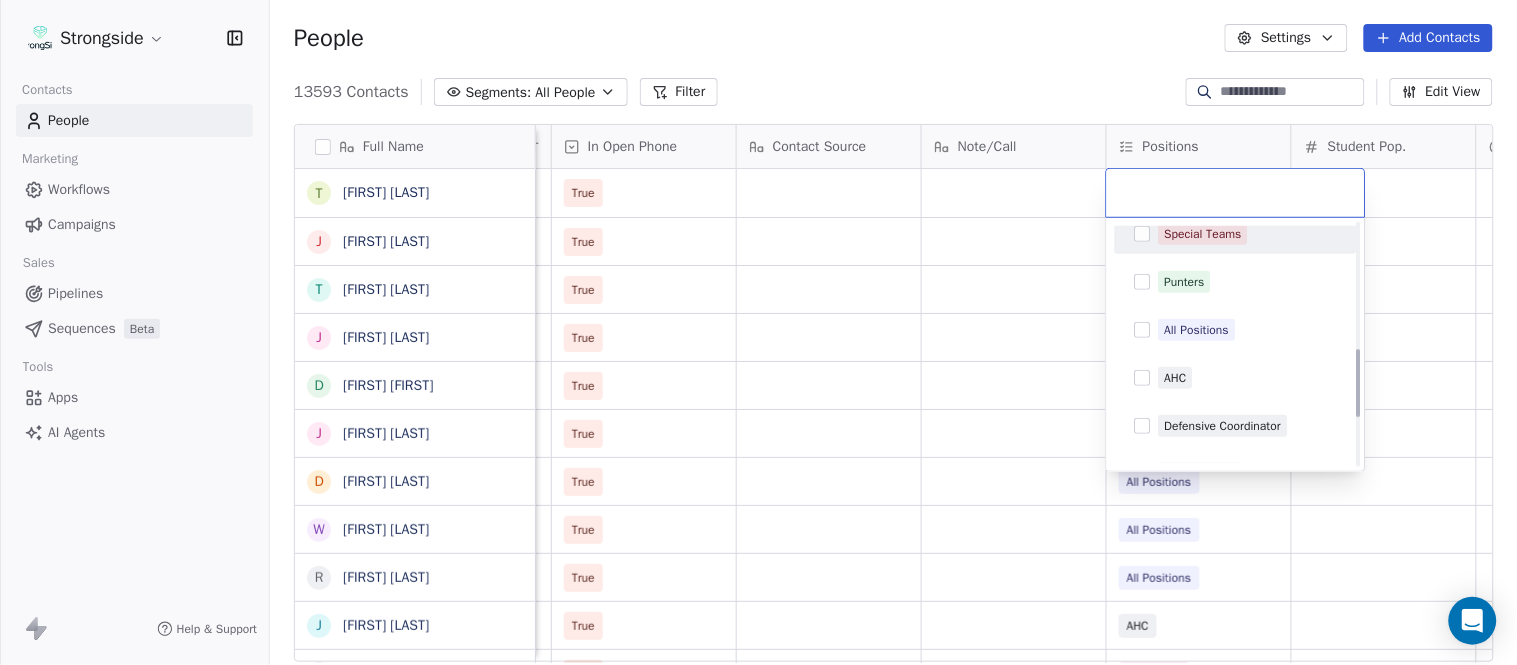 click on "All Positions" at bounding box center (1197, 330) 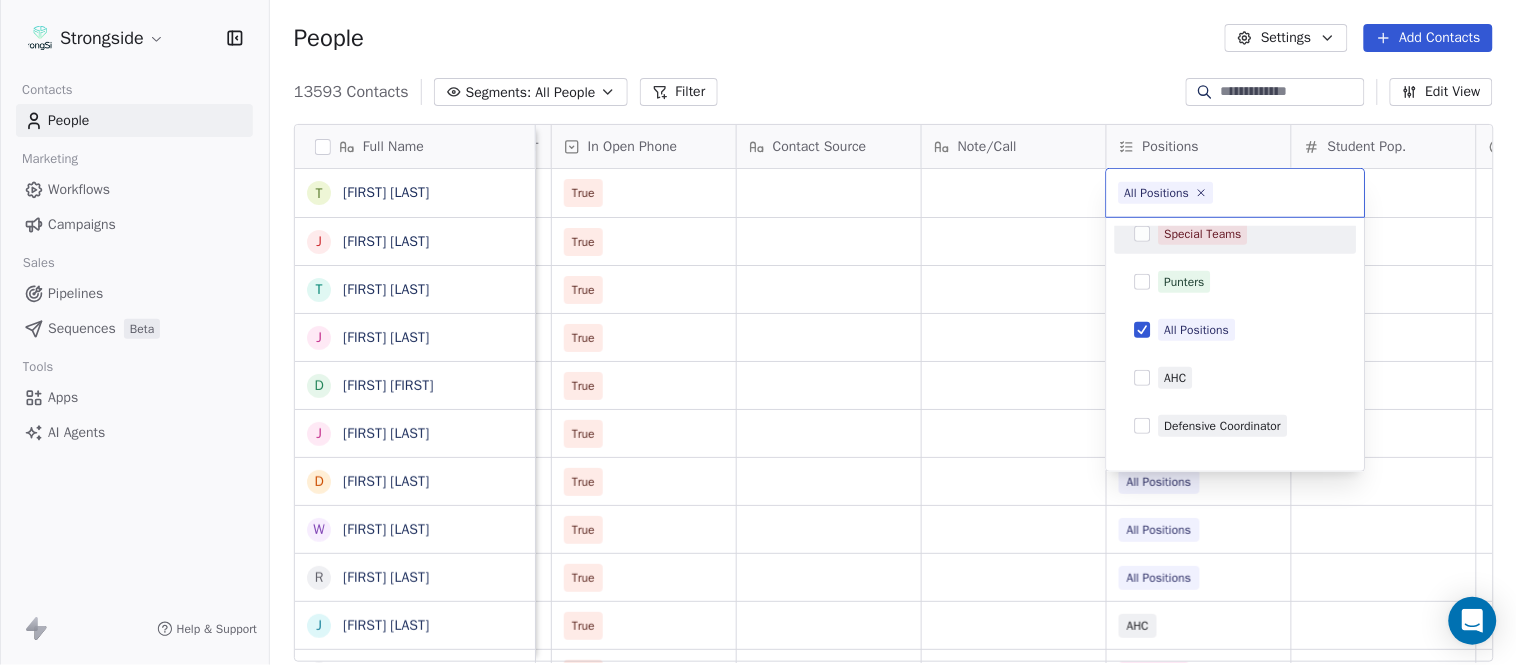 click on "Strongside Contacts People Marketing Workflows Campaigns Sales Pipelines Sequences Beta Tools Apps AI Agents Help & Support People Settings  Add Contacts 13593 Contacts Segments: All People Filter  Edit View Tag Add to Sequence Export Full Name T Tommy Caporale J Jenna Rodgers T Tyler Cady J Jim Schlensker D Drew Willson J John Wildhack D Debbie Hills W William Hicks R Ryan Kelly J John Loose C Chandler Burks S Sean Saturnio D Daryl Dixon N Nate Woody C Cody Worley C Chris Jann C Conor Hughes J Jacqui McCann J Jocelyn Zaneski Z Zachary Gold E Eric Szczepinski T Tim Kelly J Jen Guzman T Tom Theodorakis L Leah Eberts T Tucker Waugh C Conor McCorry C Clayton Kendrick-Holmes B Bryan McClendon J Justin Peelle A Anthony Piroli Status Priority Emails Auto Clicked Last Activity Date BST In Open Phone Contact Source Note/Call Positions Student Pop. Lead Account   True   True All Positions   True All Positions   True All Positions   True All Positions   True All Positions   True All Positions   True All Positions" at bounding box center (758, 332) 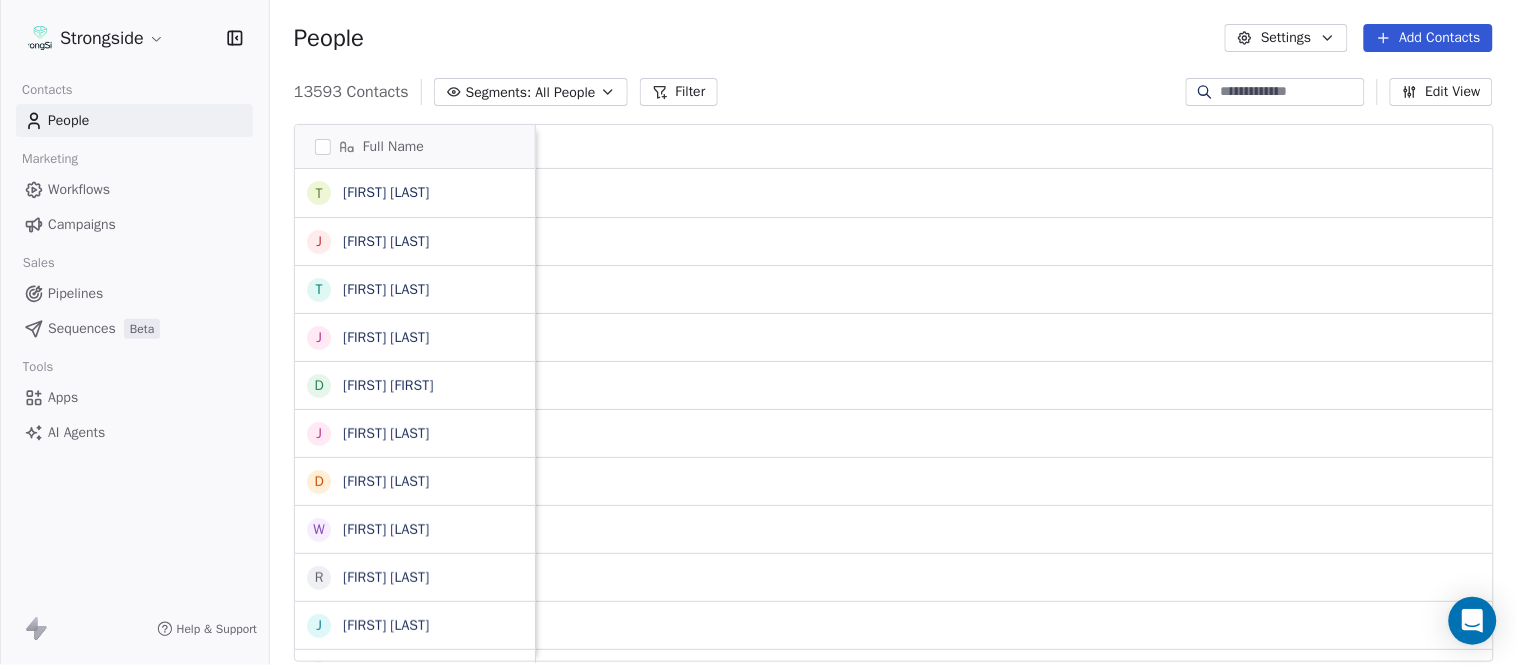 scroll, scrollTop: 0, scrollLeft: 0, axis: both 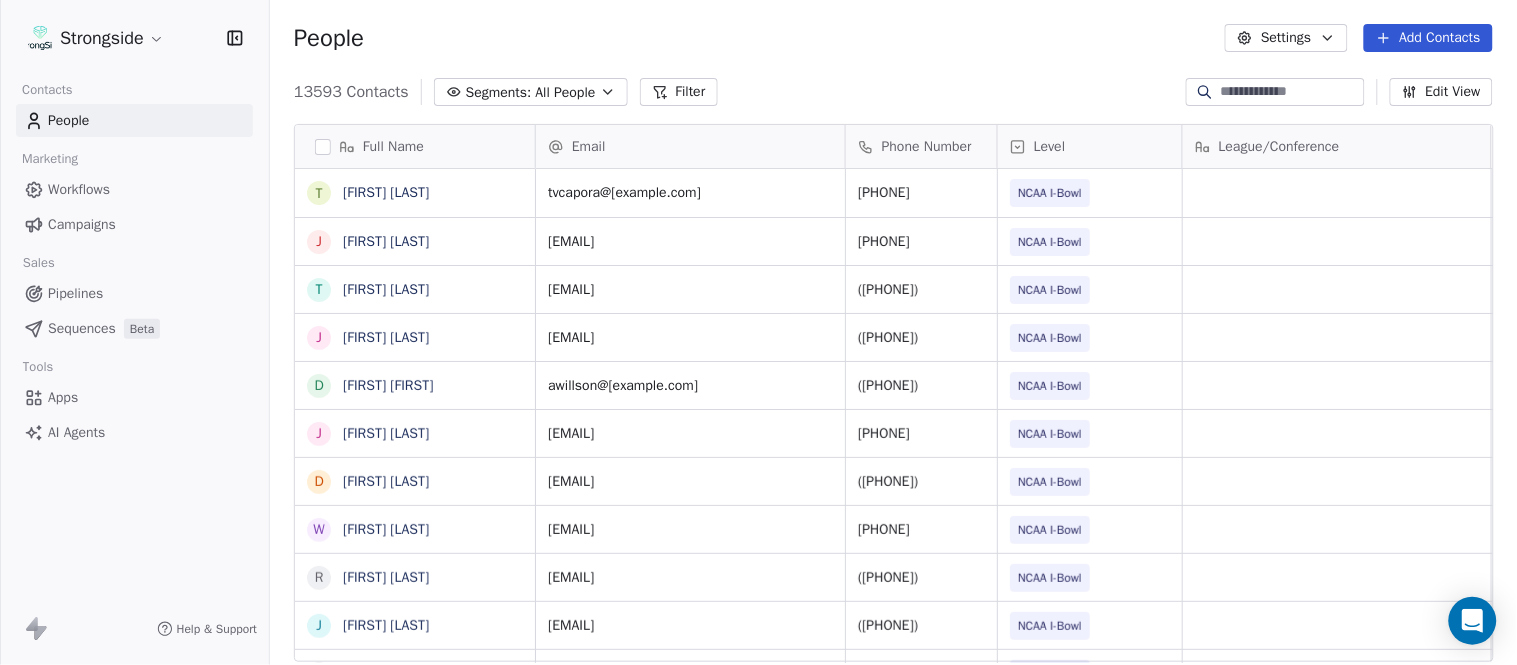 click on "Add Contacts" at bounding box center [1428, 38] 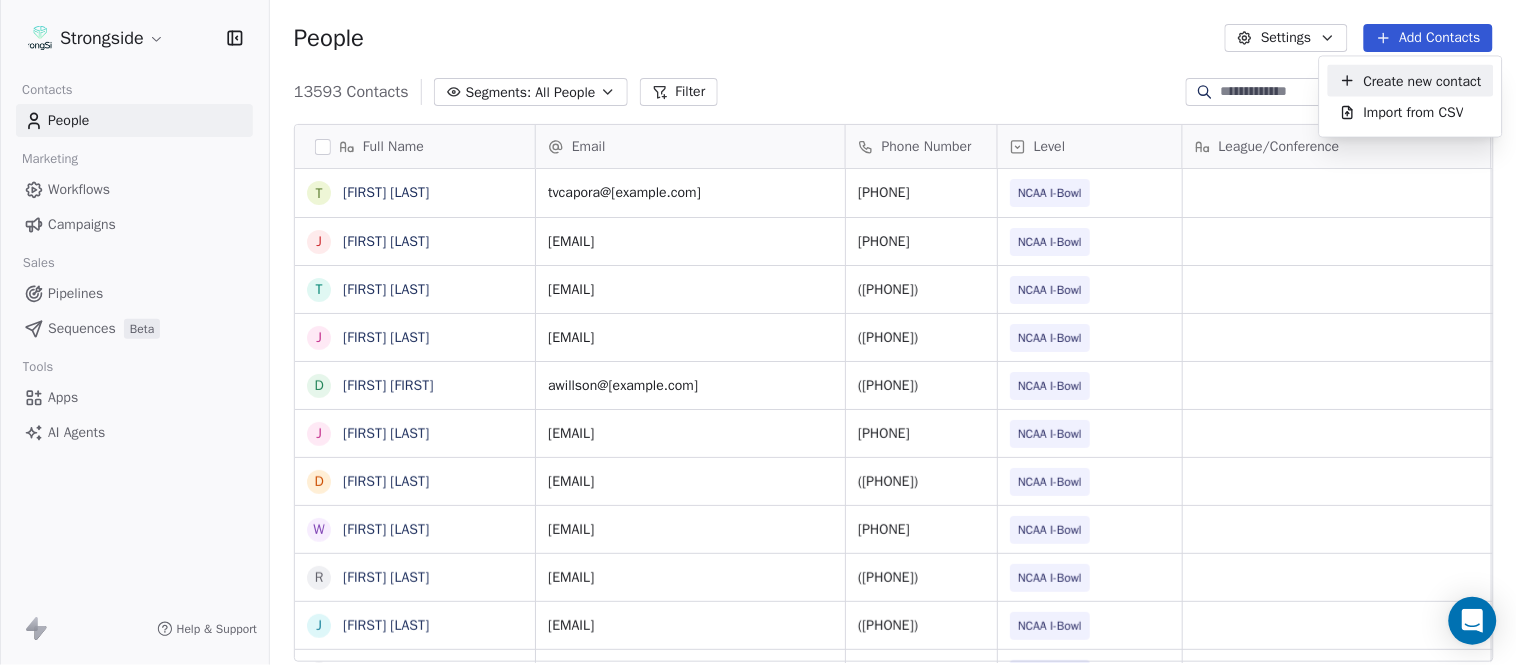 click on "Create new contact" at bounding box center (1423, 80) 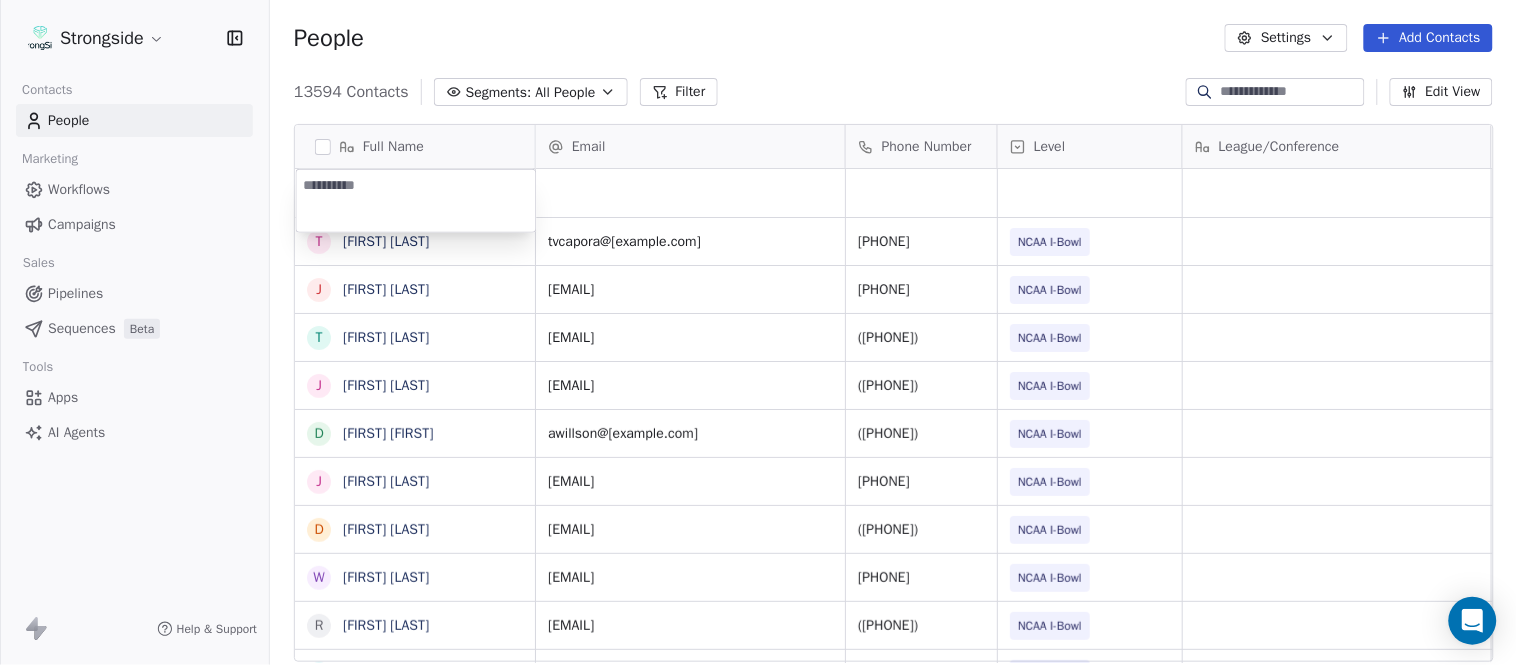 type on "**********" 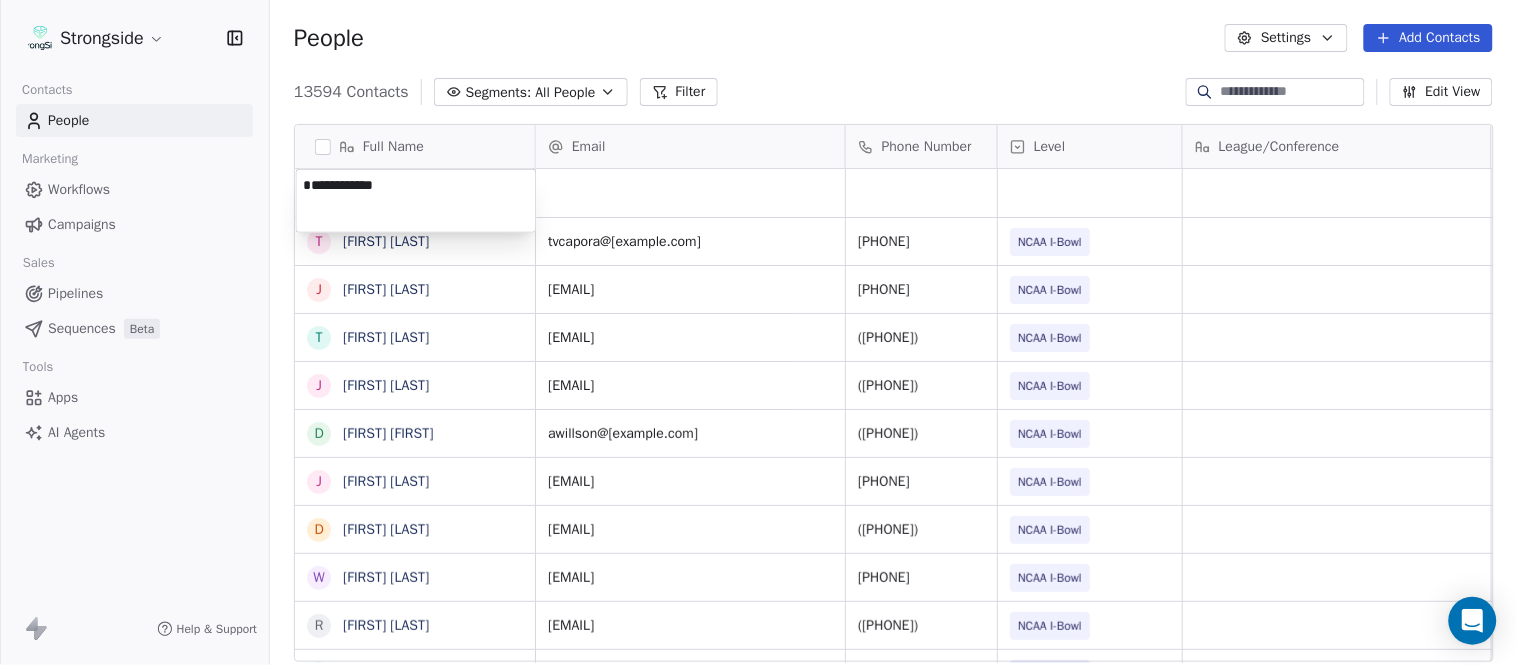 click on "Strongside Contacts People Marketing Workflows Campaigns Sales Pipelines Sequences Beta Tools Apps AI Agents Help & Support People Settings  Add Contacts 13594 Contacts Segments: All People Filter  Edit View Tag Add to Sequence Export Full Name T [FIRST] [LAST] J [FIRST] [LAST] T [FIRST] [LAST] J [FIRST] [LAST] D [FIRST] [LAST] J [FIRST] [LAST] D [FIRST] [LAST] W [FIRST] [LAST] R [FIRST] [LAST] J [FIRST] [LAST] C [FIRST] [LAST] S [FIRST] [LAST] D [FIRST] [LAST] N [FIRST] [LAST] C [FIRST] [LAST] C [FIRST] [LAST] J [FIRST] [LAST] J [FIRST] [LAST] Z [FIRST] [LAST] E [FIRST] [LAST] T [FIRST] [LAST] J [FIRST] [LAST] T [FIRST] [LAST] L [FIRST] [LAST] T [FIRST] [LAST] C [FIRST] [LAST] C [FIRST] [LAST] B [FIRST] [LAST] J [FIRST] [LAST] Email Phone Number Level League/Conference Organization Job Title Tags Created Date BST tvcapora@syr.edu [PHONE] NCAA I-Bowl SYRACUSE UNIVERSITY Pro Liason Contact Aug 04, 2025 09:07 PM jrrickan@syr.edu [PHONE] NCAA I-Bowl SYRACUSE UNIVERSITY NIL Aug 04, 2025 09:06 PM SID" at bounding box center (758, 332) 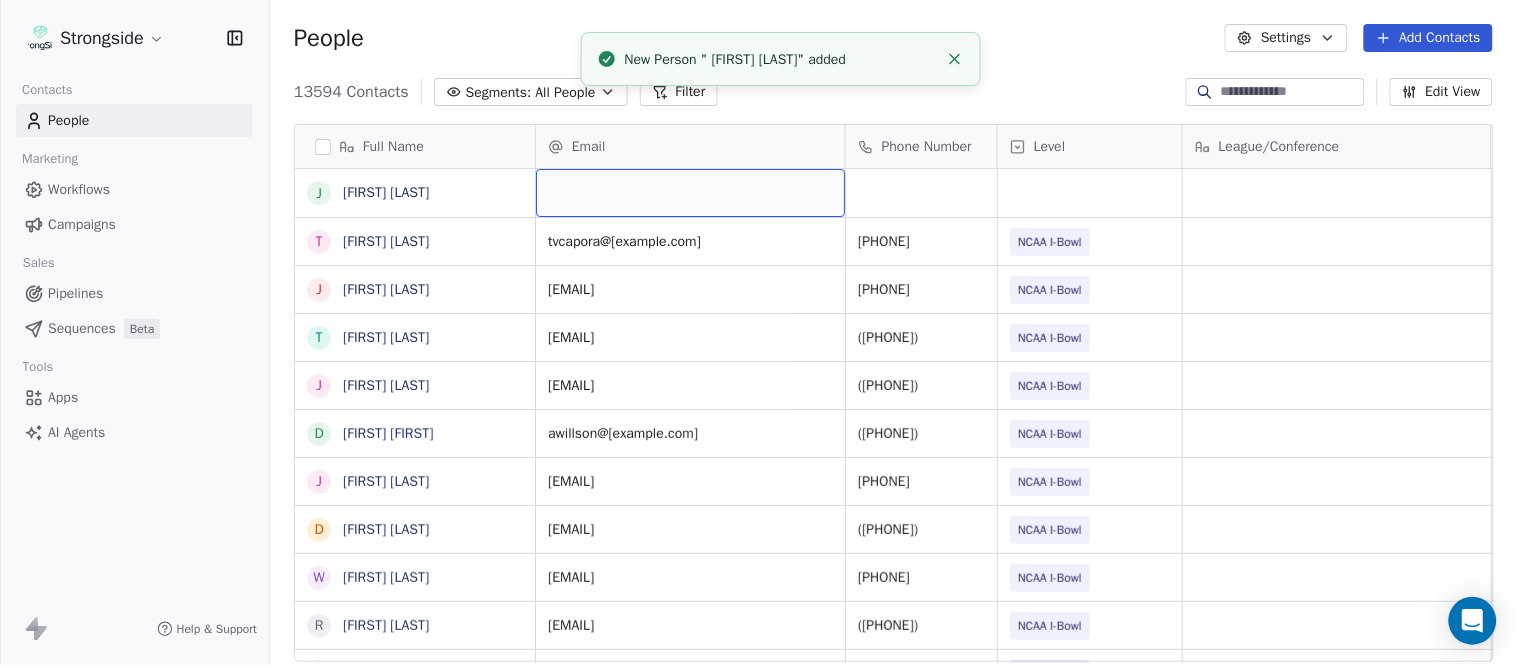 click at bounding box center (690, 193) 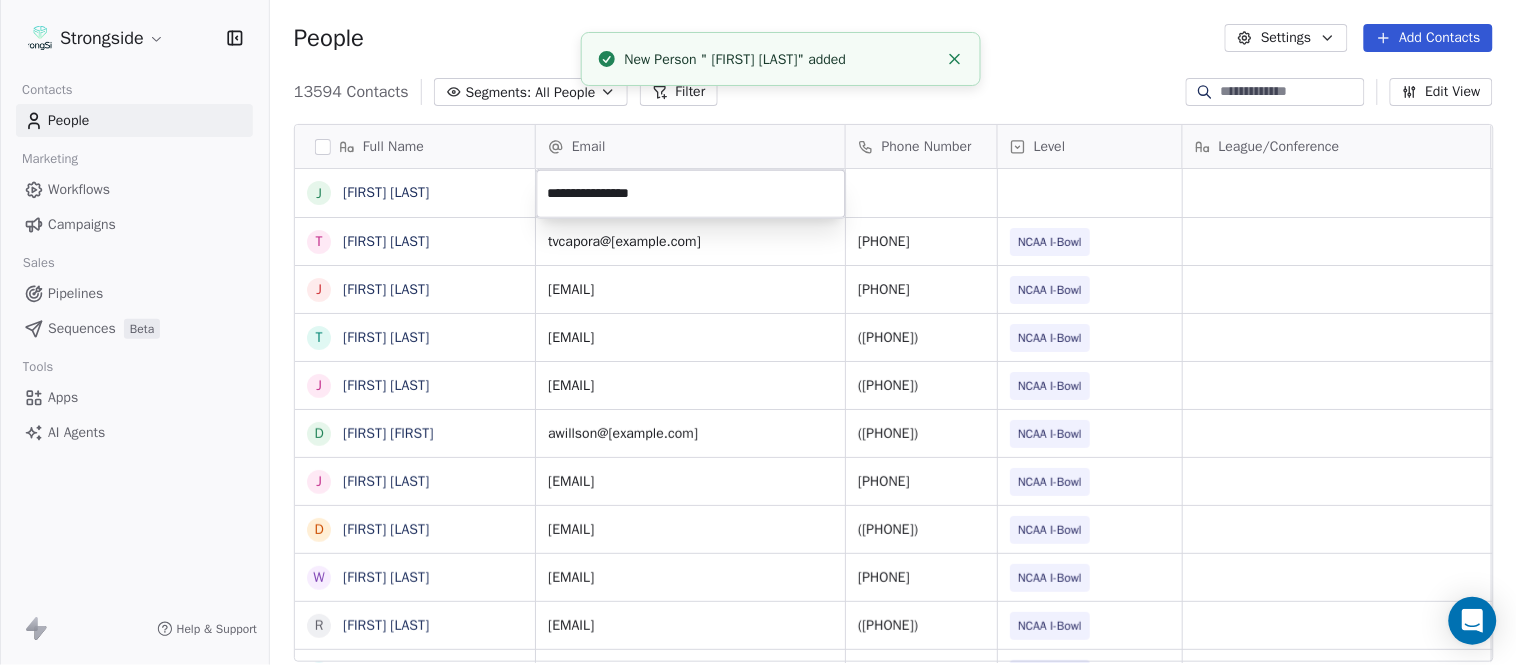 click on "Full Name J [LAST] T [LAST] J [LAST] T [LAST] J [LAST] D [LAST] J [LAST] D [LAST] W [LAST] J [LAST] D [LAST] H [LAST] W [LAST] H [LAST] R [LAST] J [LAST] C [LAST] S [LAST] D [LAST] N [LAST] C [LAST] C [LAST] C [LAST] J [LAST] J [LAST] Z [LAST] E [LAST] T [LAST] J [LAST] T [LAST] L [LAST] T [LAST] C [LAST] C [LAST] B [LAST] J [LAST] A [LAST] Email Phone Number Level League/Conference Organization Job Title Tags Created Date BST Aug 04, 2025 09:08 PM [EMAIL] [PHONE] NCAA I-Bowl SYRACUSE UNIVERSITY [JOB] Aug 04, 2025 09:07 PM [EMAIL] [PHONE] NCAA I-Bowl SYRACUSE UNIVERSITY NIL [EMAIL]" at bounding box center [758, 332] 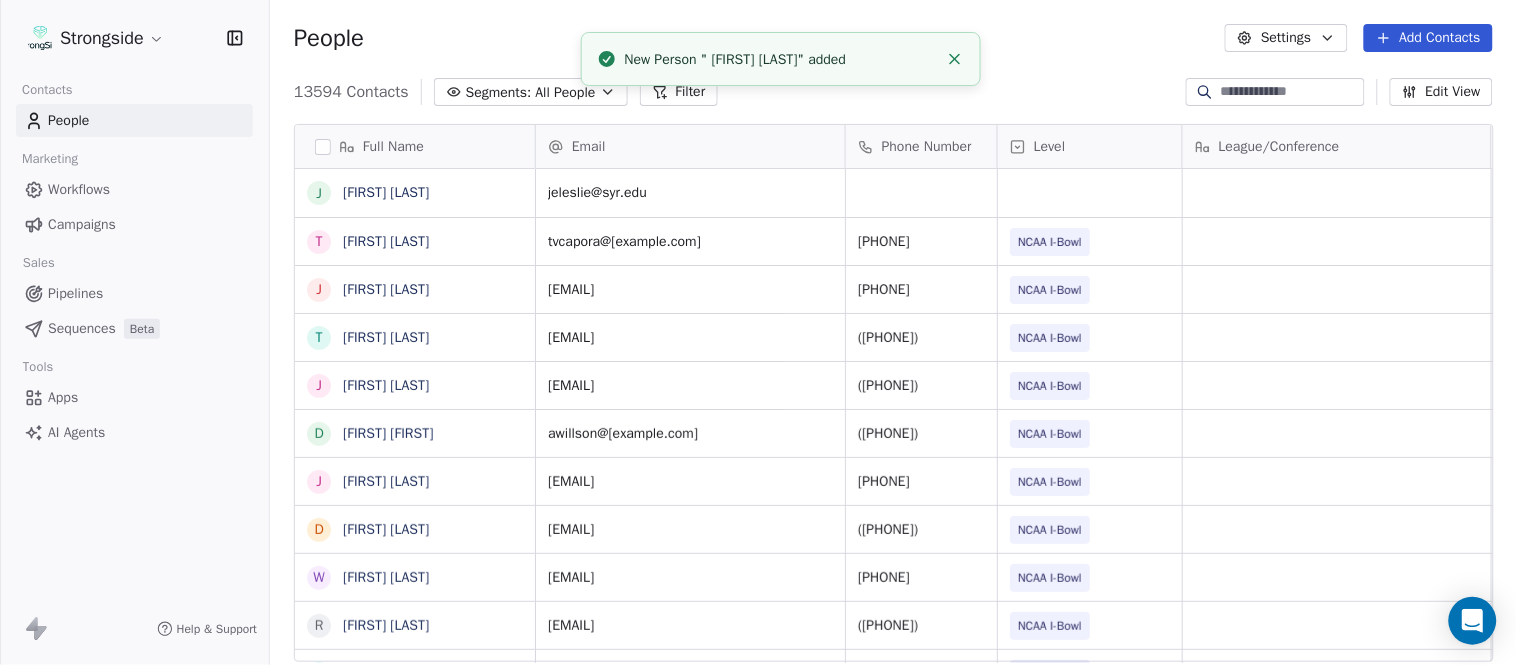 click on "New Person "	[FIRST] [LAST]" added" at bounding box center [781, 59] 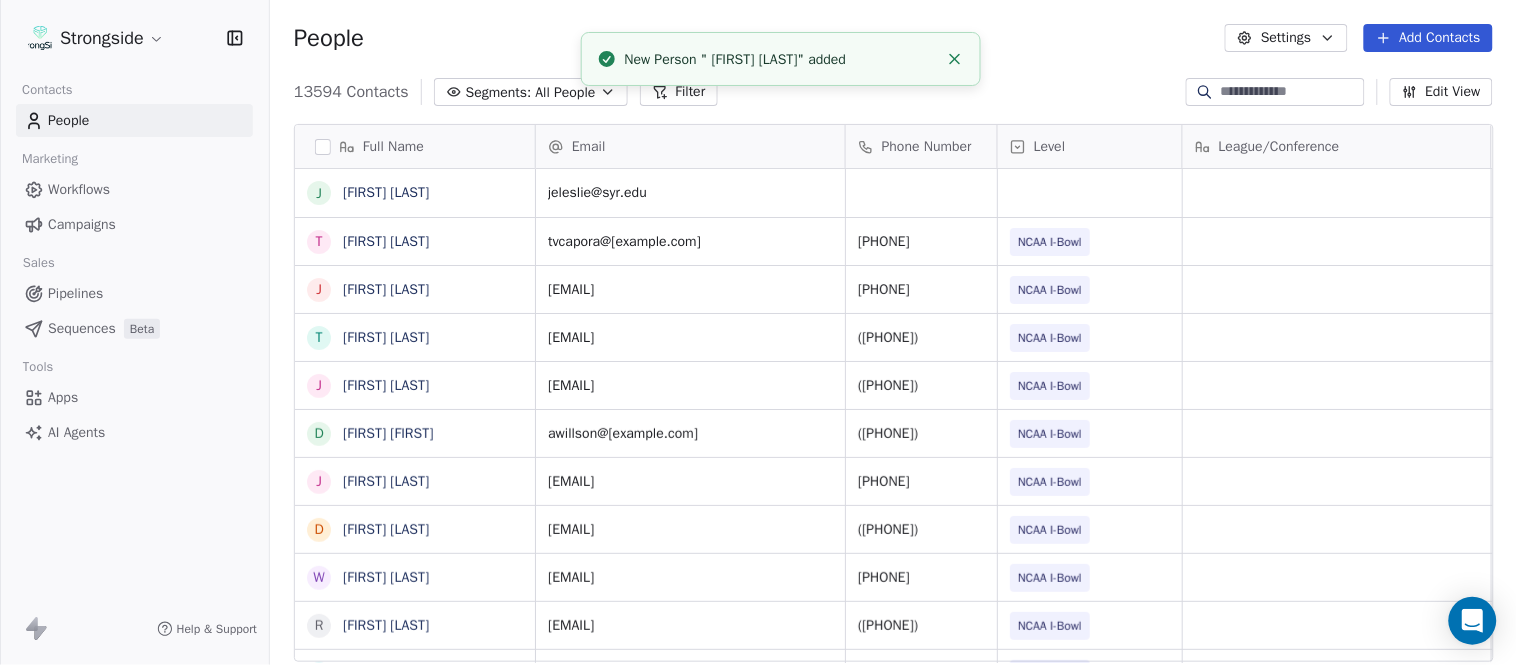 click at bounding box center (955, 59) 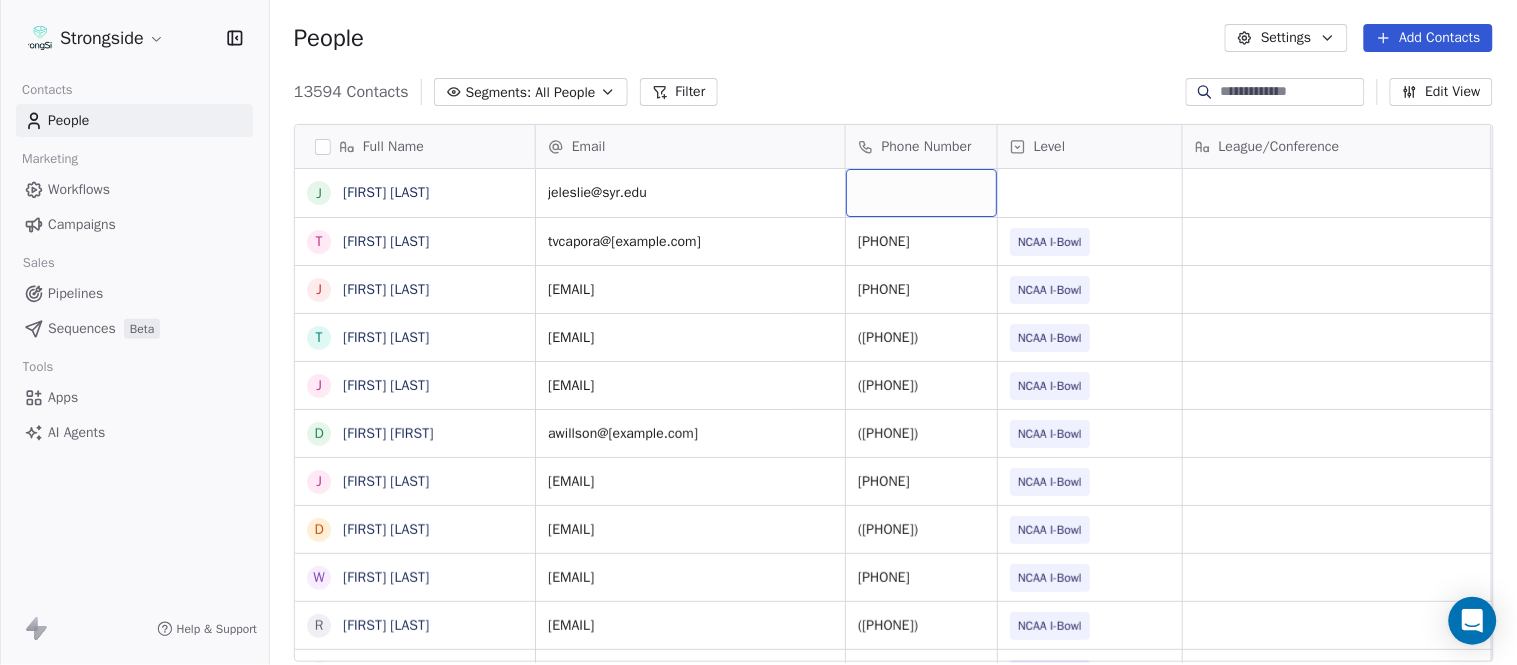 click at bounding box center (921, 193) 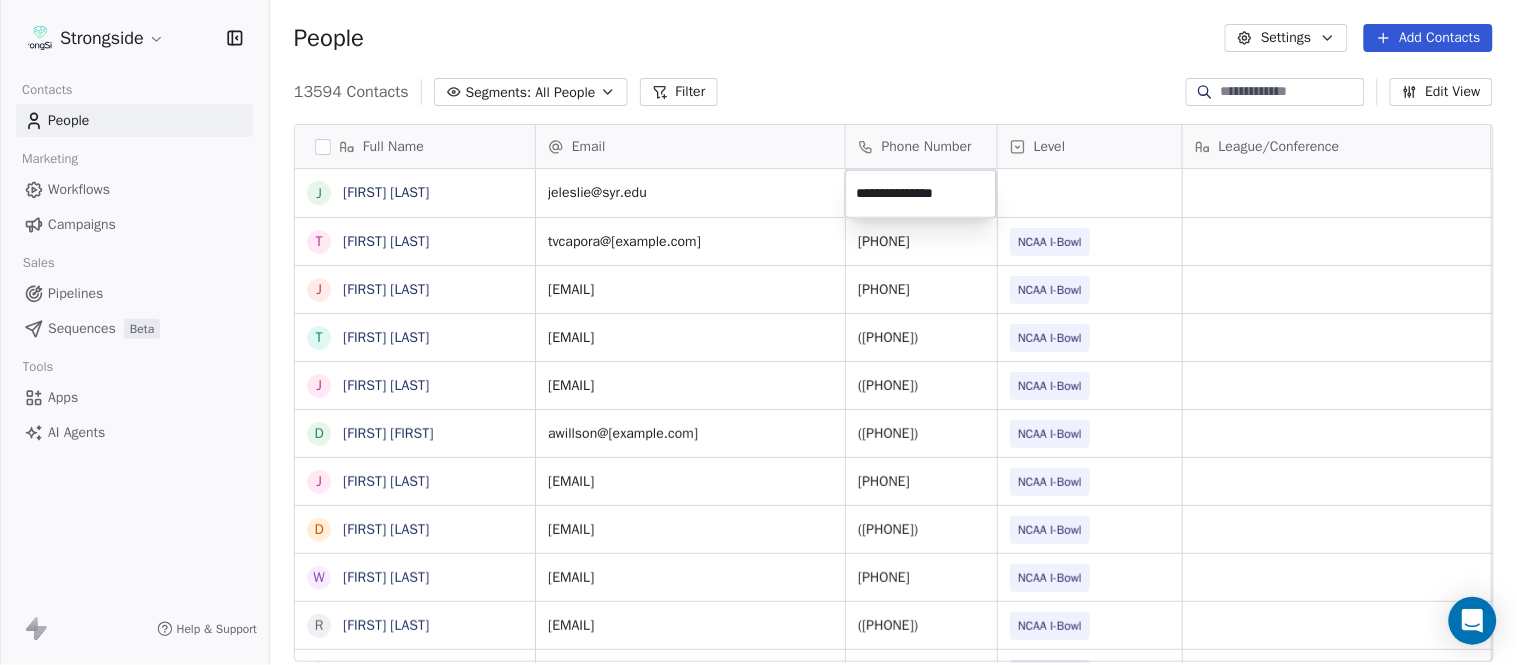 click on "Strongside Contacts People Marketing Workflows Campaigns Sales Pipelines Sequences Beta Tools Apps AI Agents Help & Support People Settings Add Contacts 13594 Contacts Segments: All People Filter Edit View Tag Add to Sequence Export Full Name J [FIRST] [LAST] T [FIRST] [LAST] J [FIRST] [LAST] T [FIRST] [LAST] J [FIRST] [LAST] D [FIRST] [LAST] J [FIRST] [LAST] D [FIRST] [LAST] W [FIRST] [LAST] R [FIRST] [LAST] J [FIRST] [LAST] C [FIRST] [LAST] S [FIRST] [LAST] D [FIRST] [LAST] N [FIRST] [LAST] C [FIRST] [LAST] C [FIRST] [LAST] J [FIRST] [LAST] J [FIRST] [LAST] J [FIRST] [LAST] Z [FIRST] [LAST] E [FIRST] [LAST] T [FIRST] [LAST] J [FIRST] [LAST] T [FIRST] [LAST] L [FIRST] [LAST] T [FIRST] [LAST] C [FIRST] [LAST] C [FIRST] [LAST] B [FIRST] [LAST] J [FIRST] [LAST] Email Phone Number Level League/Conference Organization Job Title Tags Created Date BST [EMAIL] Aug 04, 2025 09:08 PM [EMAIL] [PHONE] NCAA I-Bowl SYRACUSE UNIVERSITY Pro Liason Contact Aug 04, 2025 09:07 PM [EMAIL] [PHONE] NCAA I-Bowl SYRACUSE UNIVERSITY" at bounding box center [758, 332] 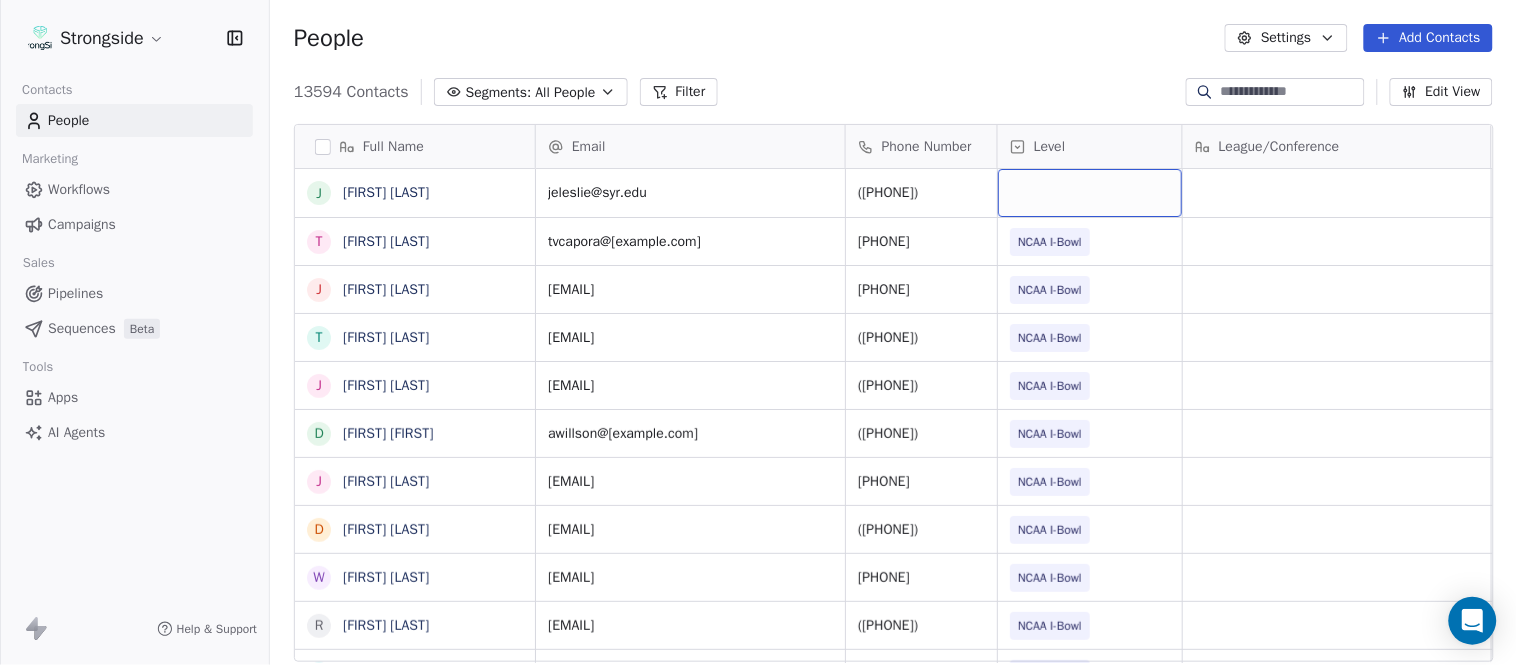 click at bounding box center [1090, 193] 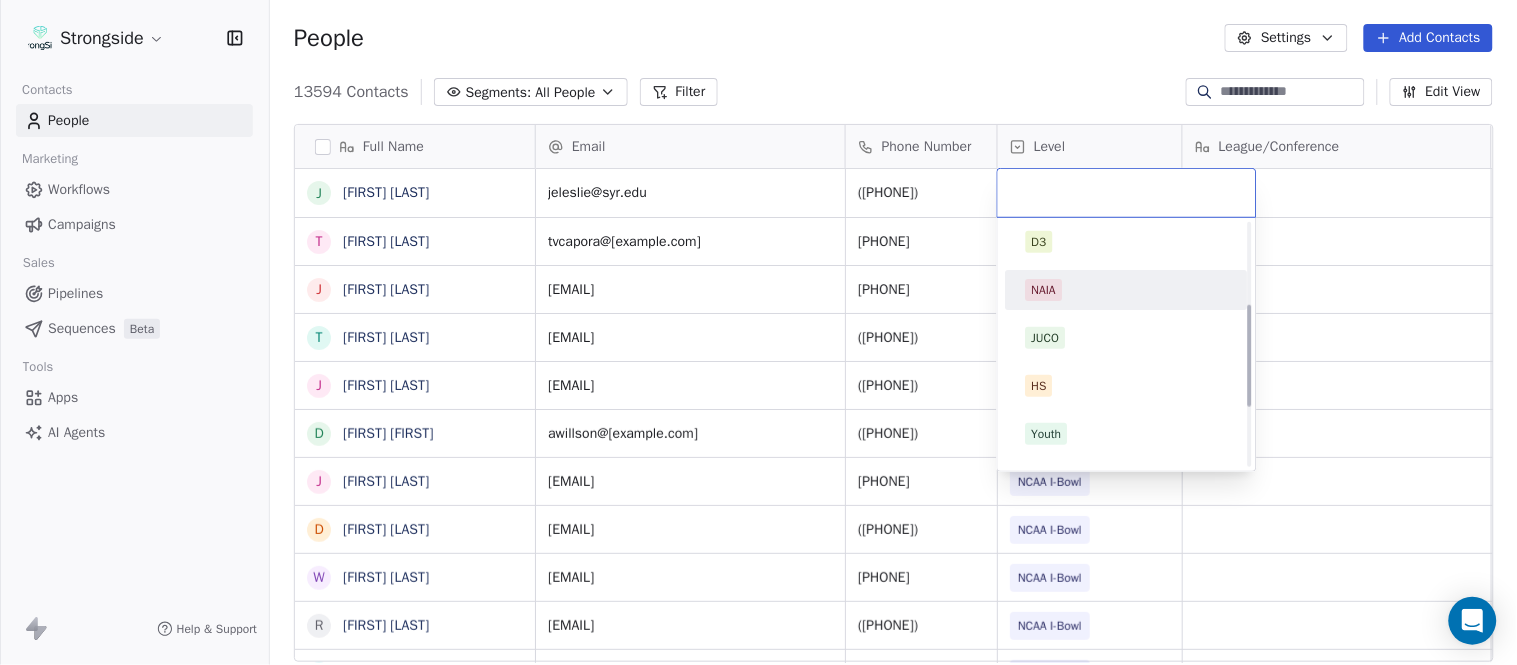 scroll, scrollTop: 330, scrollLeft: 0, axis: vertical 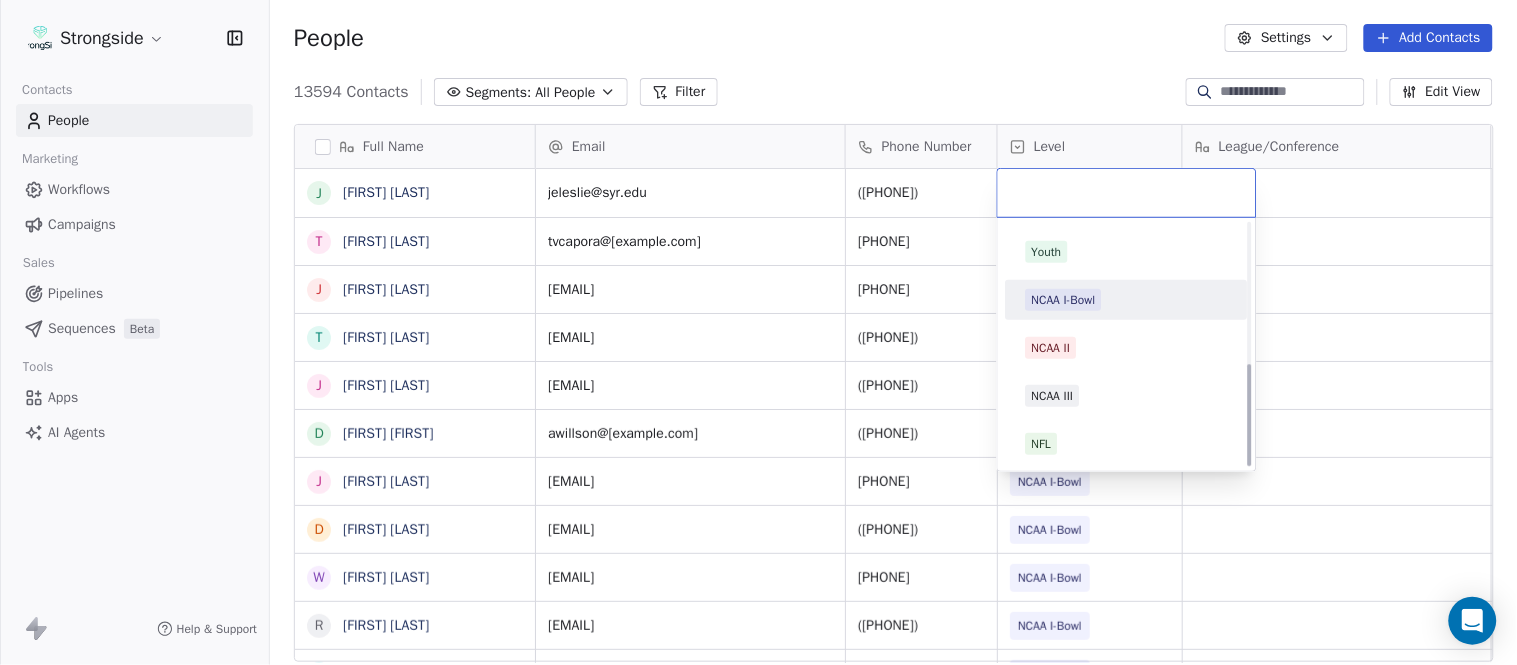 click on "NCAA I-Bowl" at bounding box center (1064, 300) 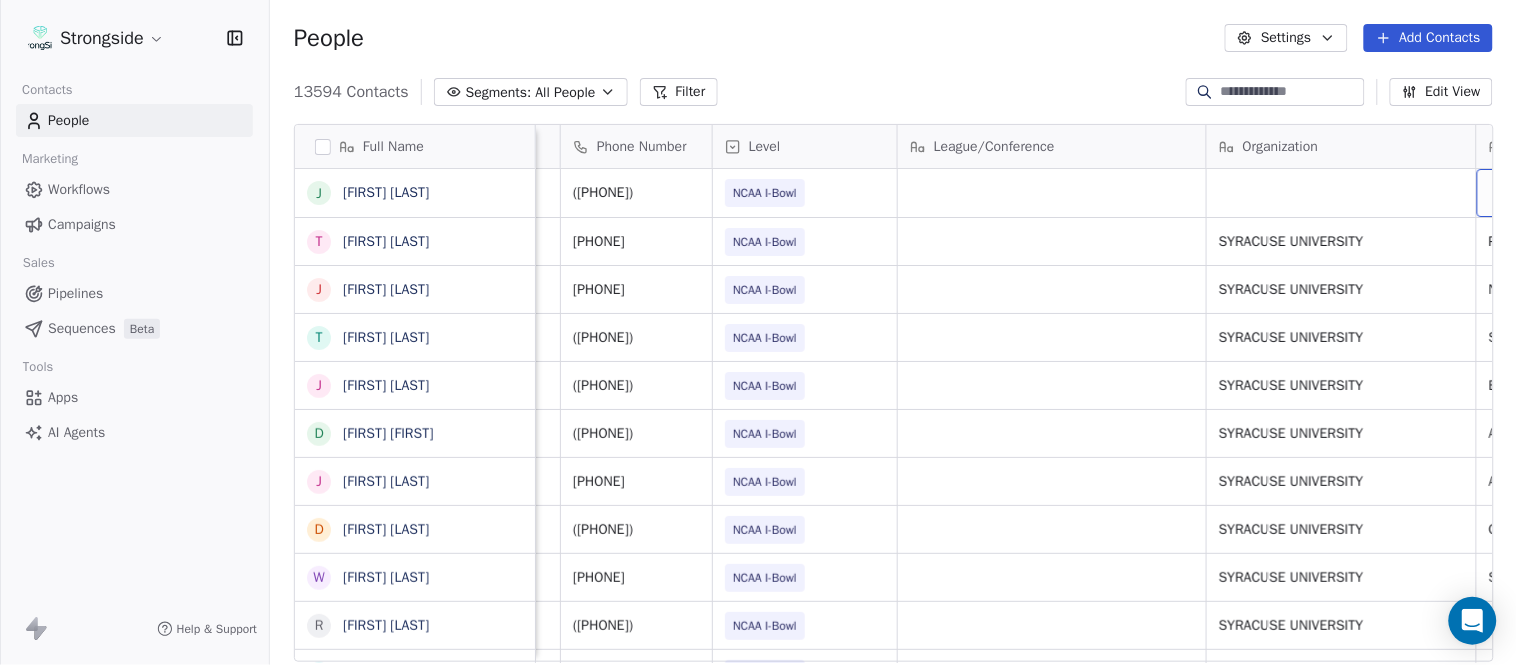scroll, scrollTop: 0, scrollLeft: 553, axis: horizontal 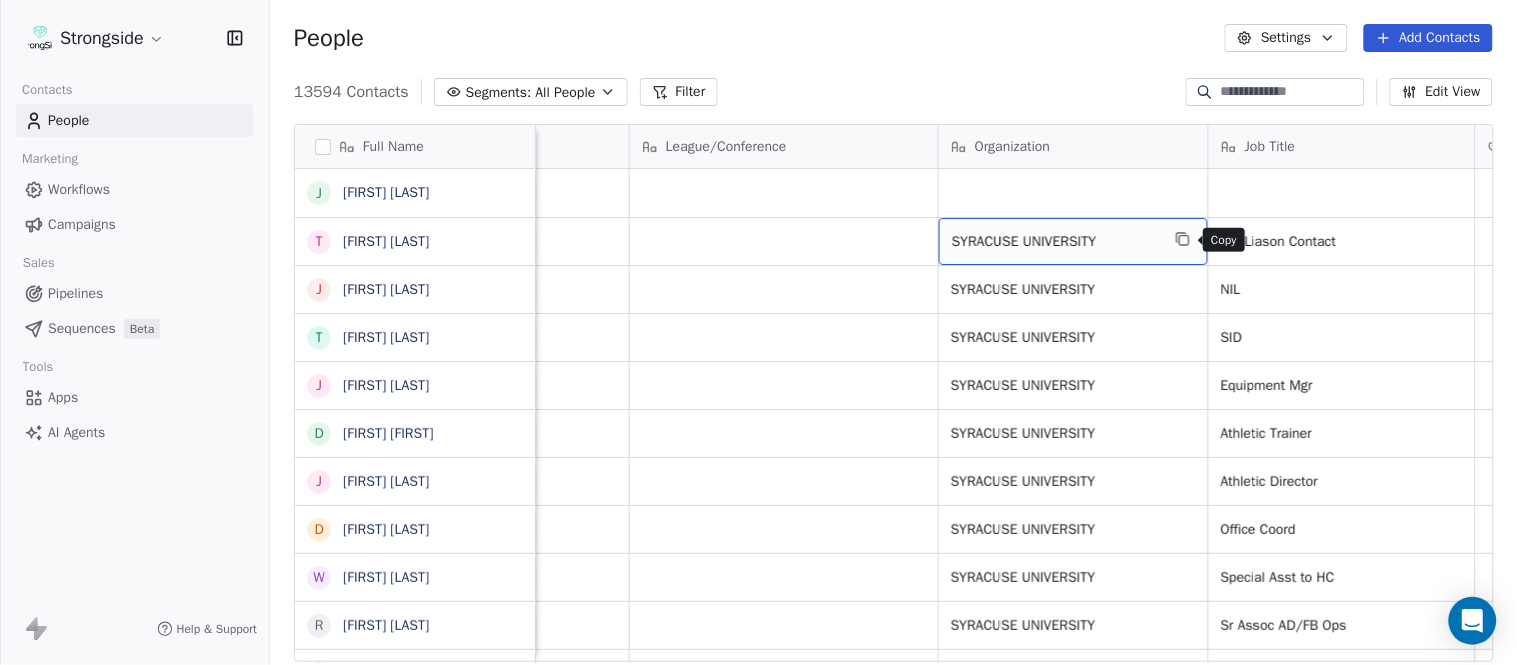 click at bounding box center [1183, 239] 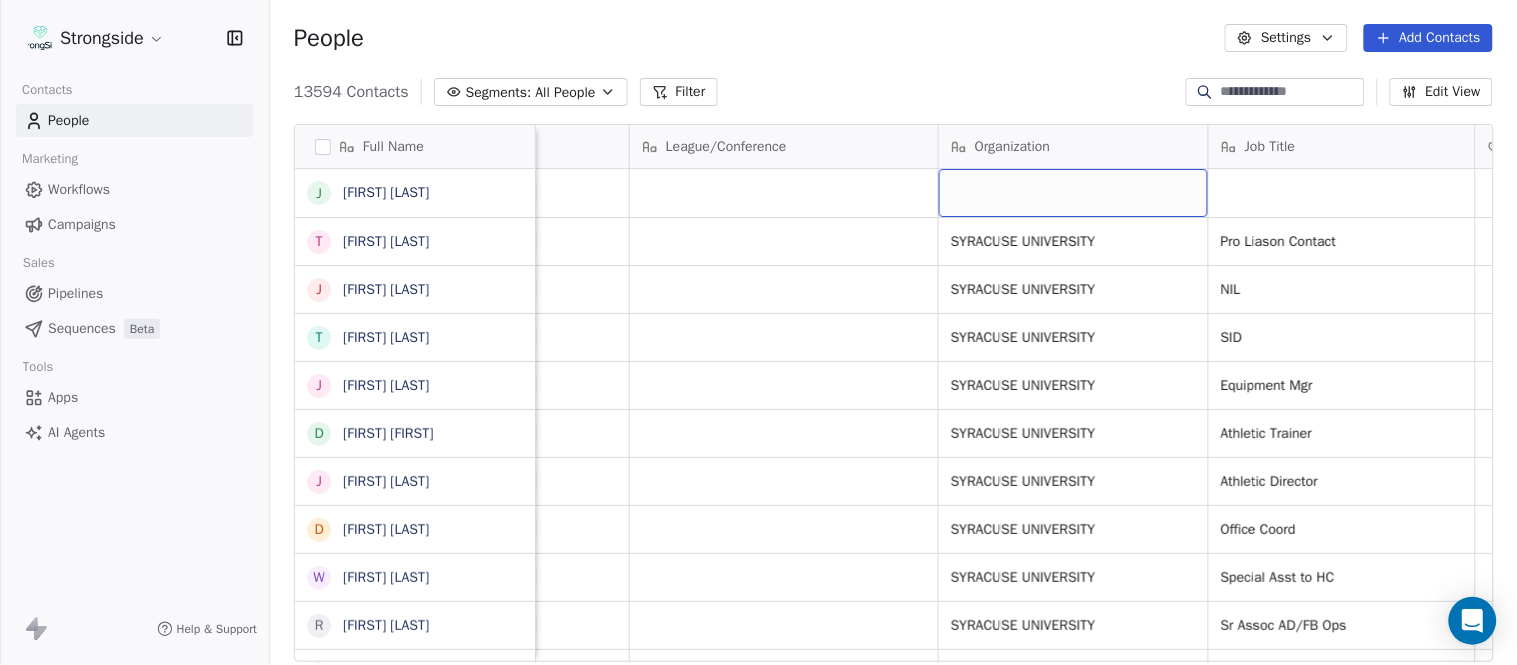 click at bounding box center (1073, 193) 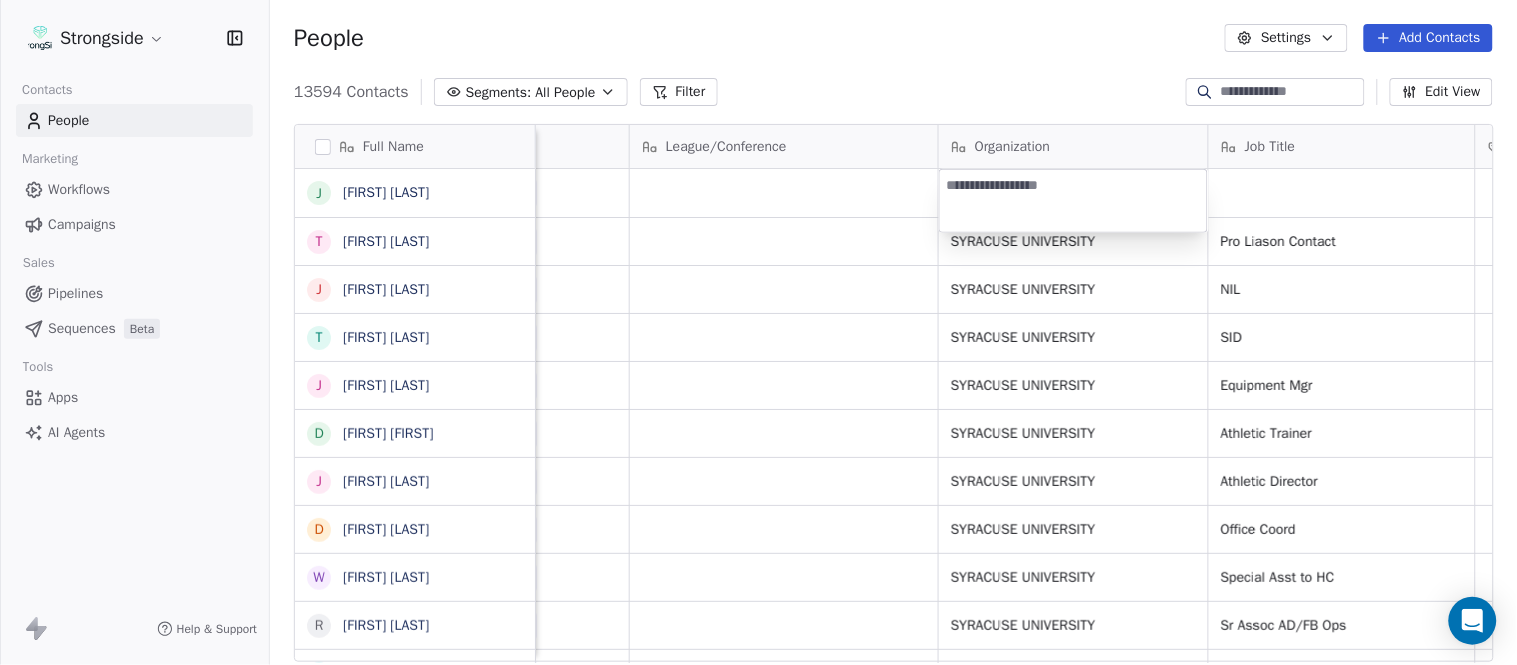 type on "**********" 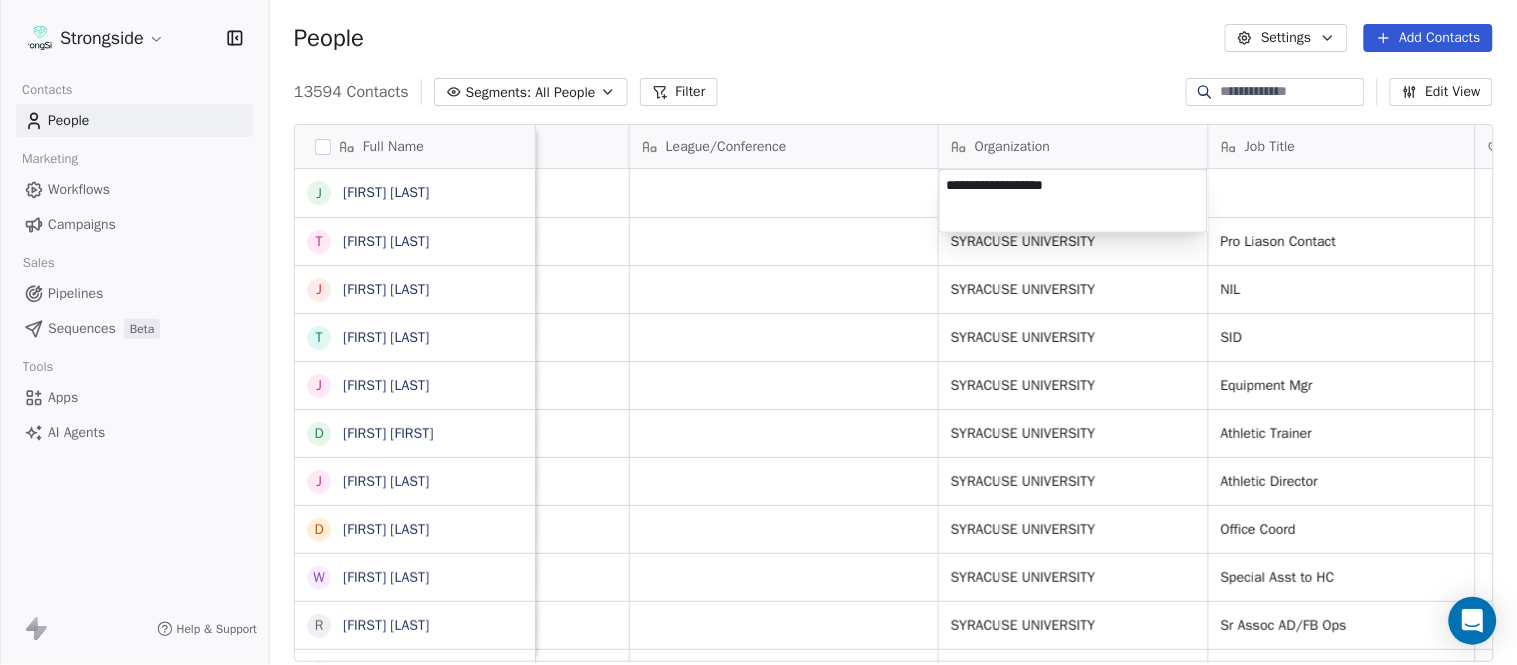 click on "Strongside Contacts People Marketing Workflows Campaigns Sales Pipelines Sequences Beta Tools Apps AI Agents Help & Support People Settings Add Contacts 13594 Contacts Segments: All People Filter Edit View Tag Add to Sequence Export Full Name J [FIRST] [LAST] T [FIRST] [LAST] J [FIRST] [LAST] T [FIRST] [LAST] J [FIRST] [LAST] D [FIRST] [LAST] J [FIRST] [LAST] D [FIRST] [LAST] W [FIRST] [LAST] R [FIRST] [LAST] J [FIRST] [LAST] C [FIRST] [LAST] S [FIRST] [LAST] D [FIRST] [LAST] N [FIRST] [LAST] C [FIRST] [LAST] C [FIRST] [LAST] C [FIRST] [LAST] J [FIRST] [LAST] J [FIRST] [LAST] Z [FIRST] [LAST] E [FIRST] [LAST] T [FIRST] [LAST] J [FIRST] [LAST] T [FIRST] [LAST] L [FIRST] [LAST] T [FIRST] [LAST] C [FIRST] [LAST] C [FIRST] [LAST] B [FIRST] [LAST] J [FIRST] [LAST] Email Phone Number Level League/Conference Organization Job Title Tags Created Date BST Status Priority j[EMAIL] ([PHONE]) NCAA I-Bowl Aug 04, 2025 09:08 PM tvc[EMAIL] [PHONE] NCAA I-Bowl SYRACUSE UNIVERSITY Pro Liason Contact Aug 04, 2025 09:07 PM jrr[EMAIL]" at bounding box center (758, 332) 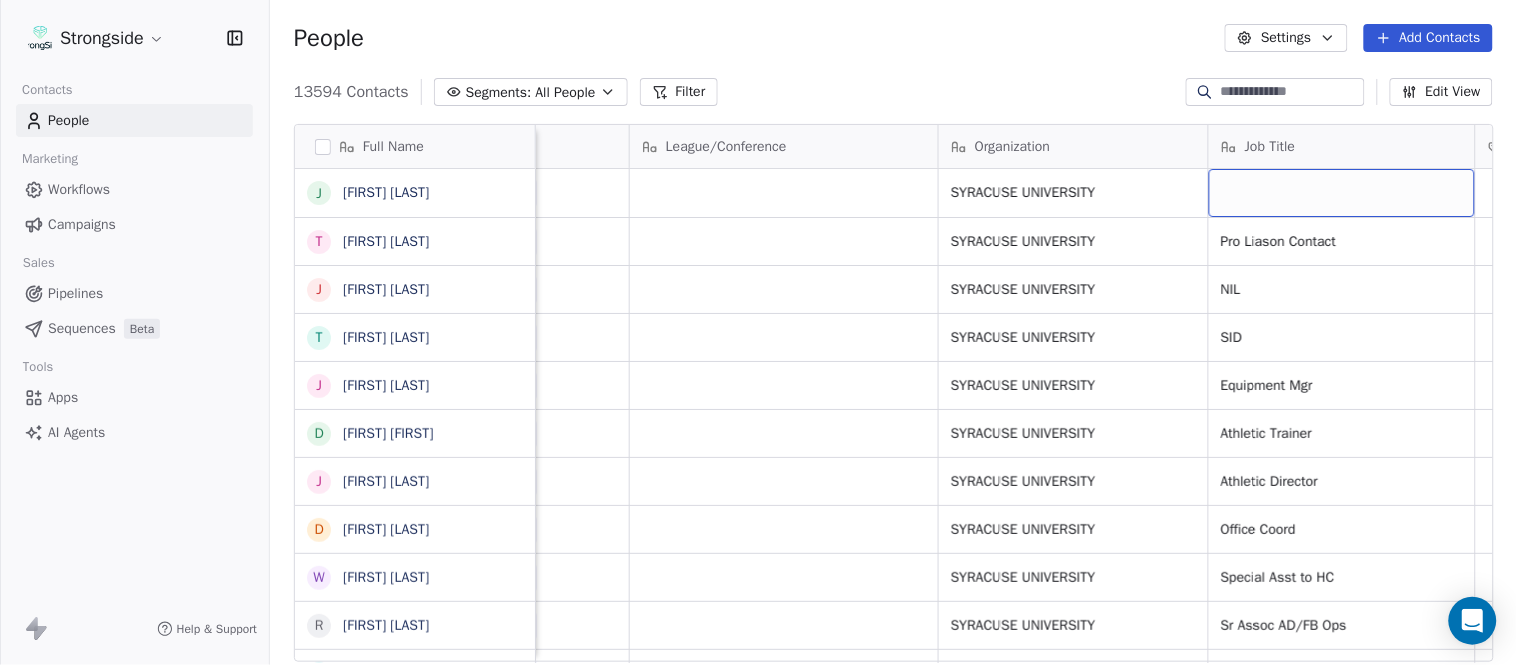 click at bounding box center (1342, 193) 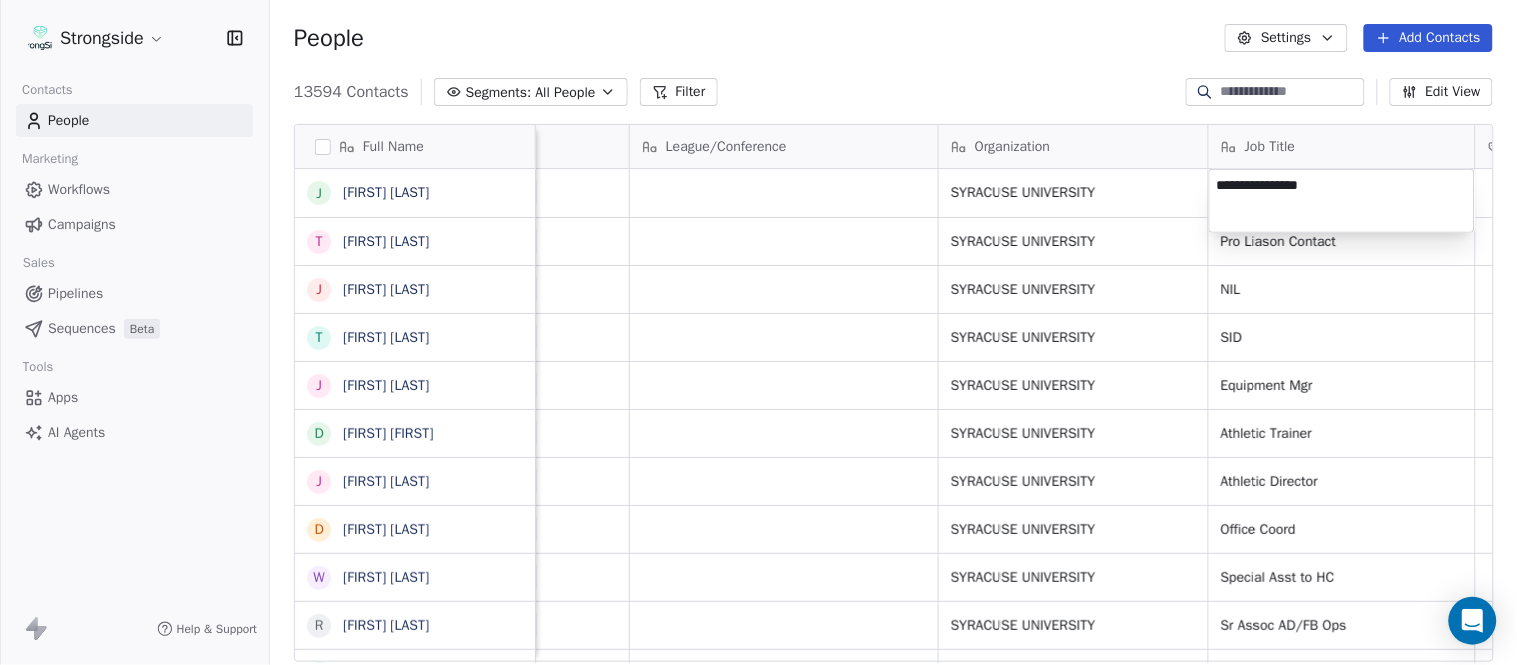 click on "Full Name J [NAME] T [NAME] J [NAME] J [NAME] D [NAME] J [NAME] D [NAME] W [NAME] R [NAME] J [NAME] C [NAME] S [NAME] D [NAME] N [NAME] C [NAME] C [NAME] C [NAME] J [NAME] J [NAME] Z [NAME] E [NAME] T [NAME] J [NAME] T [NAME] L [NAME] T [NAME] C [NAME] C [NAME] B [NAME] J [NAME] A [NAME] T [NAME] Email Phone Number Level League/Conference Organization Job Title Tags Created Date BST Status Priority [EMAIL] ([PHONE])	 NCAA I-Bowl SYRACUSE UNIVERSITY [DATE] [TIME] [EMAIL] [PHONE] NCAA I-Bowl SYRACUSE UNIVERSITY Pro Liason Contact [DATE] [TIME]" at bounding box center [758, 332] 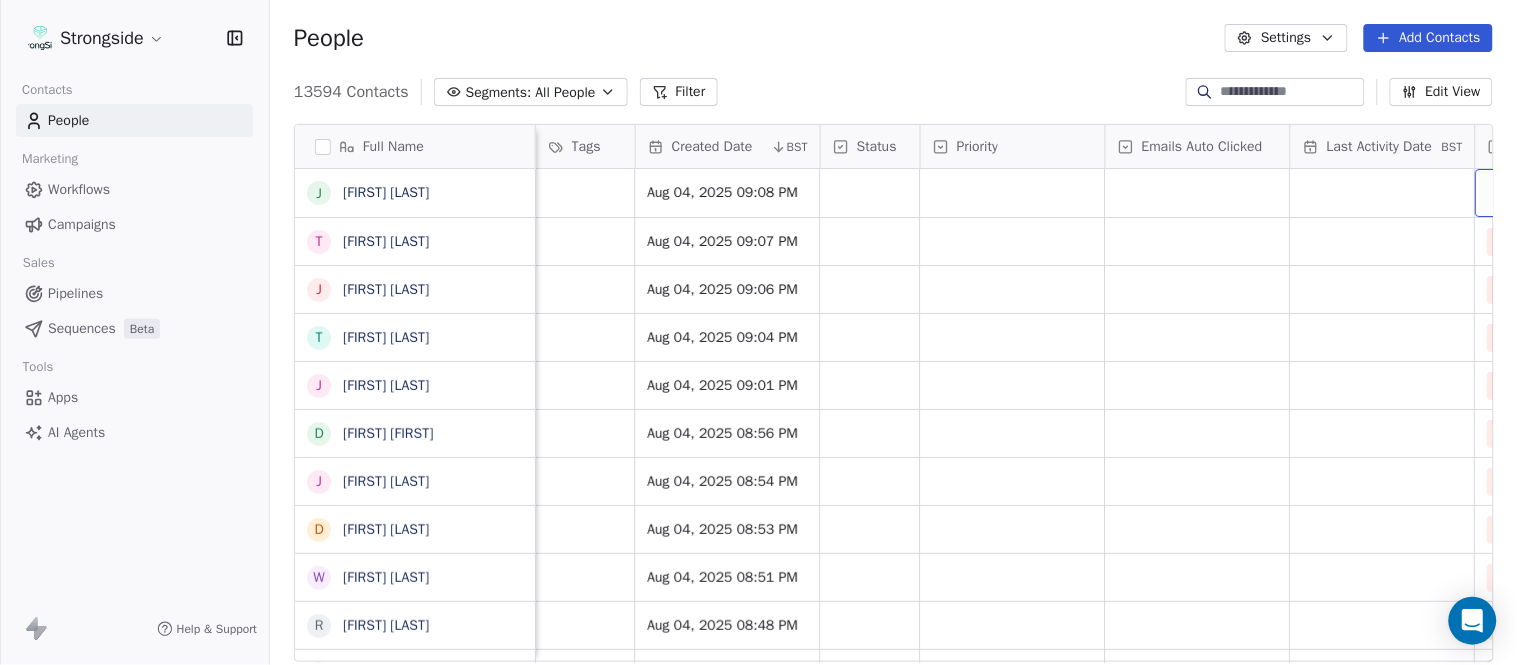scroll, scrollTop: 0, scrollLeft: 1863, axis: horizontal 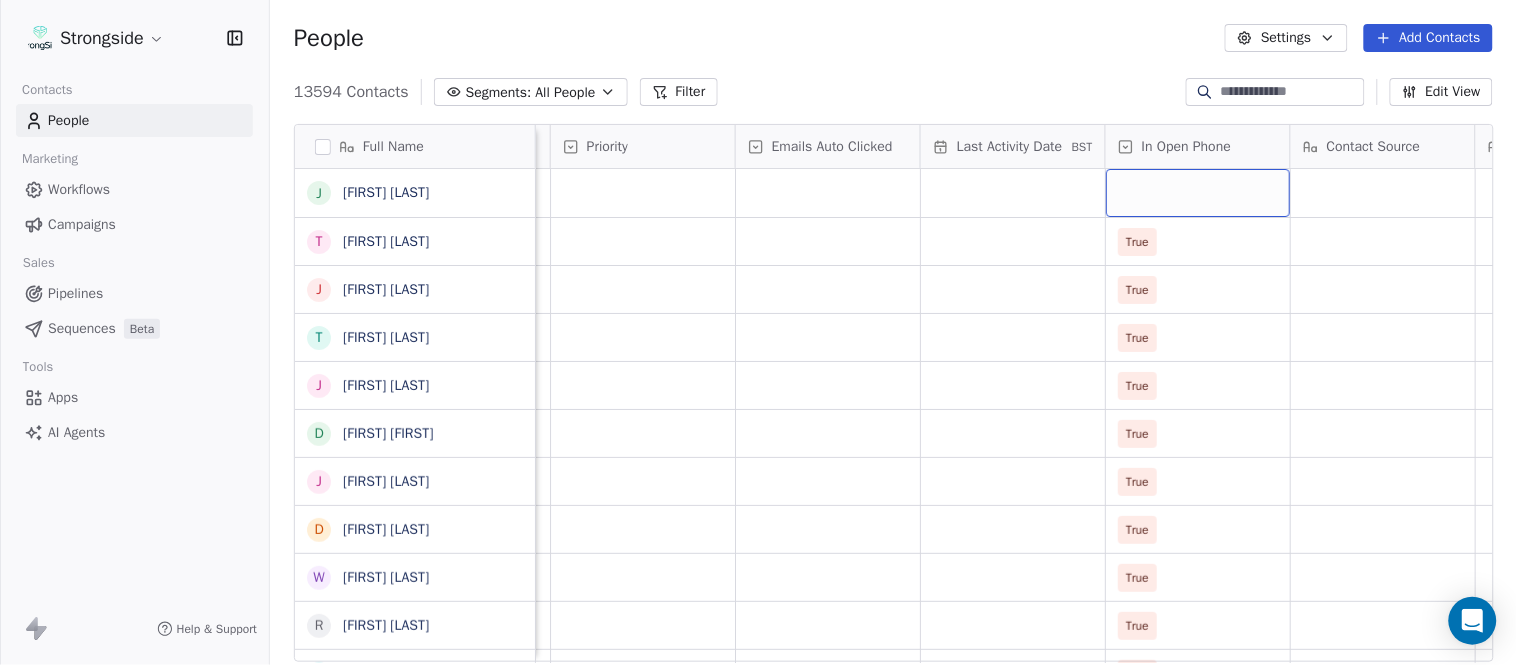 click at bounding box center [1198, 193] 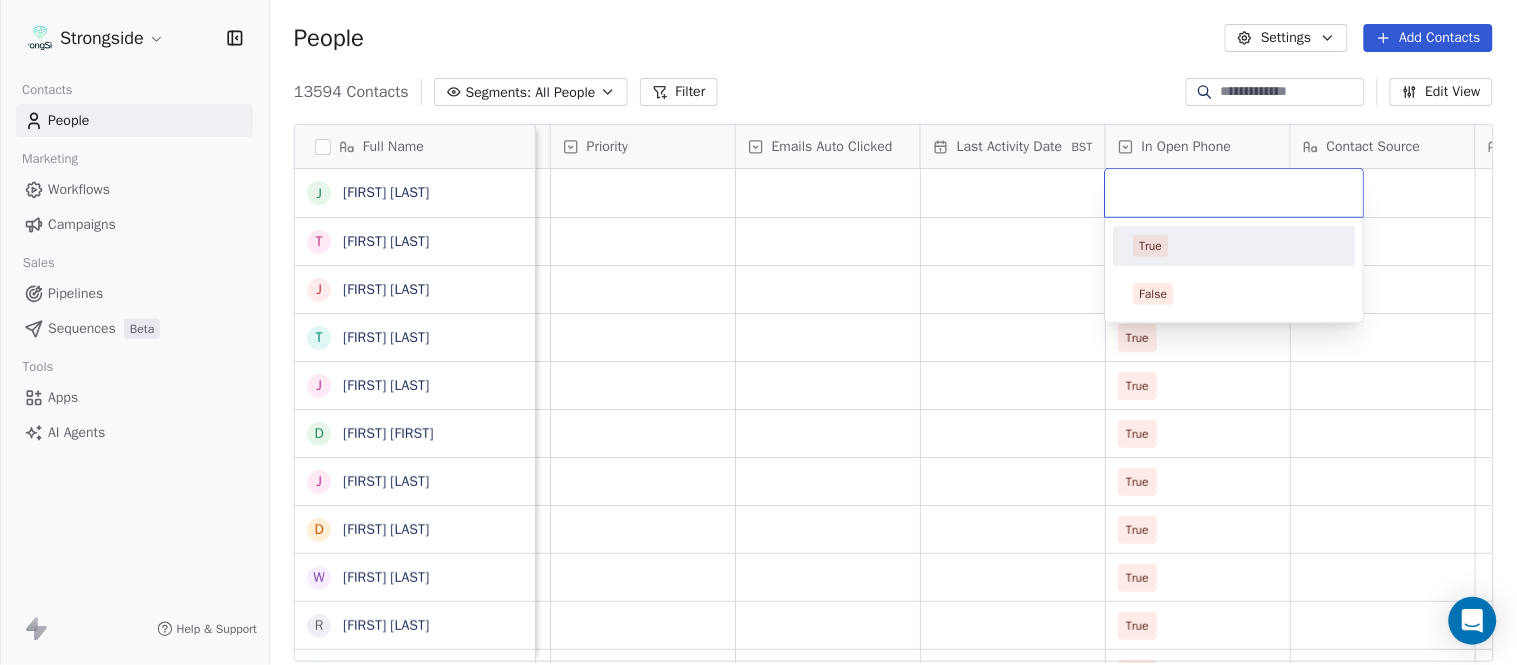 click on "True" at bounding box center [1235, 246] 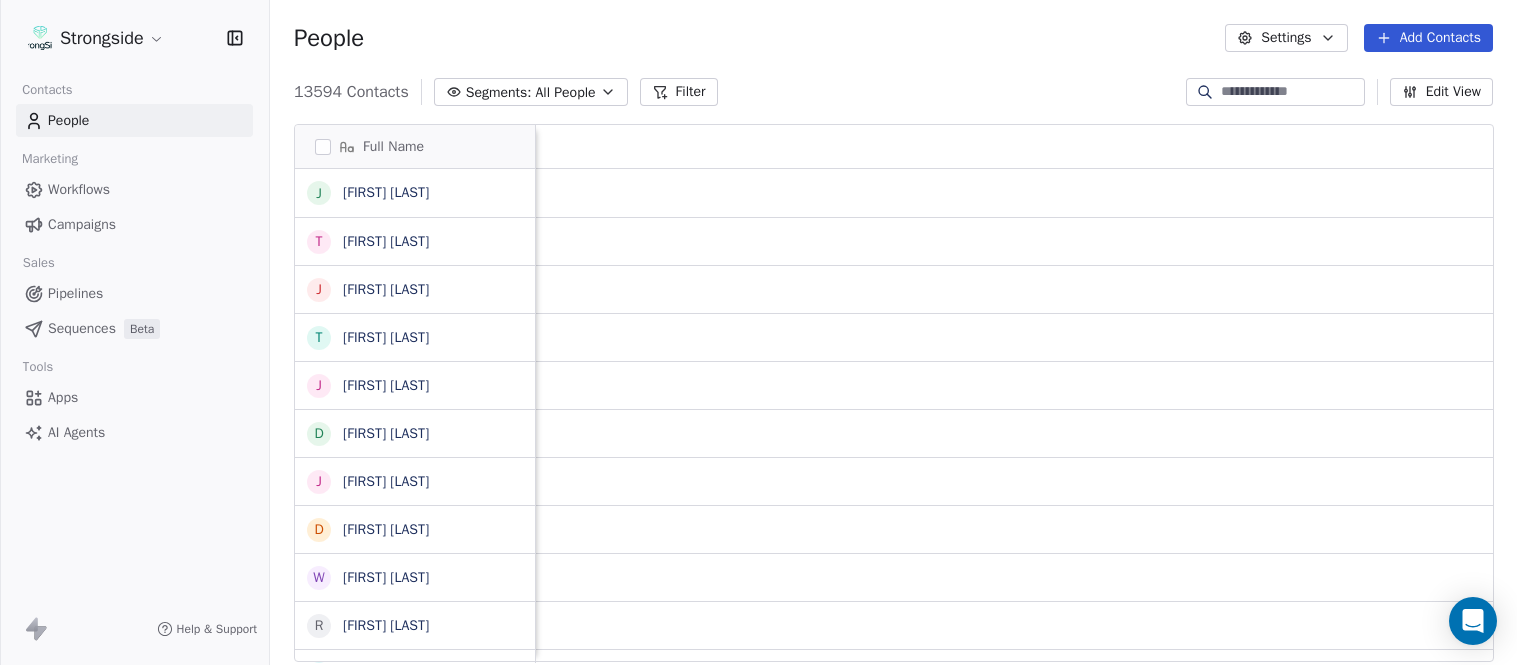 scroll, scrollTop: 0, scrollLeft: 0, axis: both 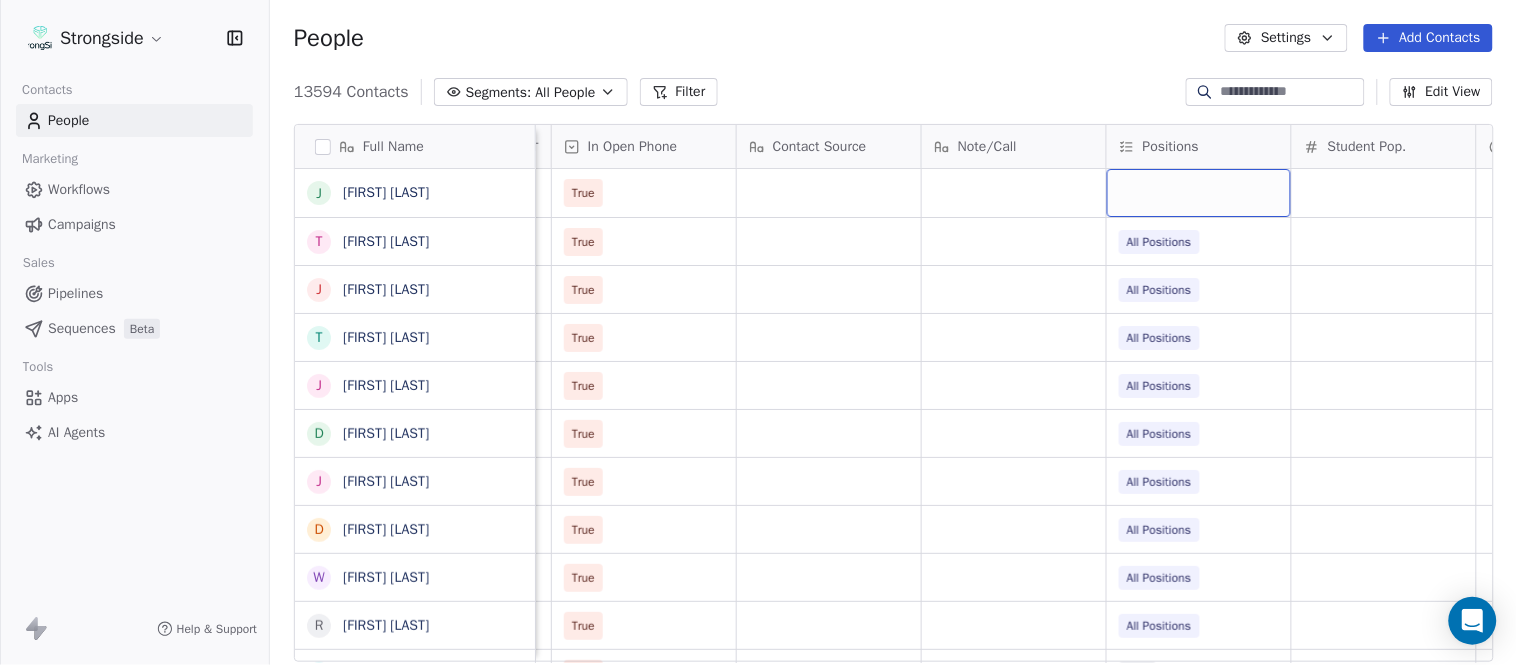 click at bounding box center (1199, 193) 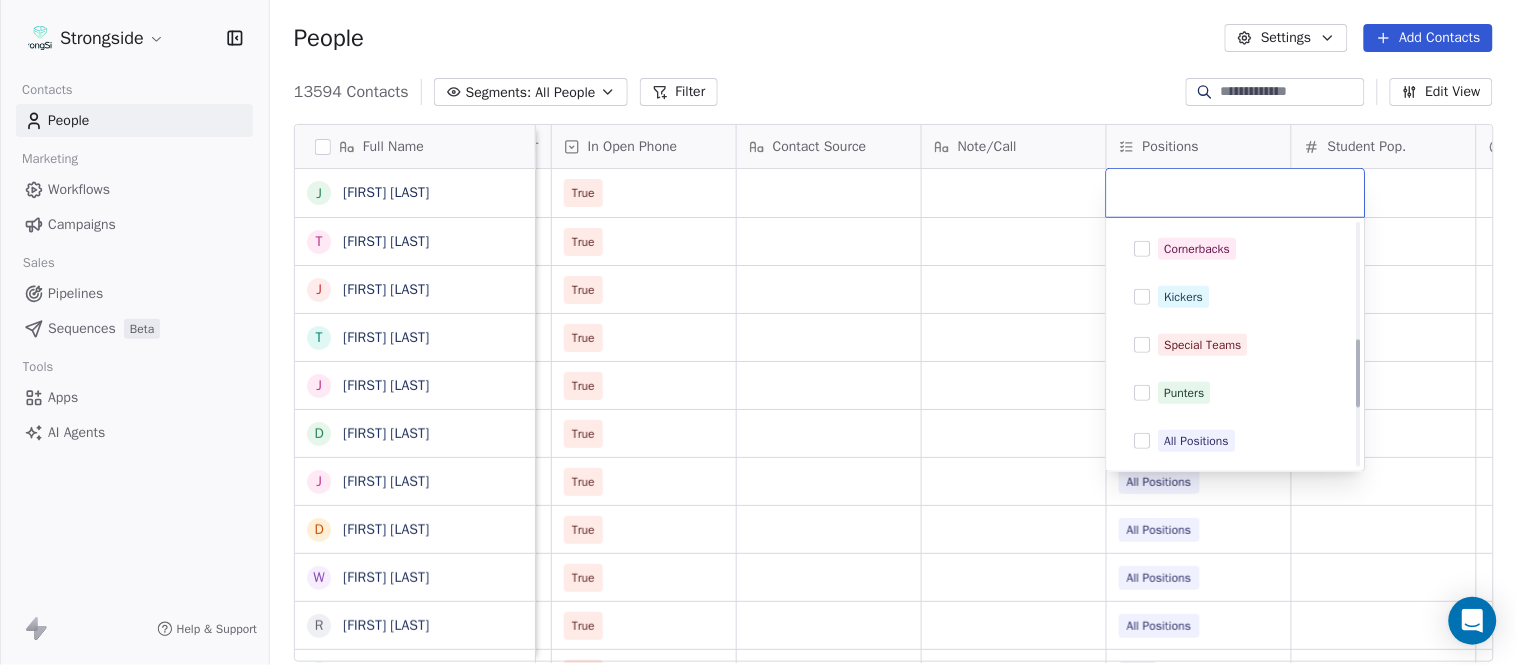 scroll, scrollTop: 444, scrollLeft: 0, axis: vertical 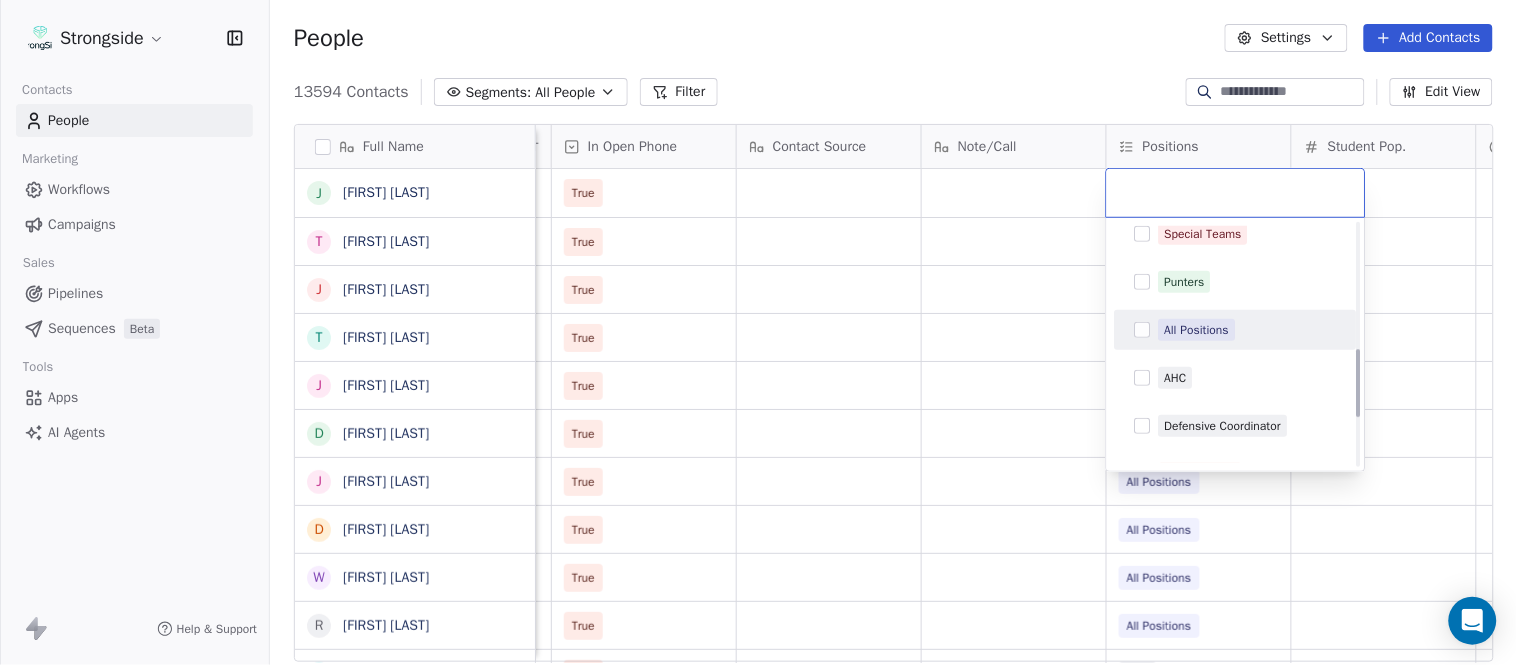 click on "All Positions" at bounding box center [1248, 330] 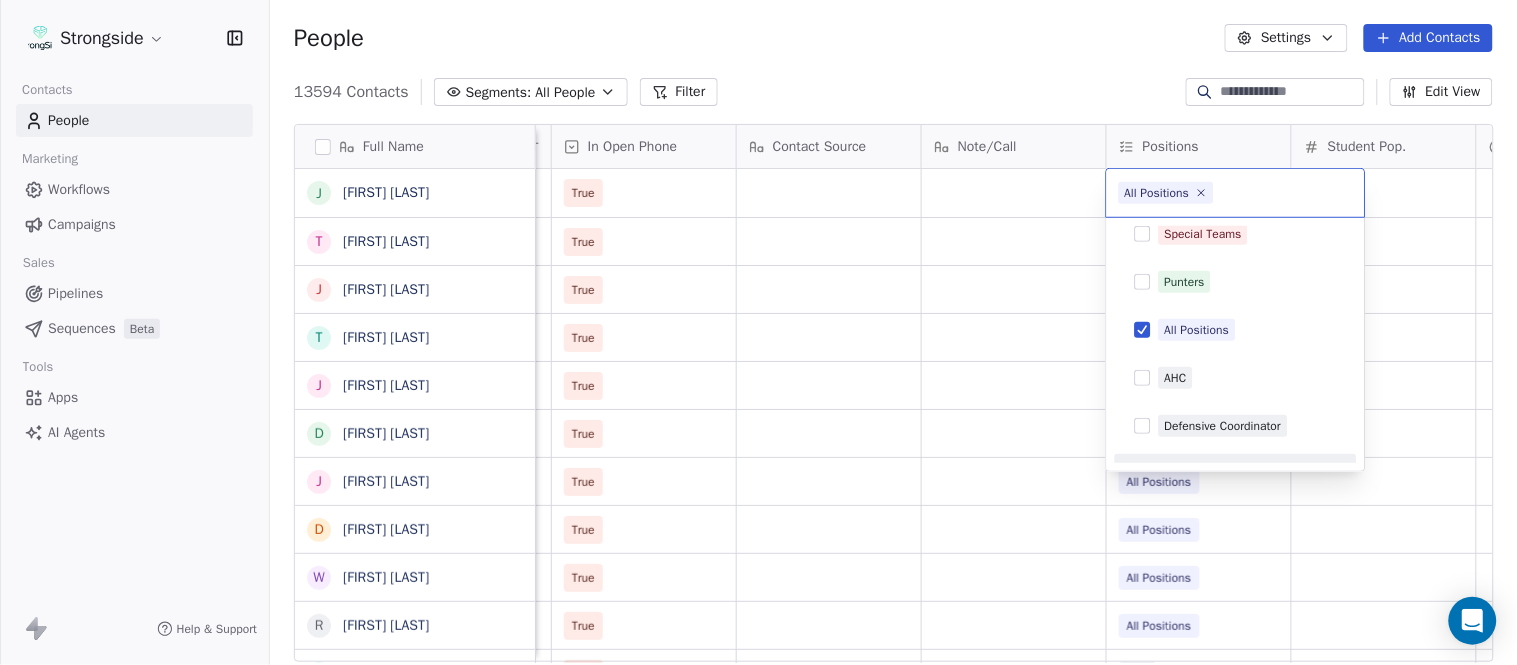 click on "Strongside Contacts People Marketing Workflows Campaigns Sales Pipelines Sequences Beta Tools Apps AI Agents Help & Support People Settings  Add Contacts 13594 Contacts Segments: All People Filter  Edit View Tag Add to Sequence Export Full Name J [FIRST] [LAST] T [FIRST] [LAST] J [FIRST] [LAST] T [FIRST] [LAST] J [FIRST] [LAST] D [FIRST] [LAST] J [FIRST] [LAST] D [FIRST] [LAST] W [FIRST] [LAST] R [FIRST] [LAST] J [FIRST] [LAST] C [FIRST] [LAST] S [FIRST] [LAST] D [FIRST] [LAST] N [FIRST] [LAST] C [FIRST] [LAST] C [FIRST] [LAST] C [FIRST] [LAST] J [FIRST] [LAST] J [FIRST] [LAST] Z [FIRST] [LAST] E [FIRST] [LAST] T [FIRST] [LAST] J [FIRST] [LAST] T [FIRST] [LAST] L [FIRST] [LAST] T [FIRST] [LAST] C [FIRST] [LAST] C [FIRST] [LAST] B [FIRST] [LAST] J [FIRST] [LAST] Status Priority Emails Auto Clicked Last Activity Date BST In Open Phone Contact Source Note/Call Positions Student Pop. Lead Account   True   True All Positions   True All Positions   True All Positions   True All Positions   True All Positions   True All Positions   True All Positions   True All Positions   True All Positions" at bounding box center (758, 332) 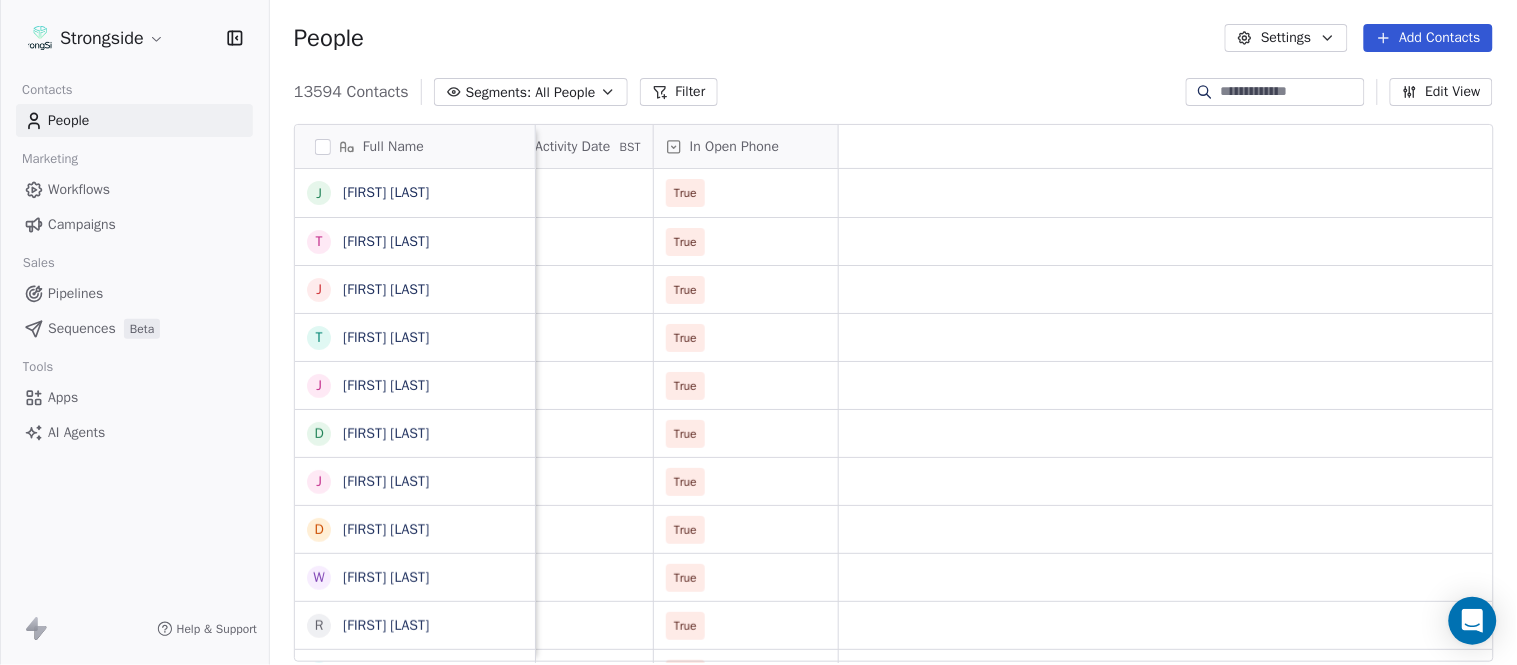 scroll, scrollTop: 0, scrollLeft: 0, axis: both 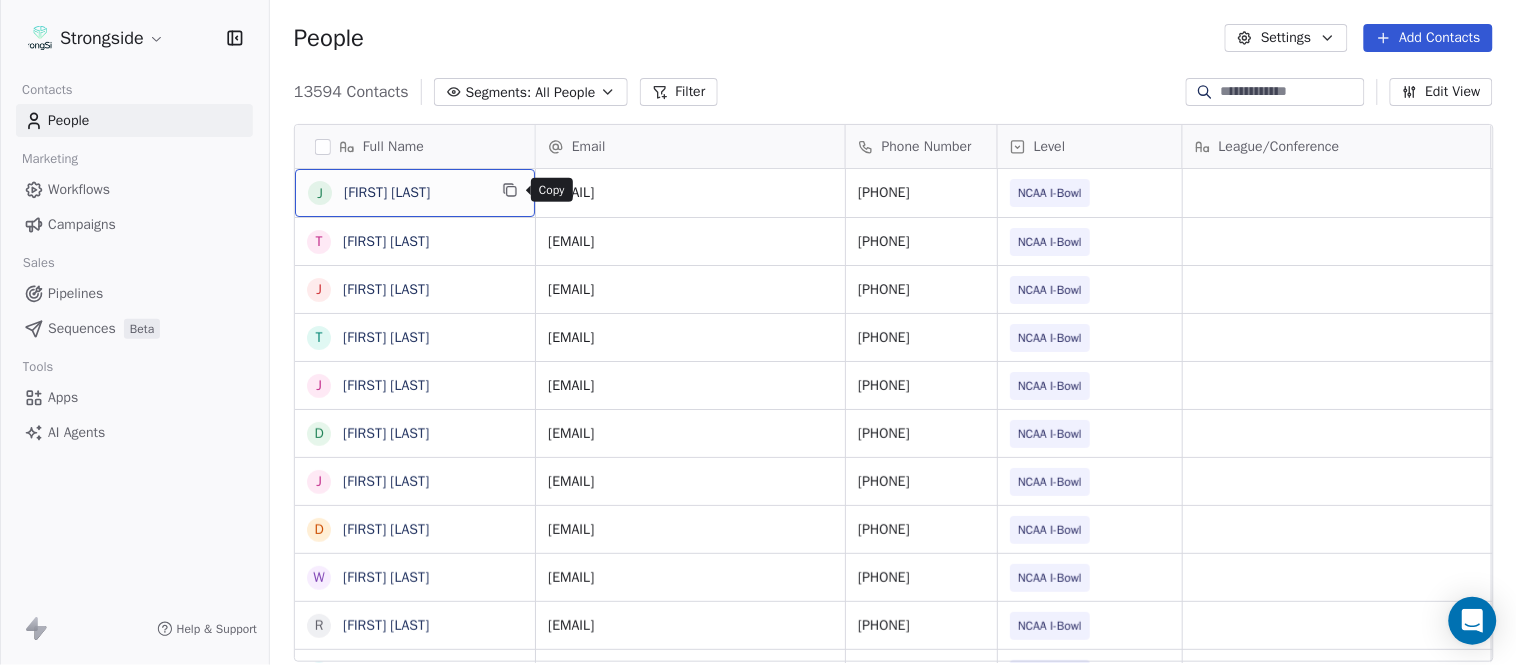 click 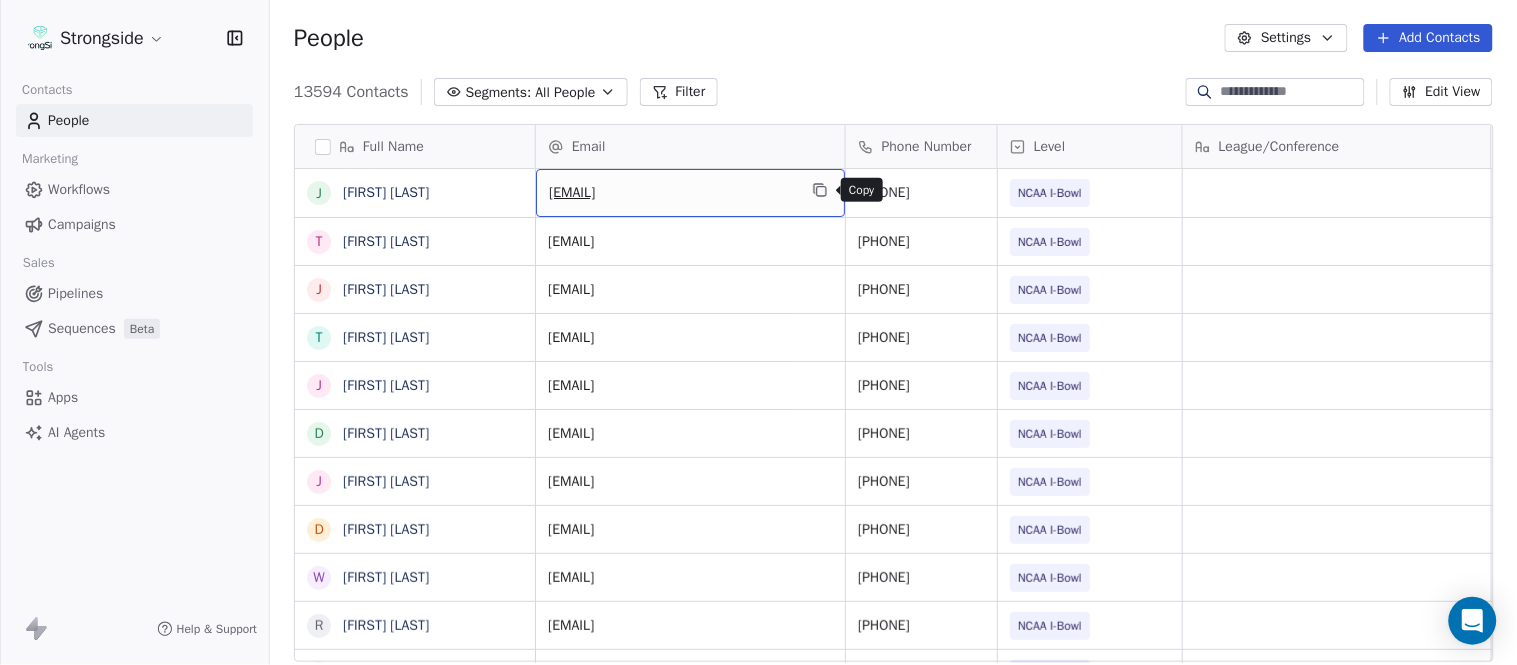 click at bounding box center (820, 190) 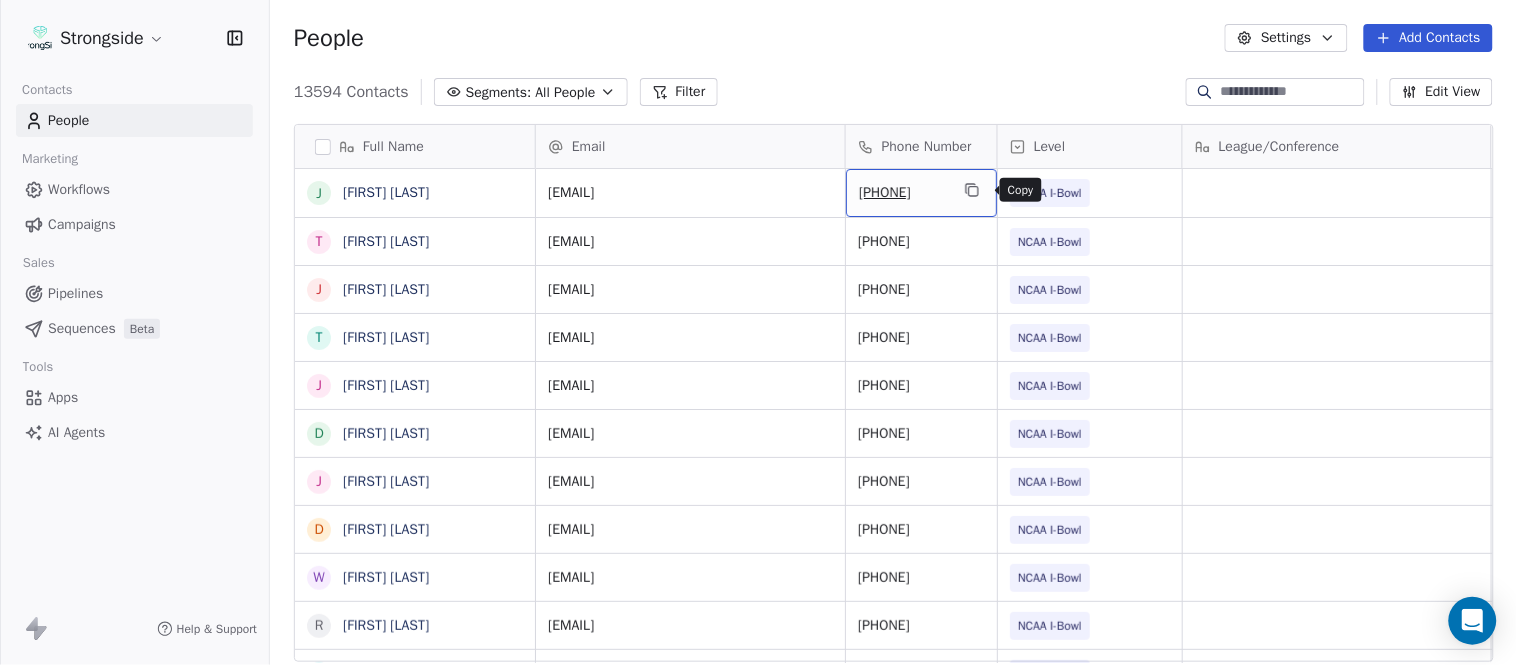 click 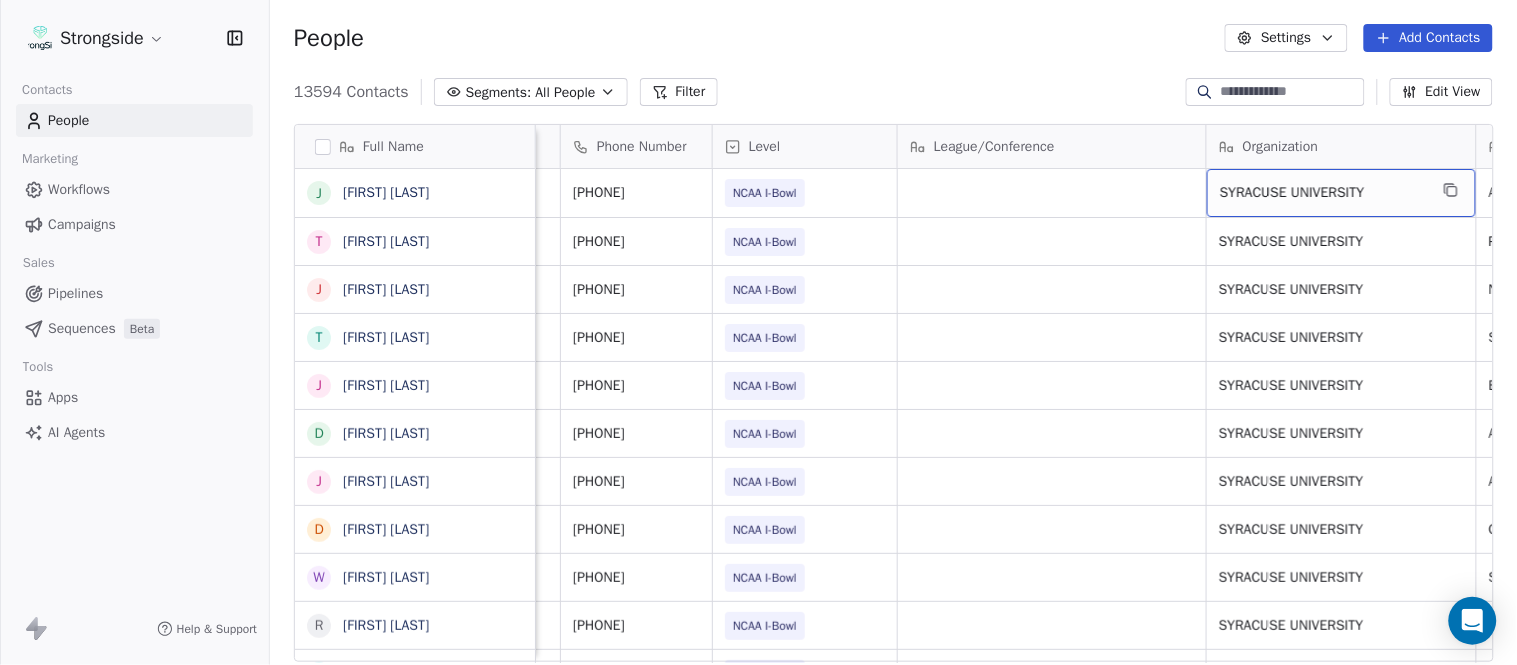 scroll, scrollTop: 0, scrollLeft: 553, axis: horizontal 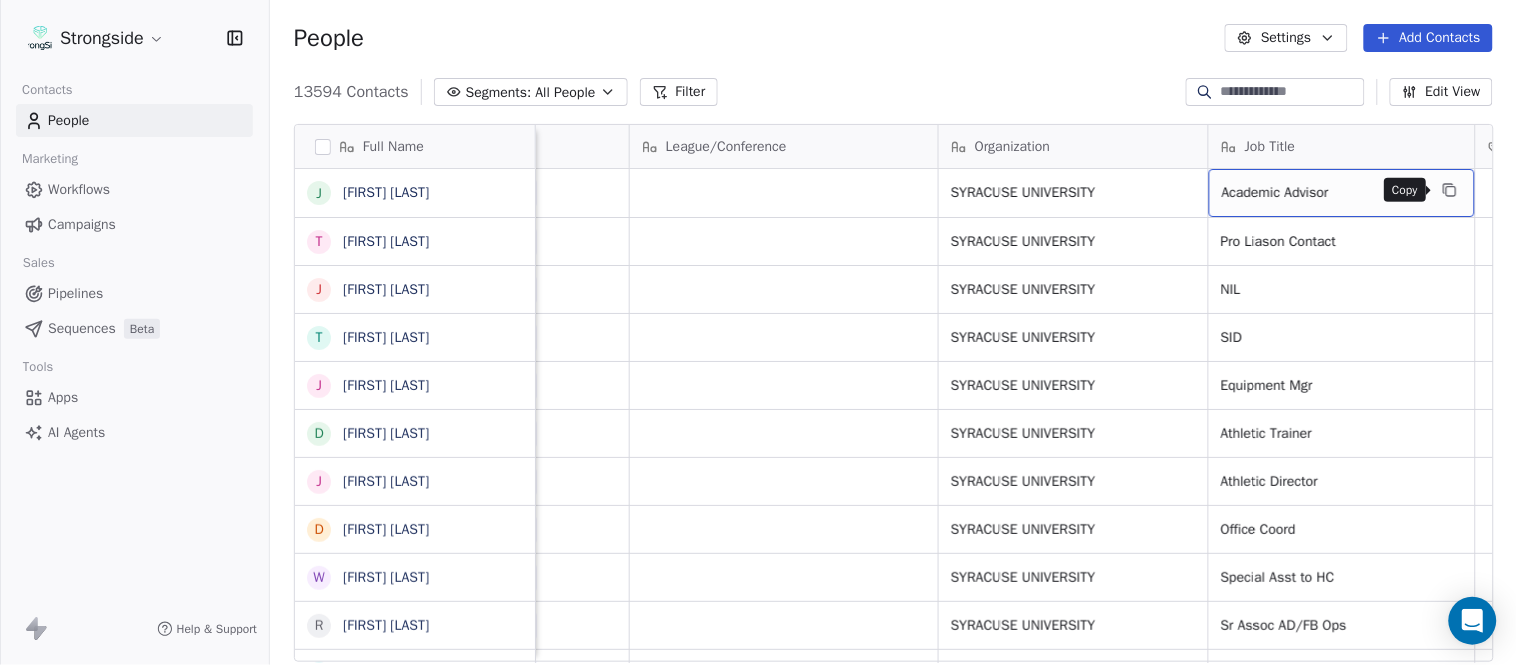 click 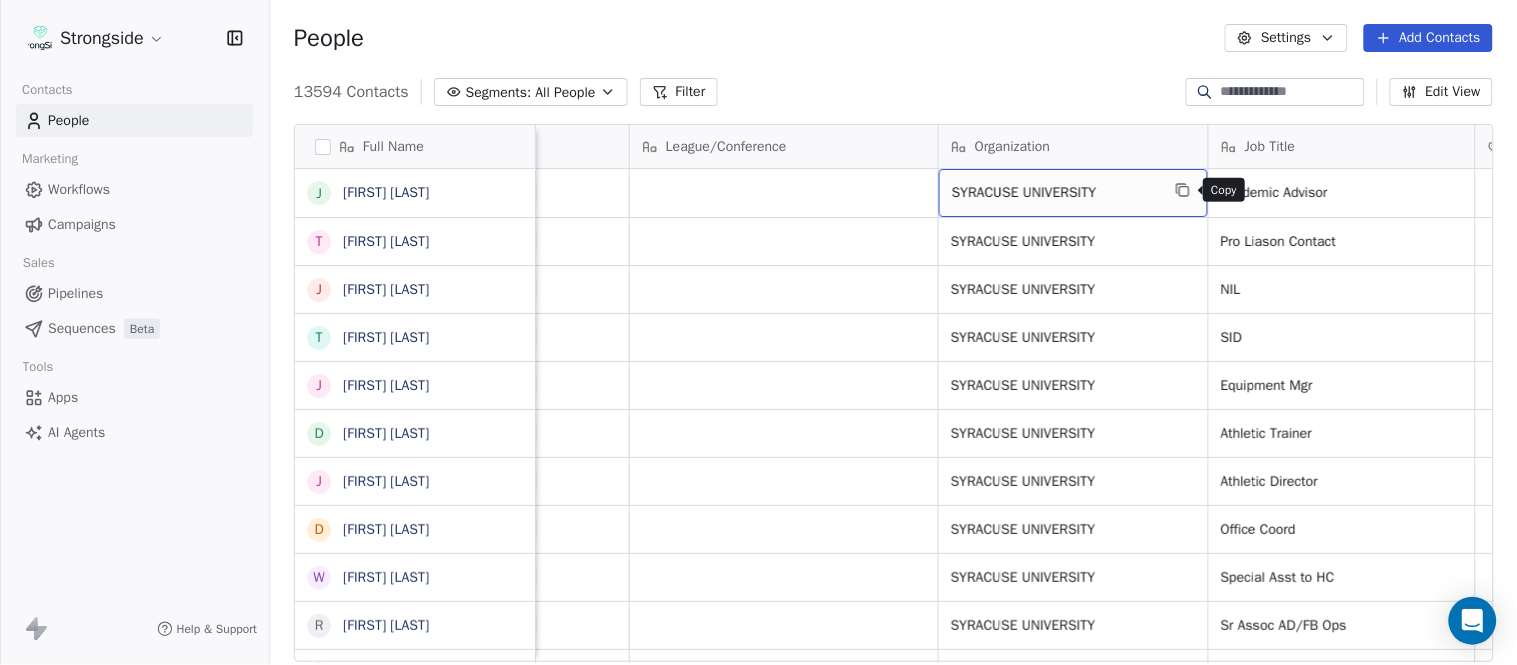 click 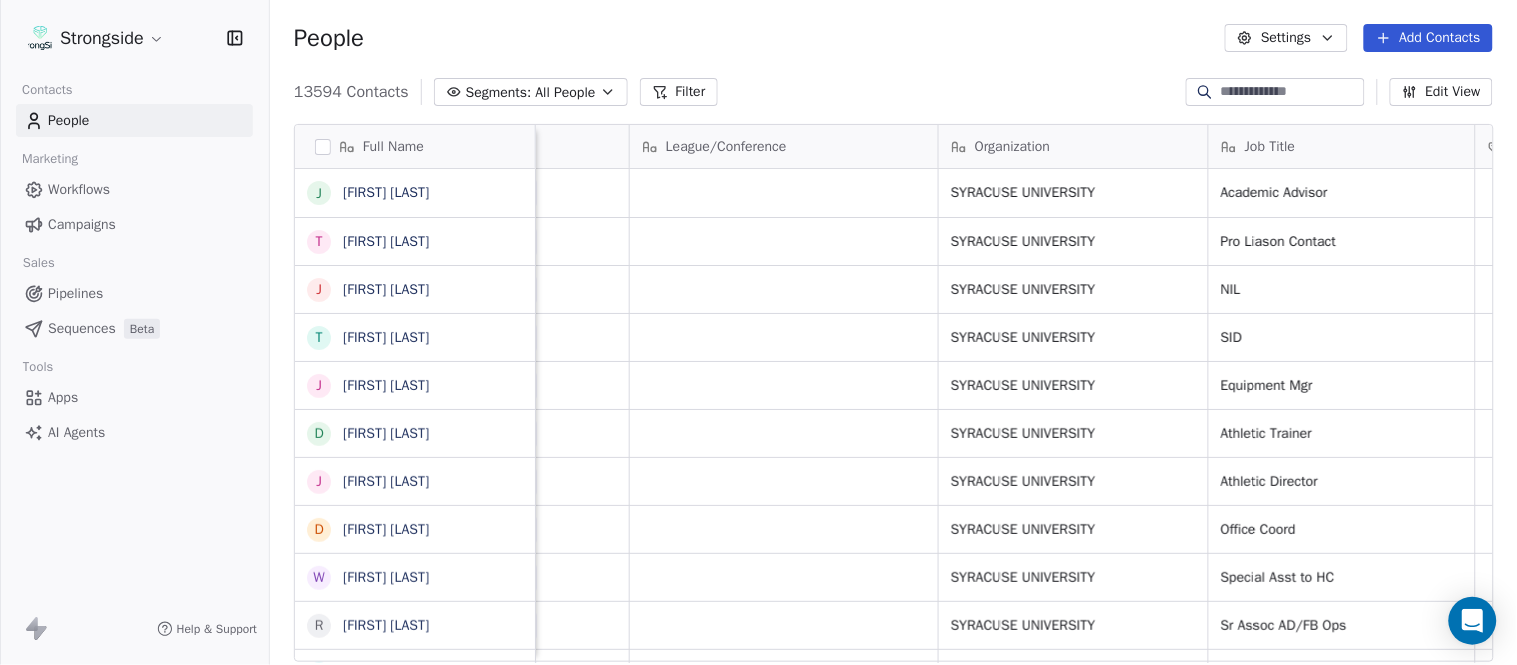 scroll, scrollTop: 0, scrollLeft: 0, axis: both 